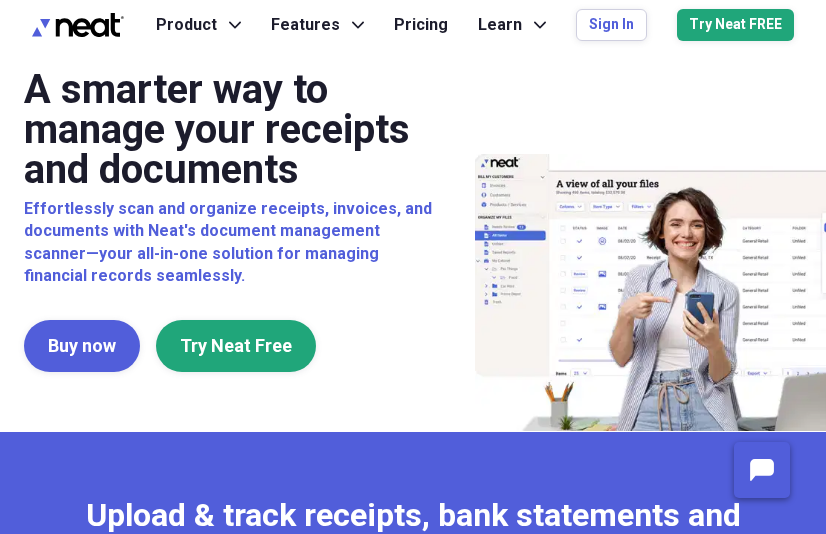 scroll, scrollTop: 0, scrollLeft: 0, axis: both 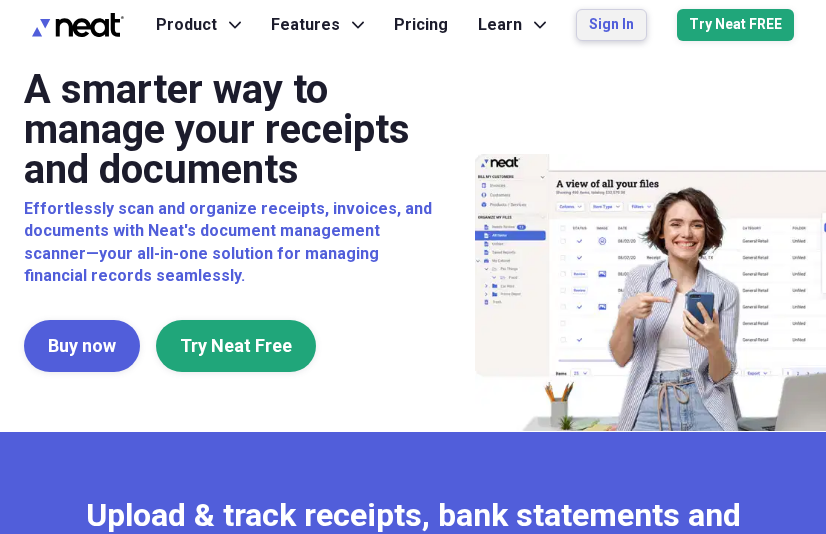 click on "Sign In" at bounding box center (611, 25) 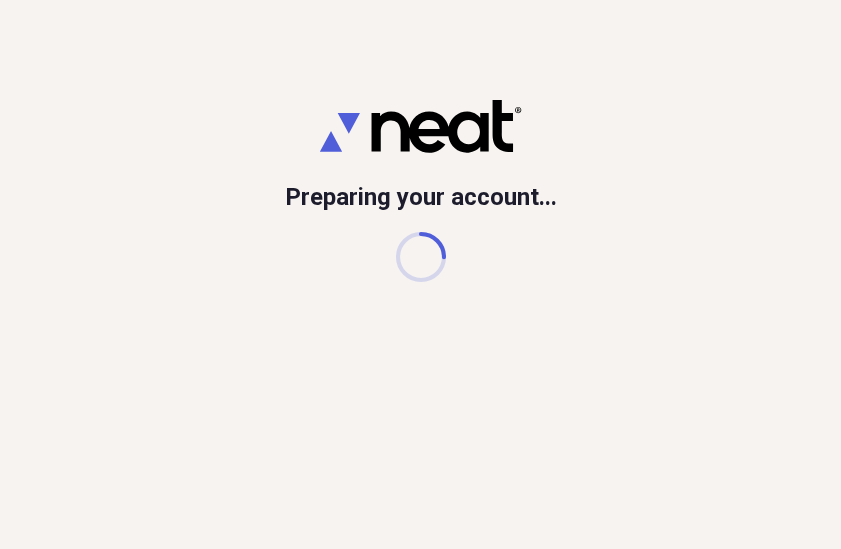scroll, scrollTop: 0, scrollLeft: 0, axis: both 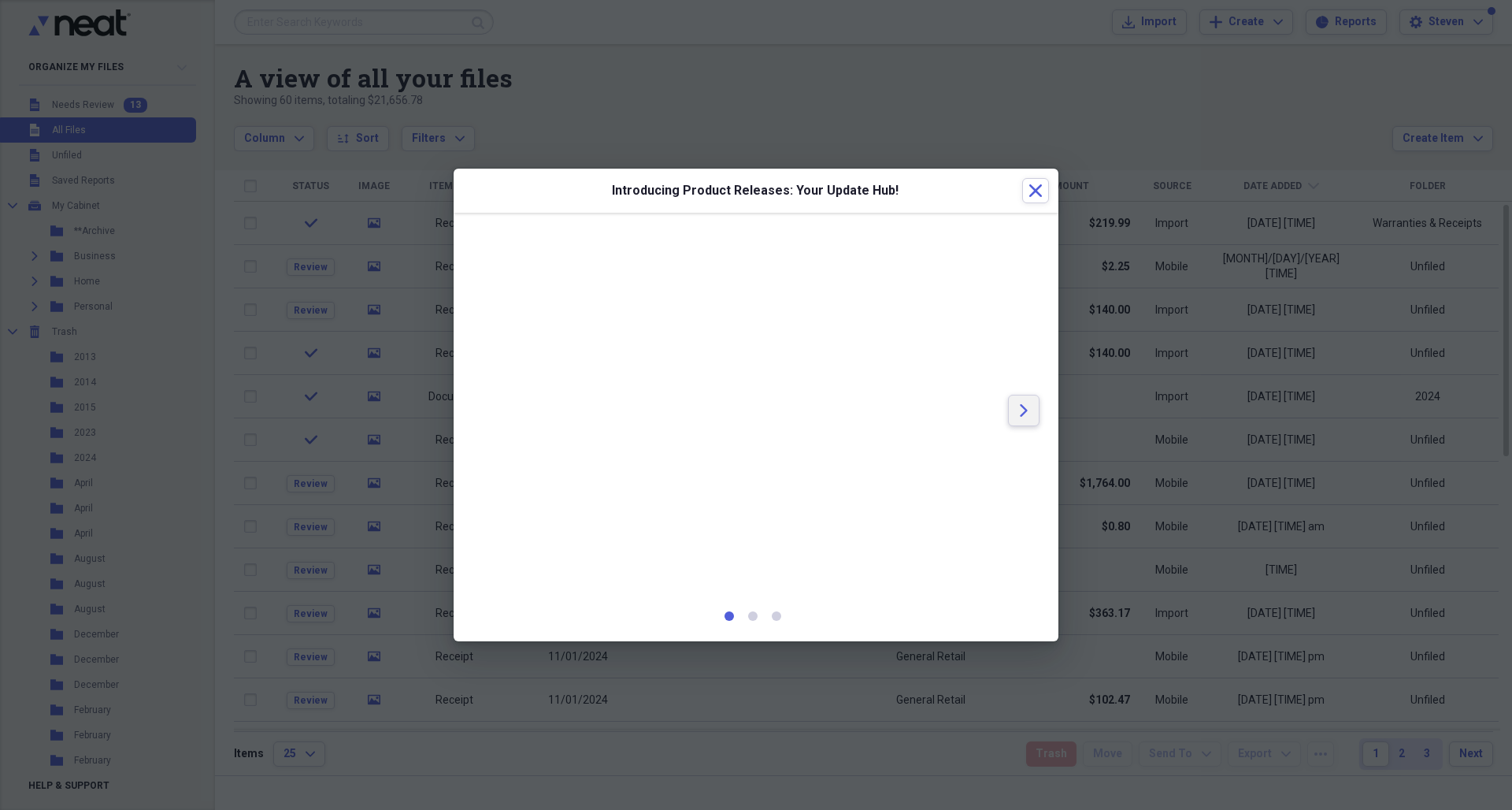 click 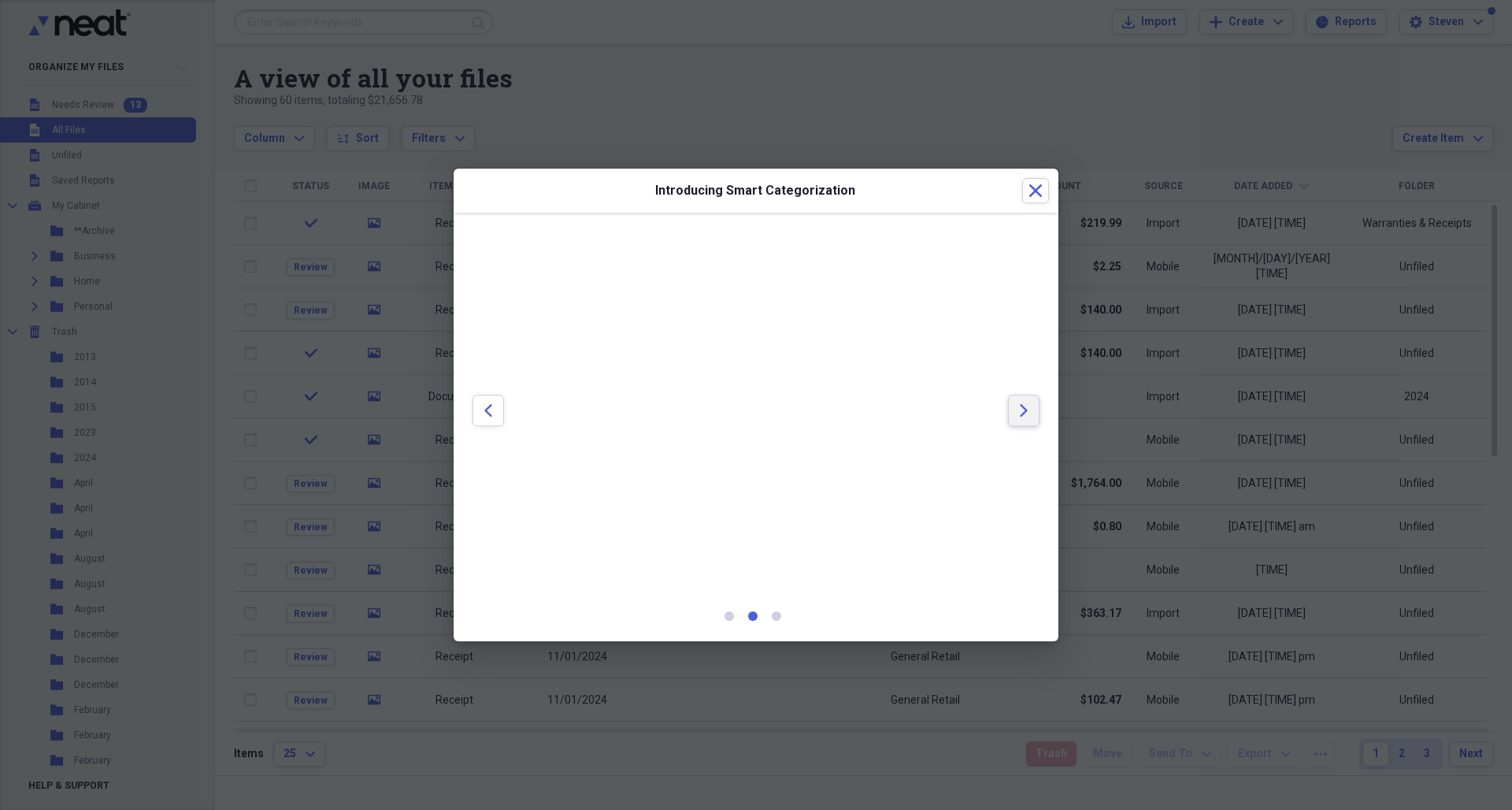 click on "Arrow" at bounding box center [1024, 411] 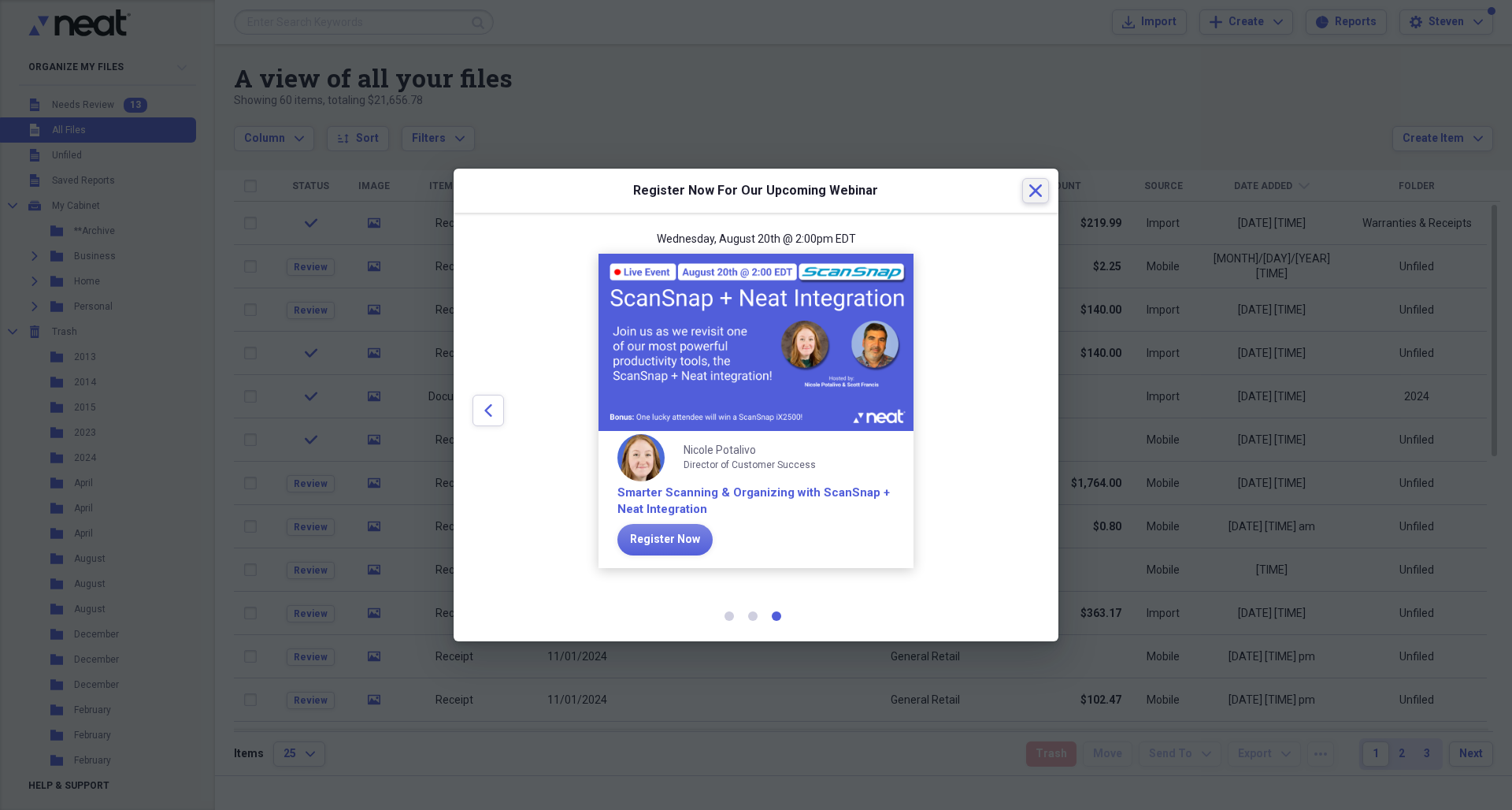 click 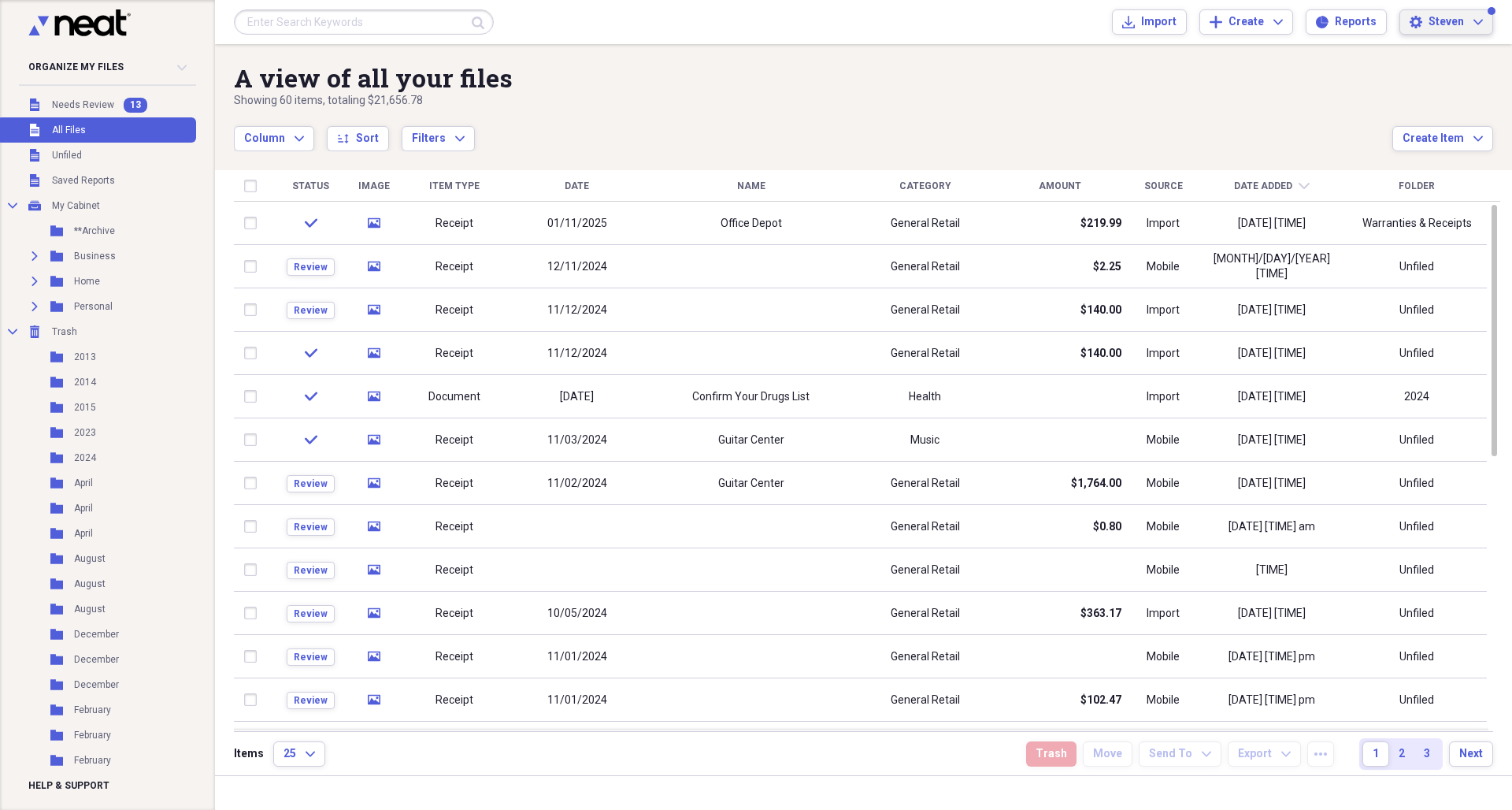 click on "Expand" 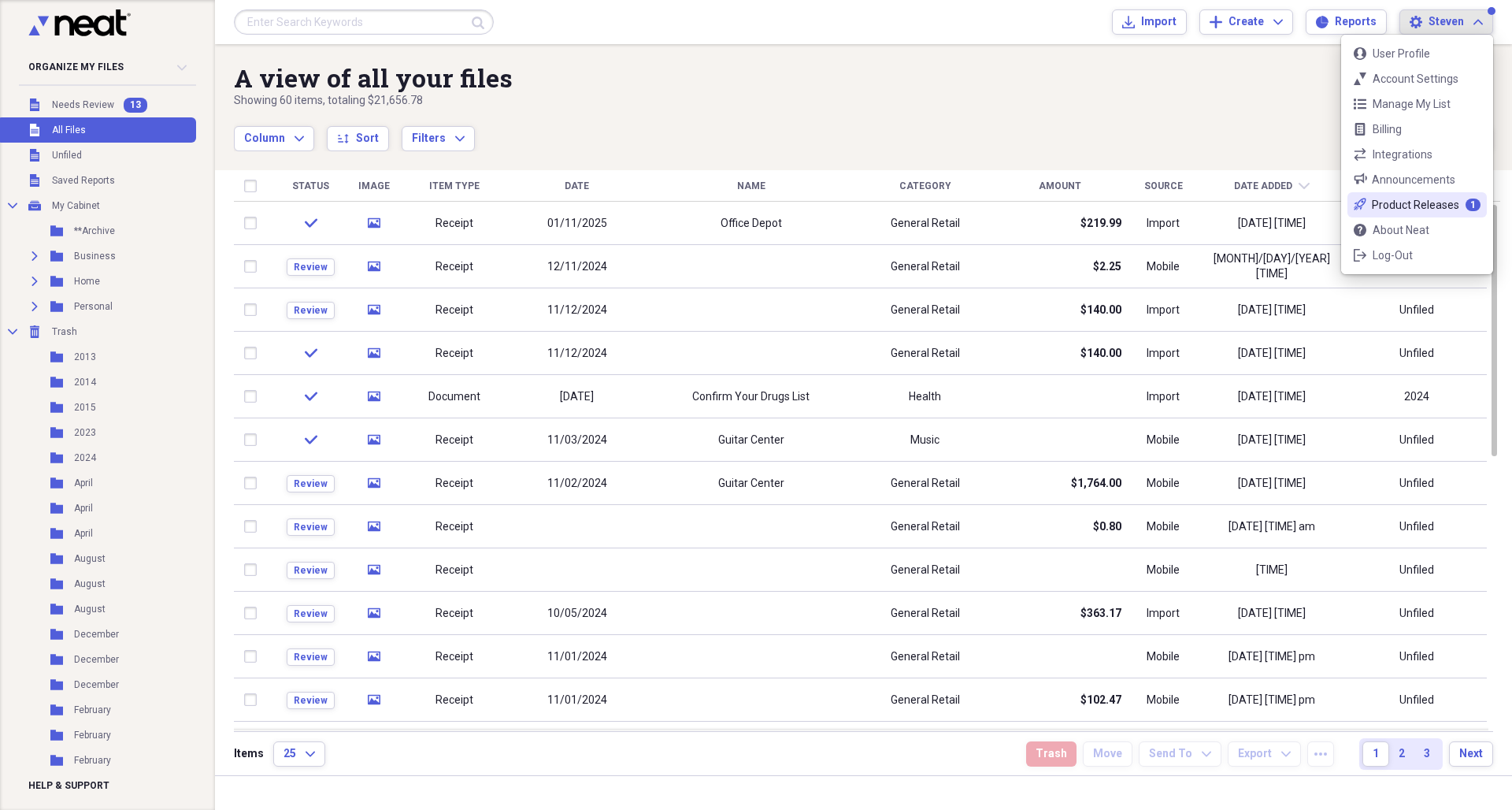 click on "rocket-launch-outline Product Releases 1" at bounding box center [1417, 205] 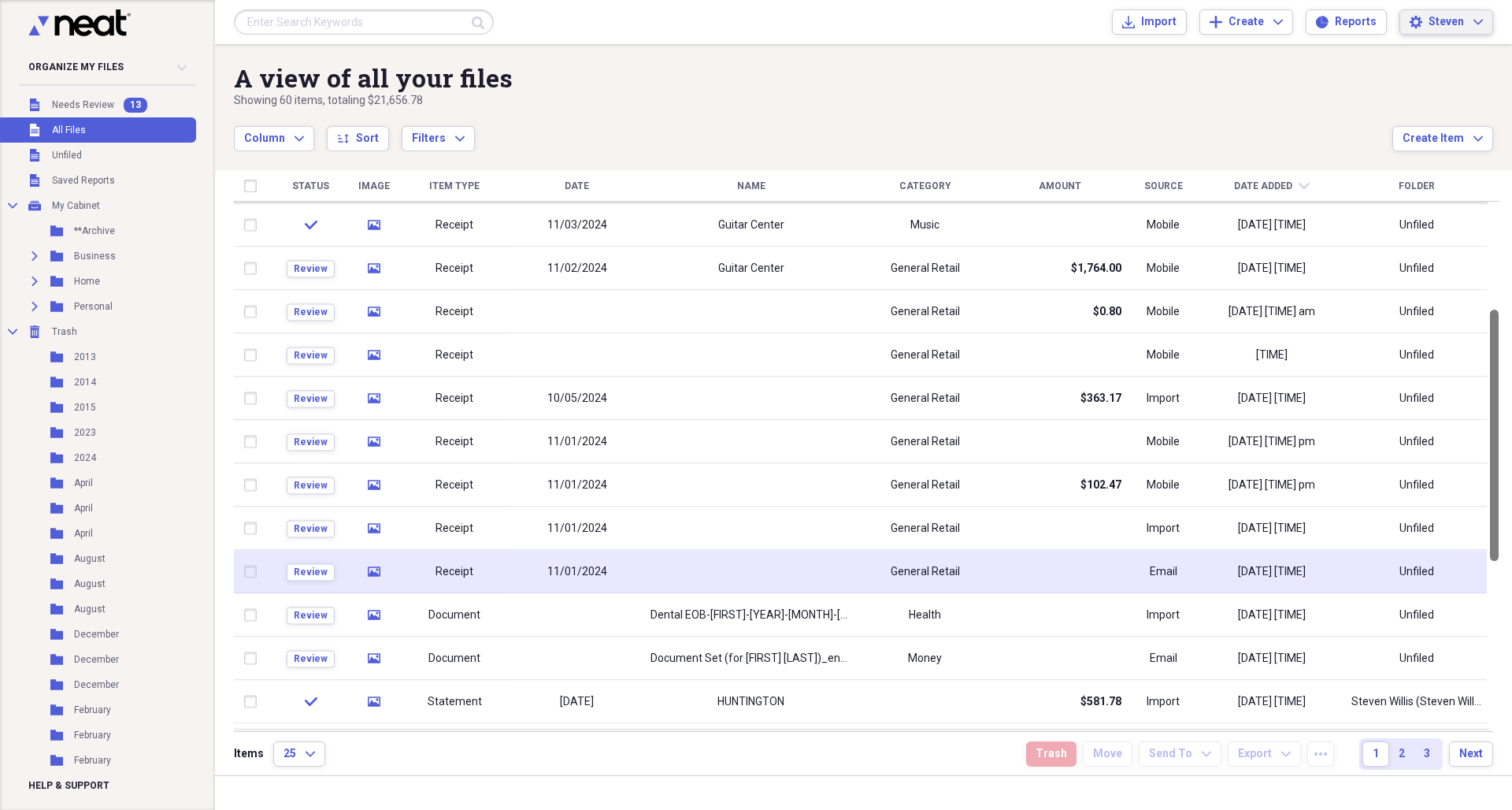 drag, startPoint x: 1504, startPoint y: 214, endPoint x: 1485, endPoint y: 407, distance: 193.933 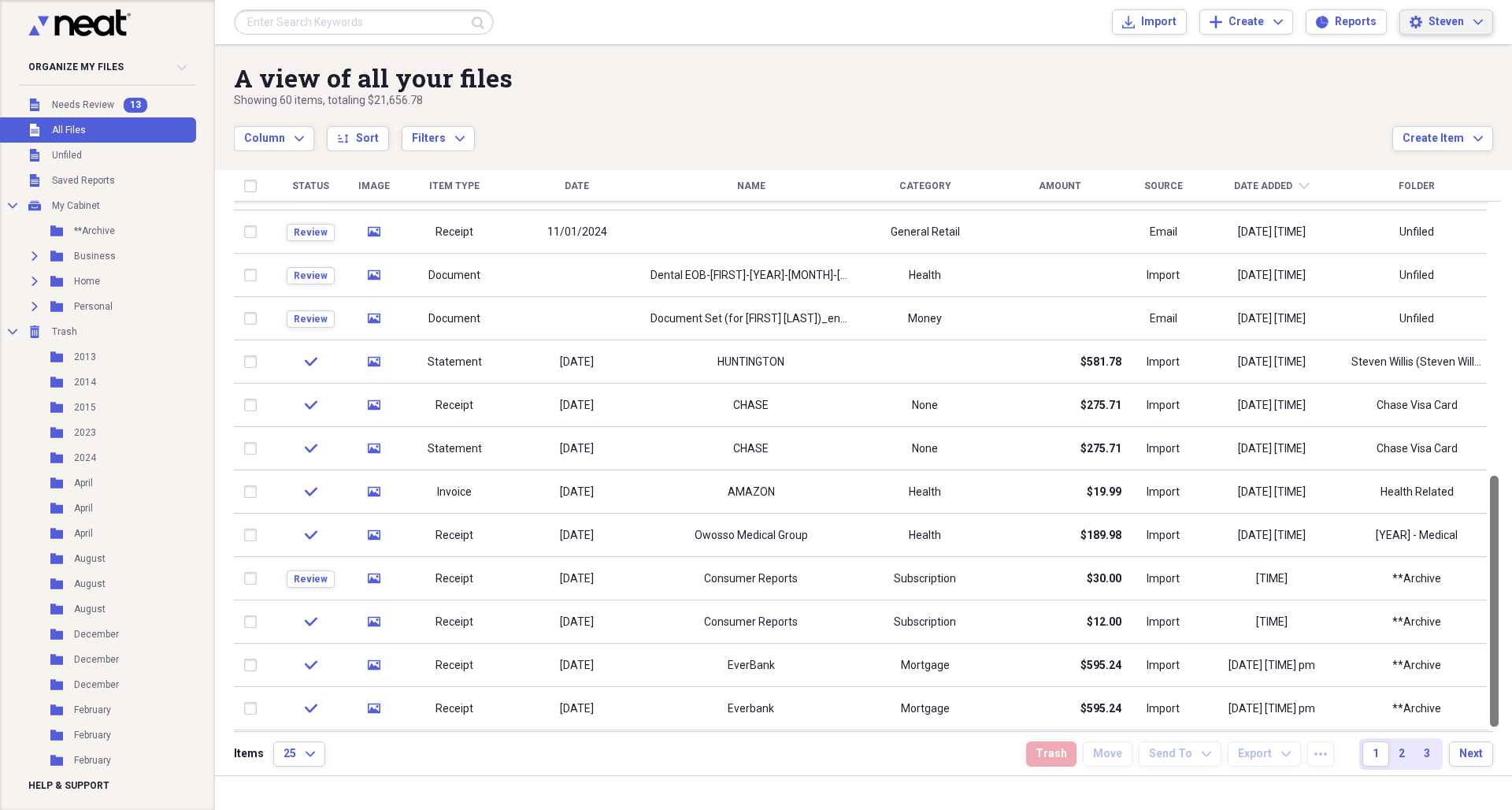 drag, startPoint x: 1505, startPoint y: 412, endPoint x: 1510, endPoint y: 530, distance: 118.10588 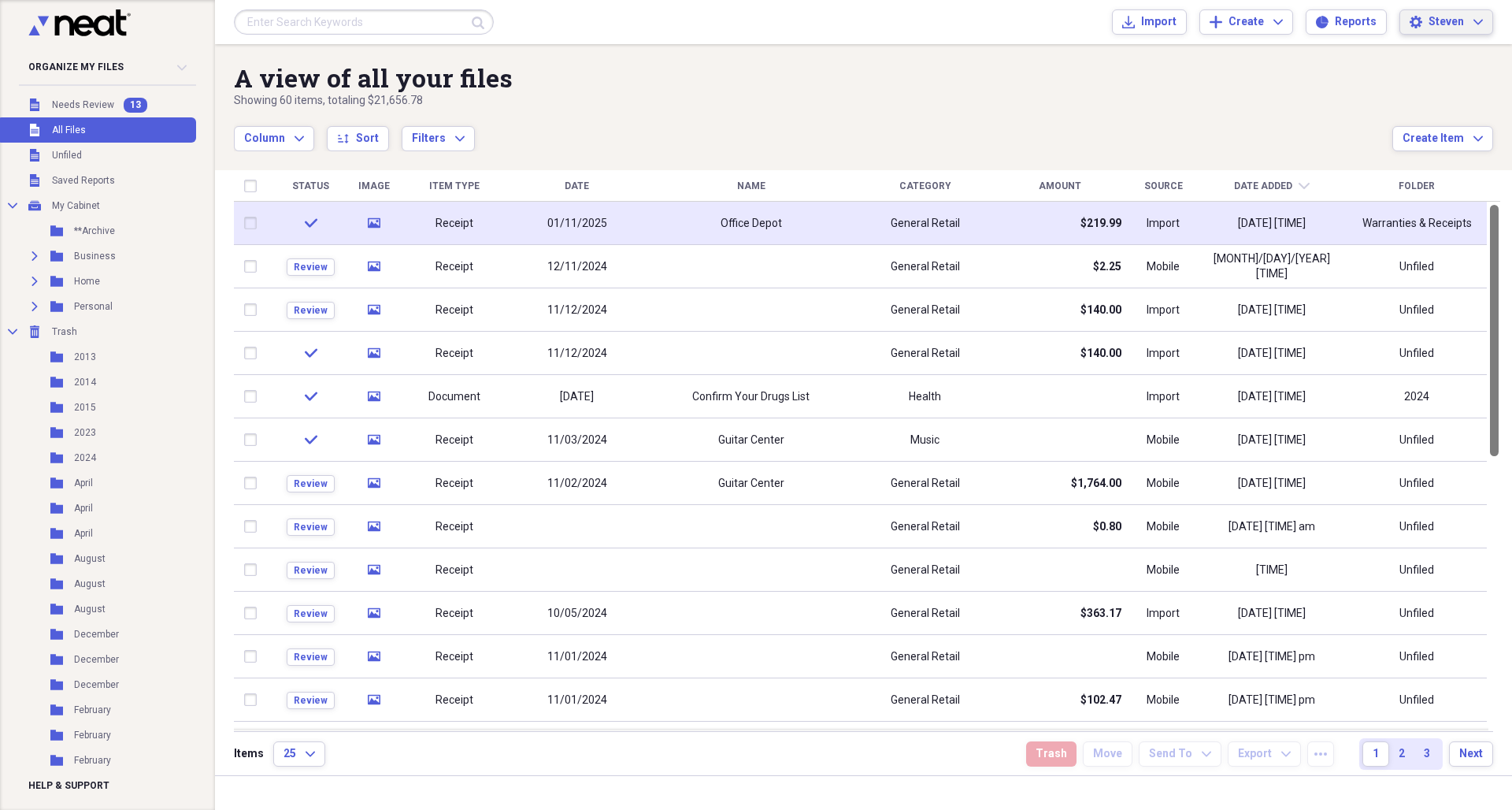 drag, startPoint x: 1508, startPoint y: 537, endPoint x: 1493, endPoint y: 225, distance: 312.3604 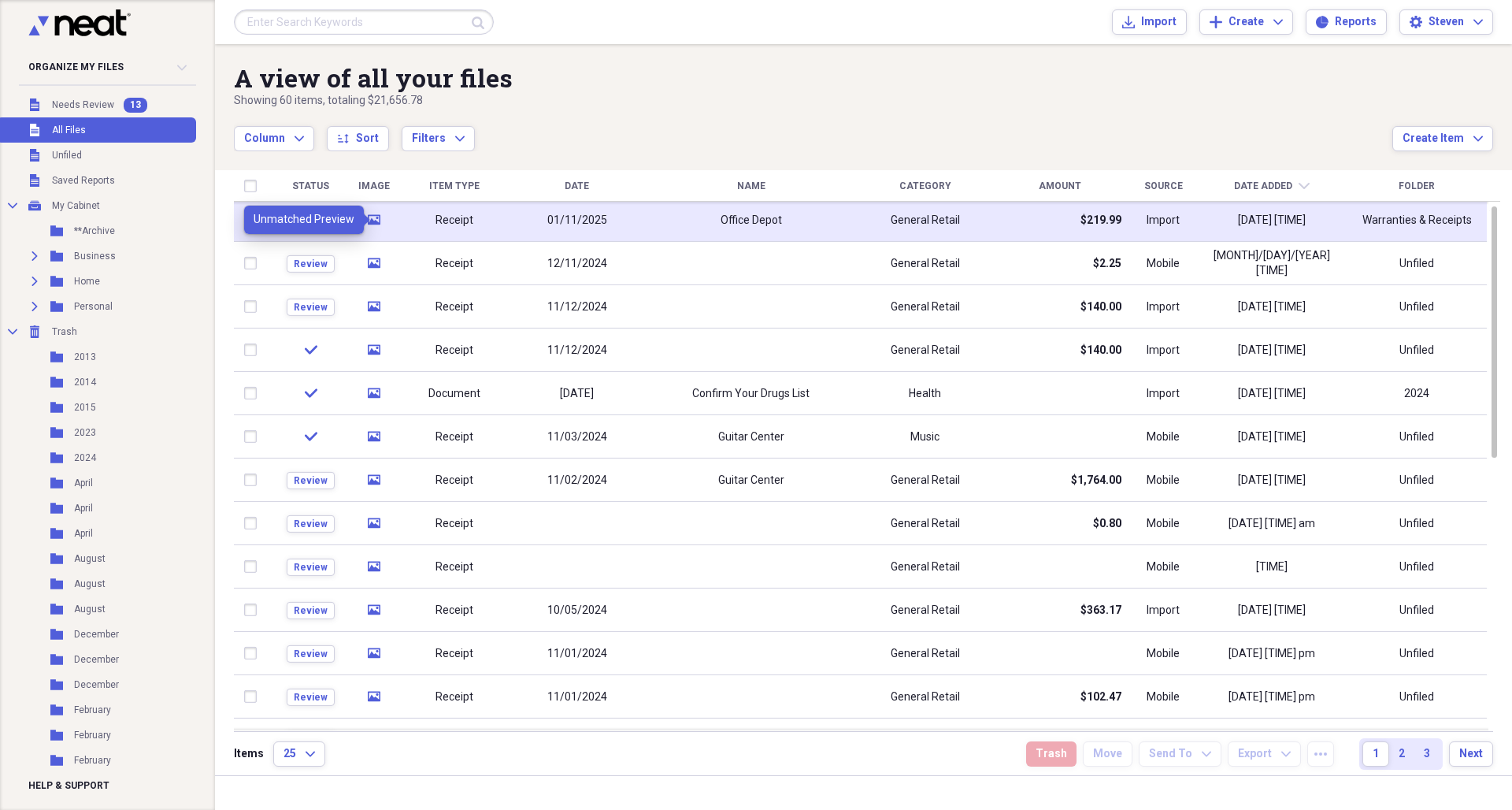 click on "media" 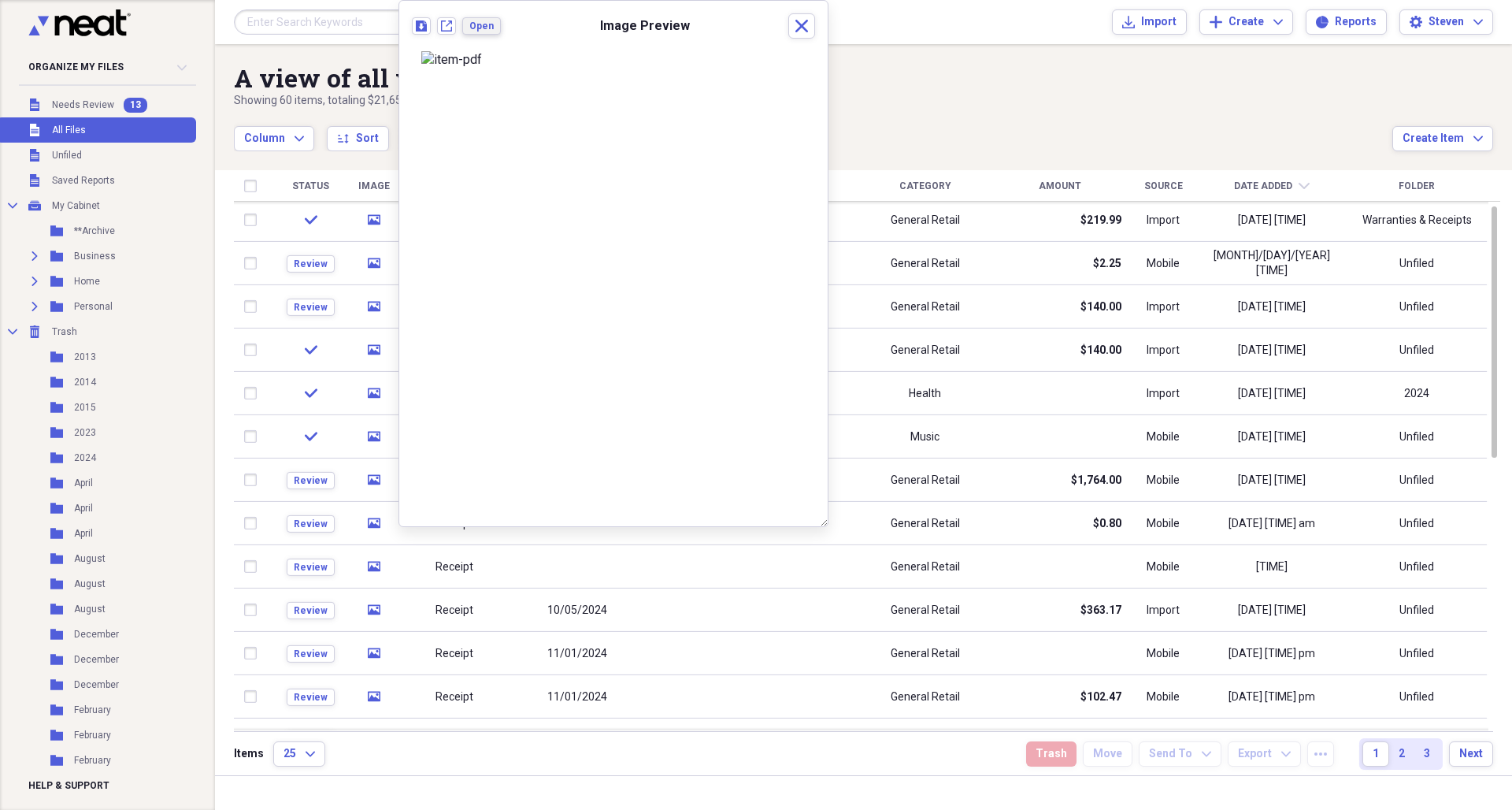 click on "Open" at bounding box center [481, 26] 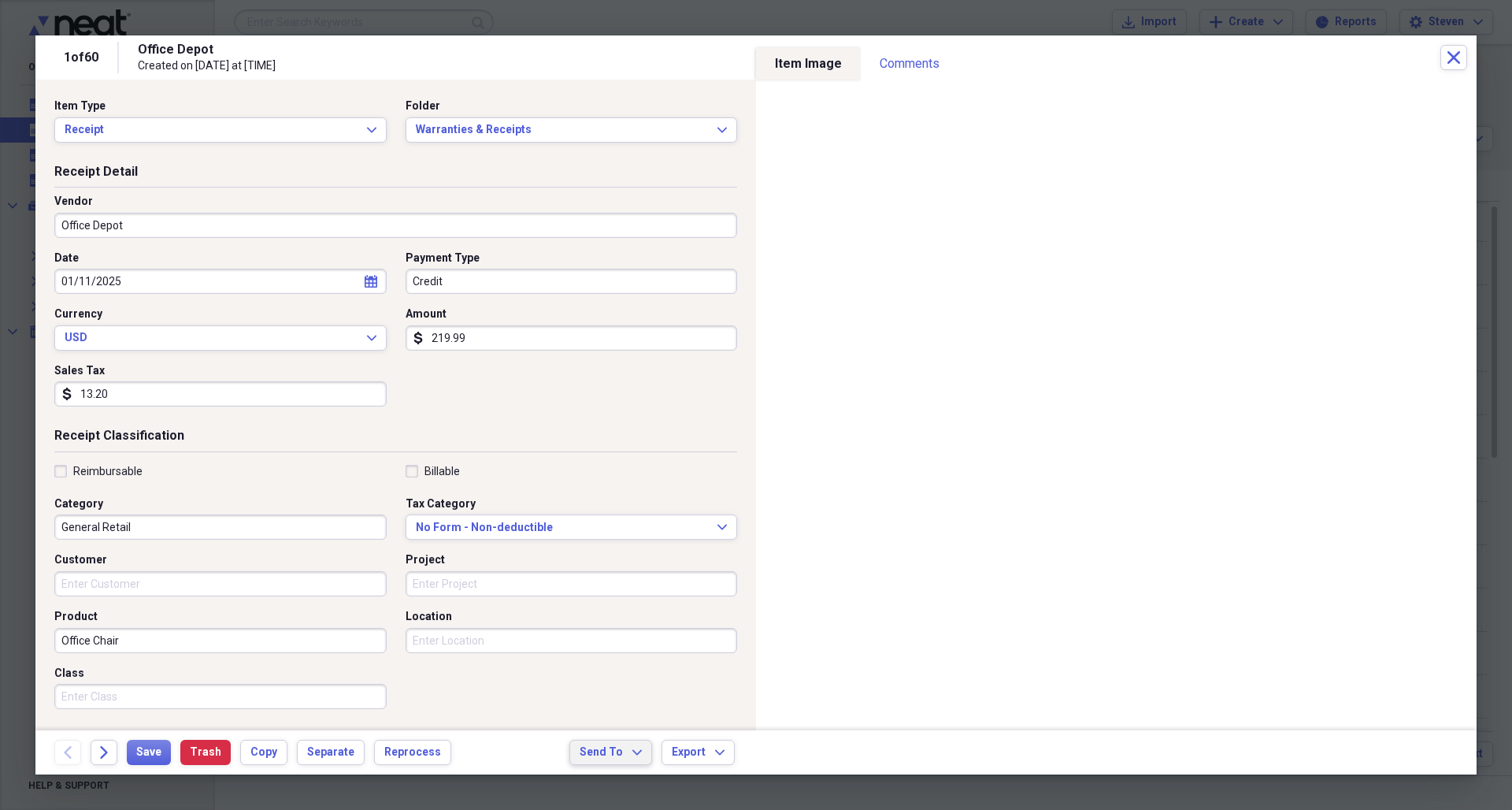 click 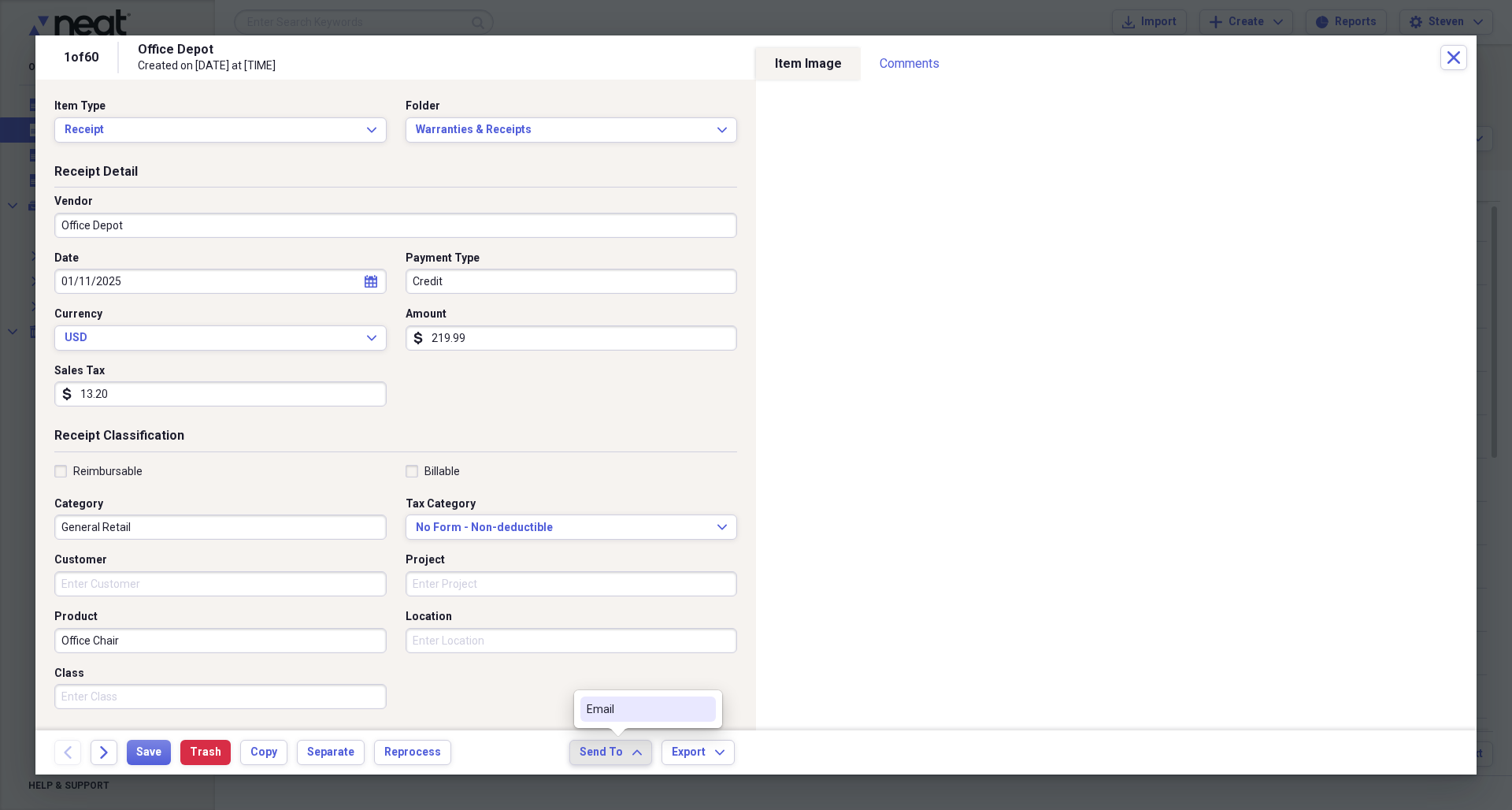 click on "Email" at bounding box center (639, 709) 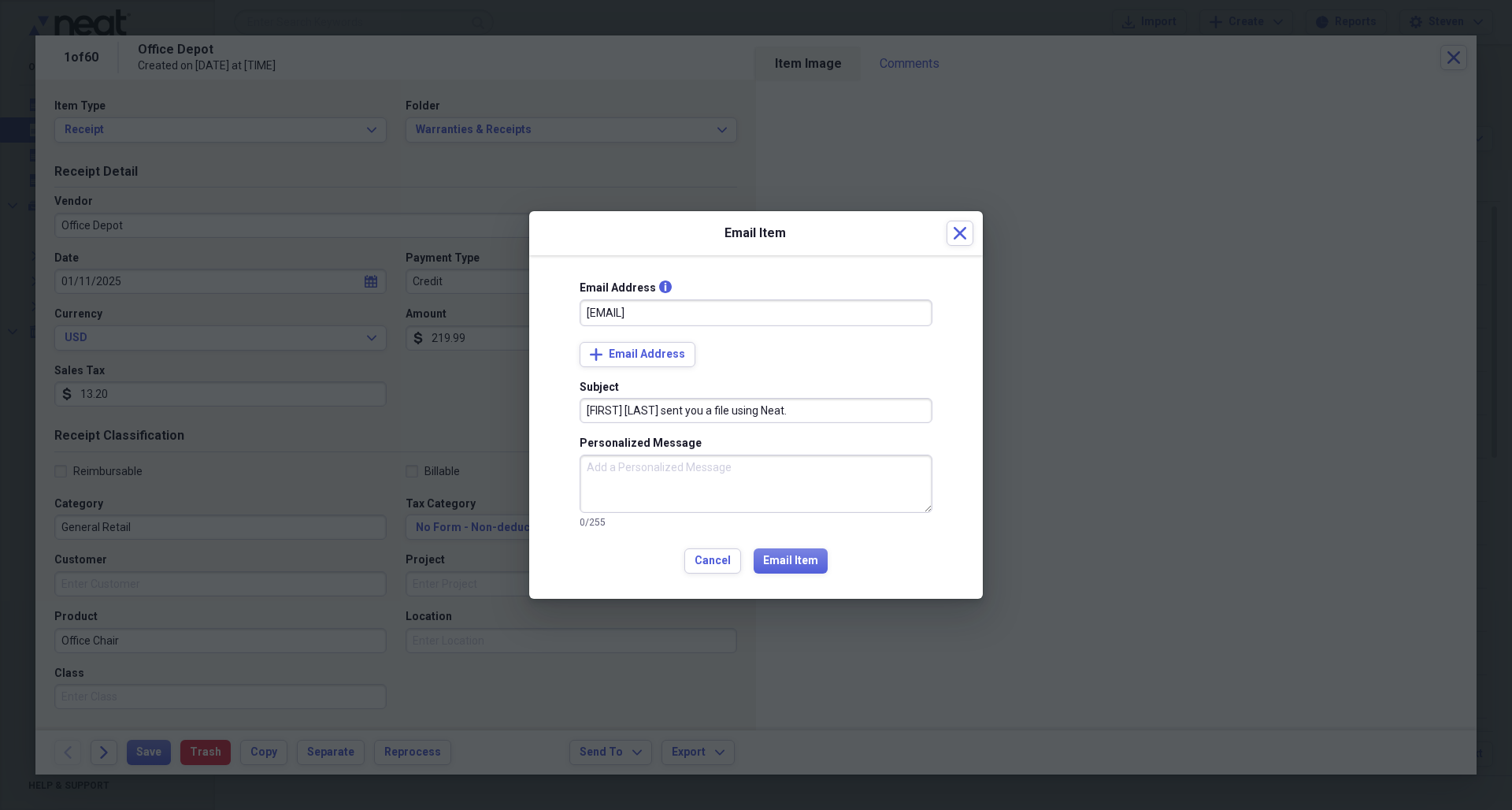 type on "[EMAIL]" 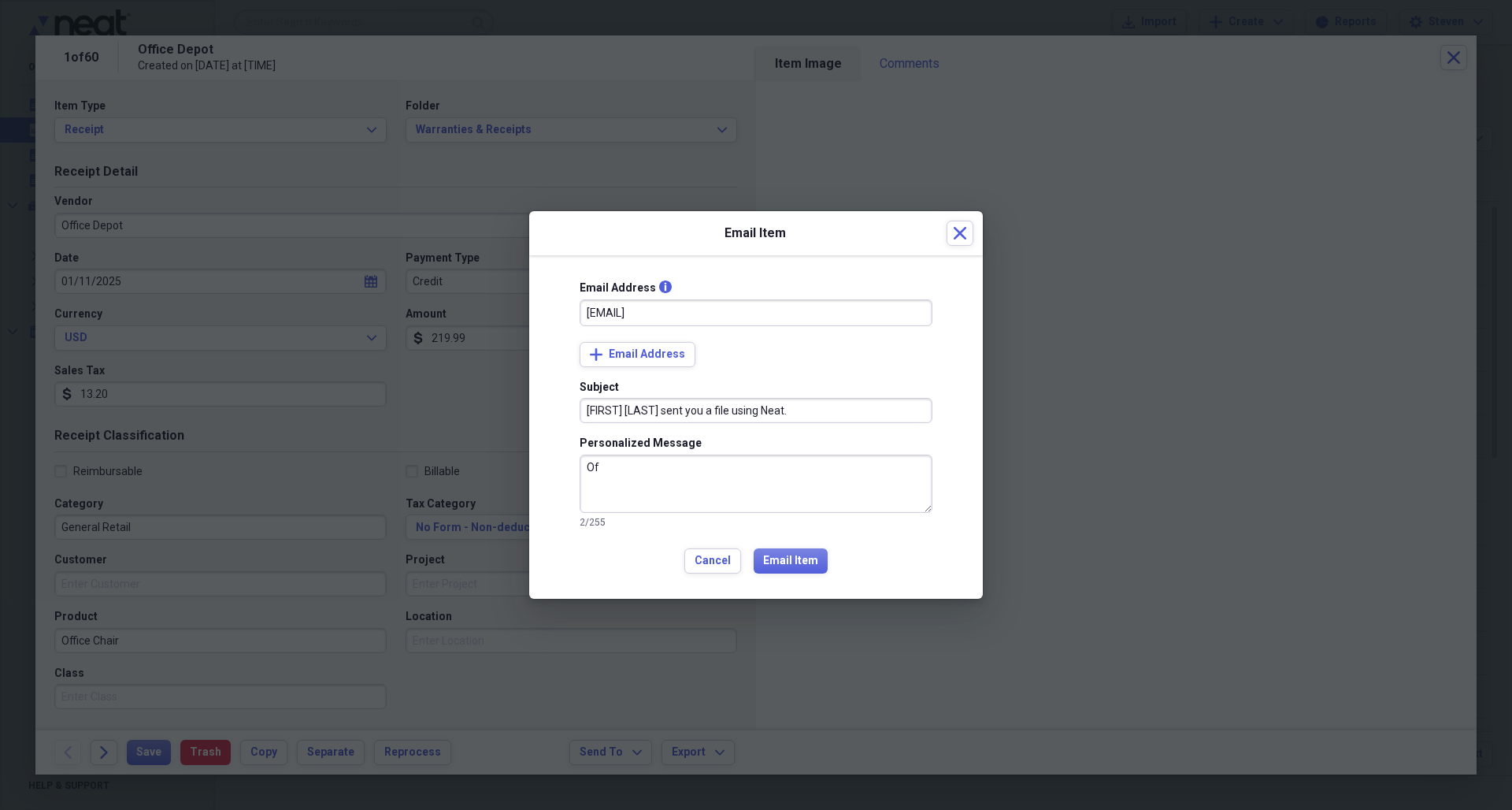 type on "O" 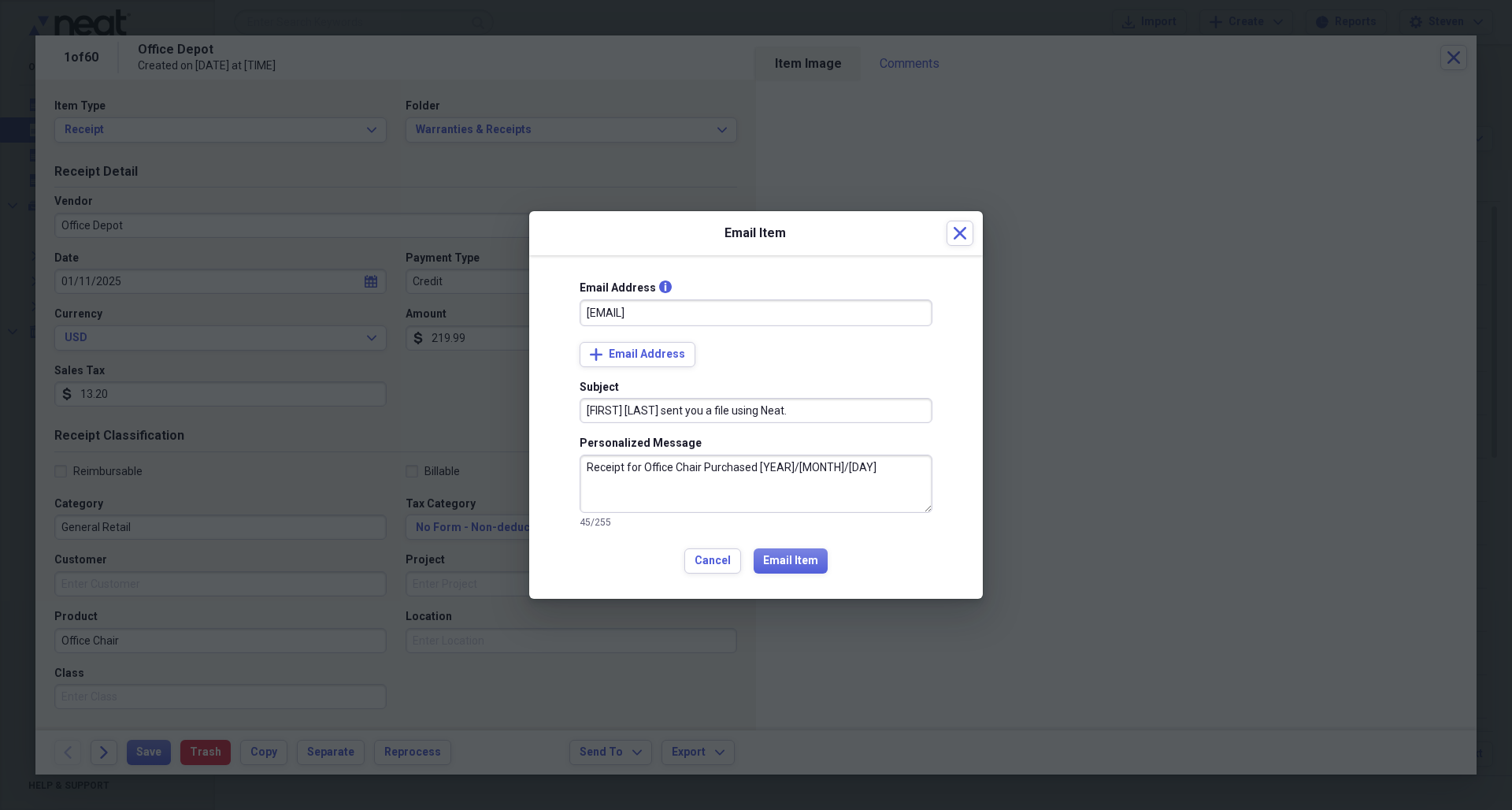 type on "Receipt for Office Chair Purchased [YEAR]/[MONTH]/[DAY]" 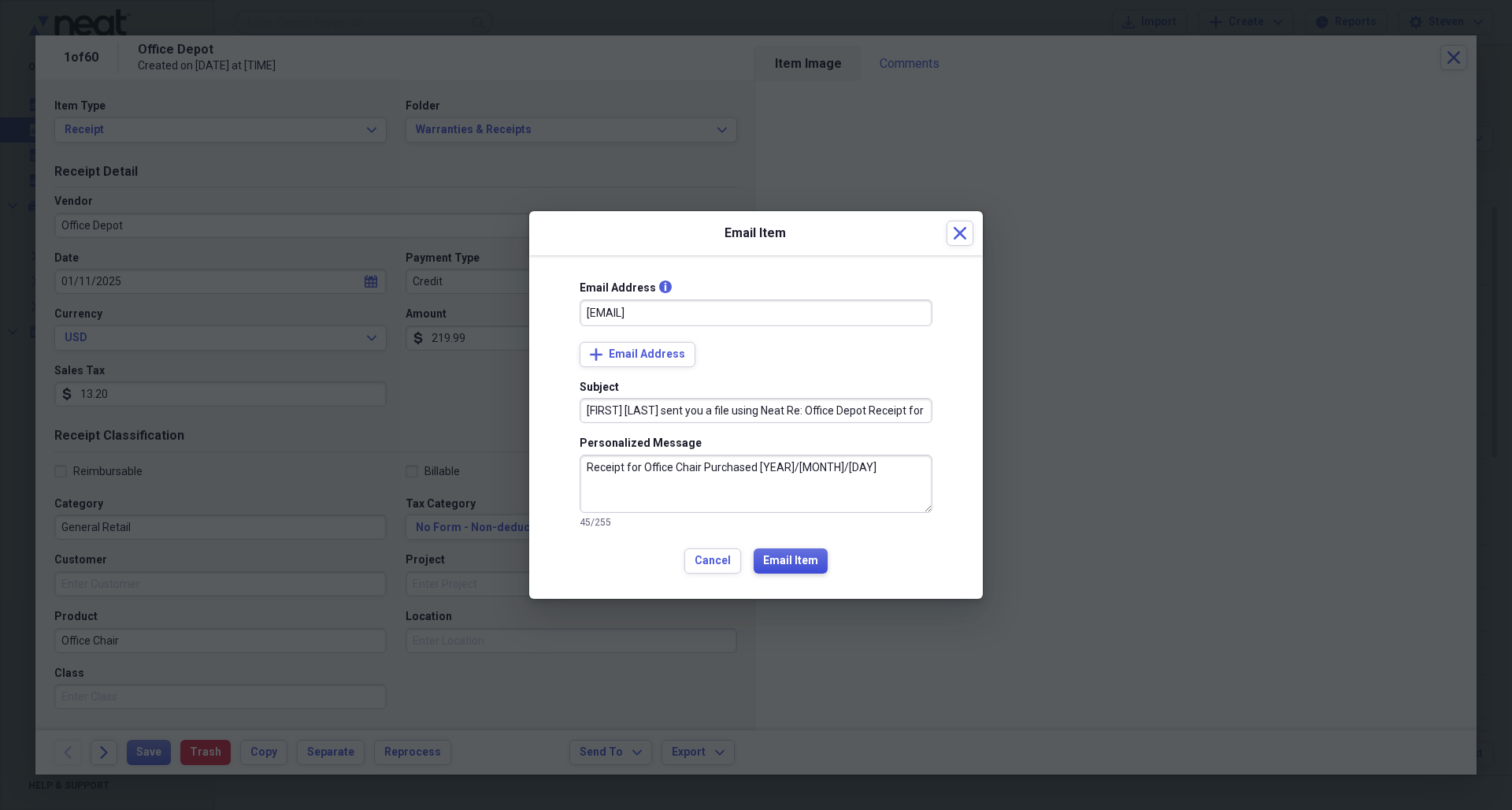 type on "[FIRST] [LAST] sent you a file using Neat Re: Office Depot Receipt for Office Chair." 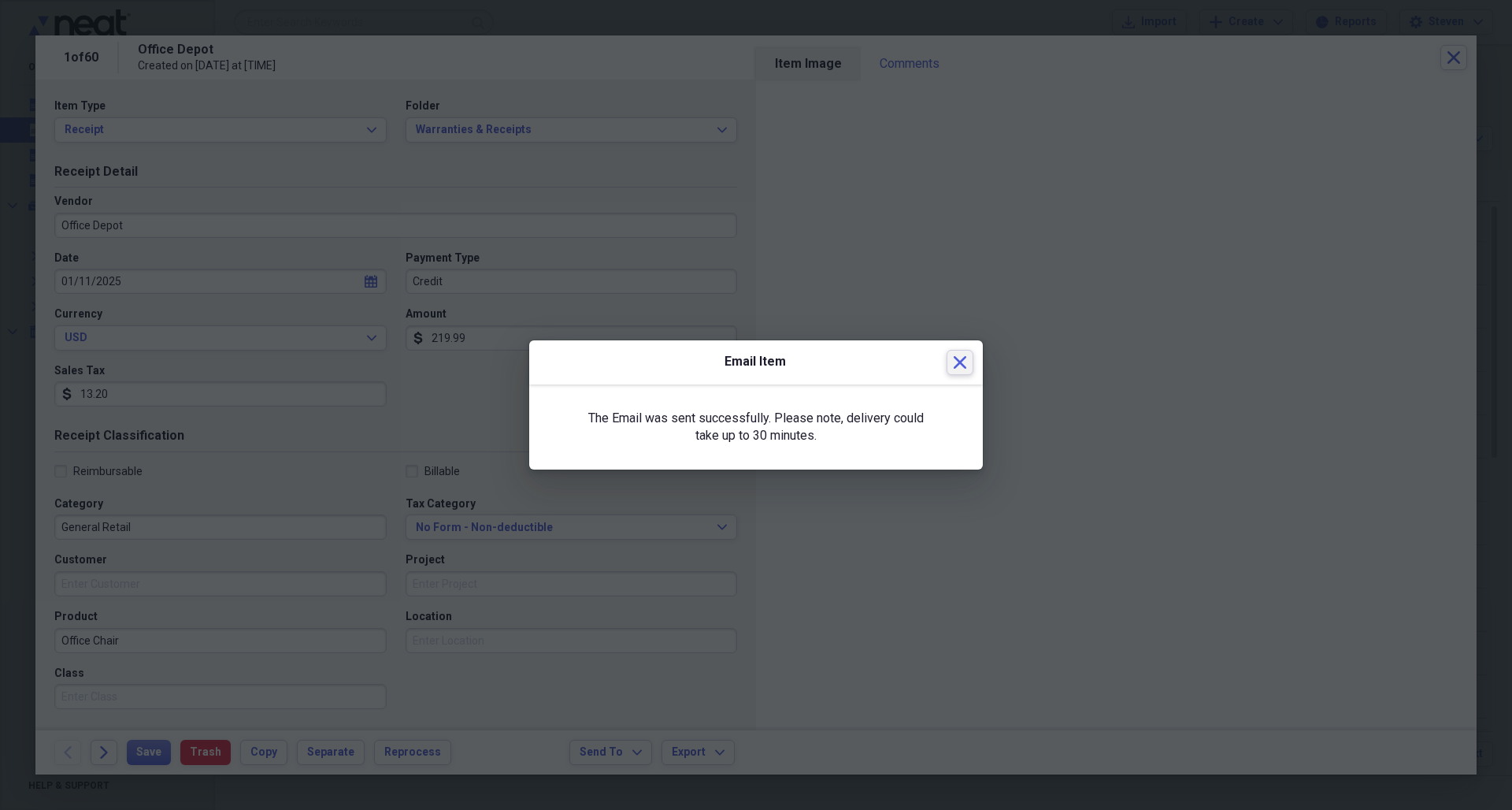 click on "Close" 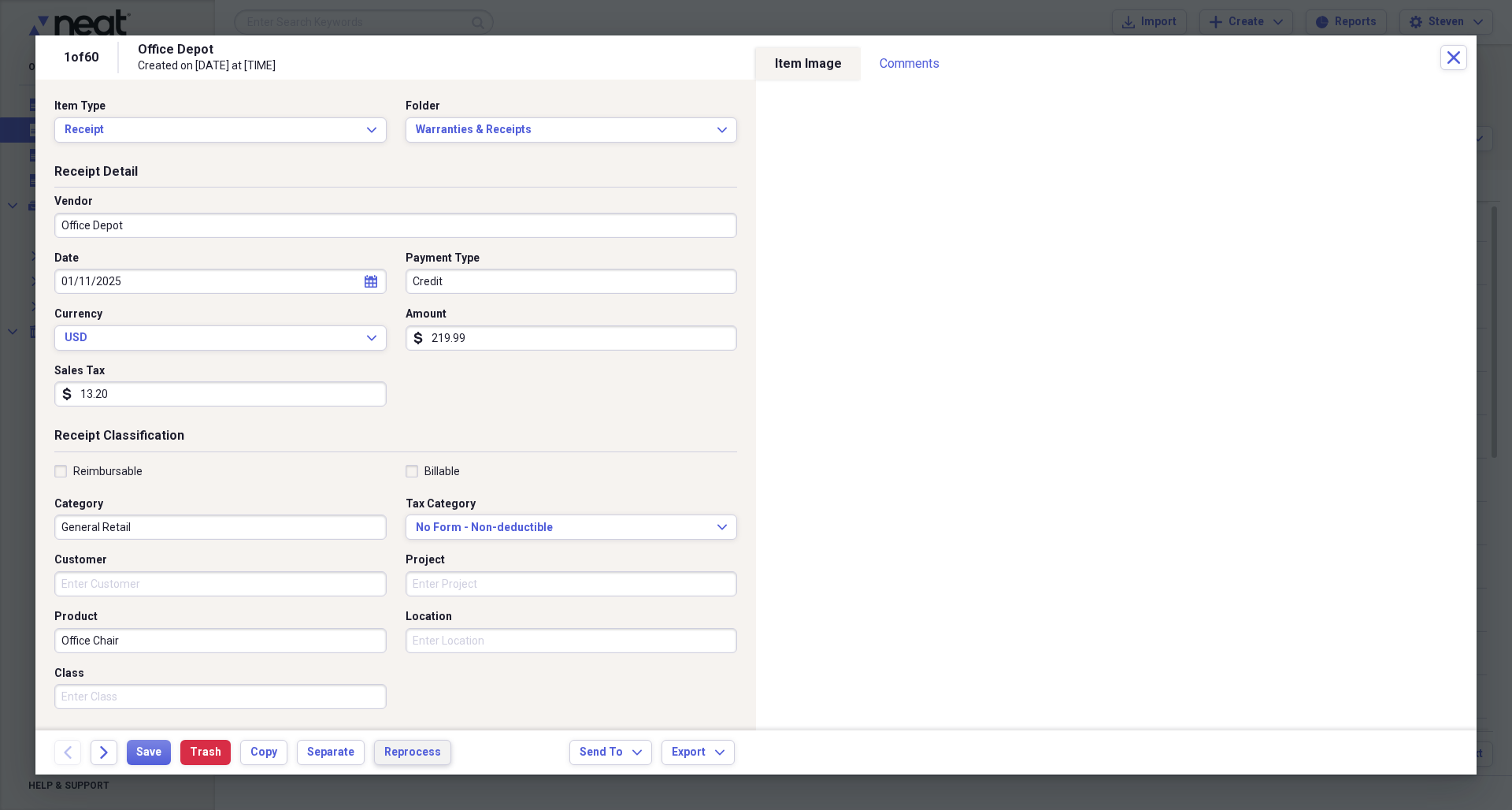 click on "Reprocess" at bounding box center [413, 752] 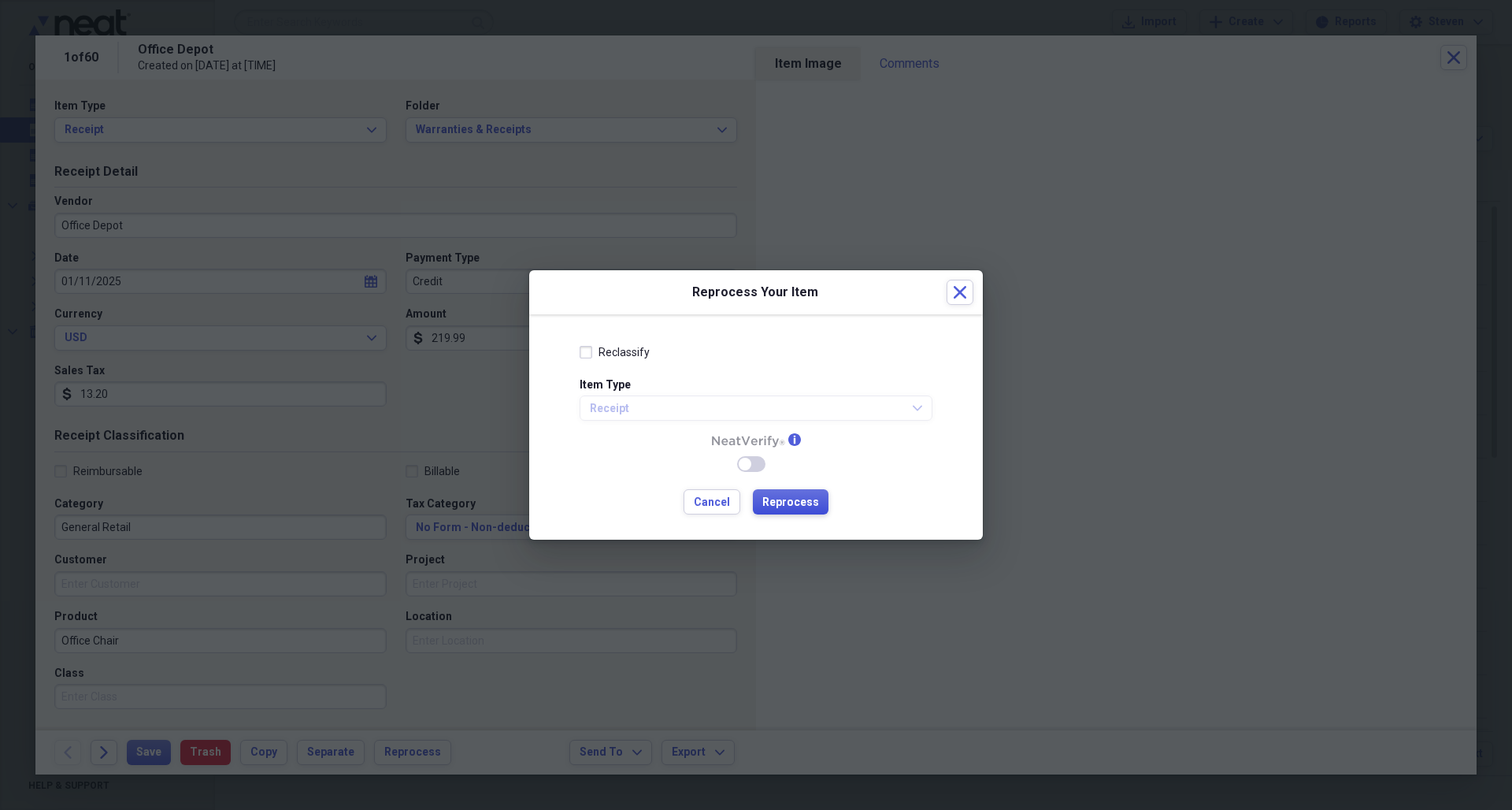click on "Reprocess" at bounding box center [791, 503] 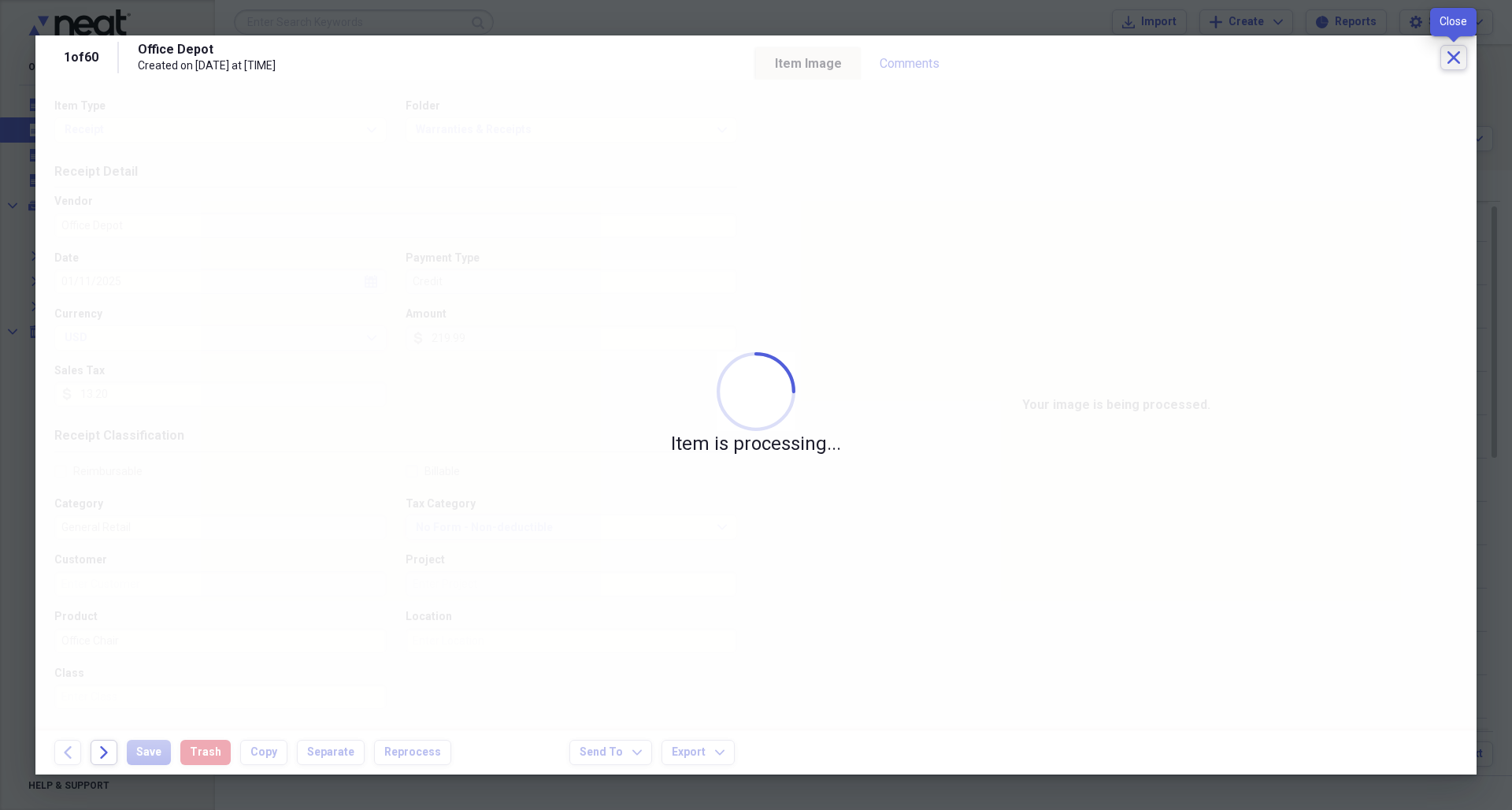 click 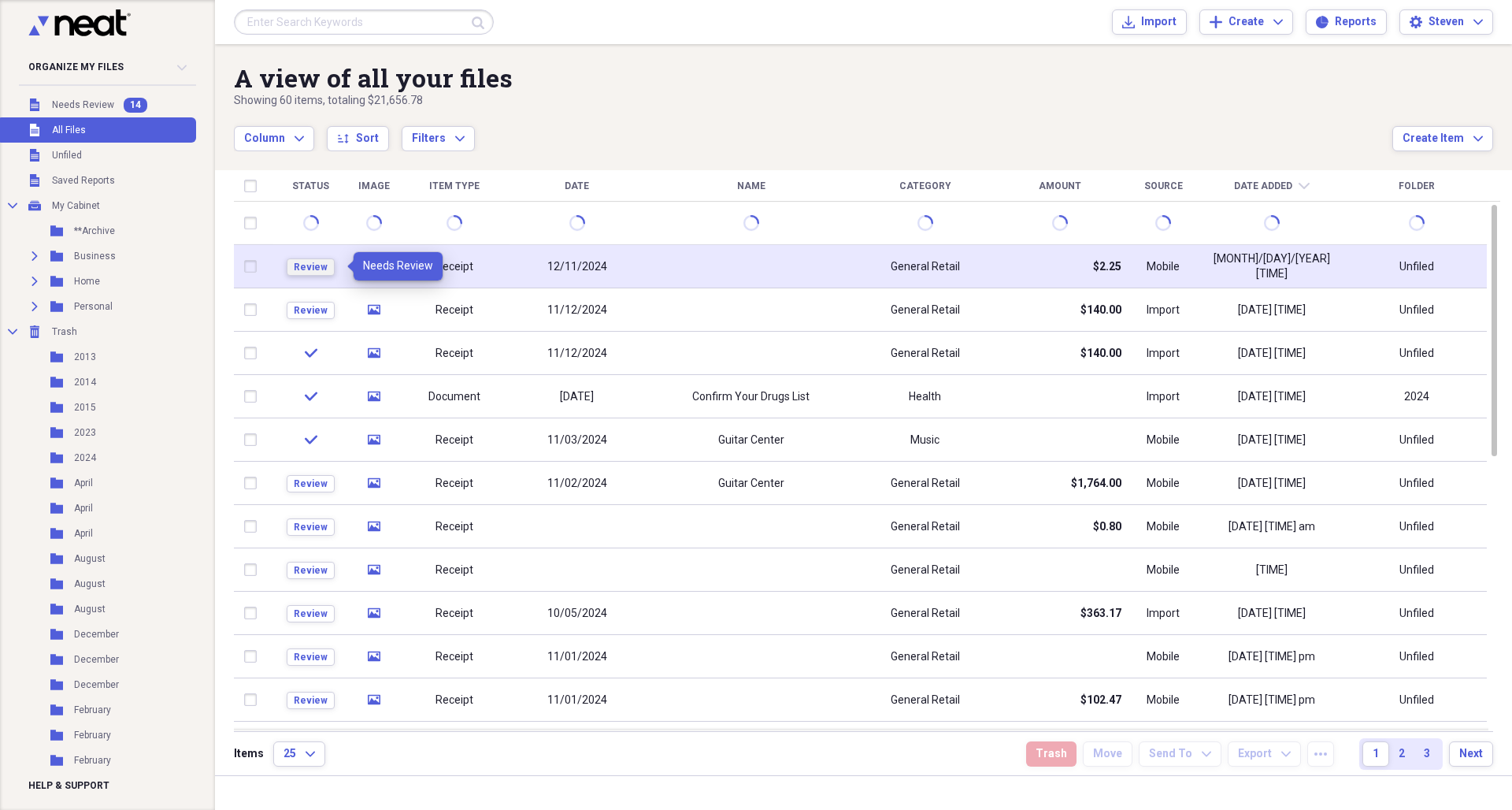 click on "Review" at bounding box center [310, 267] 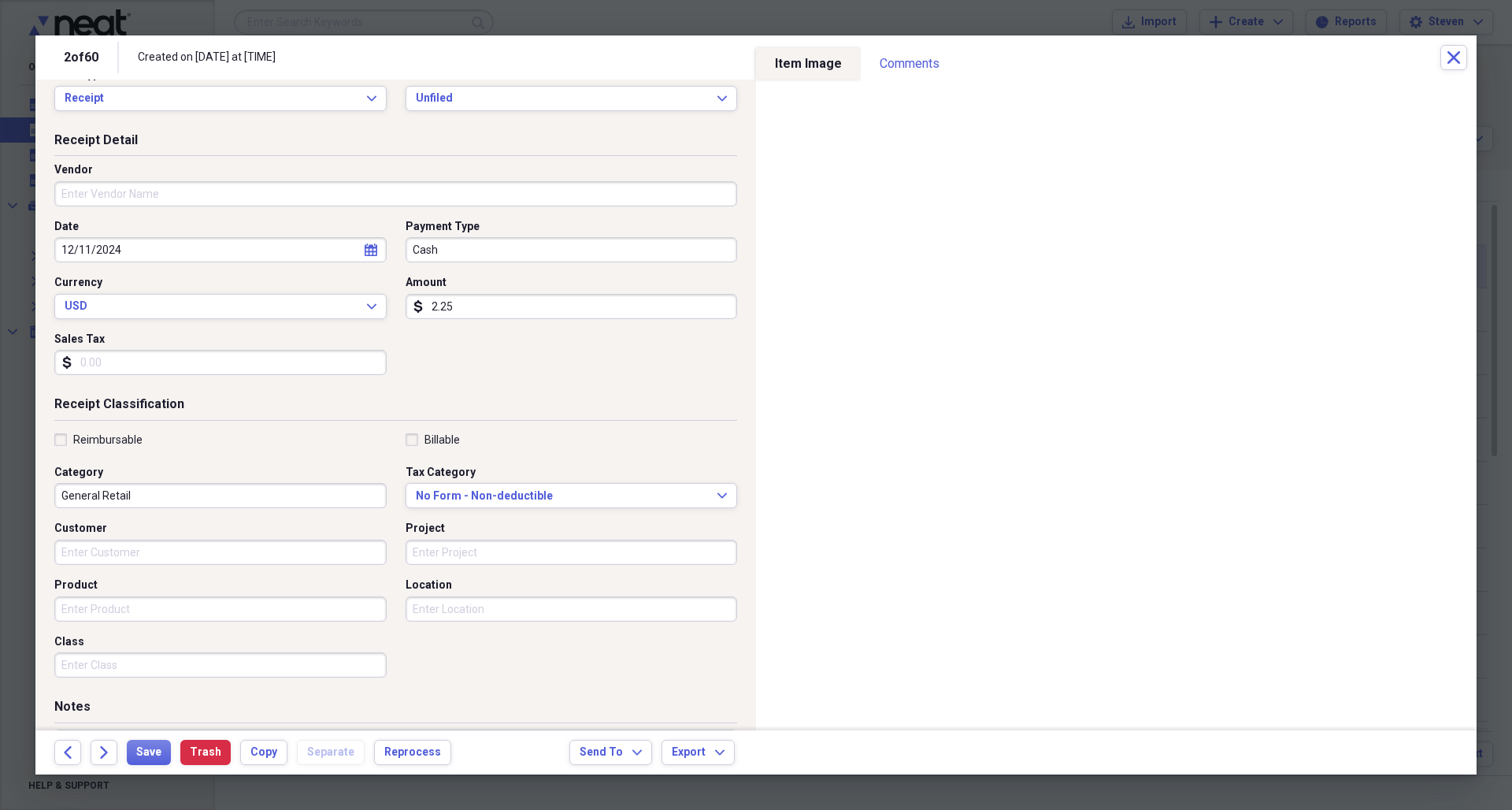 scroll, scrollTop: 0, scrollLeft: 0, axis: both 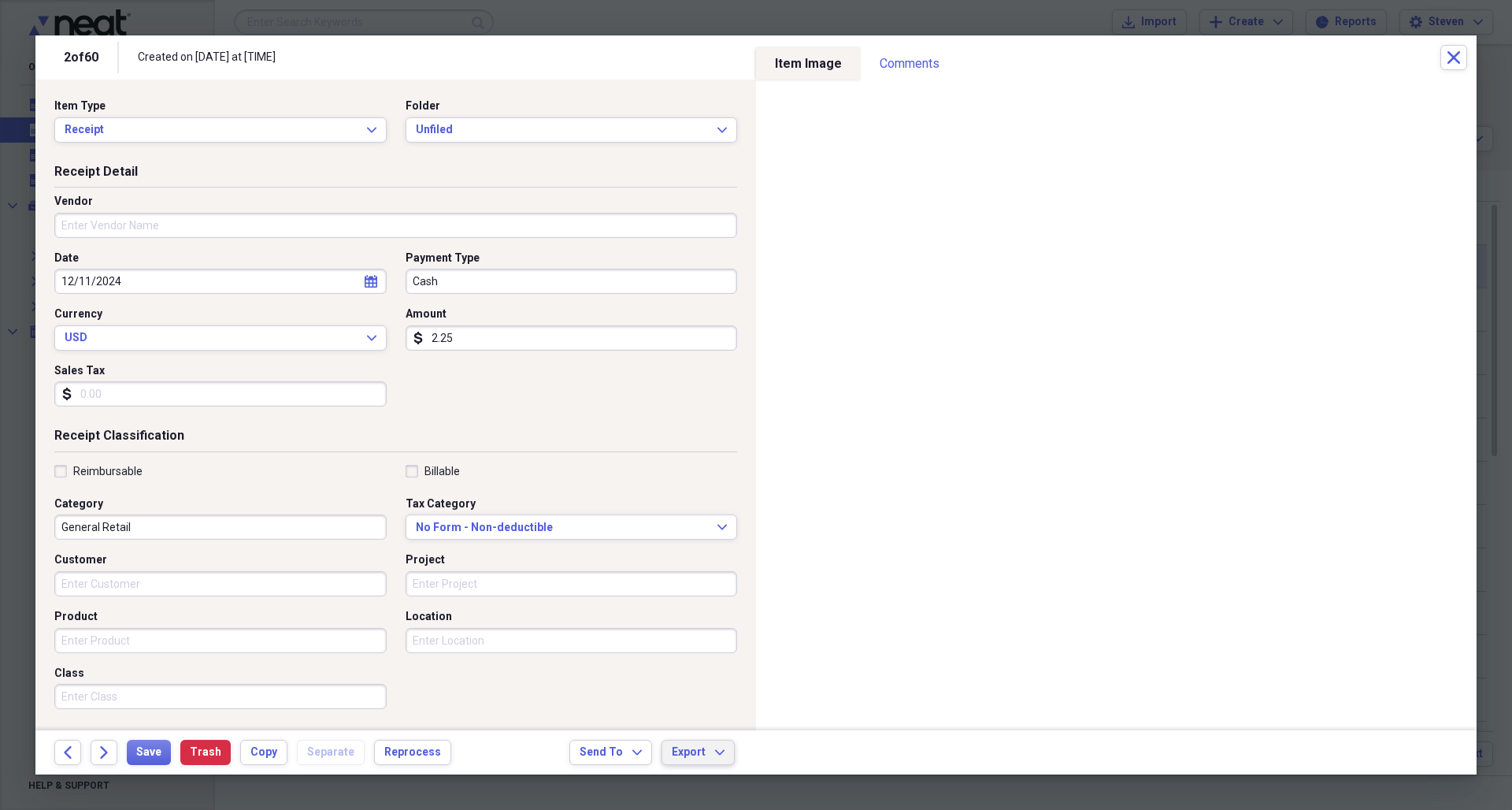 click 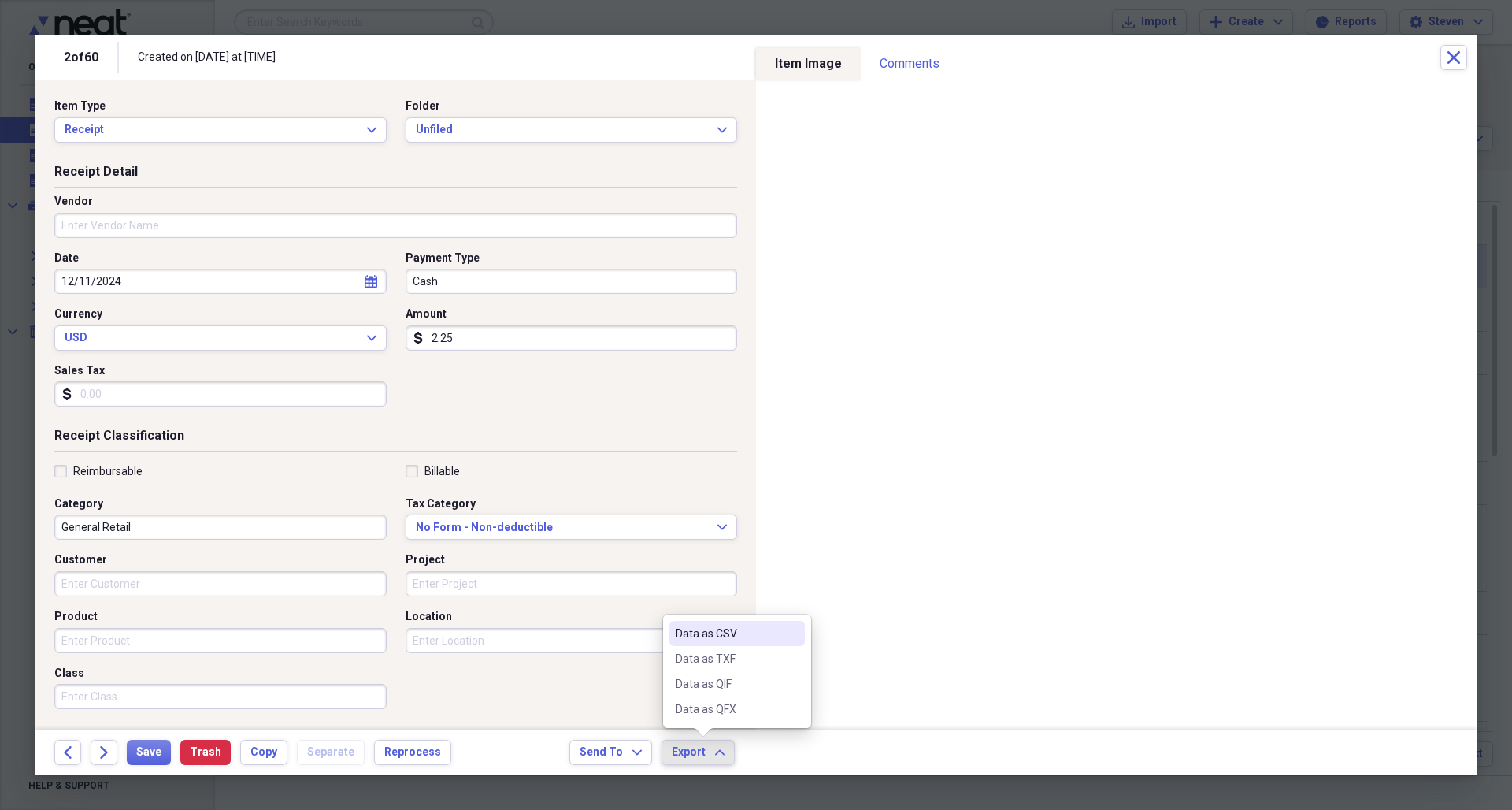 click 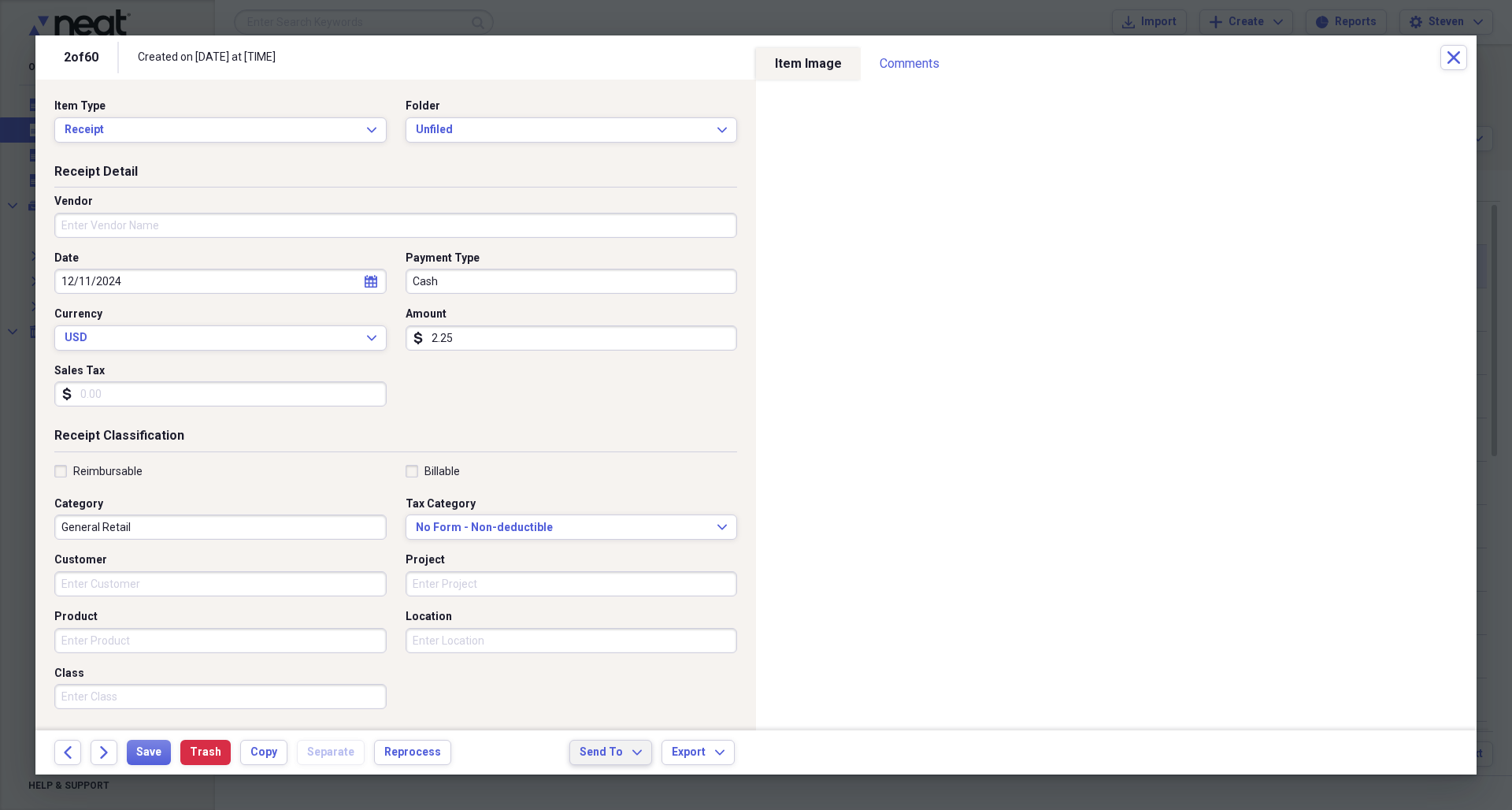 click on "Send To Expand" at bounding box center (610, 752) 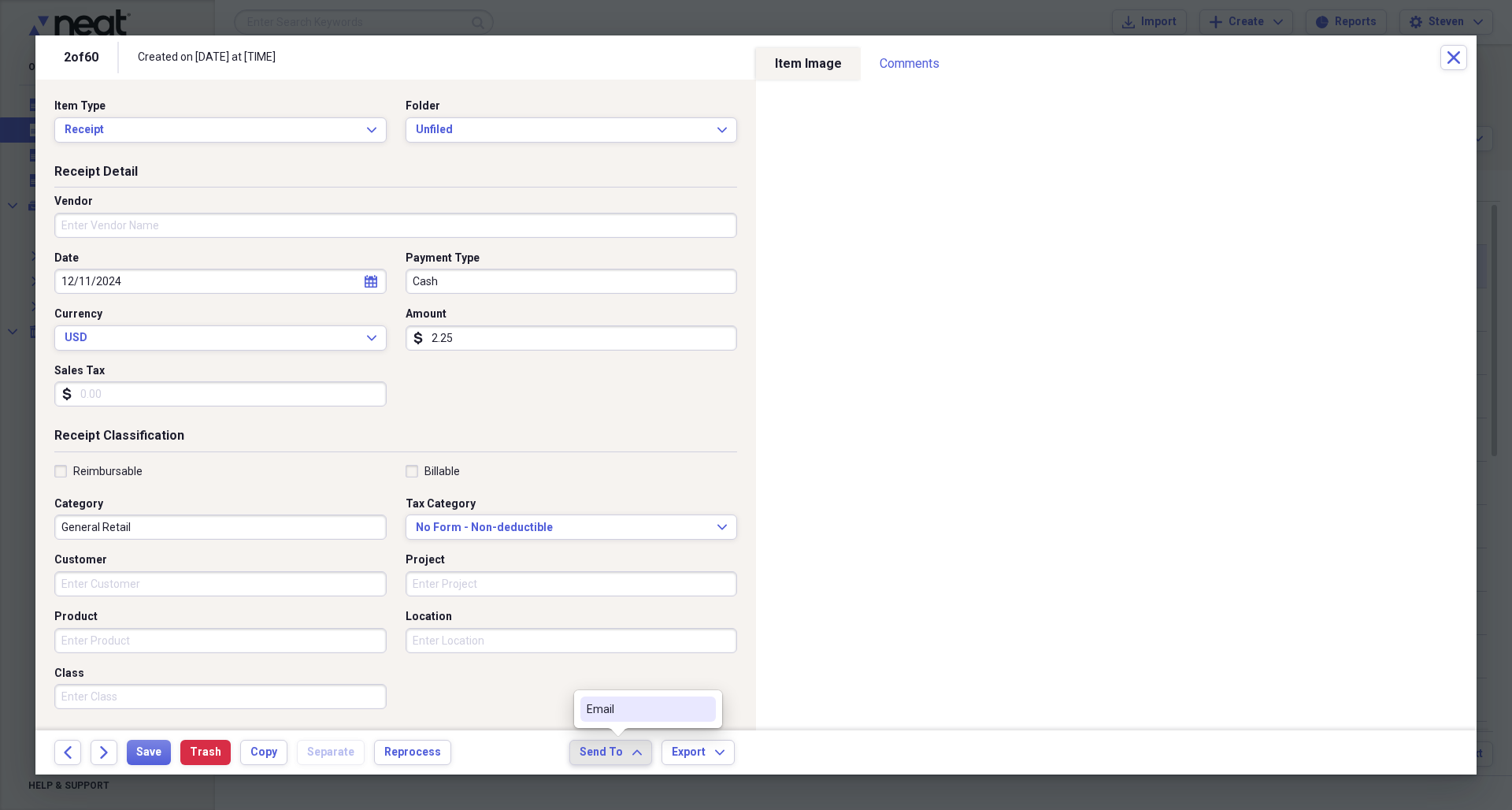 click on "Email" at bounding box center [639, 709] 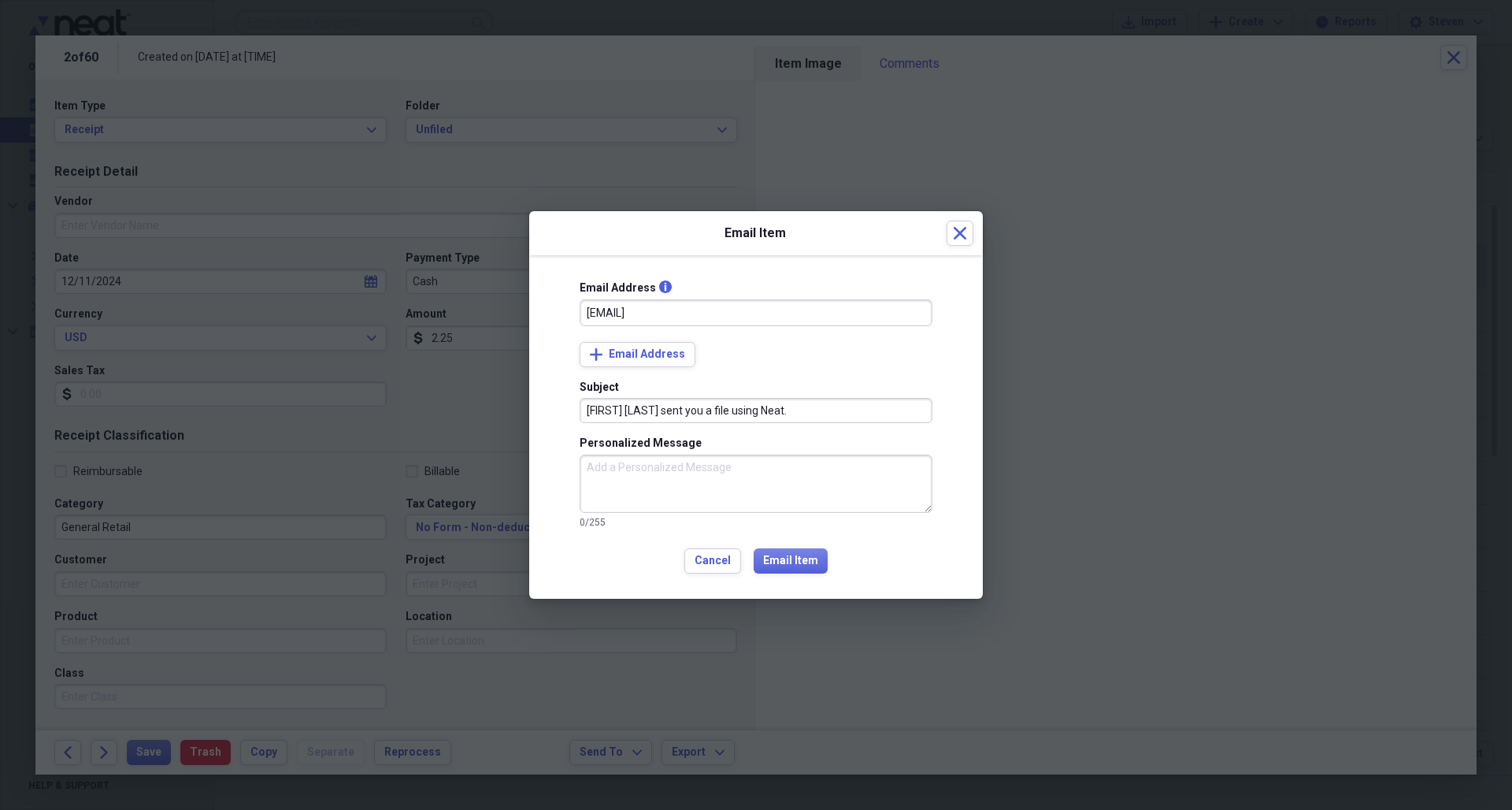 type on "[EMAIL]" 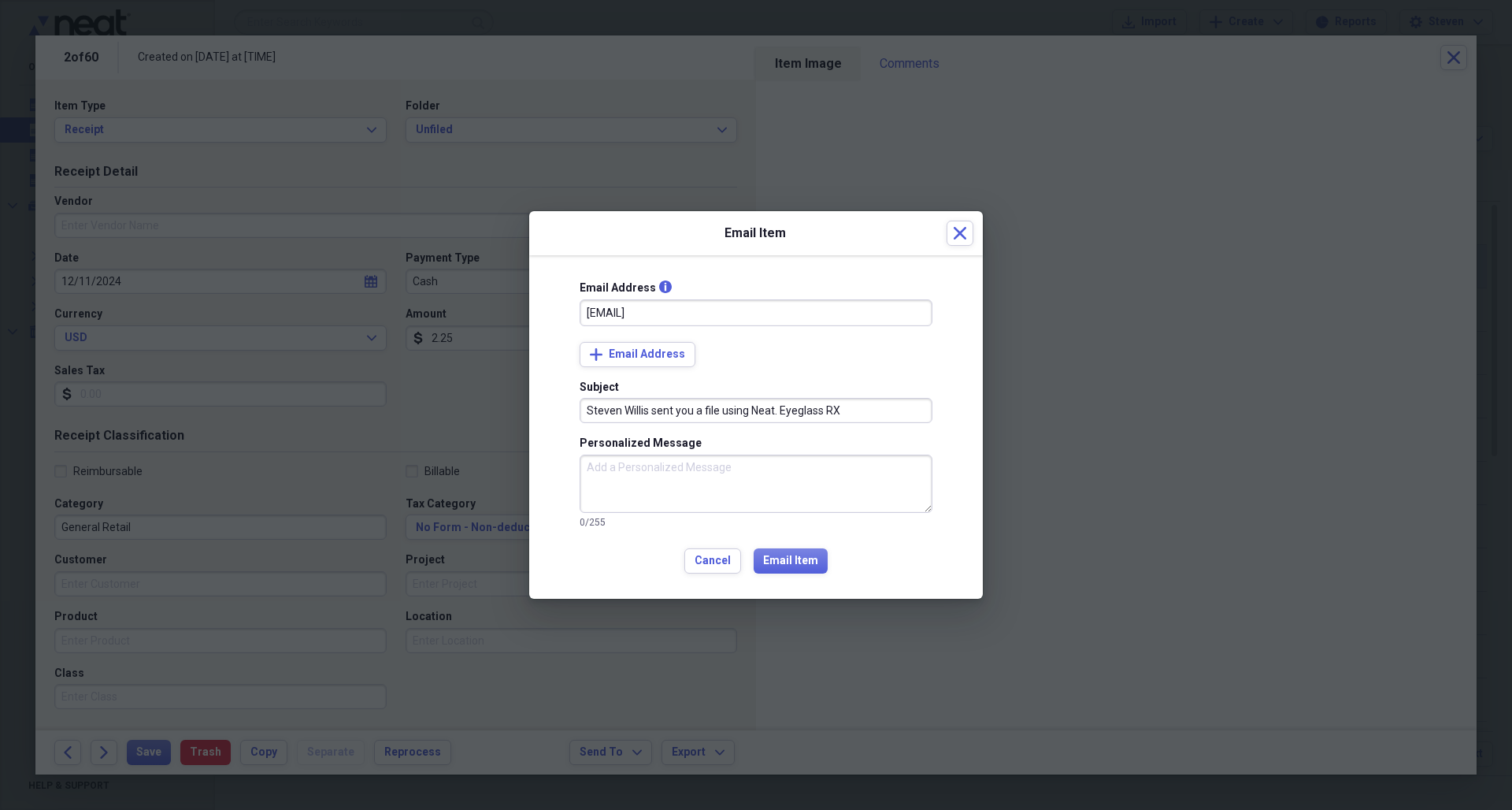 type on "Steven Willis sent you a file using Neat. Eyeglass RX" 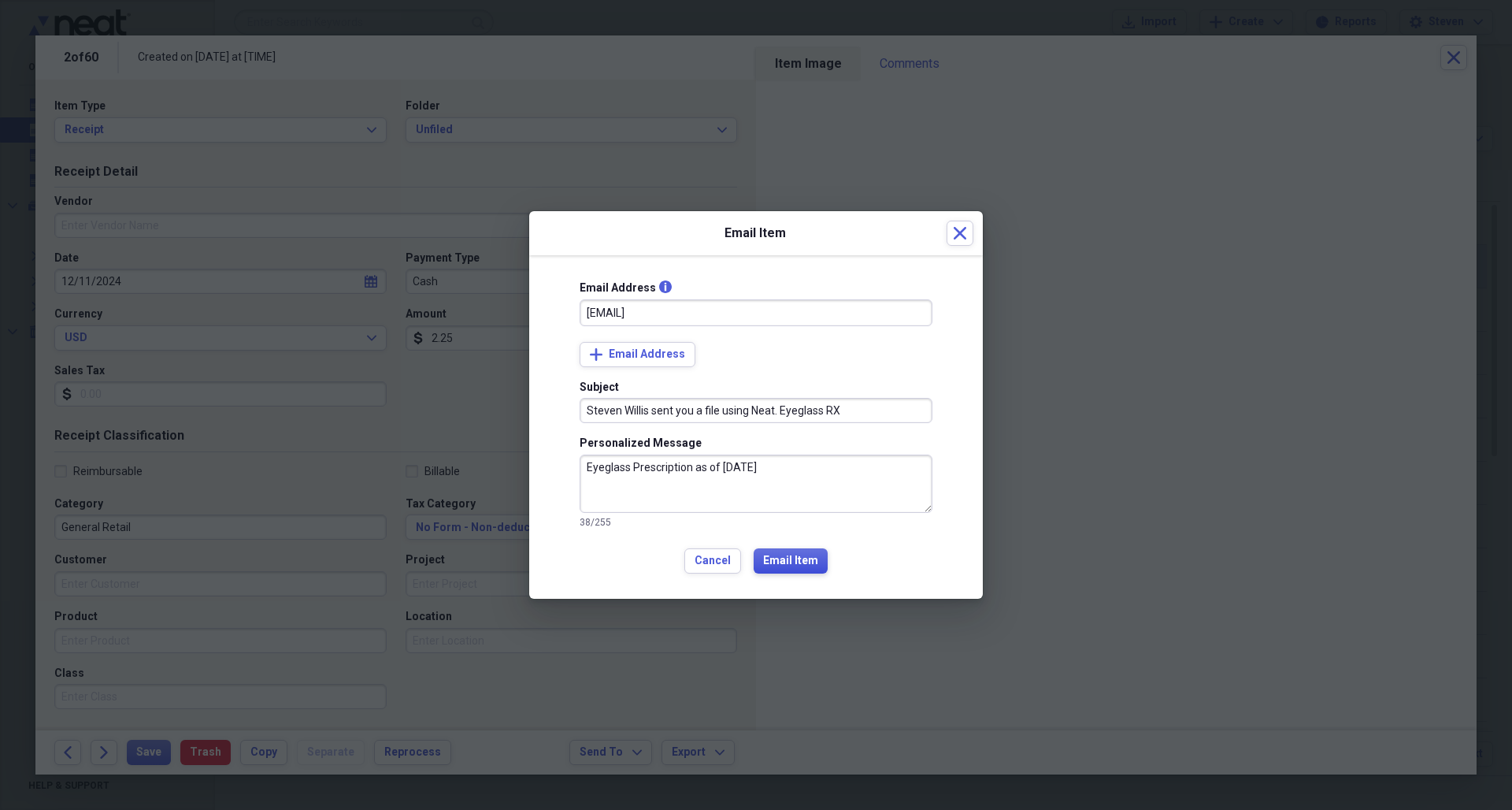 type on "Eyeglass Prescription as of [DATE]" 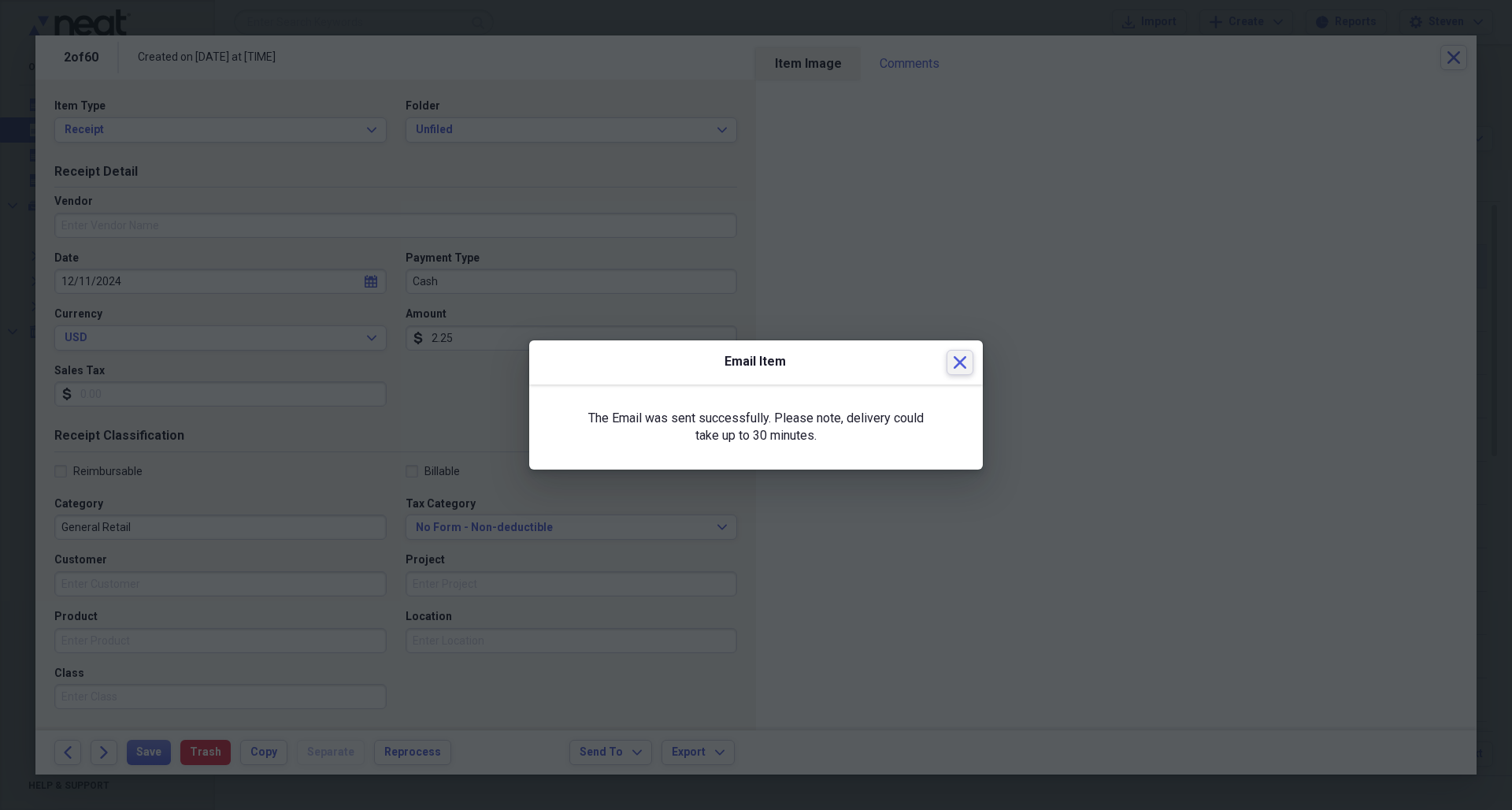 click on "Close" 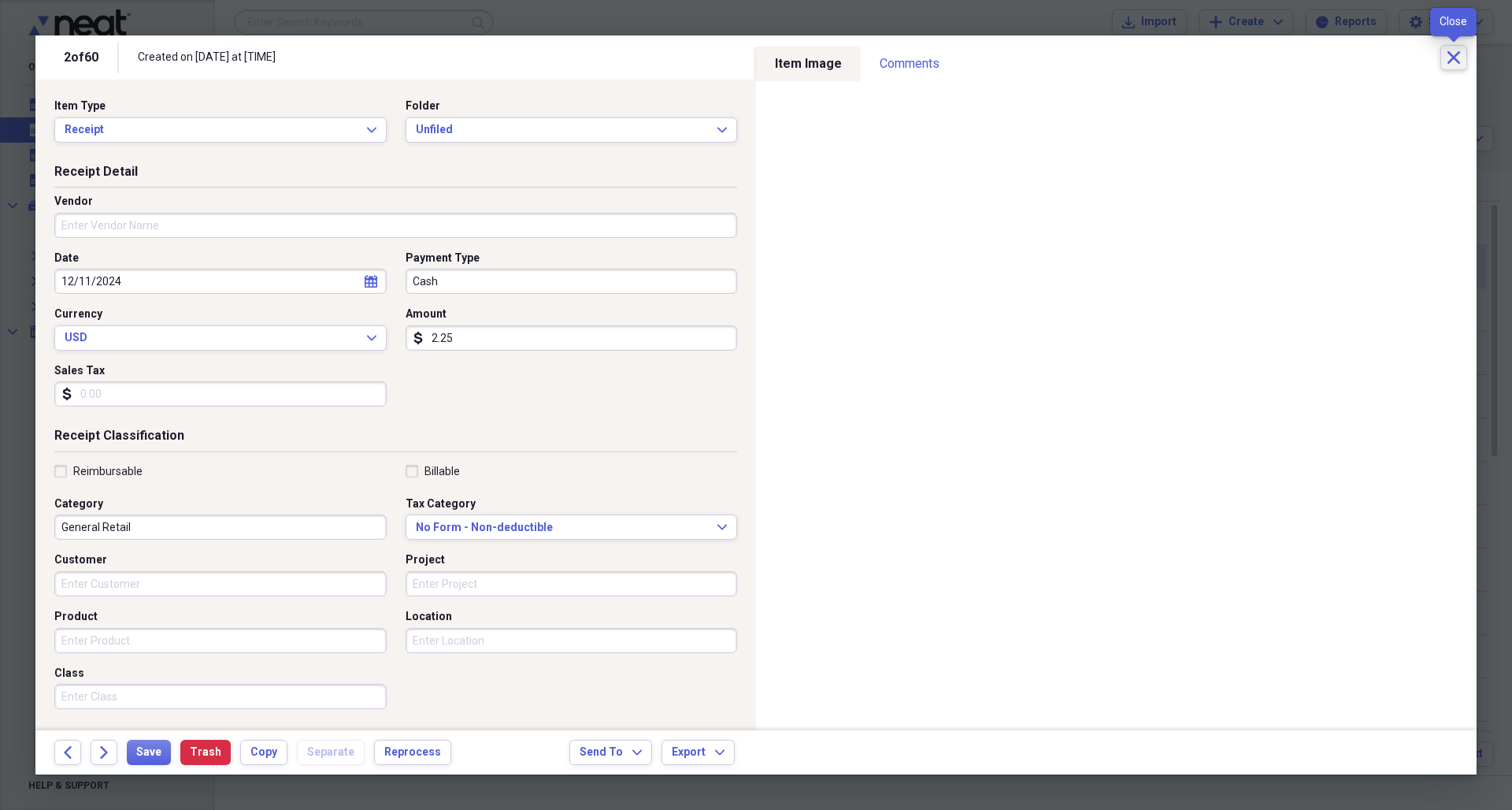 click on "Close" 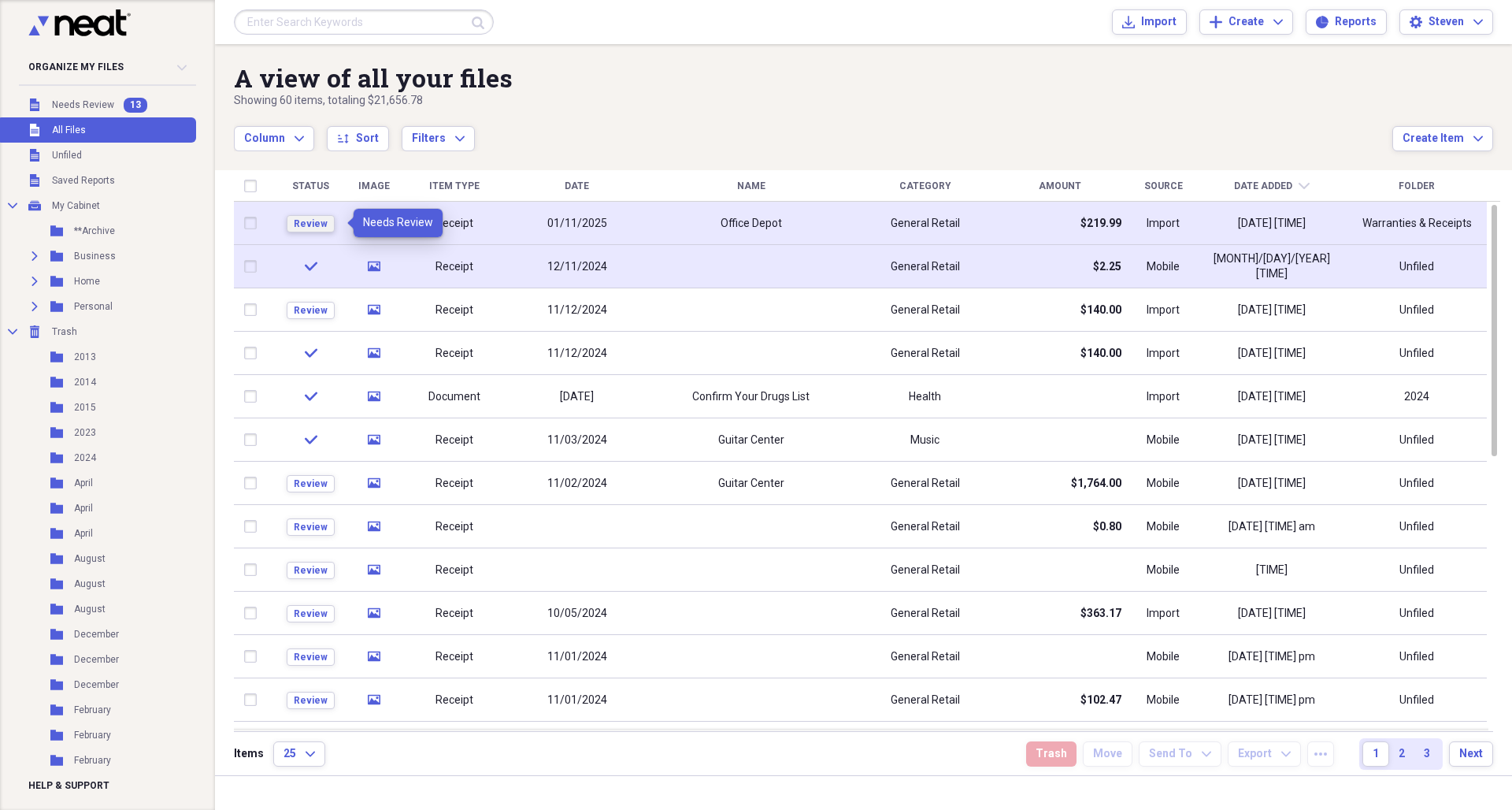 click on "Review" at bounding box center [310, 224] 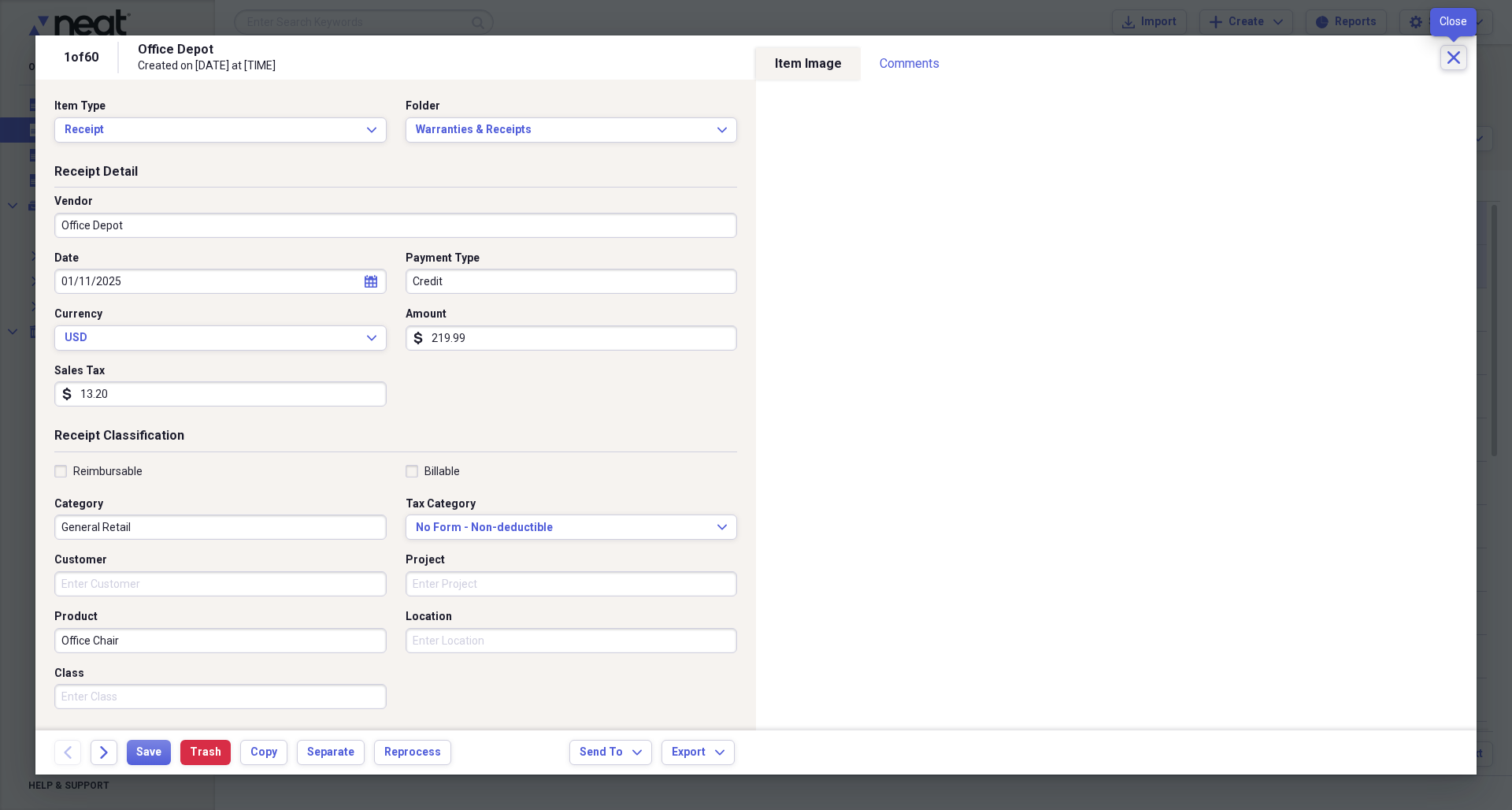 click 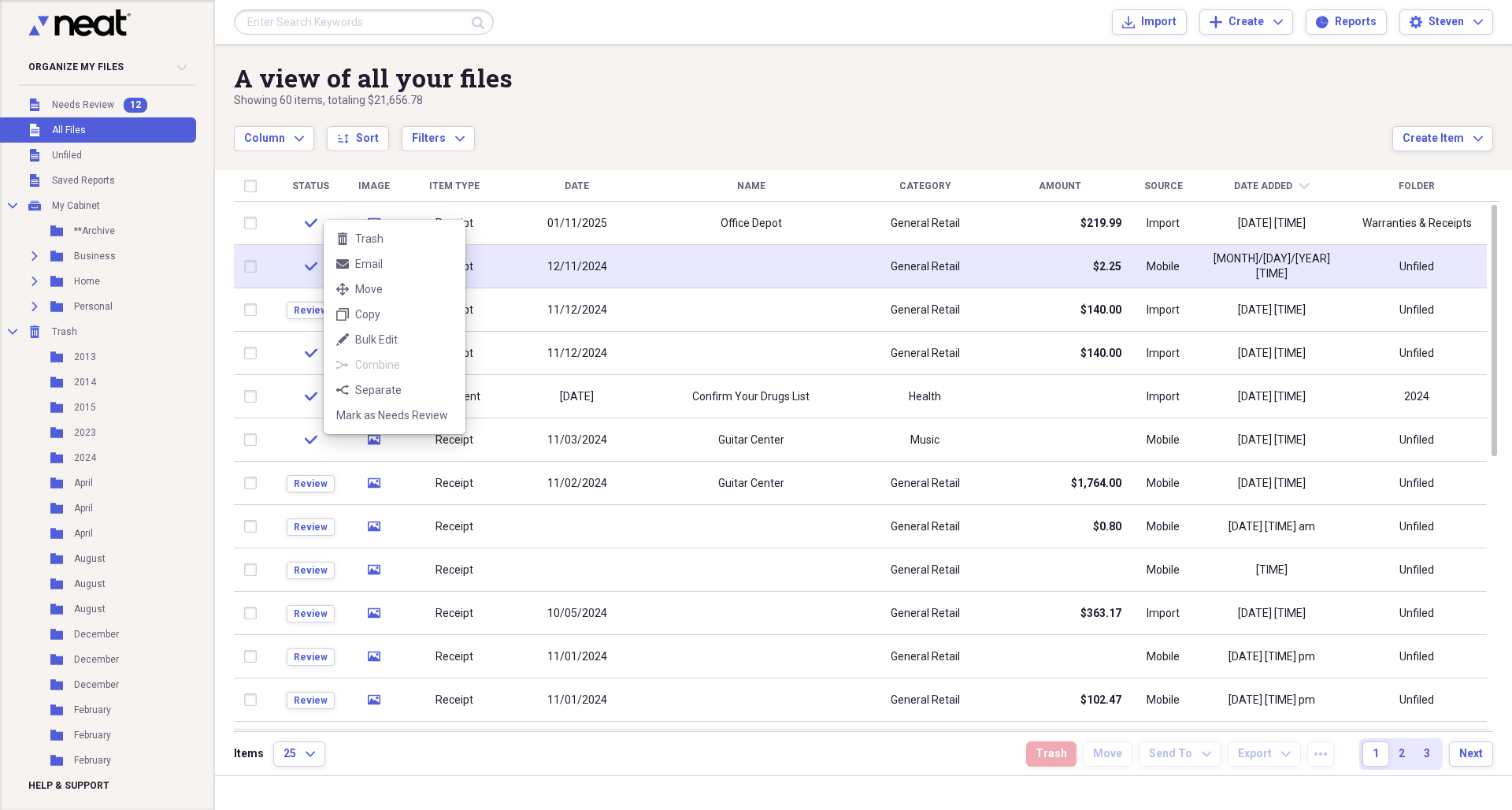 click on "Organize My Files 12 Collapse Unfiled Needs Review 12 Unfiled All Files Unfiled Unfiled Unfiled Saved Reports Collapse My Cabinet My Cabinet Add Folder Folder **Archive Add Folder Expand Folder Business Add Folder Expand Folder Home Add Folder Expand Folder Personal Add Folder Collapse Trash Trash Folder 2013 Folder 2014 Folder 2015 Folder 2023 Folder 2024 Folder April Folder April Folder April Folder August Folder August Folder August Folder December Folder December Folder December Folder February Folder February Folder February Folder January Folder January Service Date Folder January Service Date Folder July Folder July Folder July Folder June Folder June Folder June Folder Lisa Folder March Folder March Folder March Folder May Folder May Folder May Folder November Folder November Folder November Folder October Folder October Folder October Folder September Folder September Folder September Help & Support Submit Import Import Add Create Expand Reports Reports Settings Steven Expand A view of all your files" at bounding box center (756, 405) 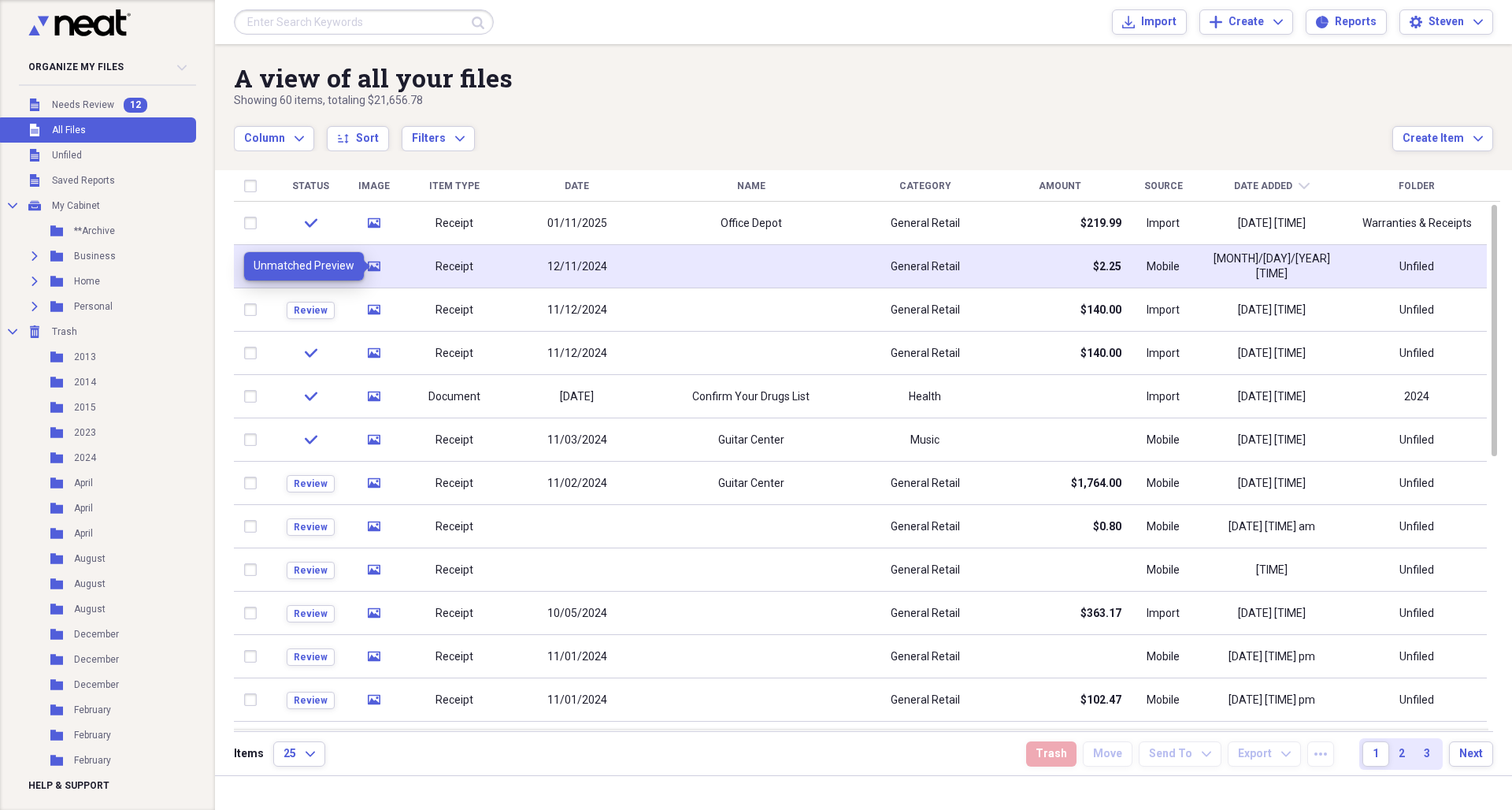 click on "media" 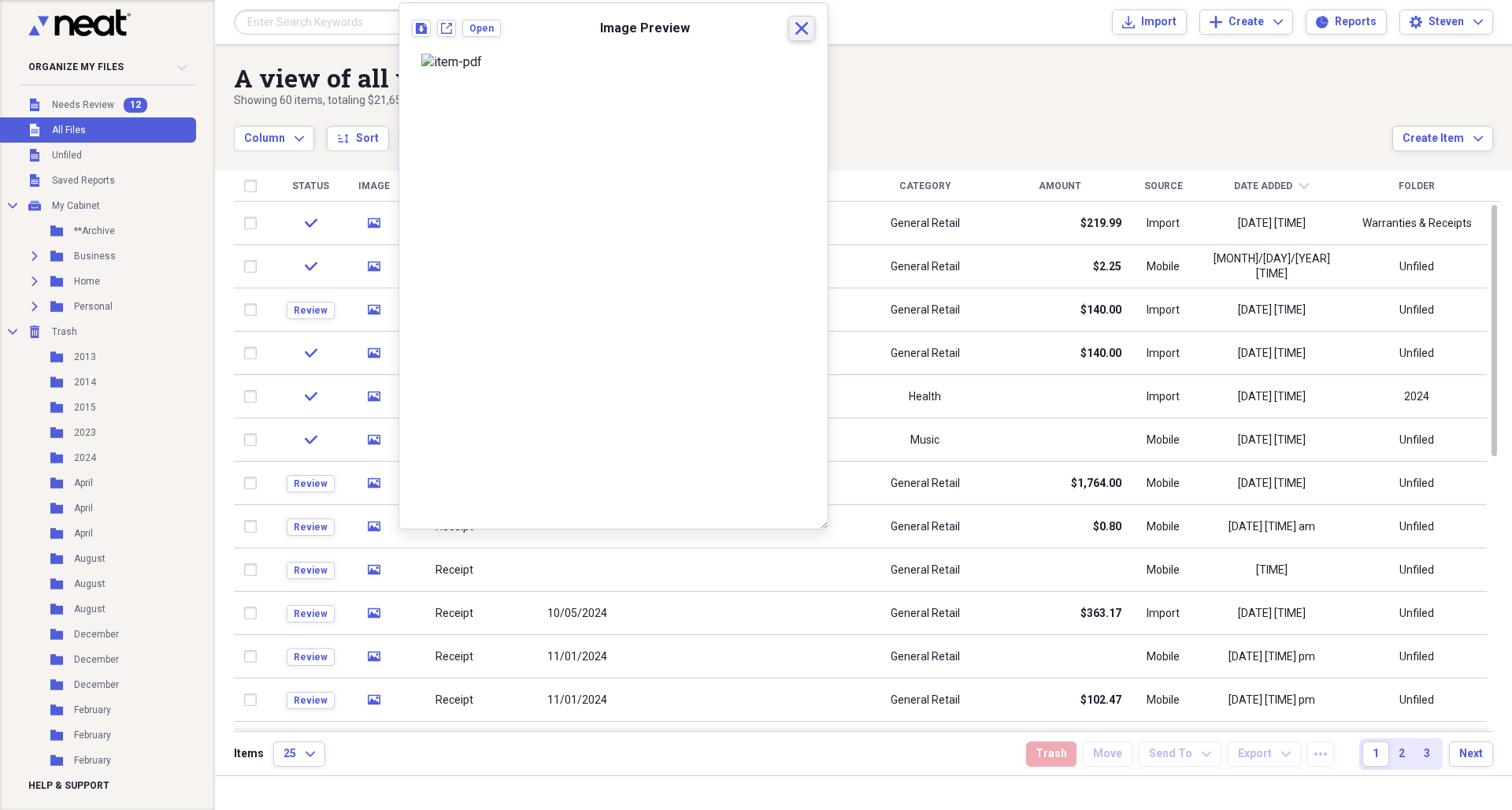 click 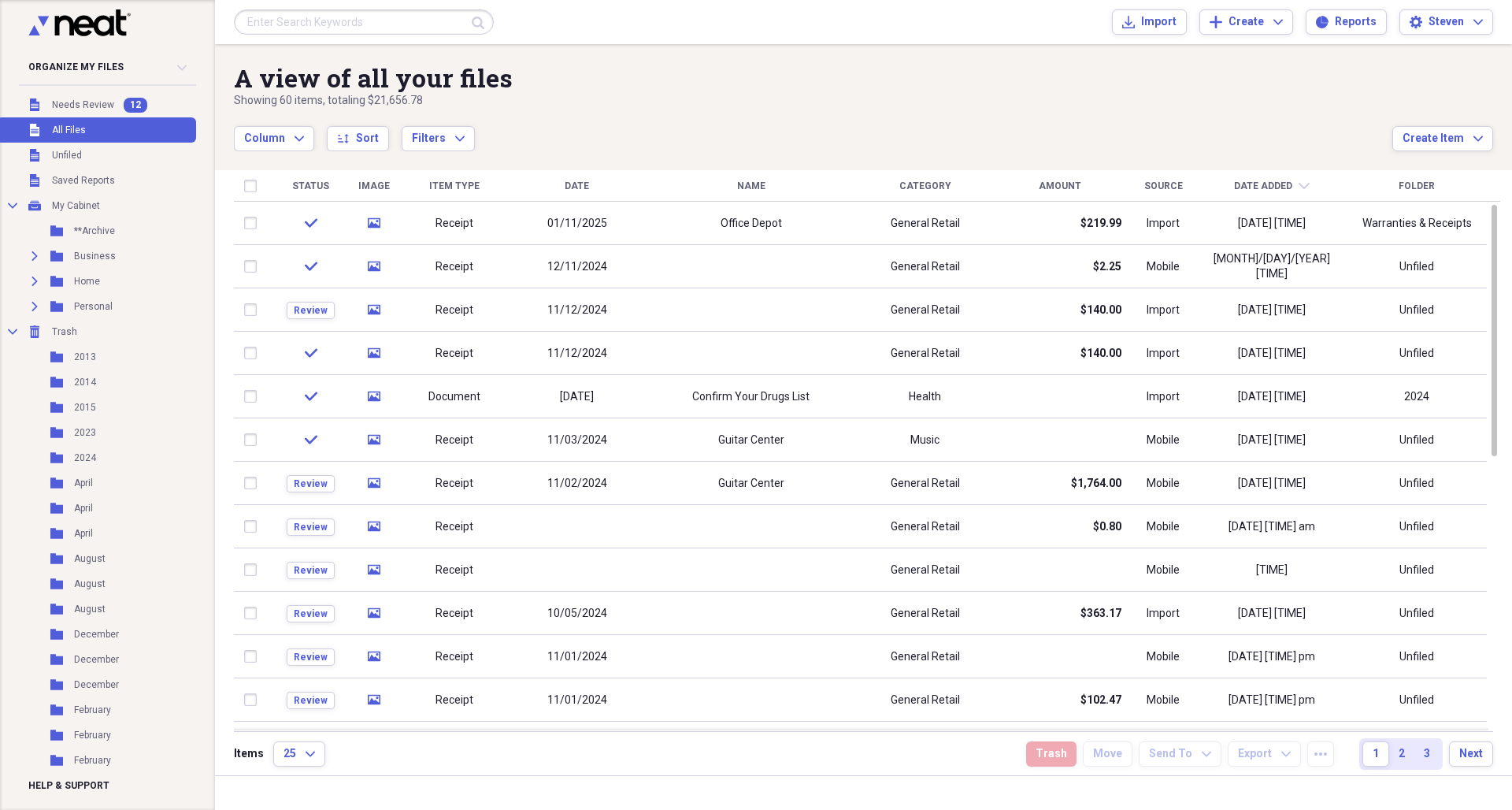 click on "Organize My Files 12 Collapse Unfiled Needs Review 12 Unfiled All Files Unfiled Unfiled Unfiled Saved Reports Collapse My Cabinet My Cabinet Add Folder Folder **Archive Add Folder Expand Folder Business Add Folder Expand Folder Home Add Folder Expand Folder Personal Add Folder Collapse Trash Trash Folder 2013 Folder 2014 Folder 2015 Folder 2023 Folder 2024 Folder April Folder April Folder April Folder August Folder August Folder August Folder December Folder December Folder December Folder February Folder February Folder February Folder January Folder January Service Date Folder January Service Date Folder July Folder July Folder July Folder June Folder June Folder June Folder Lisa Folder March Folder March Folder March Folder May Folder May Folder May Folder November Folder November Folder November Folder October Folder October Folder October Folder September Folder September Folder September Help & Support Submit Import Import Add Create Expand Reports Reports Settings Steven Expand A view of all your files" at bounding box center (756, 405) 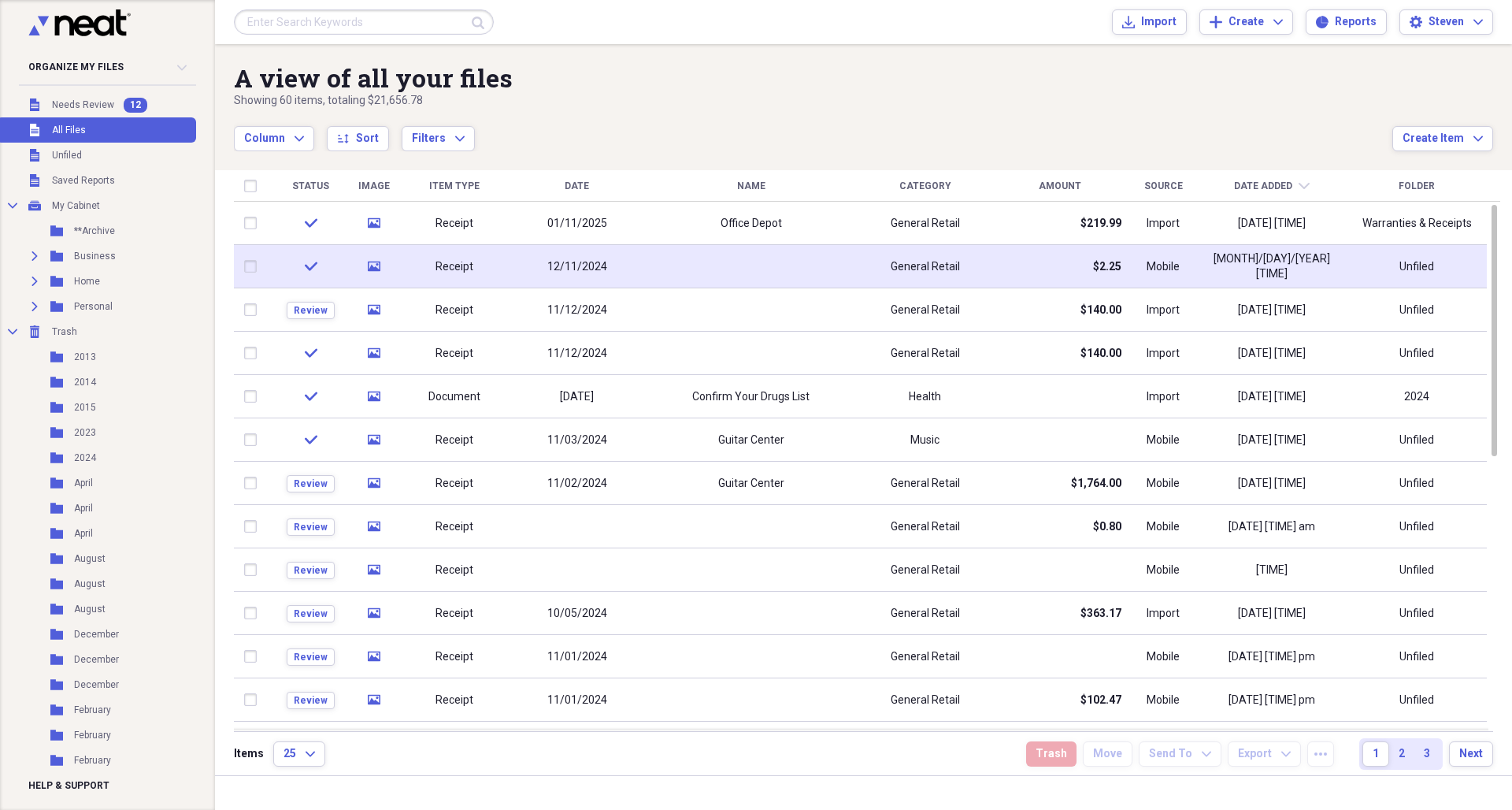 click at bounding box center [254, 266] 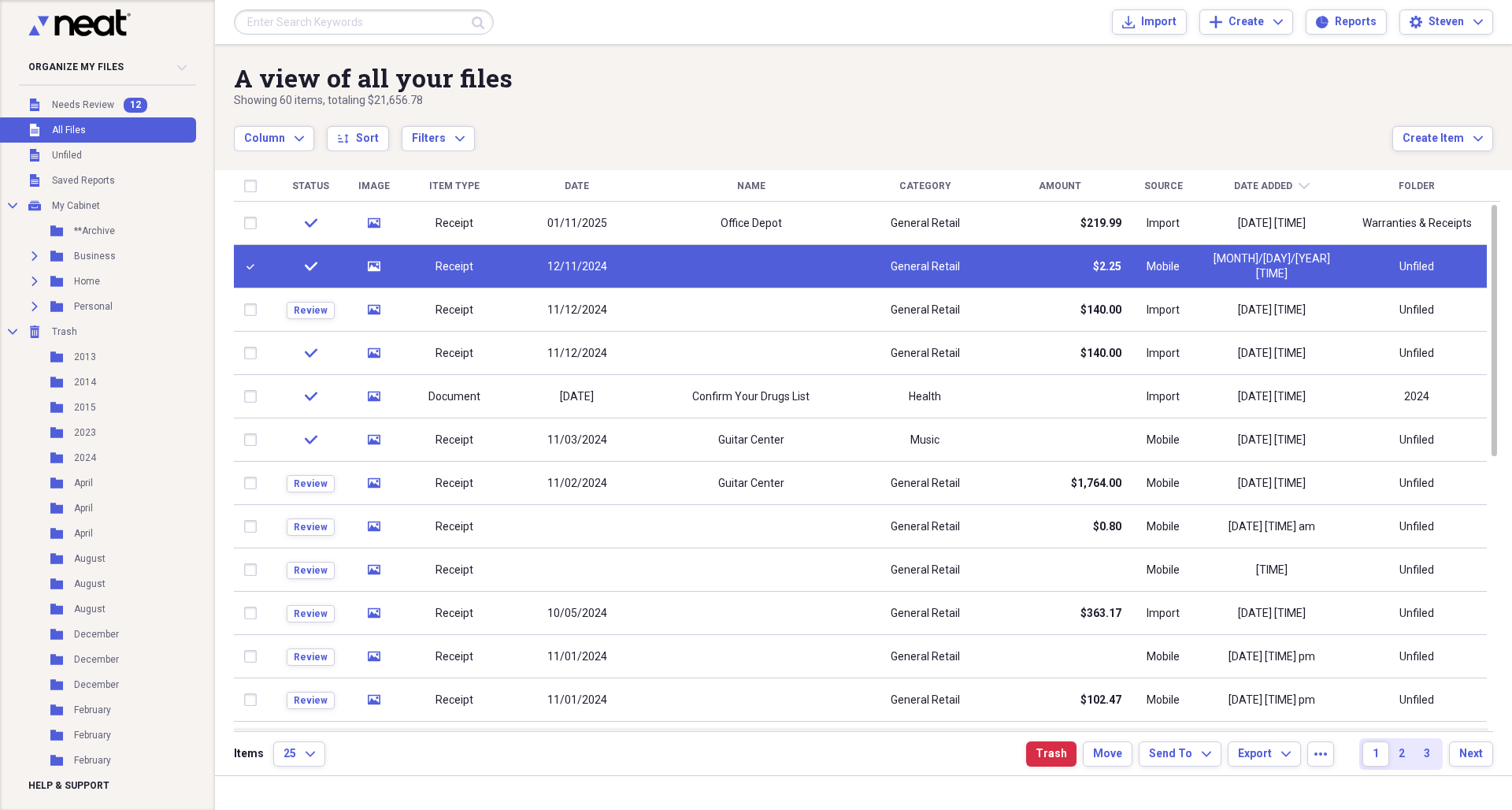 click at bounding box center [254, 266] 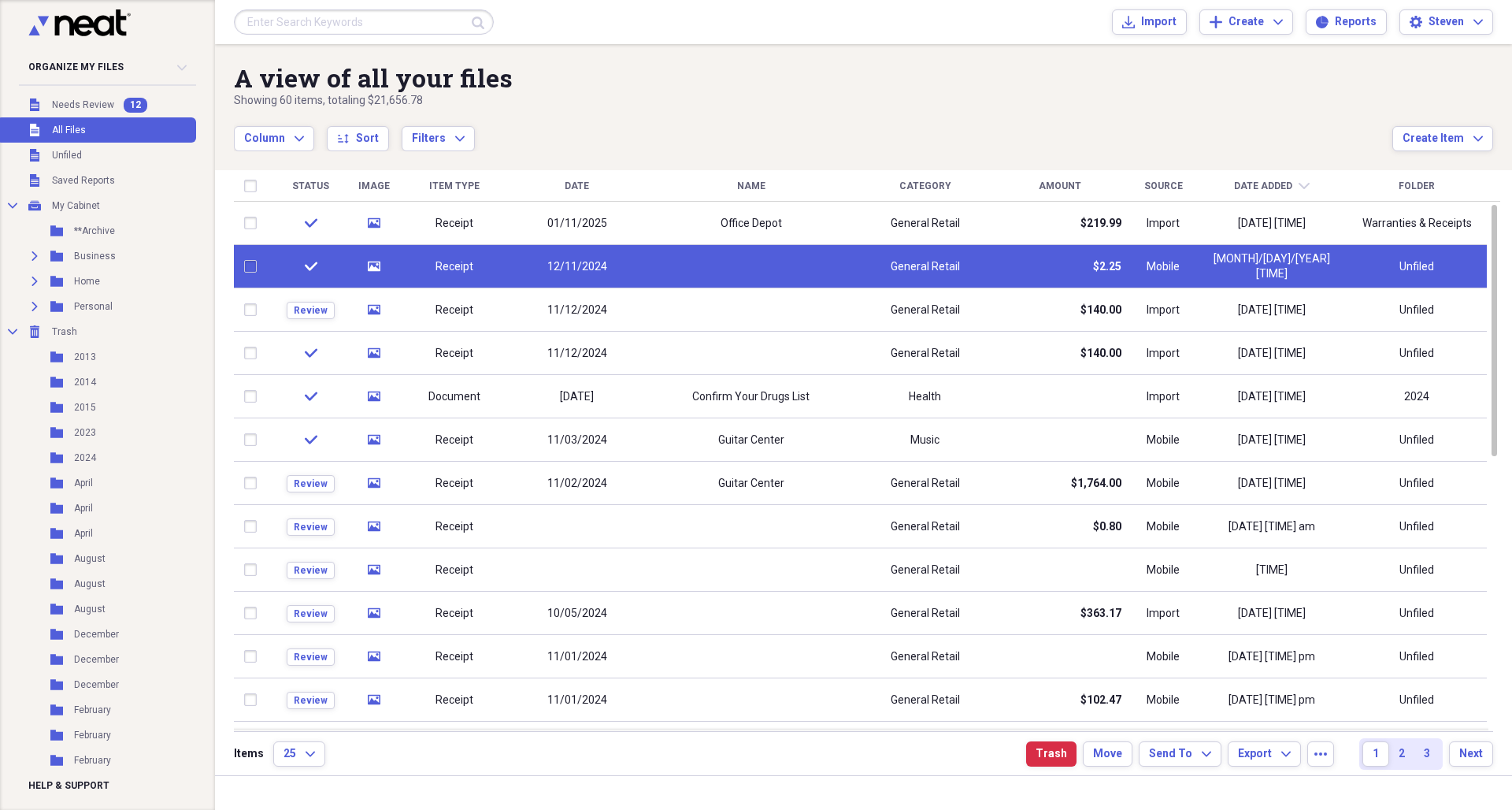 checkbox on "false" 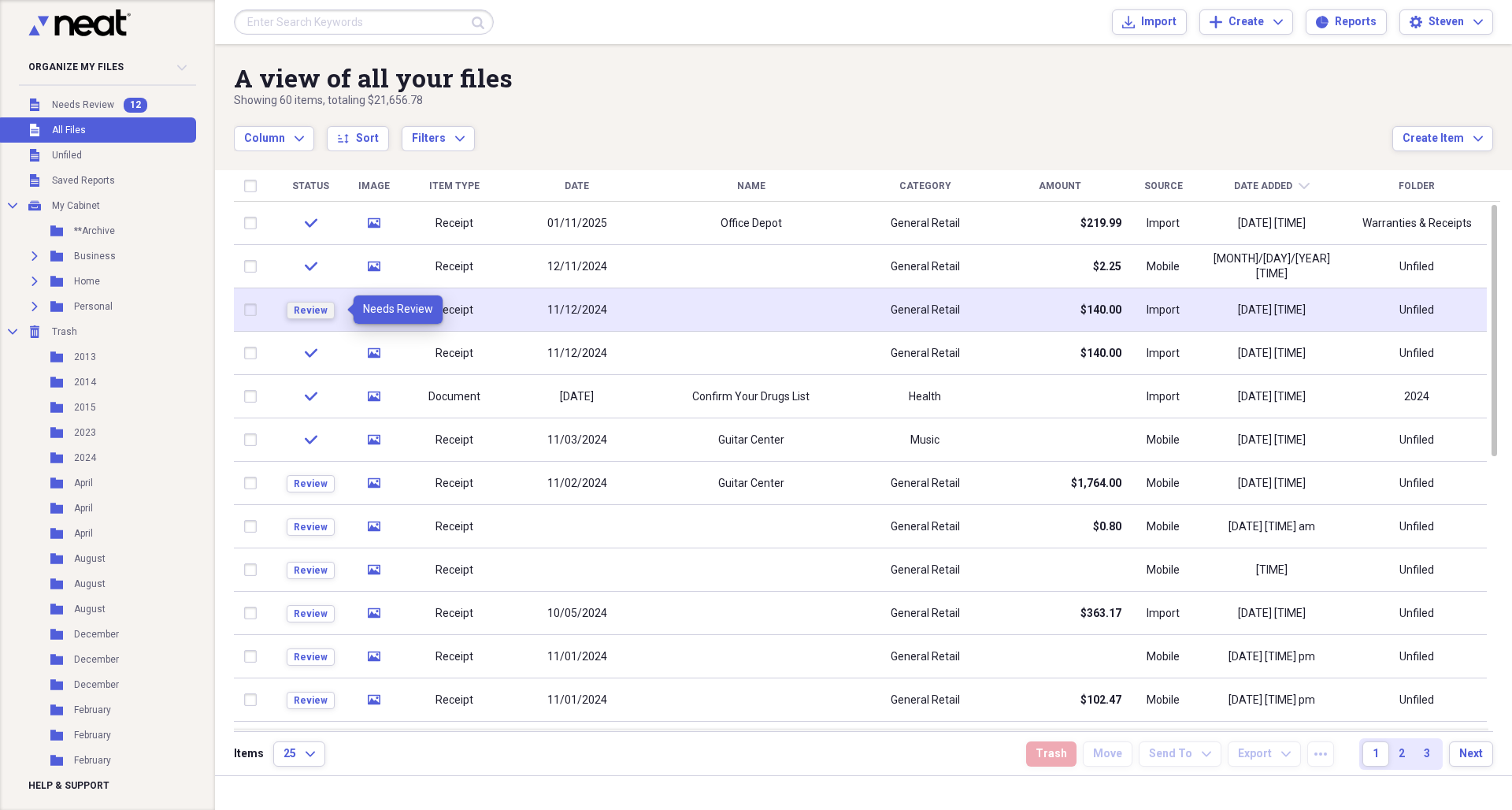click on "Review" at bounding box center (310, 310) 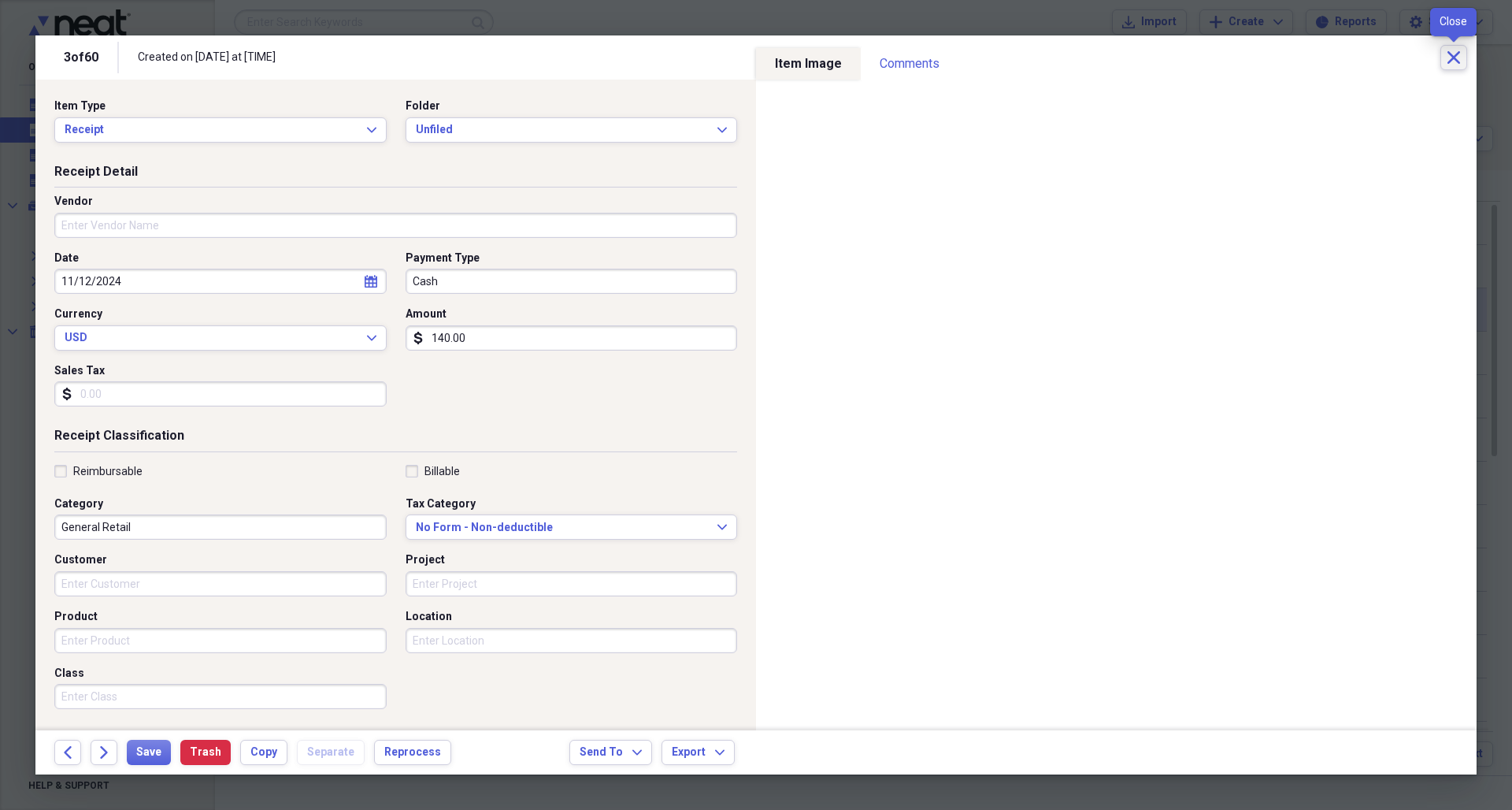 click 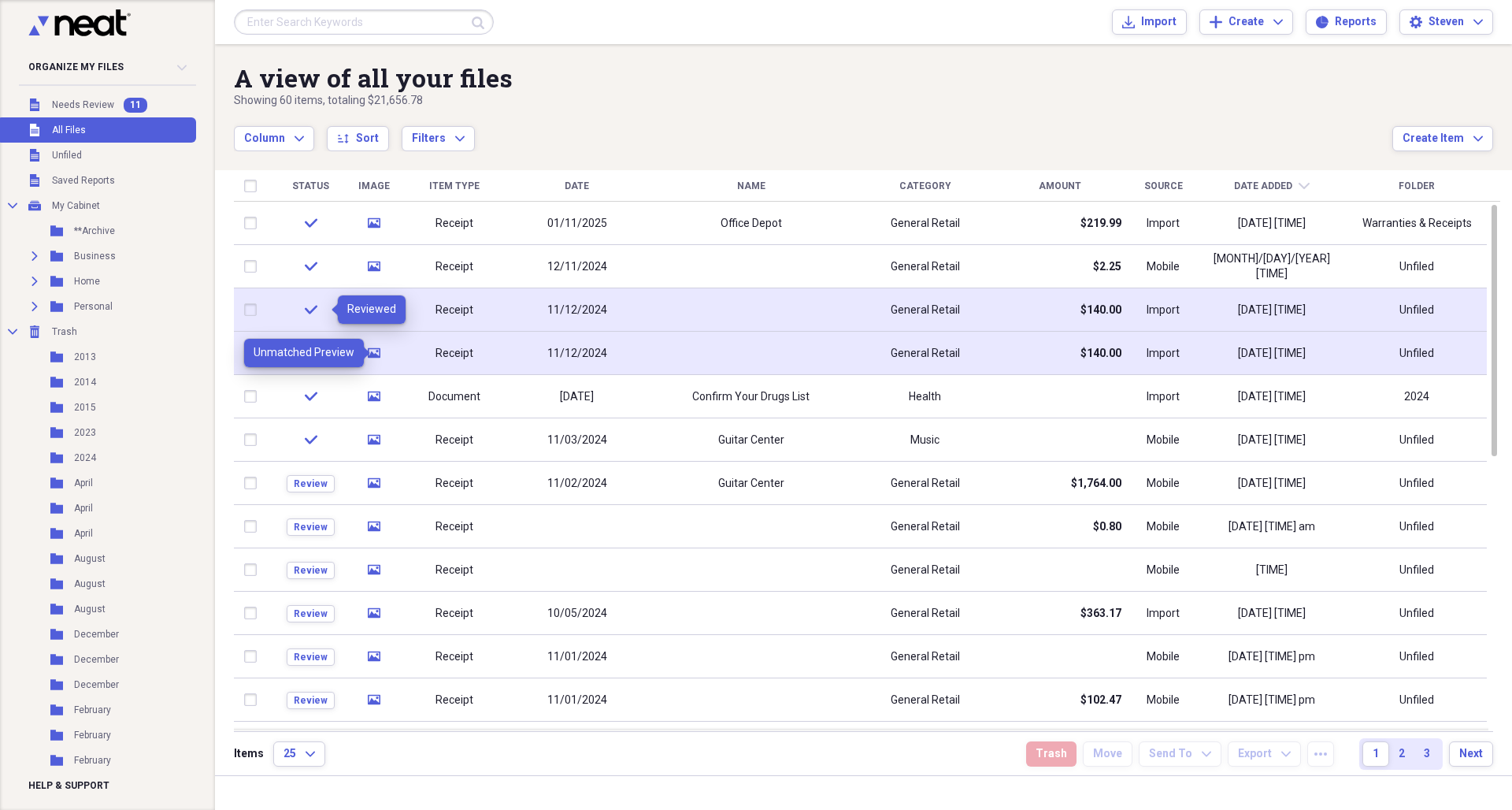 click 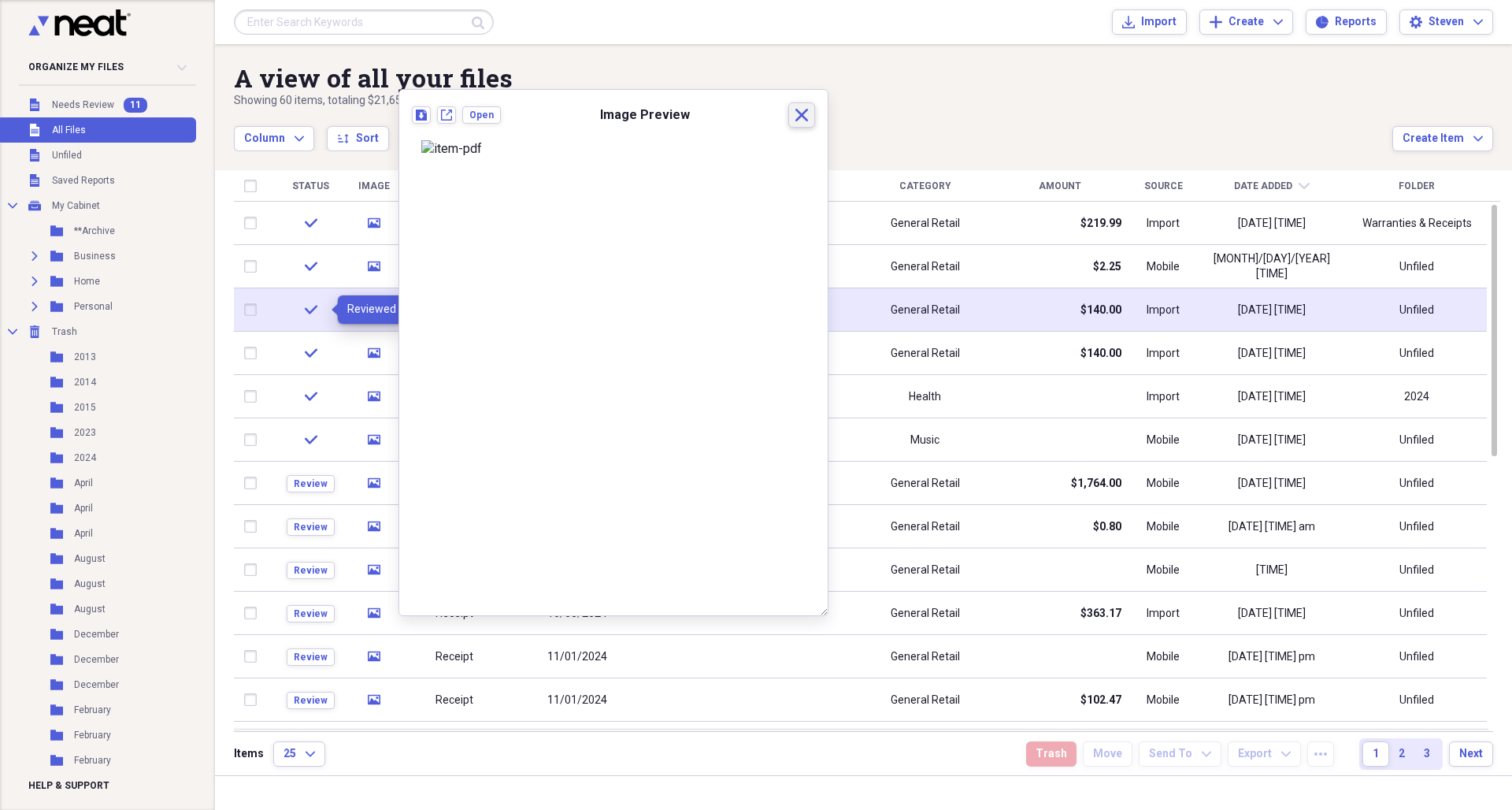 click 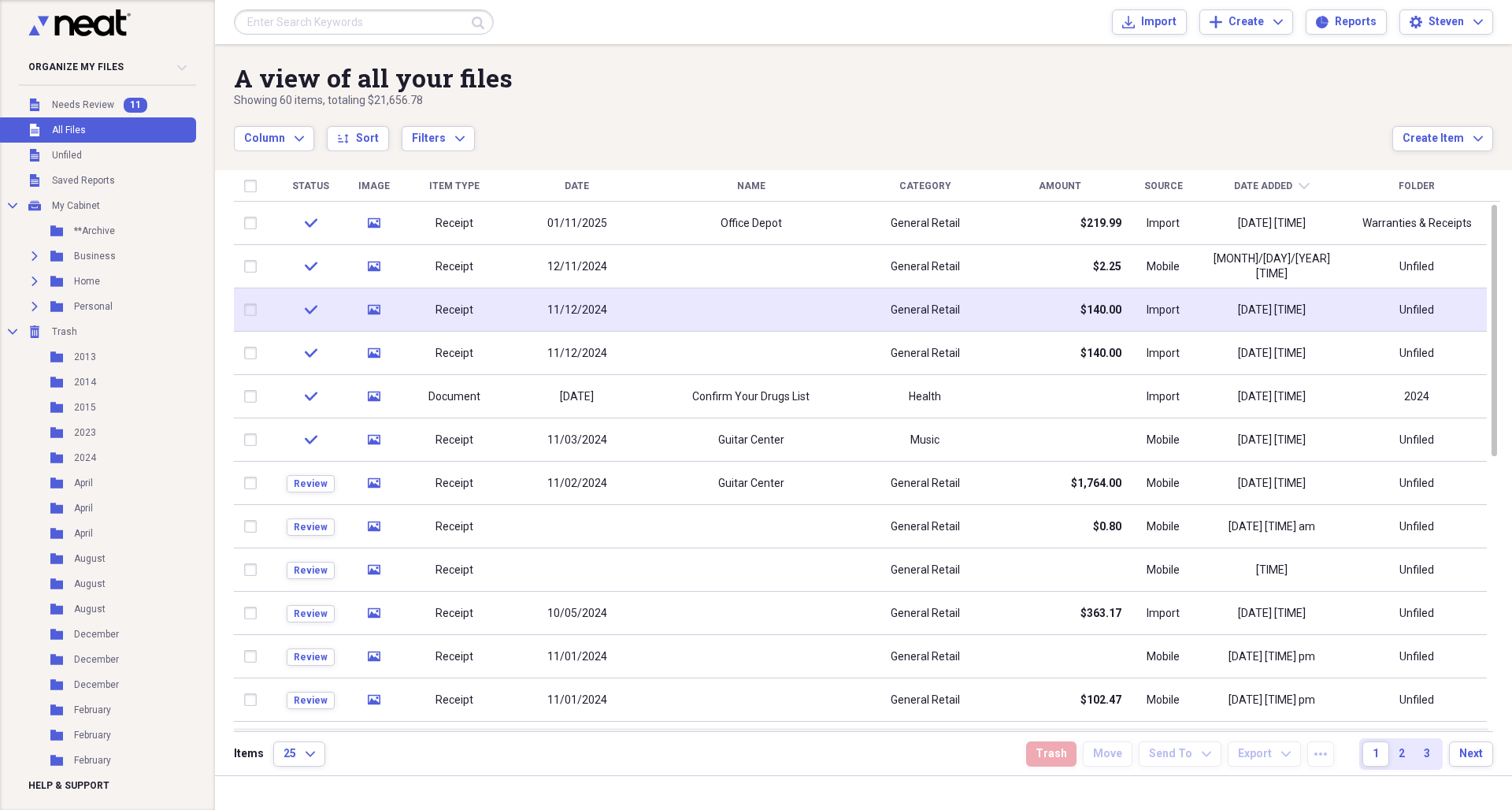 click at bounding box center (254, 310) 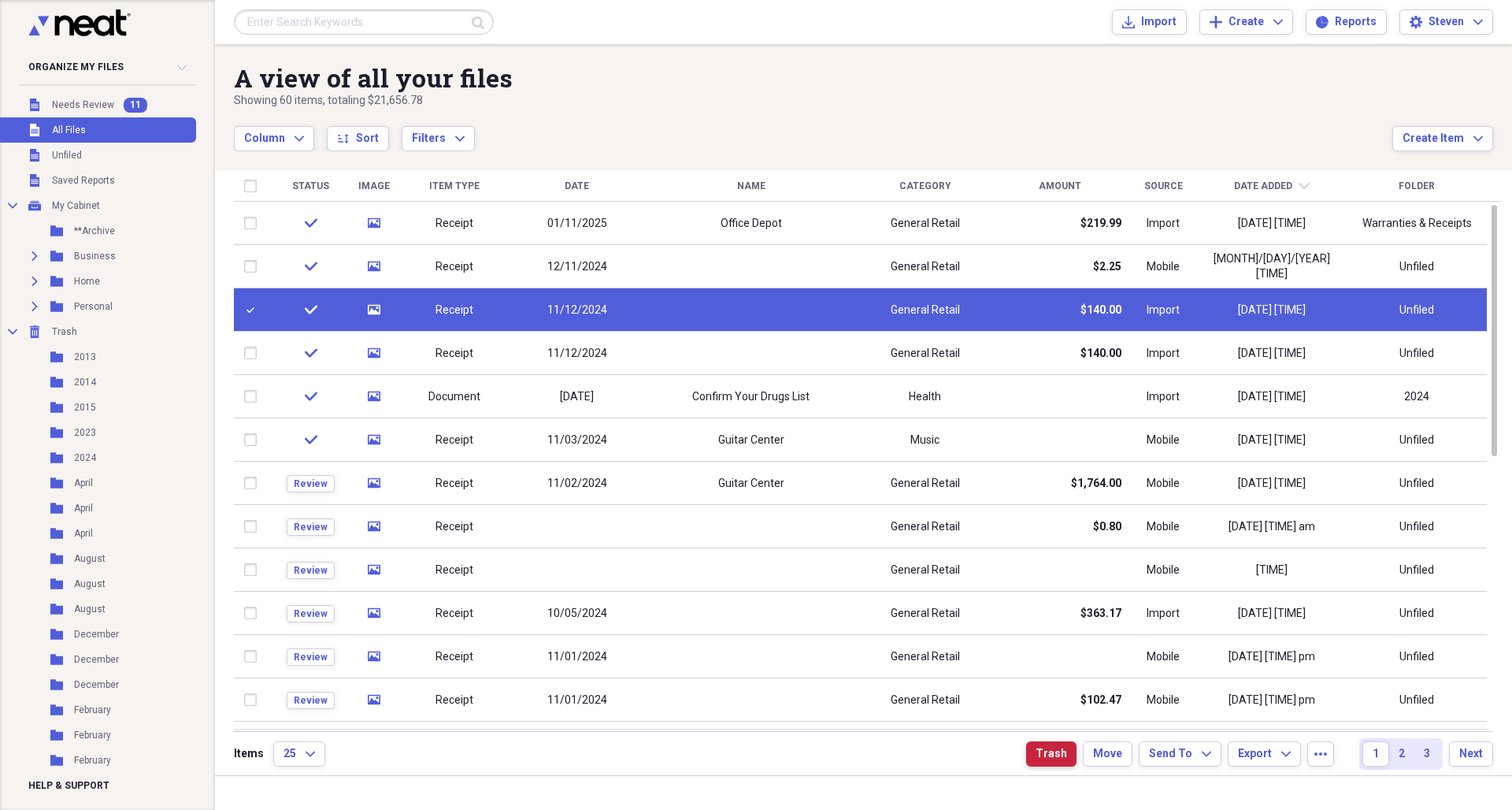 click on "Trash" at bounding box center [1051, 754] 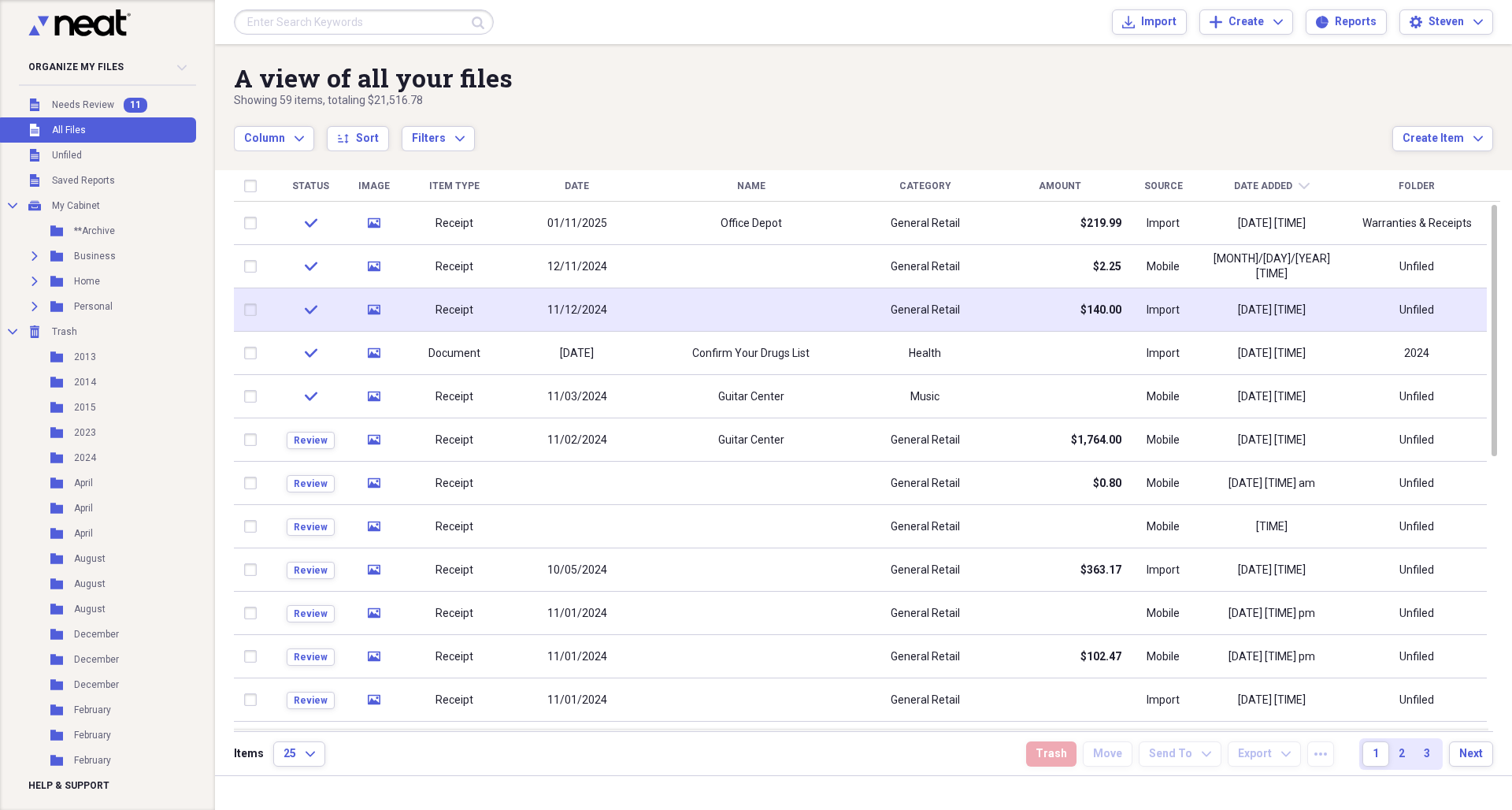click at bounding box center (254, 310) 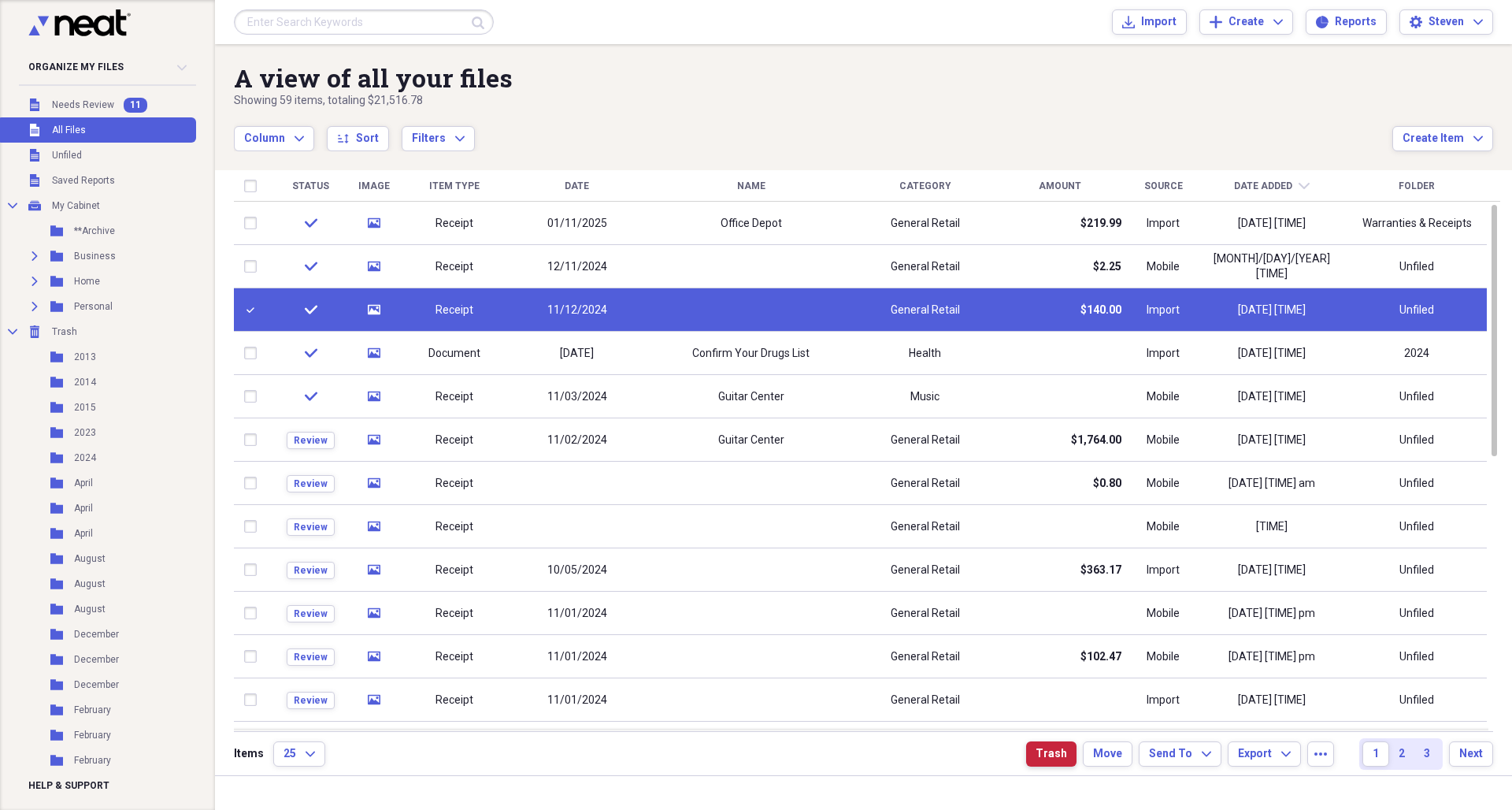 click on "Trash" at bounding box center (1051, 754) 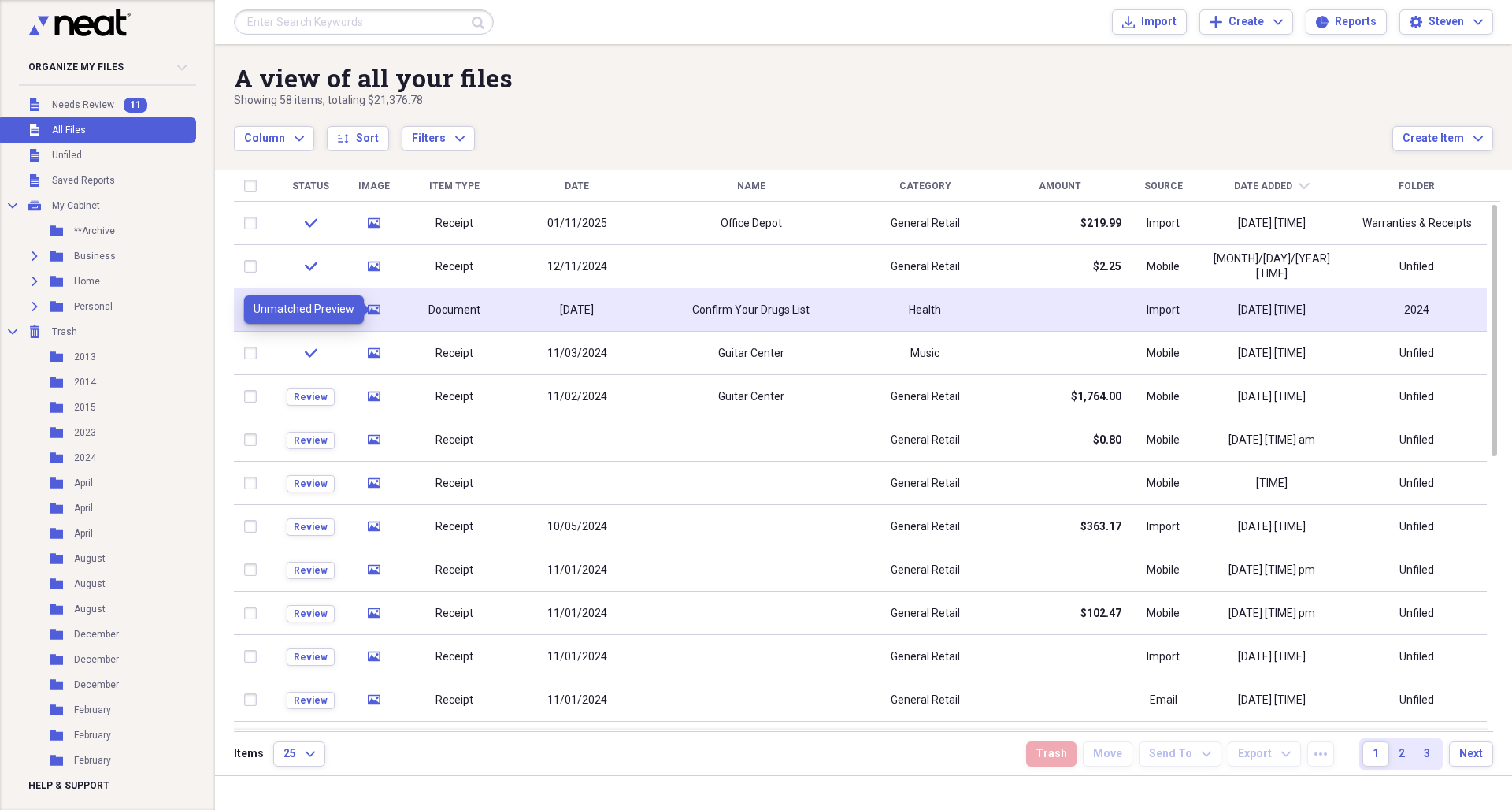 click on "media" 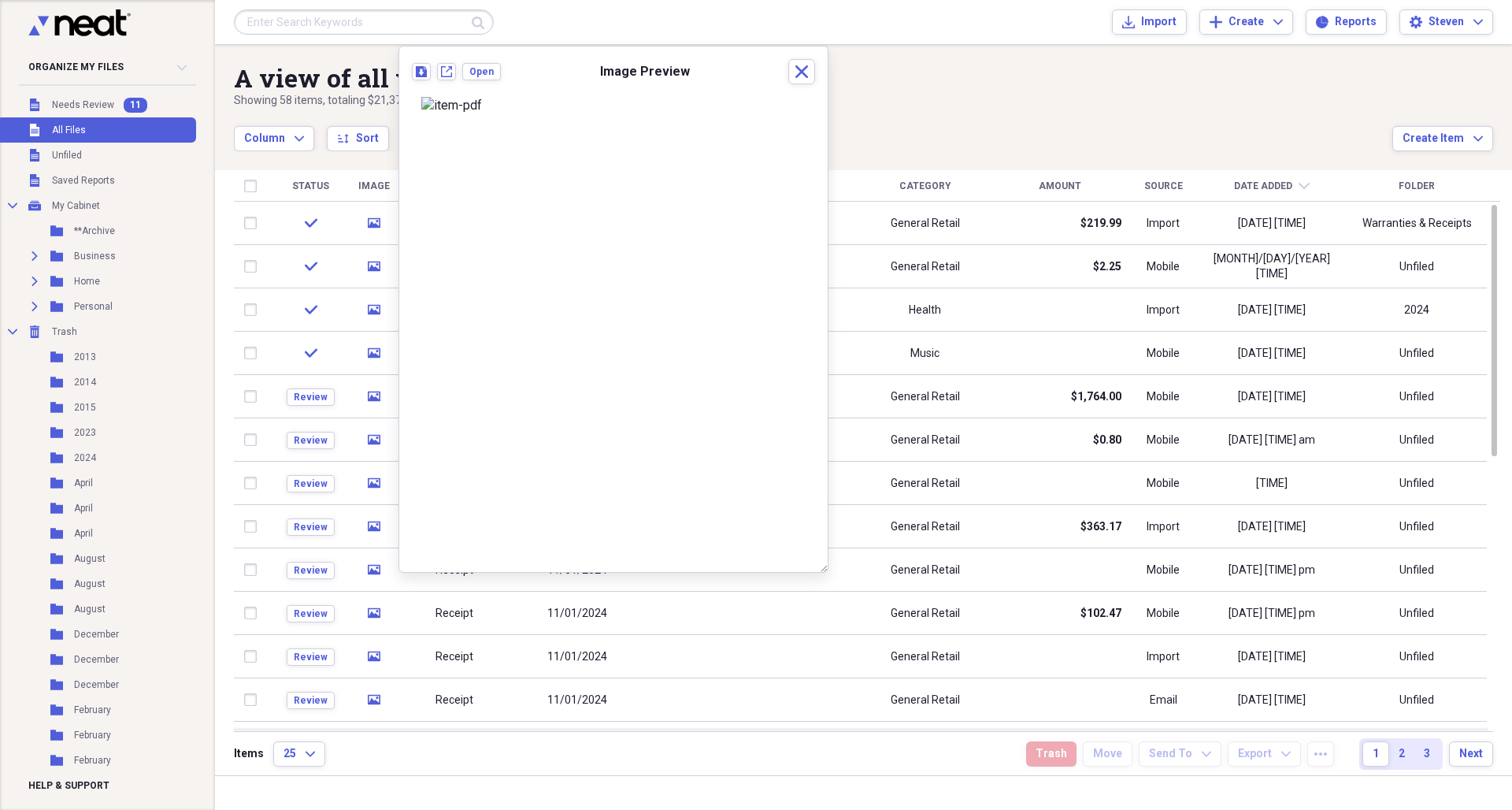 scroll, scrollTop: 10, scrollLeft: 0, axis: vertical 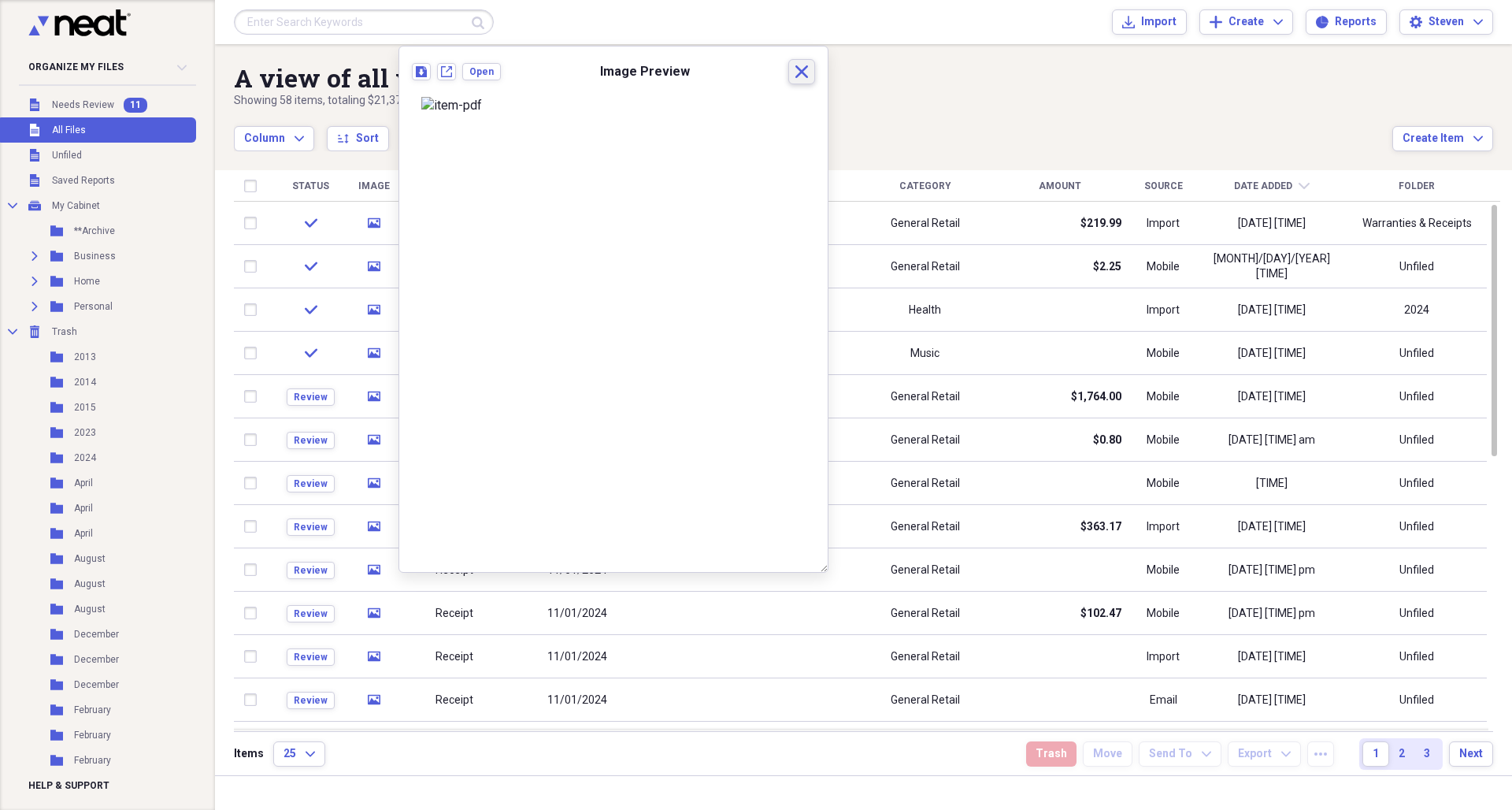 click on "Close" 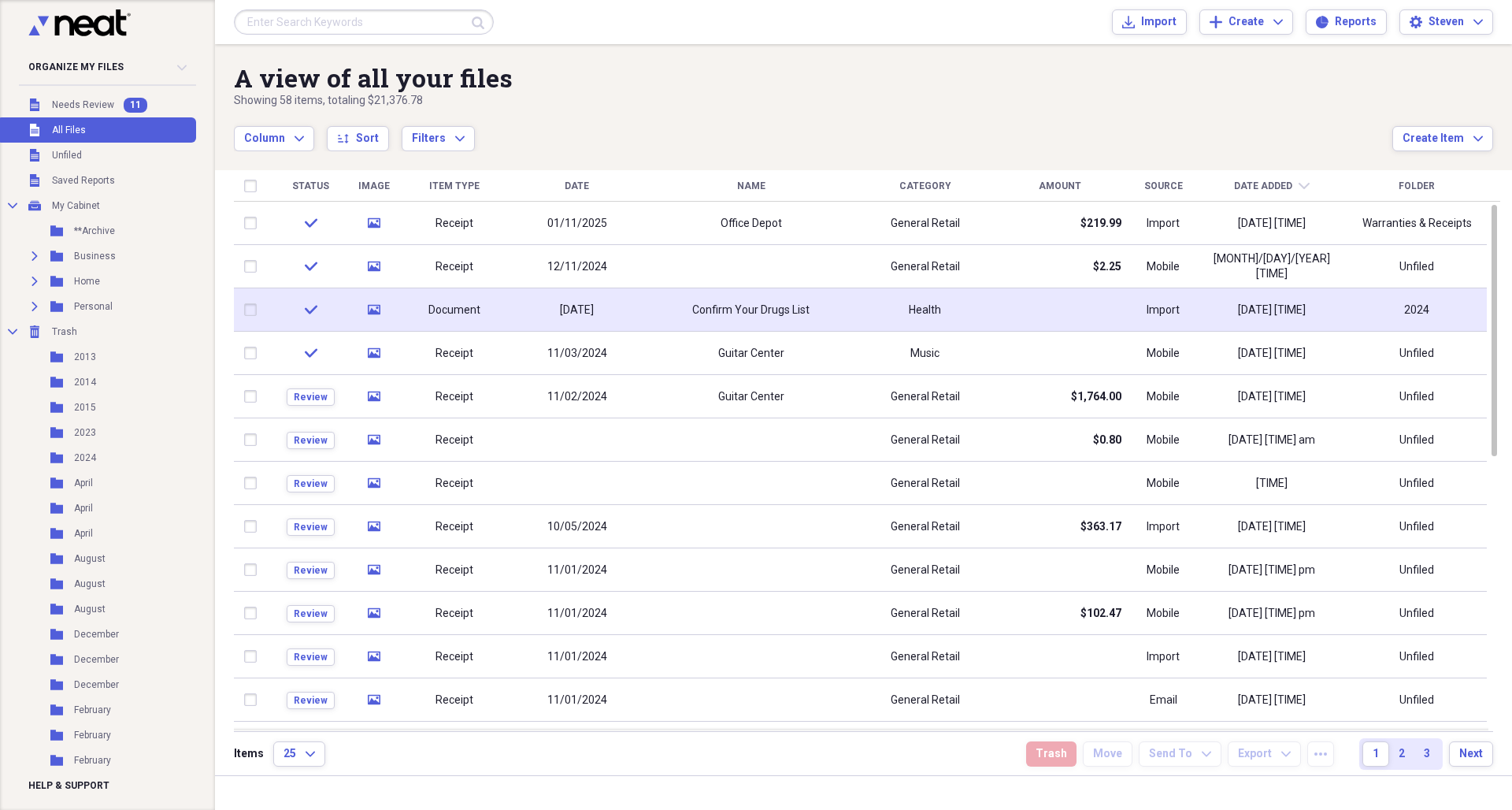 click at bounding box center (254, 310) 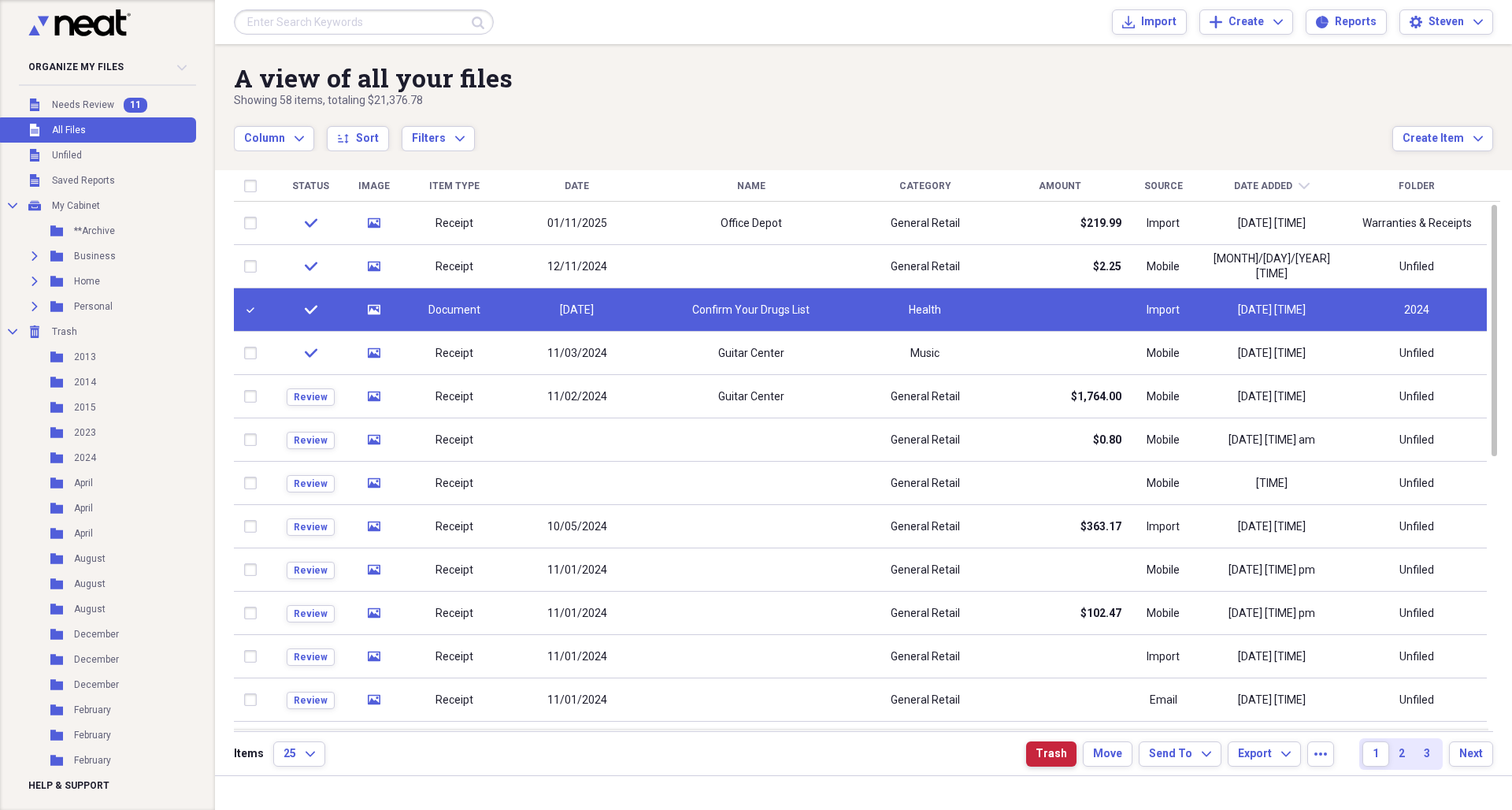 click on "Trash" at bounding box center [1051, 754] 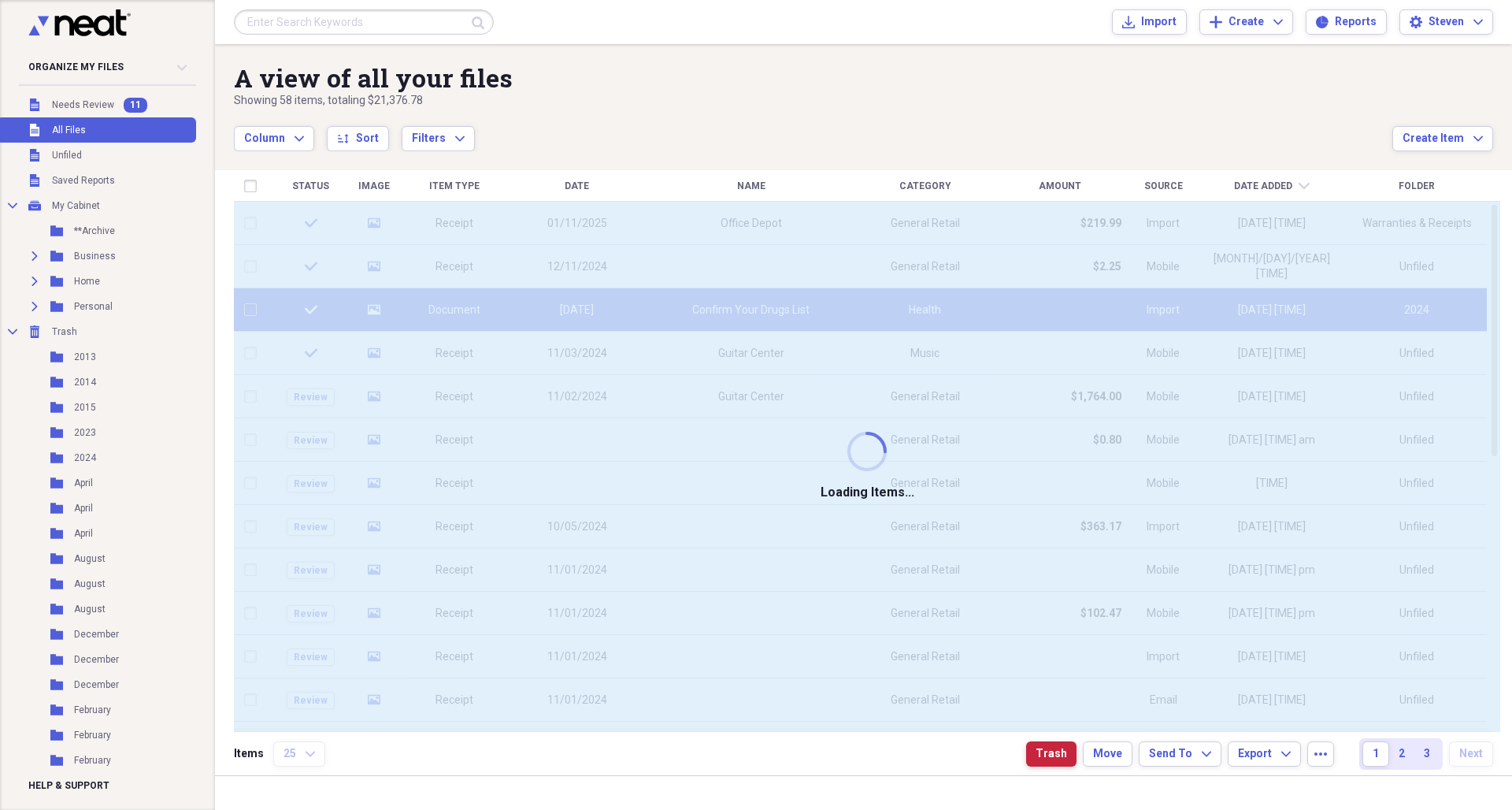 checkbox on "false" 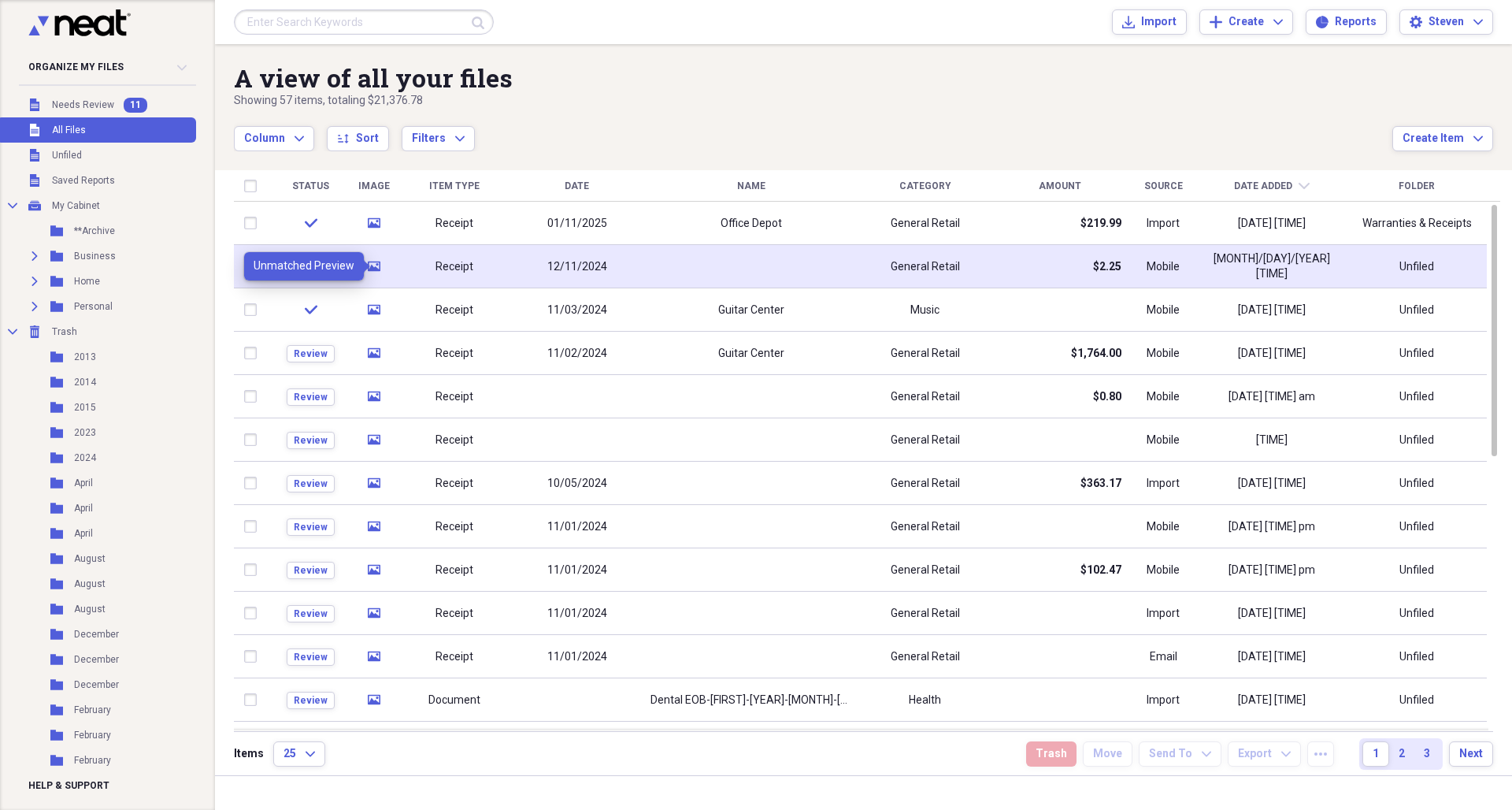 click on "media" 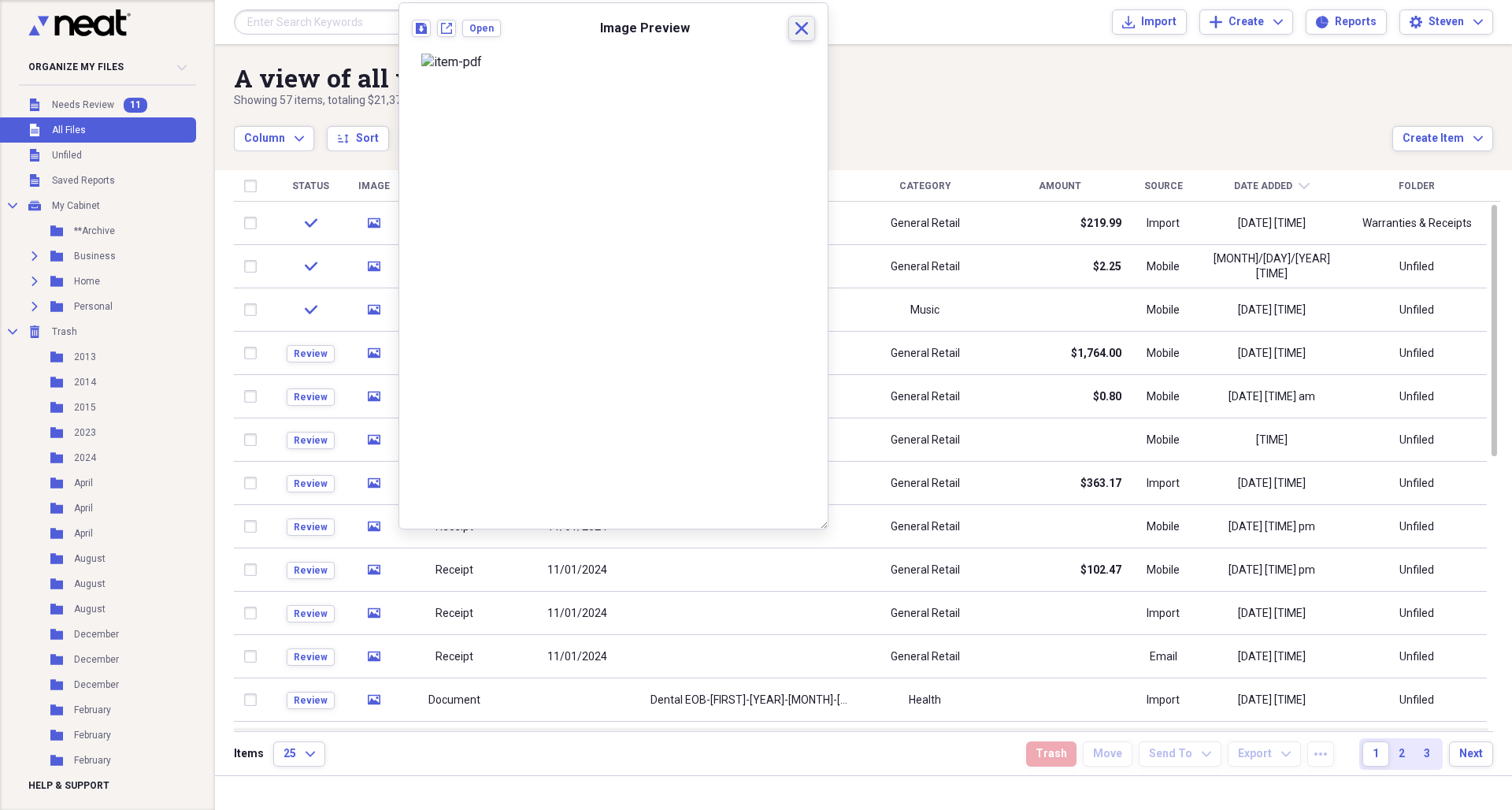 click 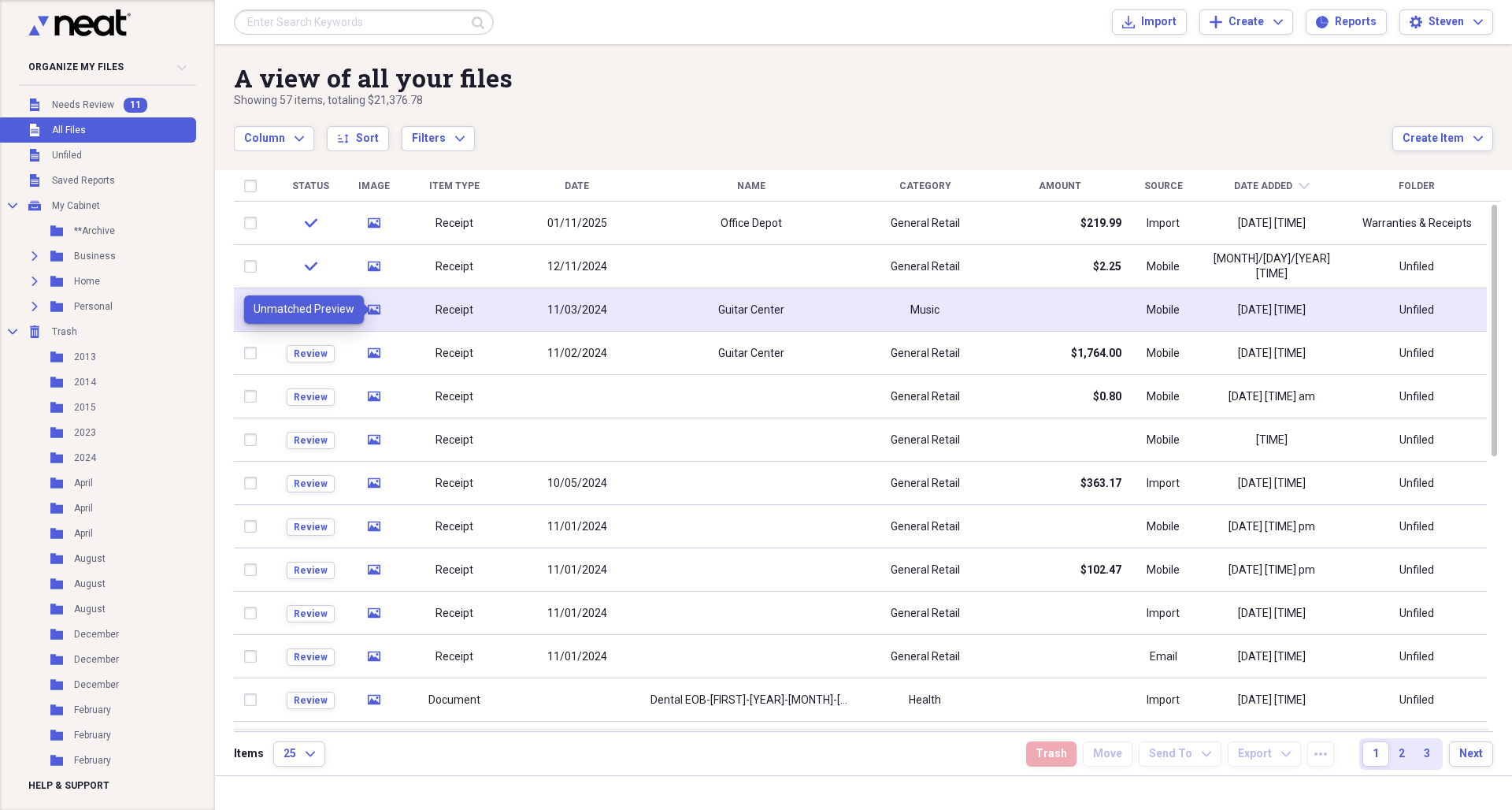 click on "media" 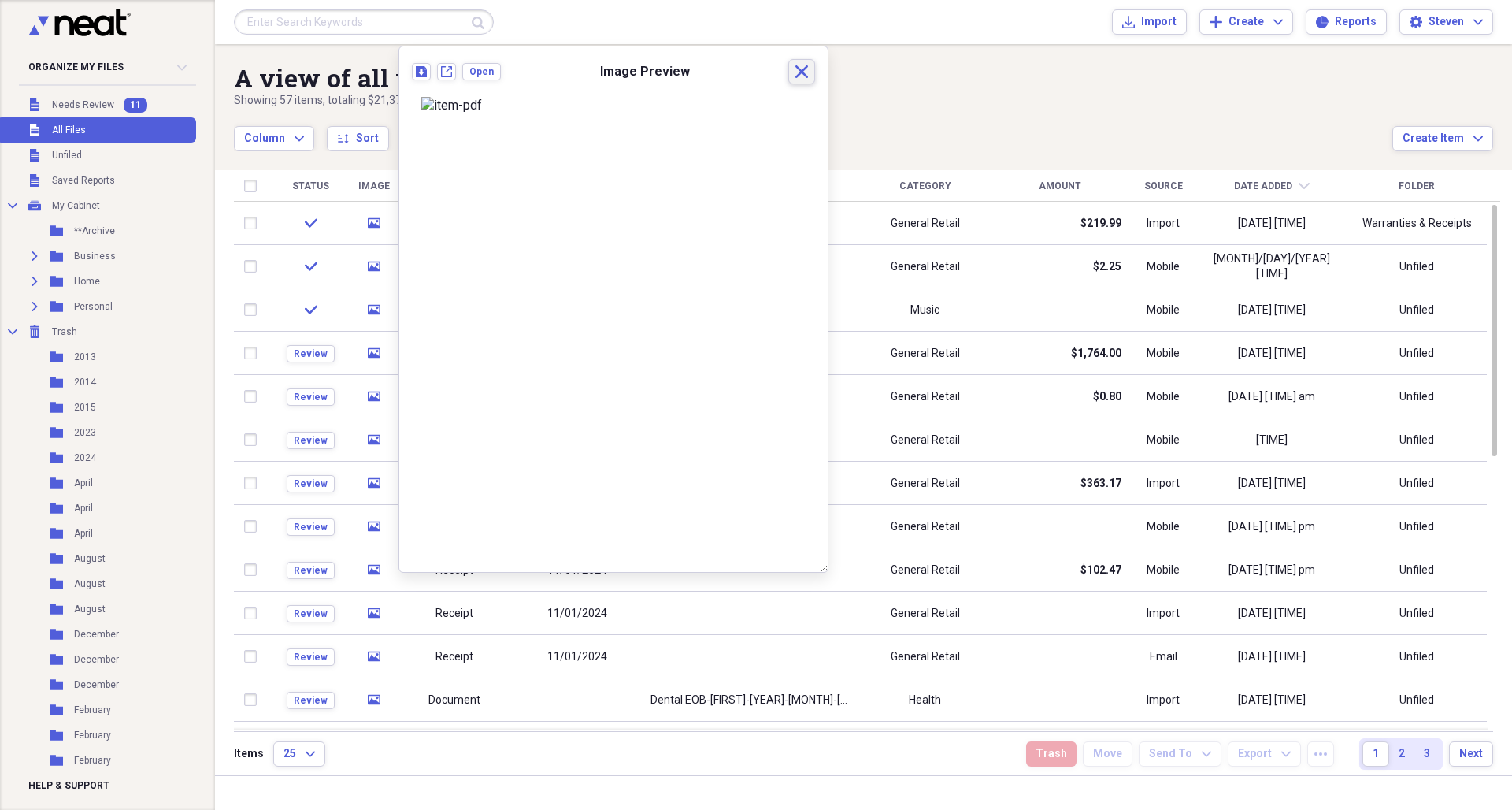 click on "Close" 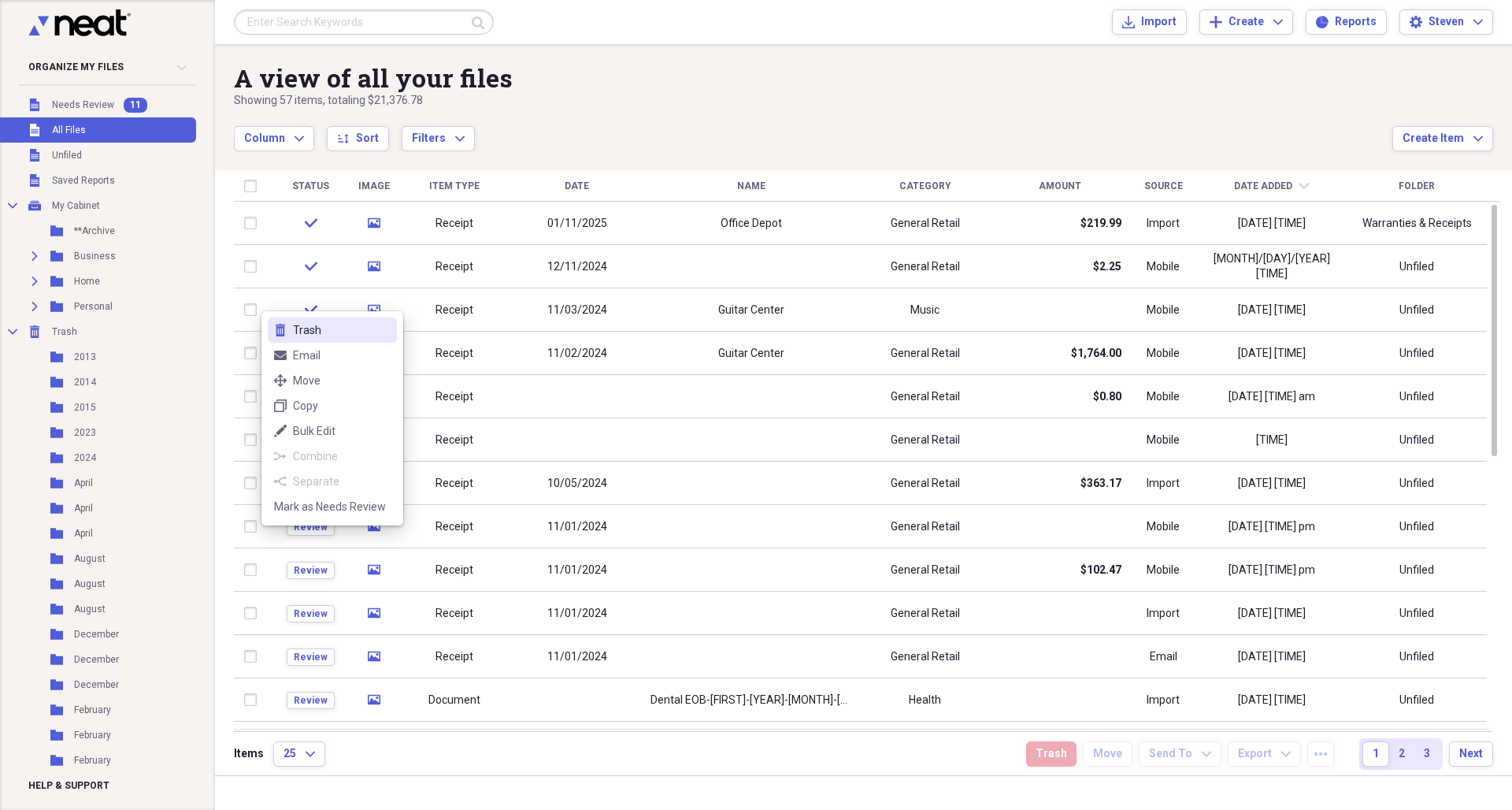 click on "Trash" at bounding box center (342, 330) 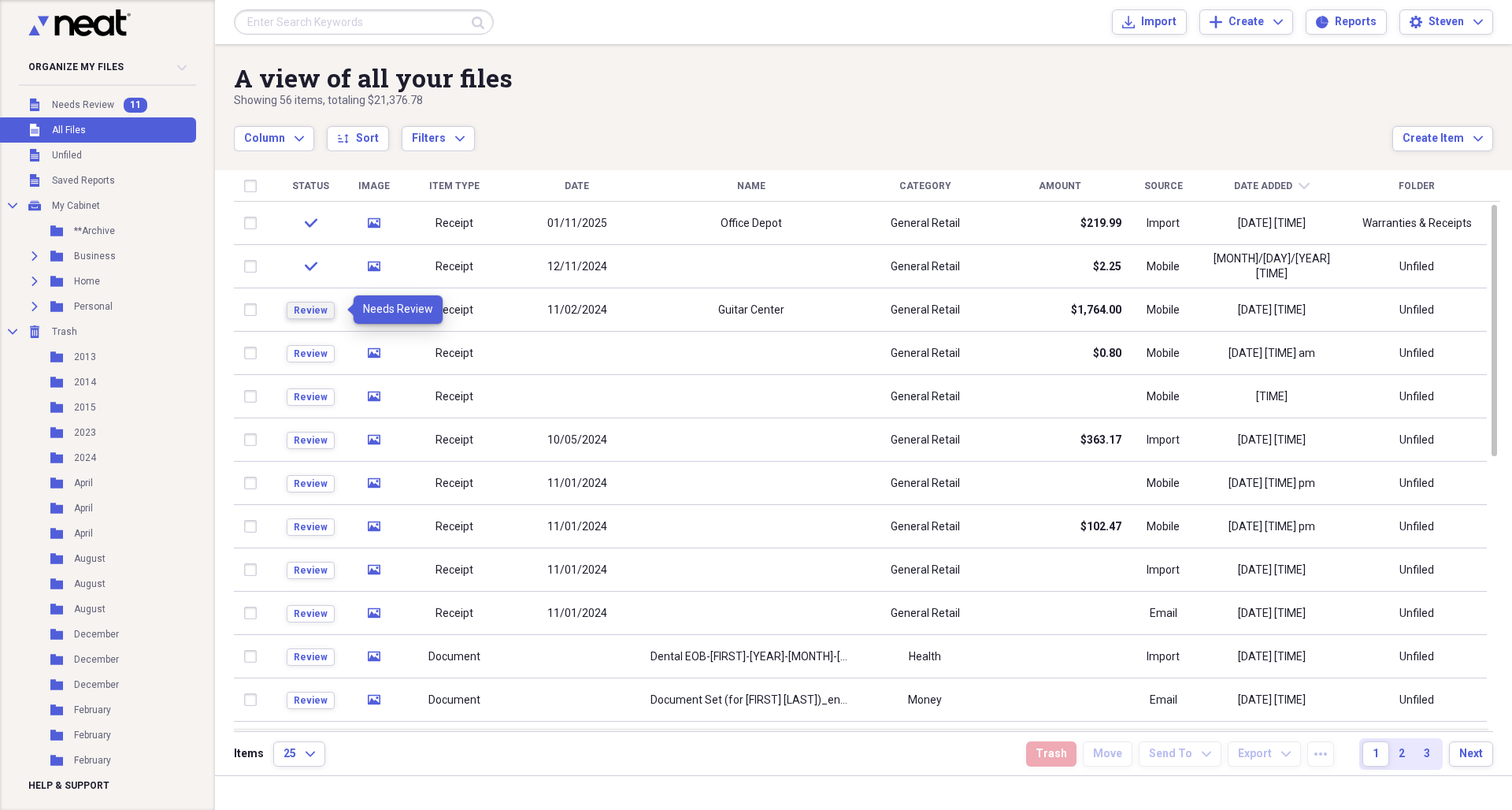 click on "Review" at bounding box center [310, 310] 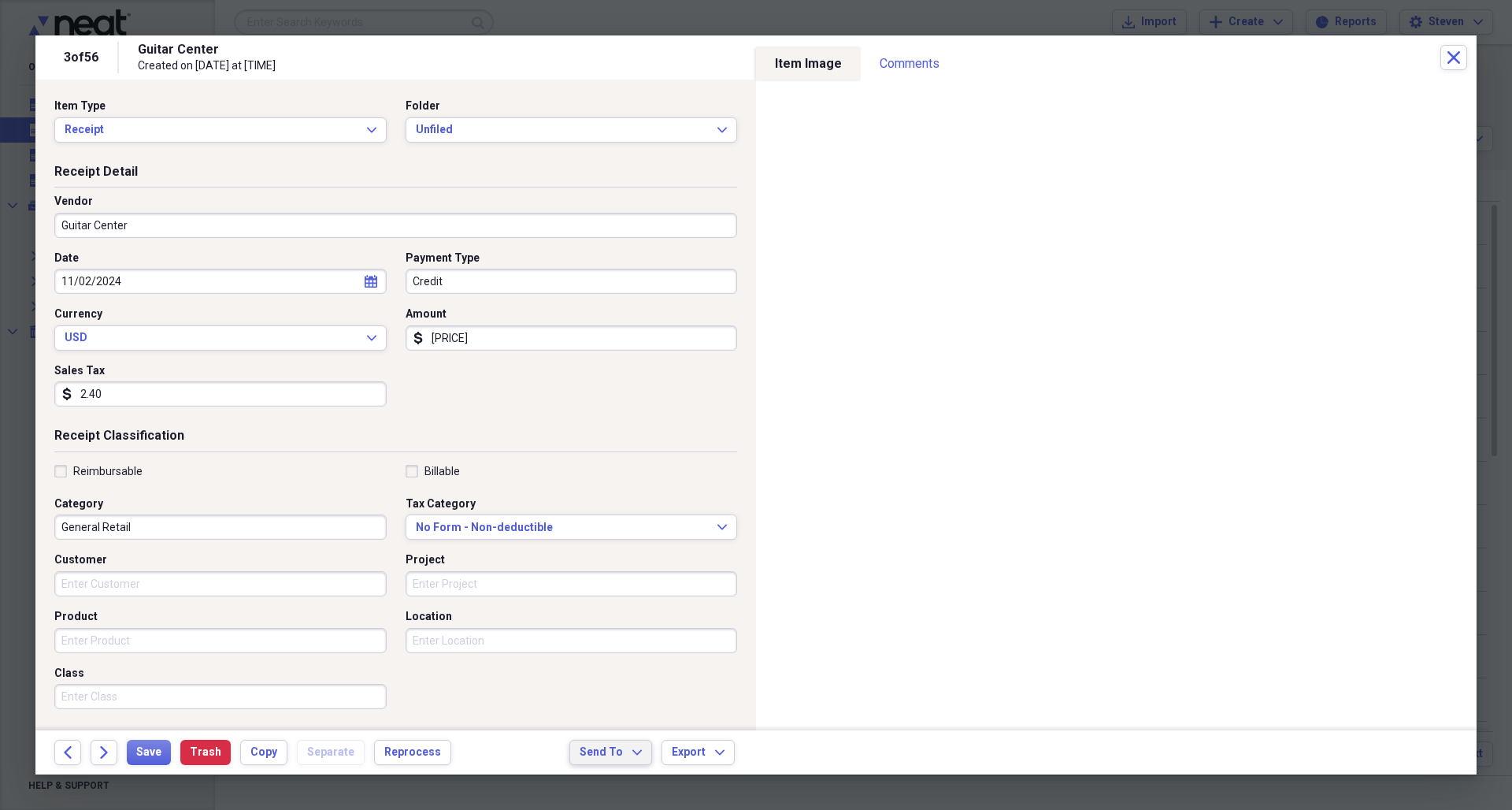 click on "Send To Expand" at bounding box center (610, 752) 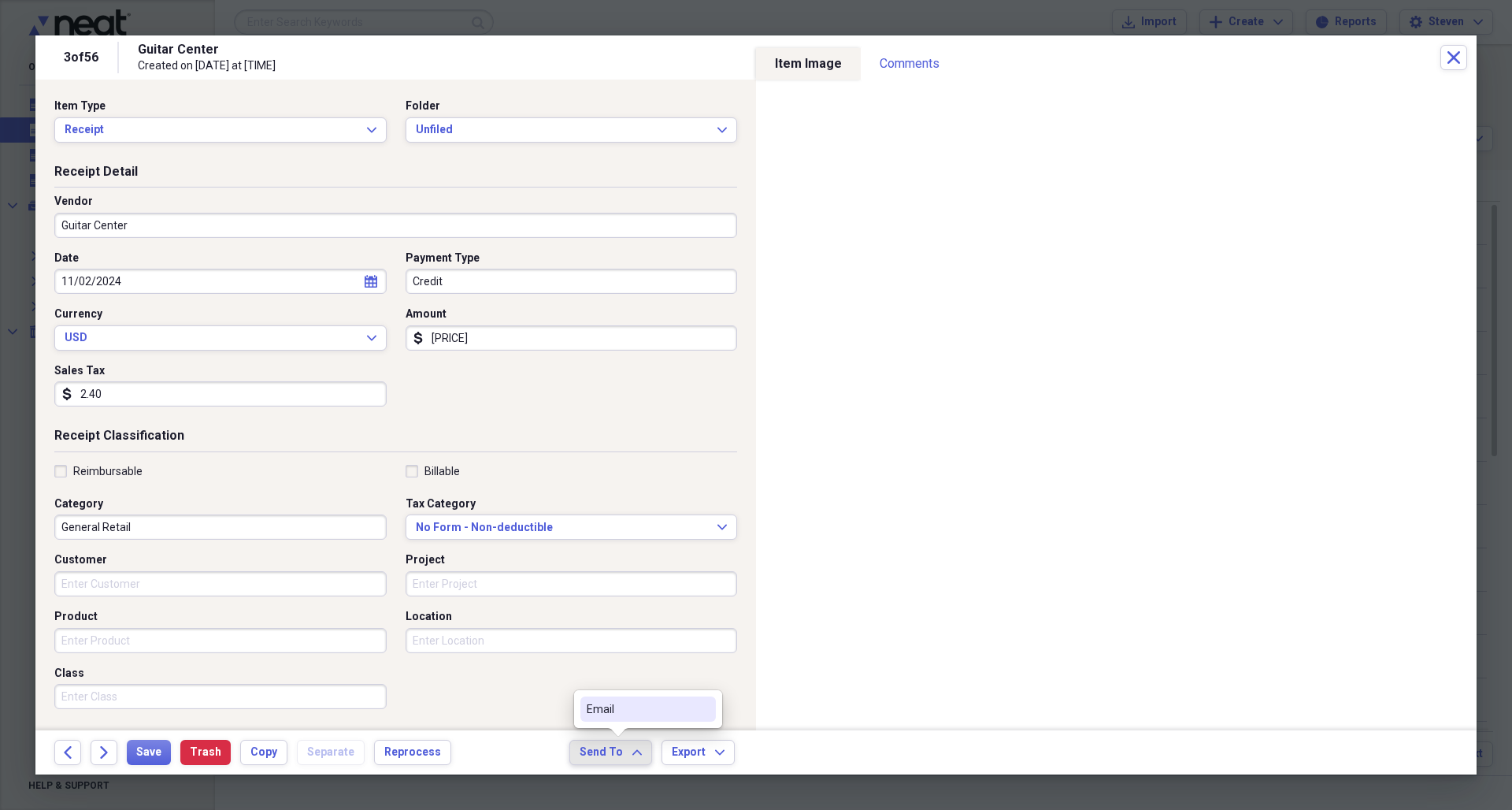 click on "Email" at bounding box center (639, 709) 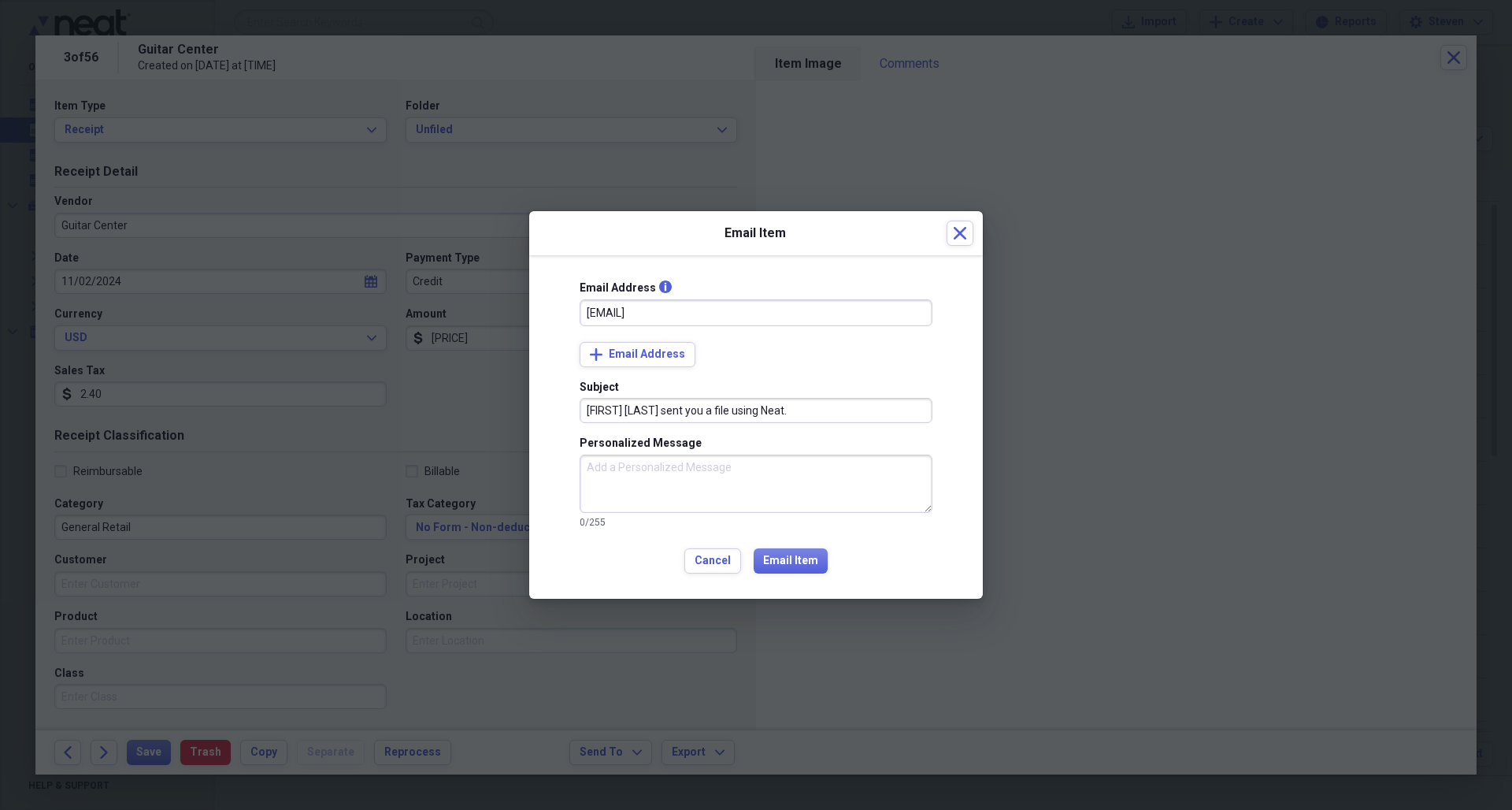 type on "[EMAIL]" 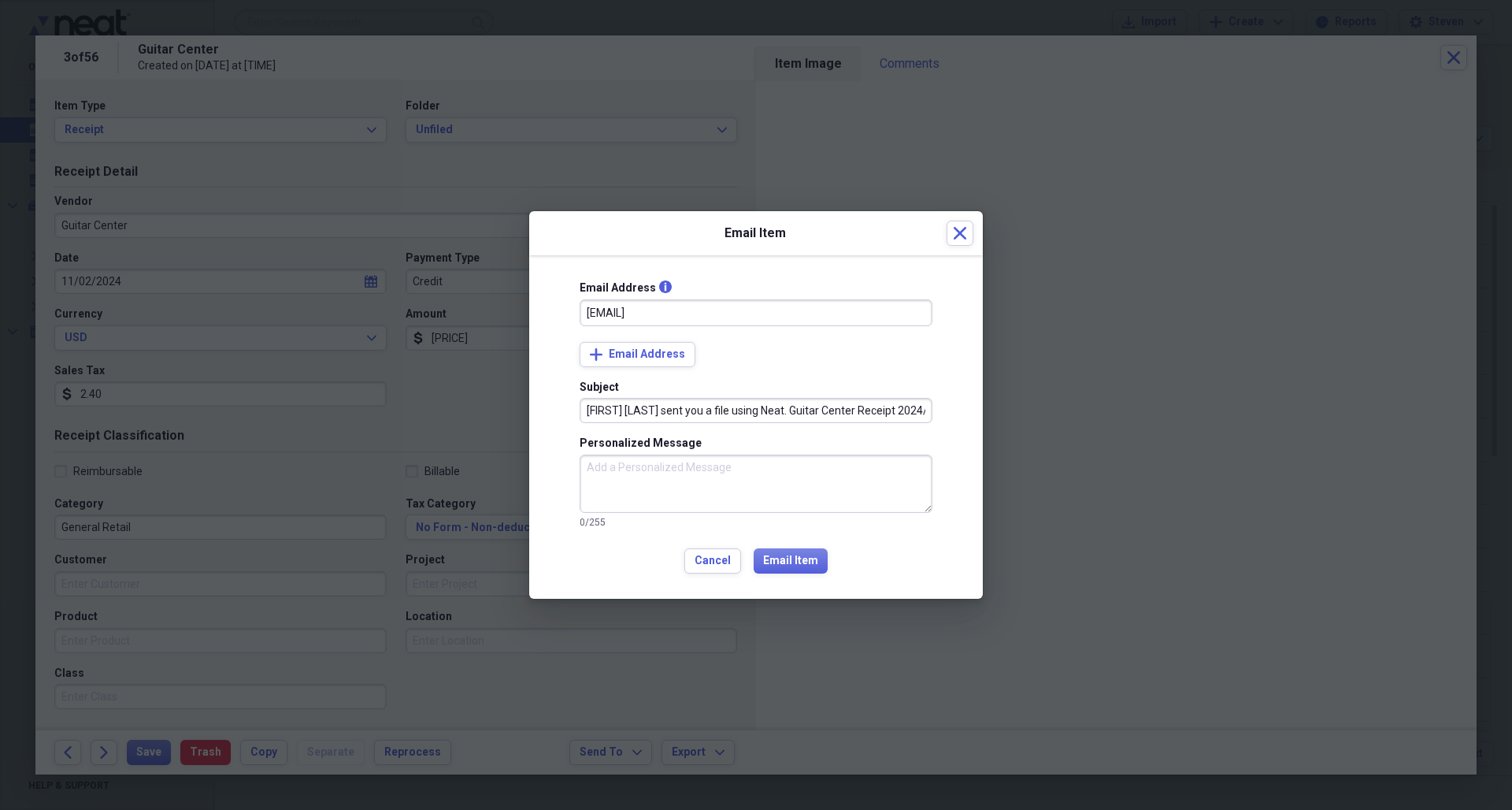 type on "[FIRST] [LAST] sent you a file using Neat. Guitar Center Receipt 2024/11/02" 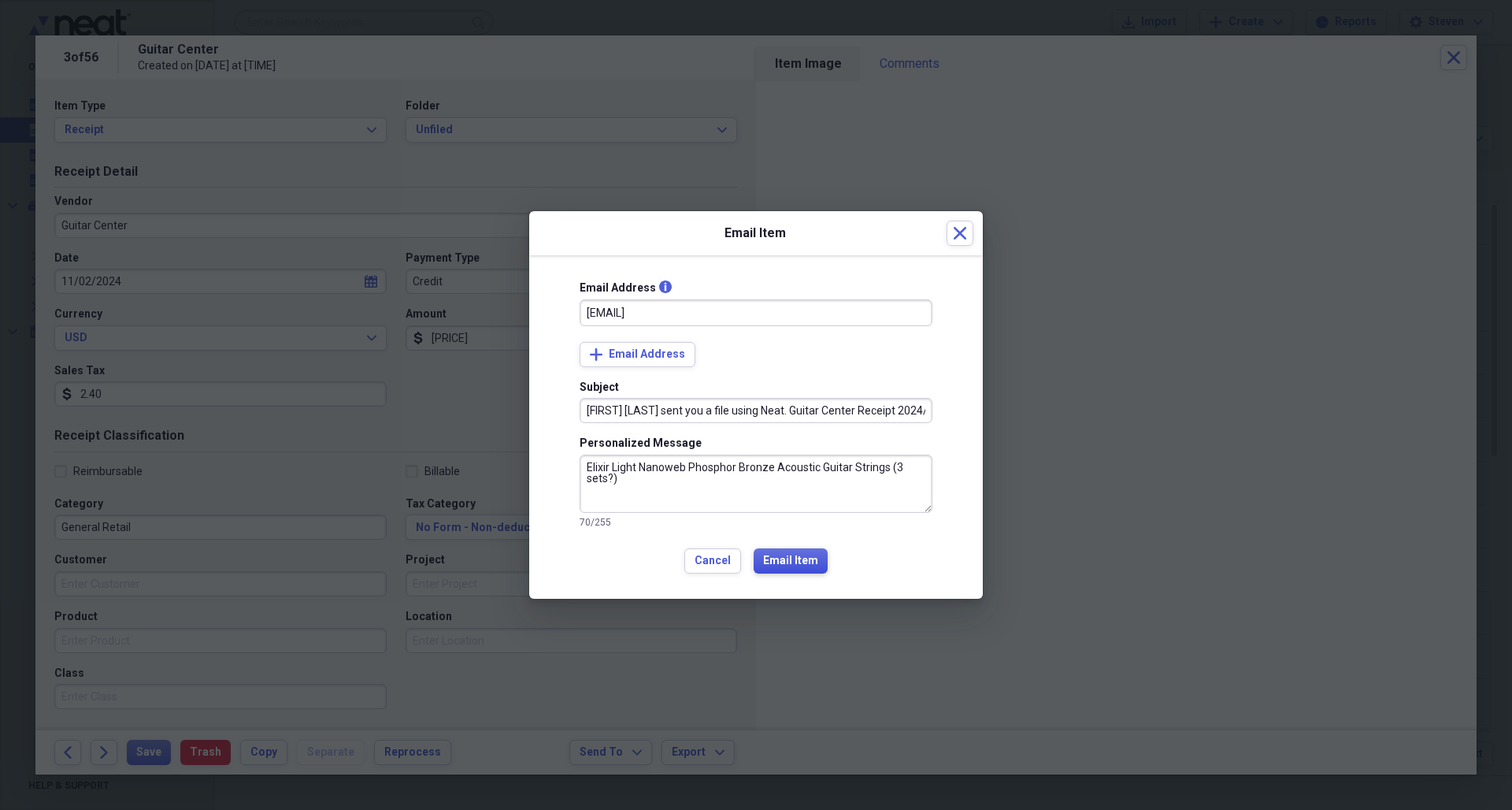 type on "Elixir Light Nanoweb Phosphor Bronze Acoustic Guitar Strings (3 sets?)" 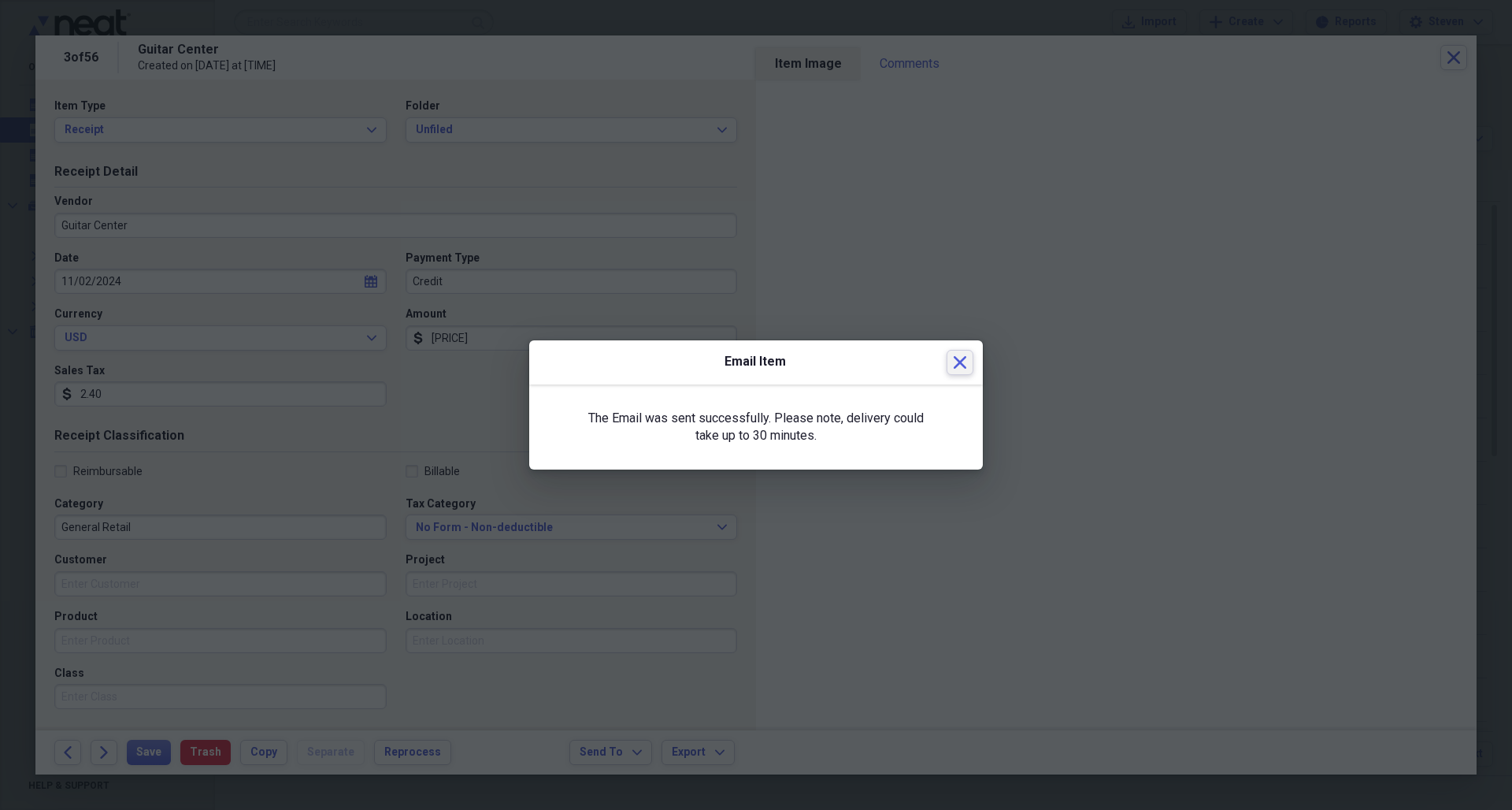 click 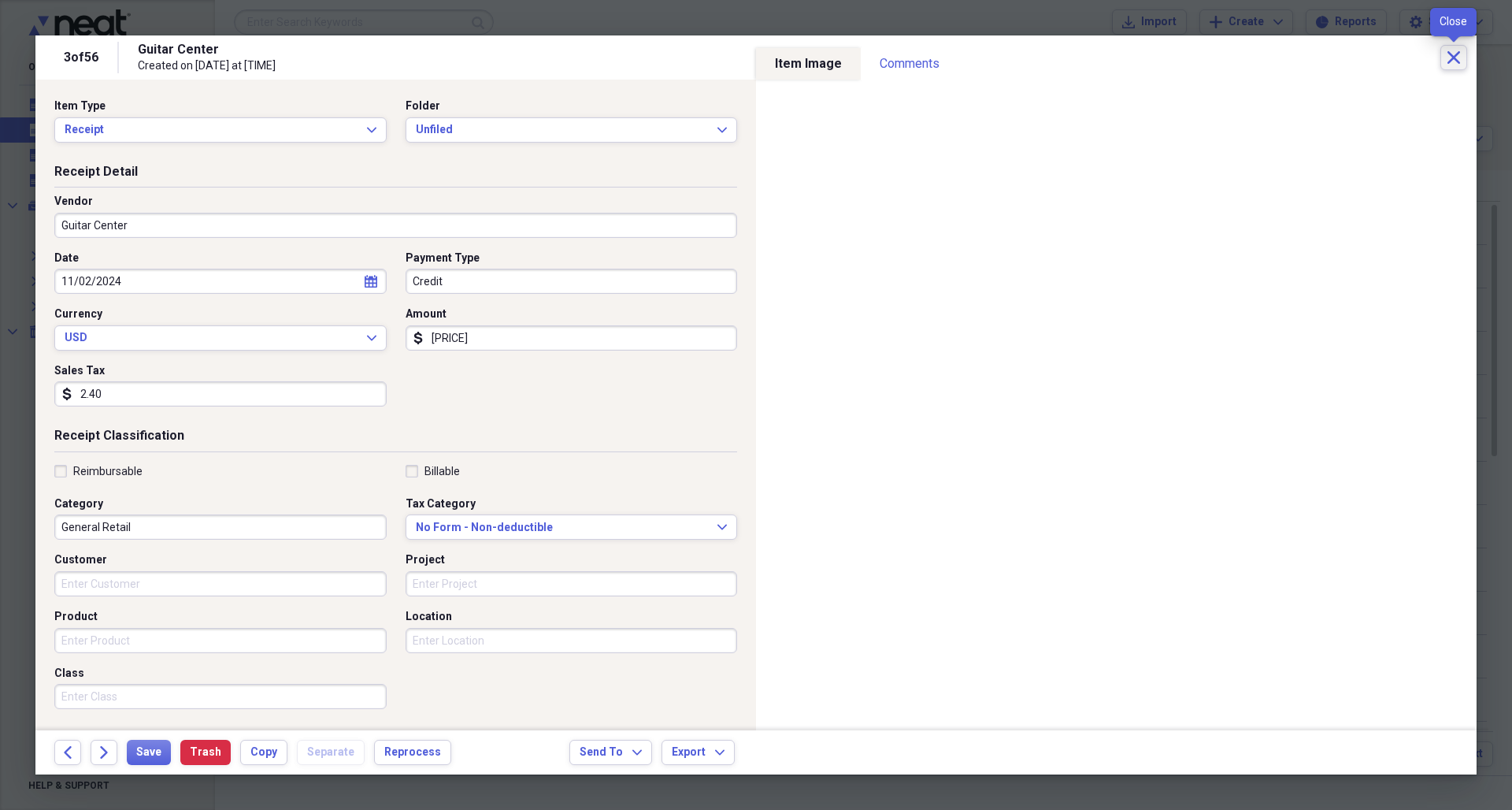 click 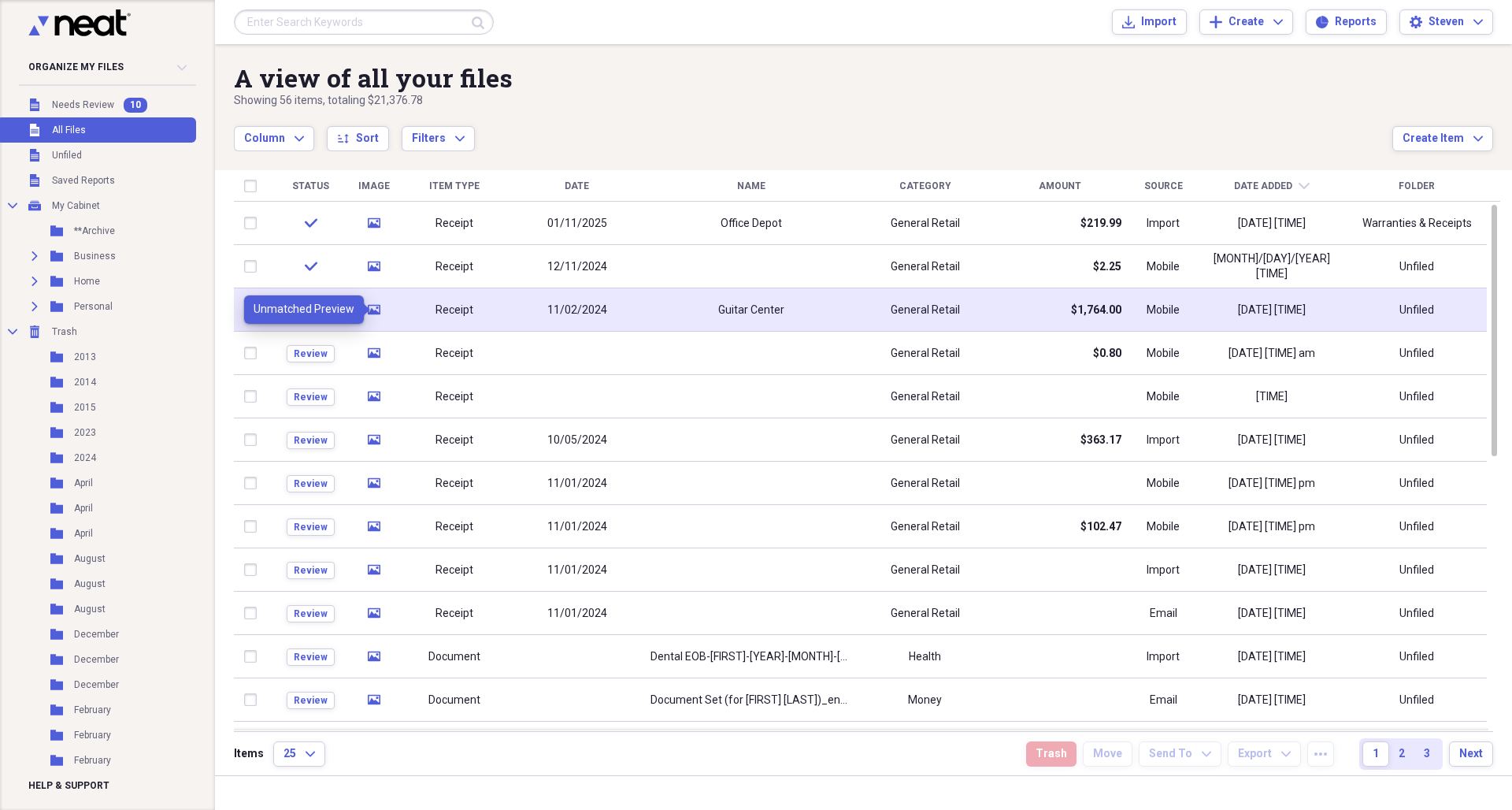 click on "media" 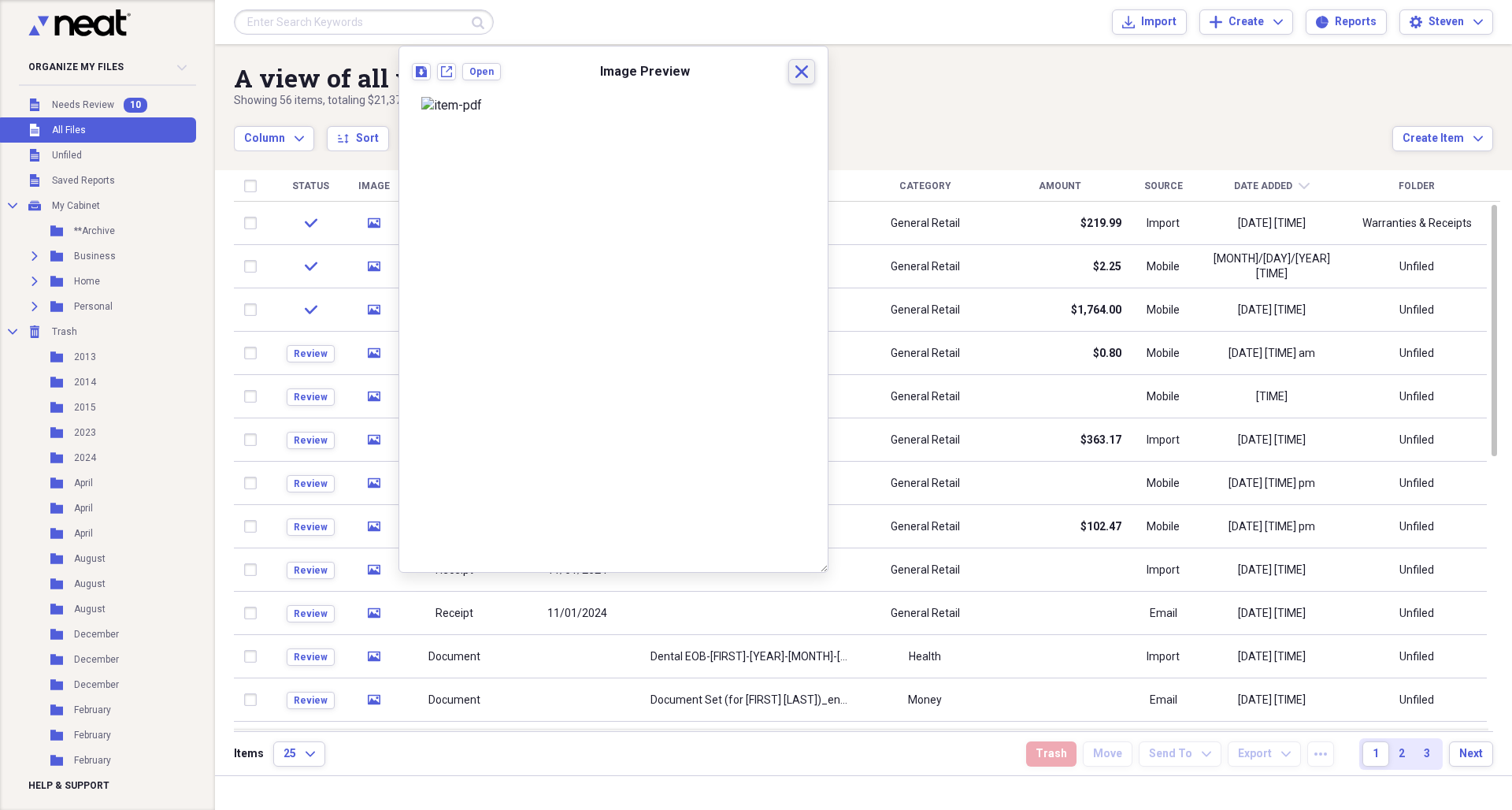 click on "Close" 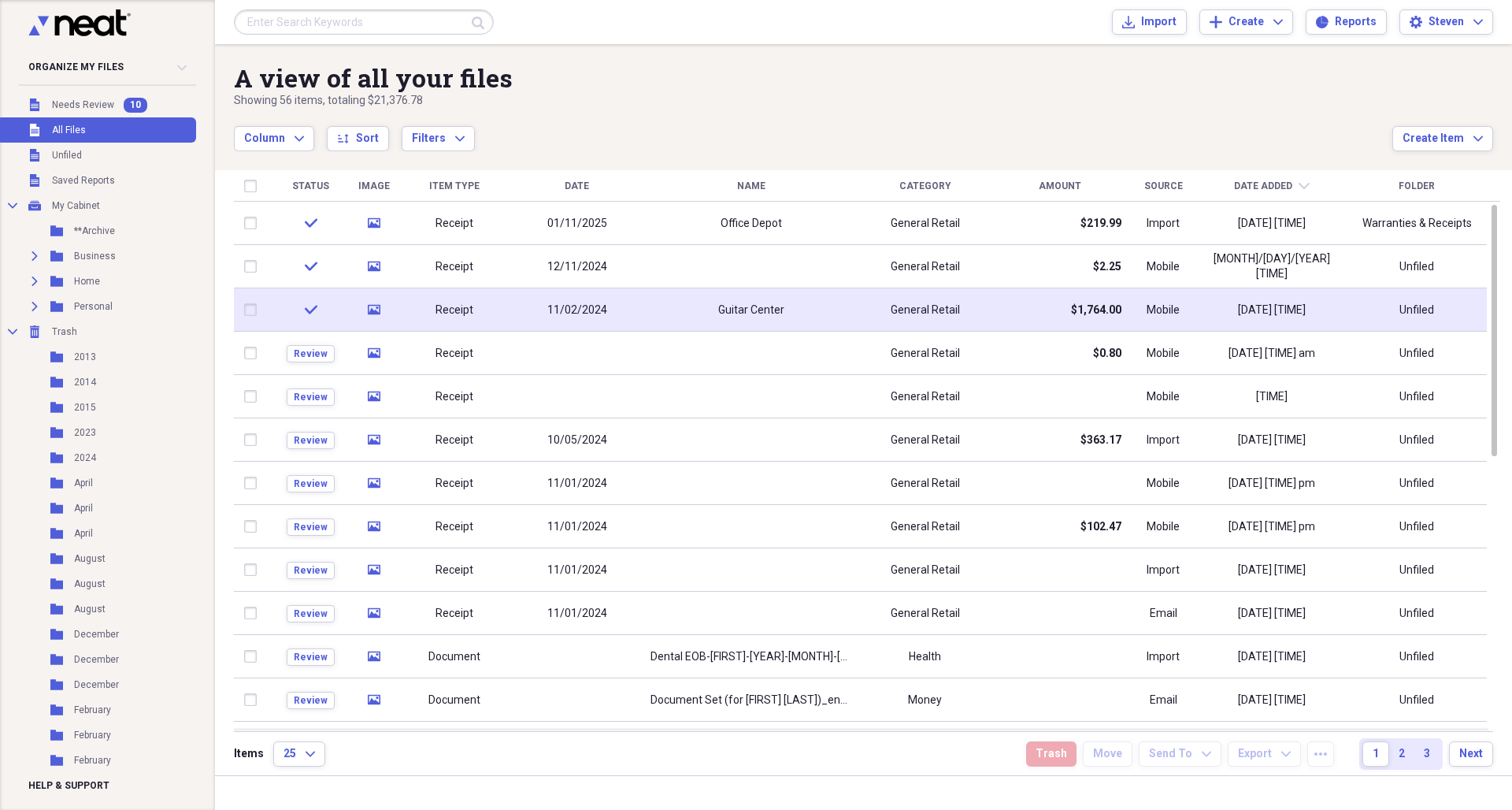 click on "Receipt" at bounding box center (454, 310) 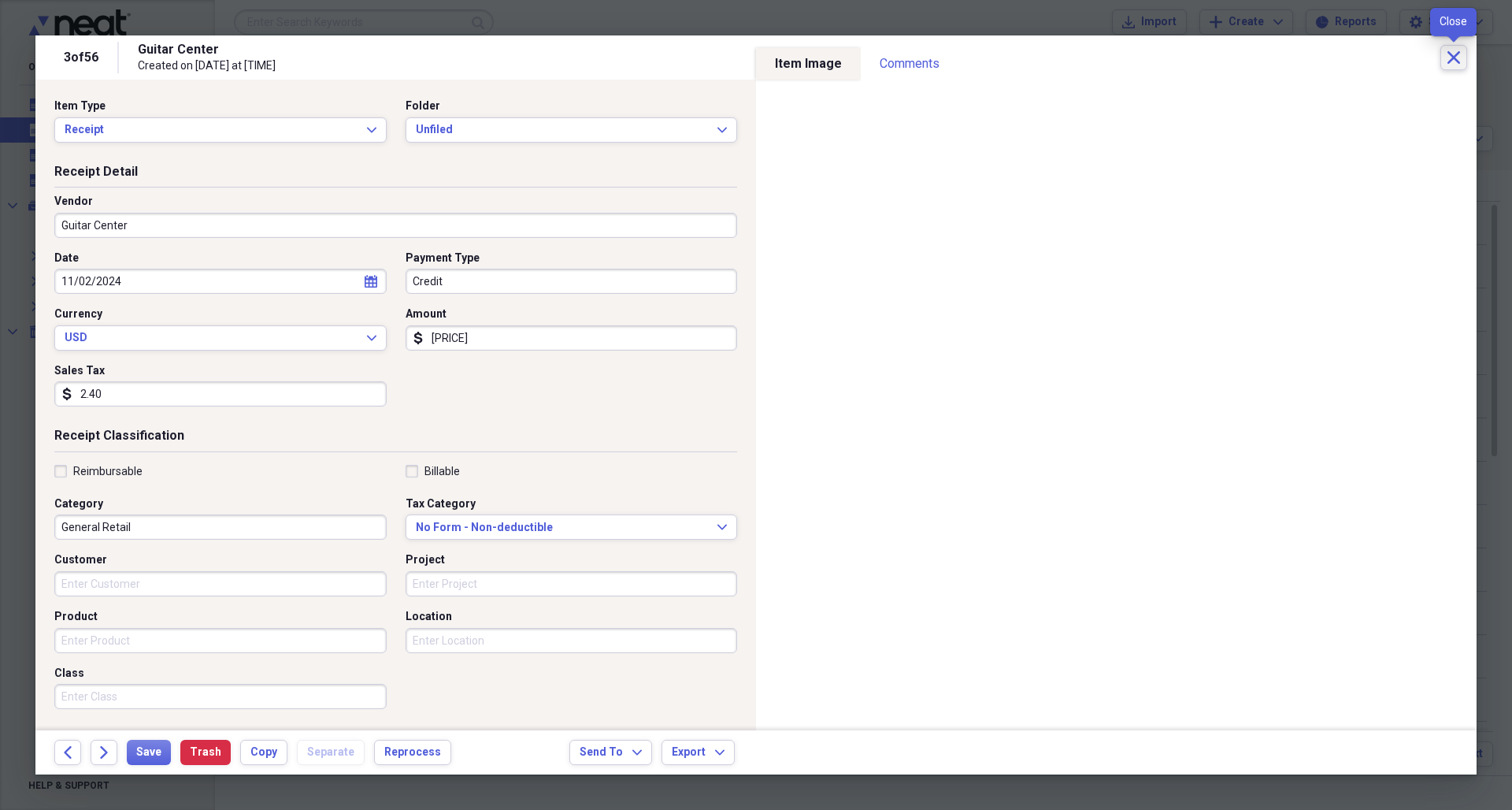 click 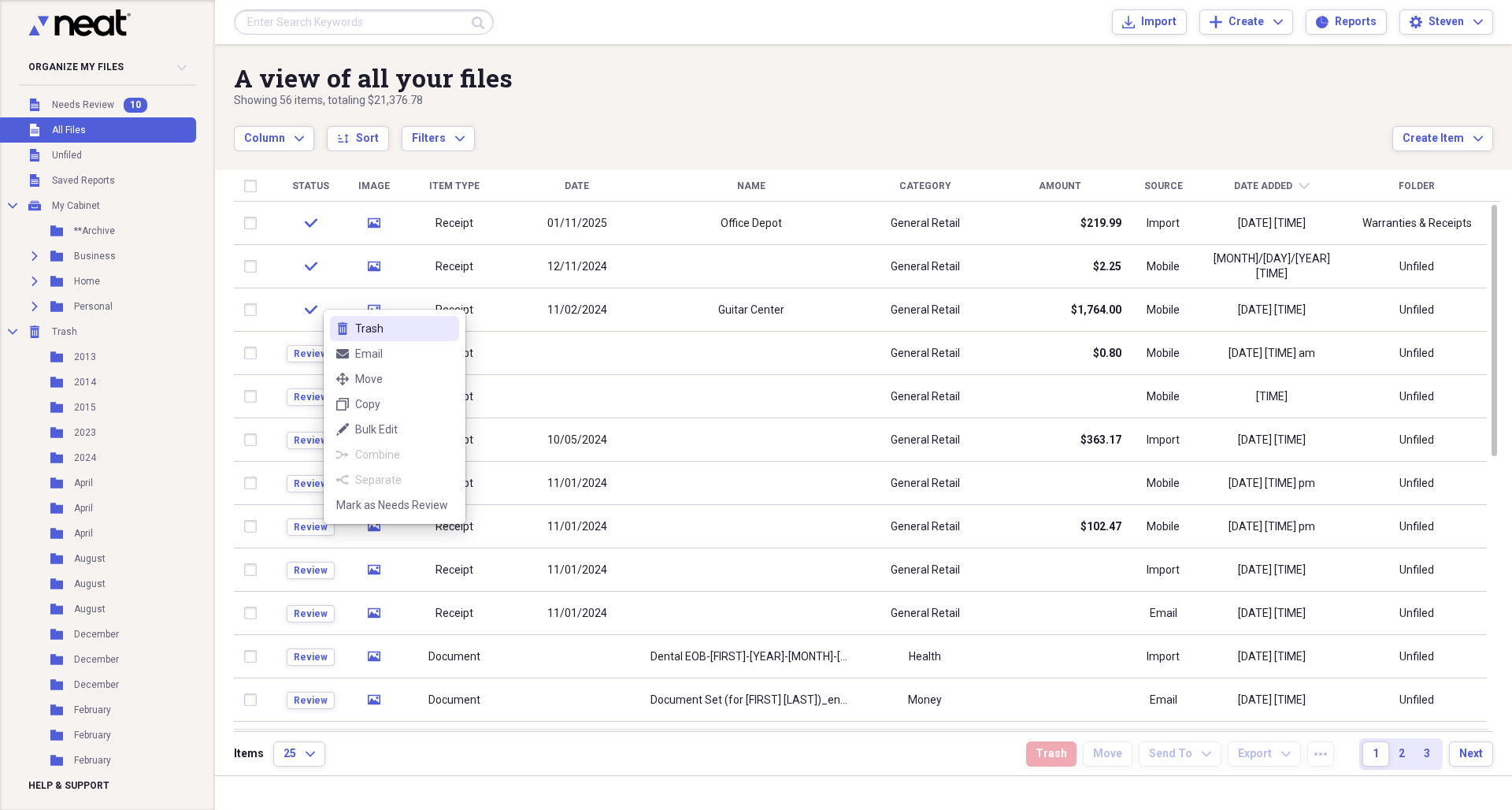 click on "Trash" at bounding box center [404, 329] 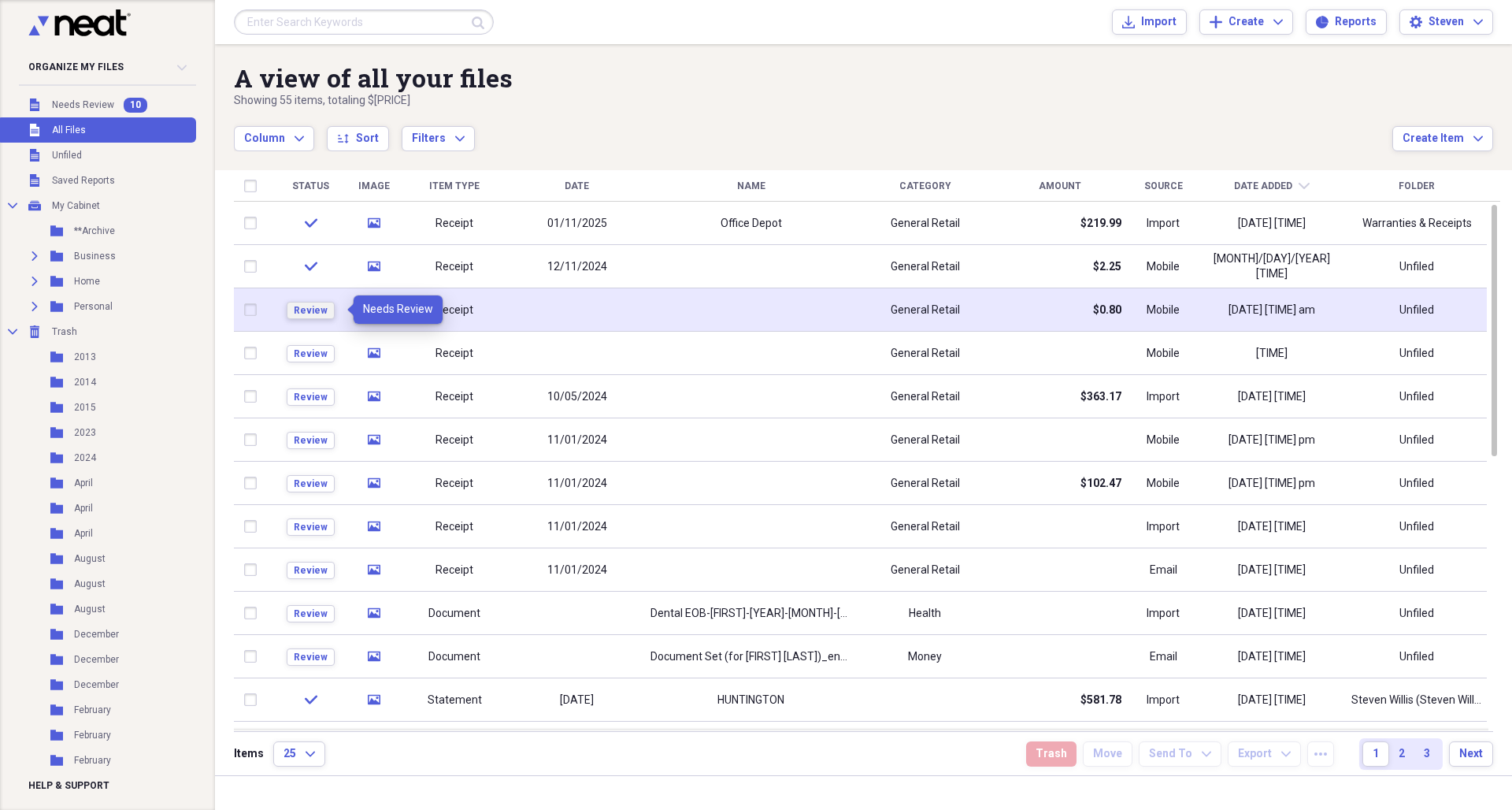 click on "Review" at bounding box center (310, 310) 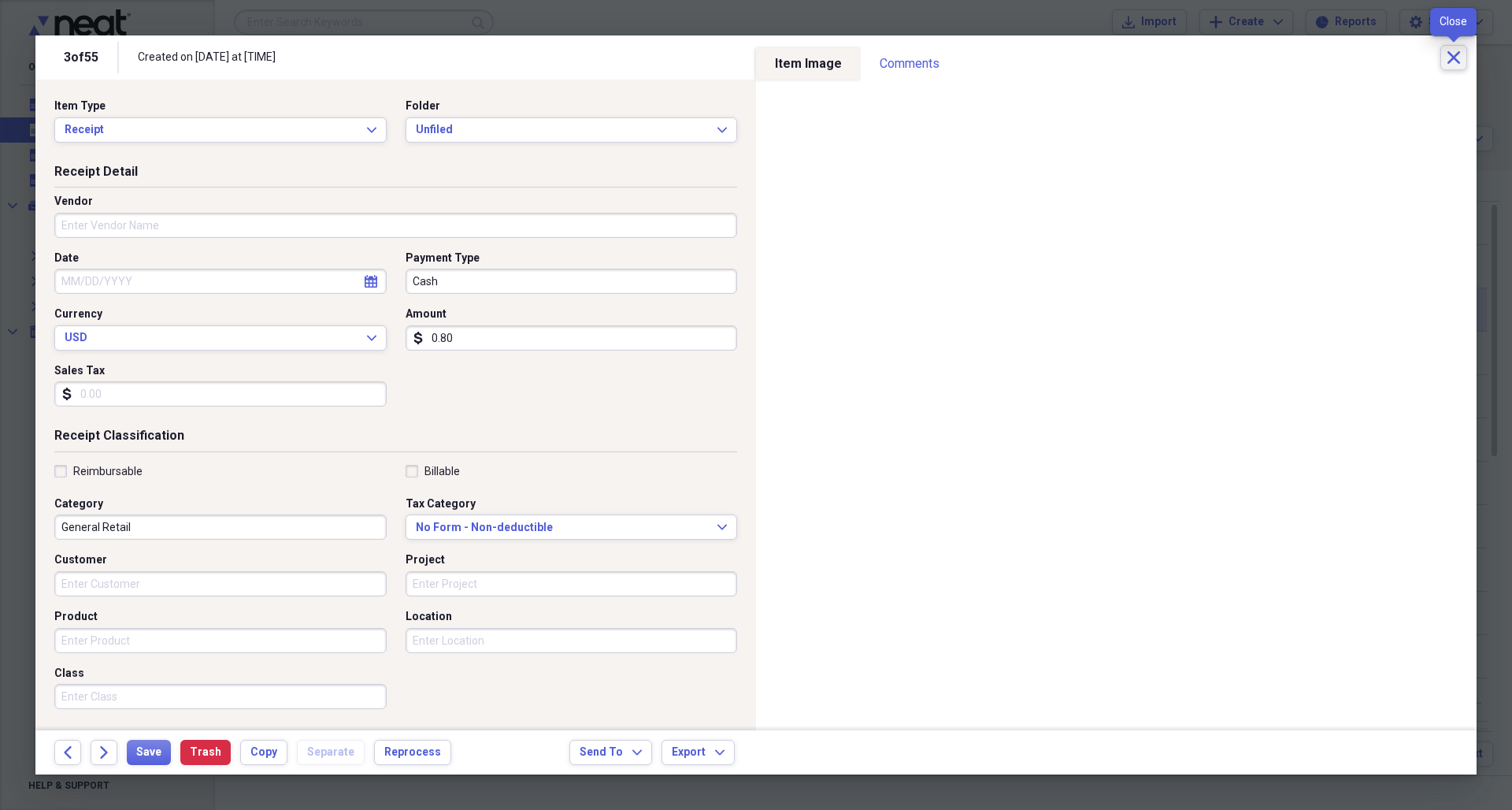 click on "Close" 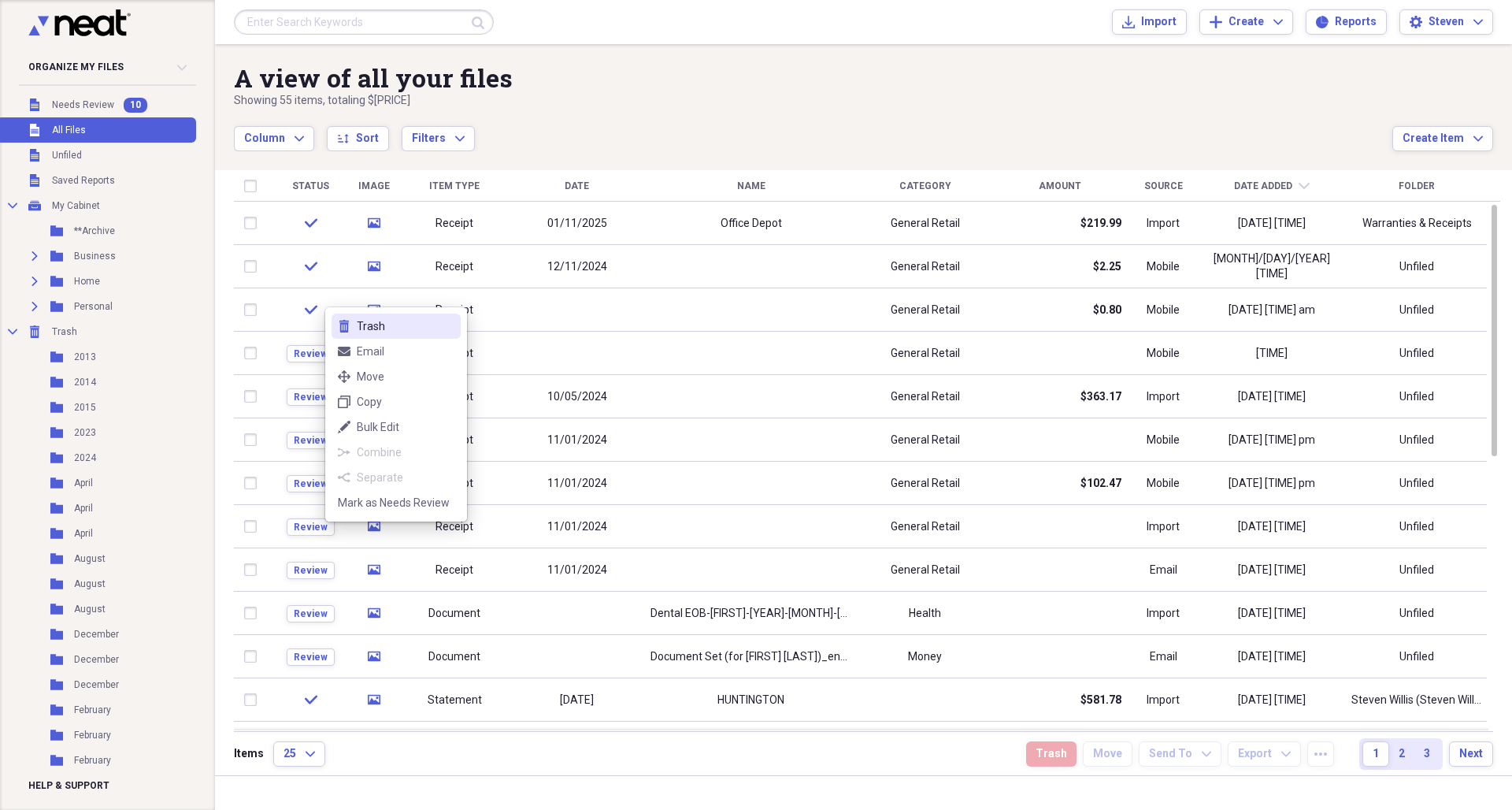 click on "Trash" at bounding box center (406, 326) 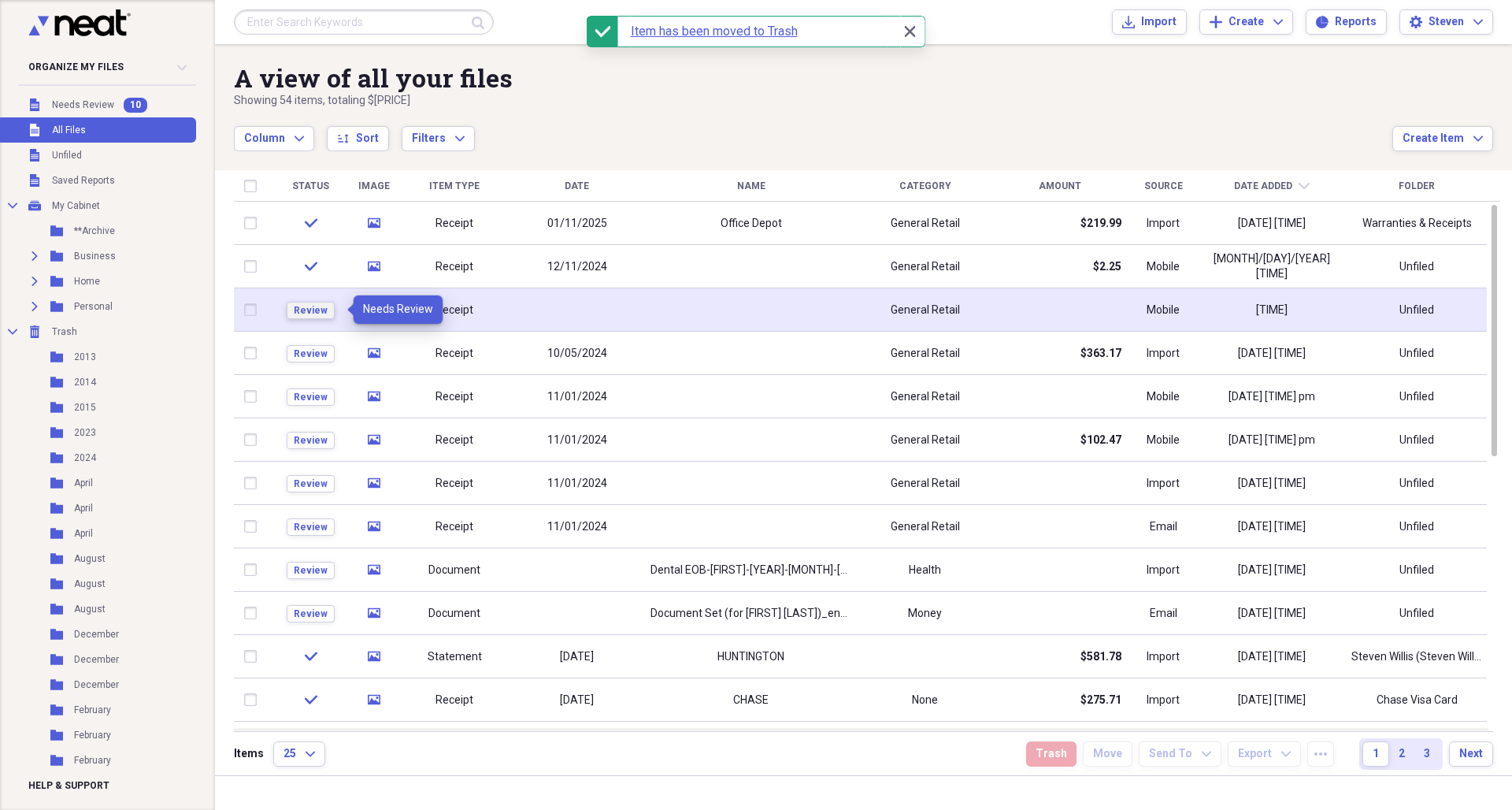 click on "Review" at bounding box center (310, 310) 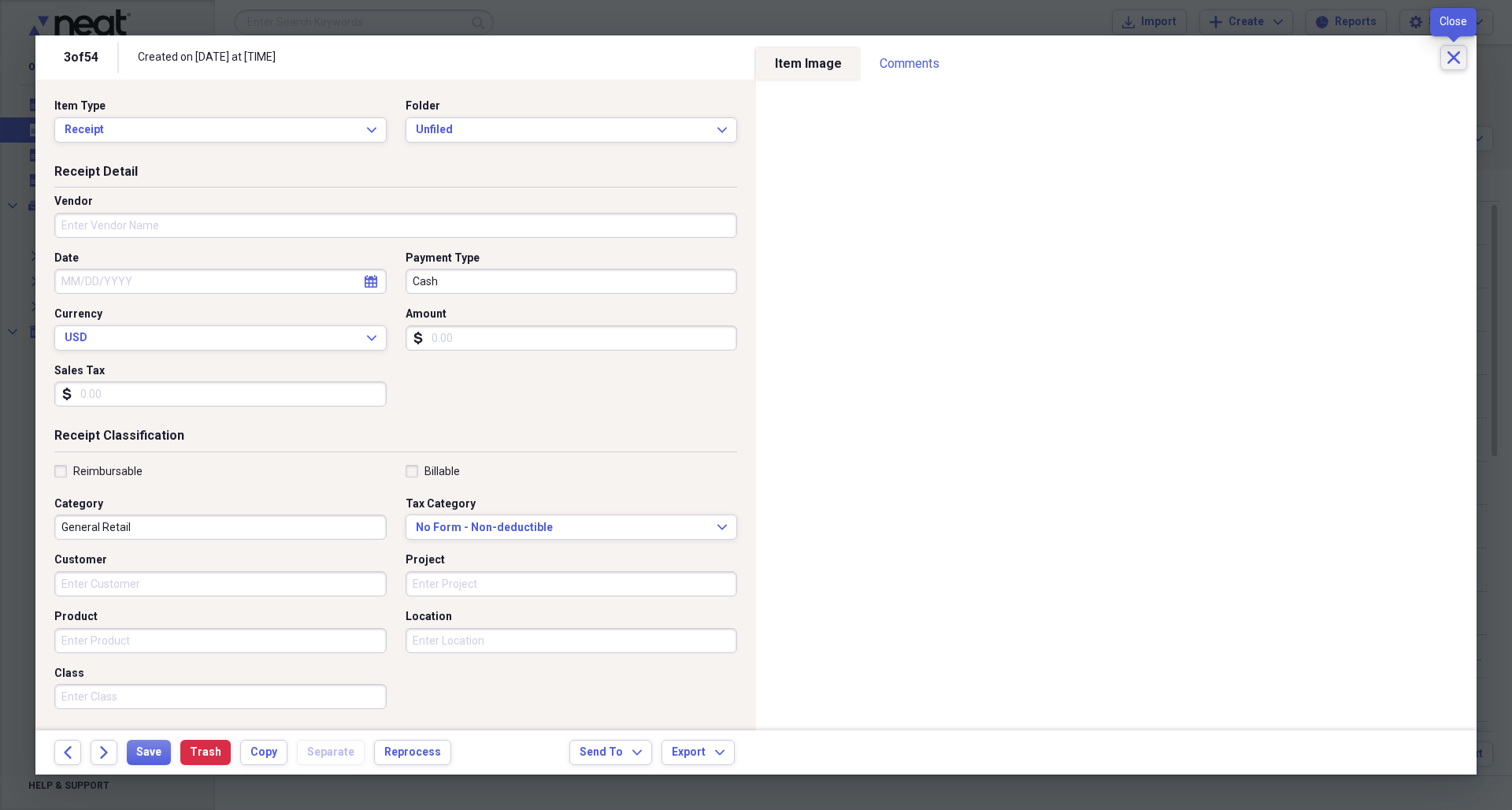 click on "Close" 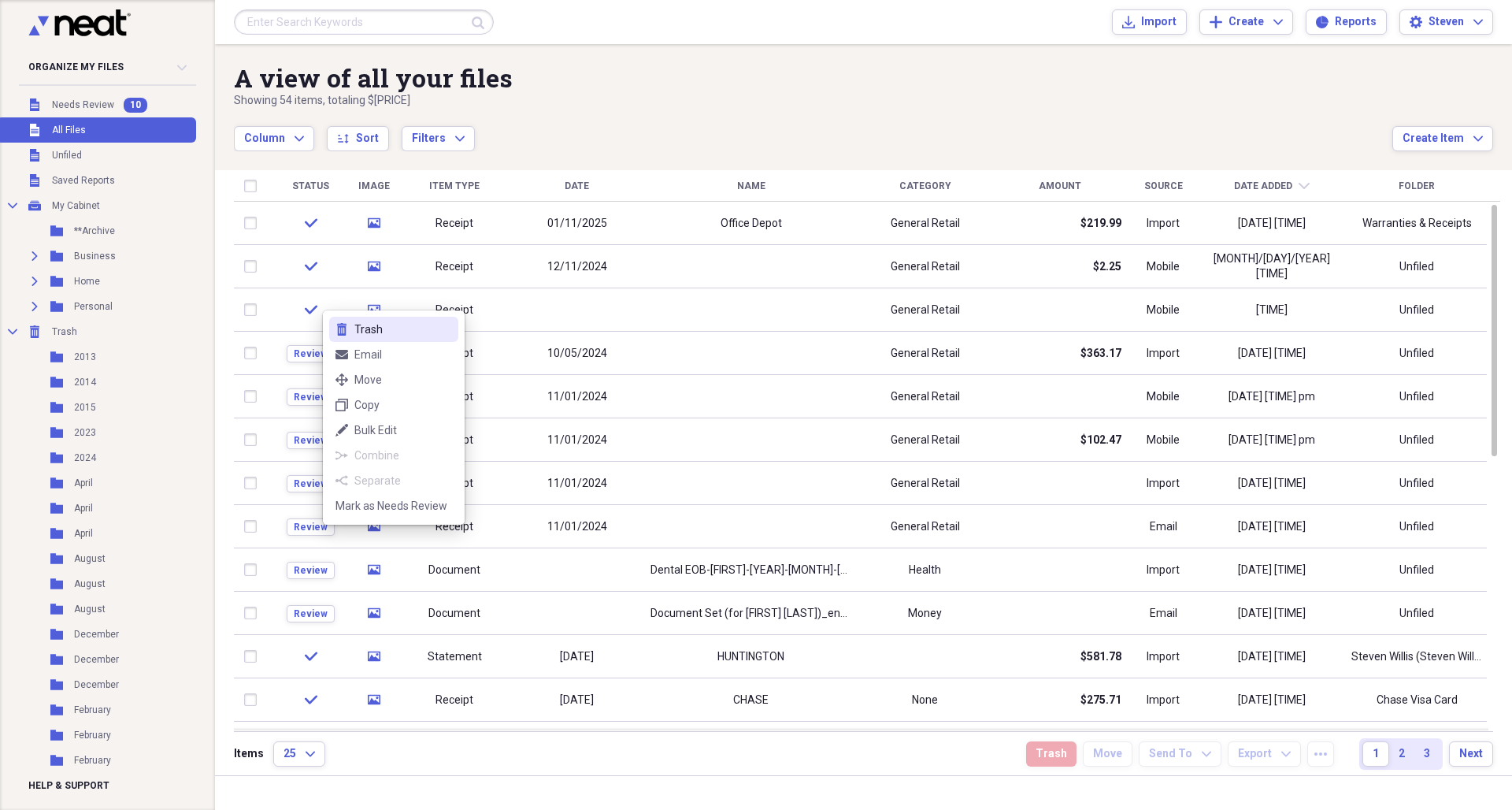 click on "Trash" at bounding box center (403, 329) 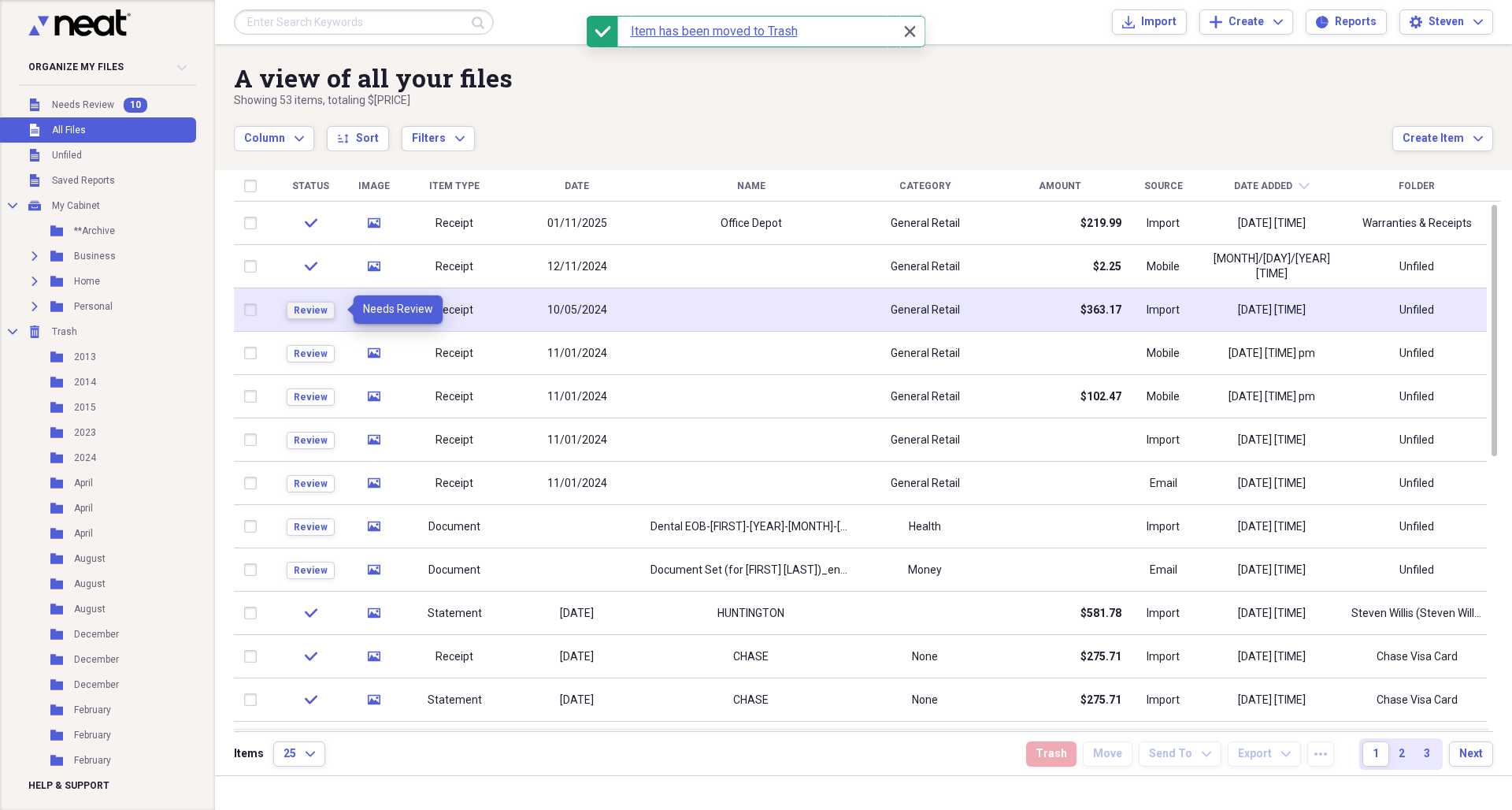 click on "Review" at bounding box center (310, 310) 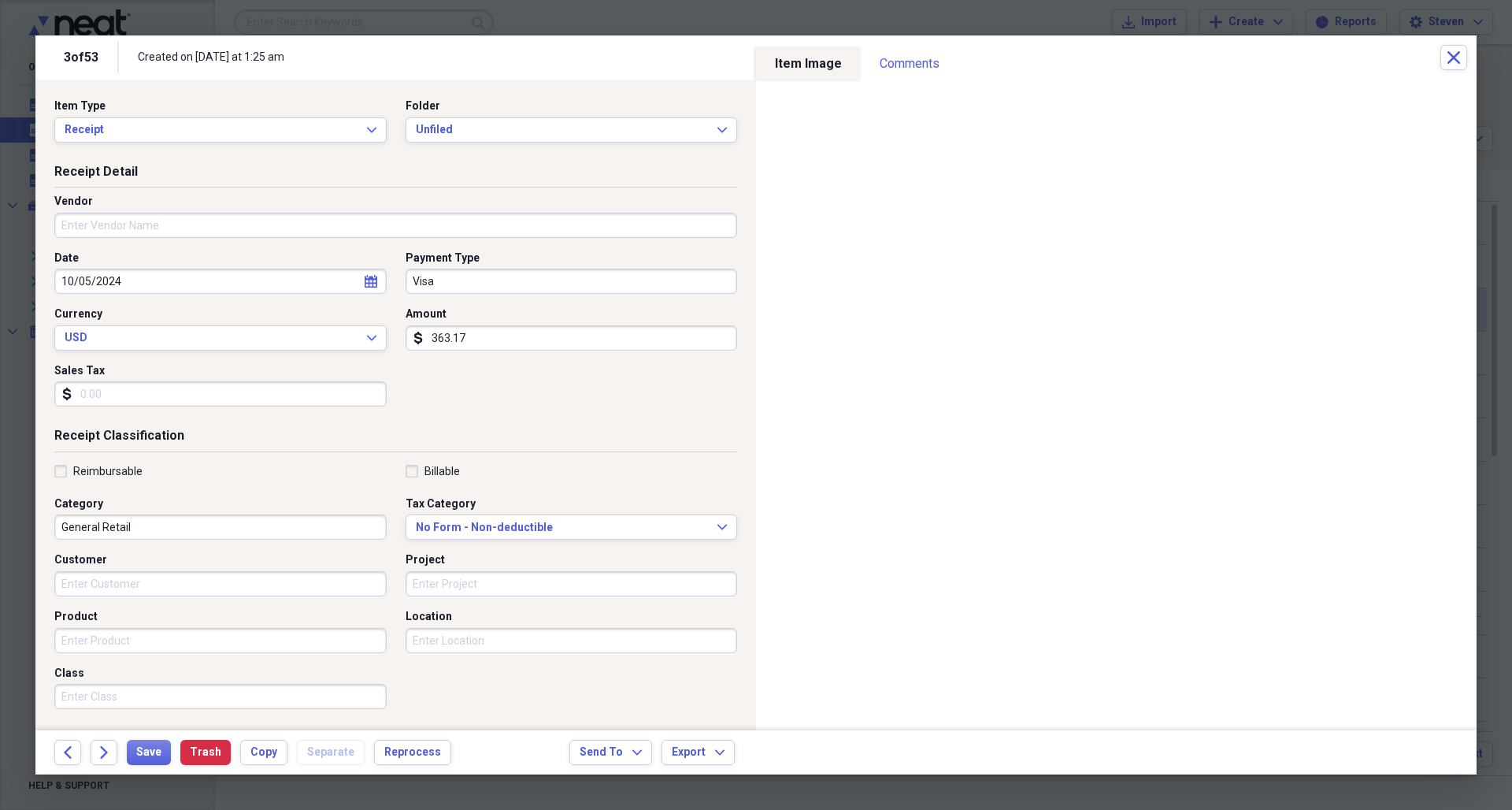 click on "Close" 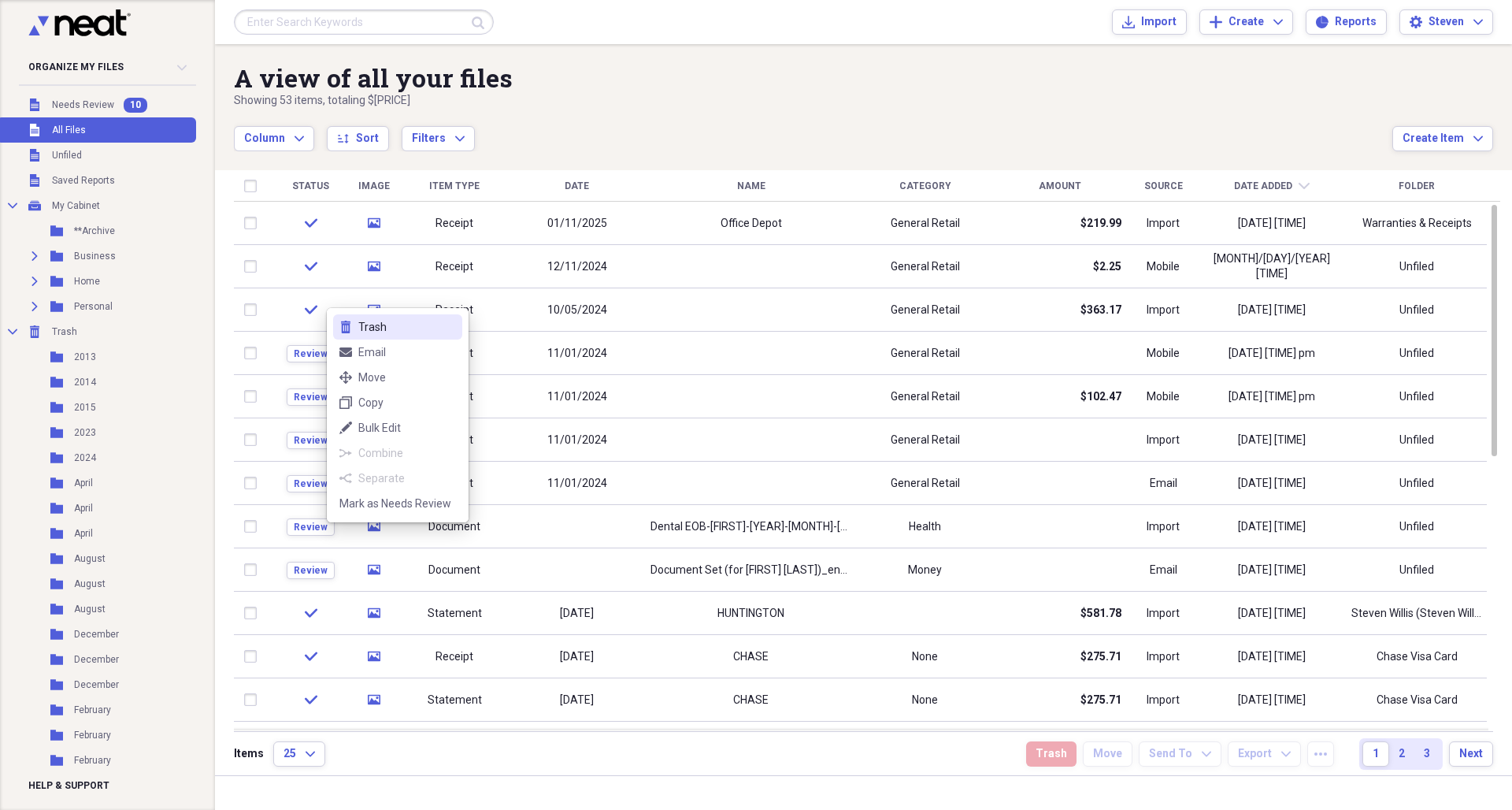 click on "Trash" at bounding box center (407, 327) 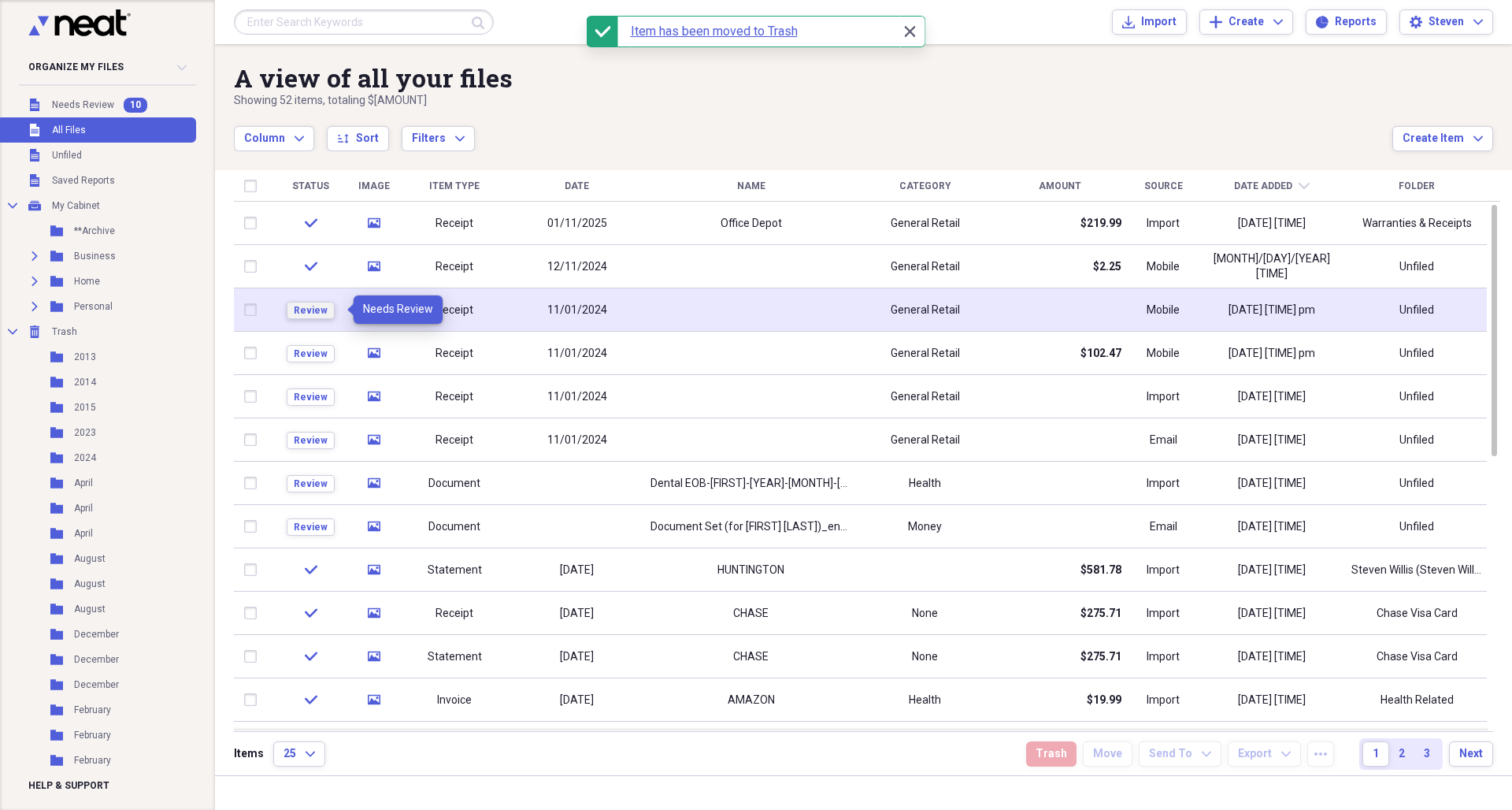 click on "Review" at bounding box center [310, 310] 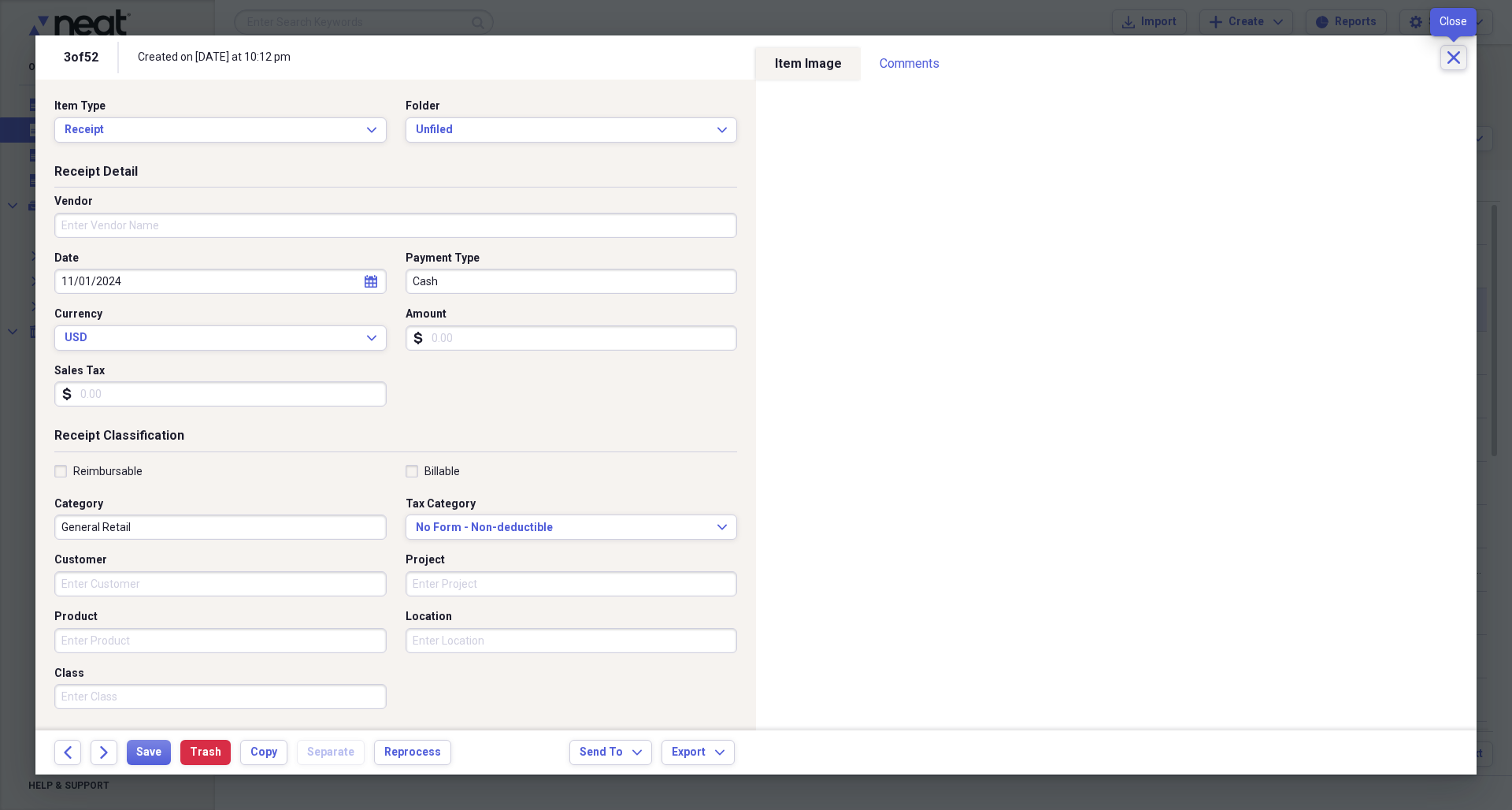 click on "Close" 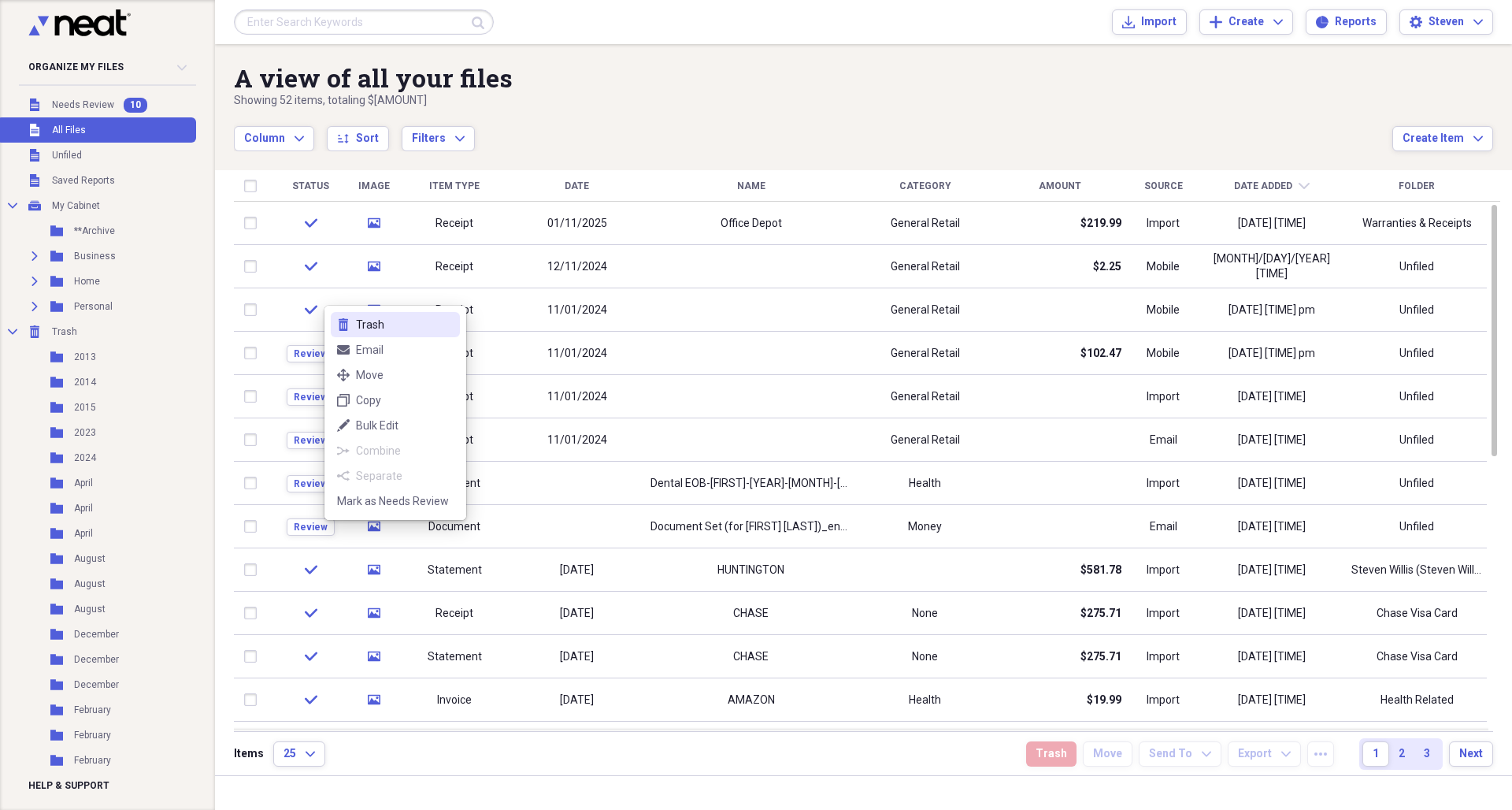 click on "Trash" at bounding box center (405, 325) 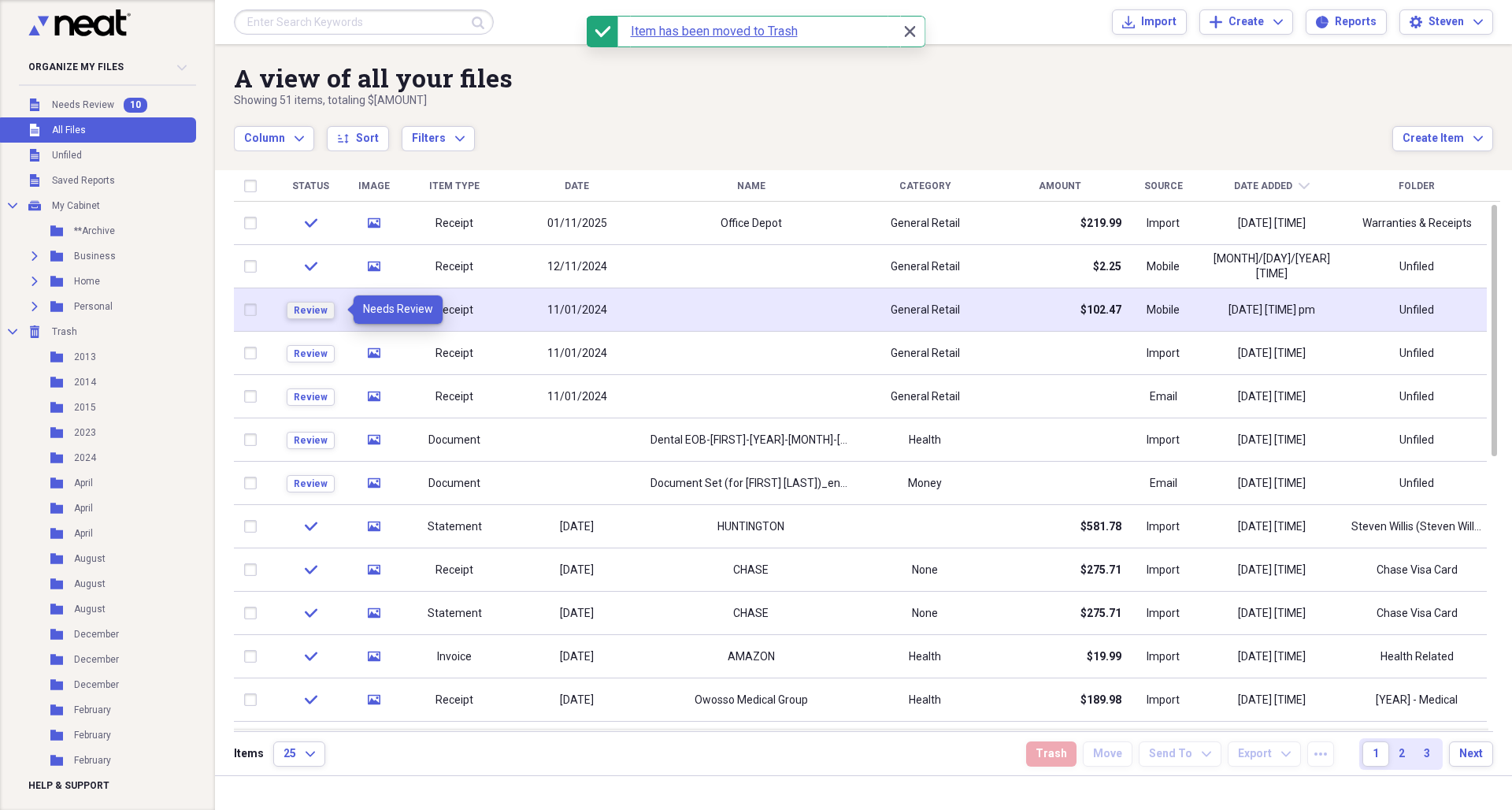 click on "Review" at bounding box center (310, 310) 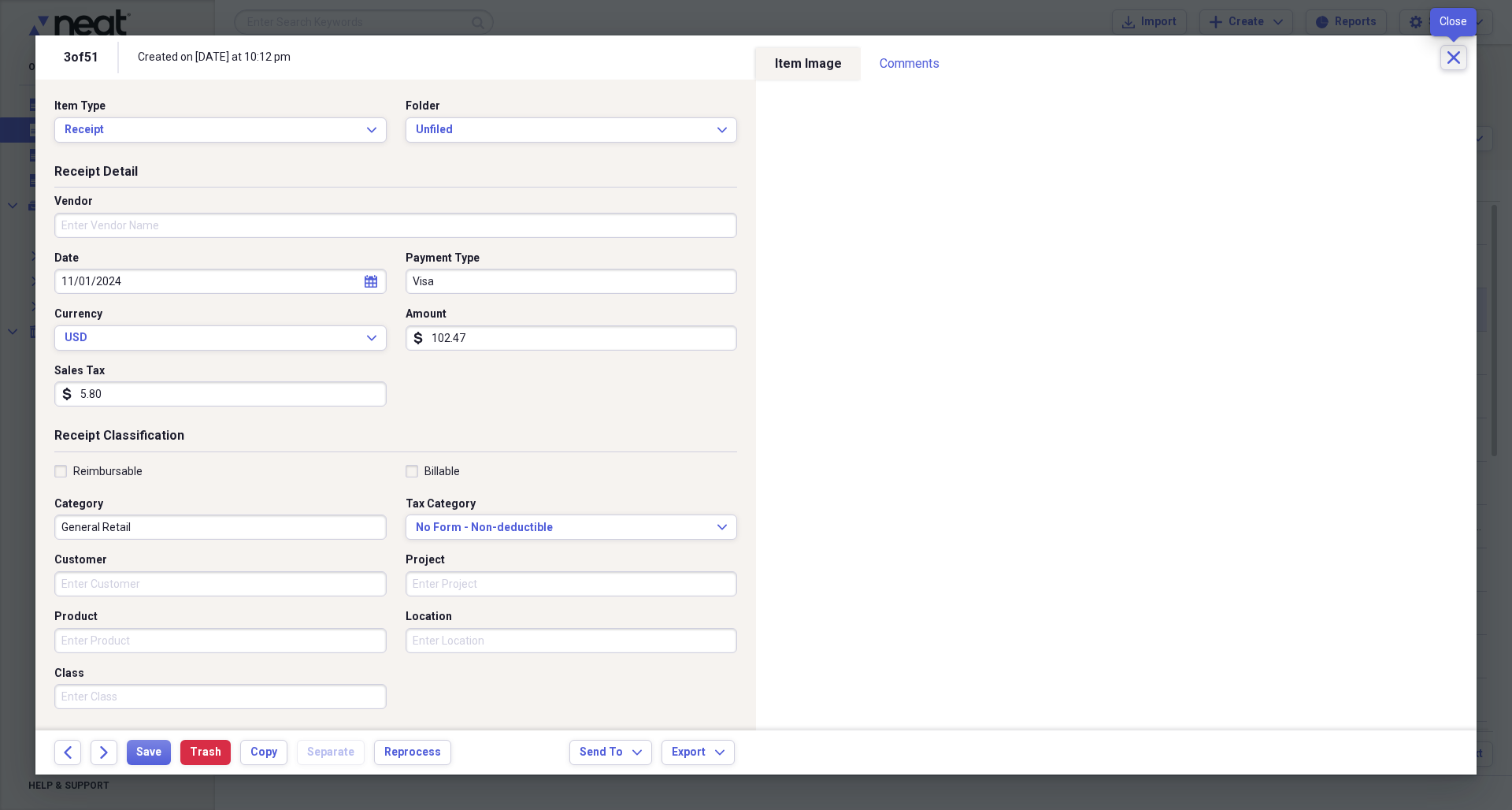 click 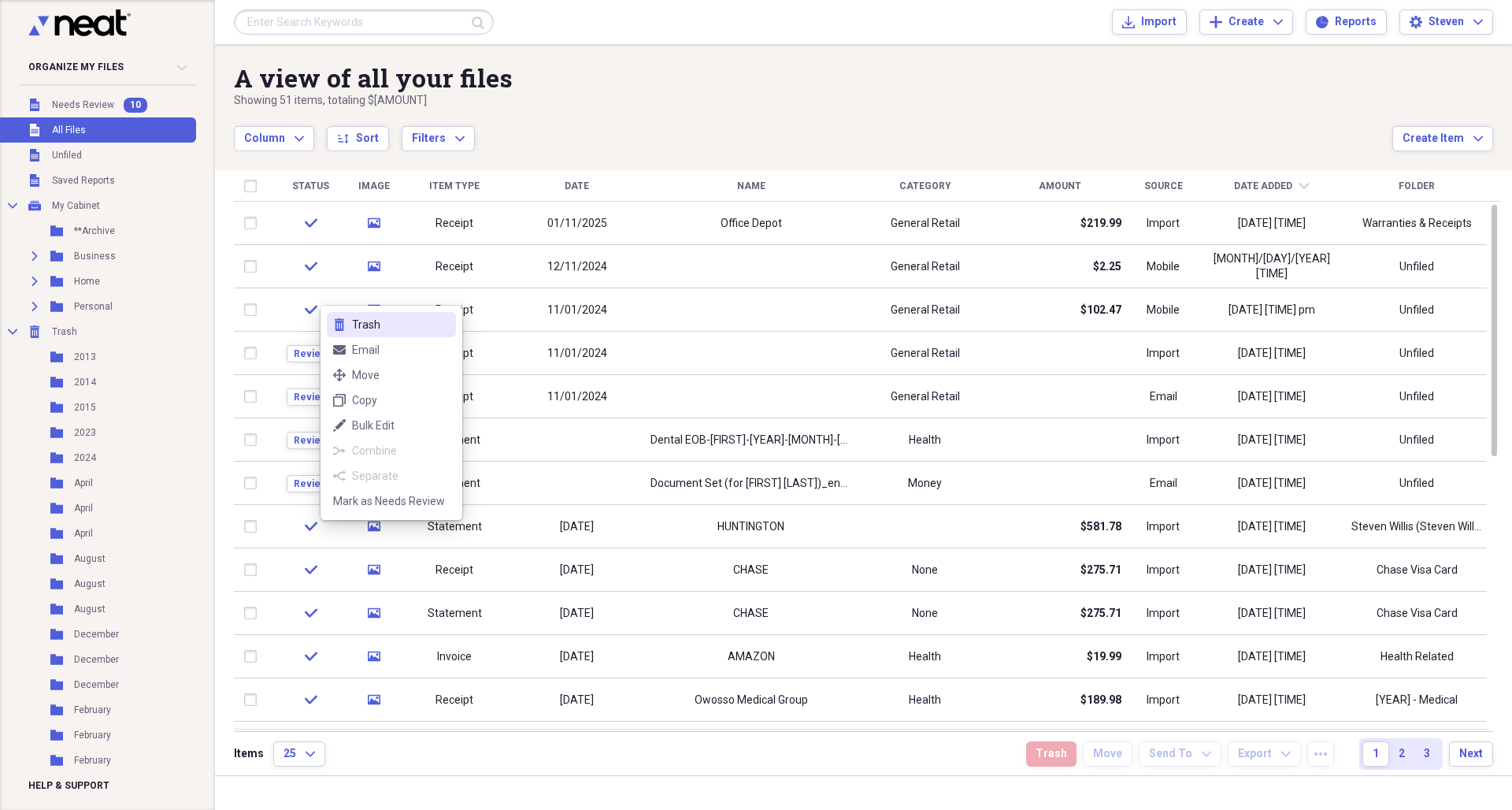 click on "Trash" at bounding box center (401, 325) 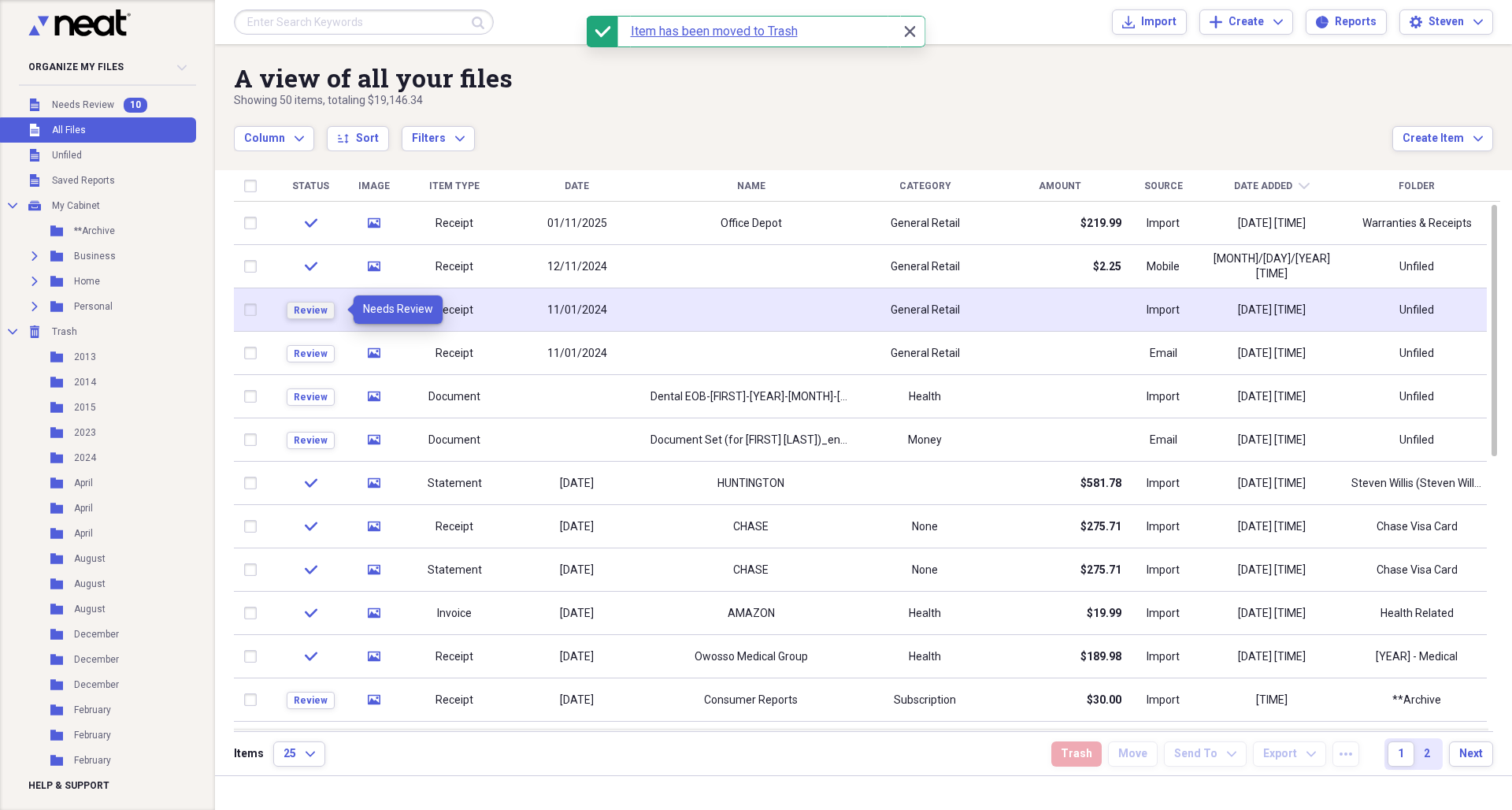 click on "Review" at bounding box center [310, 310] 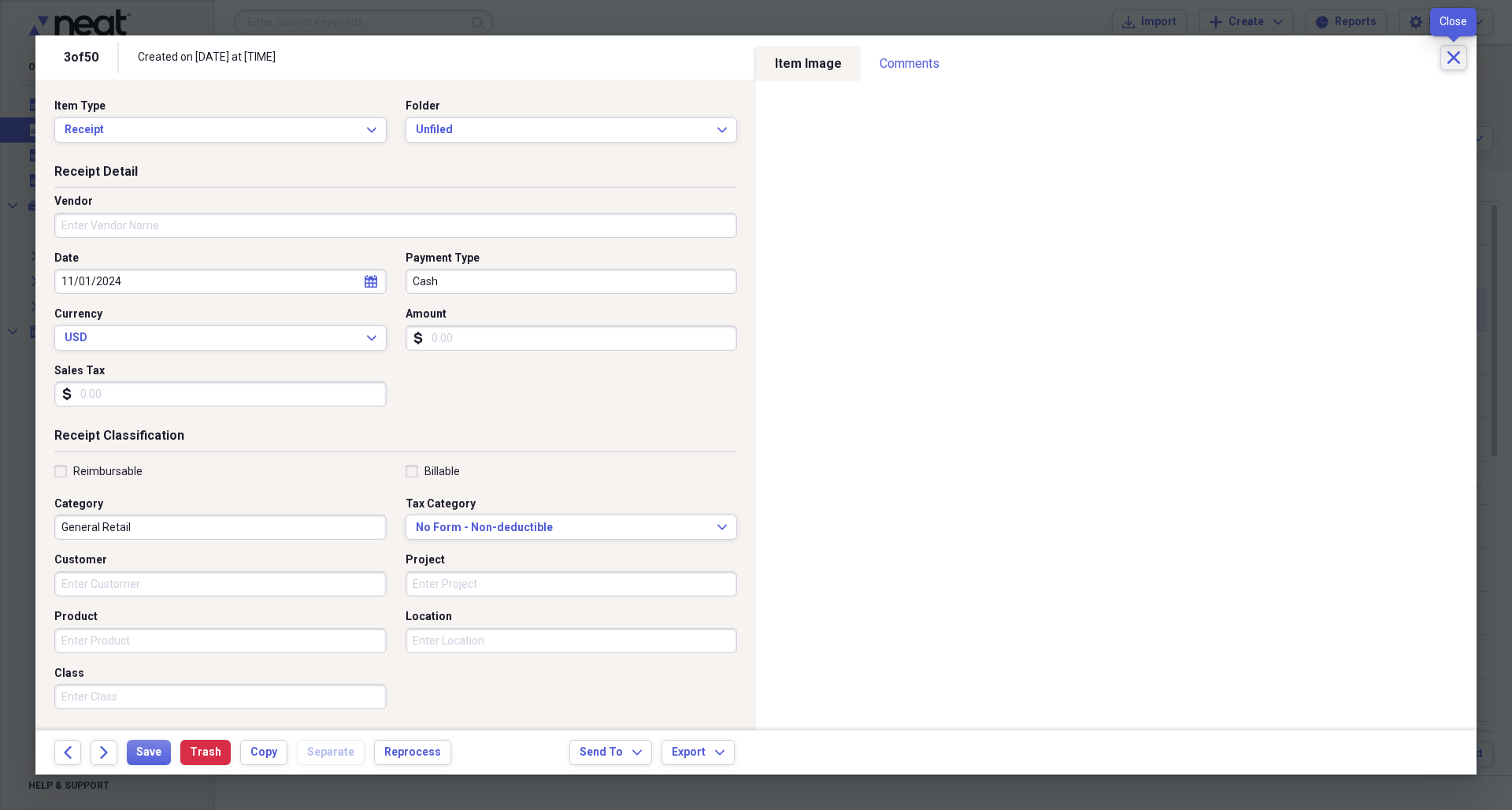 click on "Close" 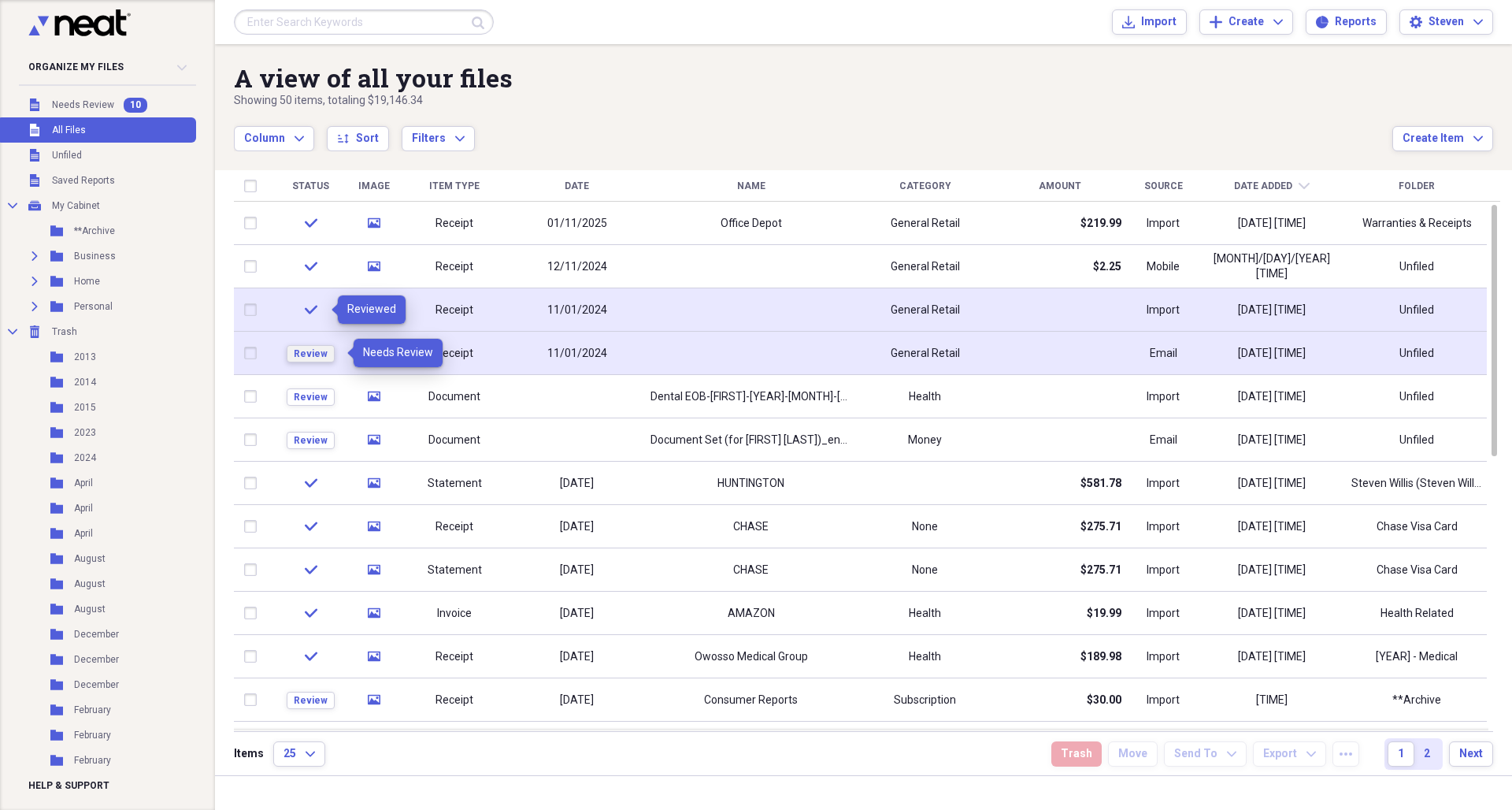 click on "Review" at bounding box center (310, 354) 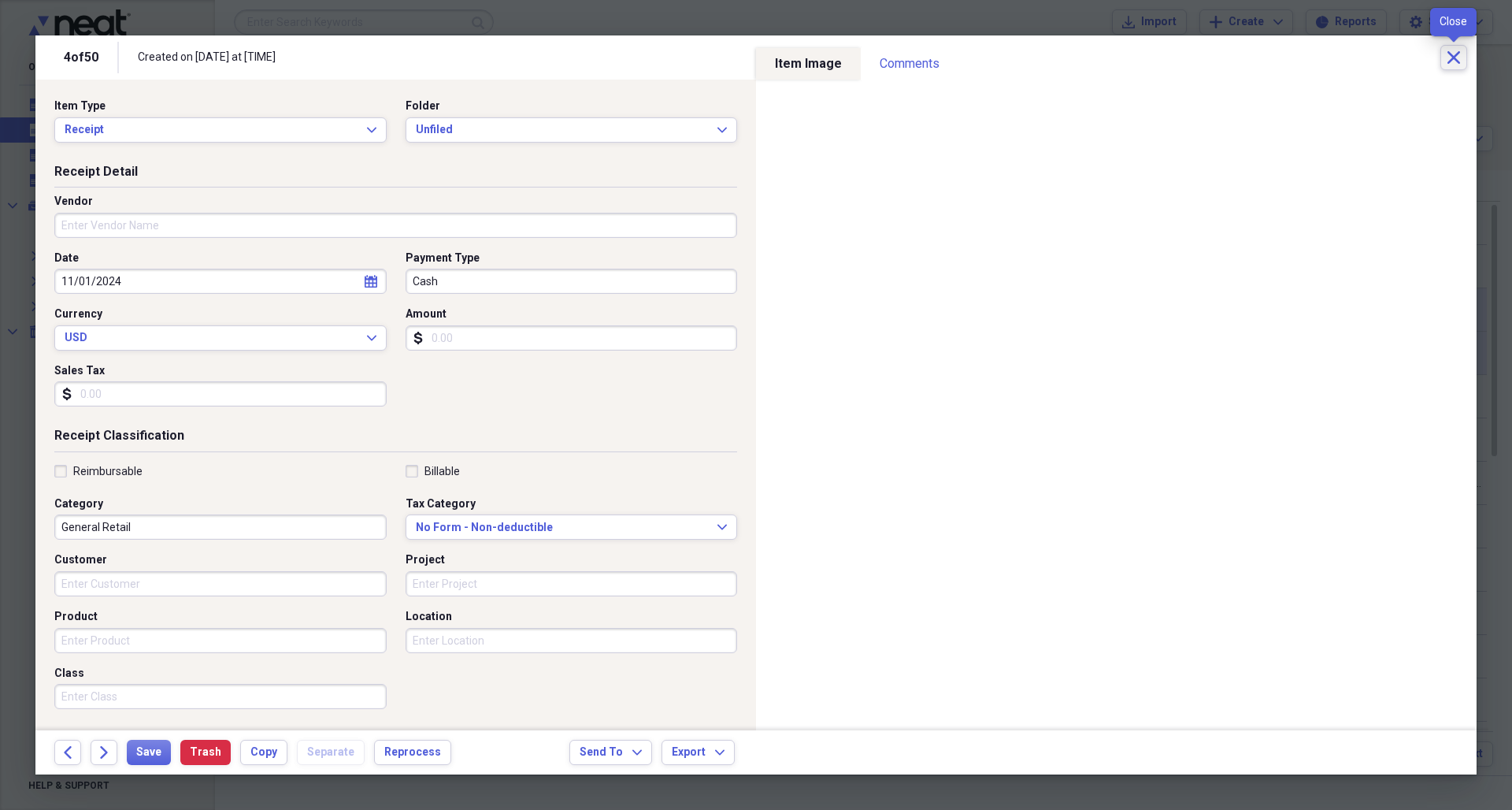 click on "Close" 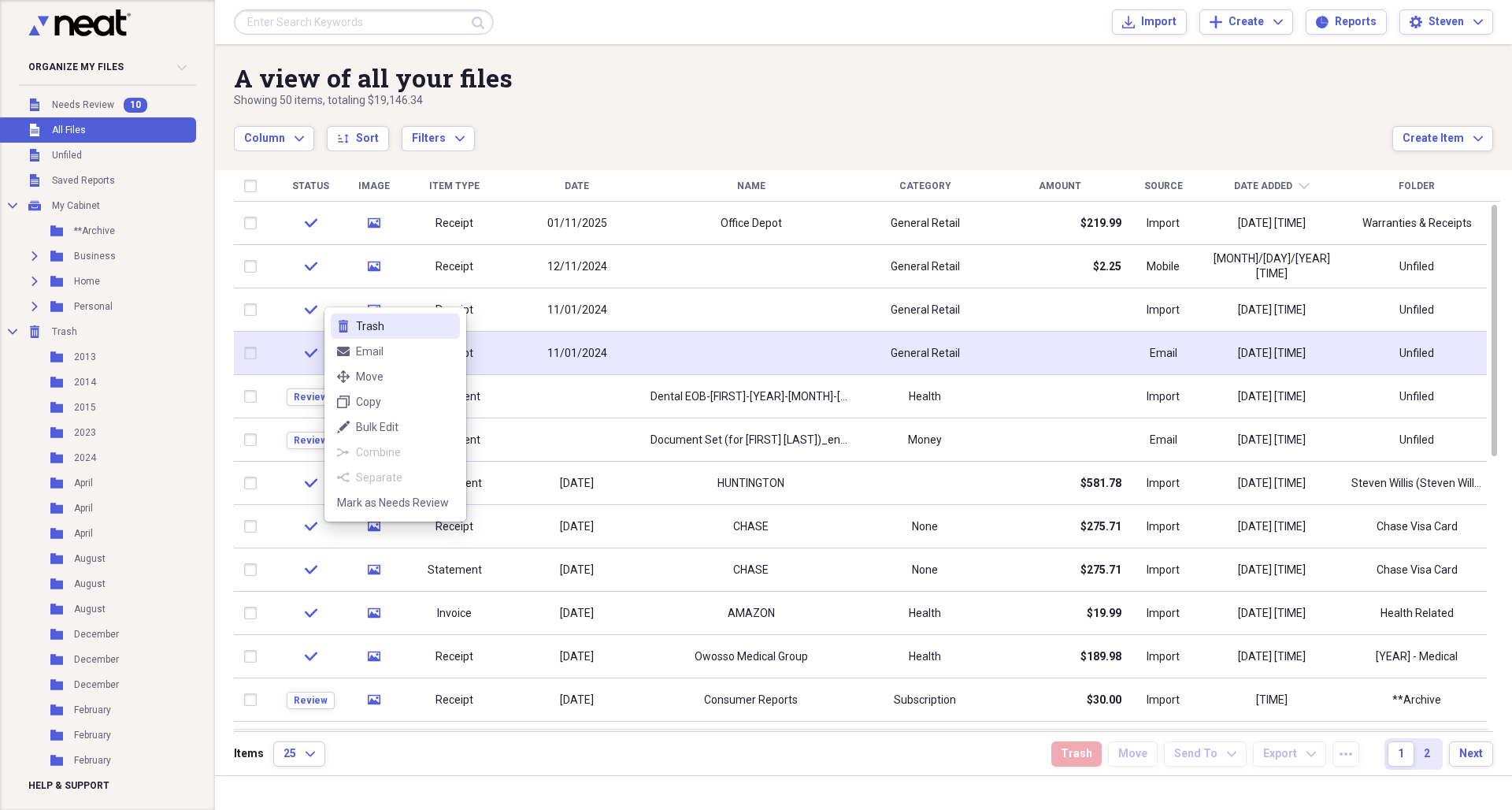 click on "Trash" at bounding box center (405, 326) 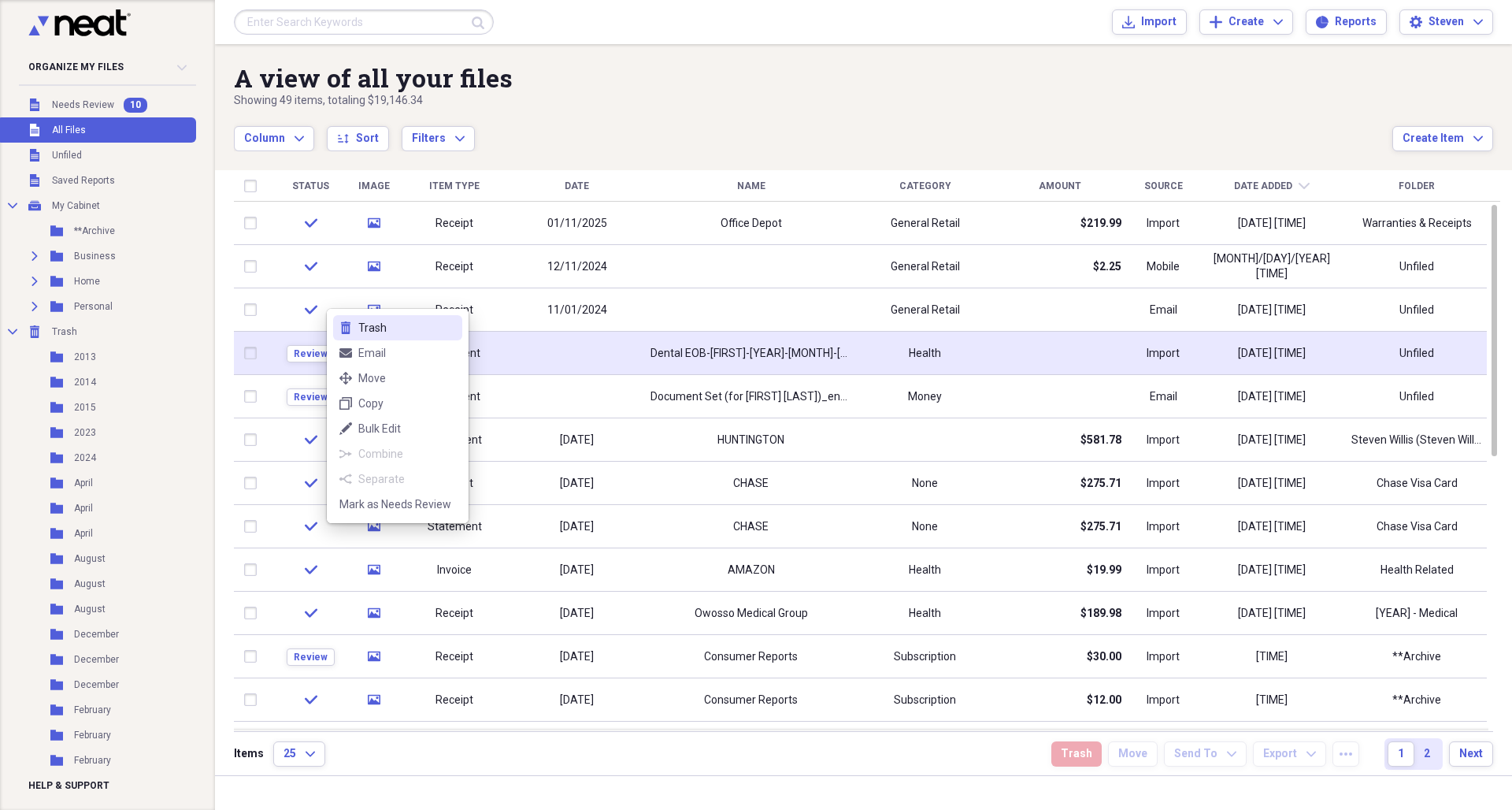 click on "Trash" at bounding box center (407, 328) 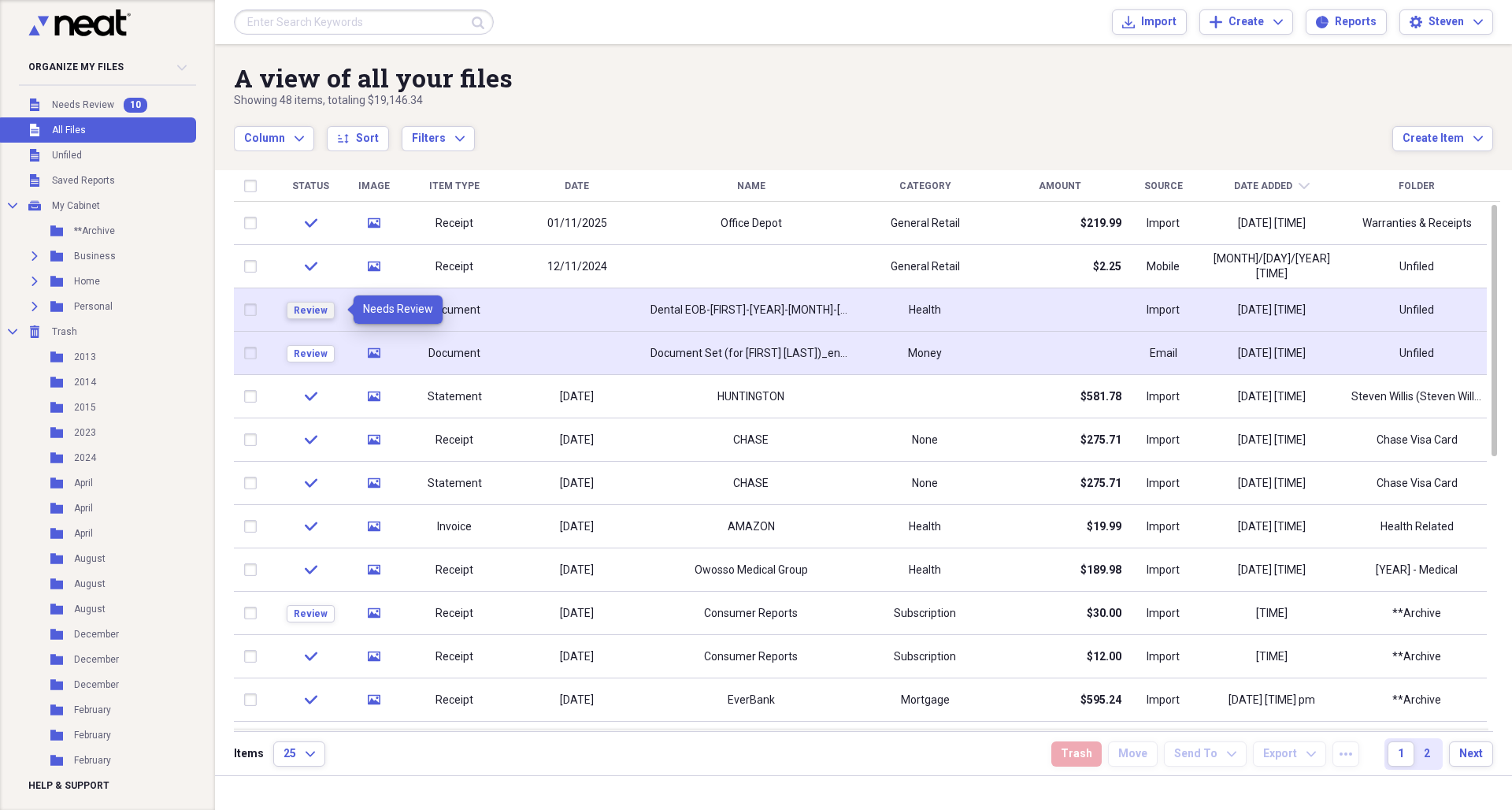 click on "Review" at bounding box center [310, 310] 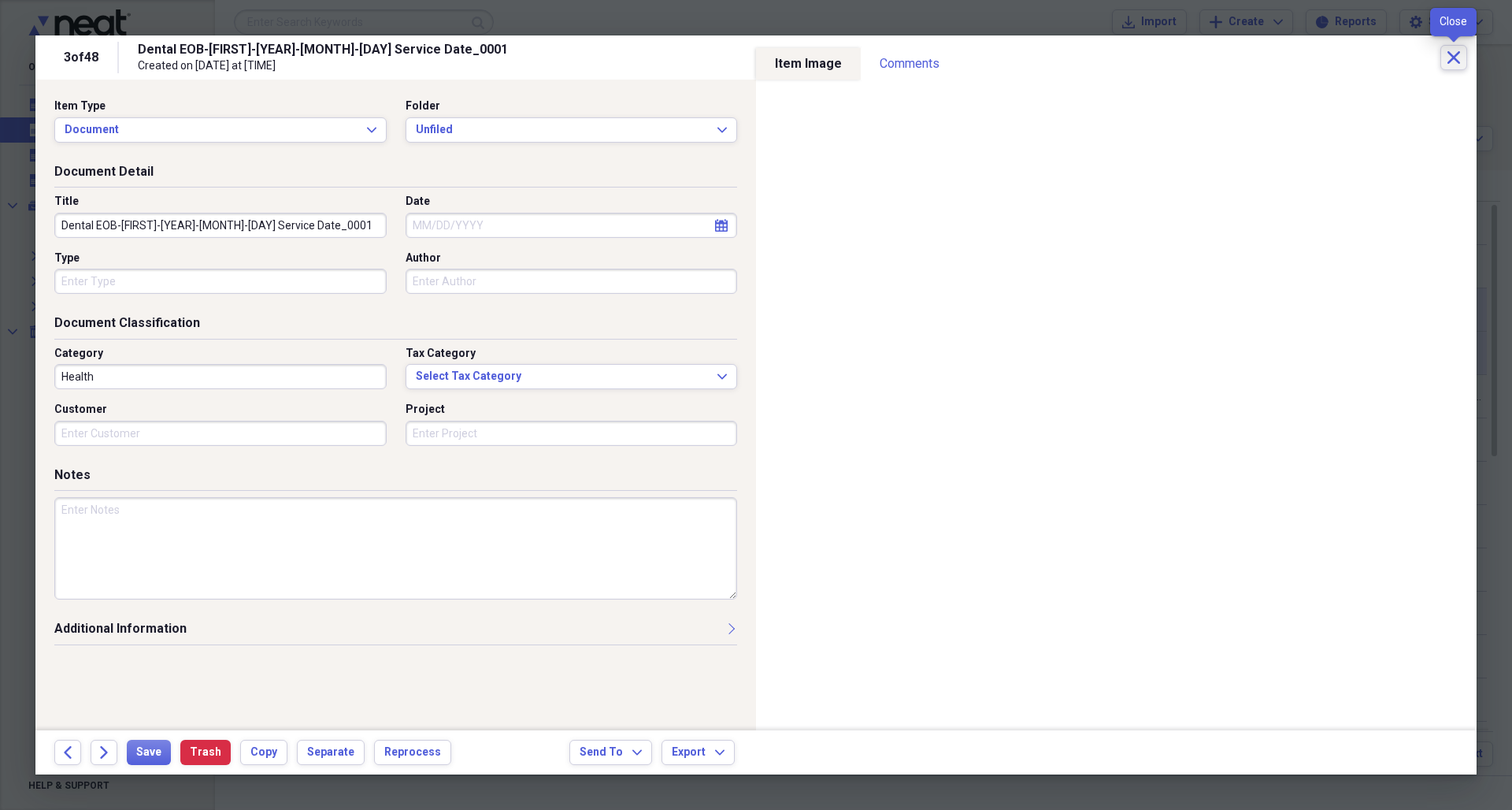 click on "Close" 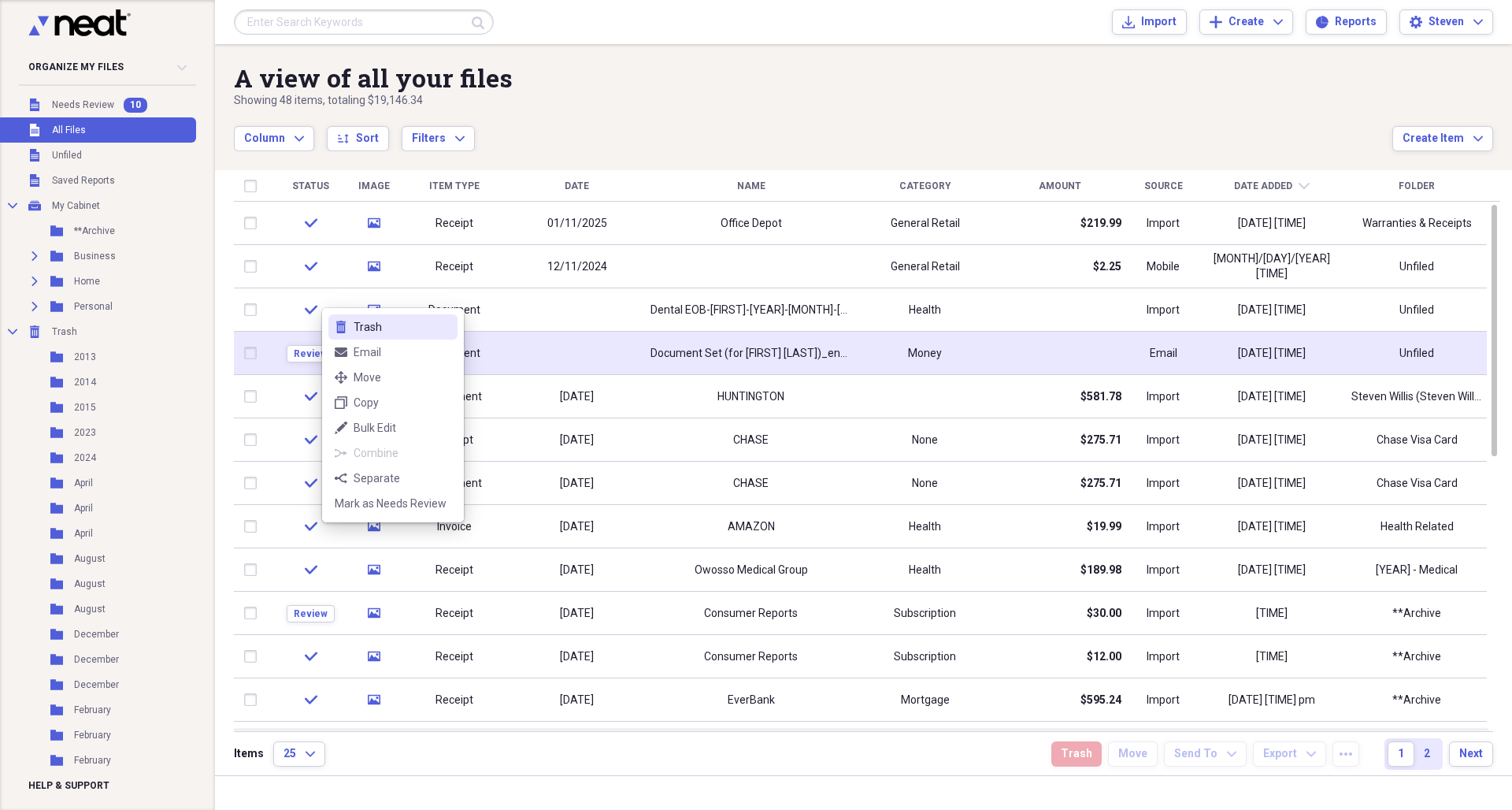 click on "Trash" at bounding box center [402, 327] 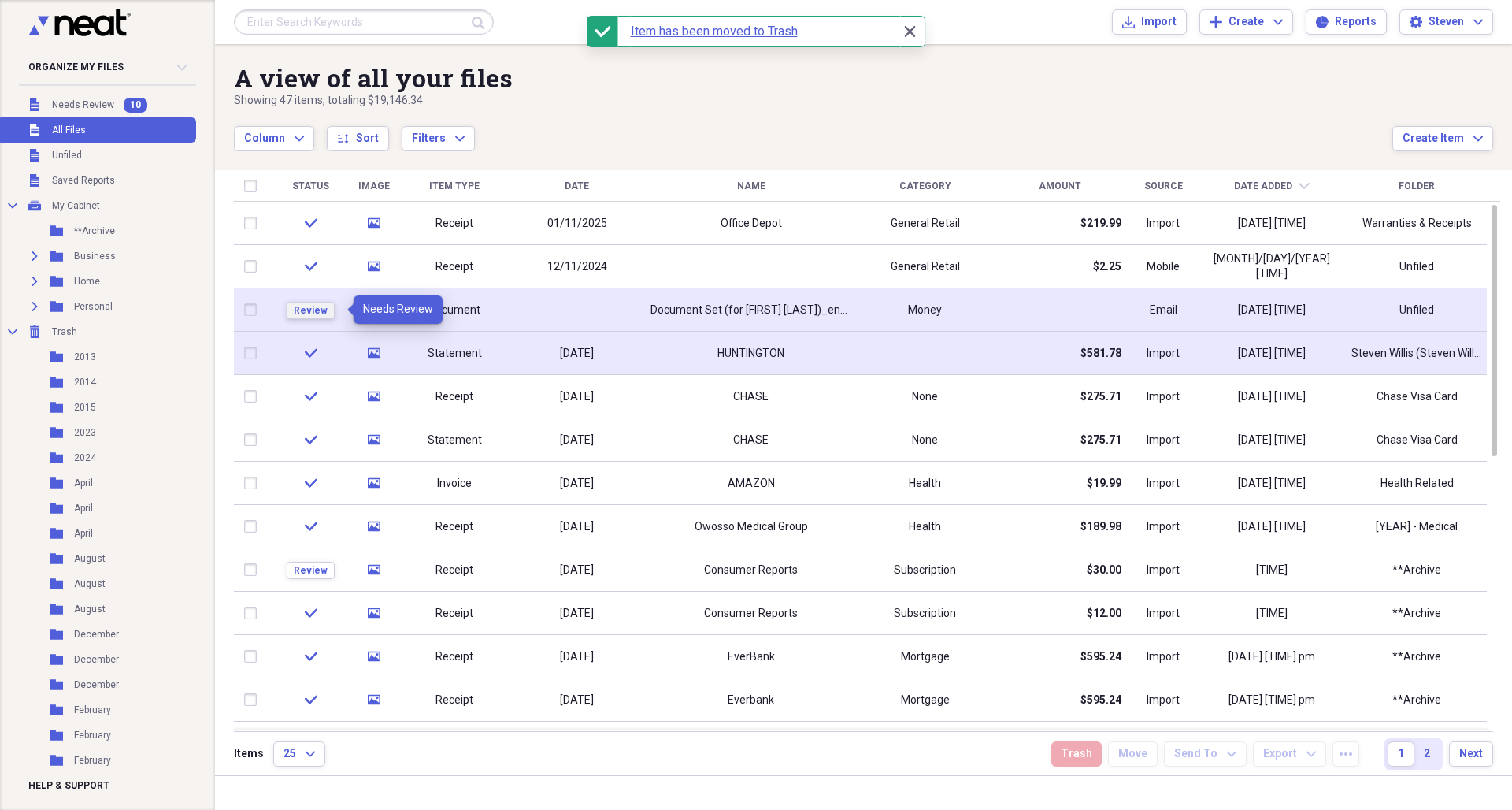 click on "Review" at bounding box center (310, 310) 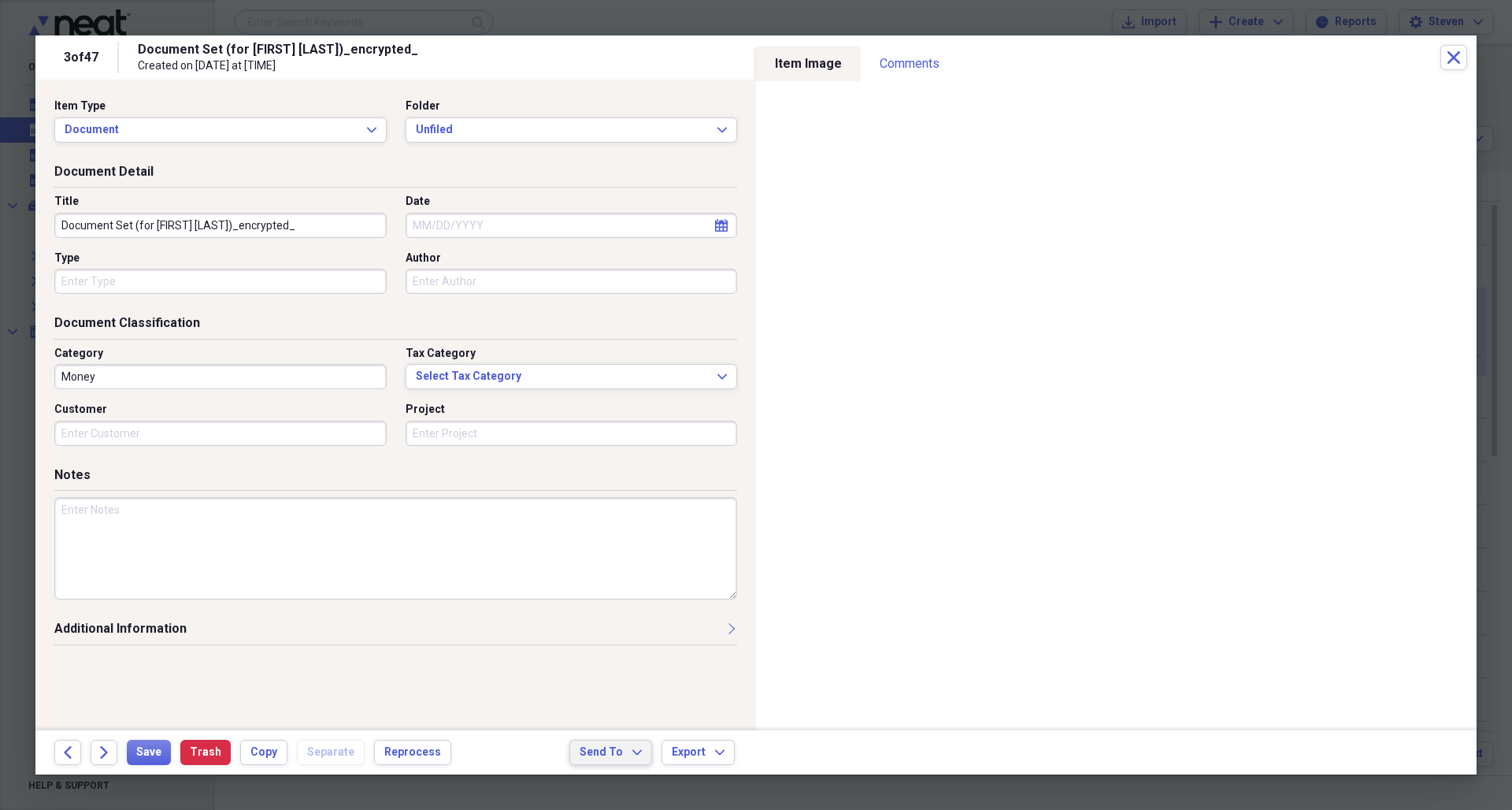 click on "Send To" at bounding box center [601, 752] 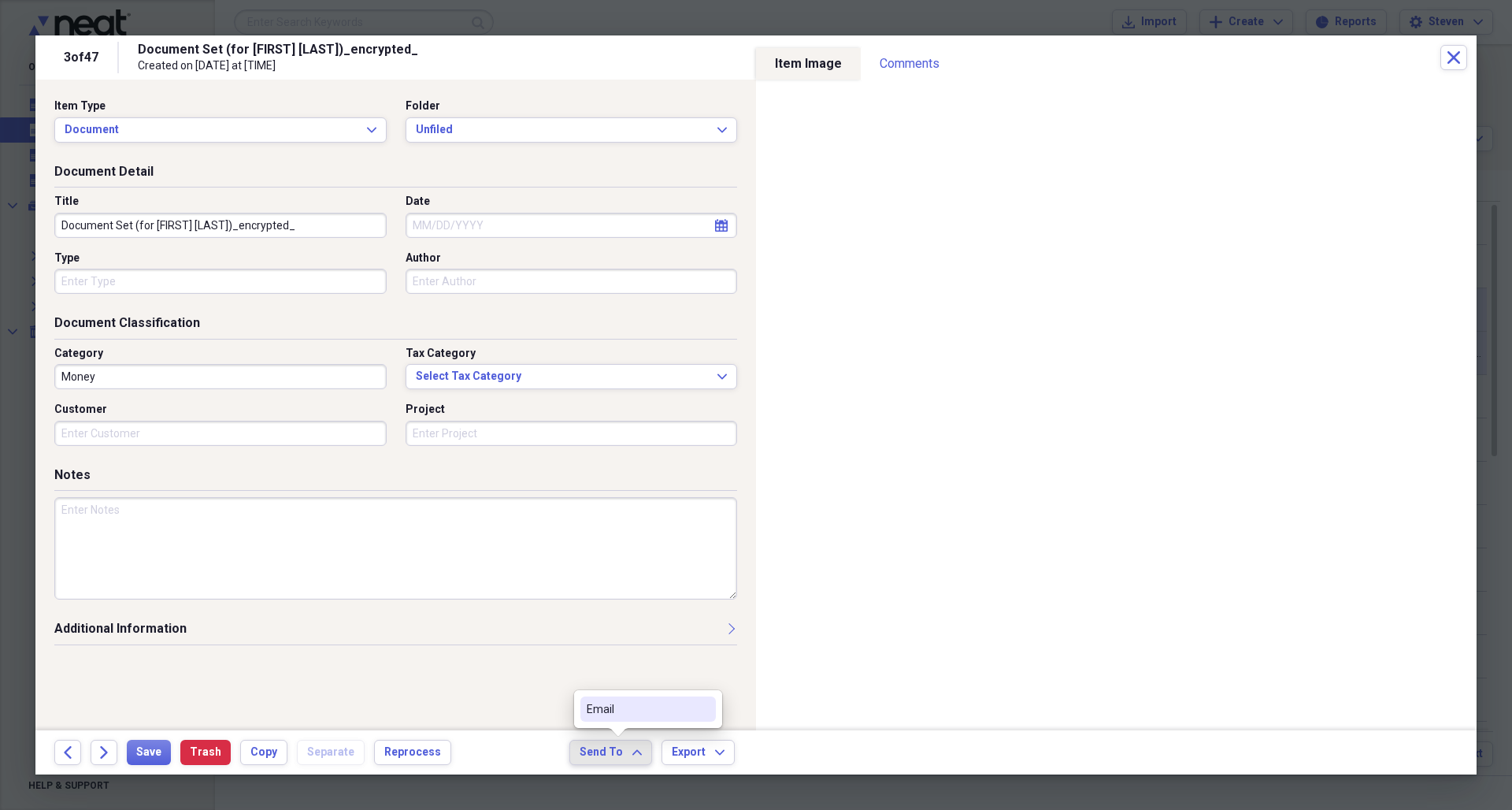 click on "Email" at bounding box center [639, 709] 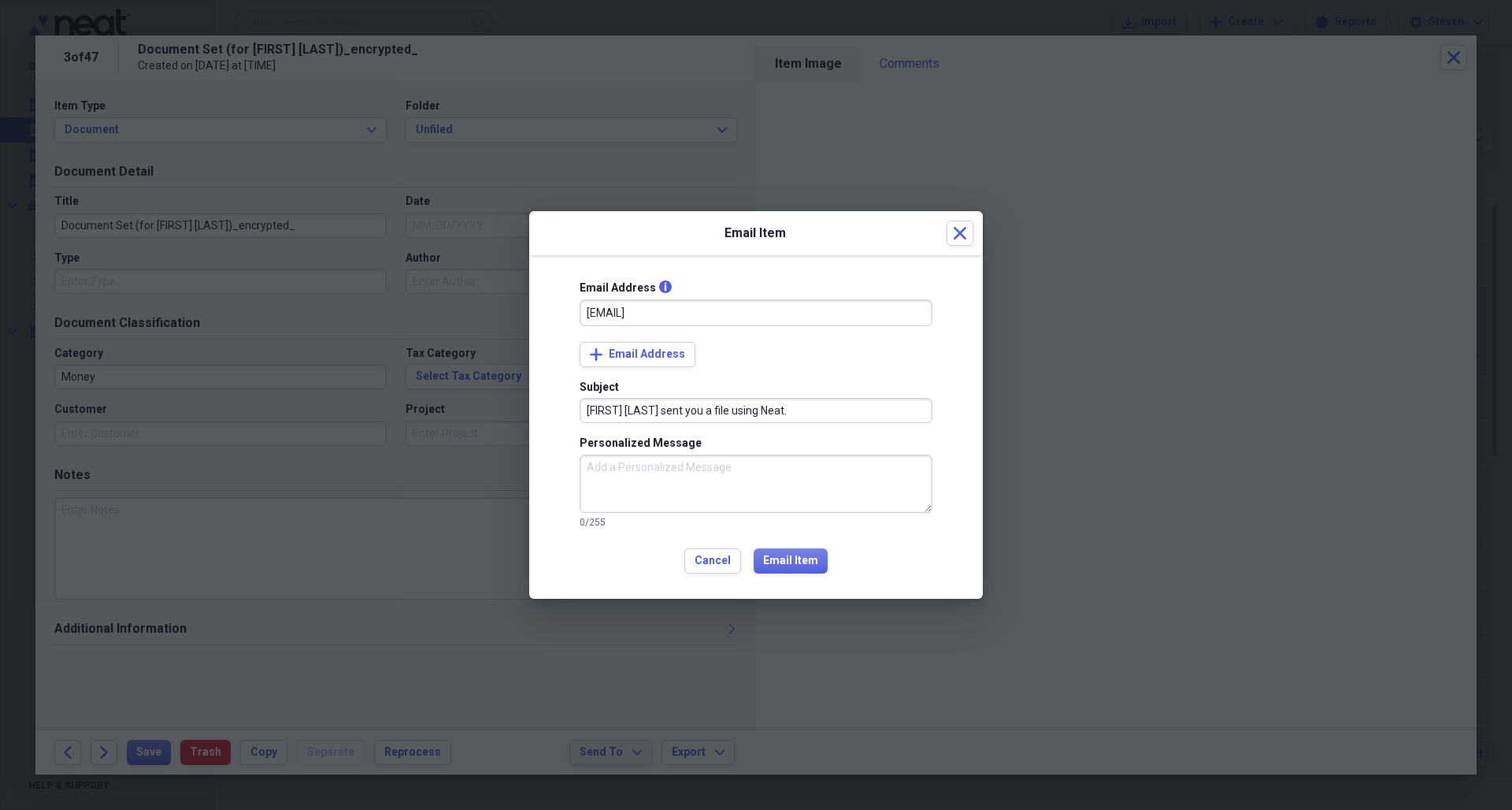 type on "[EMAIL]" 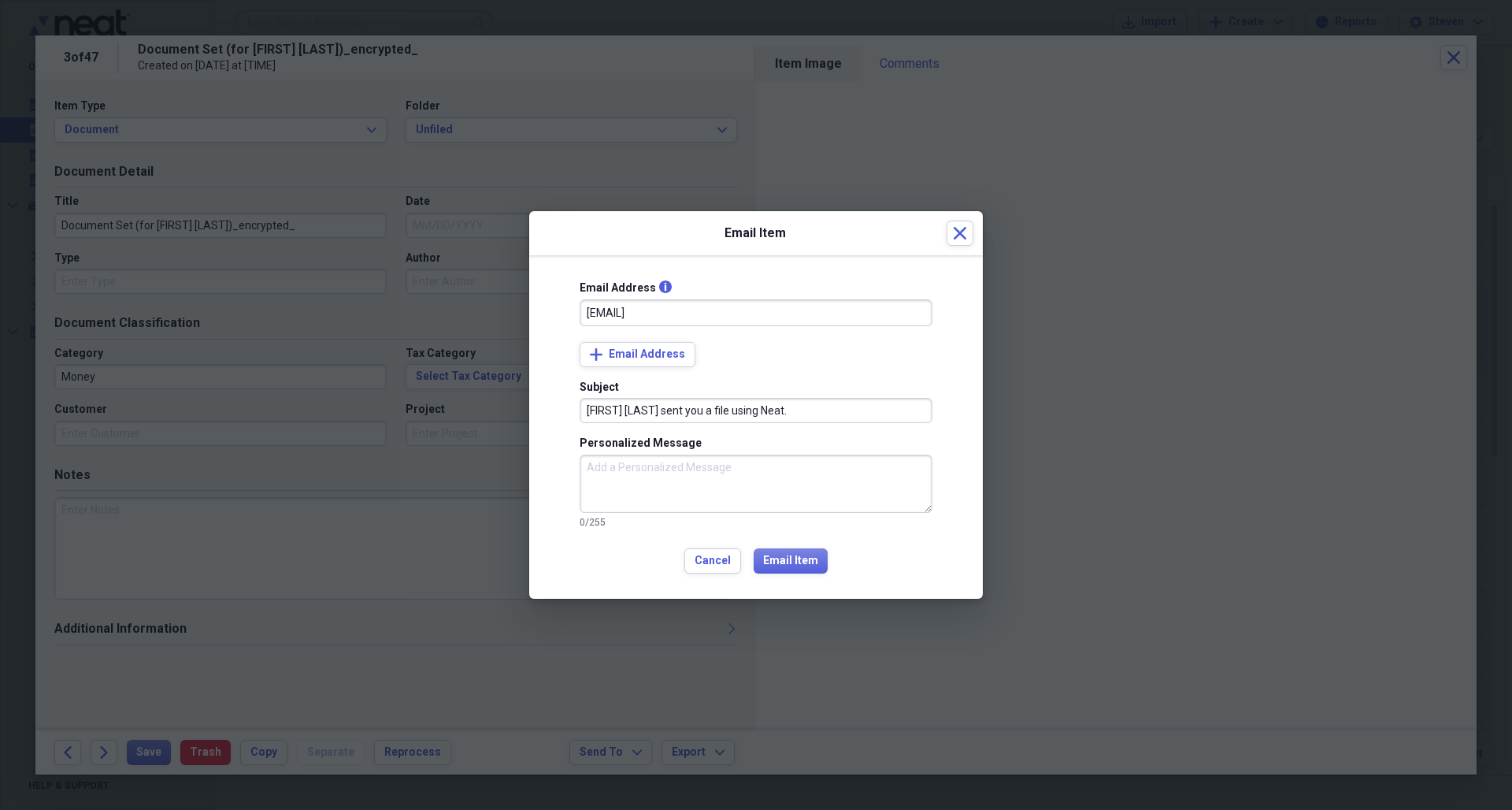 drag, startPoint x: 606, startPoint y: 757, endPoint x: 788, endPoint y: 407, distance: 394.49208 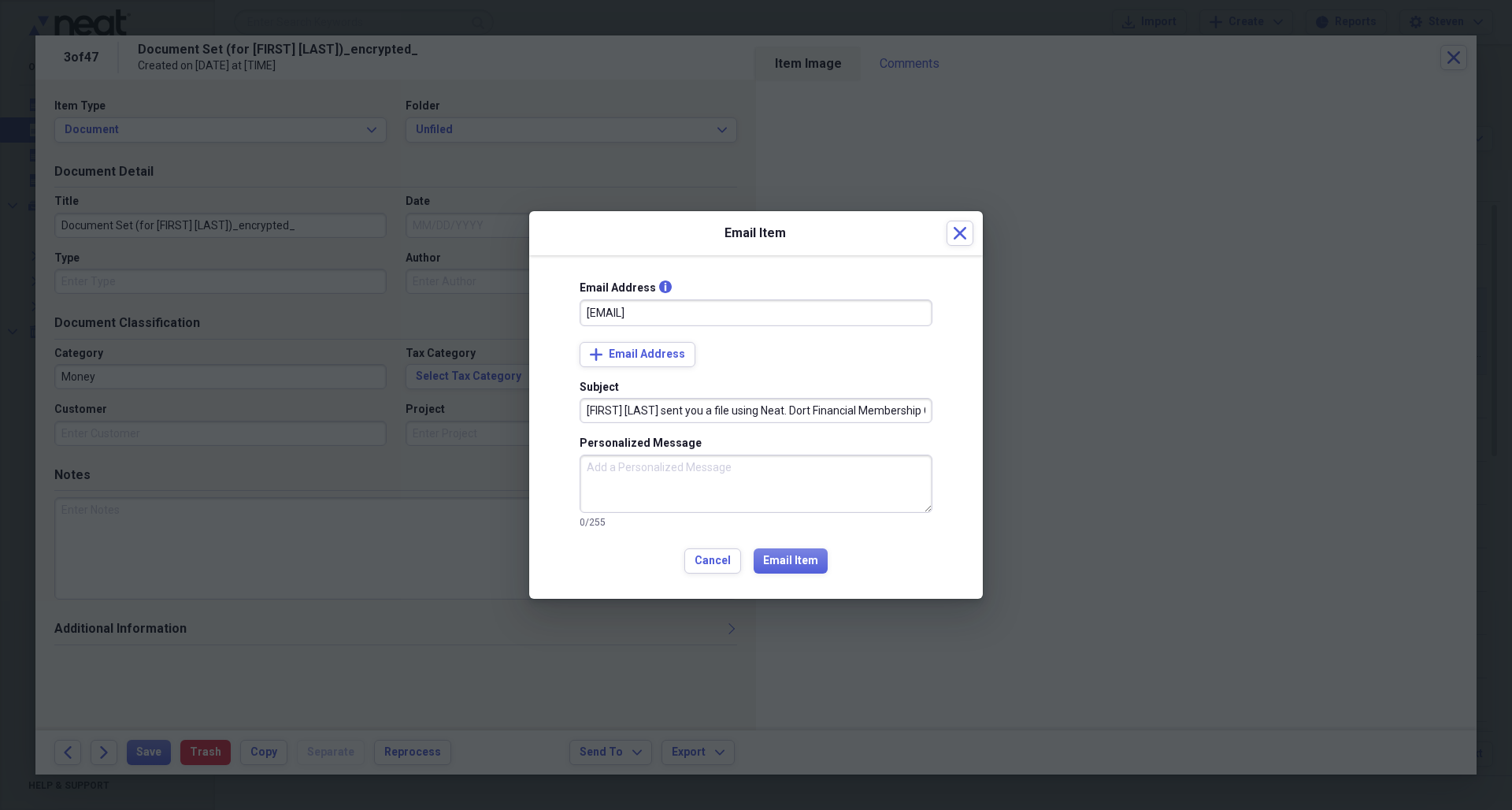 type on "[FIRST] [LAST] sent you a file using Neat. Dort Financial Membership Change Form" 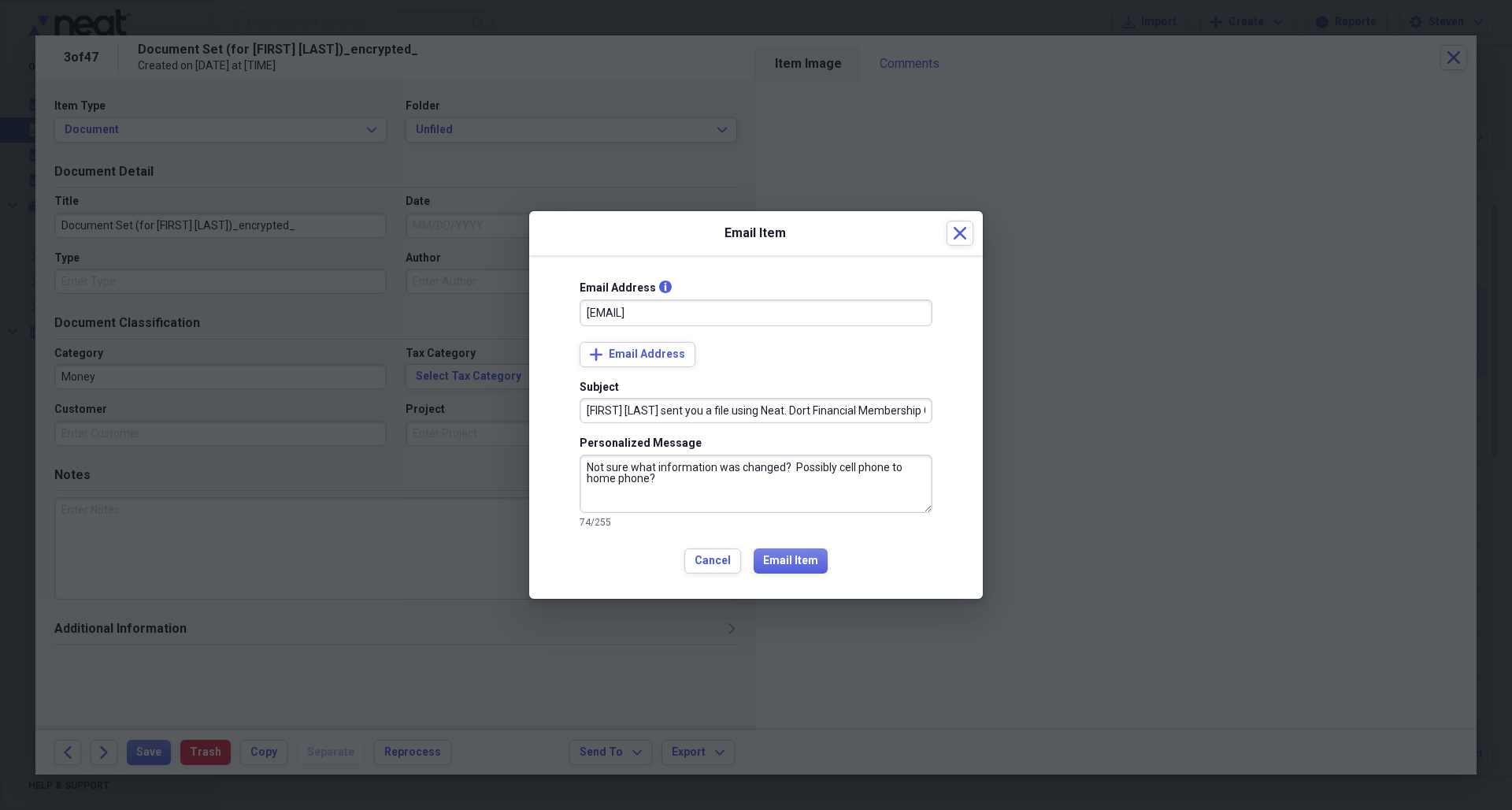 type on "Not sure what information was changed?  Possibly cell phone to home phone?" 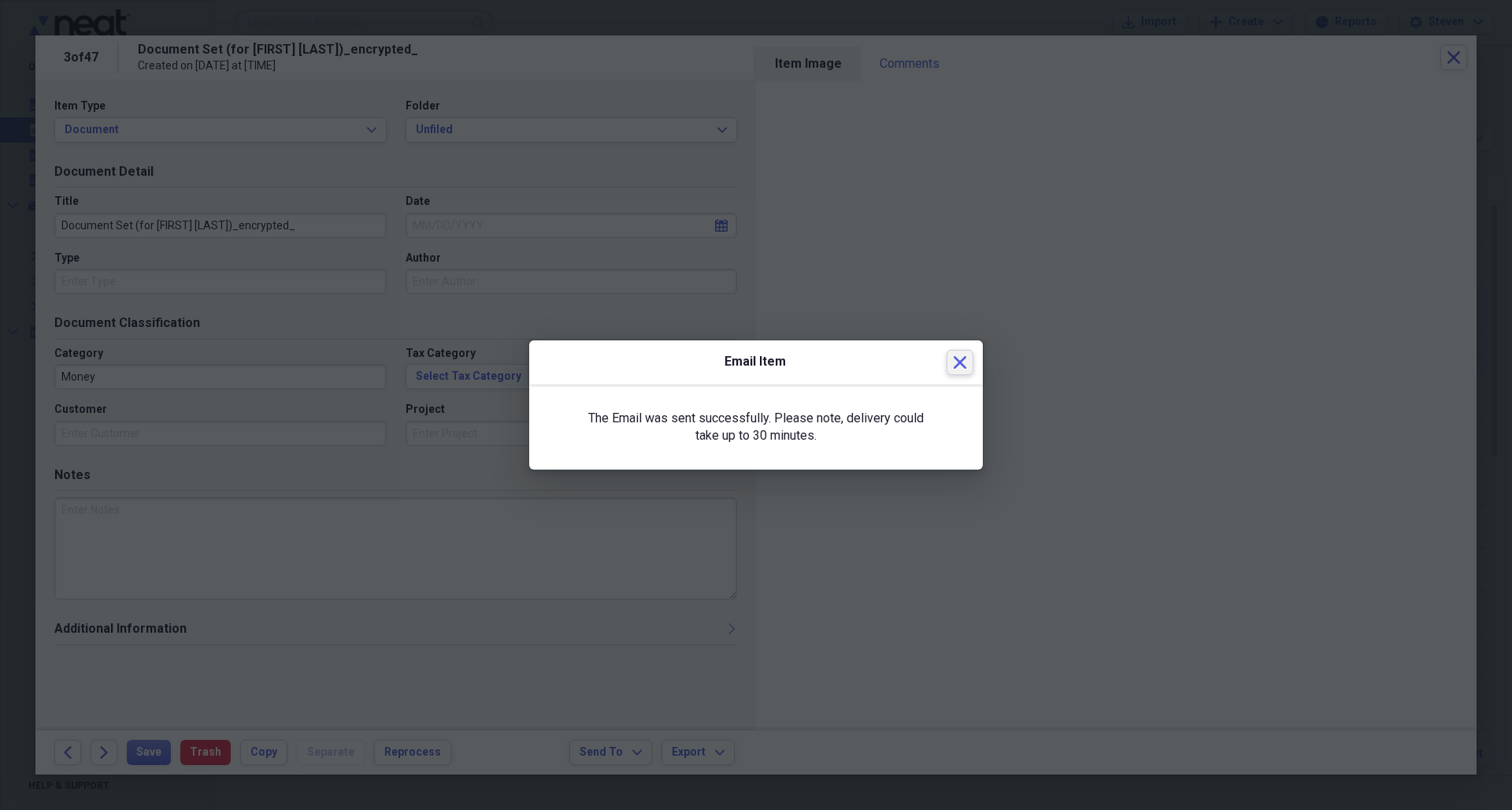 drag, startPoint x: 788, startPoint y: 407, endPoint x: 962, endPoint y: 366, distance: 178.76521 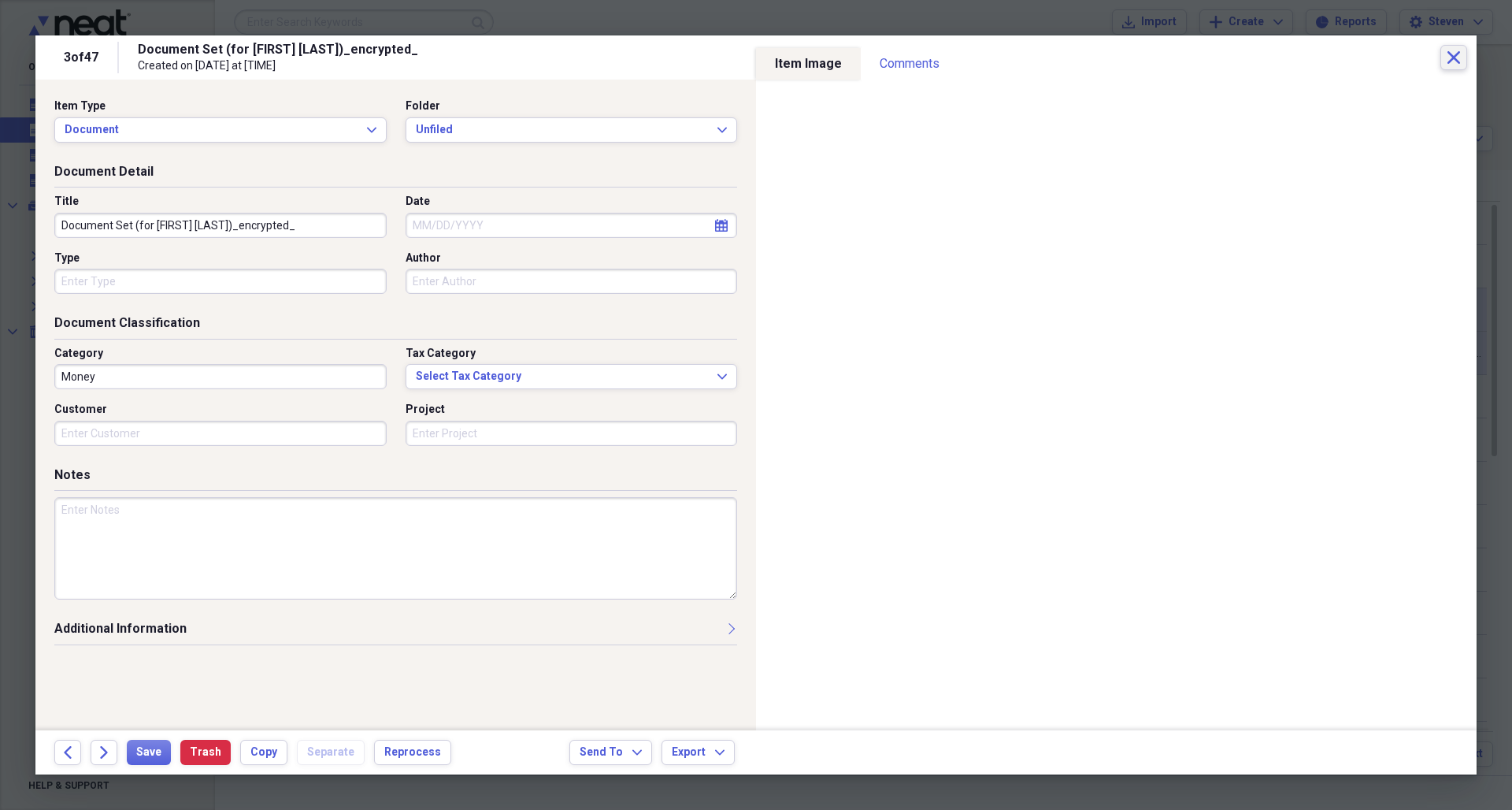 drag, startPoint x: 962, startPoint y: 366, endPoint x: 1451, endPoint y: 61, distance: 576.32109 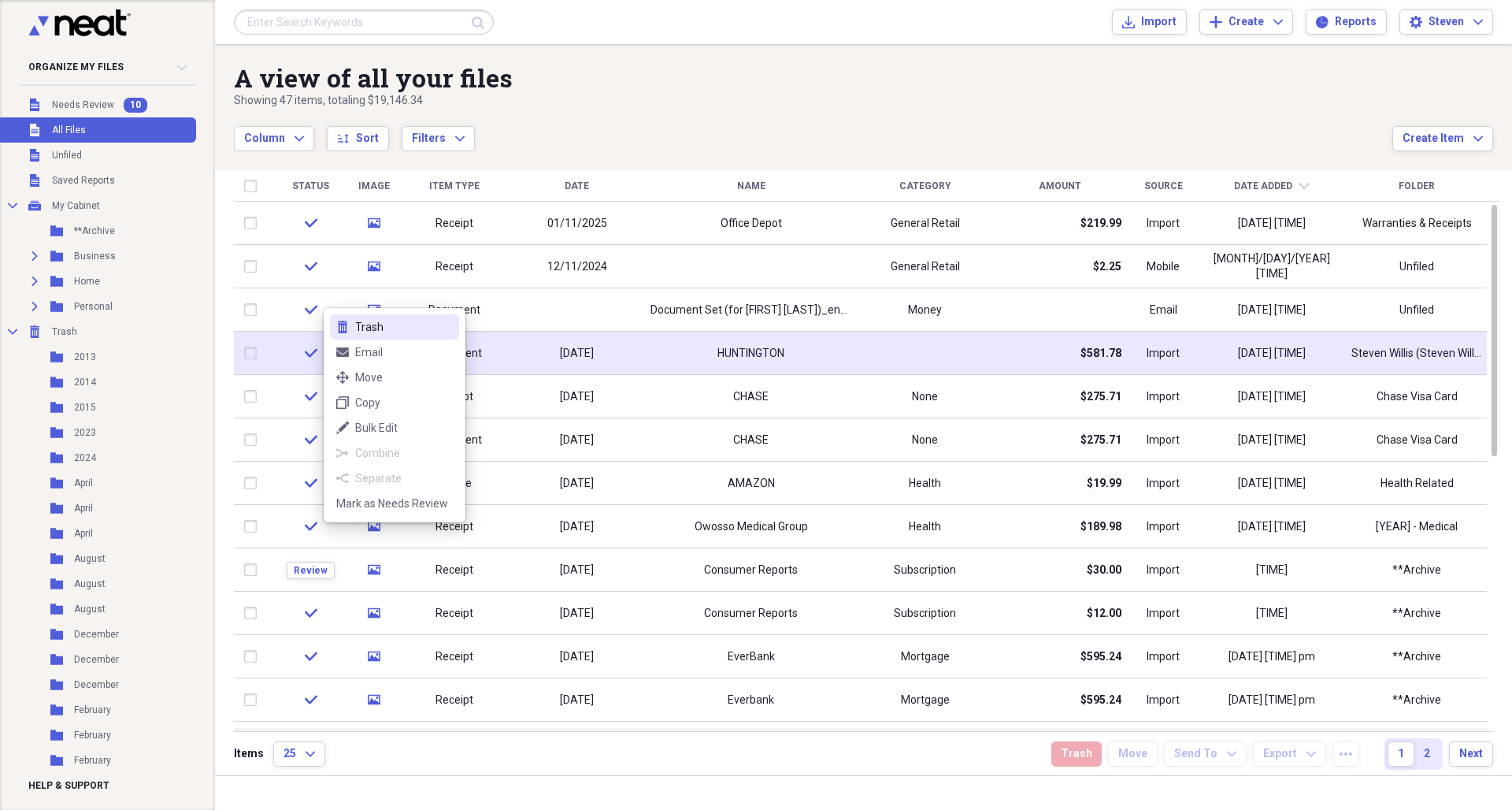 click on "Trash" at bounding box center [404, 327] 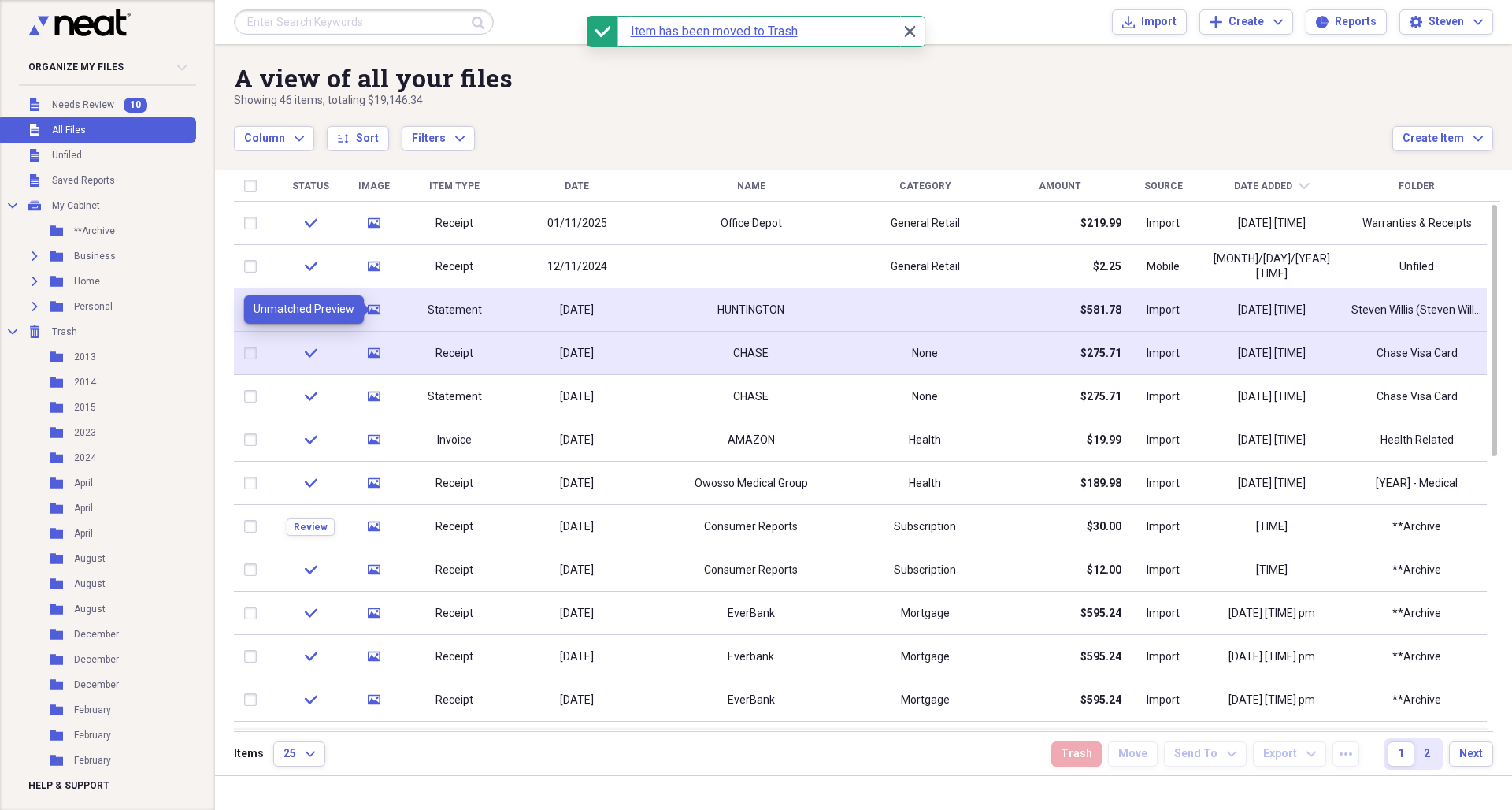click on "media" 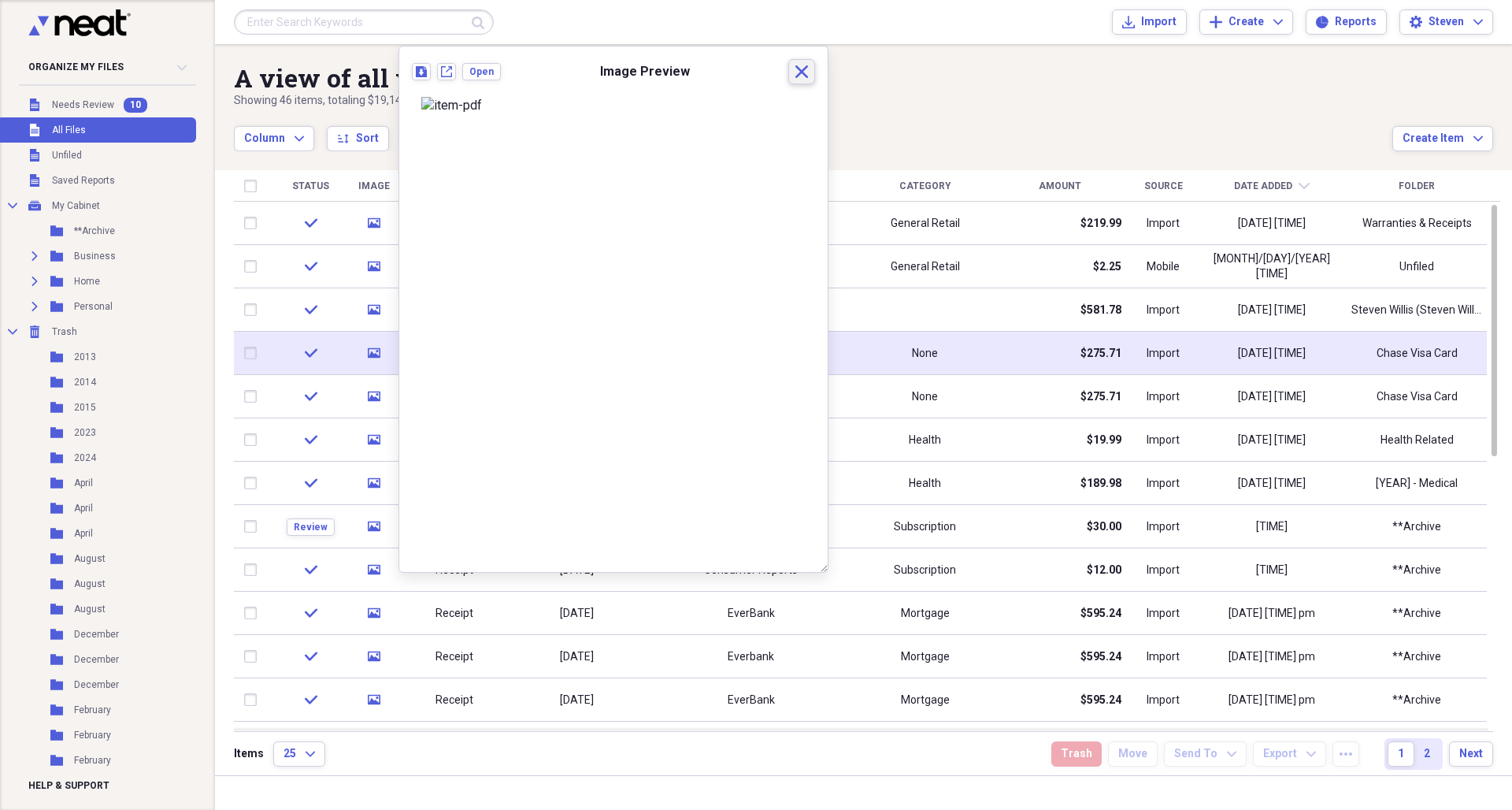click 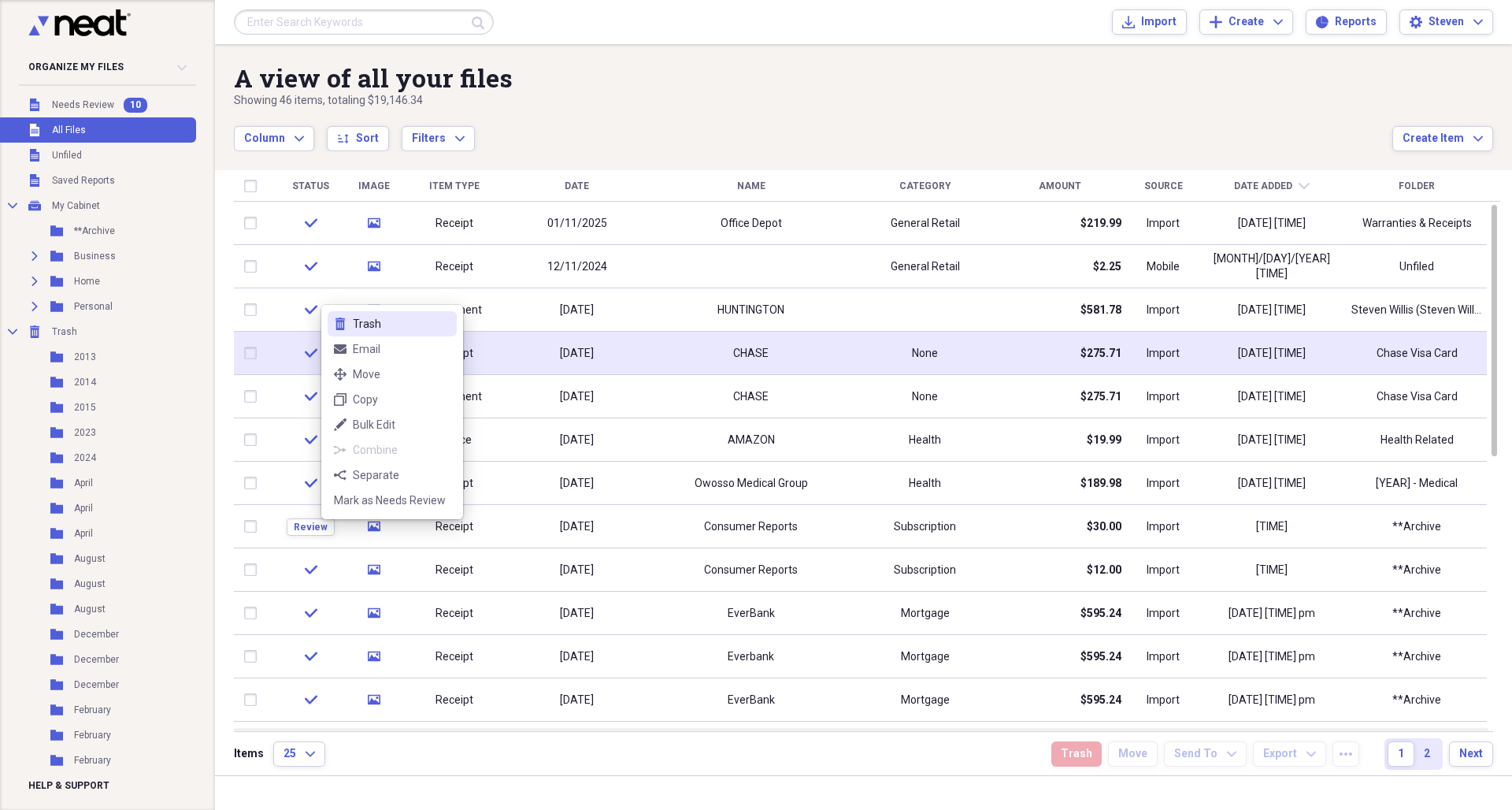 click on "Trash" at bounding box center (402, 324) 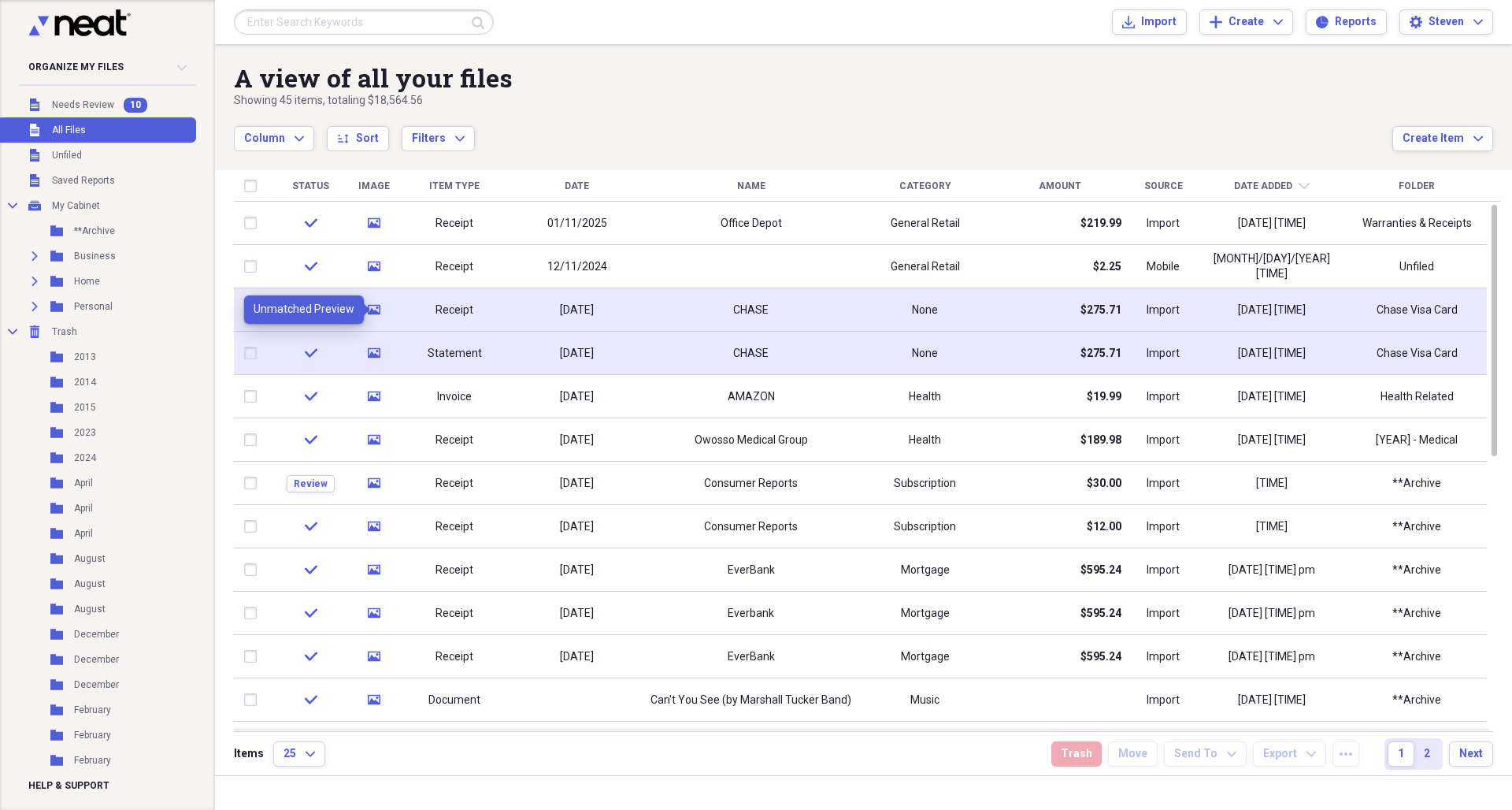 click on "media" 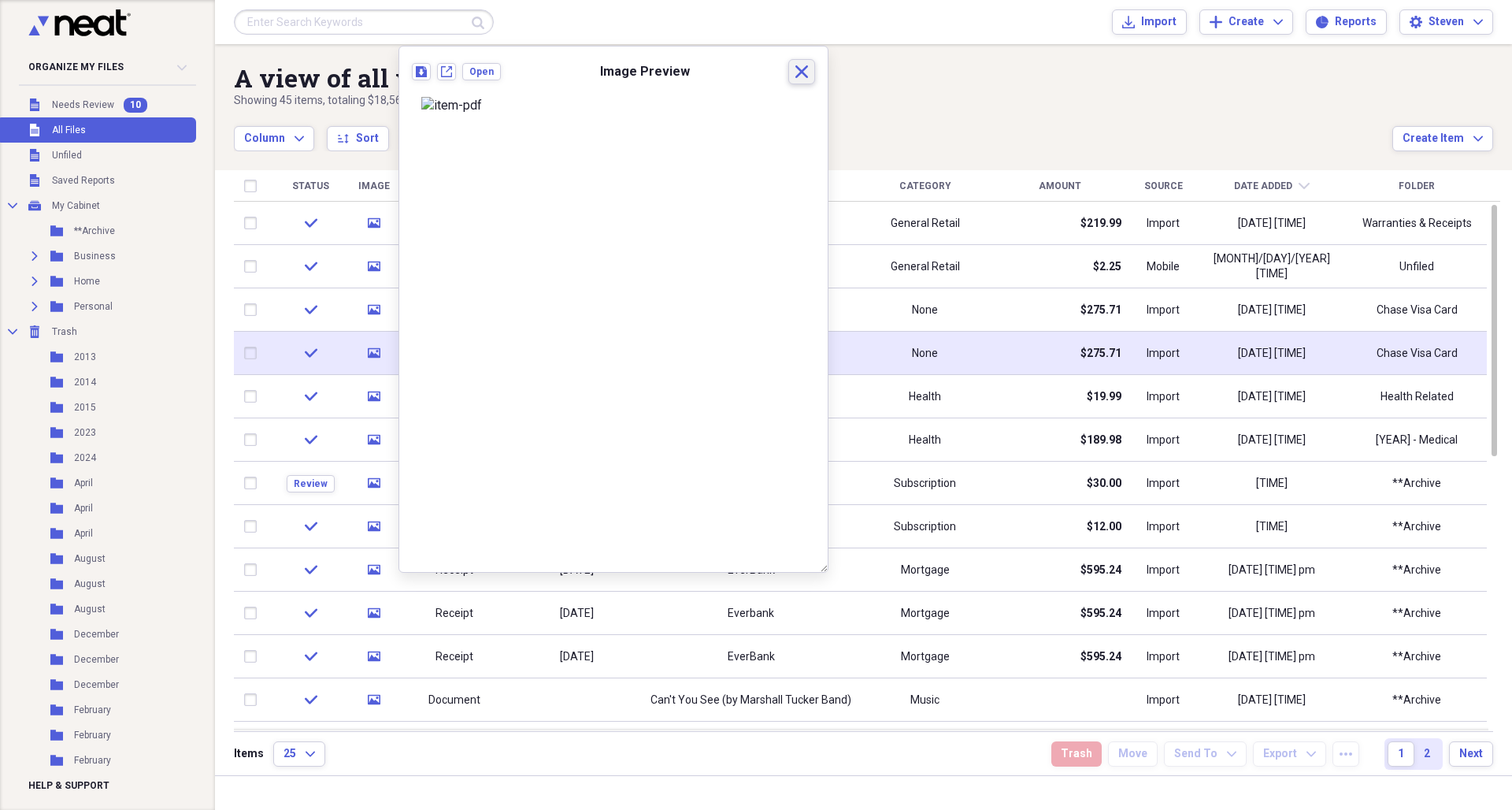 click on "Close" 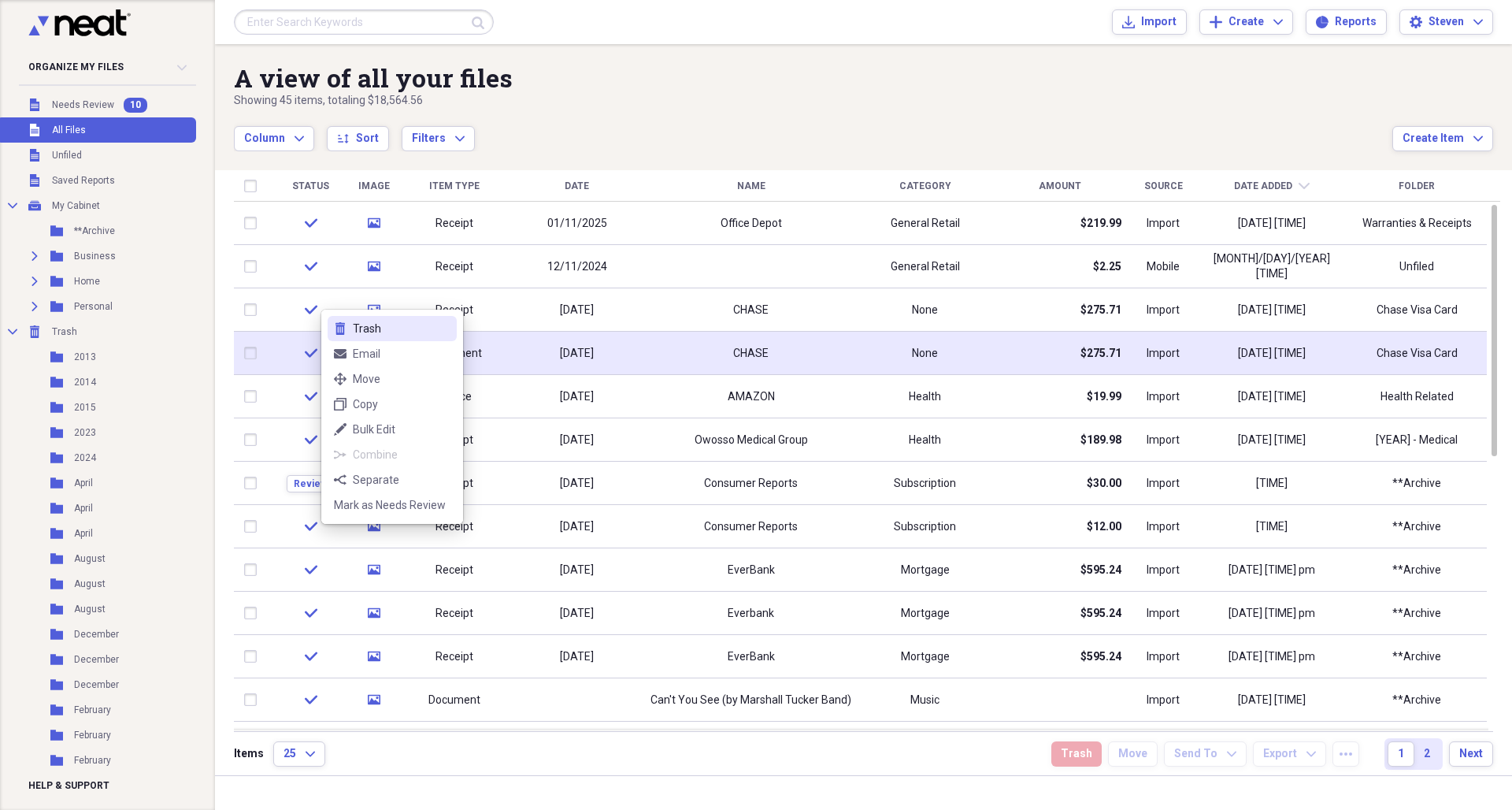 click on "Trash" at bounding box center (402, 329) 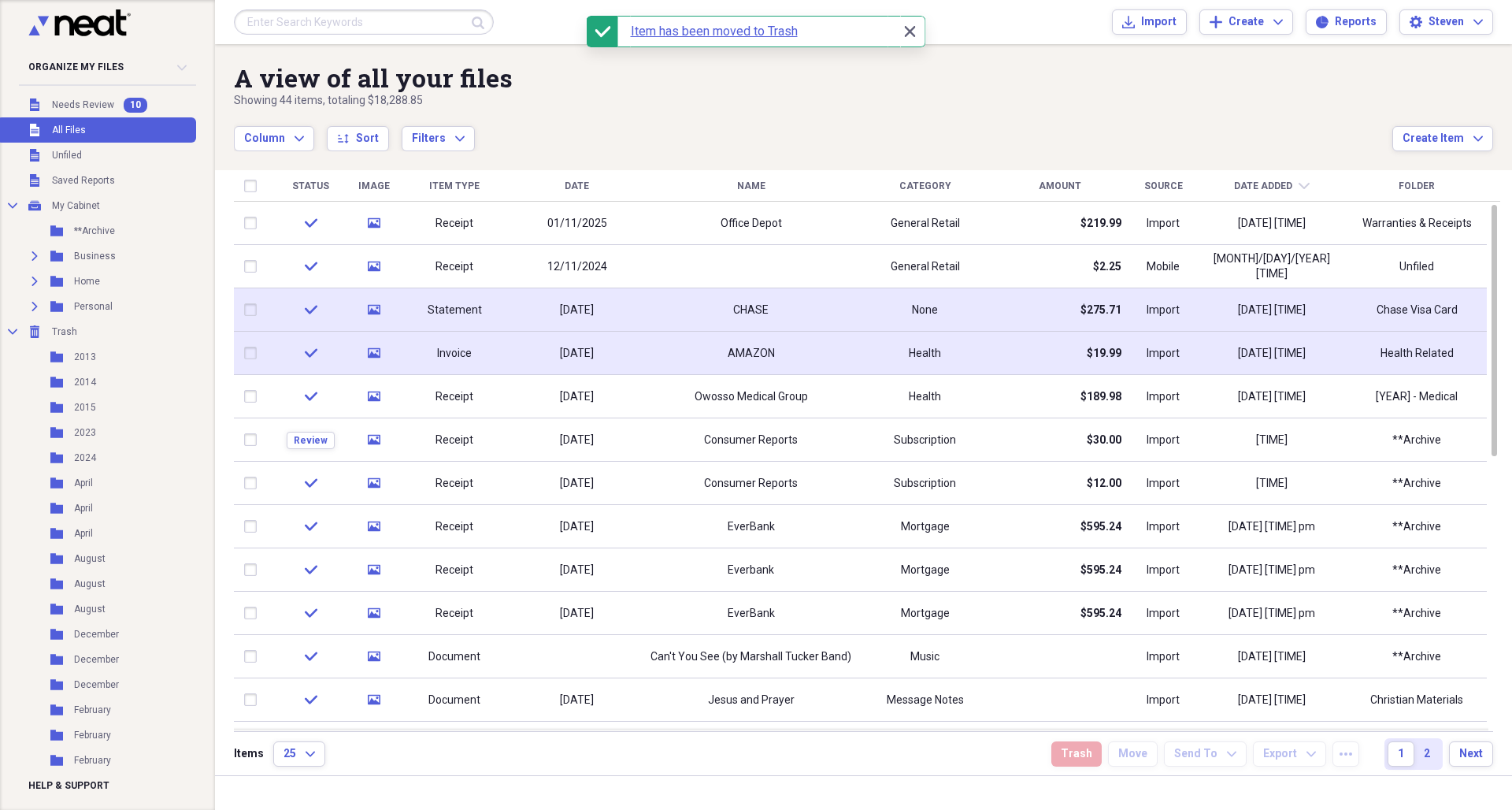 click 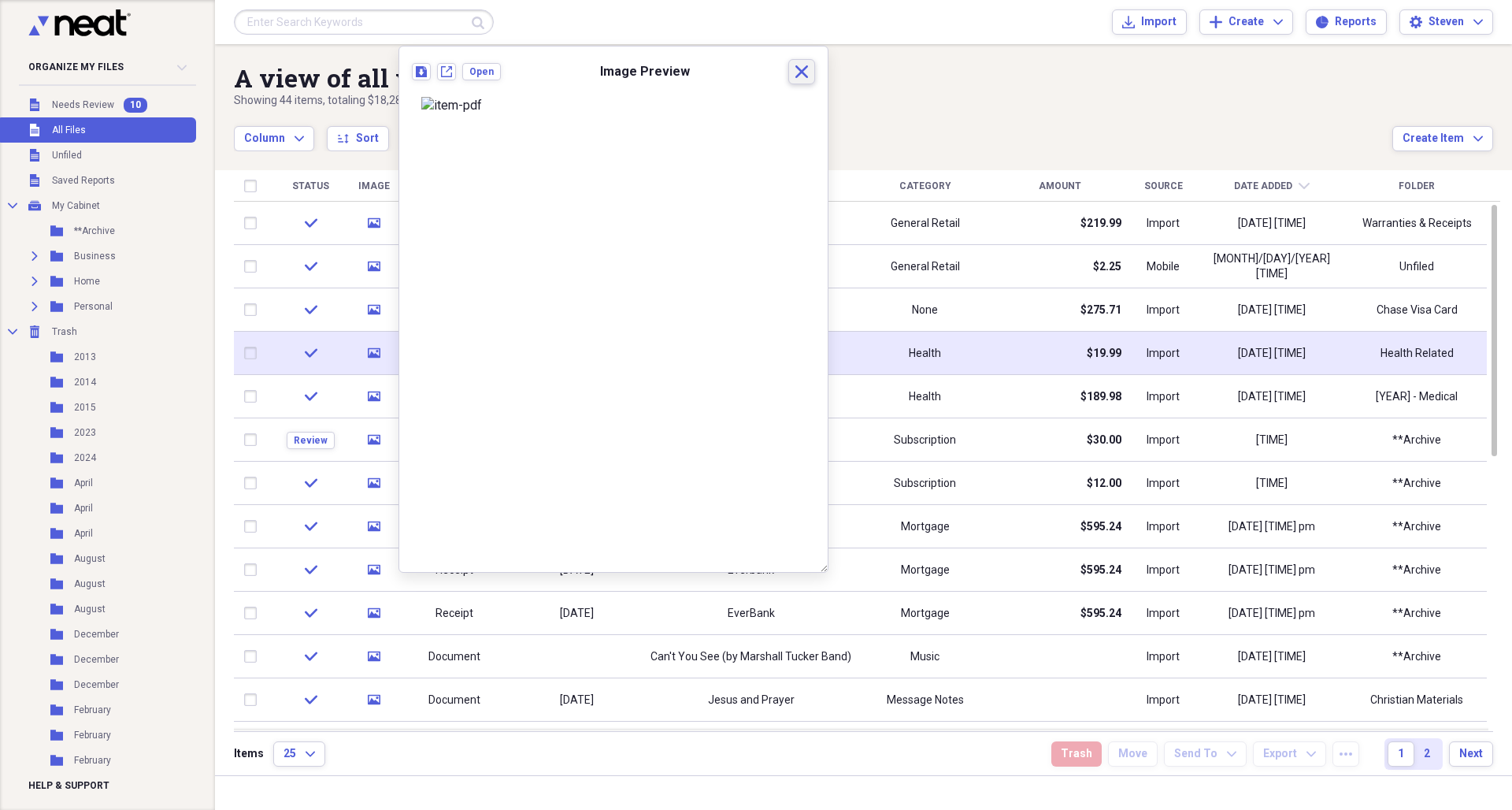 click on "Close" 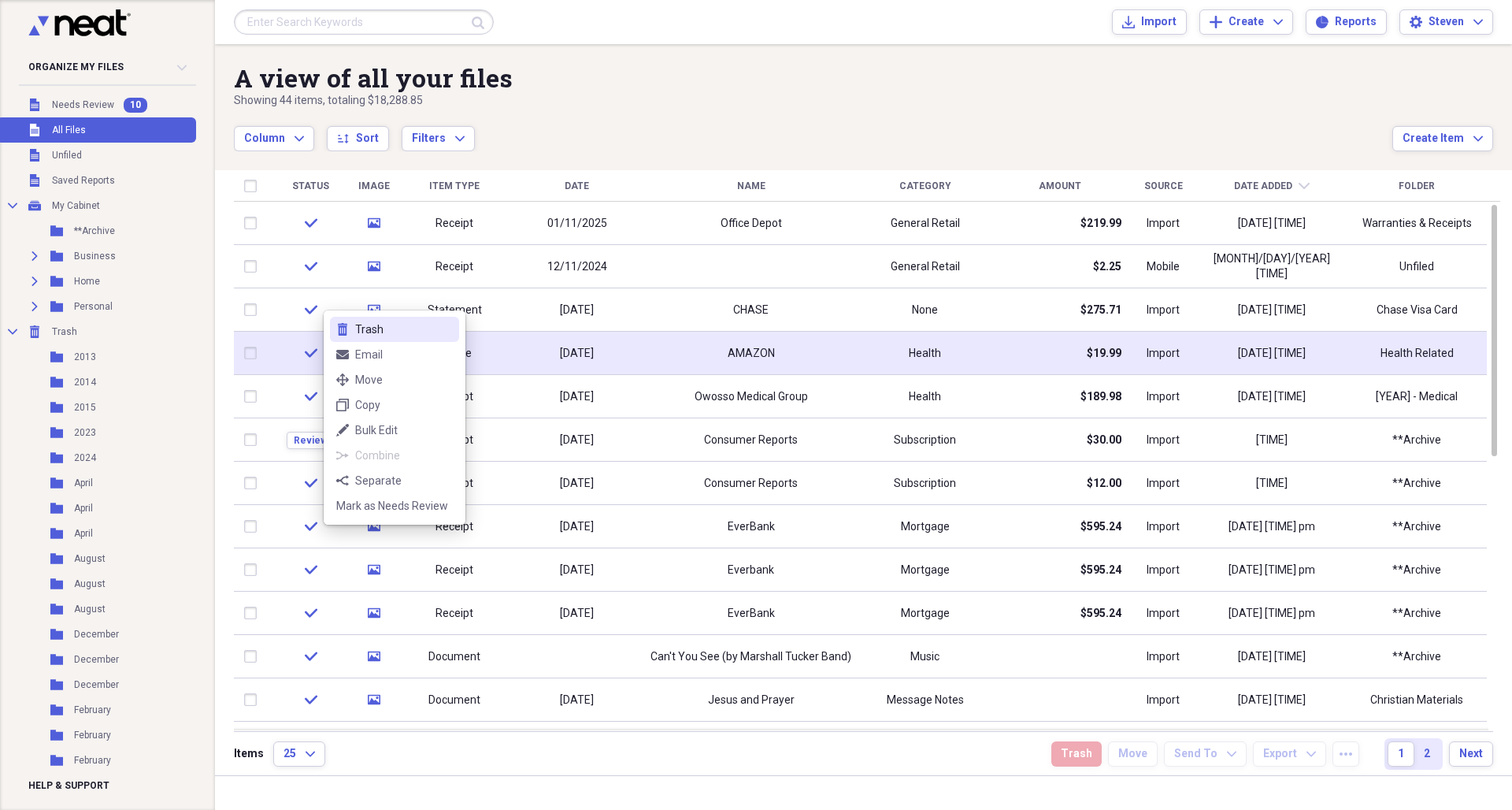 click on "Trash" at bounding box center (404, 329) 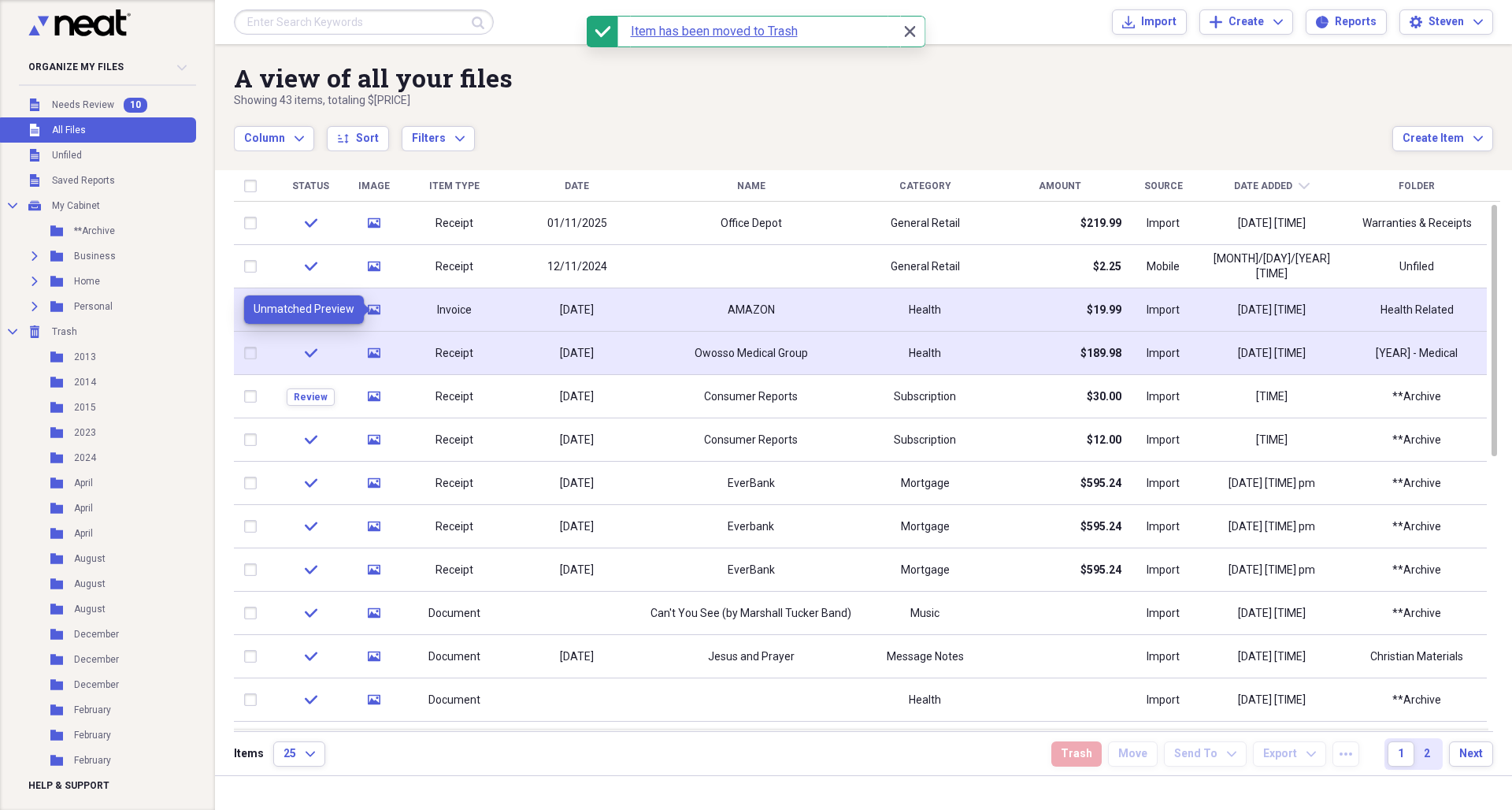 click 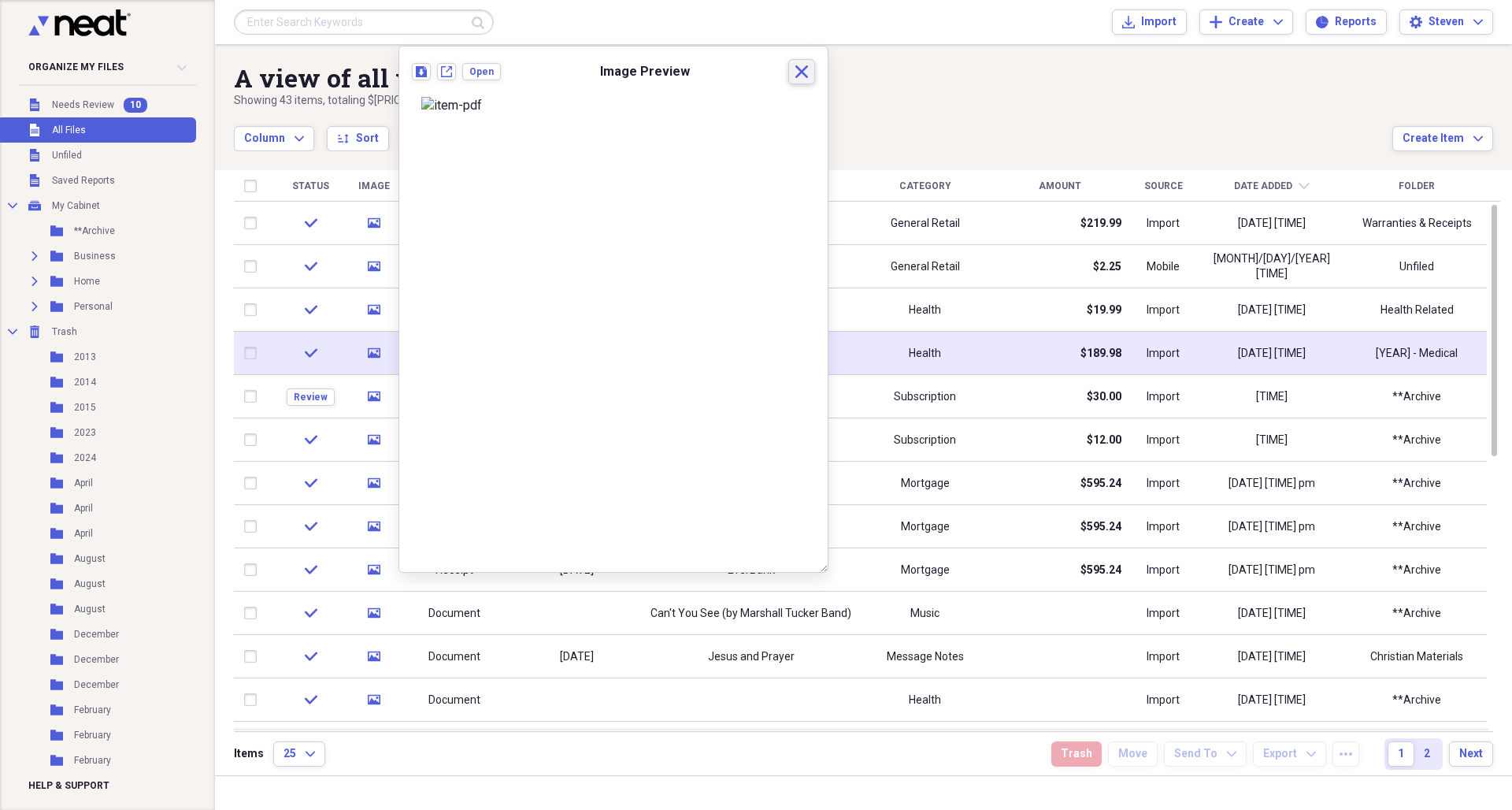 click 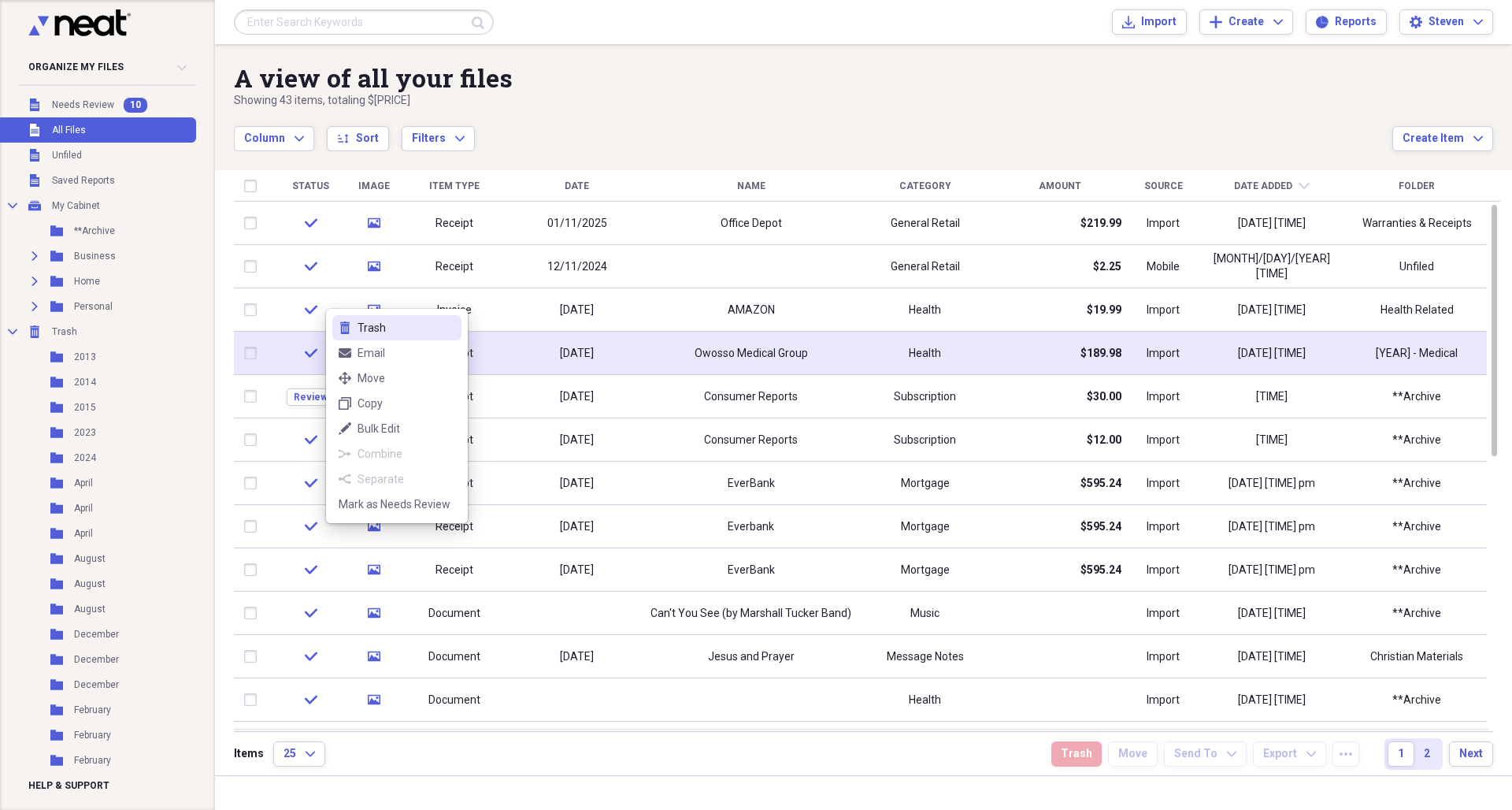click on "Trash" at bounding box center (406, 328) 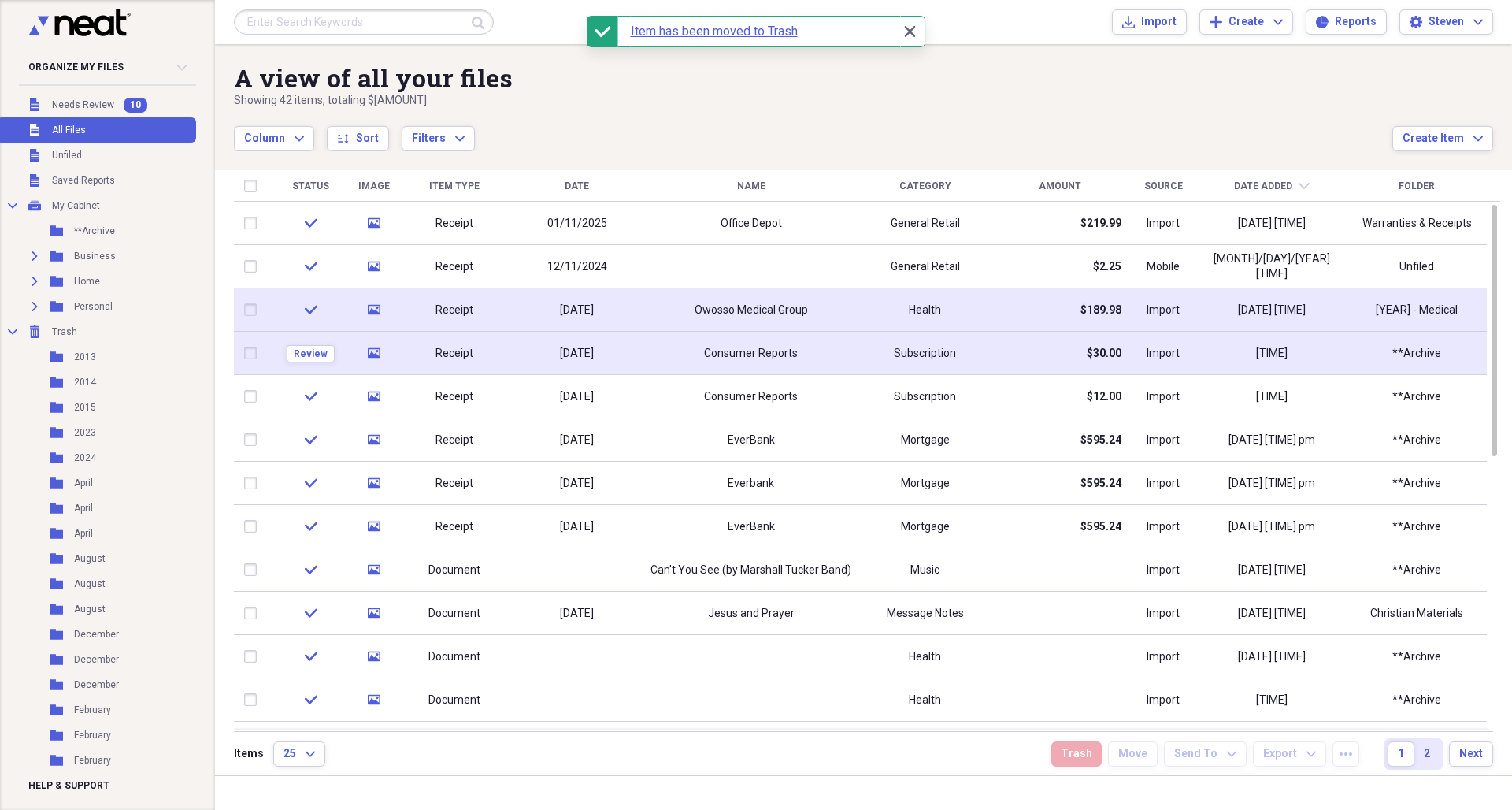 click on "media" 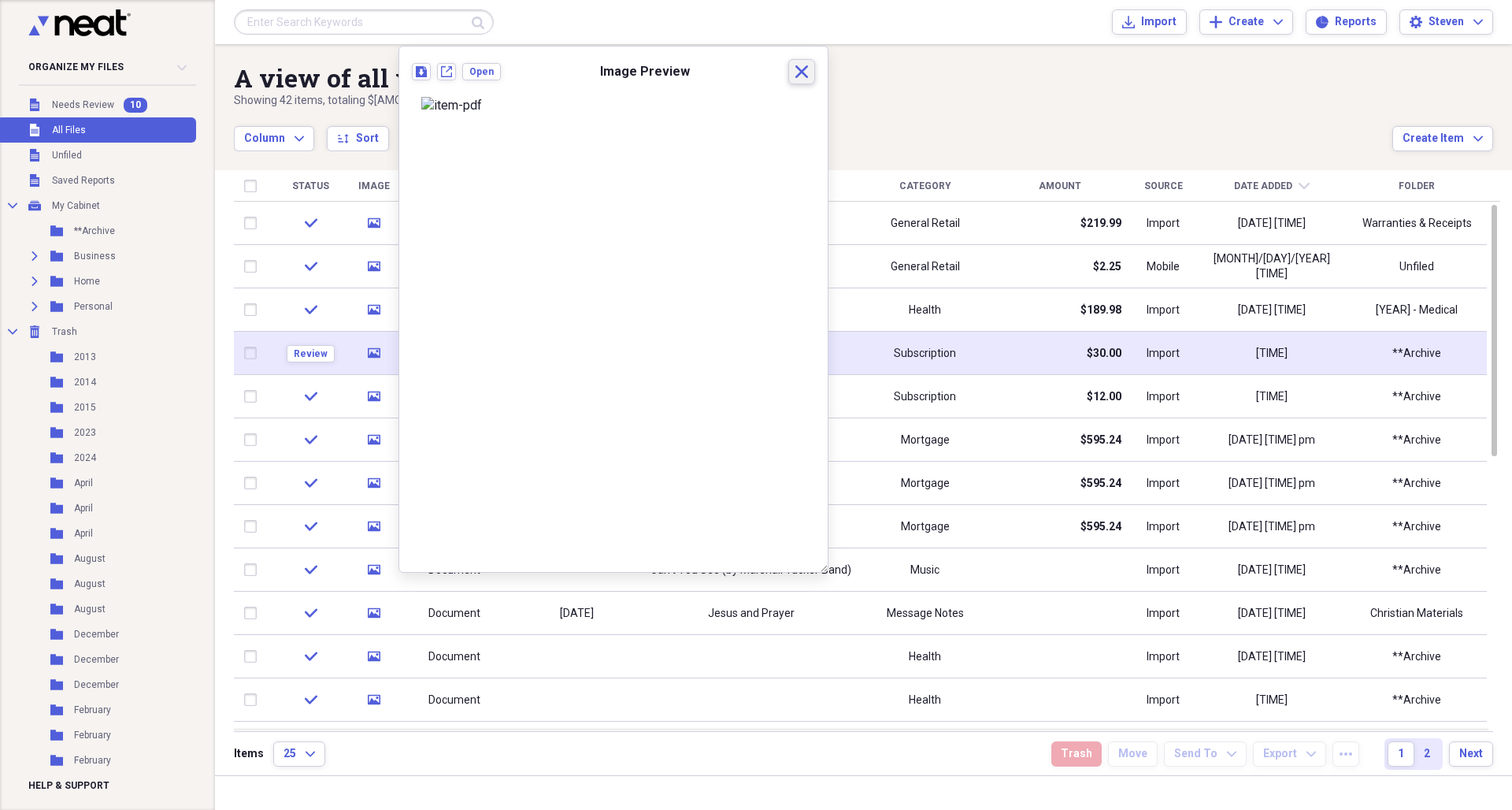 click on "Close" 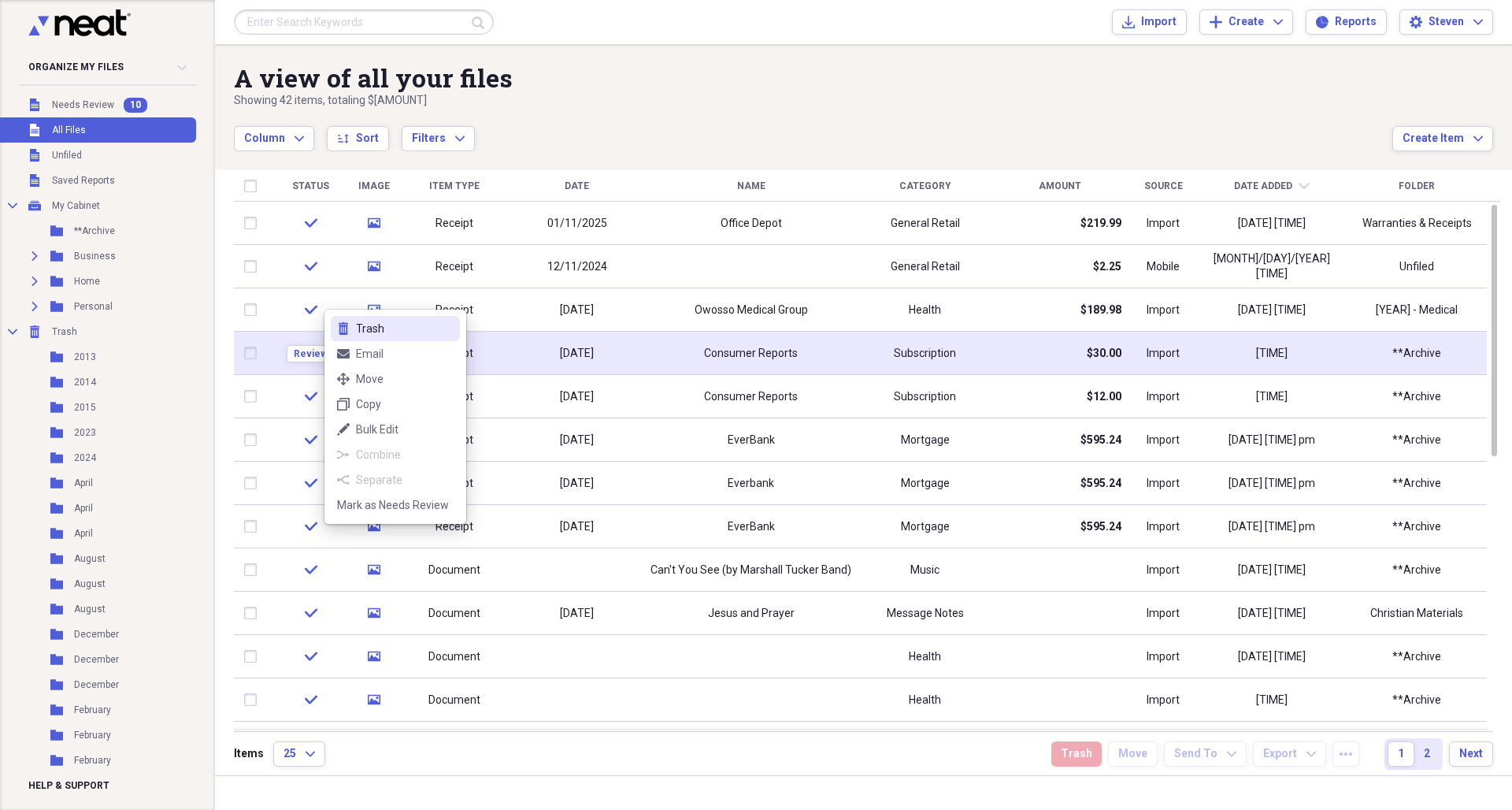 click on "Trash" at bounding box center [405, 329] 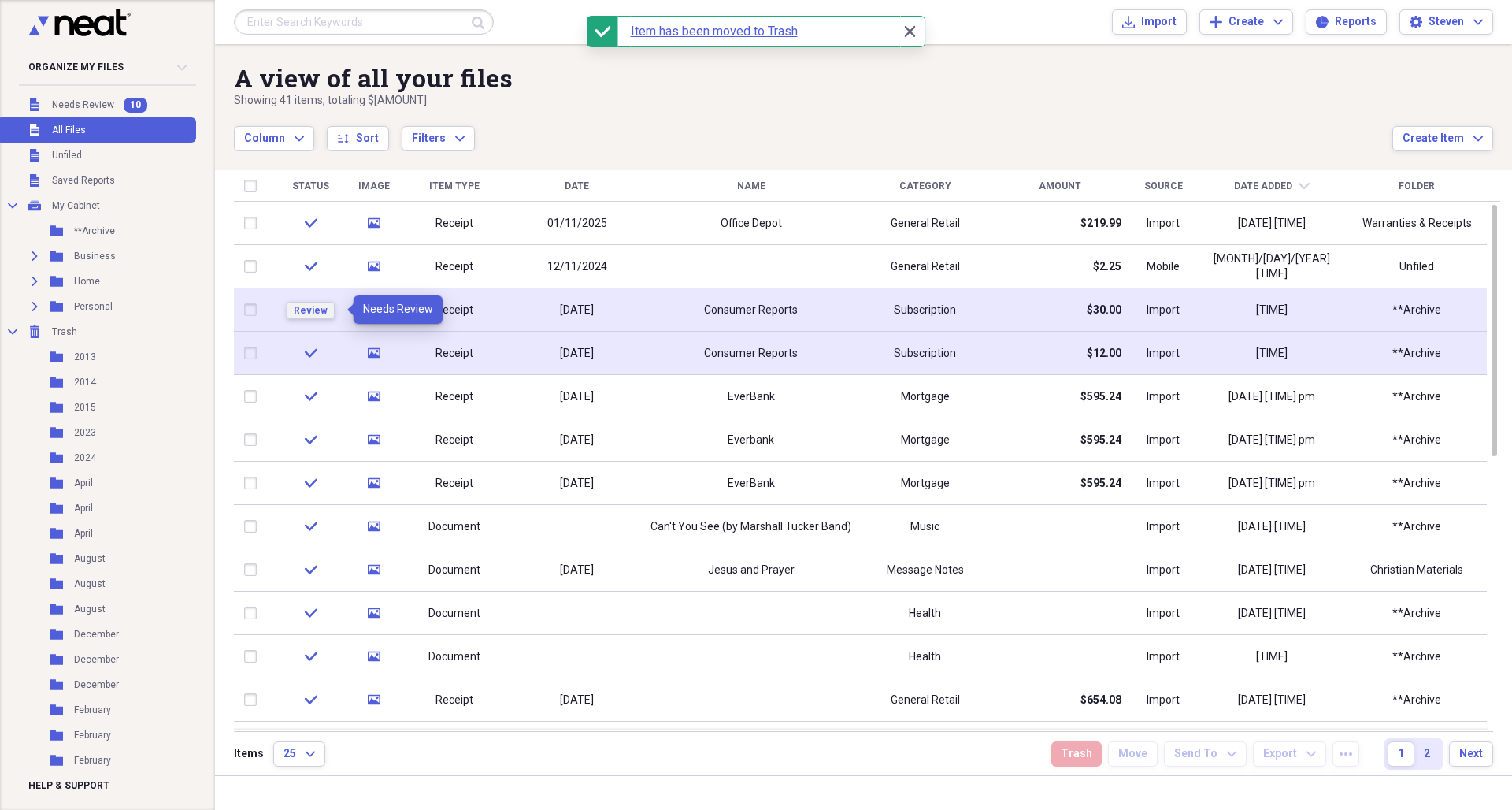 click on "Review" at bounding box center [310, 310] 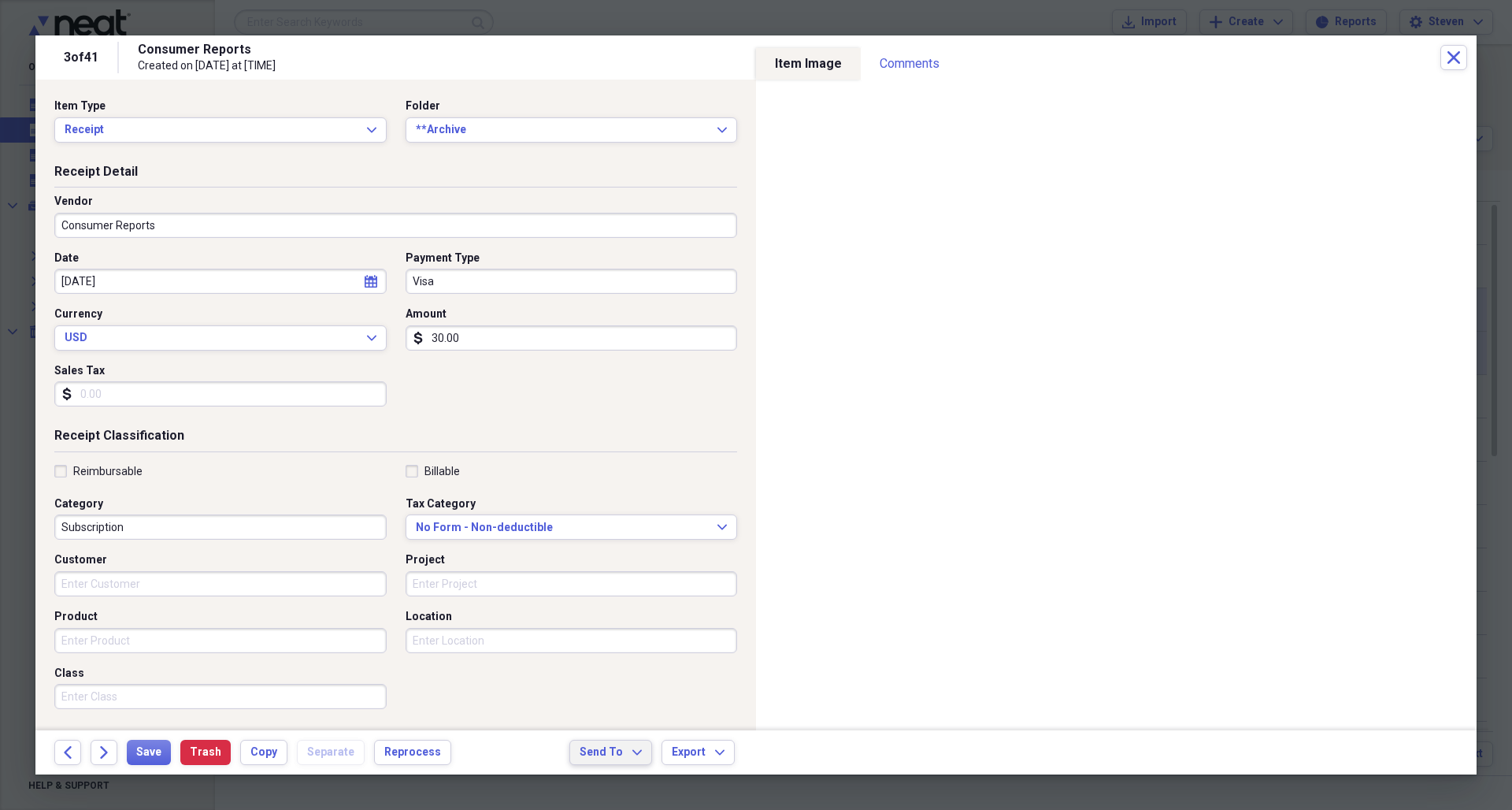 click on "Send To" at bounding box center [601, 752] 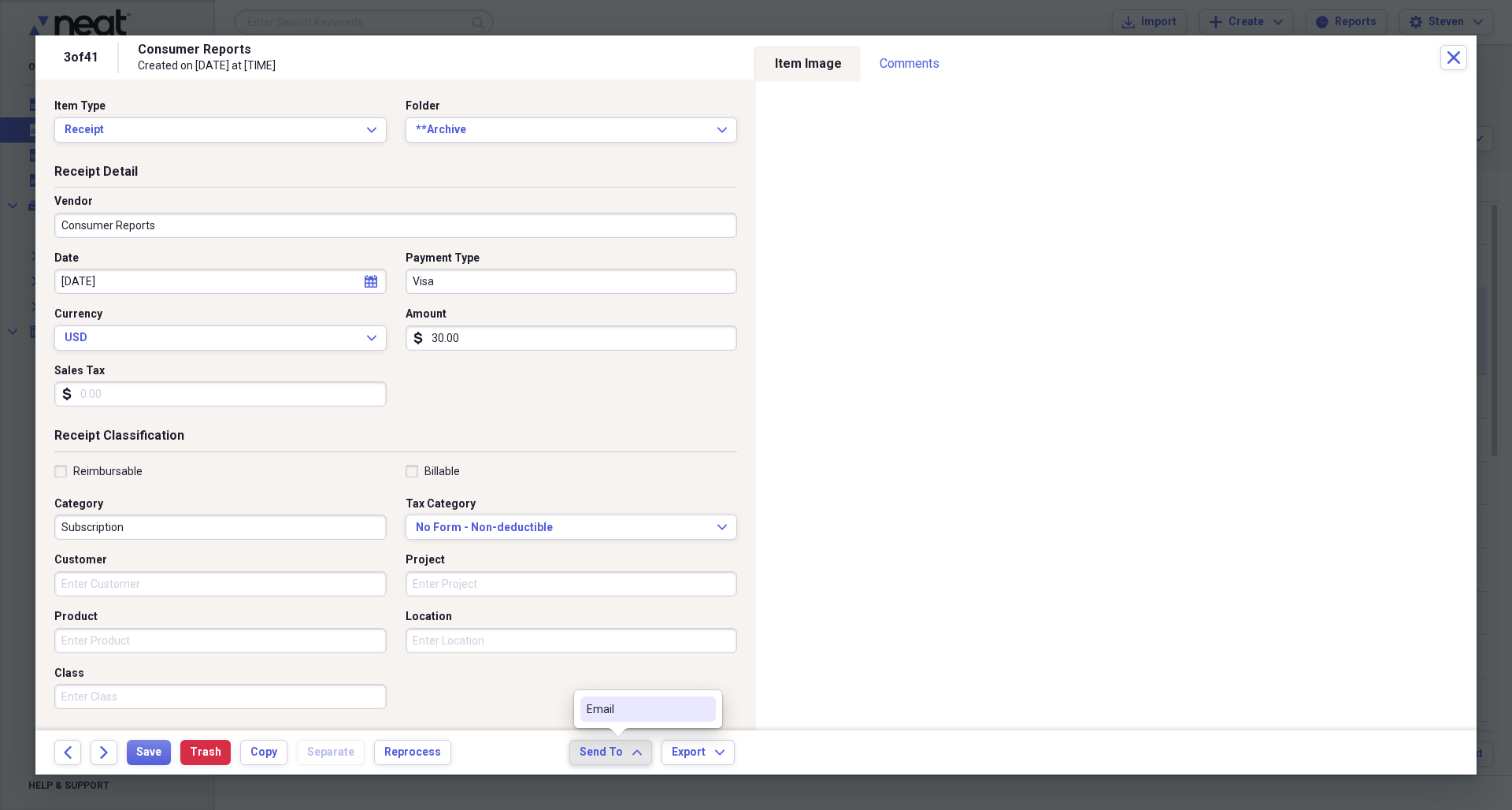 click on "Email" at bounding box center (639, 709) 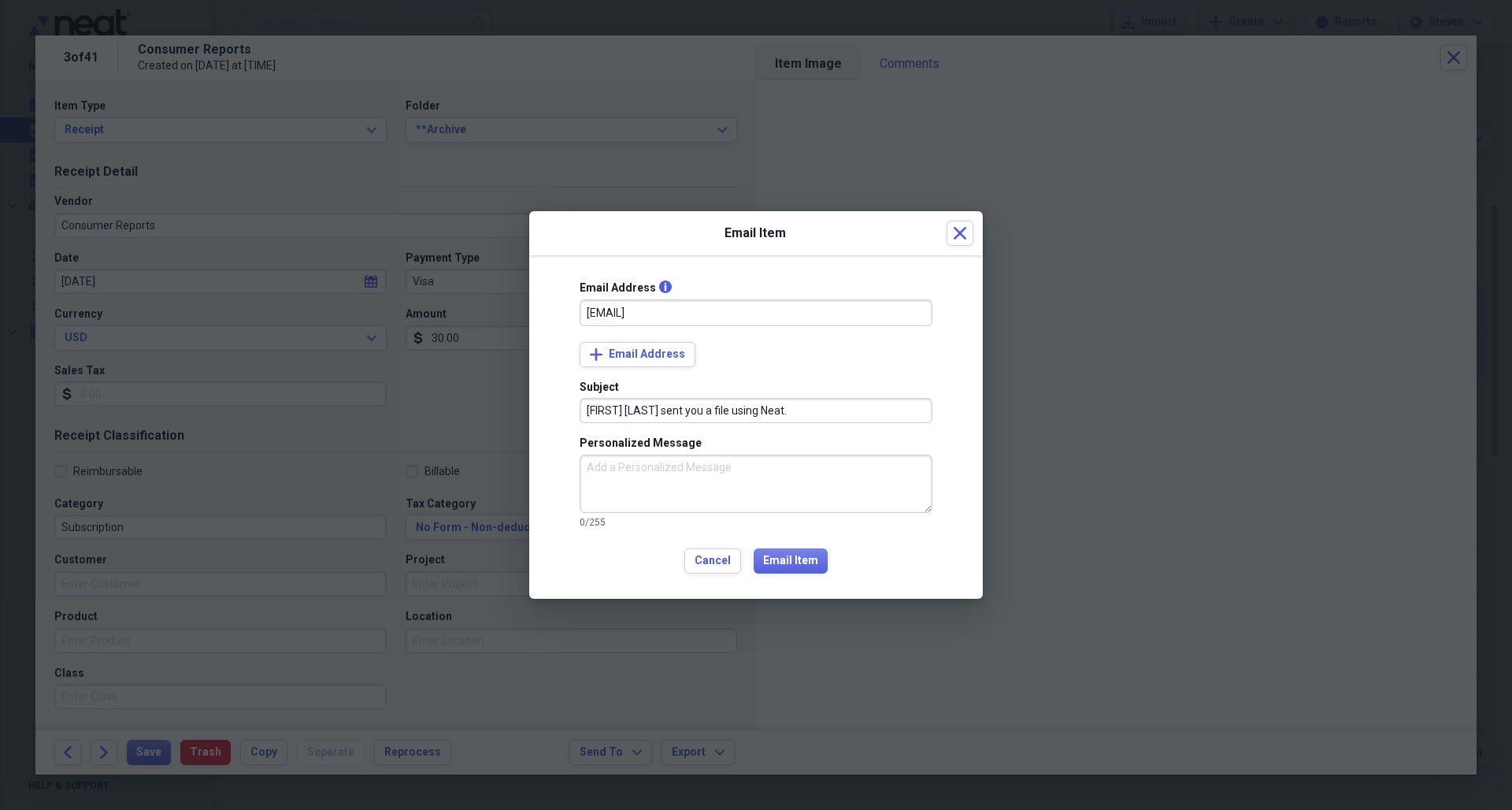 type on "[EMAIL]" 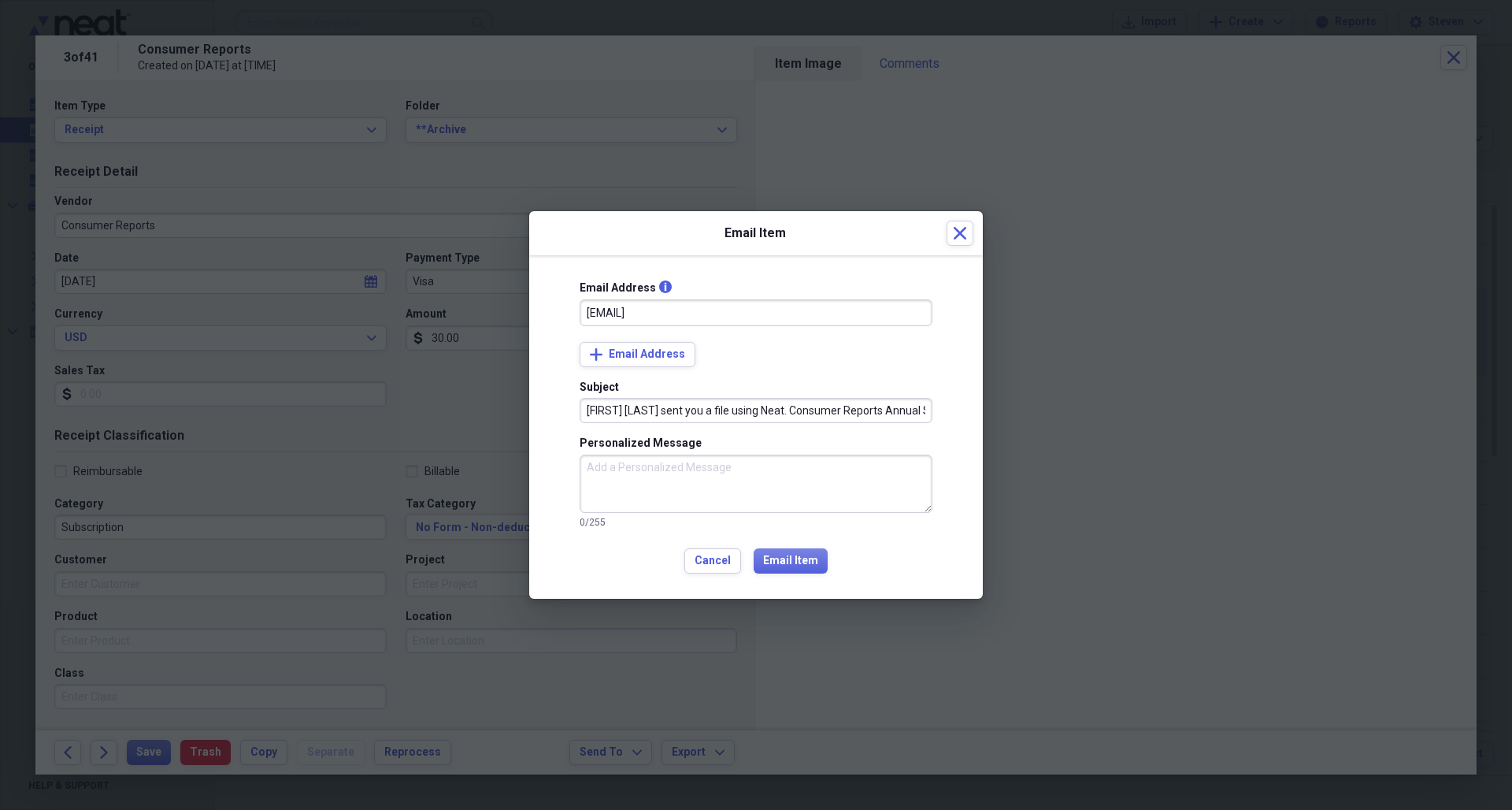 type on "[FIRST] [LAST] sent you a file using Neat. Consumer Reports Annual Subscription Receipt [YEAR]/[MONTH]/[DAY]" 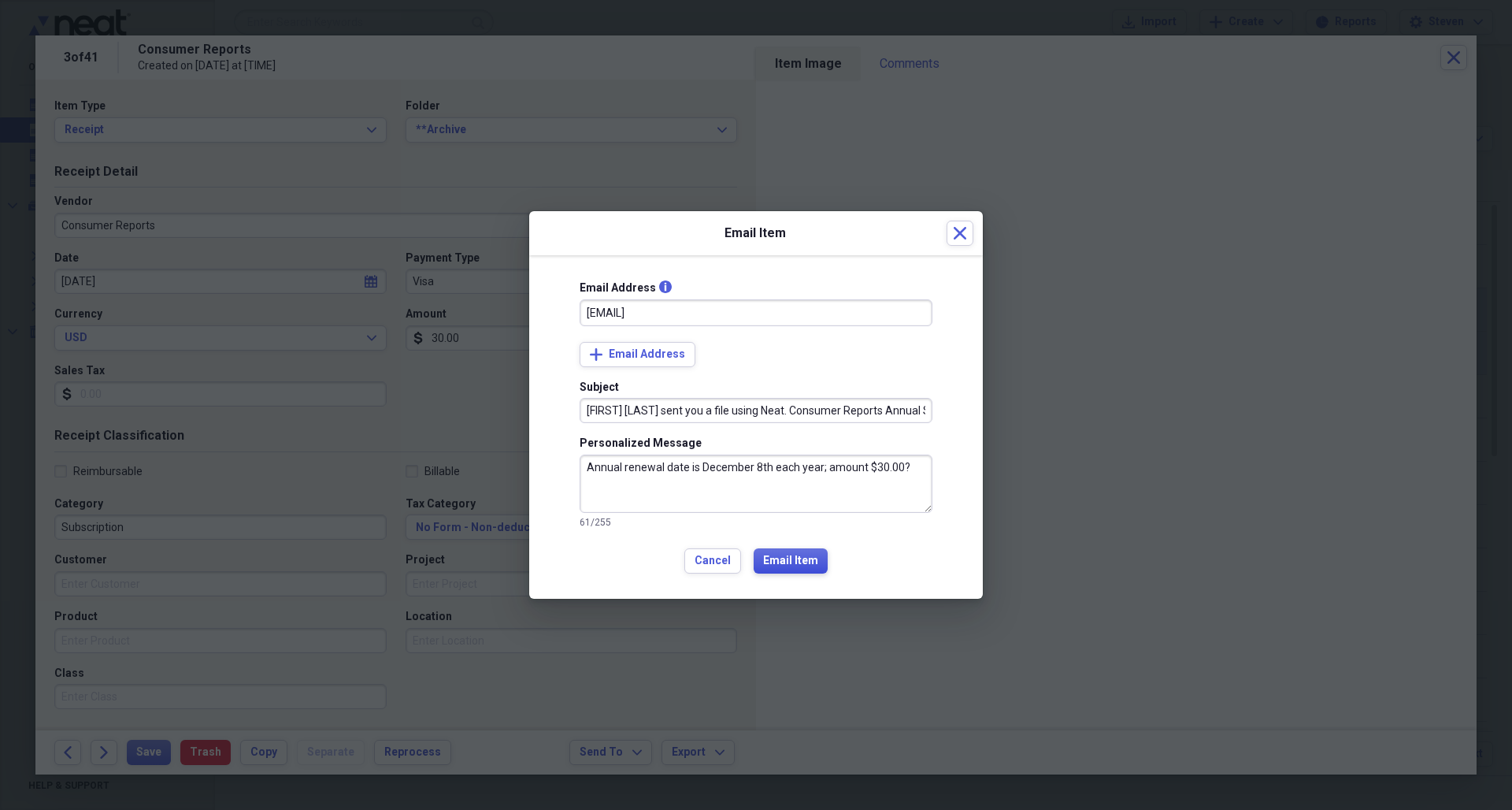 type on "Annual renewal date is December 8th each year; amount $30.00?" 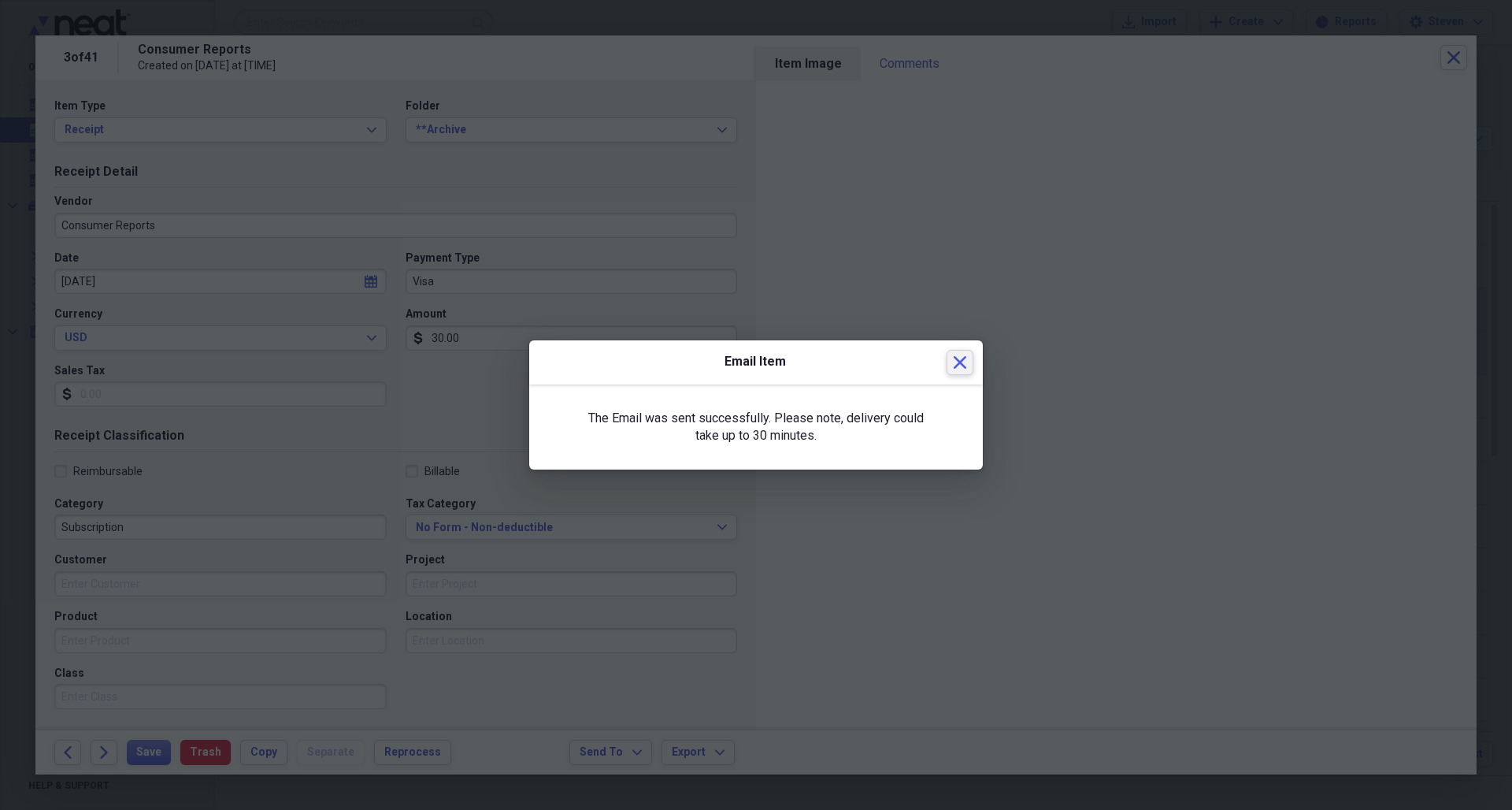 click 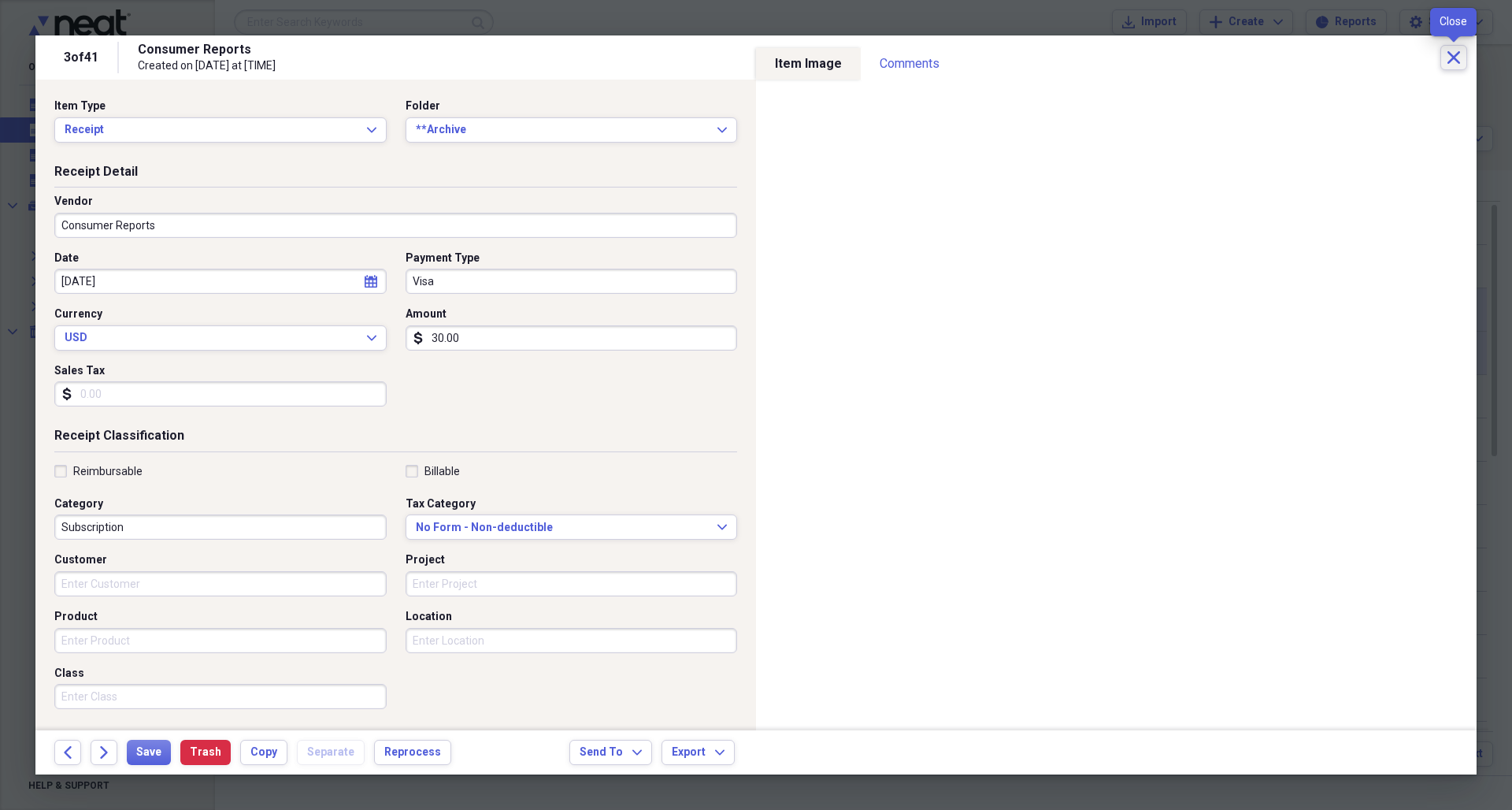 click 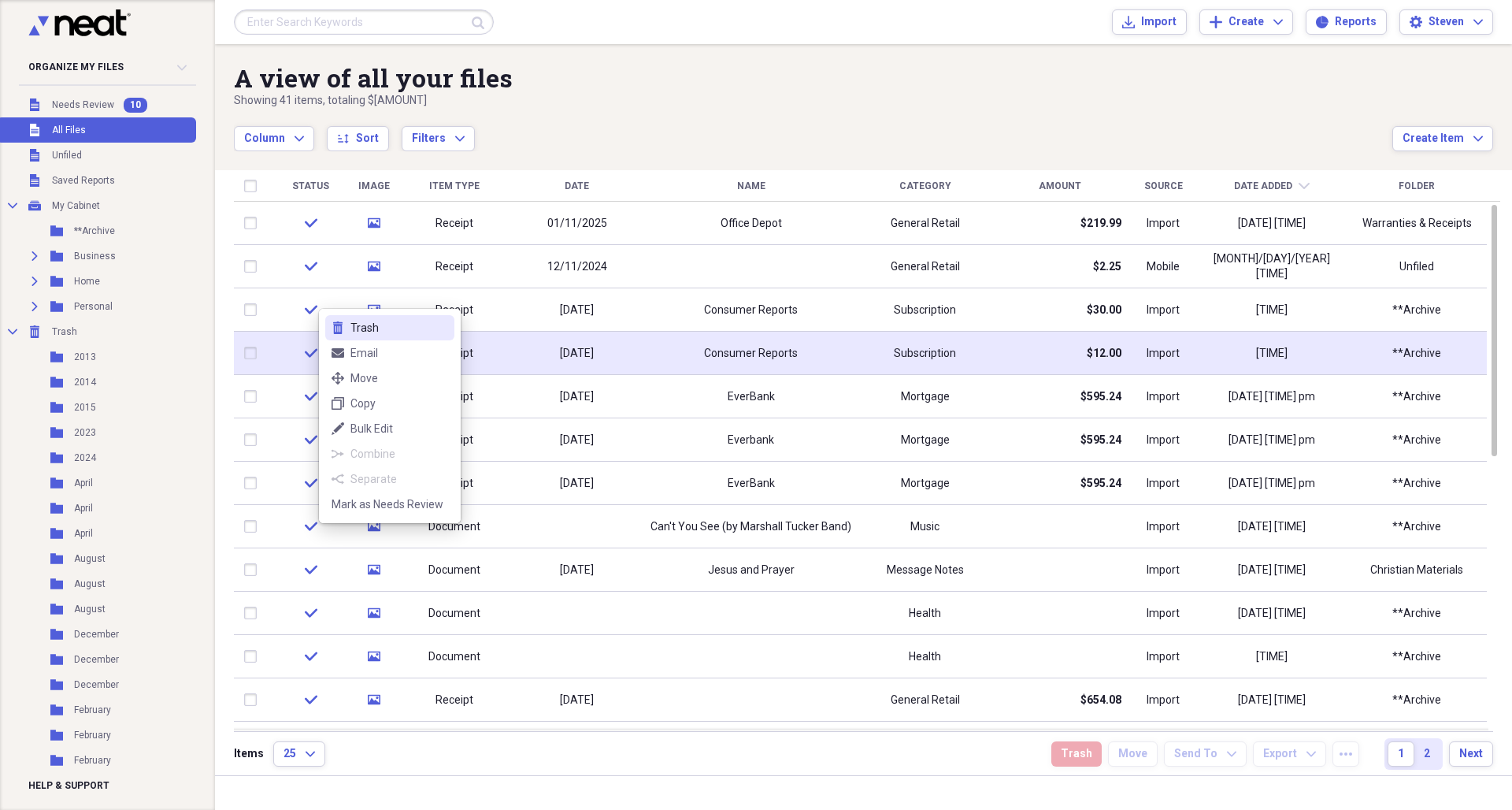 click on "Trash" at bounding box center (399, 328) 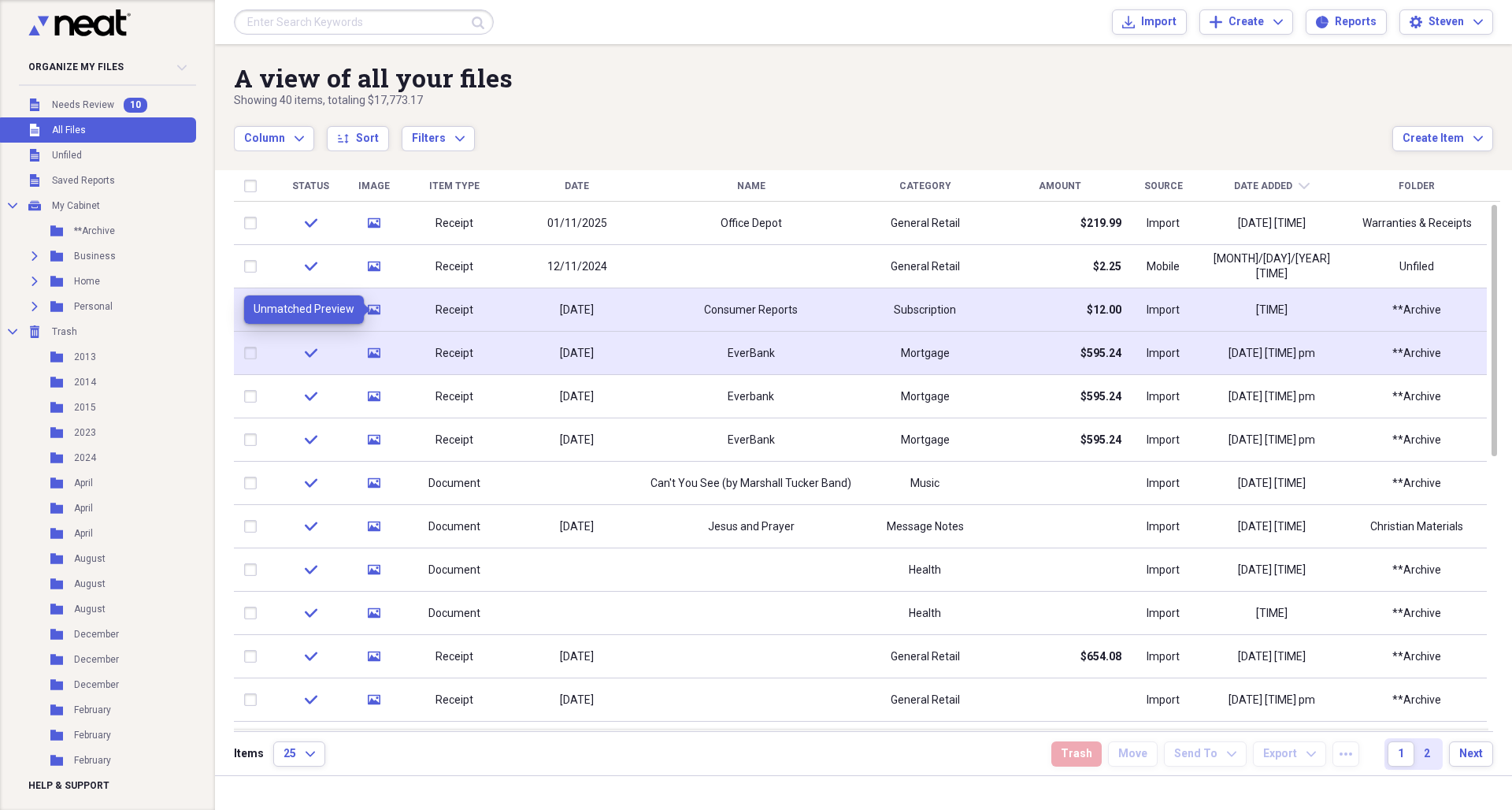 click 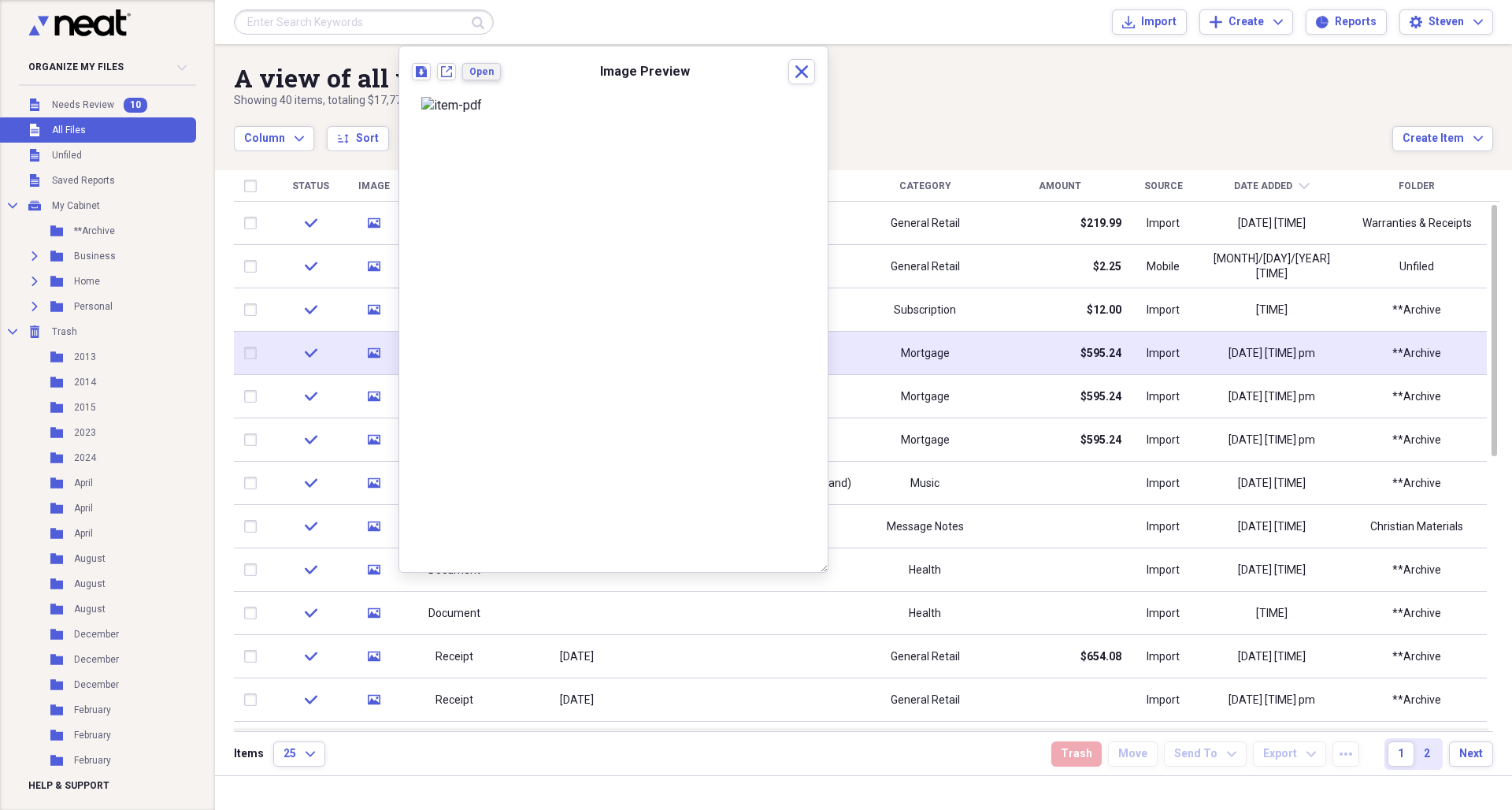 click on "Open" at bounding box center [481, 72] 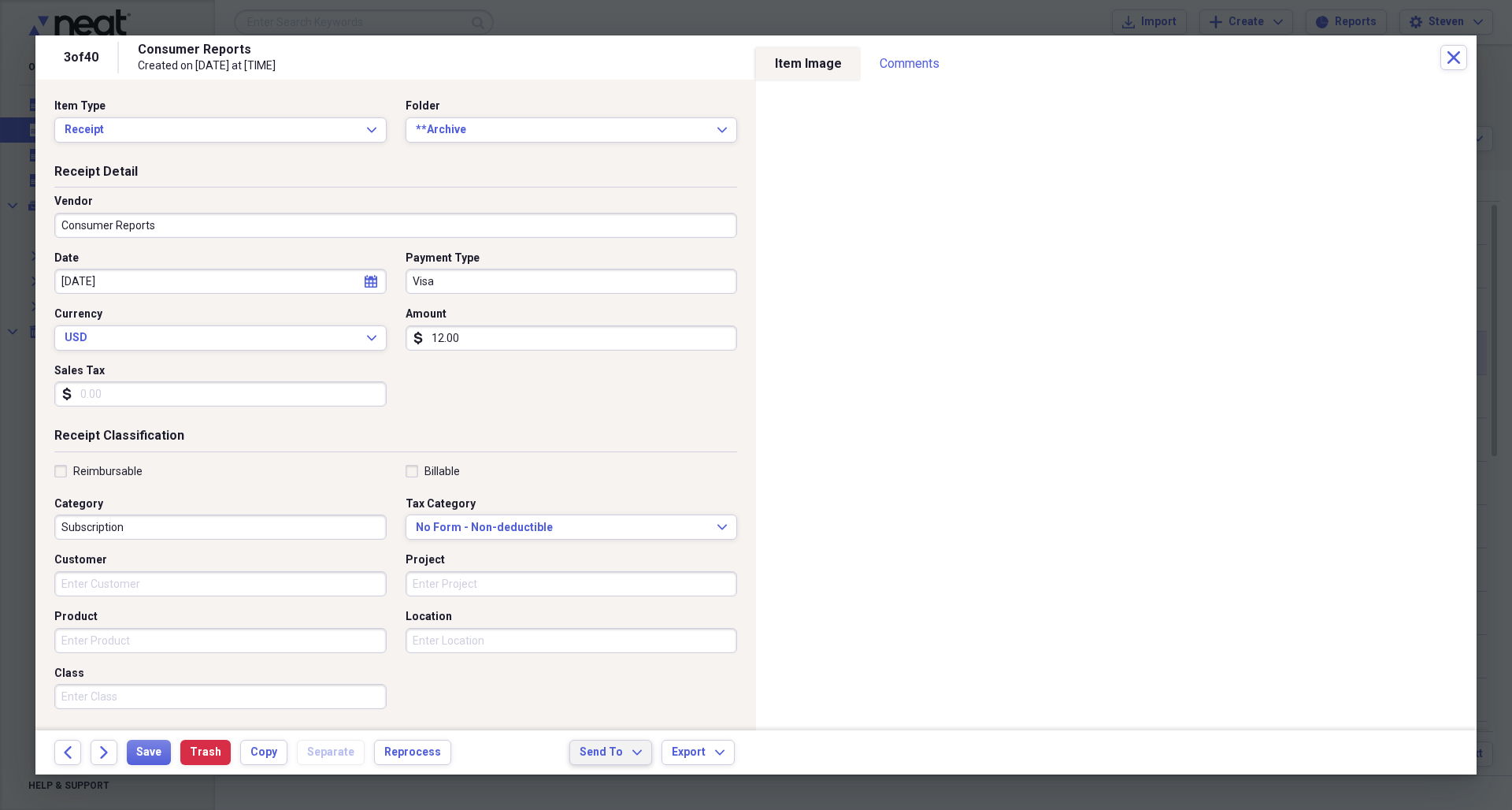 click on "Send To" at bounding box center (601, 752) 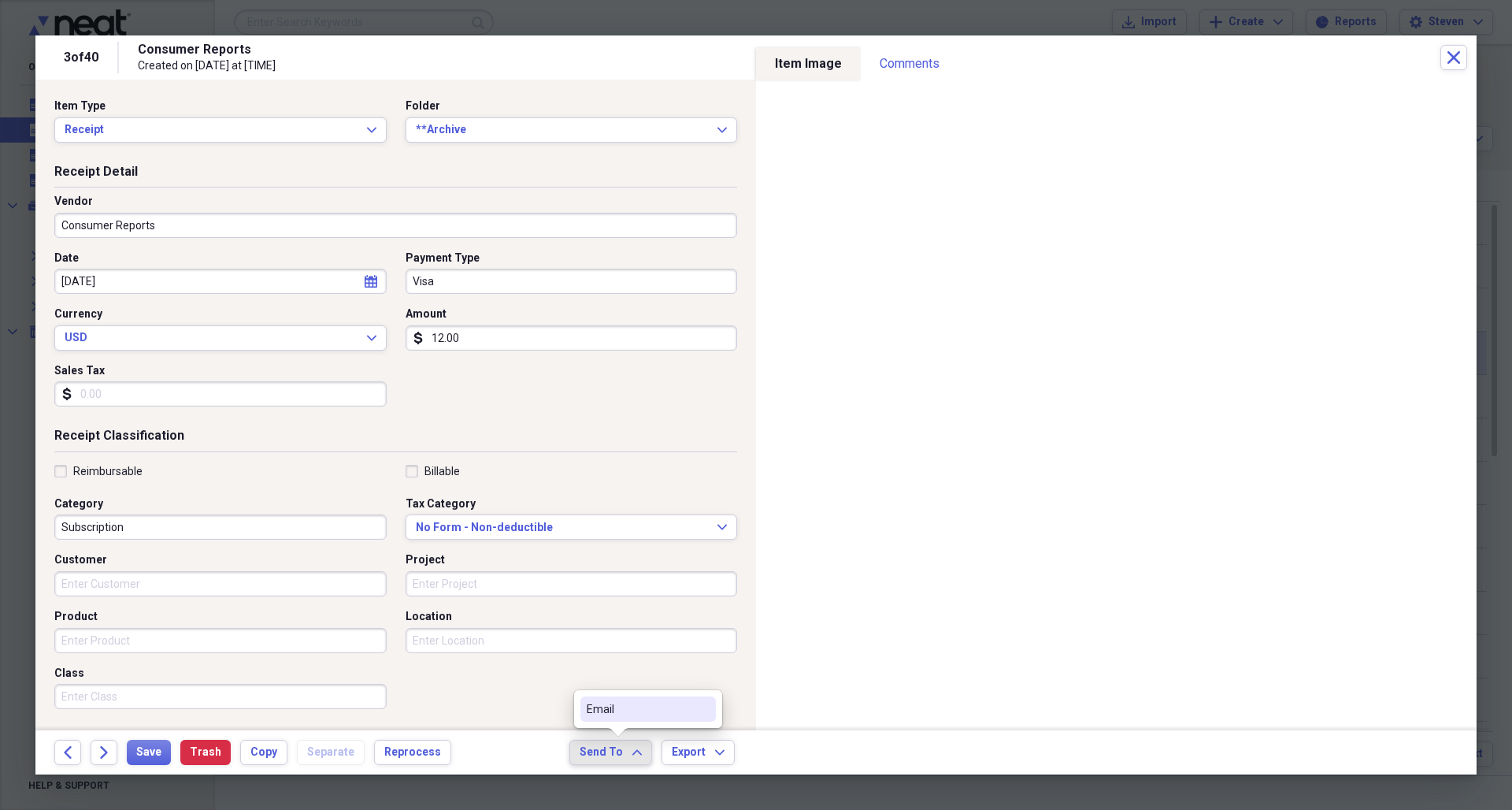 click on "Email" at bounding box center (639, 709) 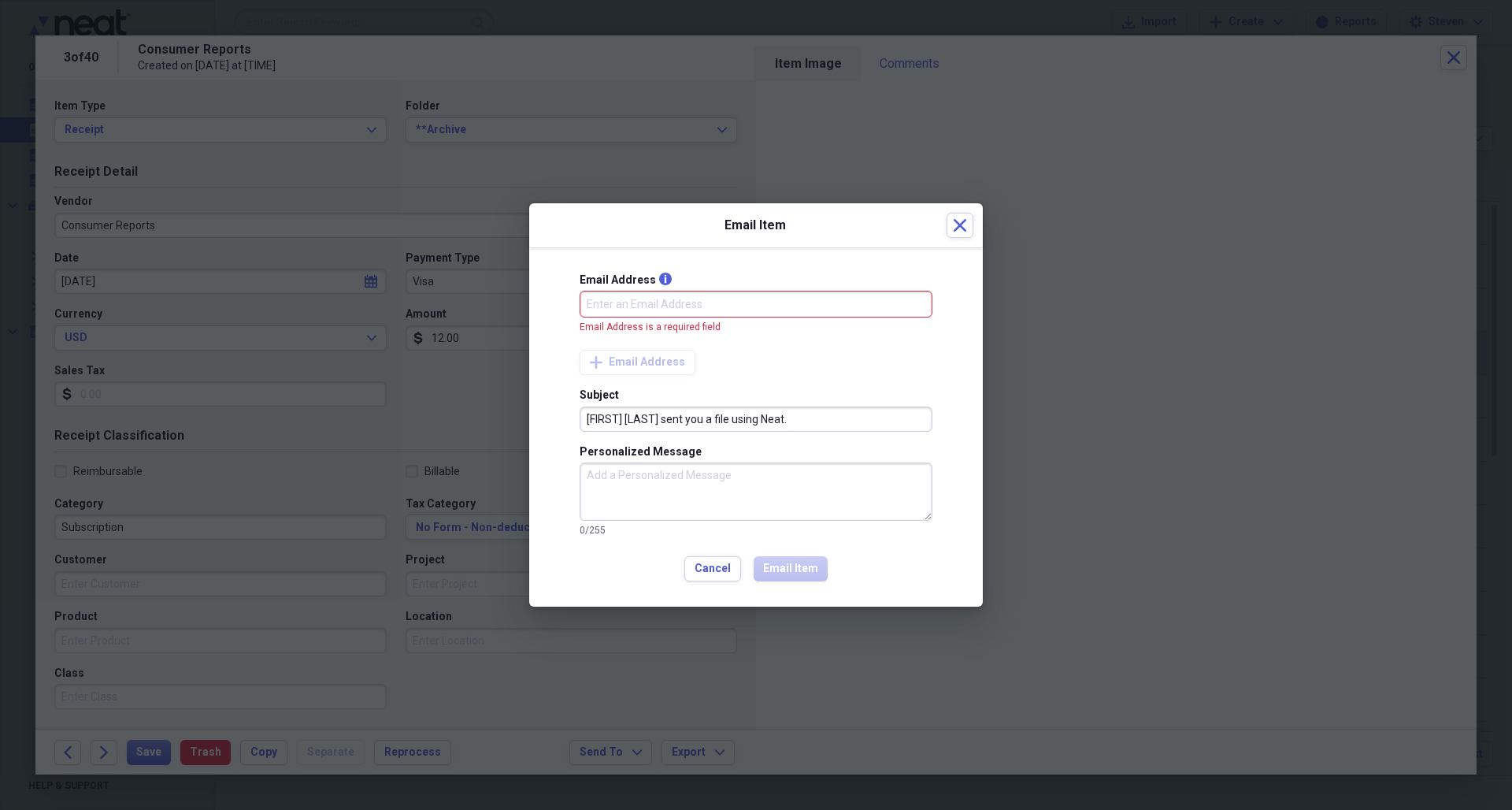 click on "Email Address info" at bounding box center (756, 304) 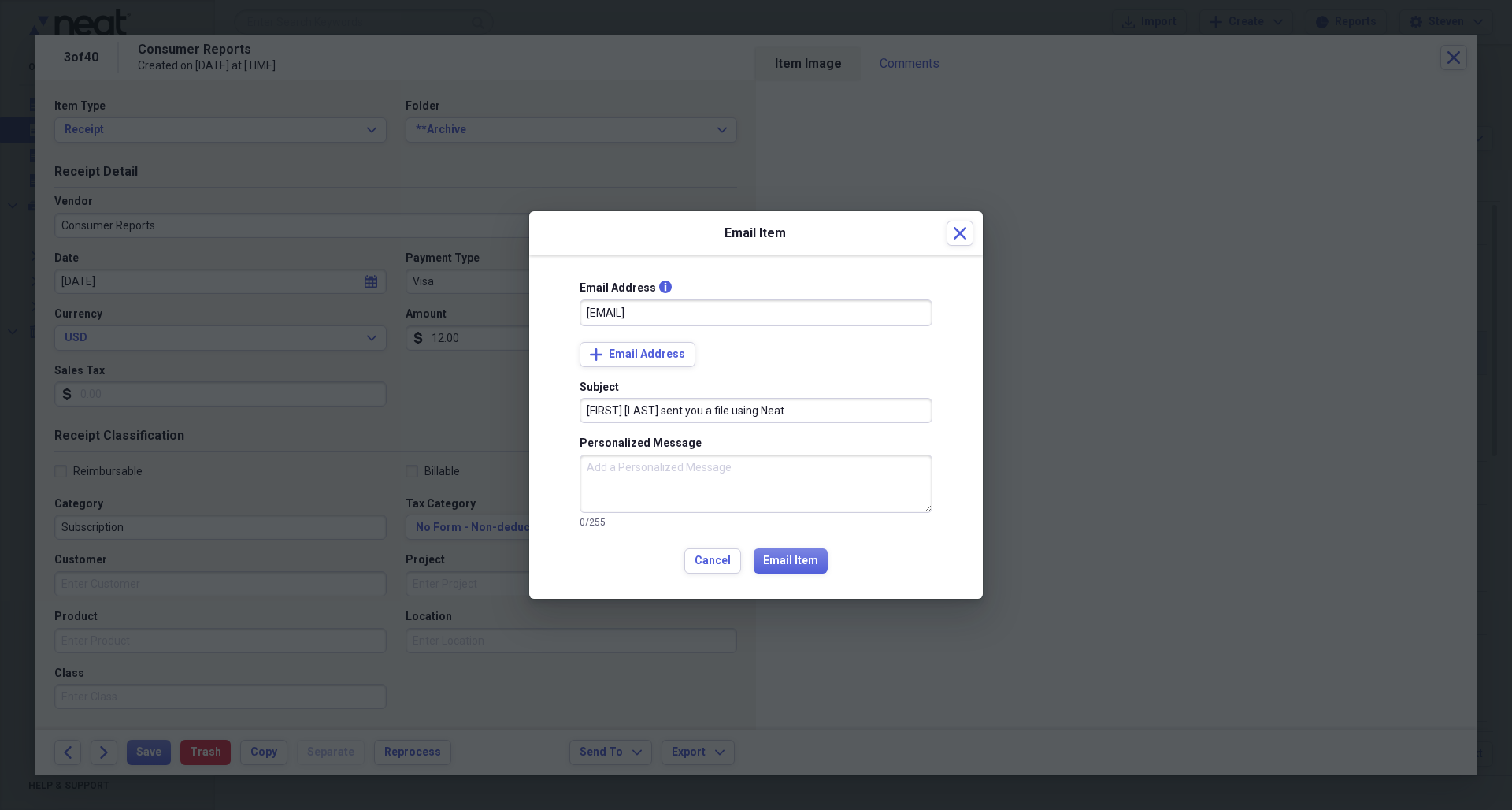 type on "[EMAIL]" 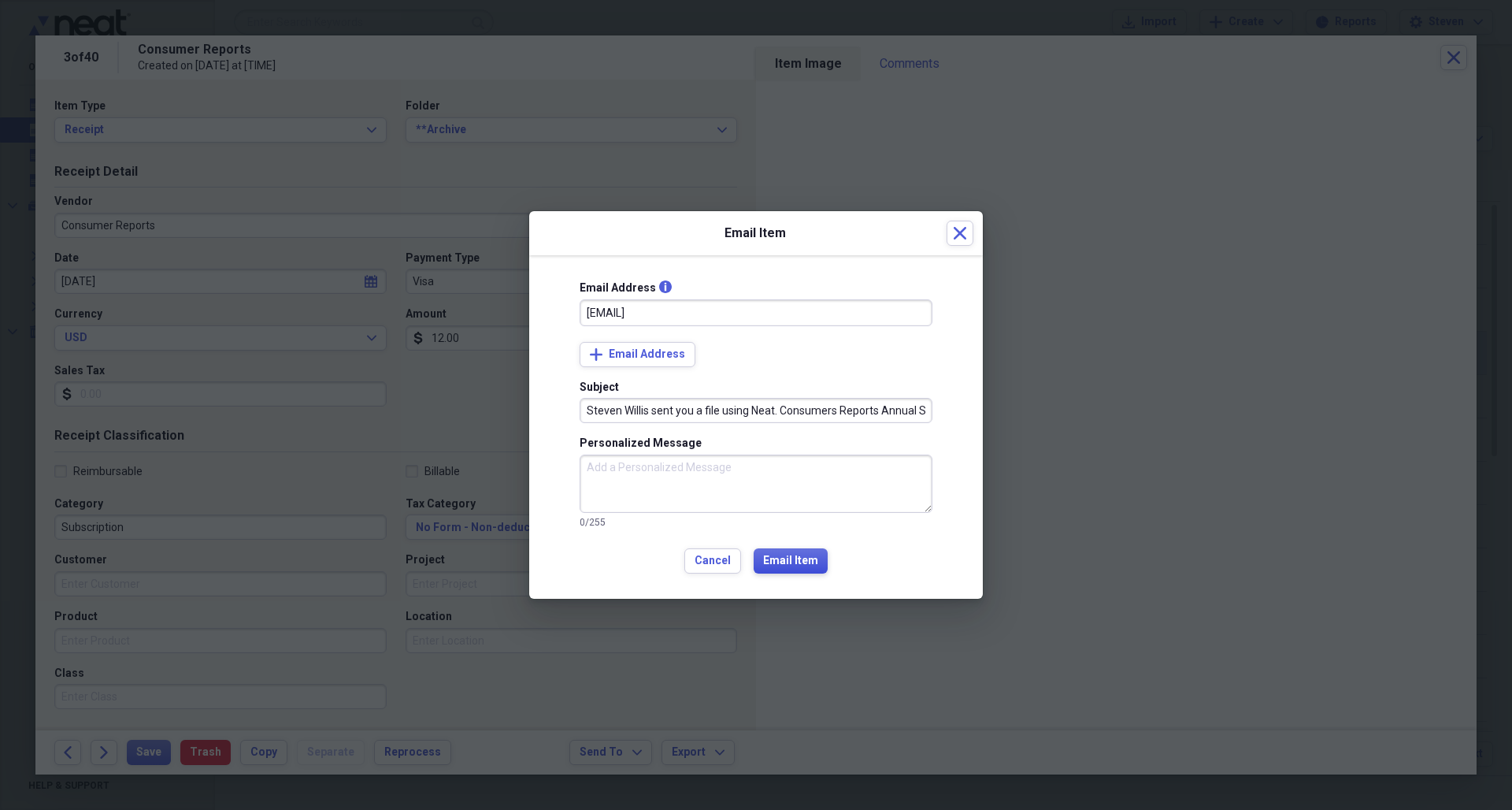 type on "Steven Willis sent you a file using Neat. Consumers Reports Annual Subscription [DATE]" 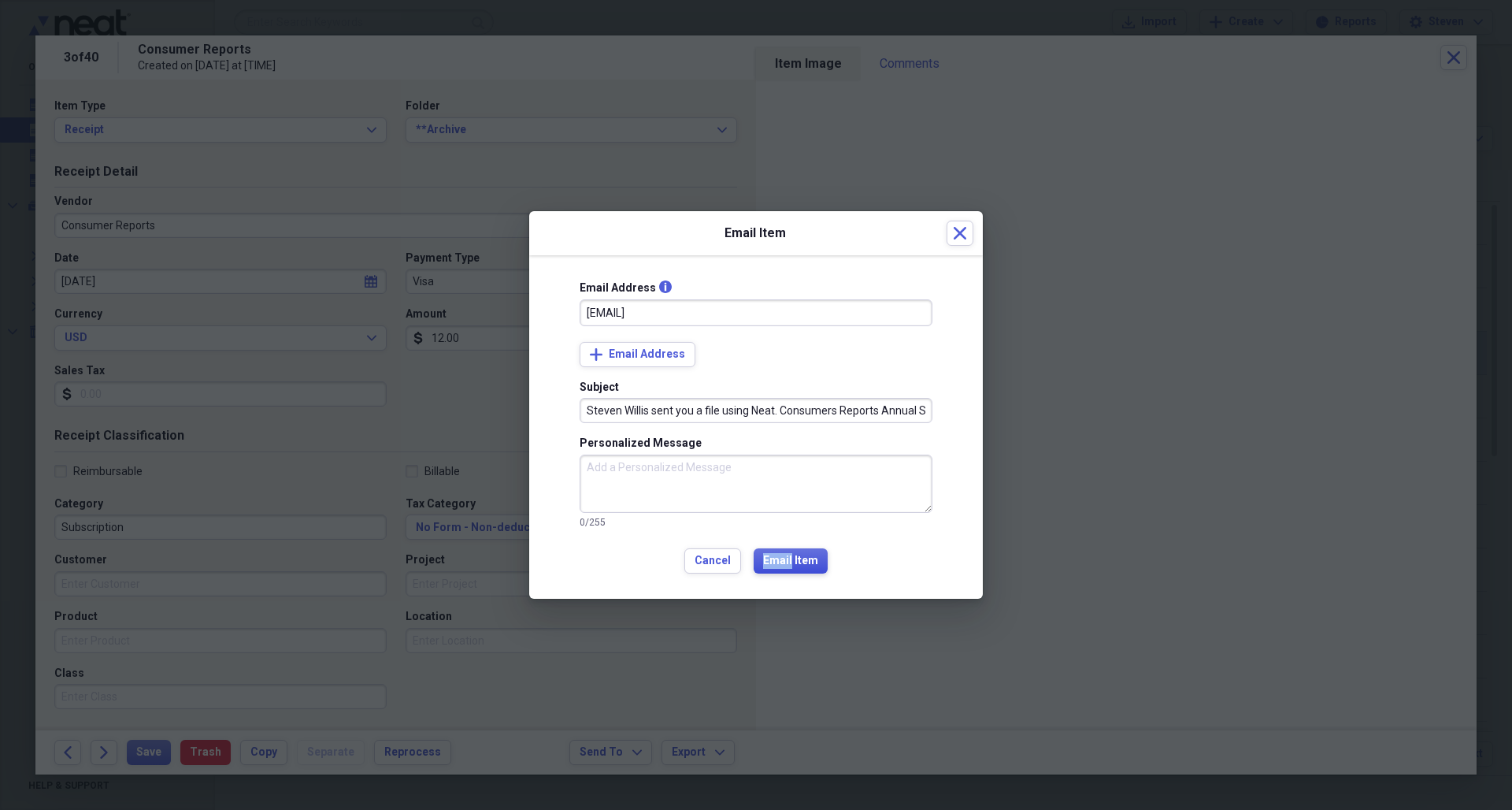 click on "Email Item" at bounding box center (791, 561) 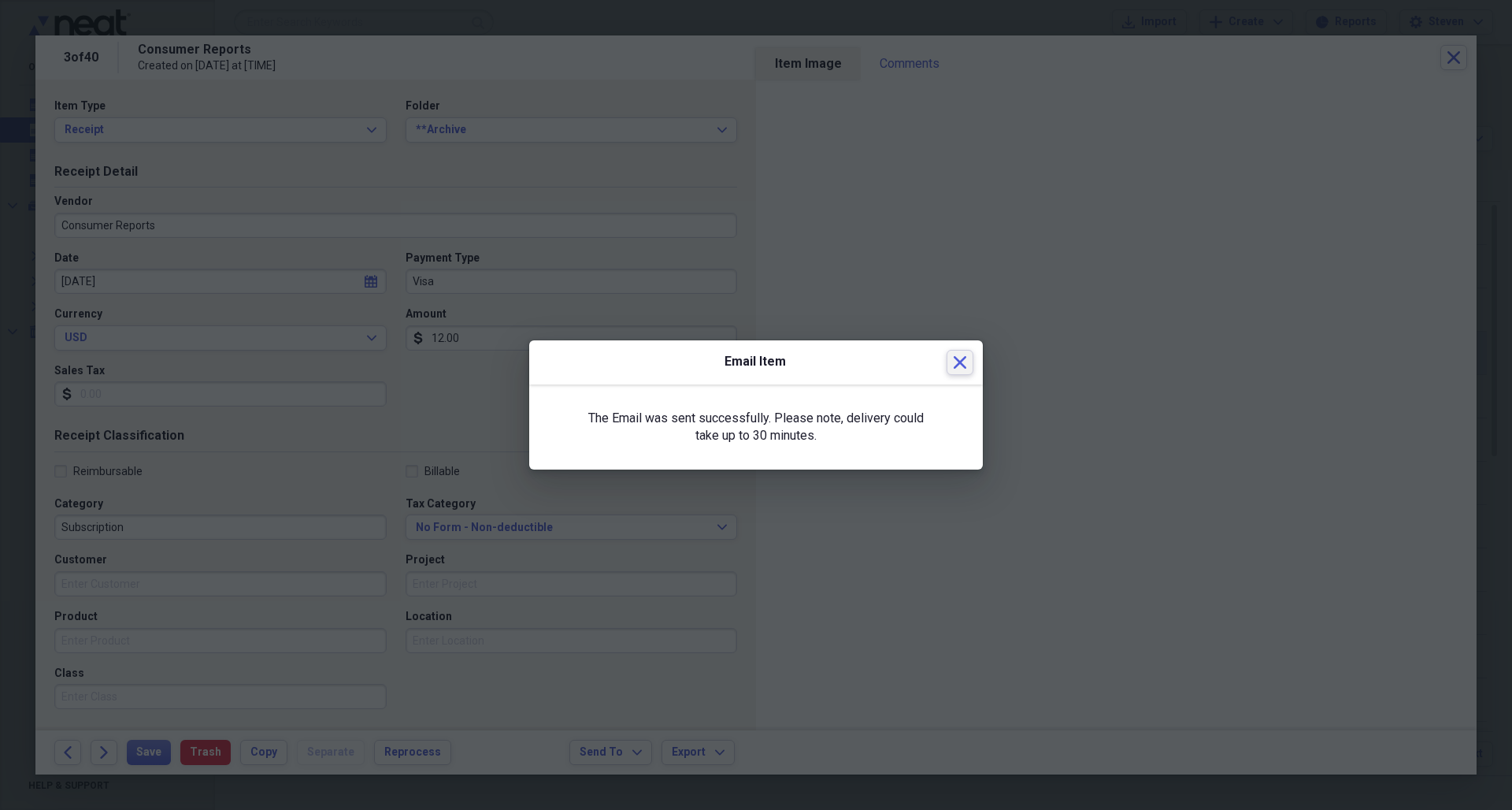 click 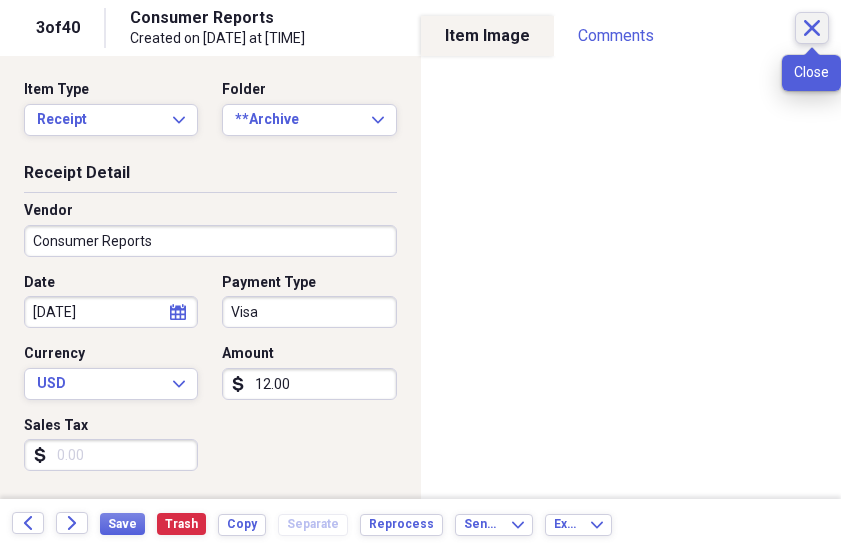 click on "Close" 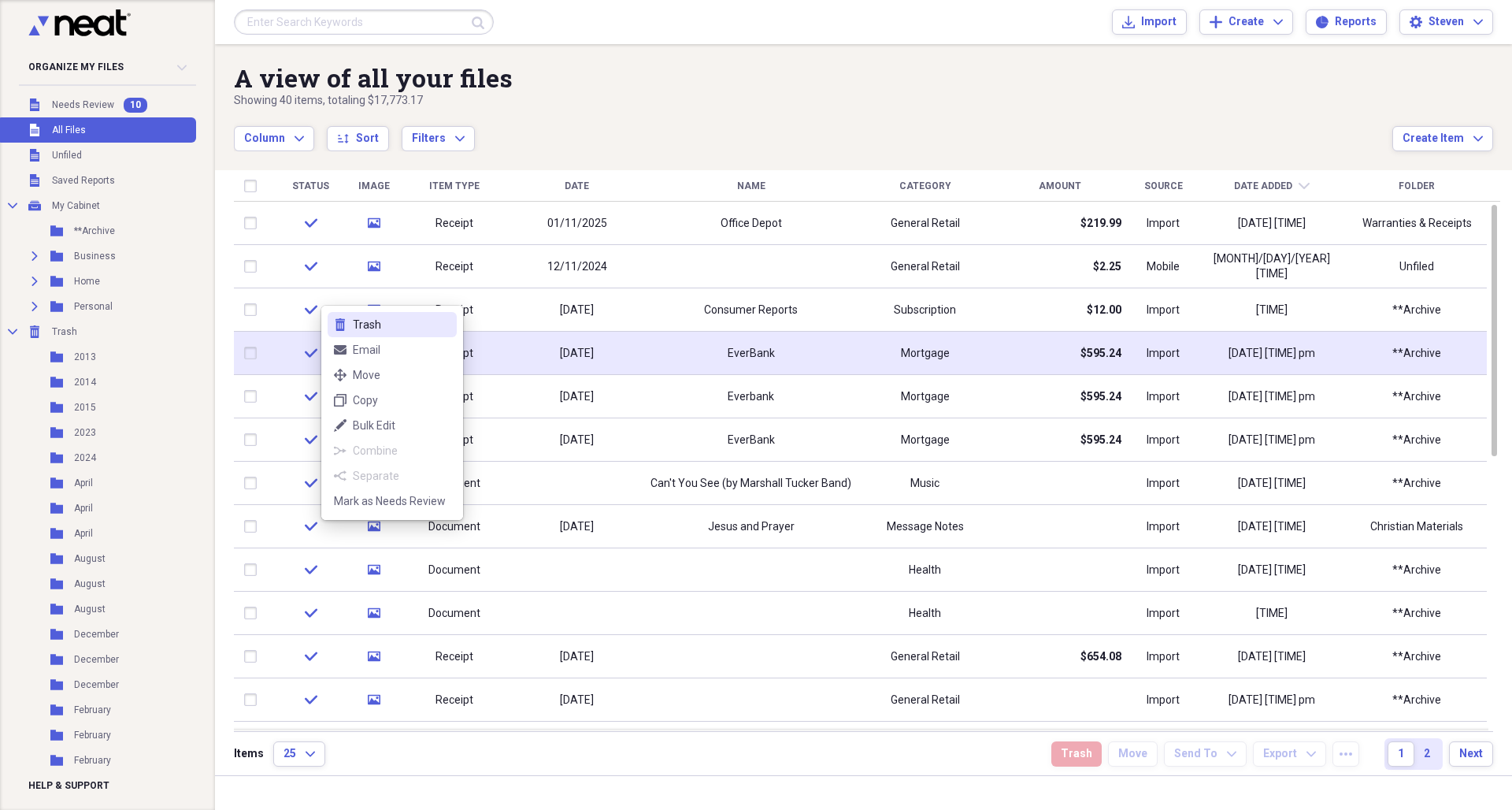 click on "Trash" at bounding box center [402, 325] 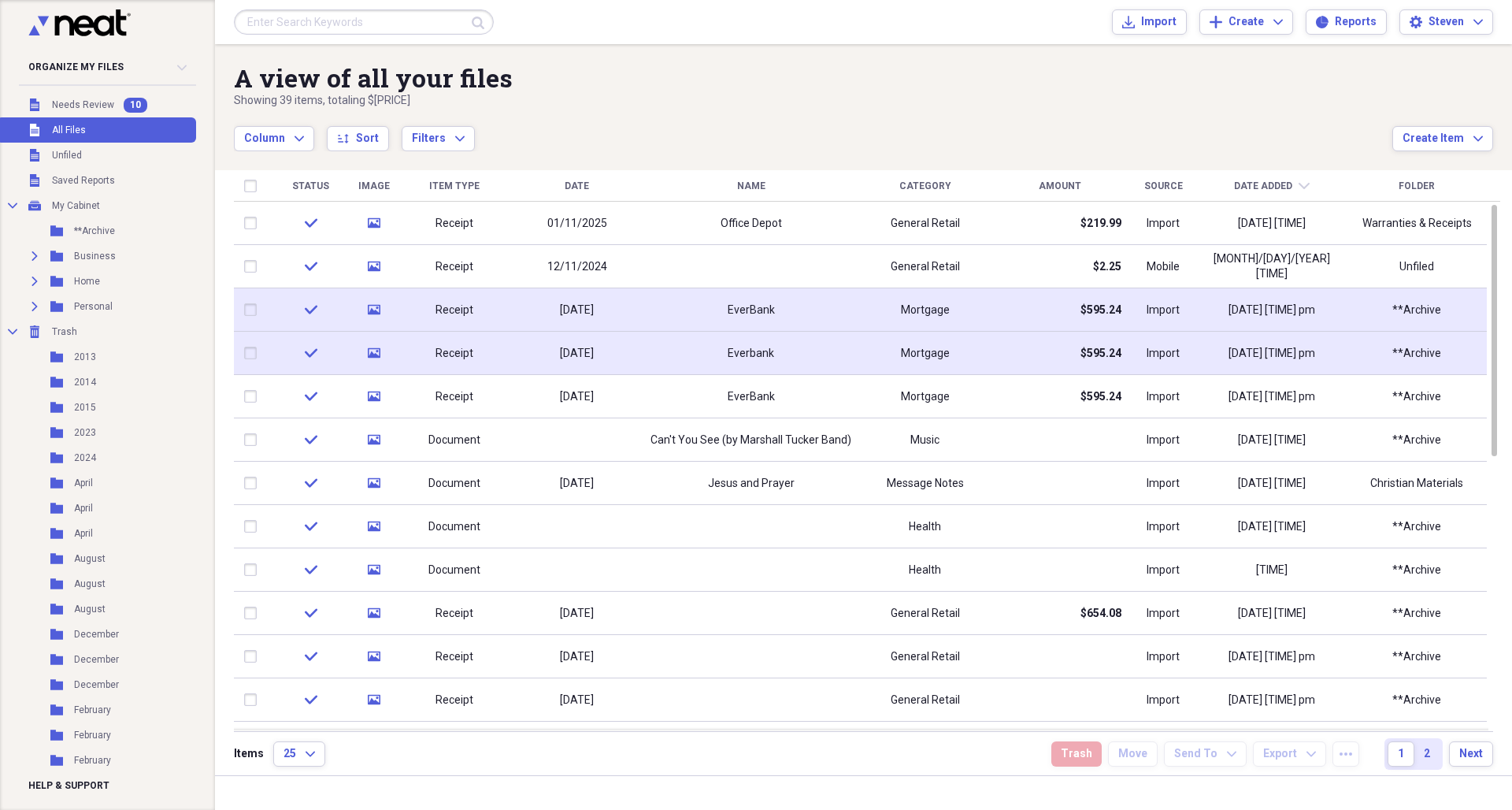 click 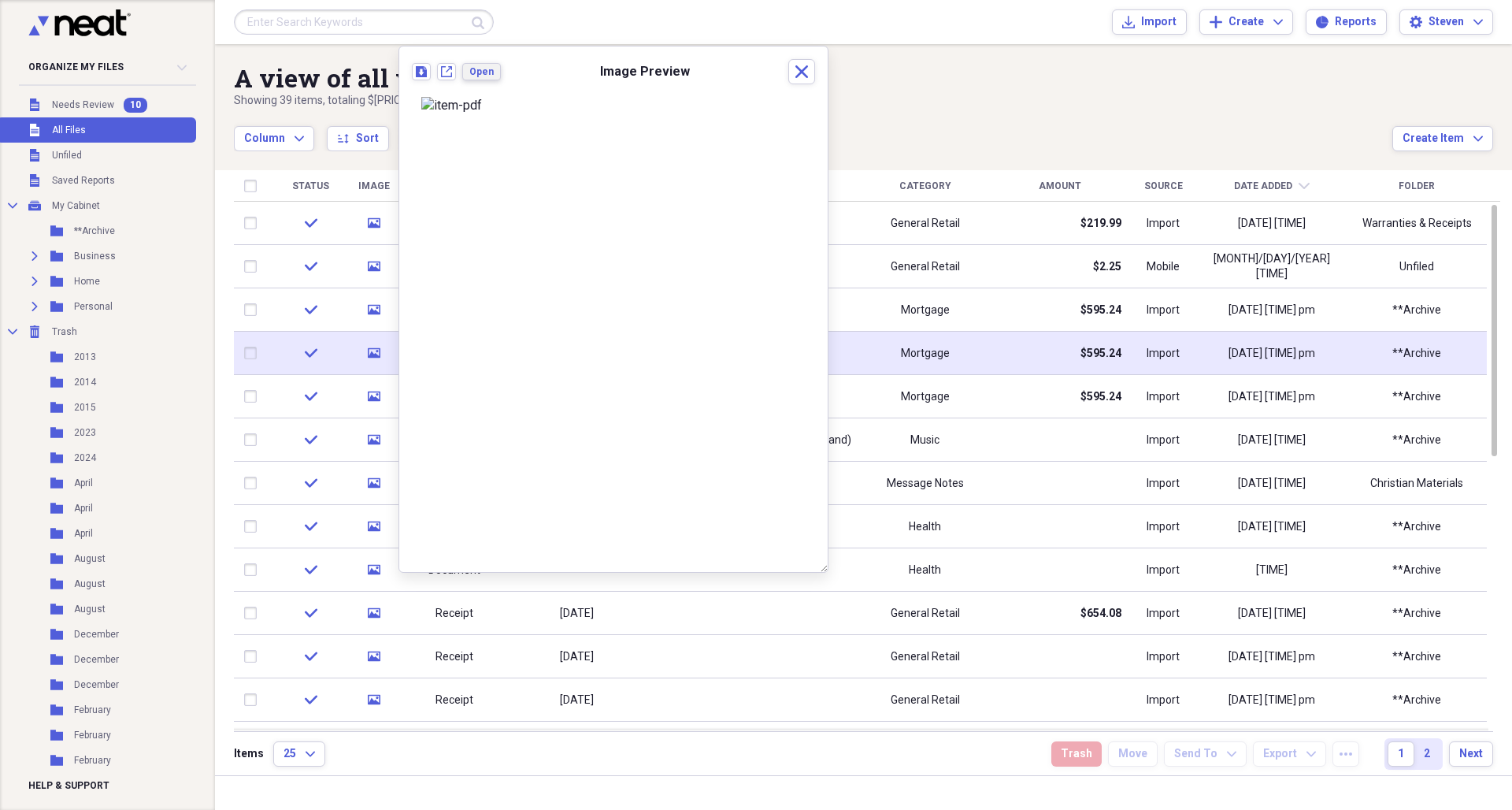 click on "Open" at bounding box center [481, 72] 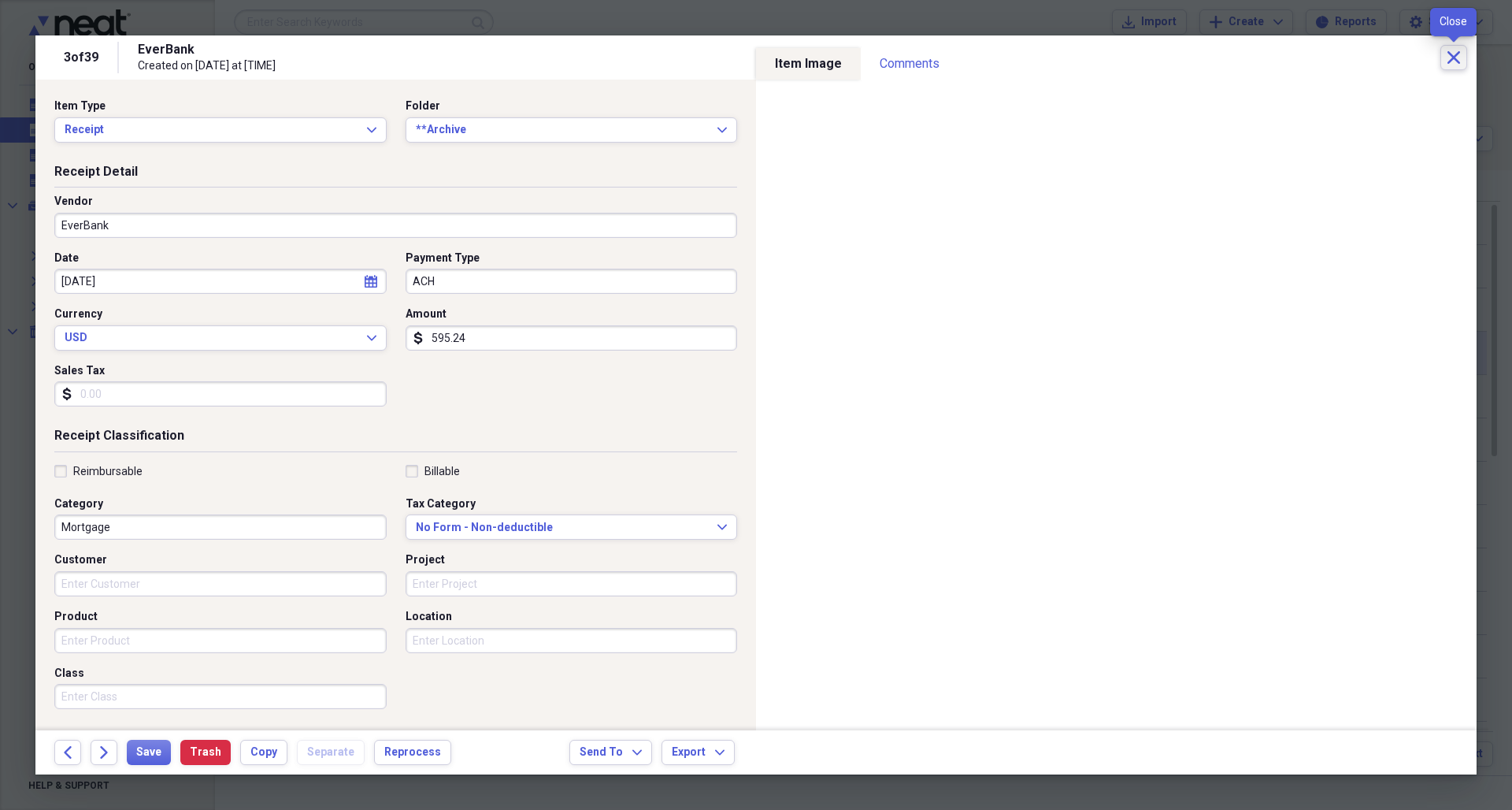 click on "Close" 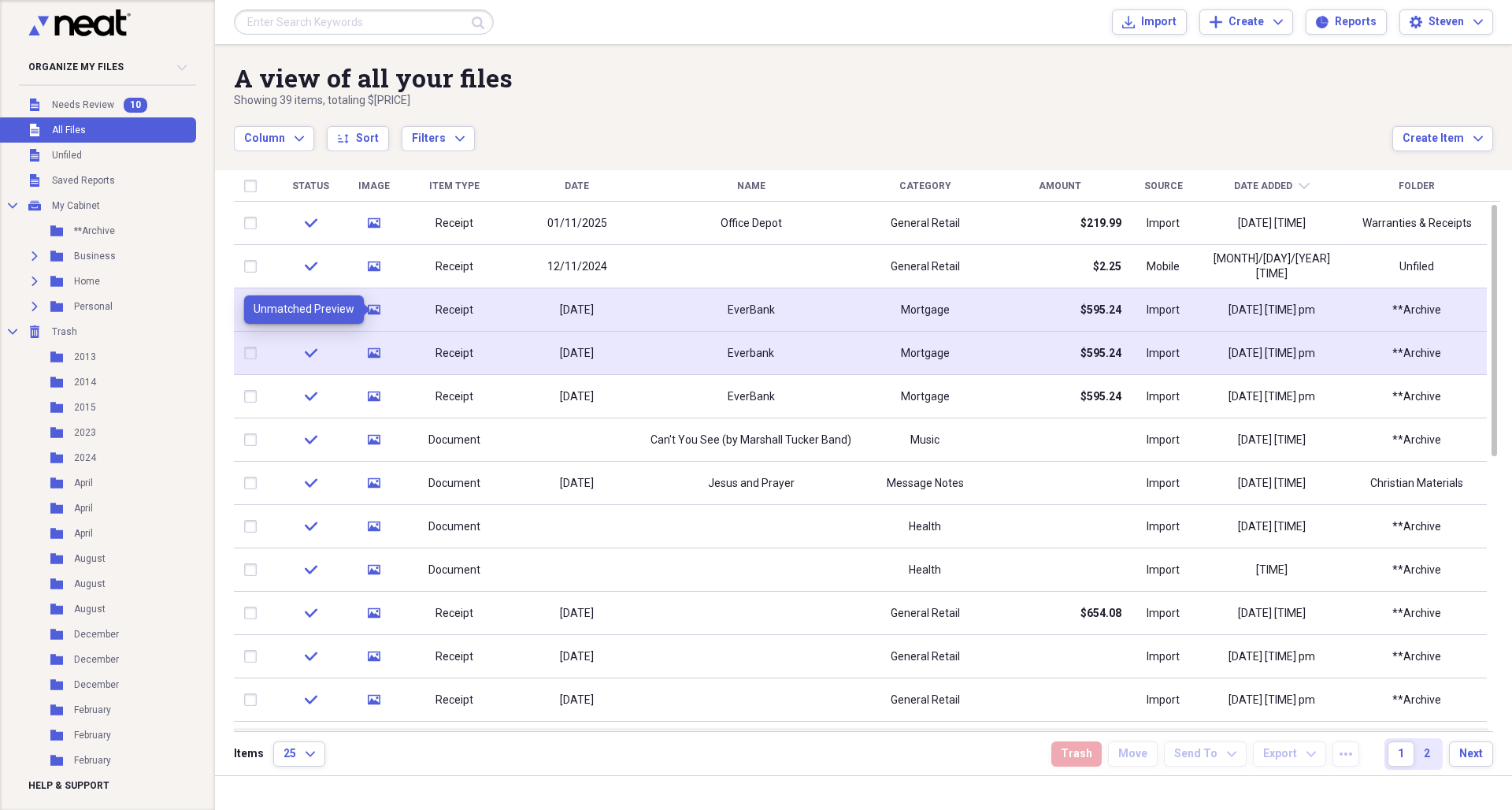 click 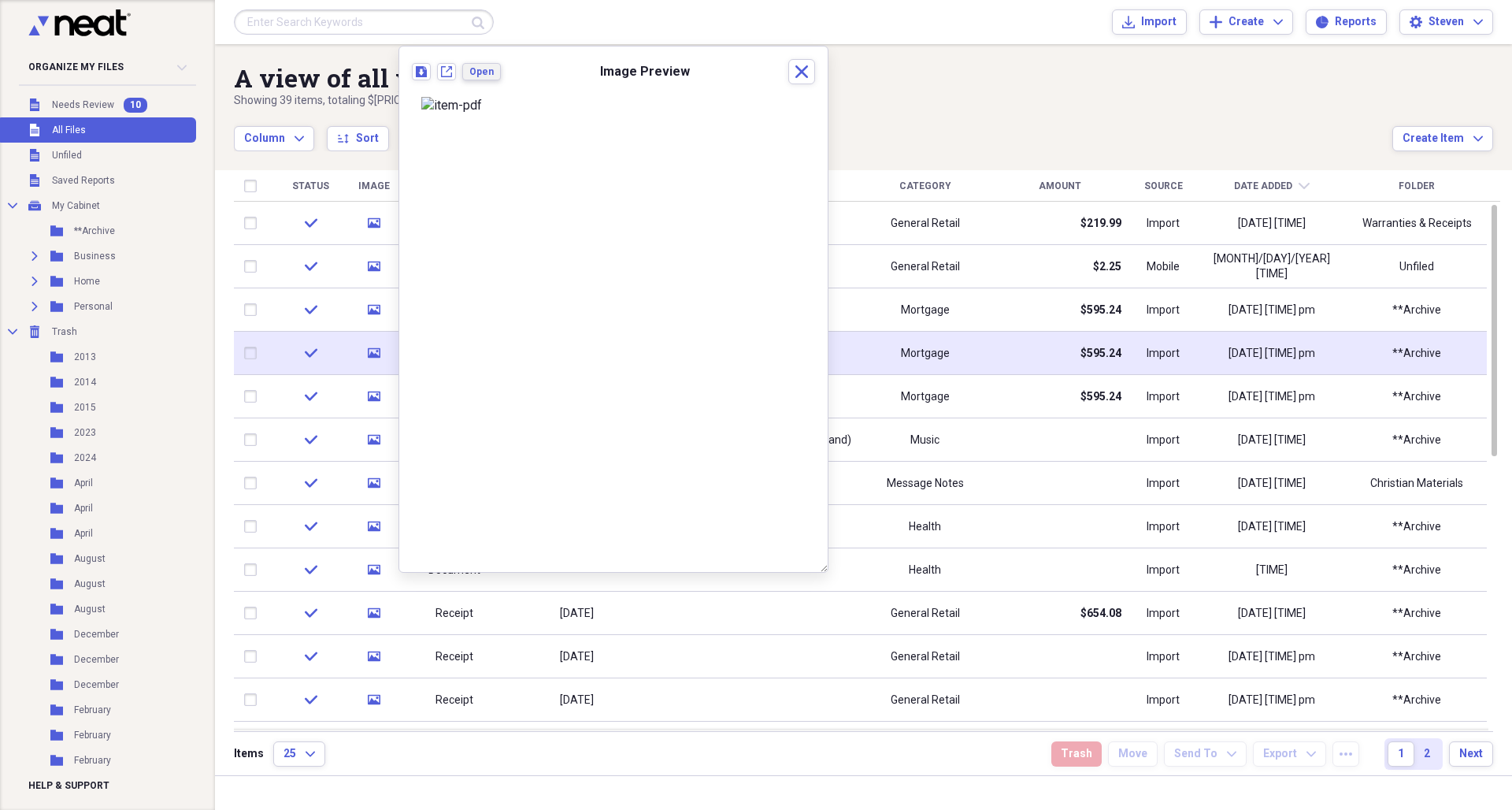 click on "Open" at bounding box center (481, 72) 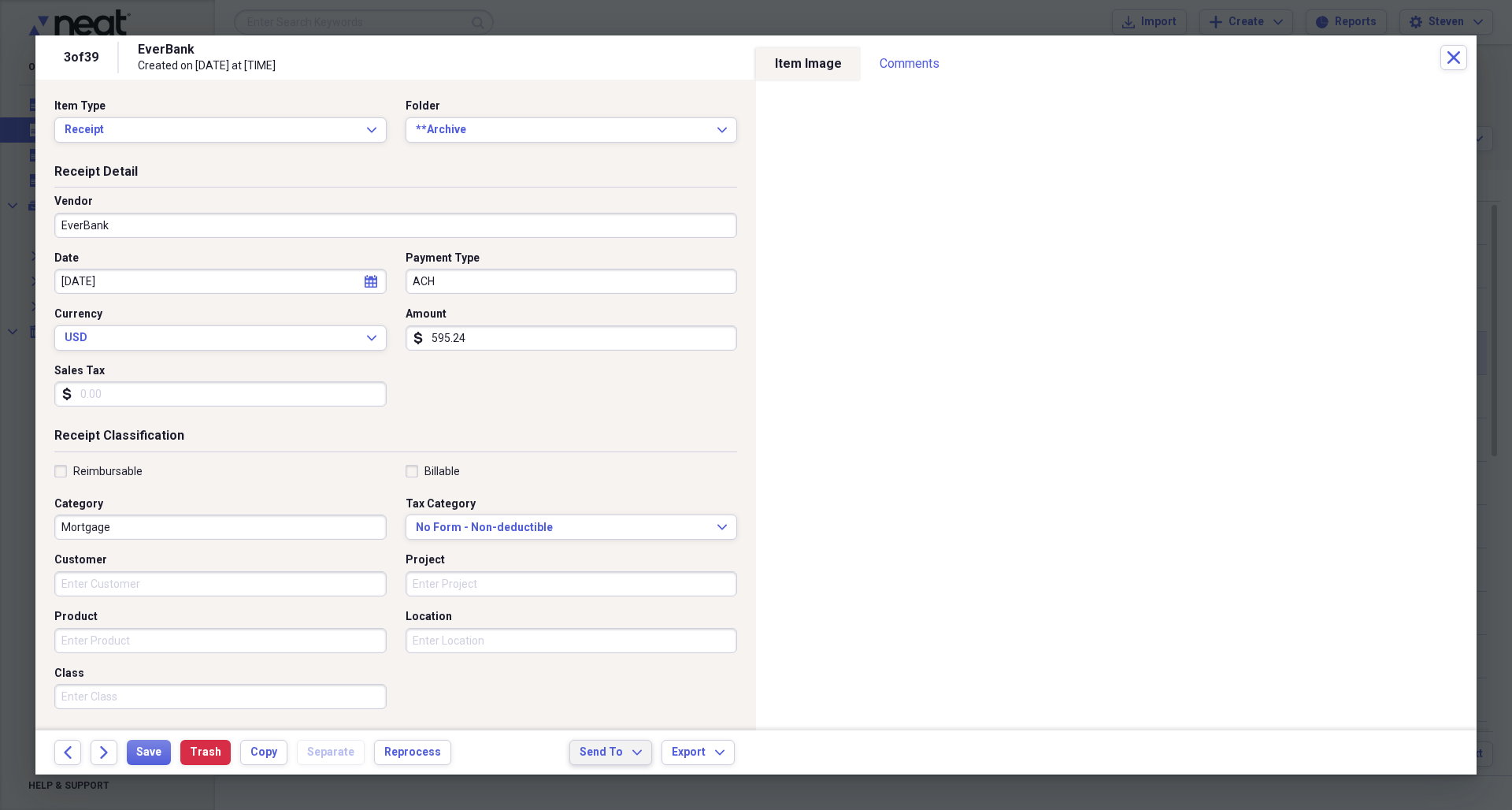 click on "Send To" at bounding box center [601, 752] 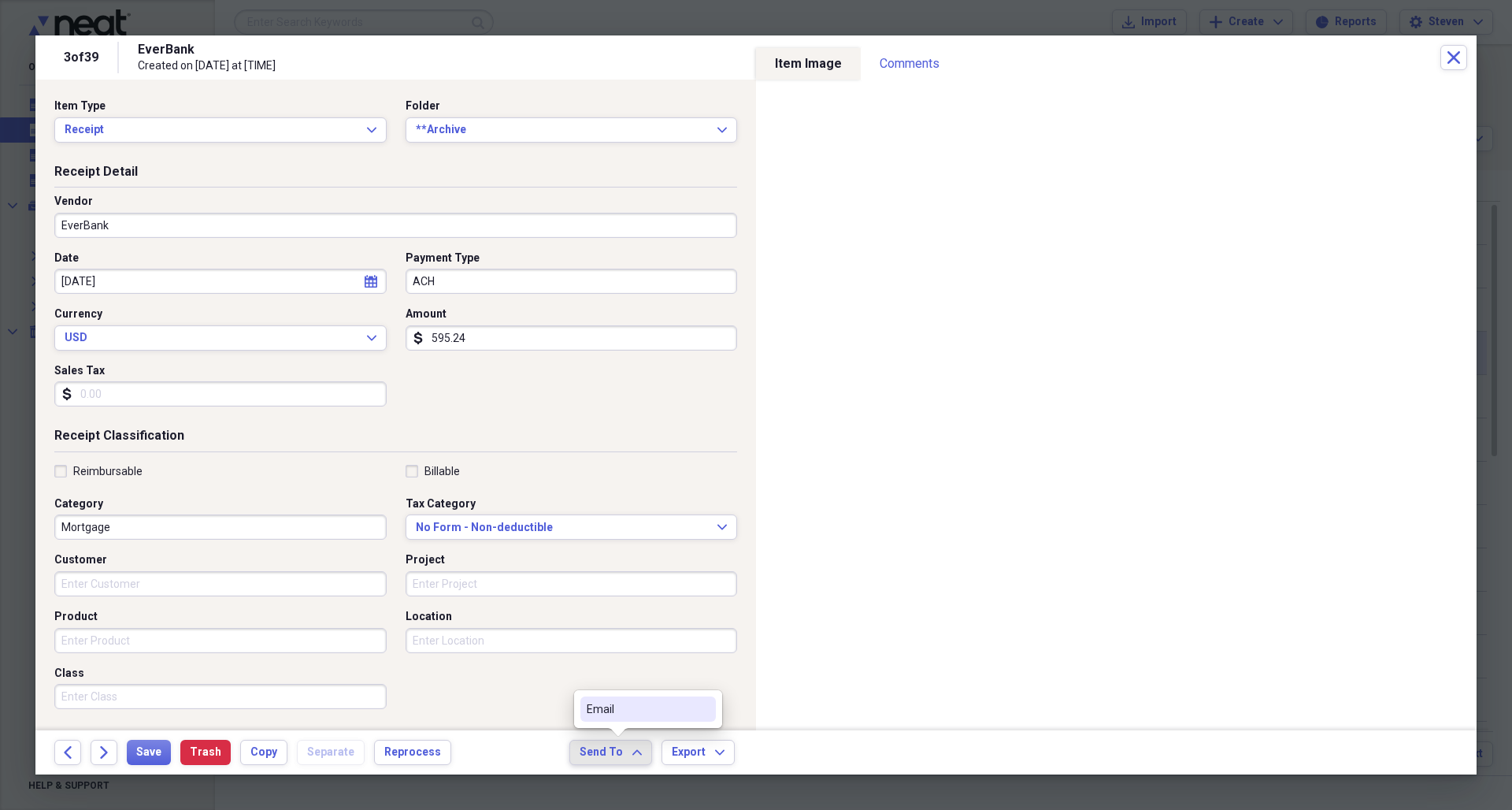 click on "Email" at bounding box center (639, 709) 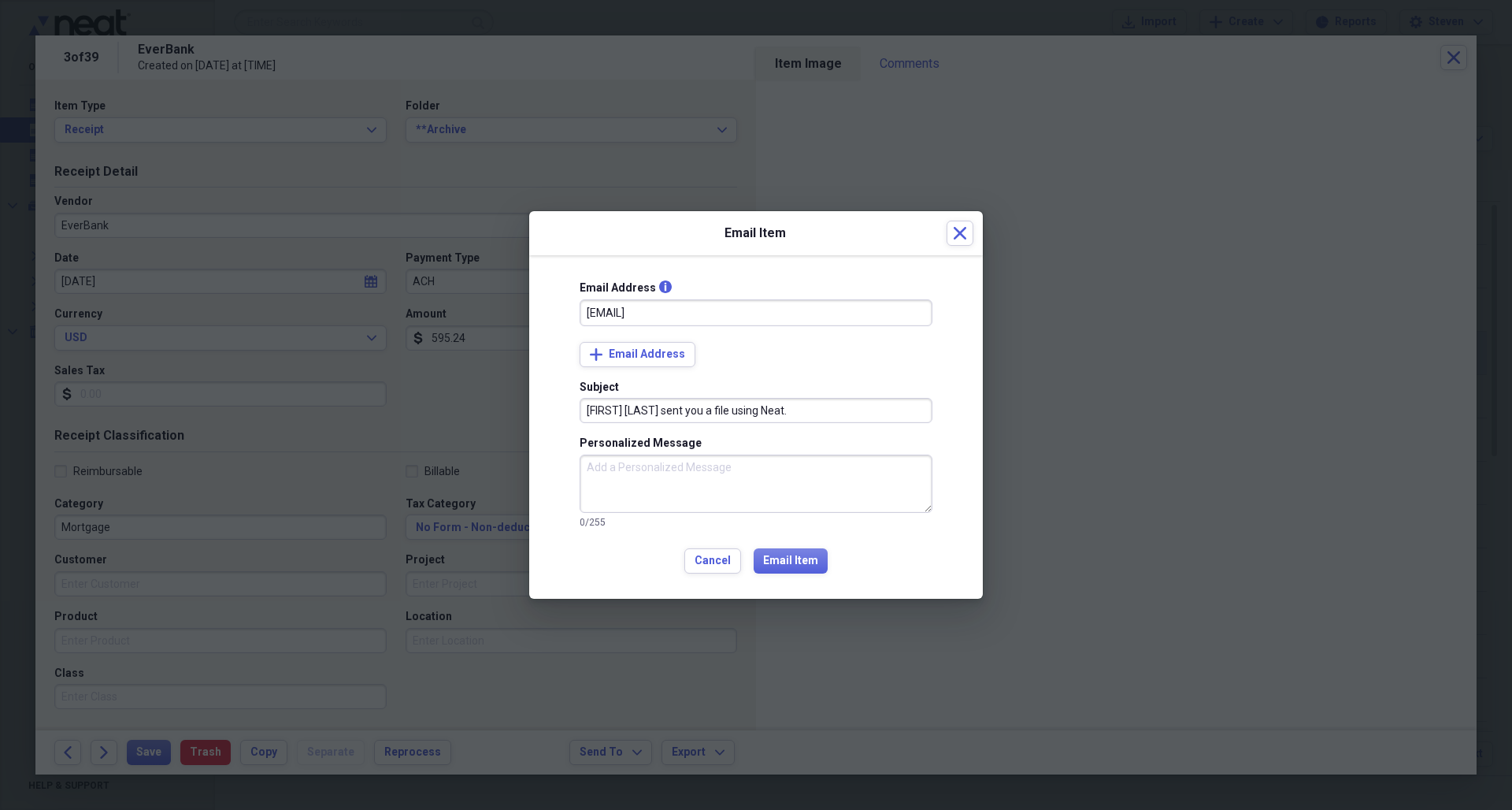 type on "[EMAIL]" 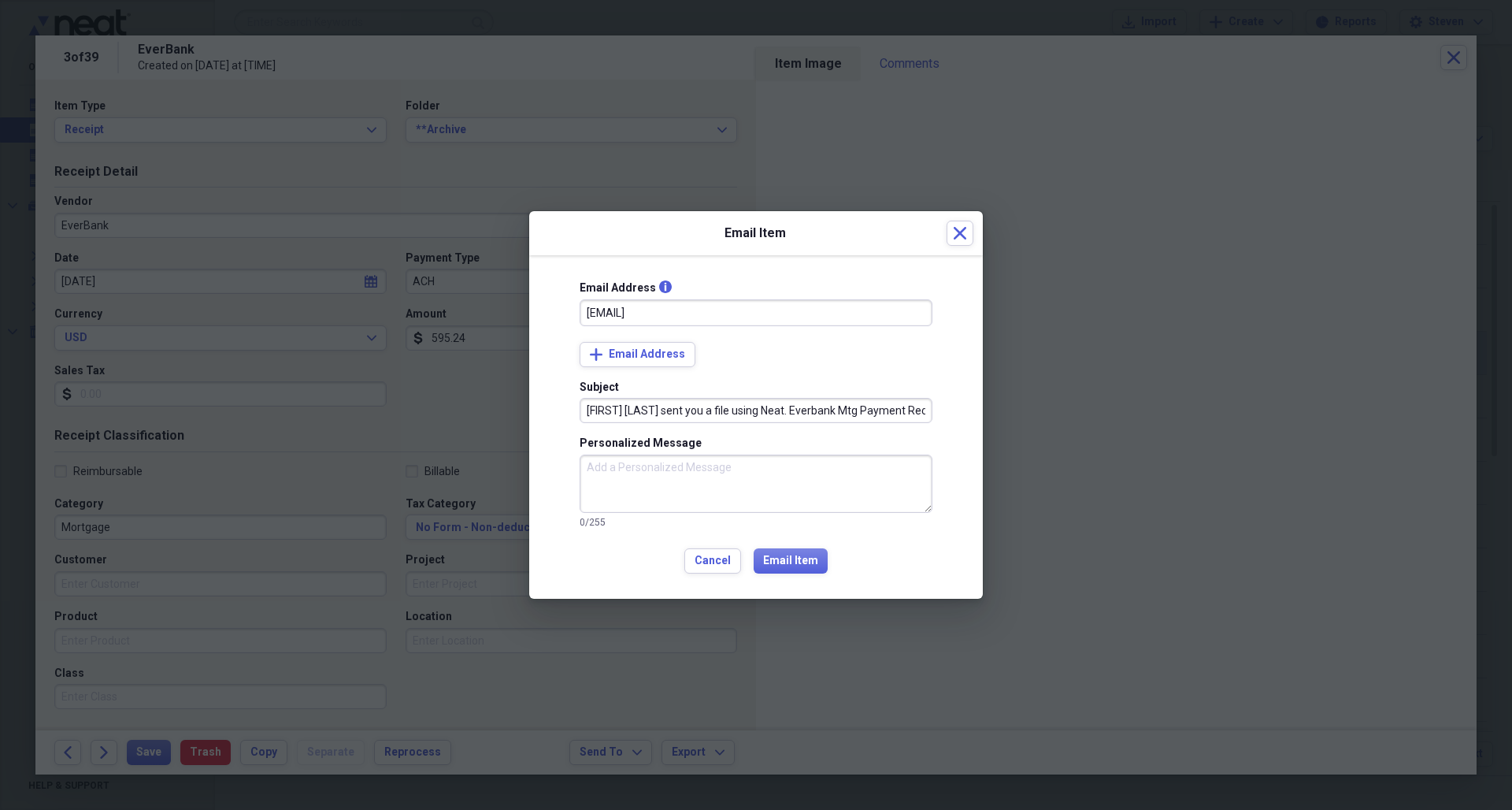 type on "[FIRST] [LAST] sent you a file using Neat. Everbank Mtg Payment Receipt 2025/12/01" 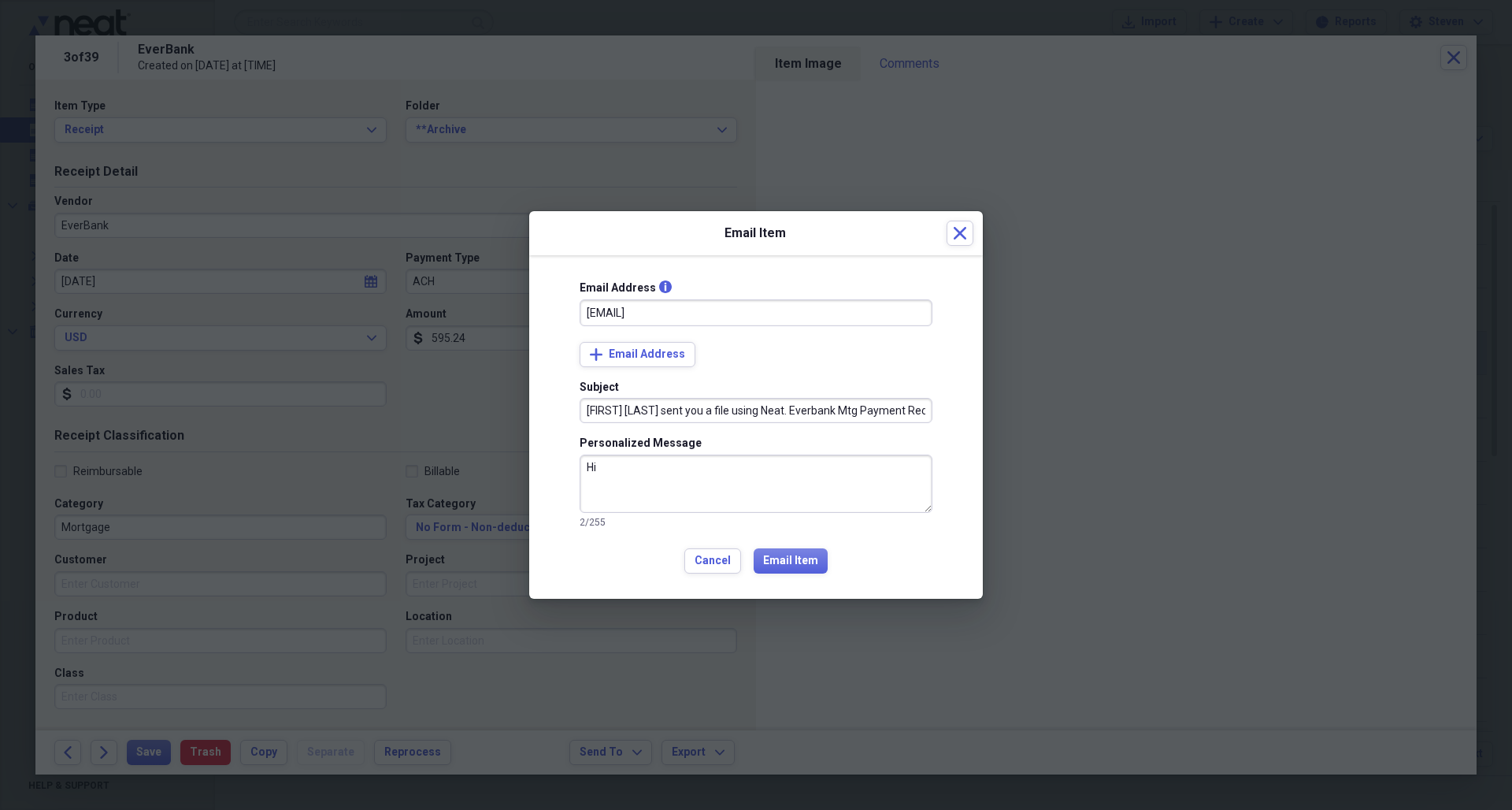 type on "H" 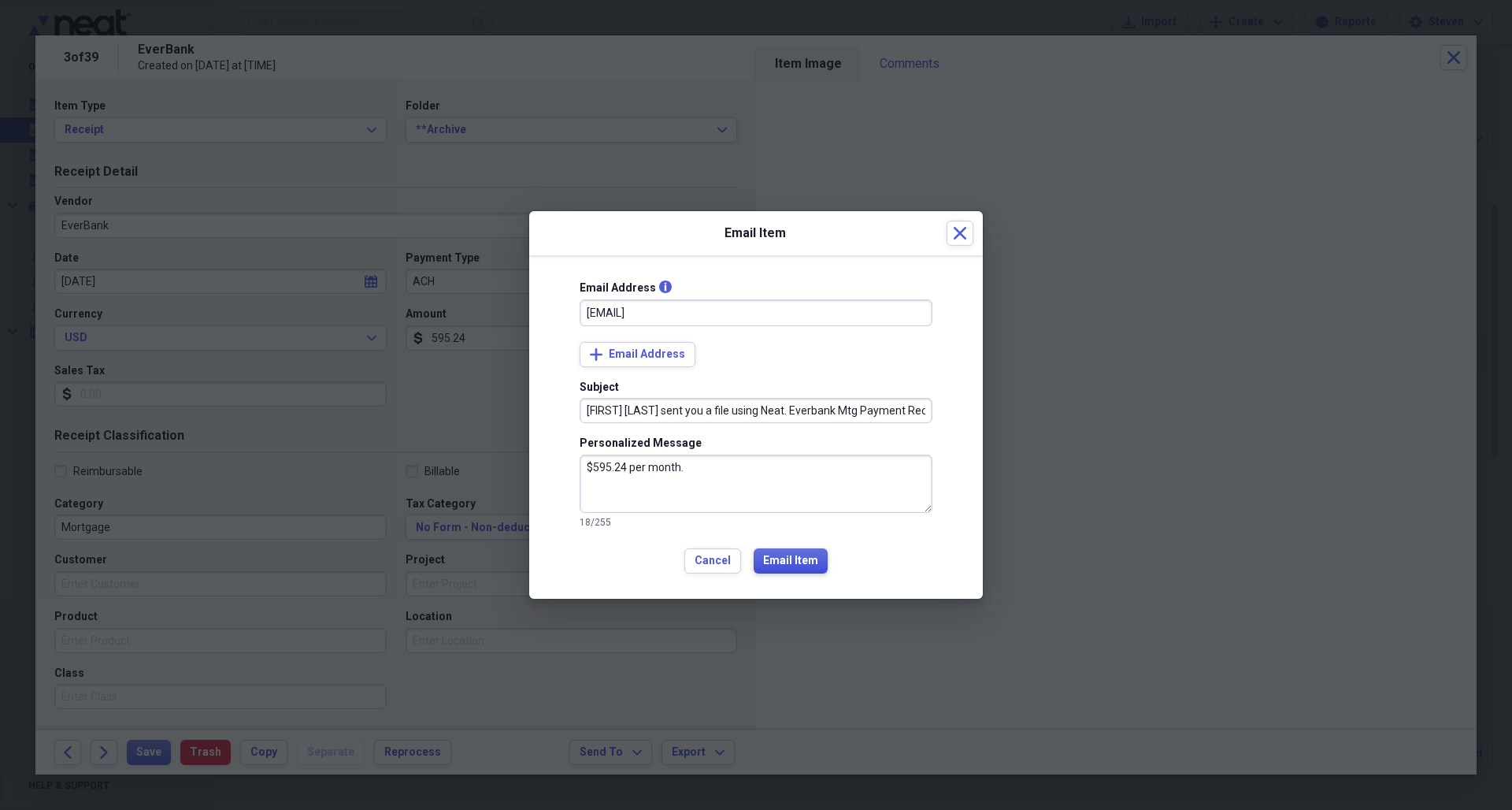 type on "$595.24 per month." 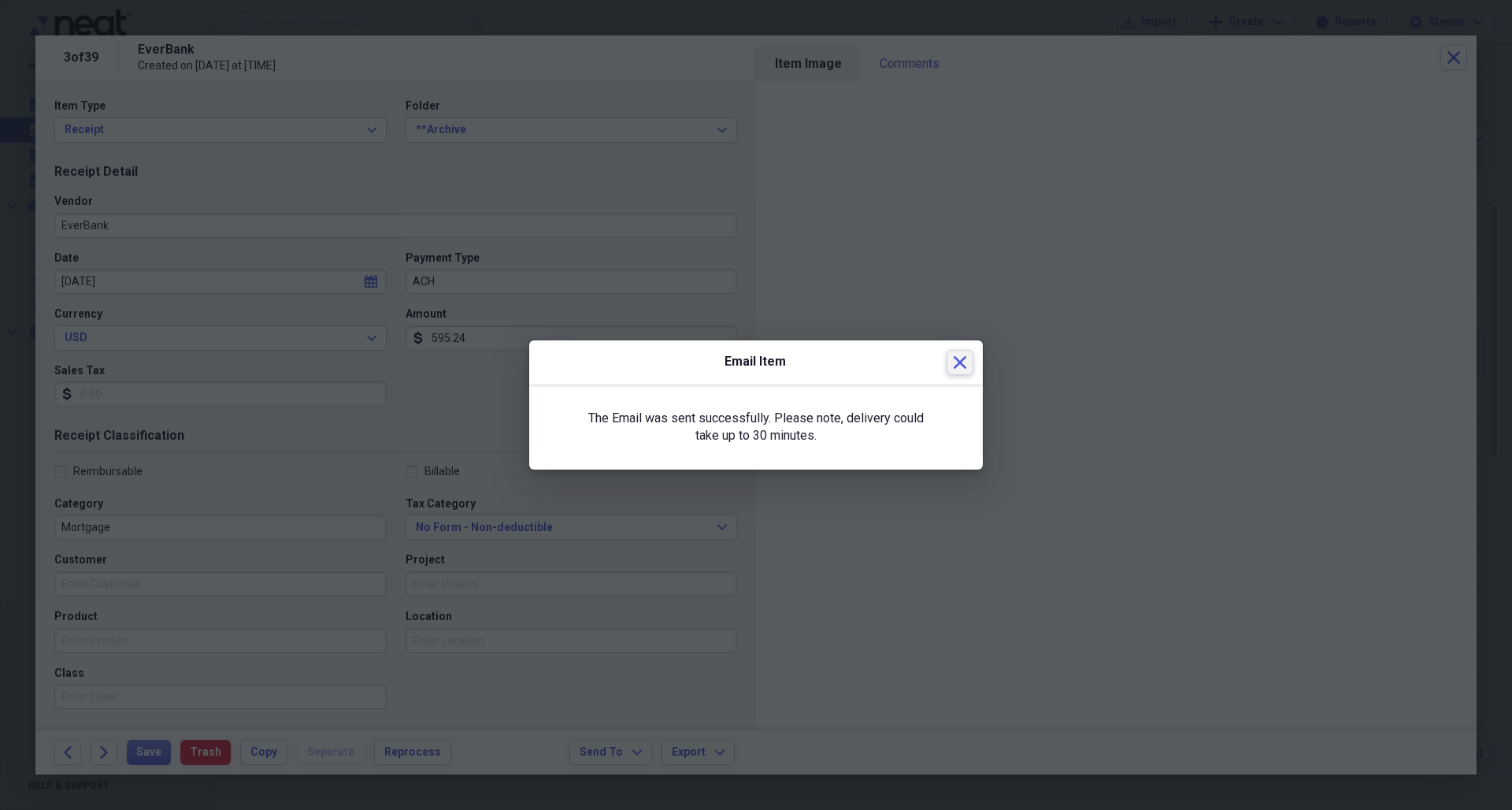 click on "Close" 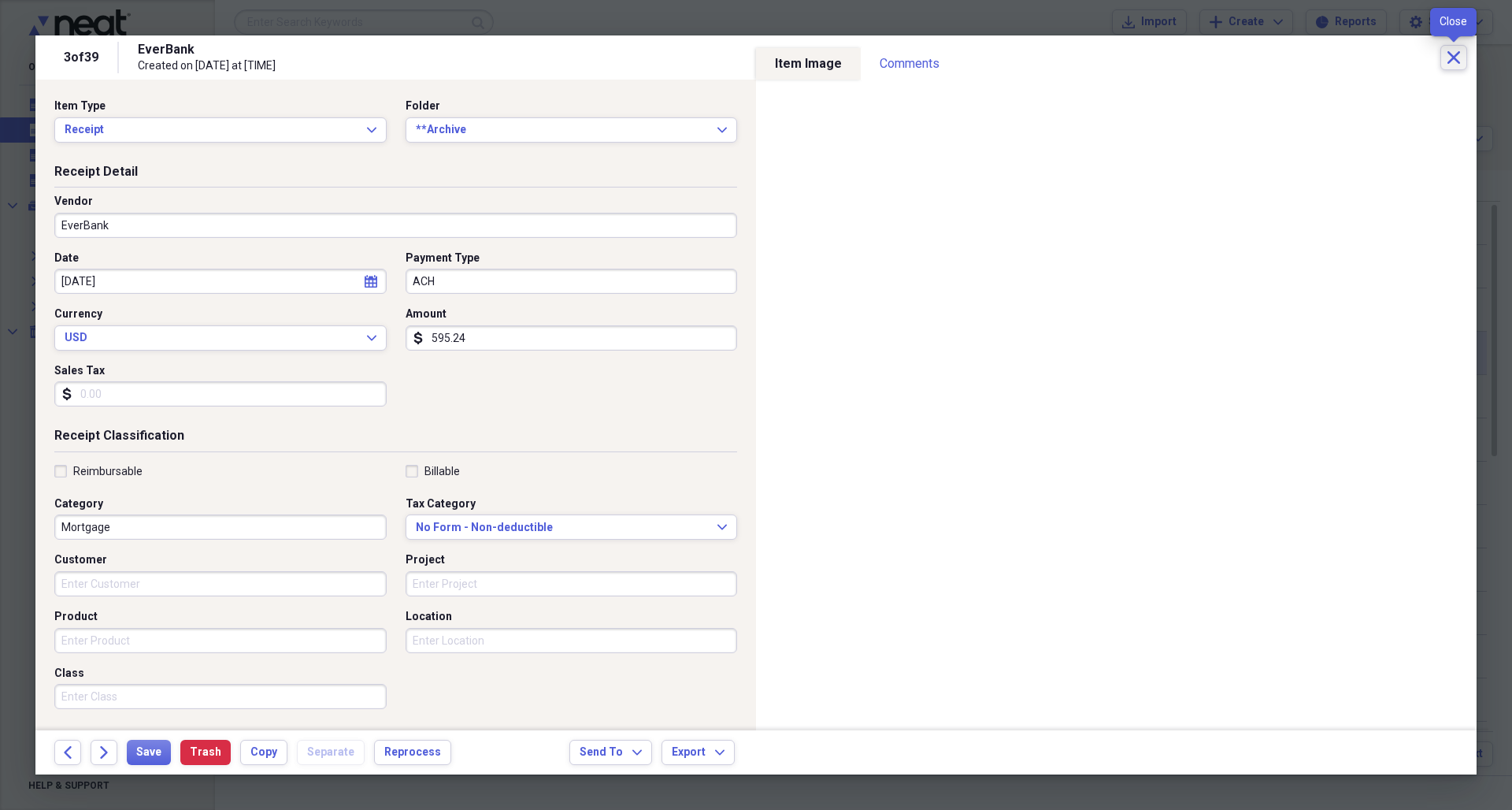 click on "Close" 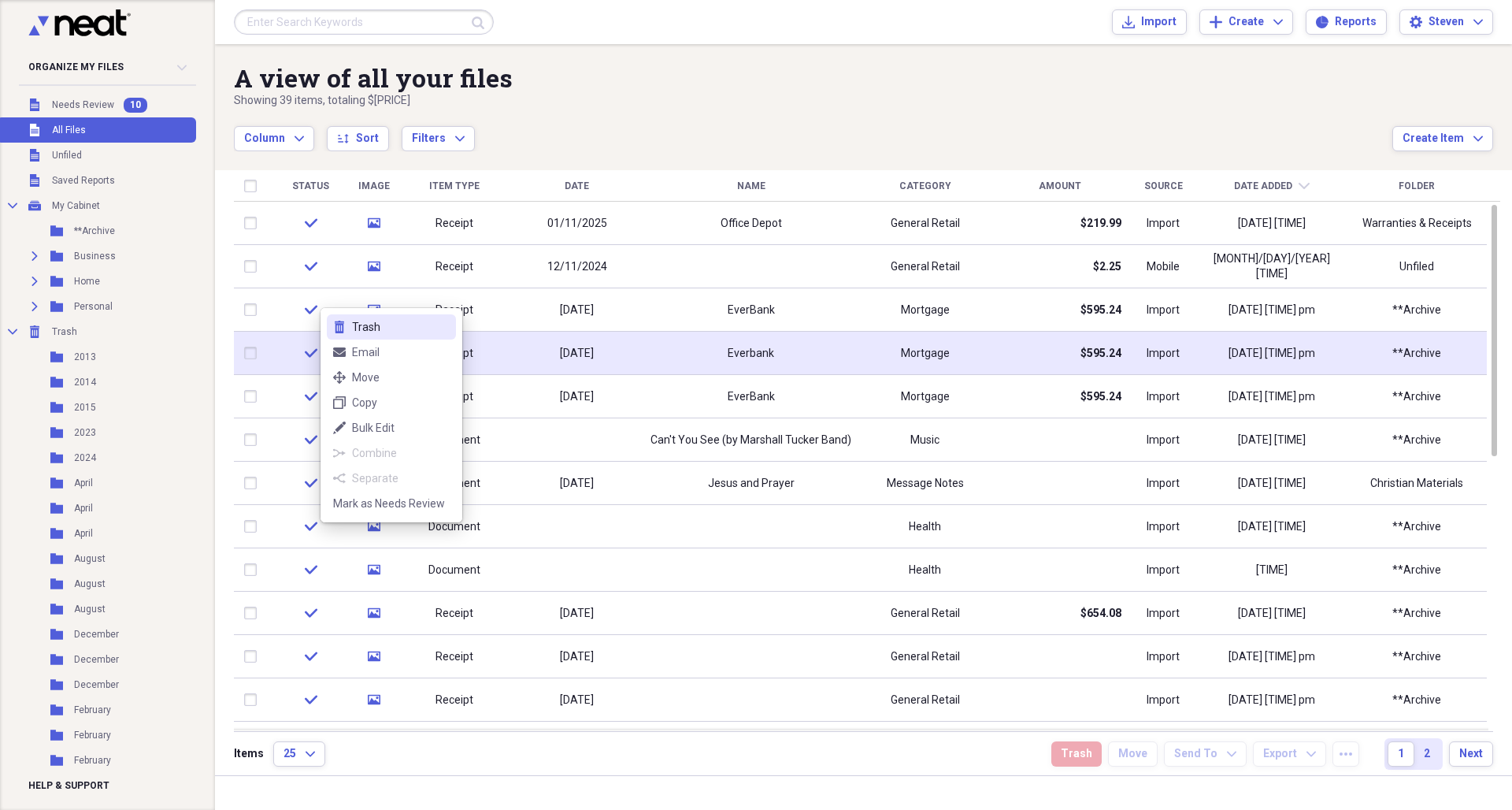click on "Trash" at bounding box center (401, 327) 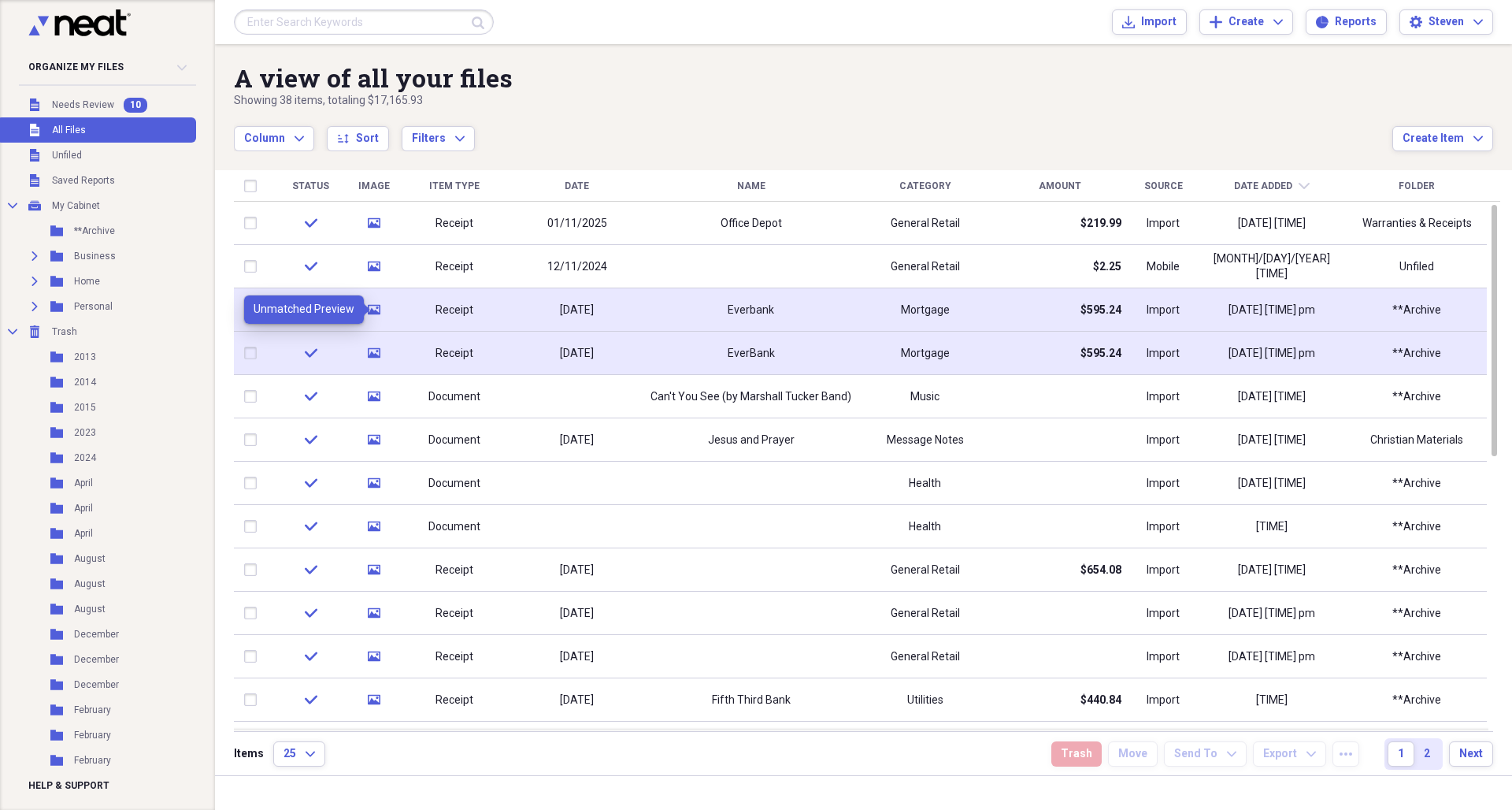 click 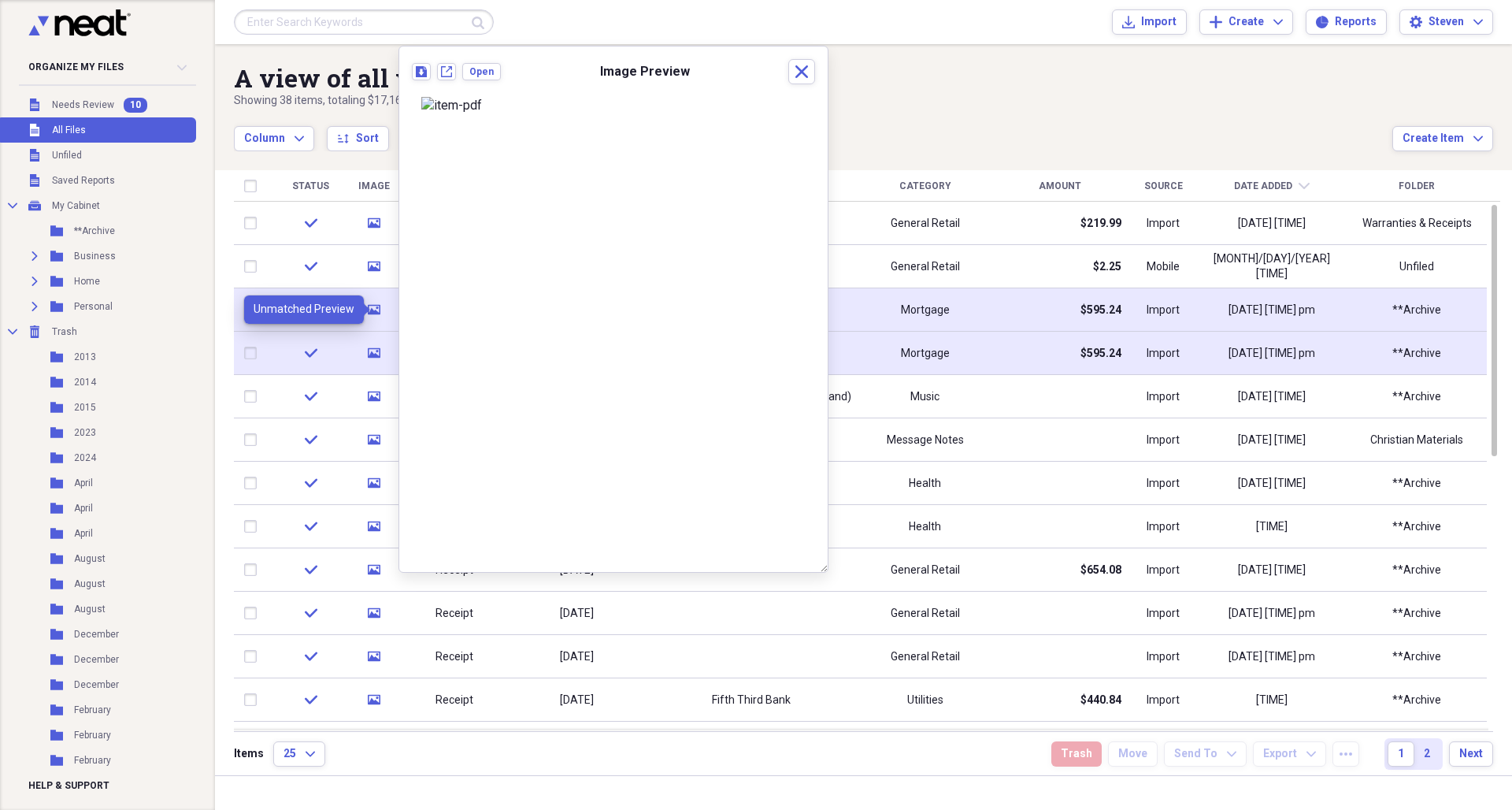click 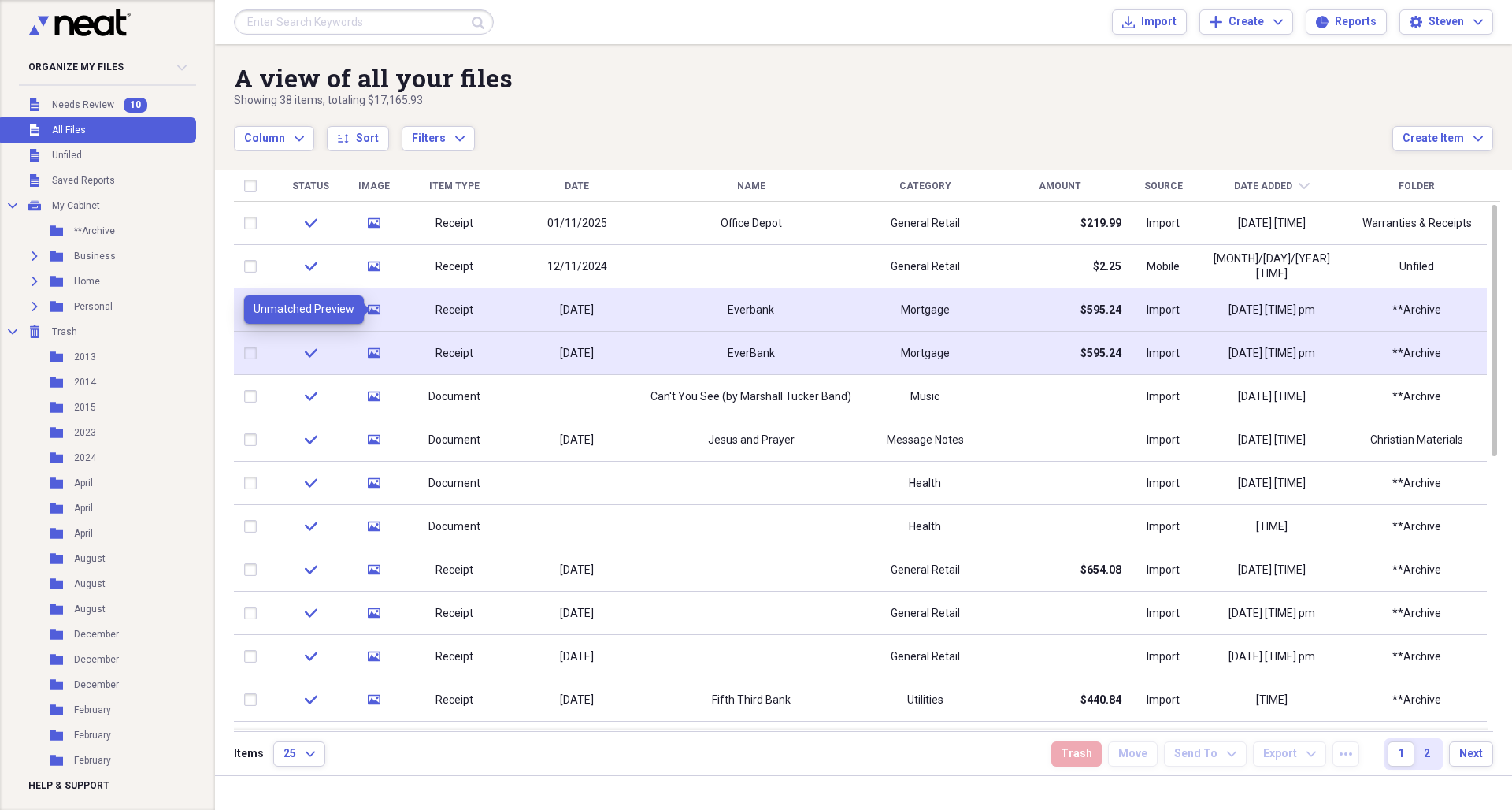 click on "media" 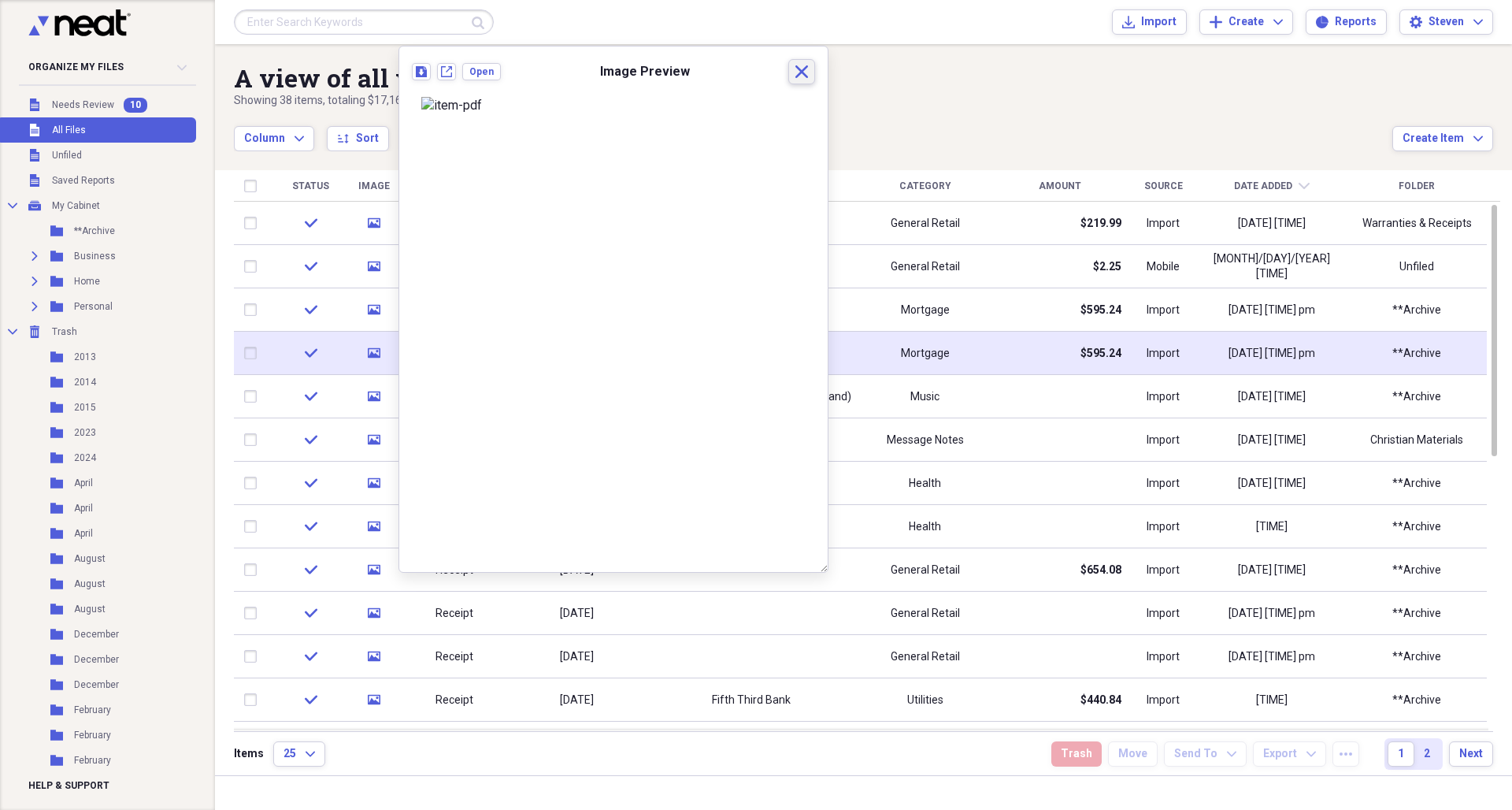 click 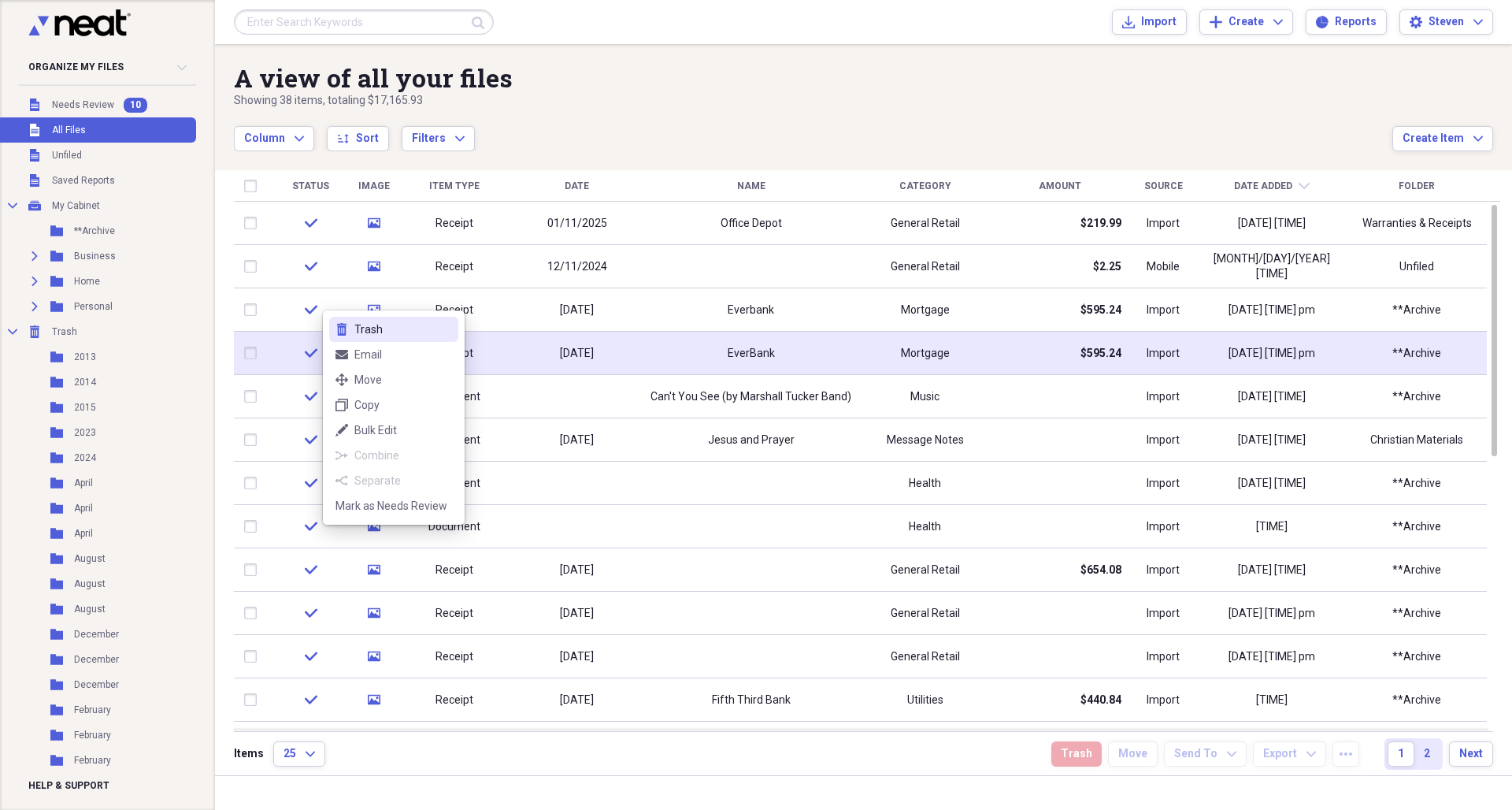 click on "Trash" at bounding box center (403, 329) 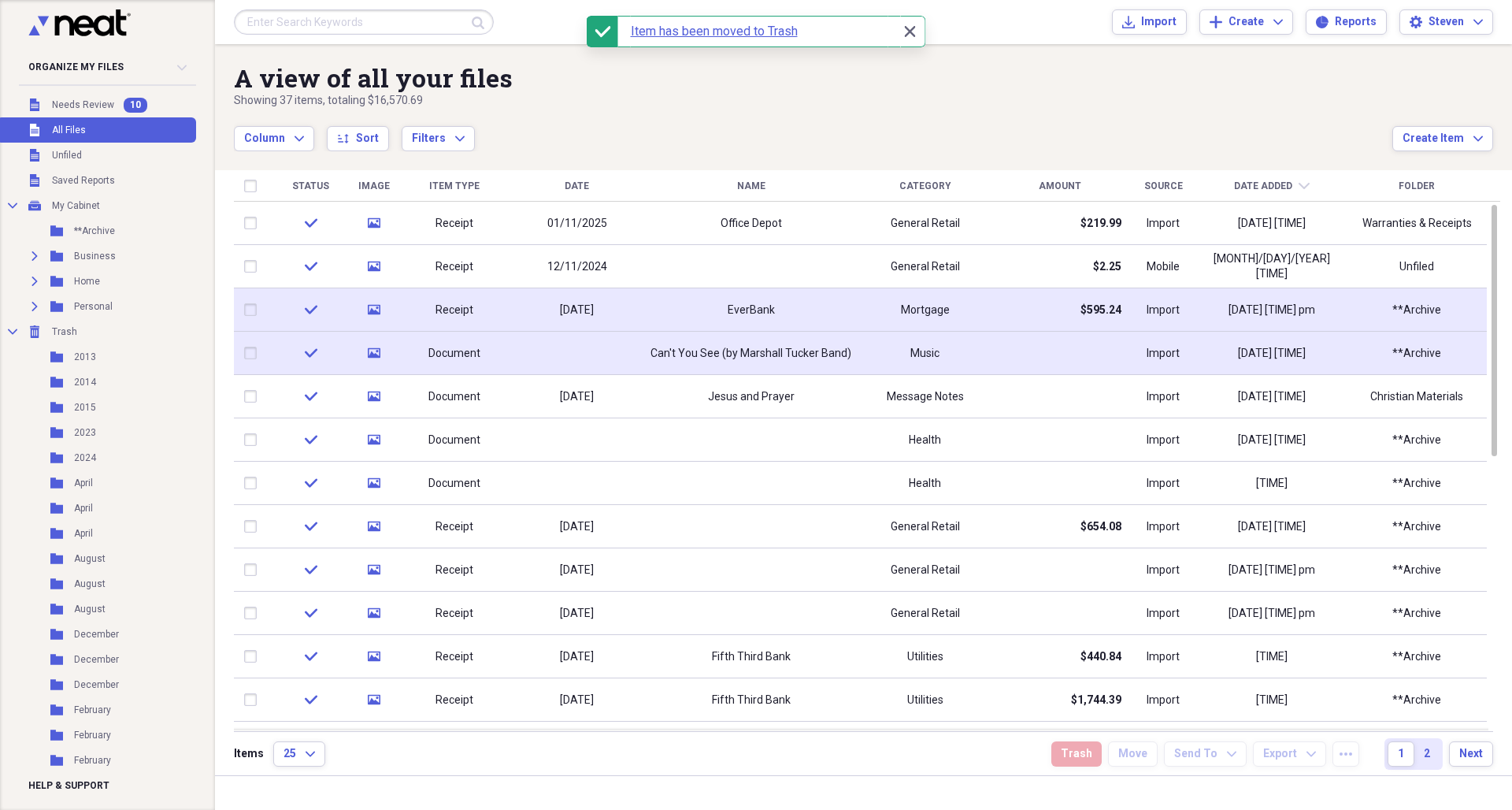 click 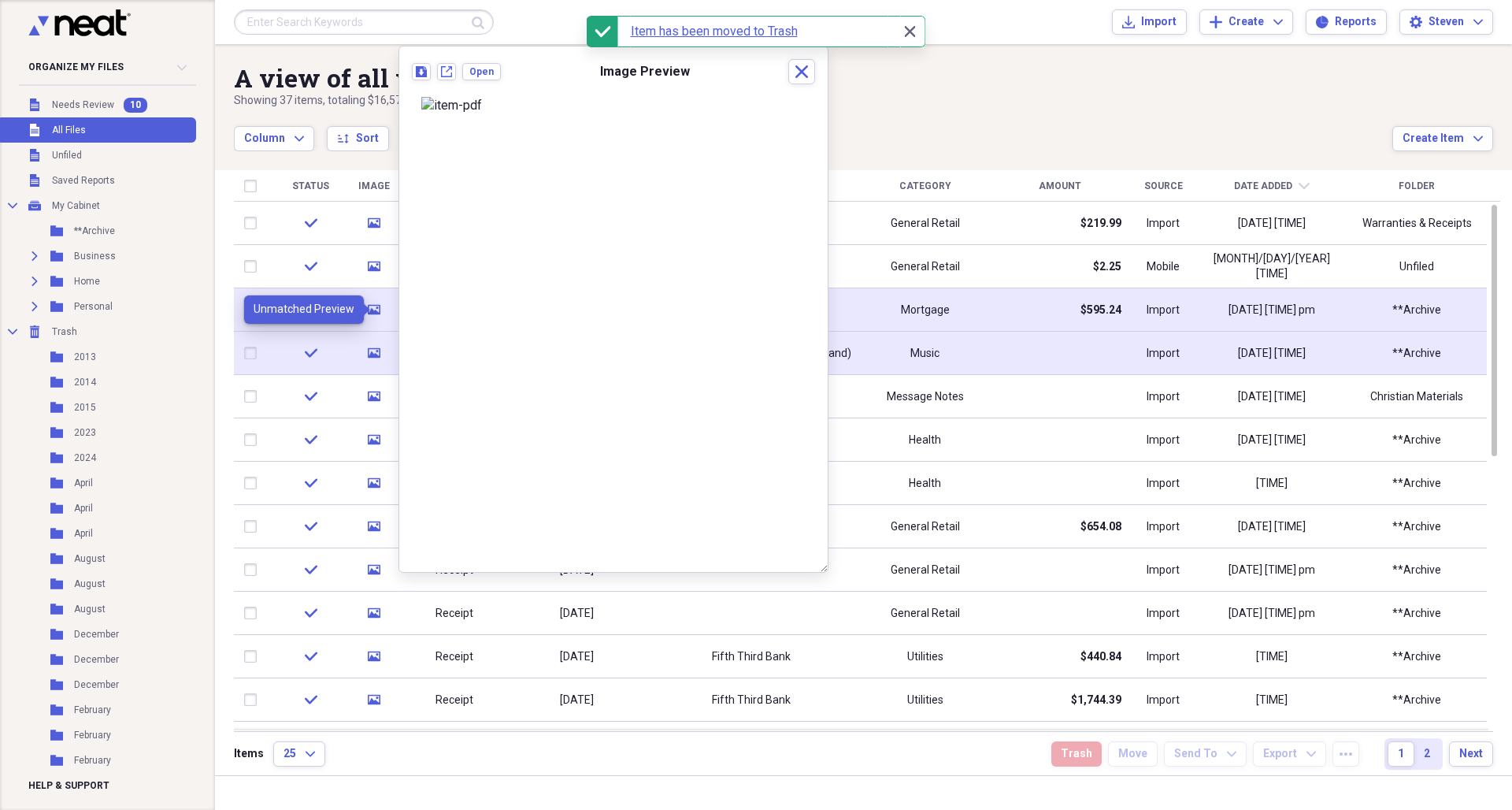 click 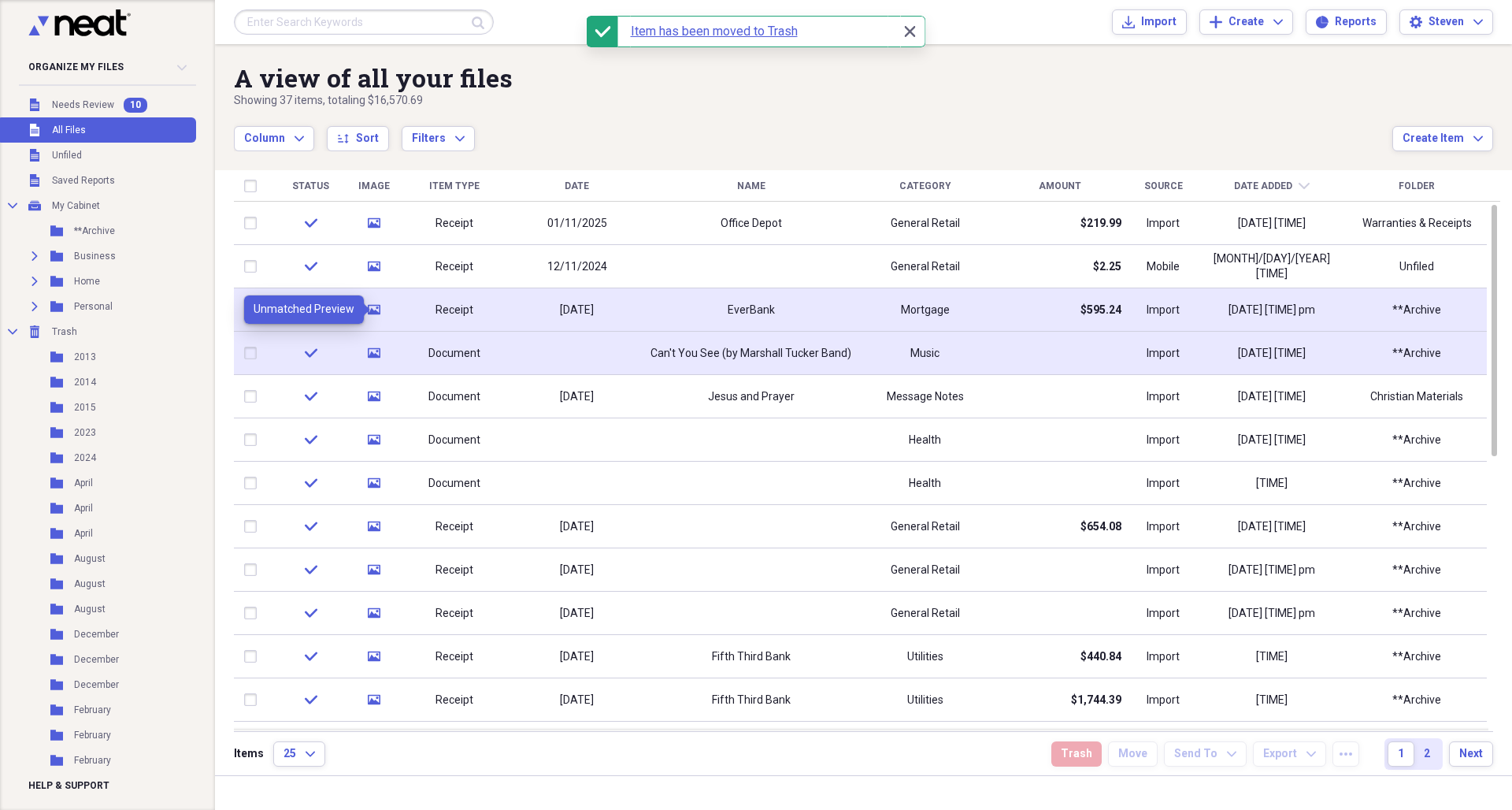 click 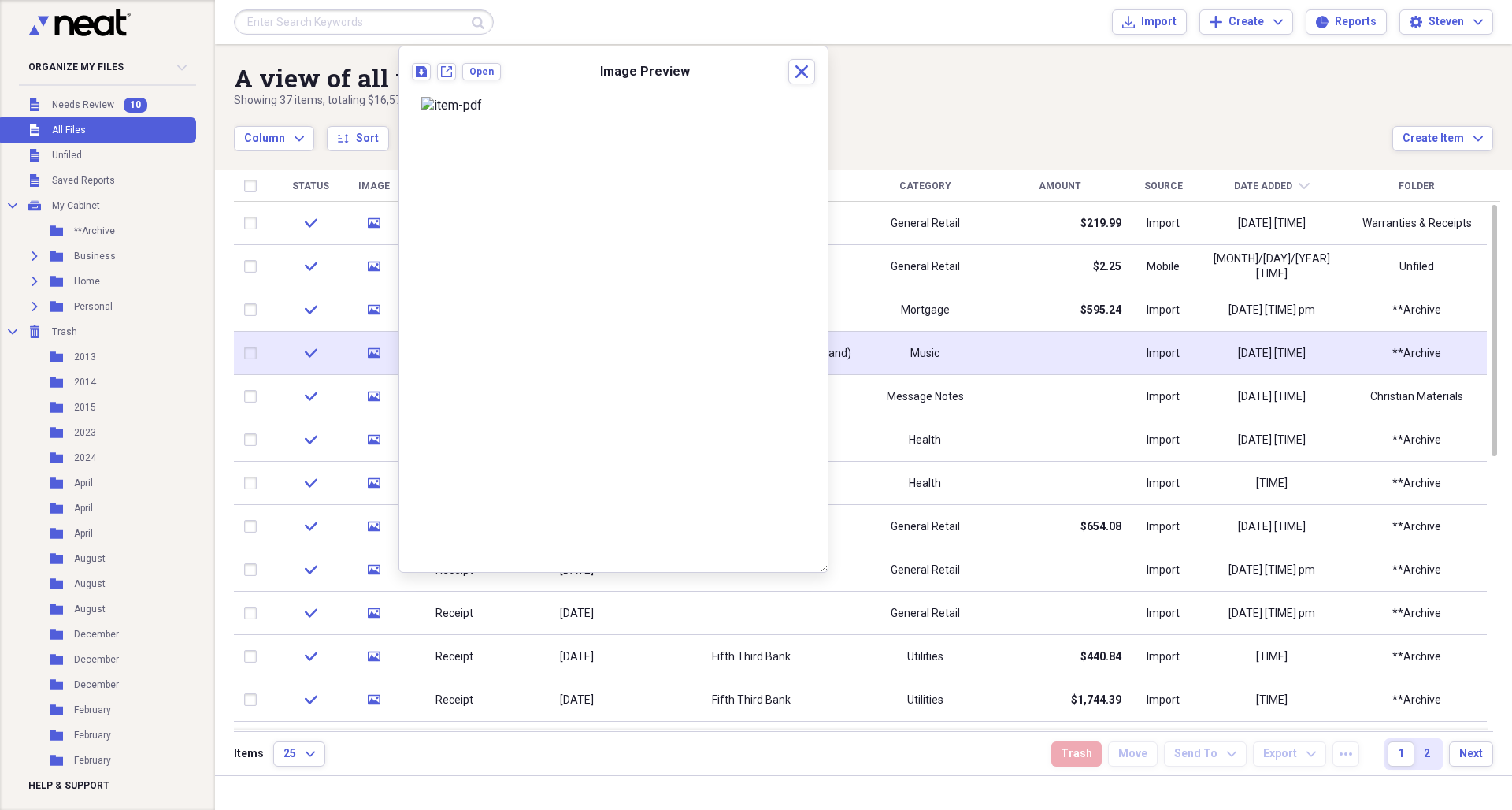 click 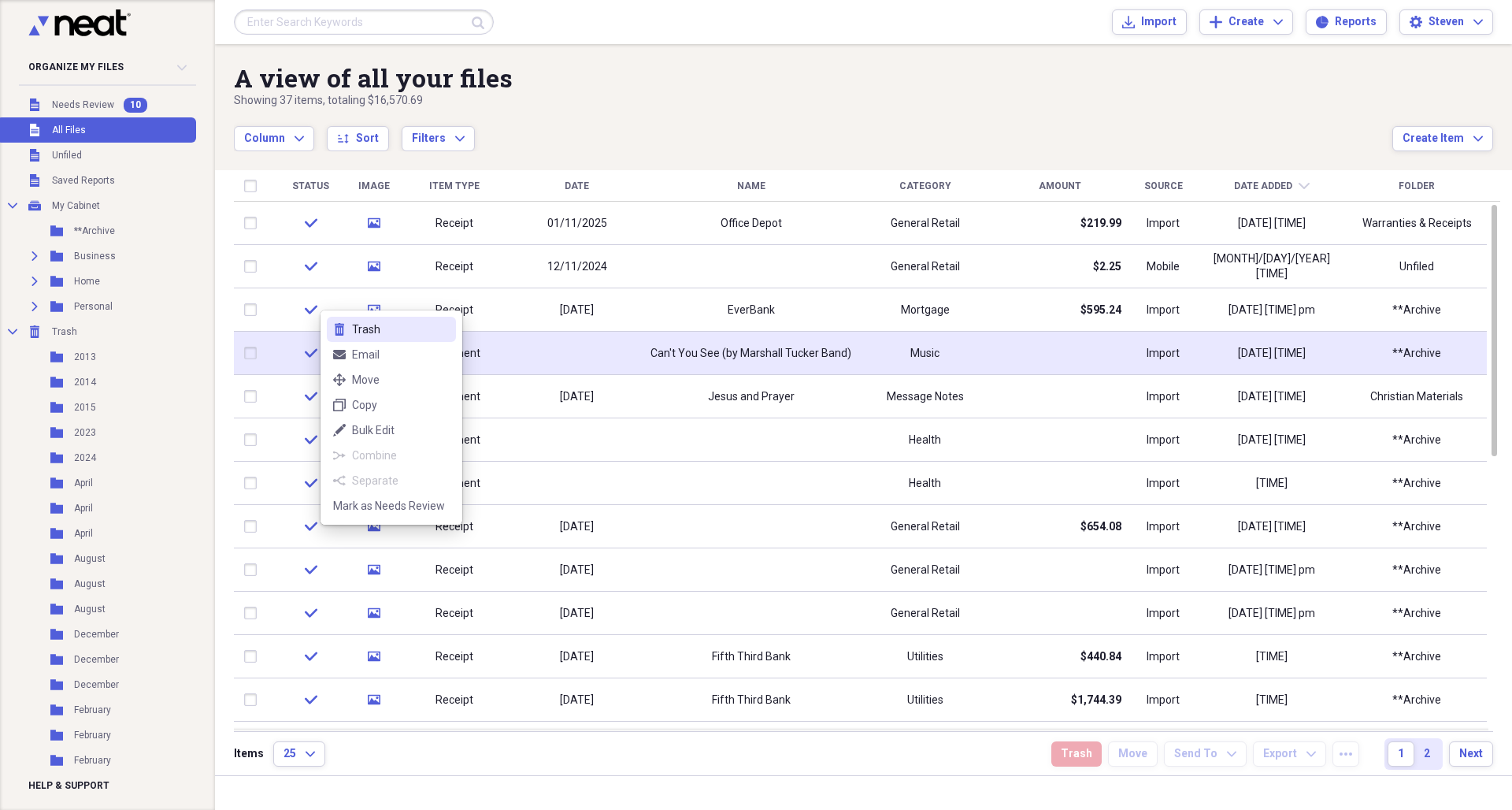 click on "Trash" at bounding box center (401, 329) 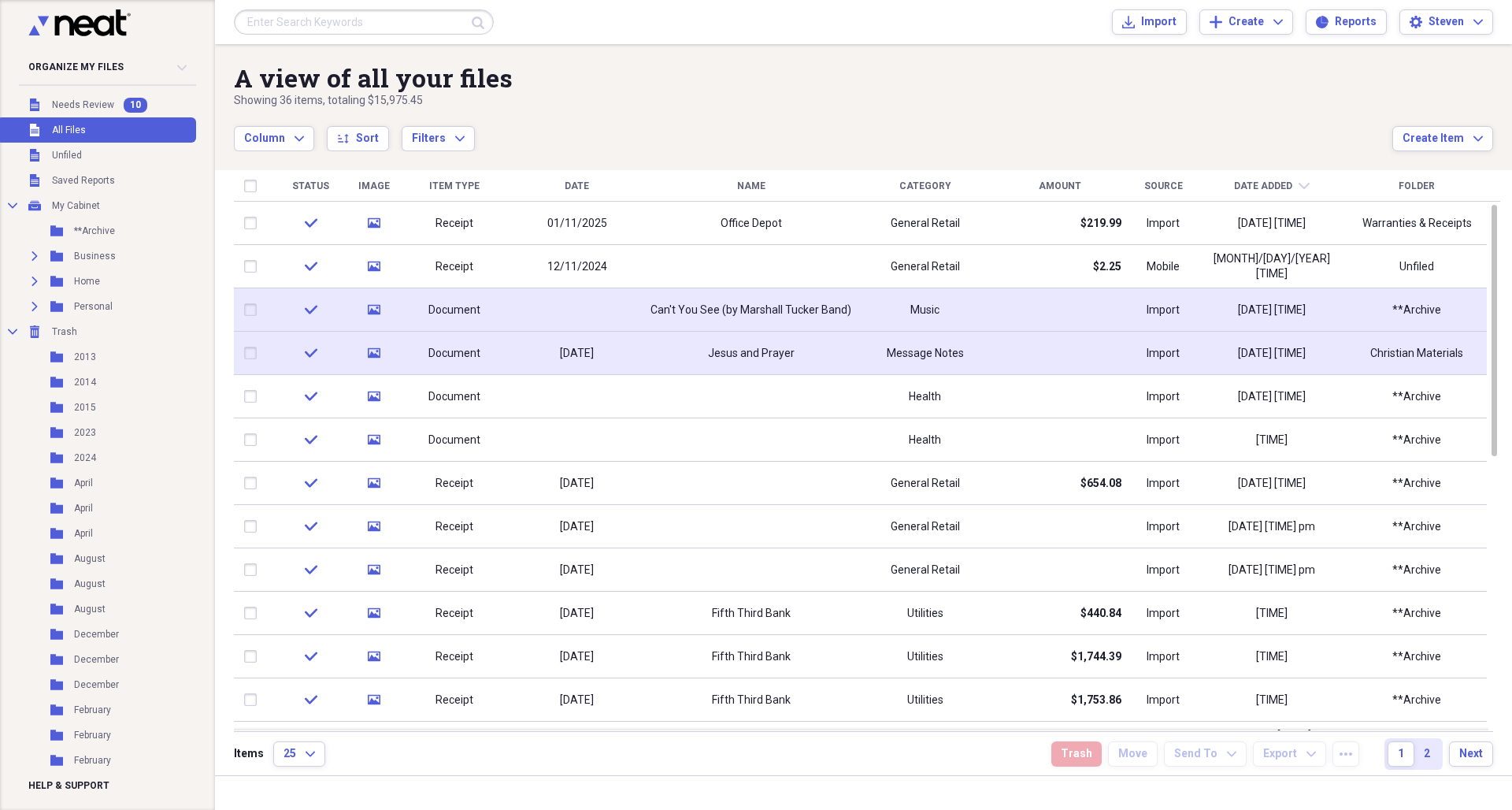 click 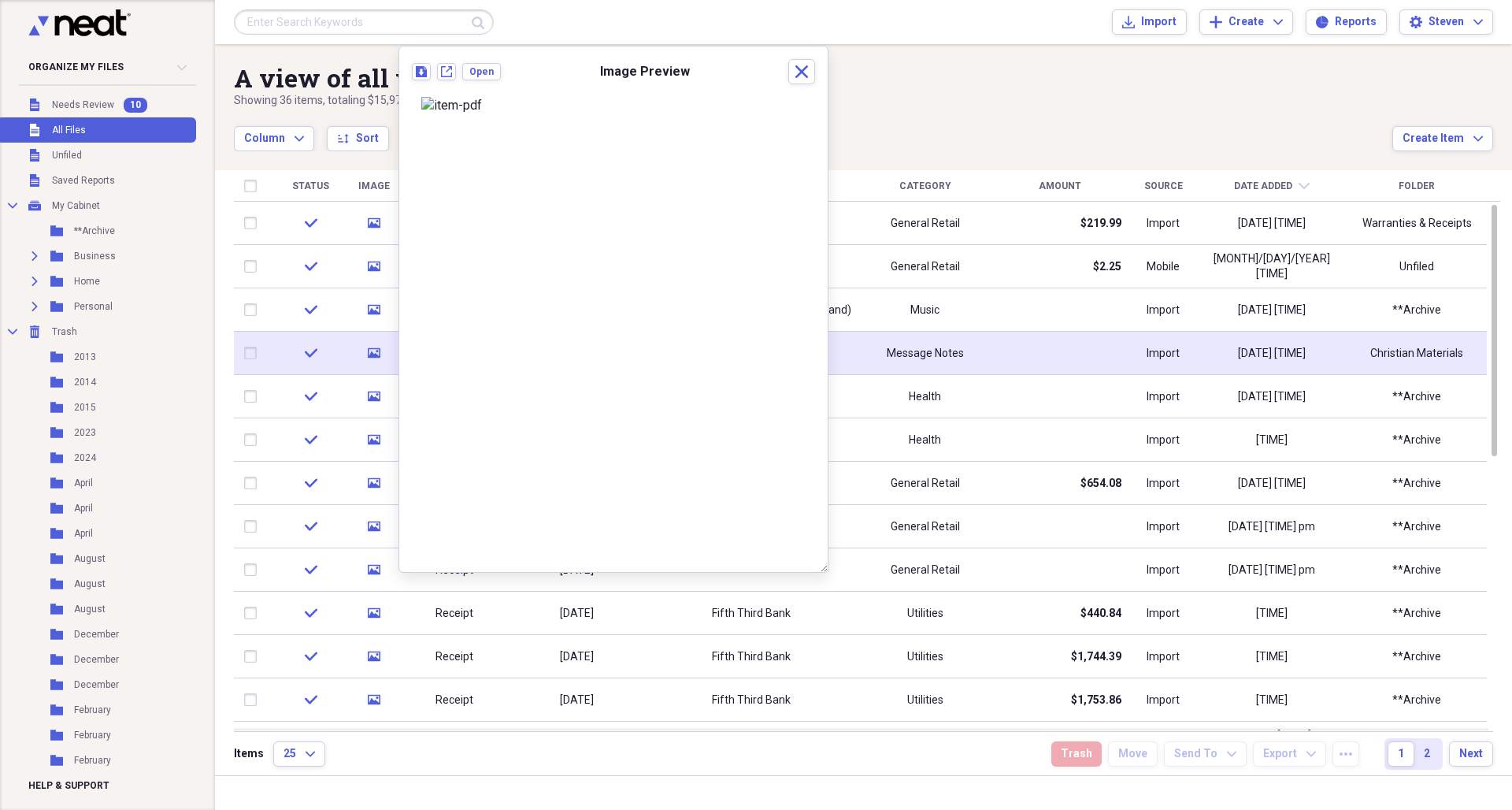 scroll, scrollTop: 9, scrollLeft: 0, axis: vertical 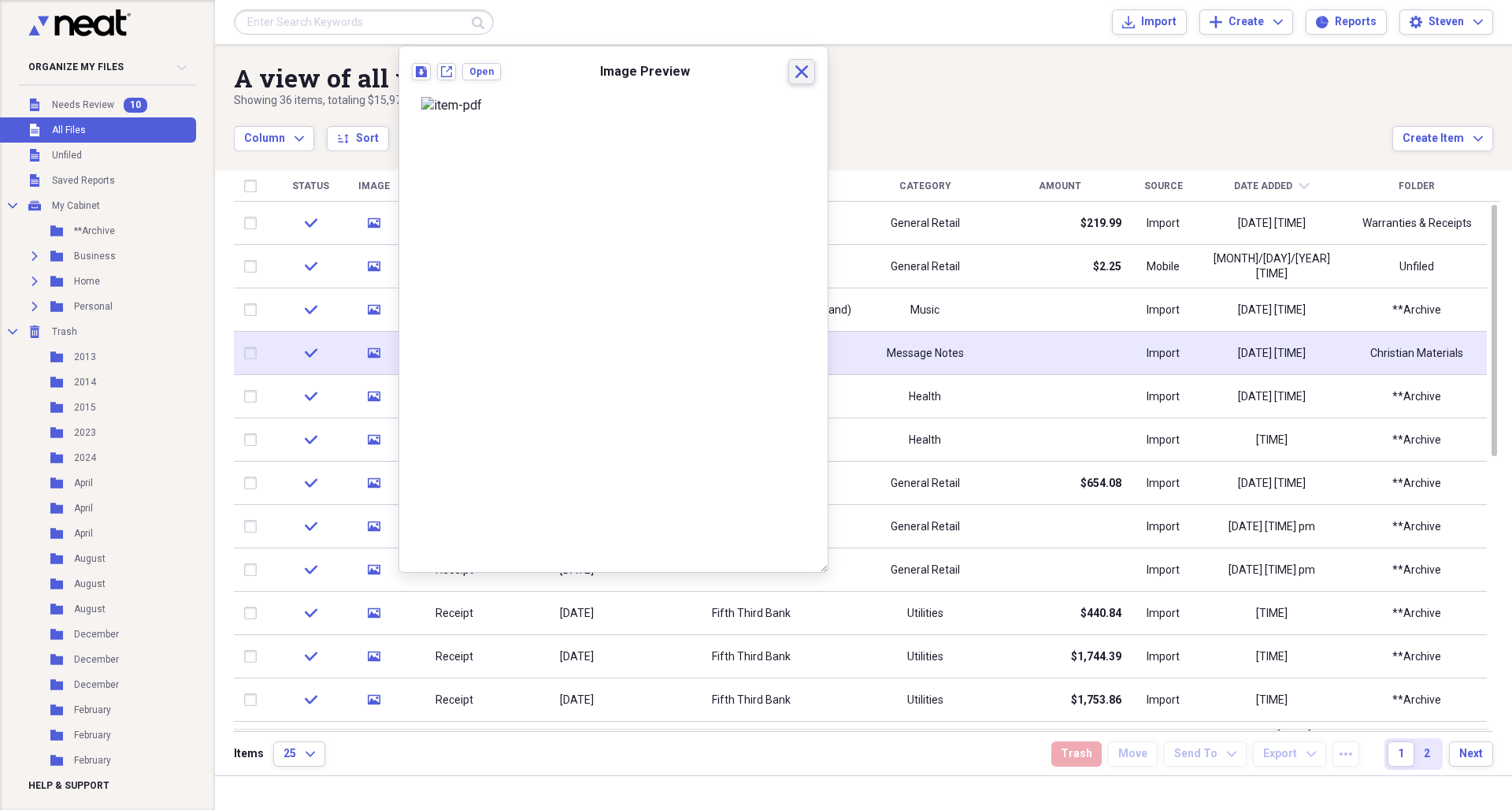 click 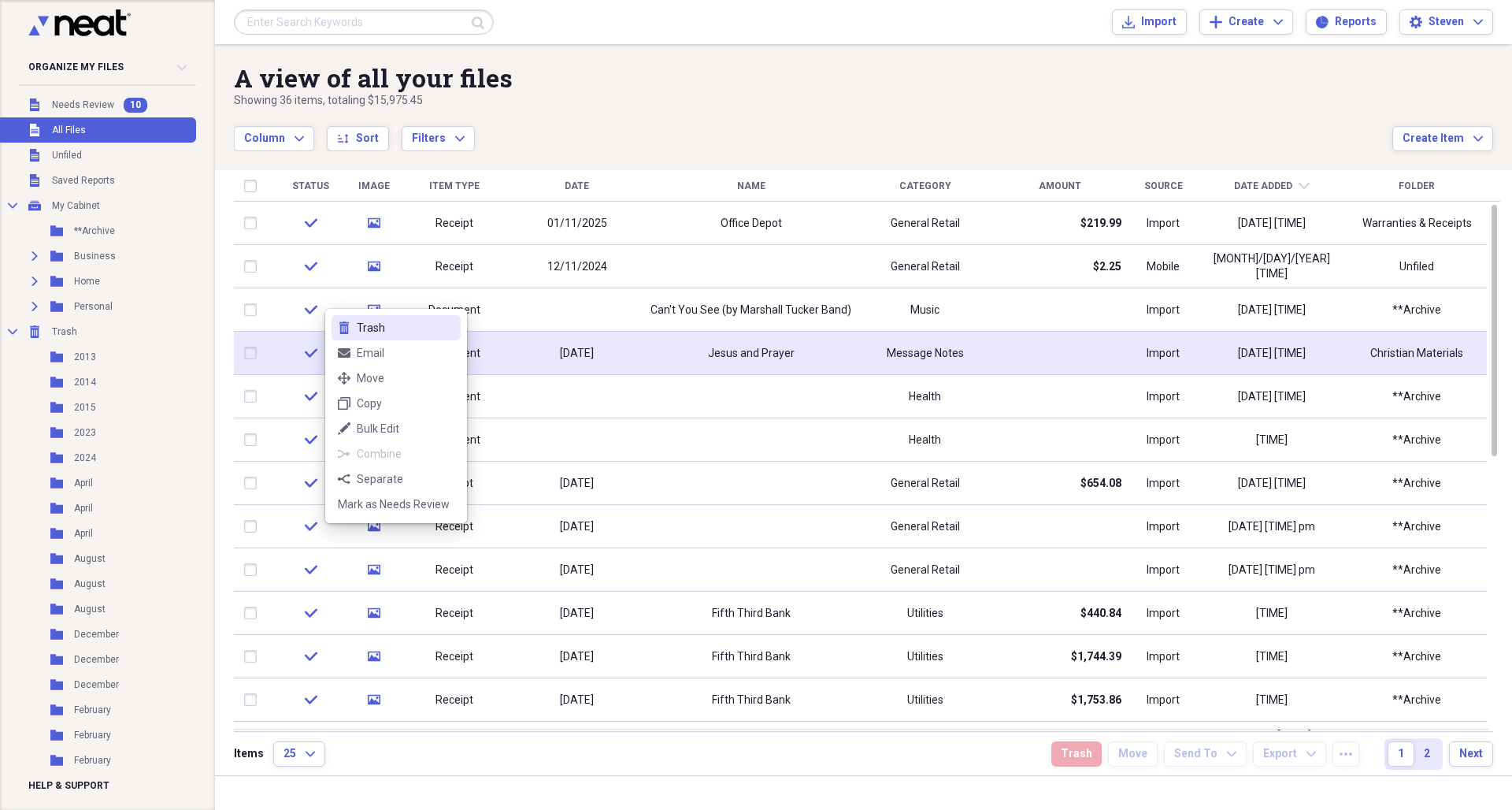 click on "Trash" at bounding box center [406, 328] 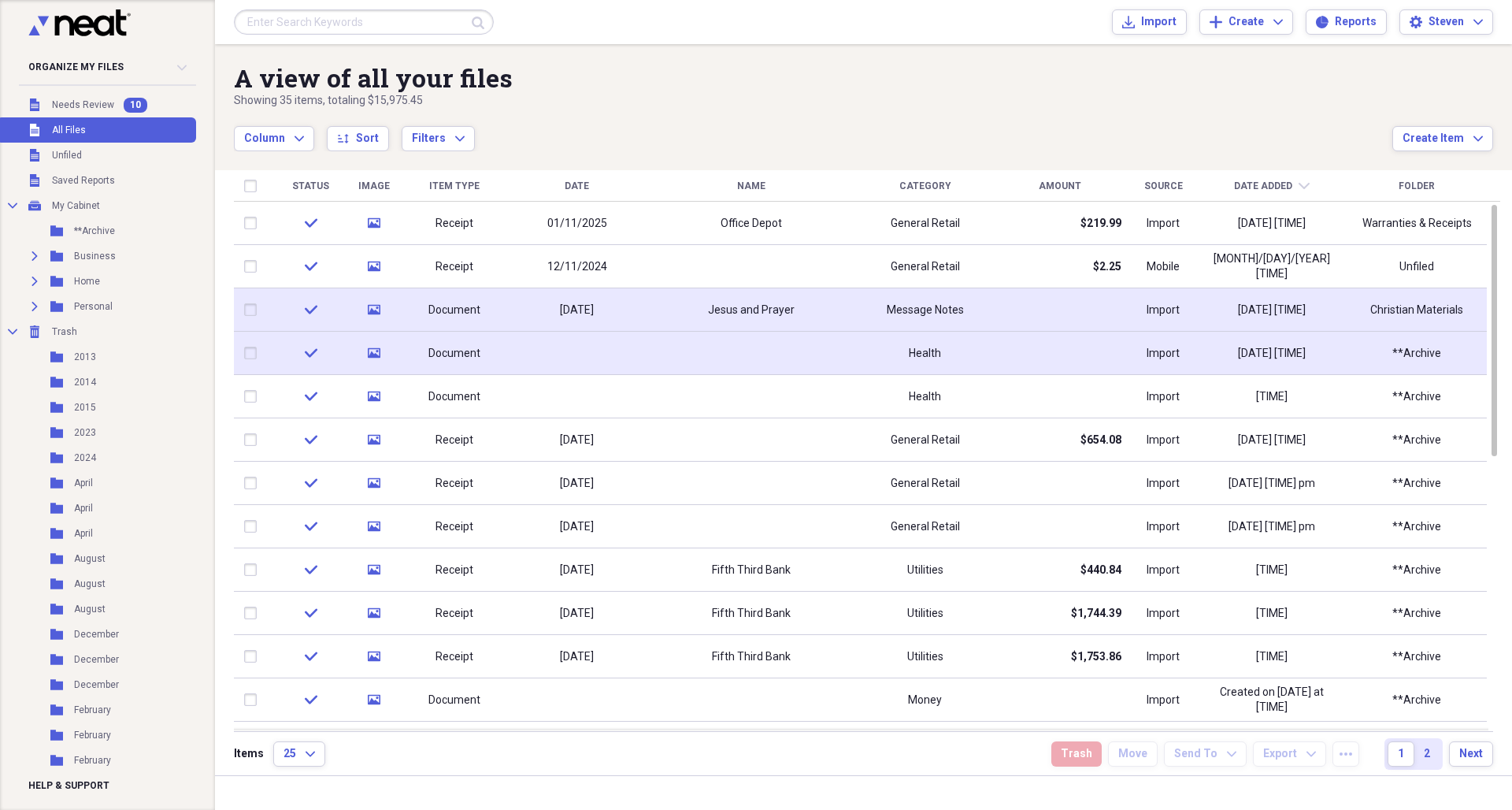 click 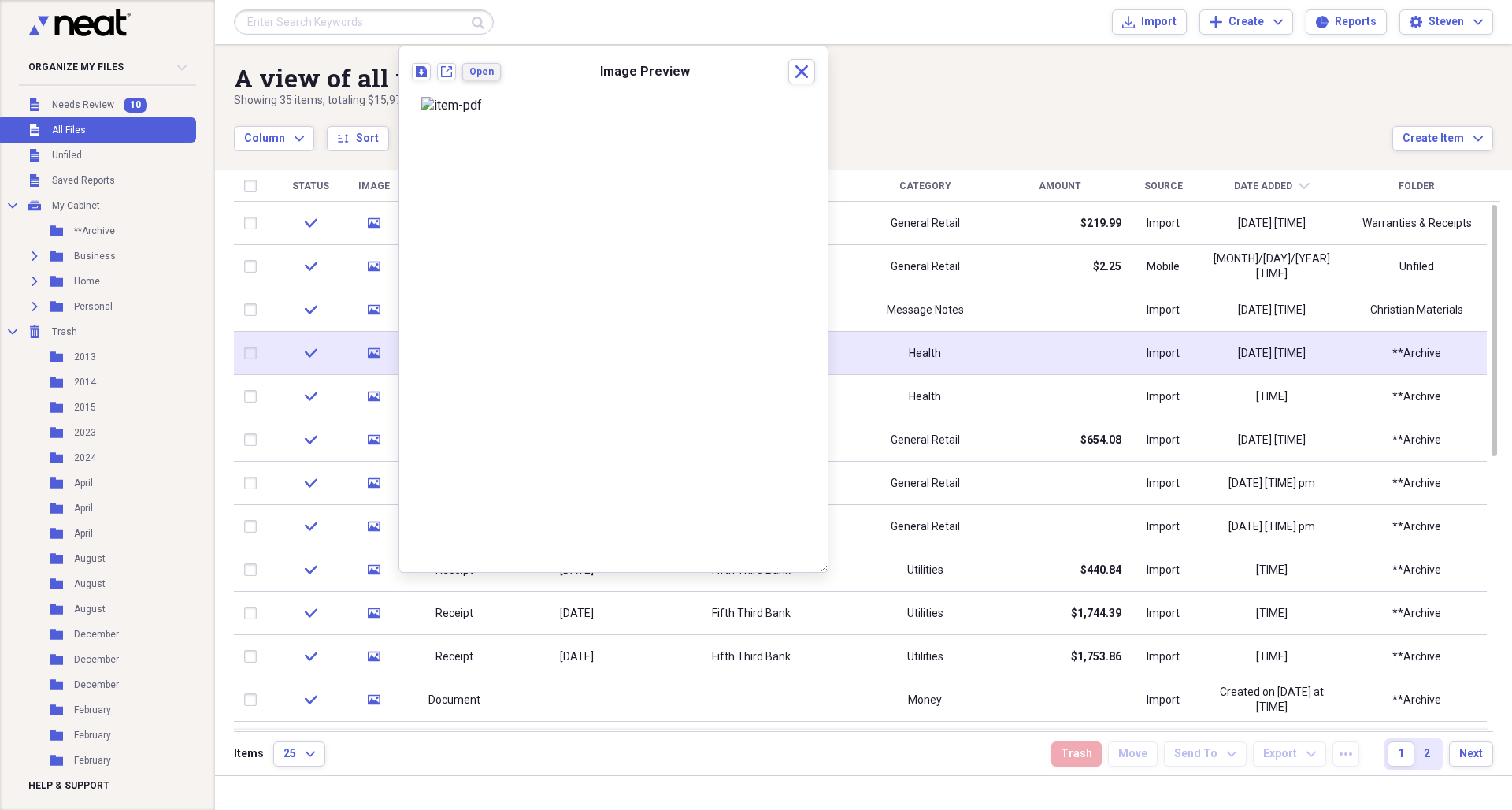 click on "Open" at bounding box center [481, 72] 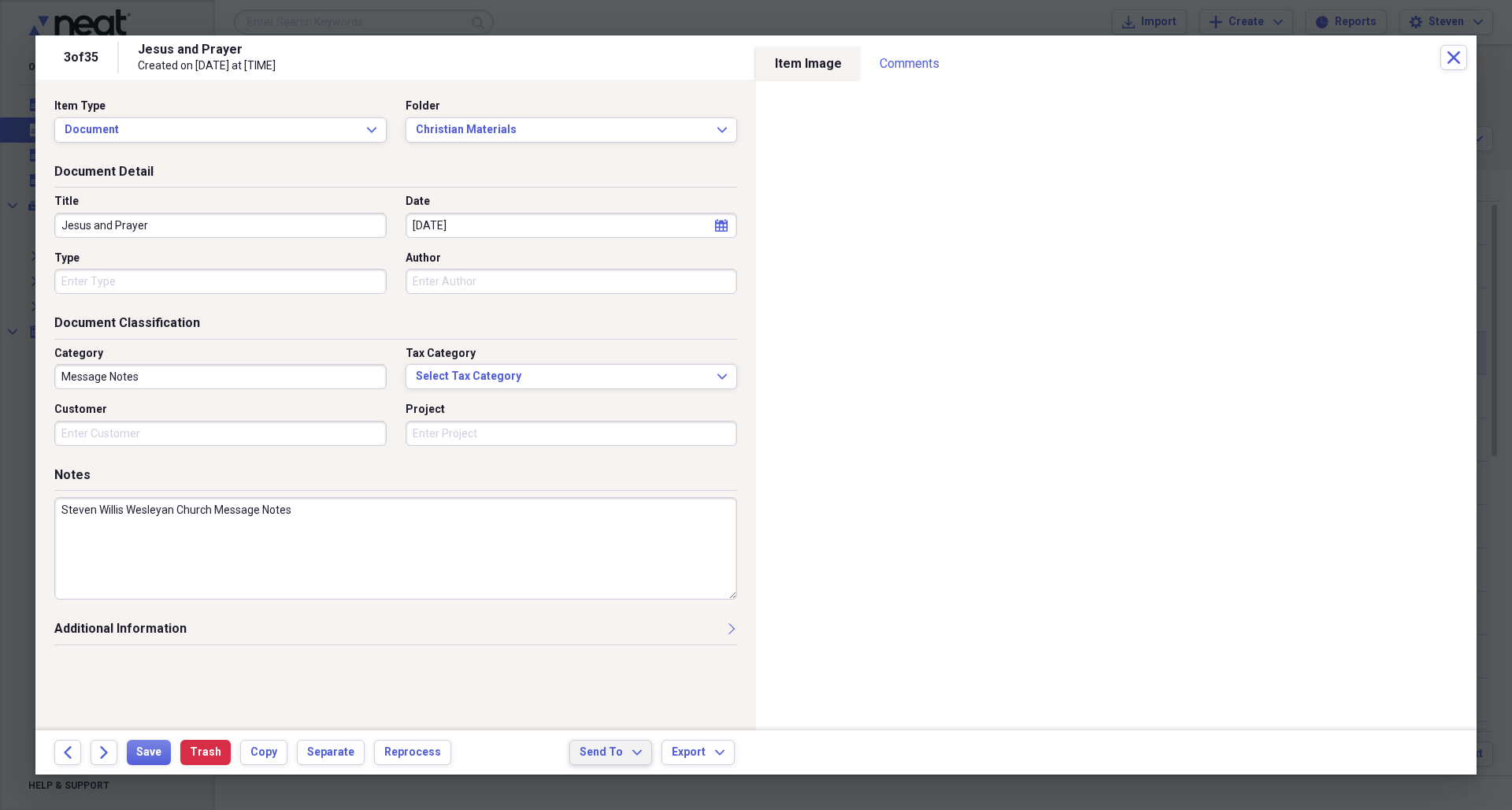 click on "Send To Expand" at bounding box center [610, 752] 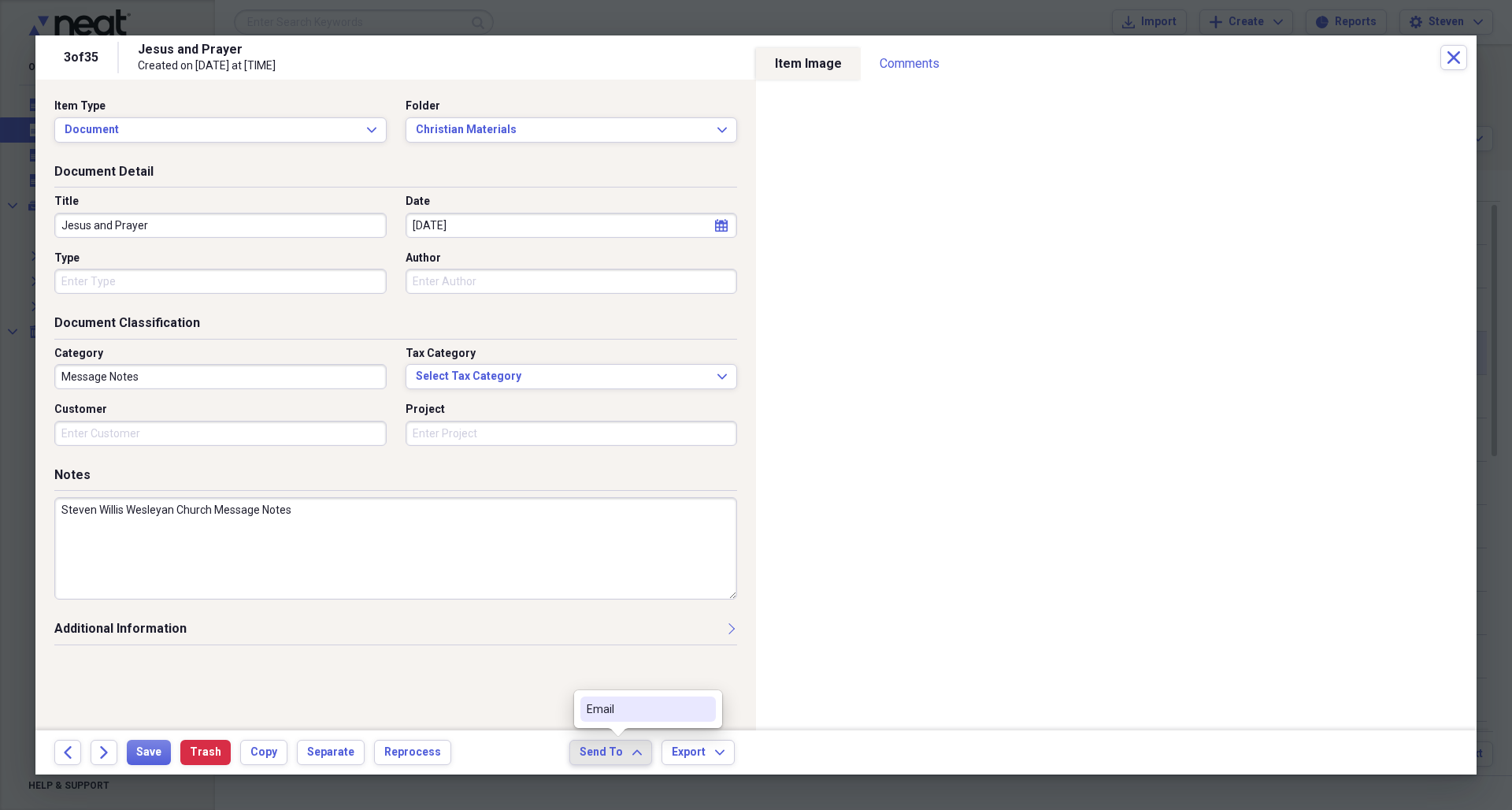 click on "Email" at bounding box center (639, 709) 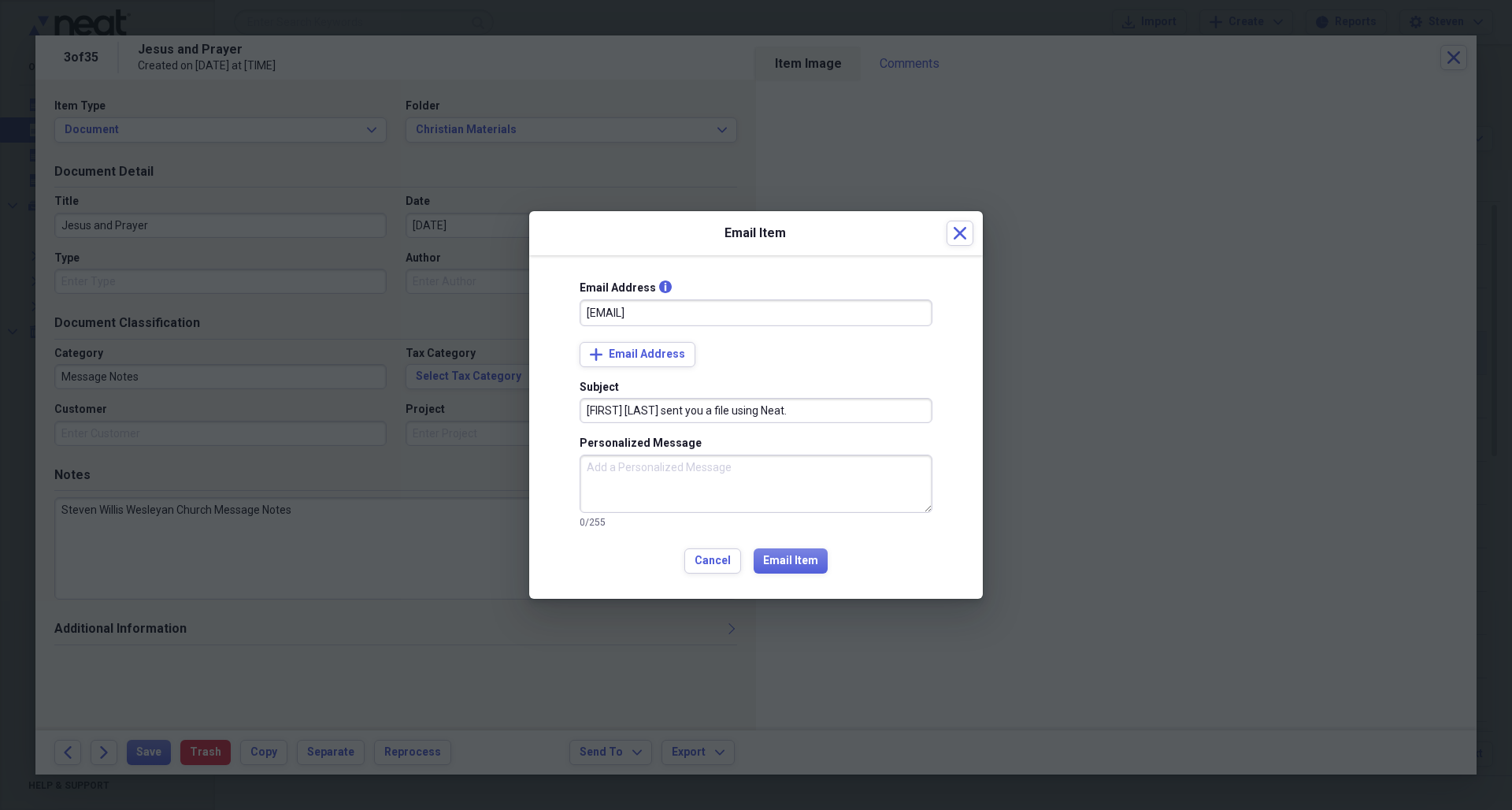 type on "[EMAIL]" 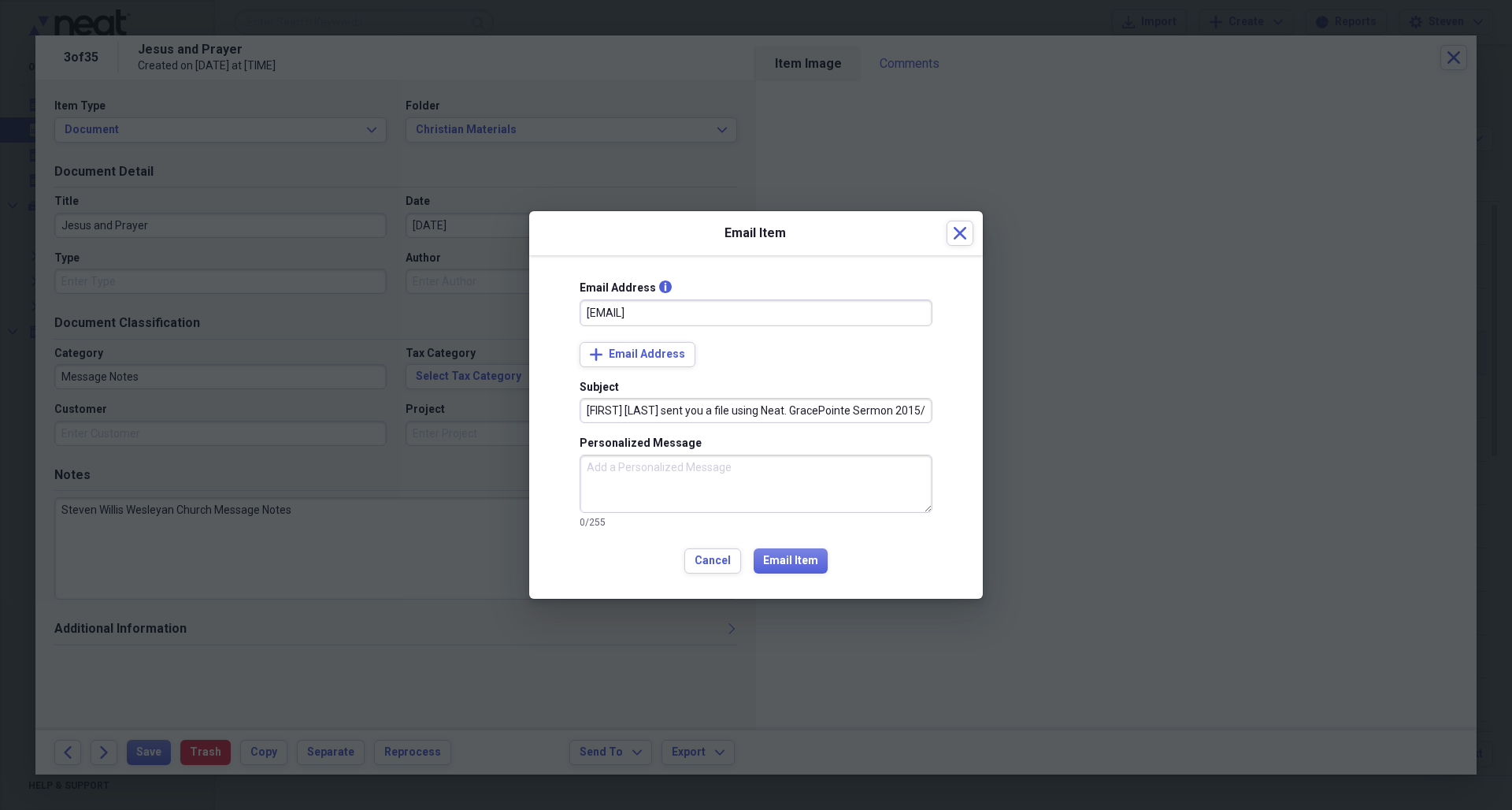 type on "[FIRST] [LAST] sent you a file using Neat. GracePointe Sermon 2015/07/19" 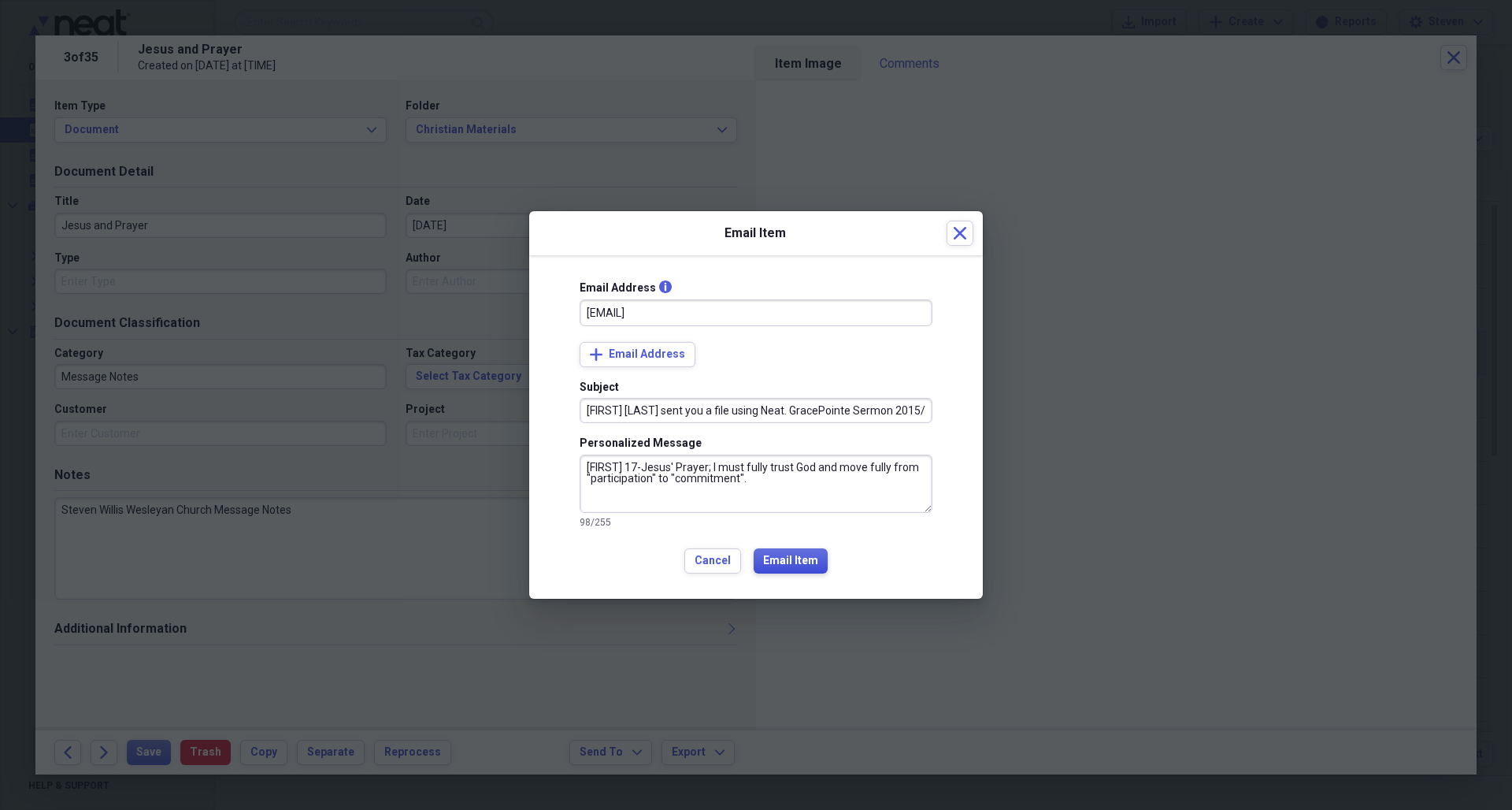 type on "[FIRST] 17-Jesus' Prayer; I must fully trust God and move fully from "participation" to "commitment"." 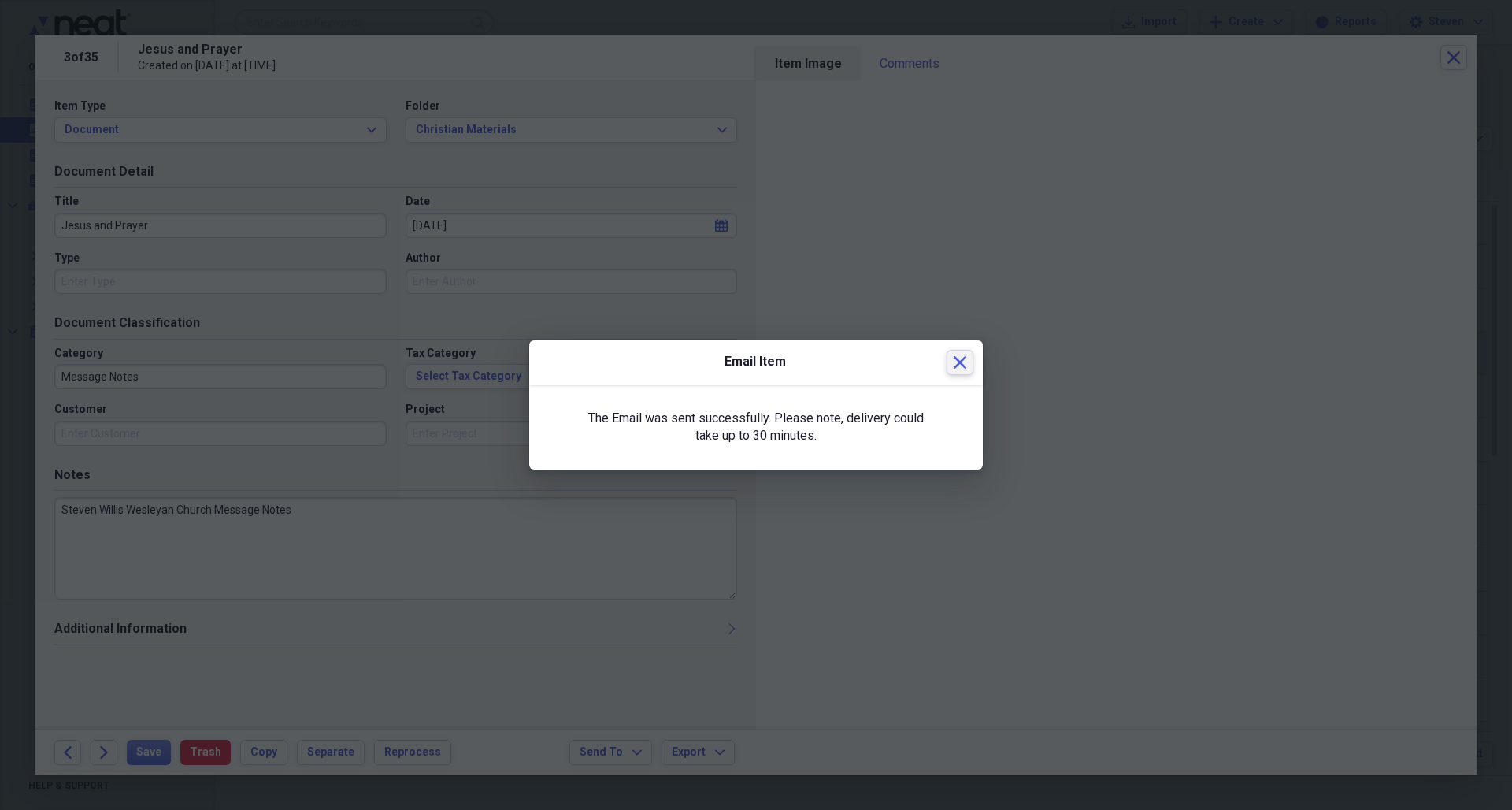 click on "Close" at bounding box center (960, 362) 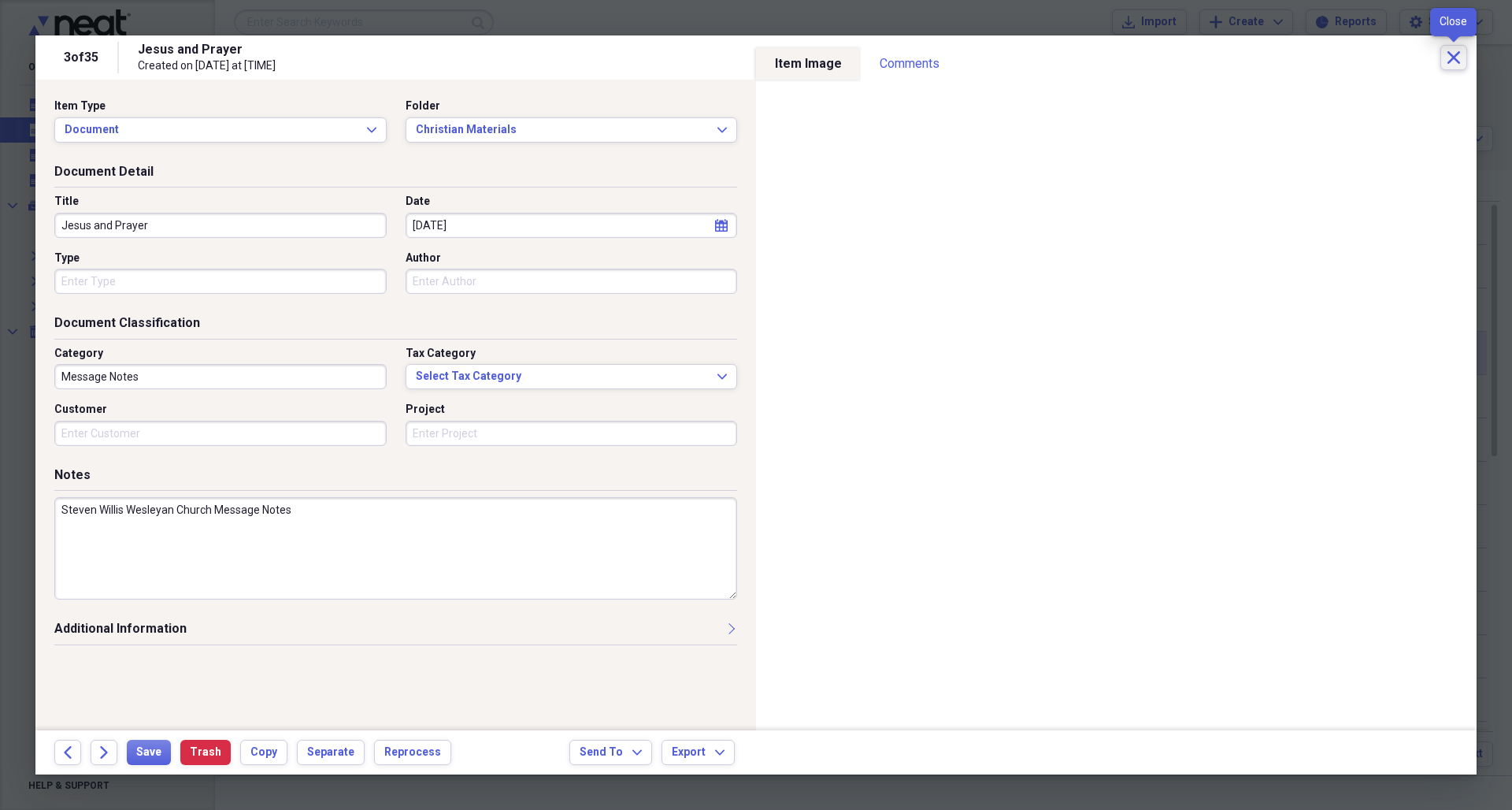 click on "Close" 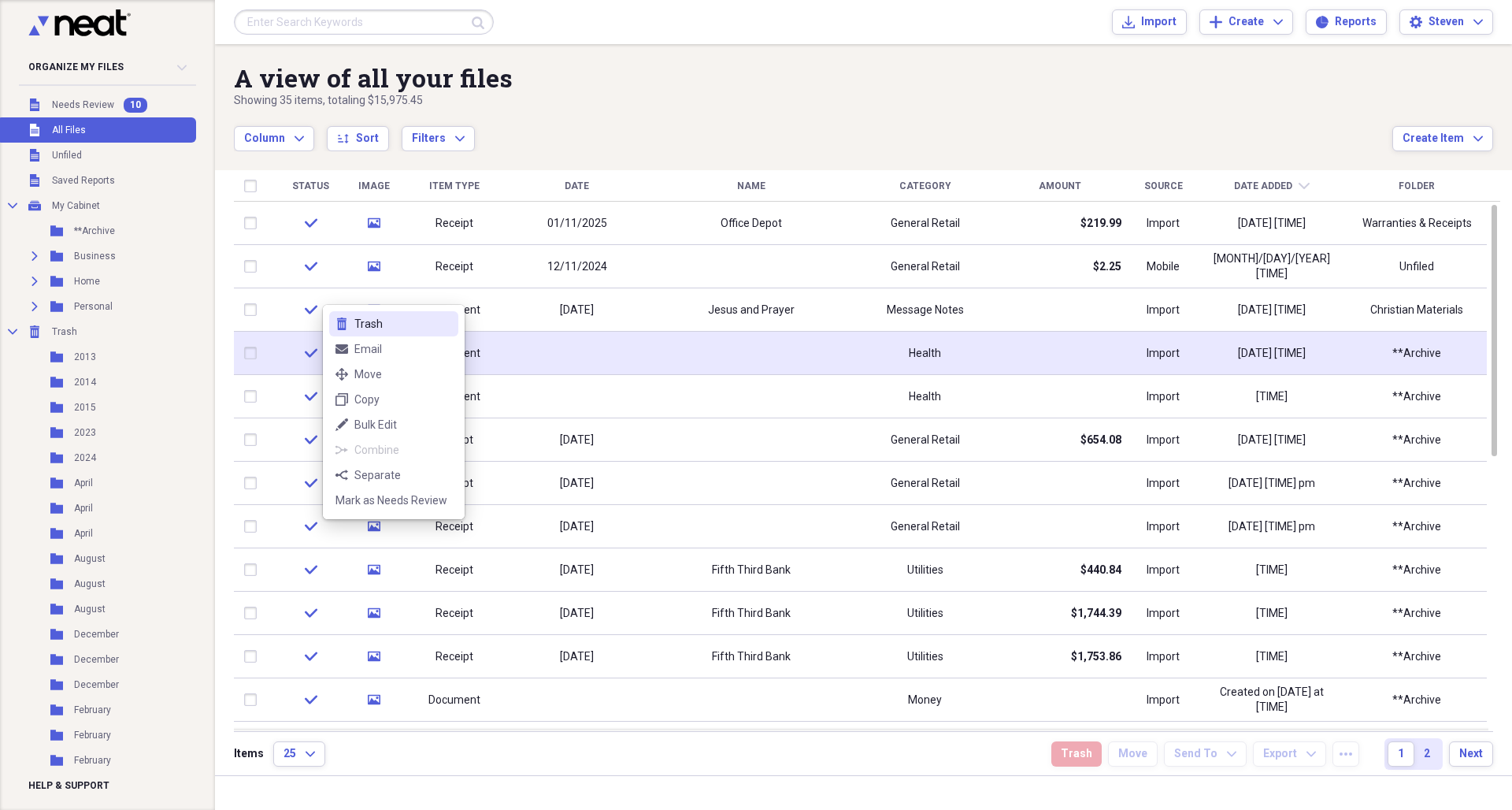 click on "Trash" at bounding box center (403, 324) 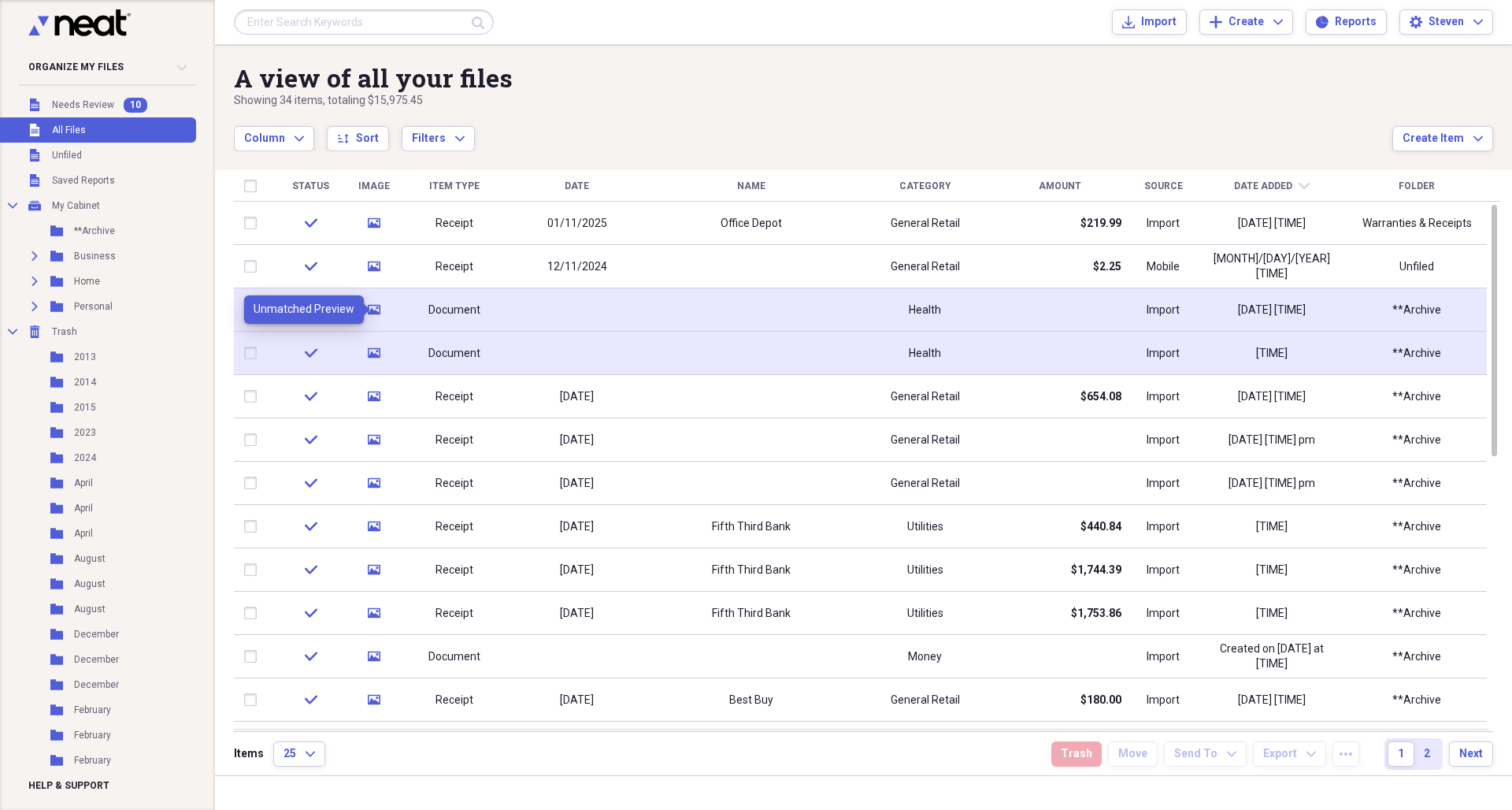 click 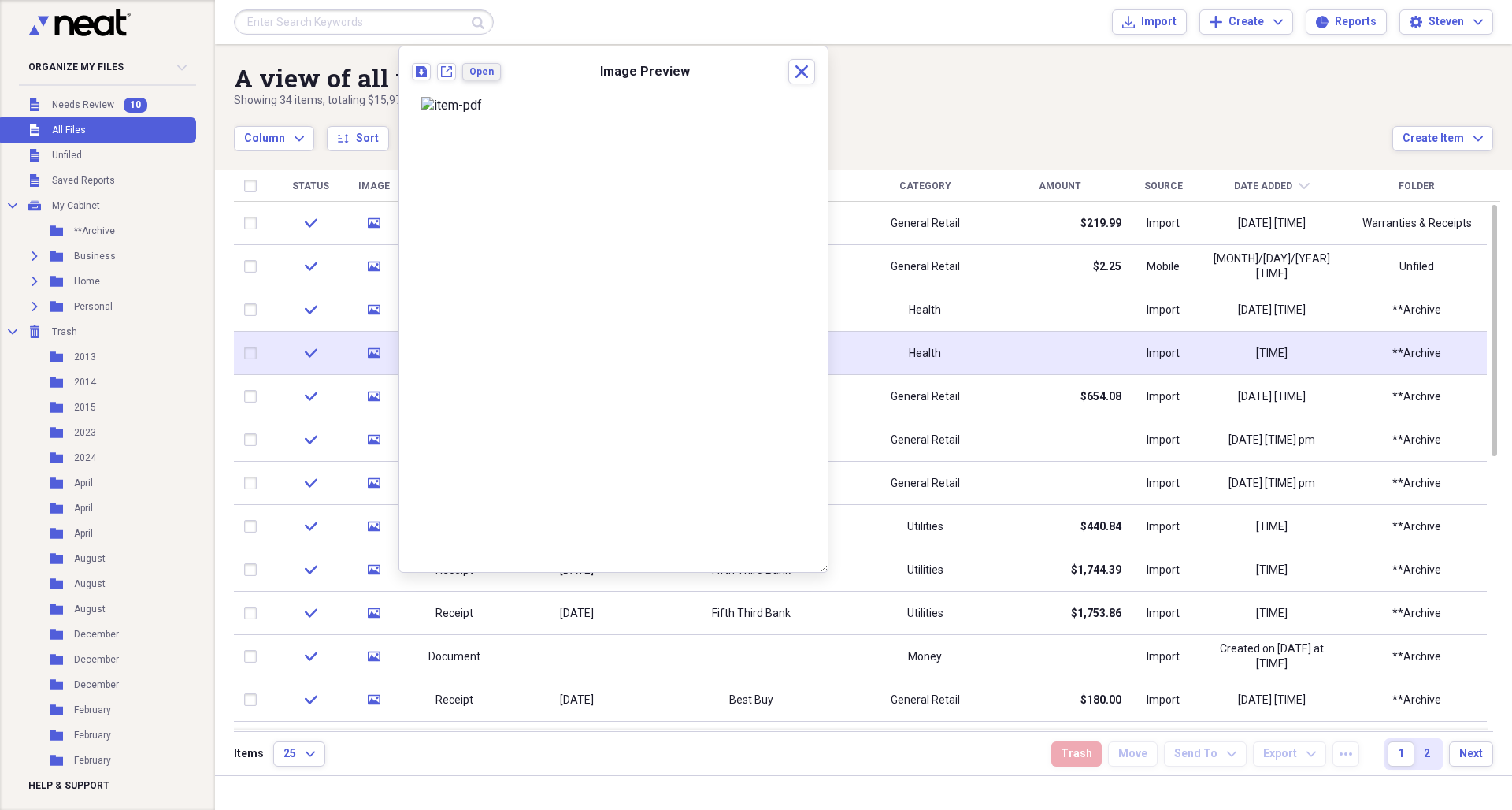 click on "Open" at bounding box center [481, 72] 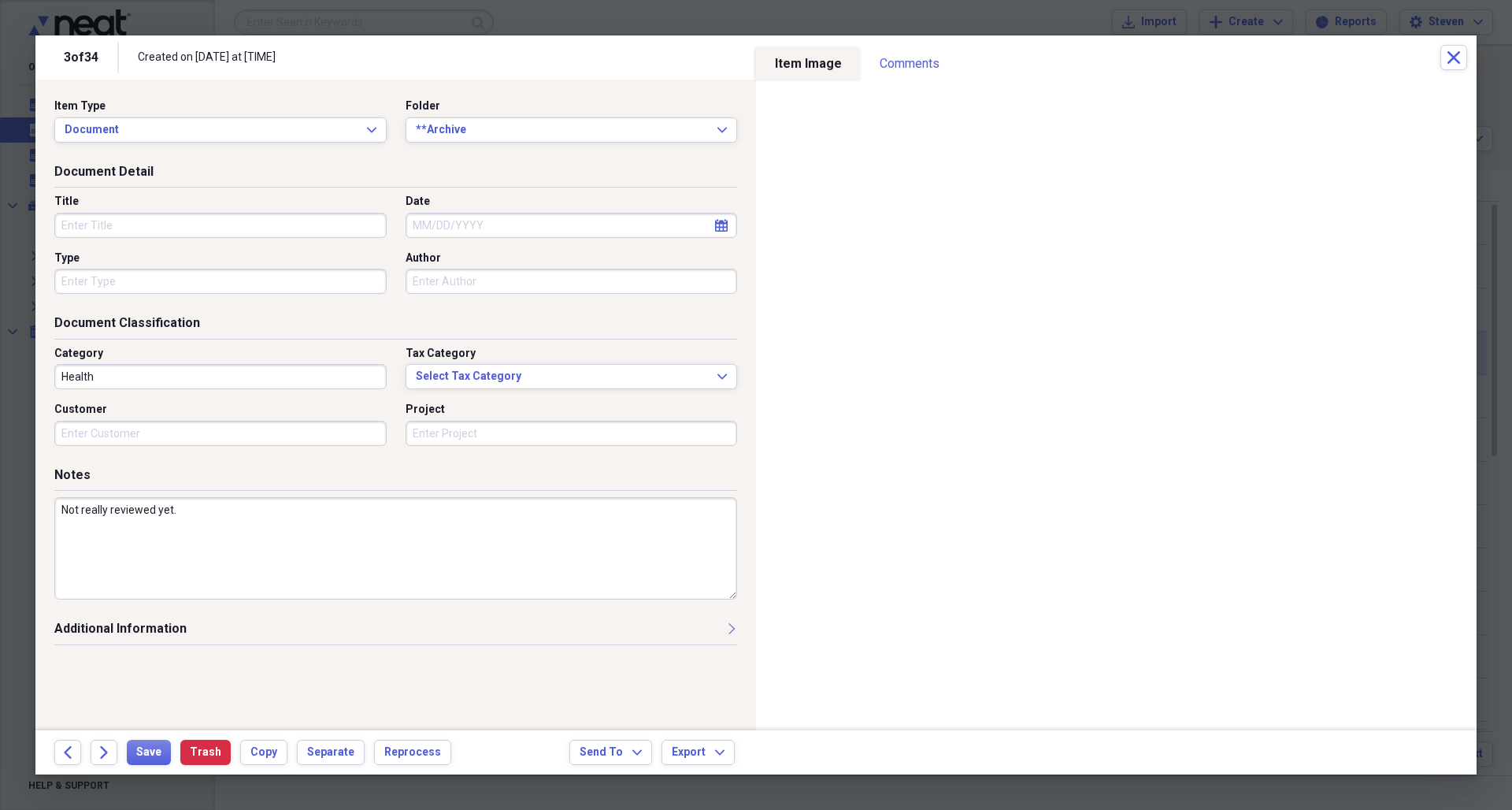 click at bounding box center [756, 405] 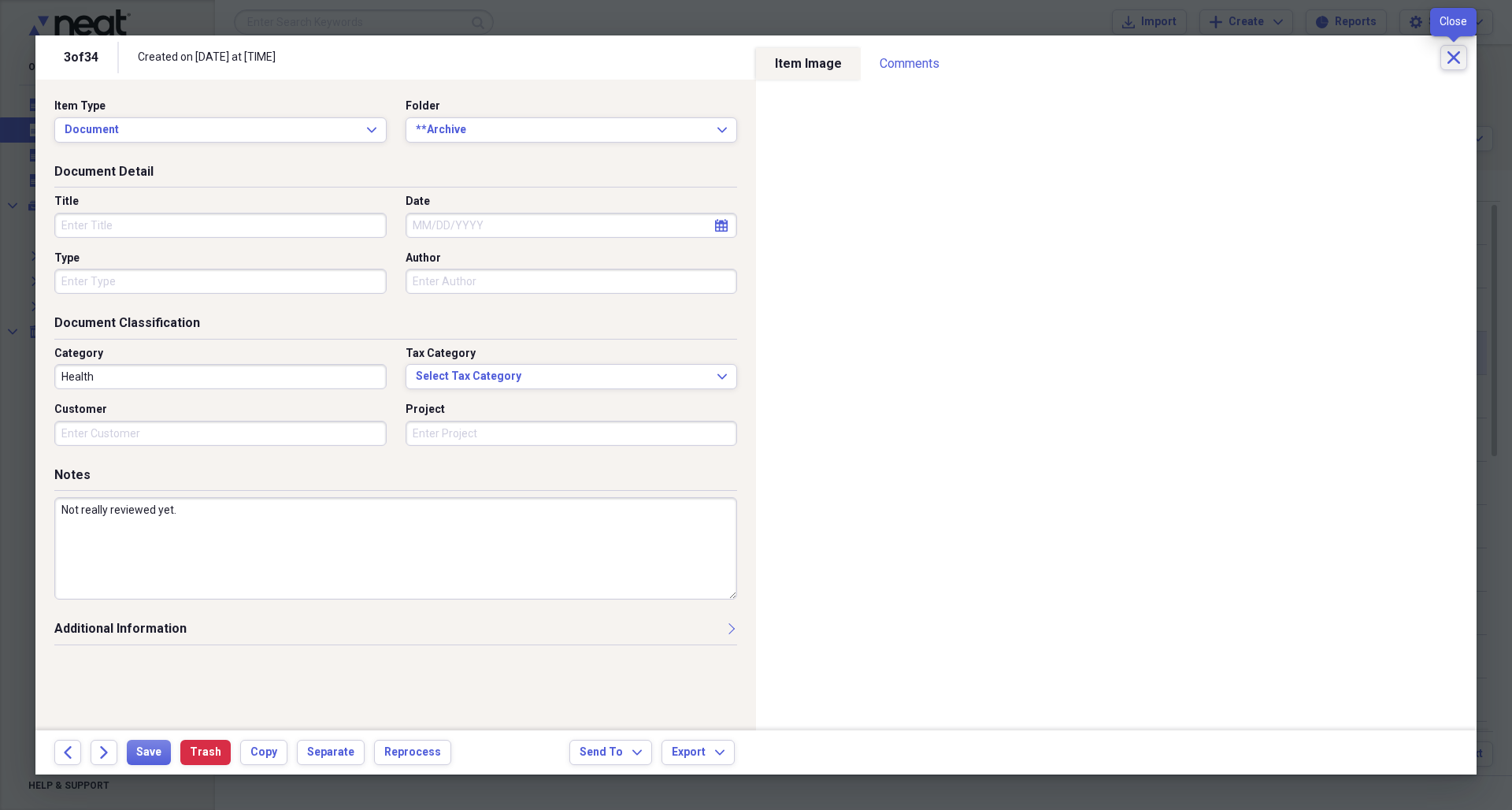 click 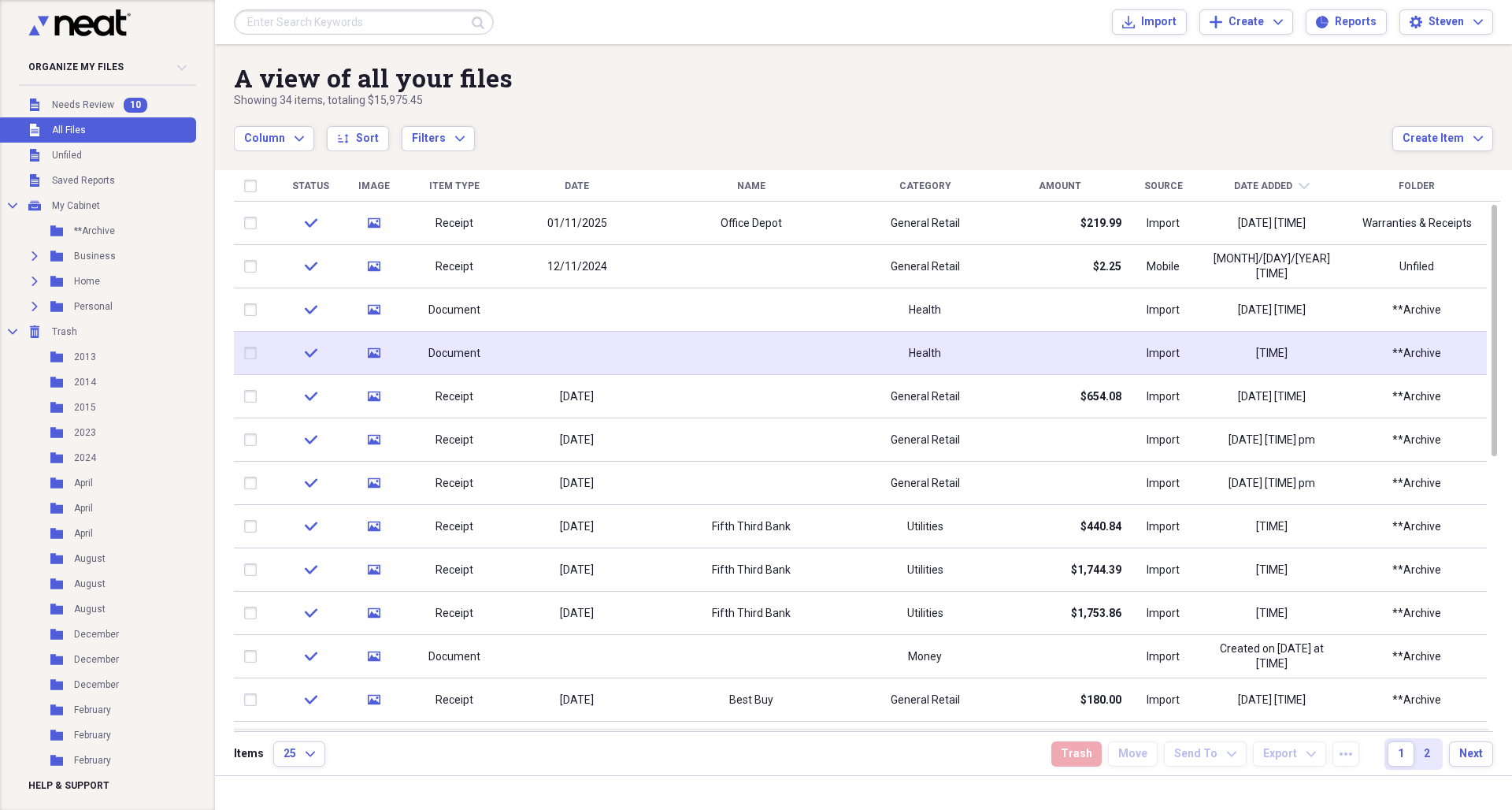 click 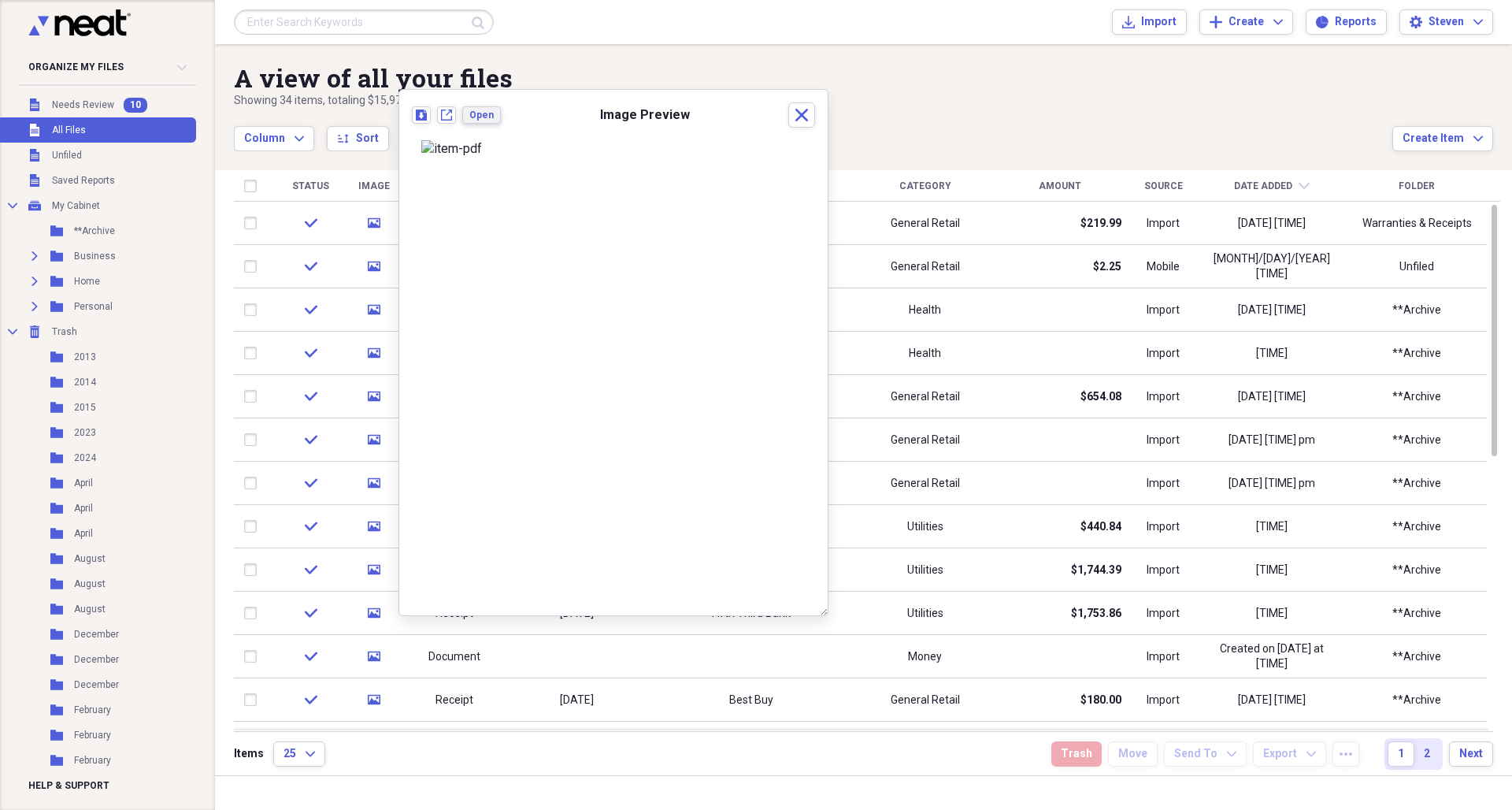 click on "Open" at bounding box center [481, 115] 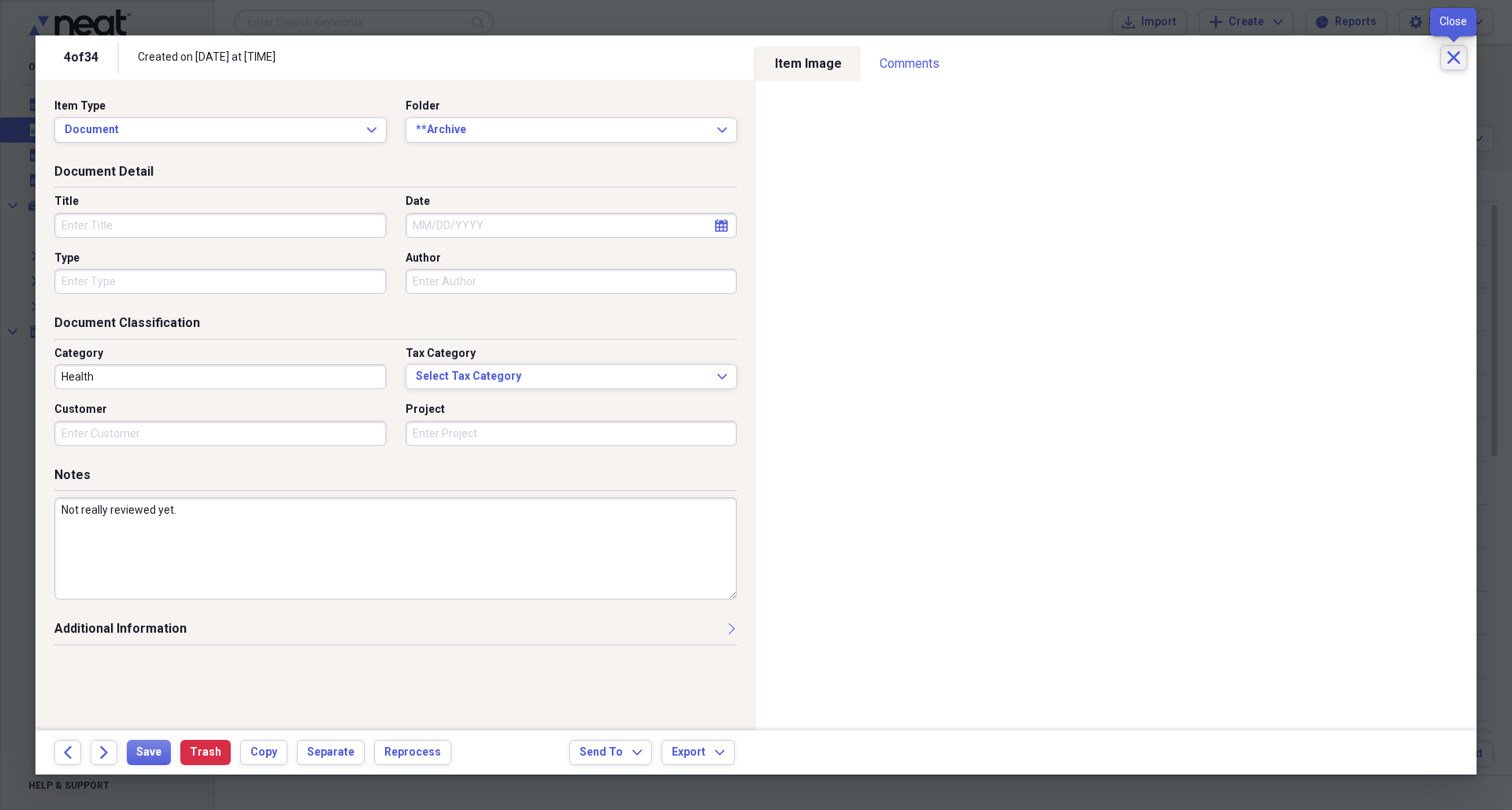 click on "Close" 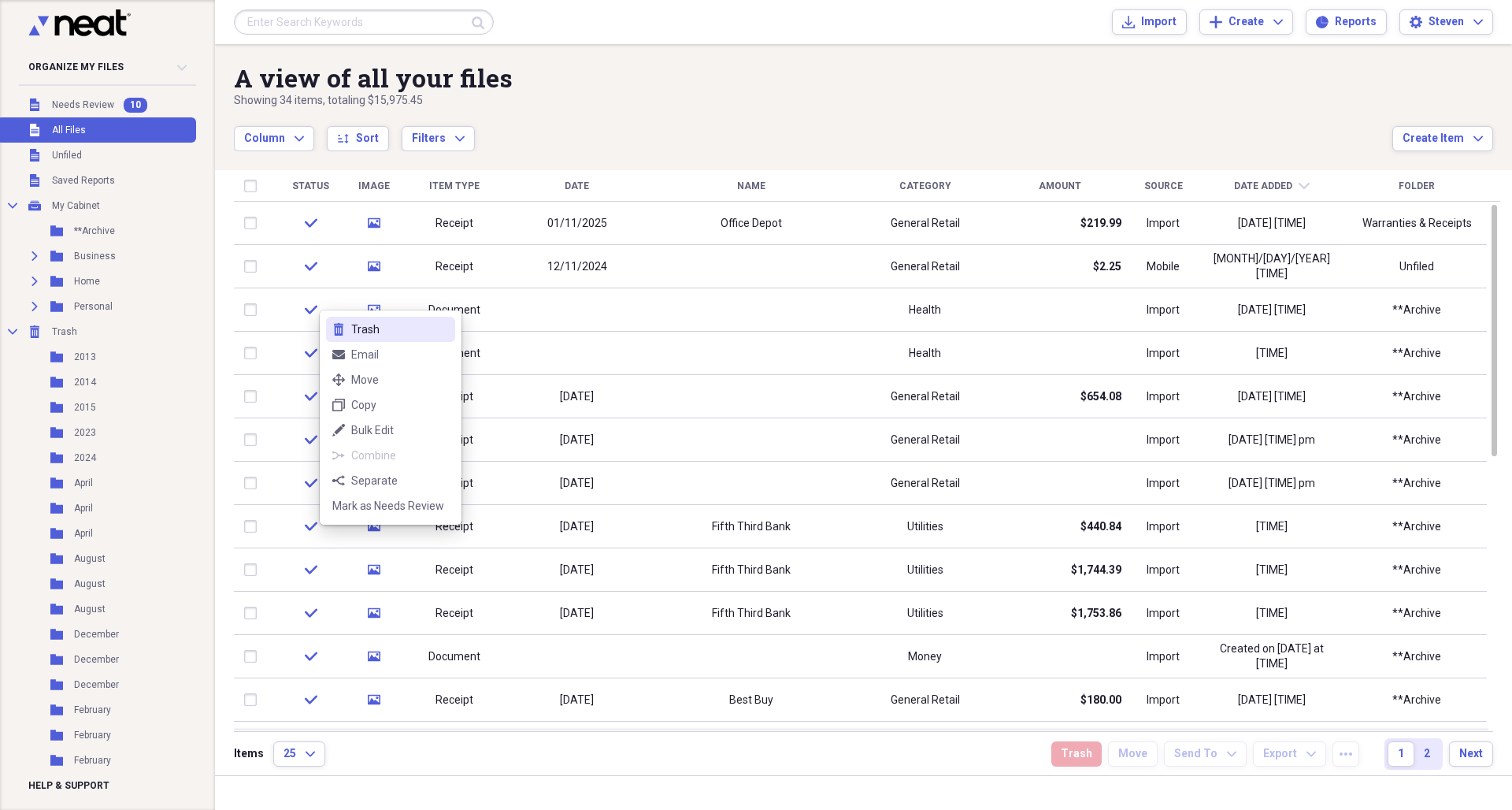 click on "Trash" at bounding box center [400, 329] 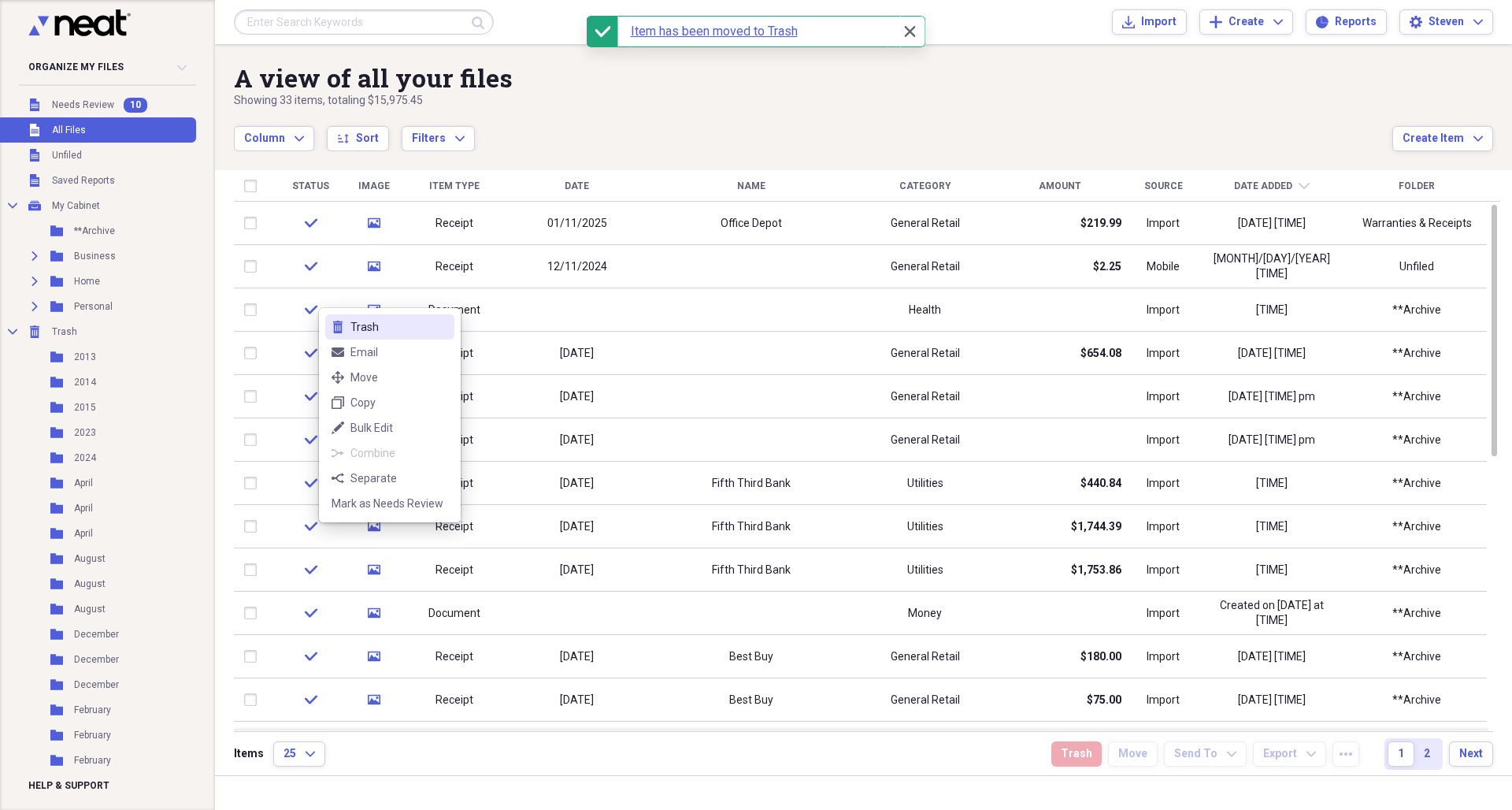 click on "Trash" at bounding box center (399, 327) 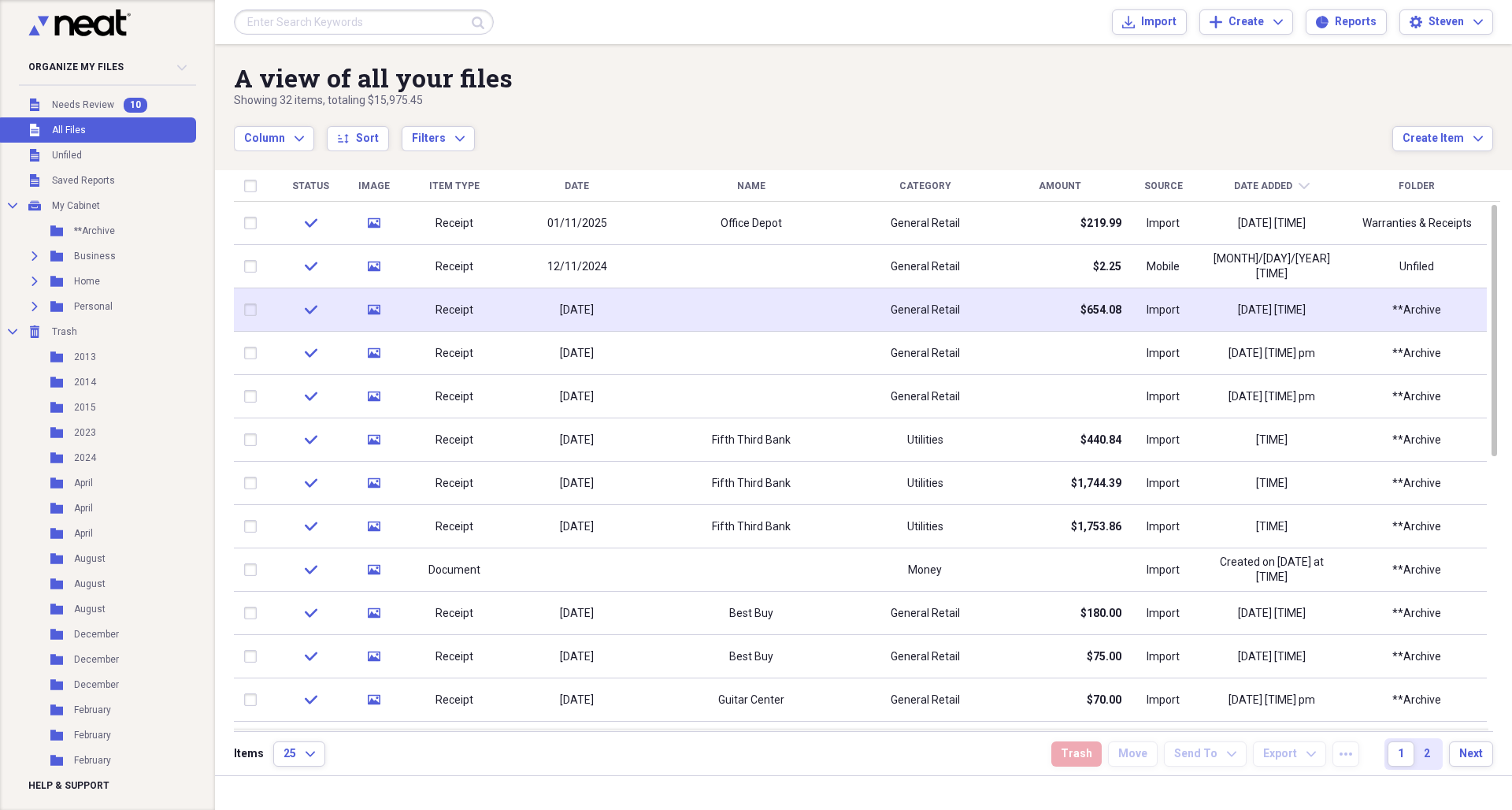 click 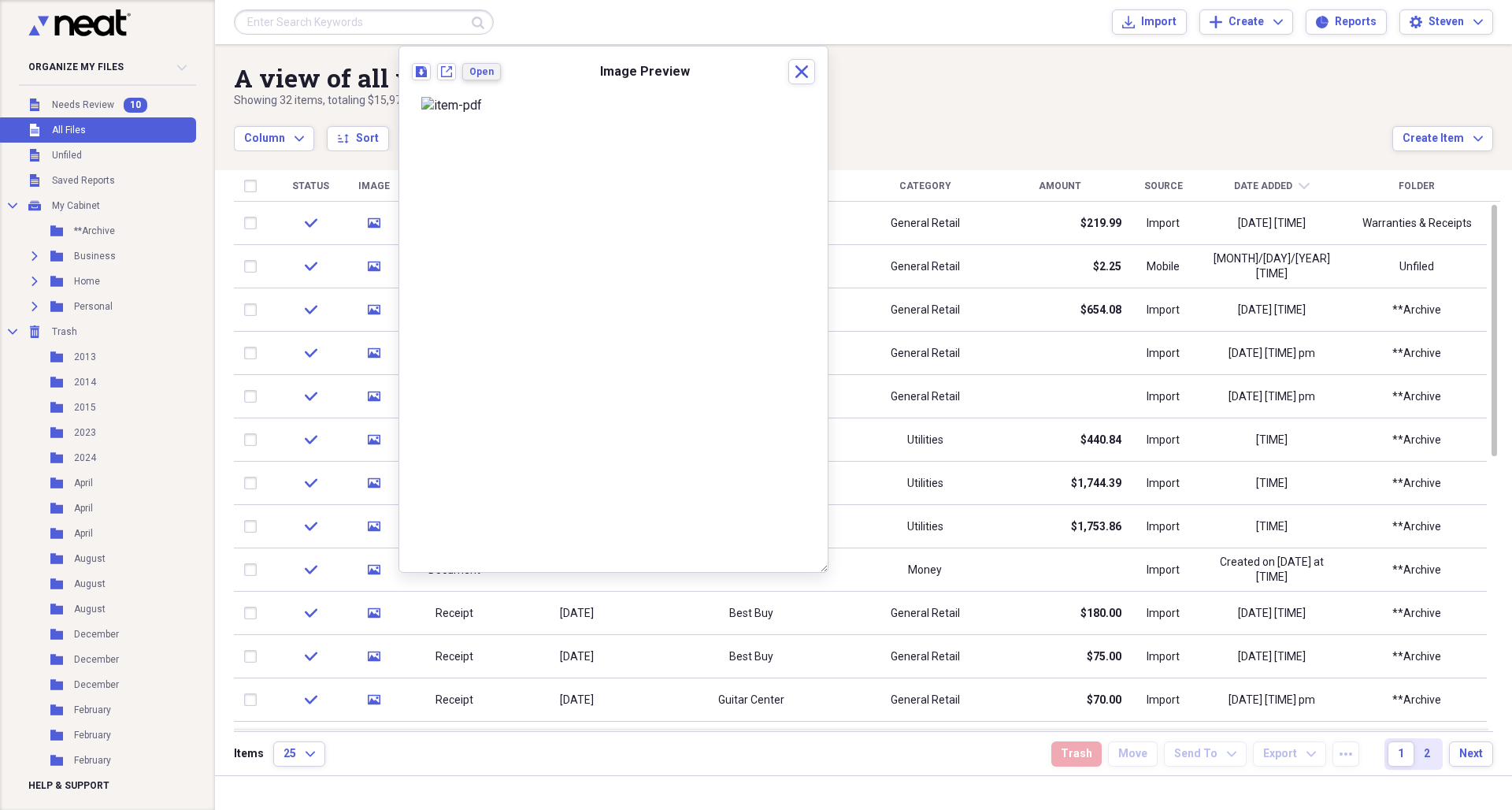 click on "Open" at bounding box center (481, 72) 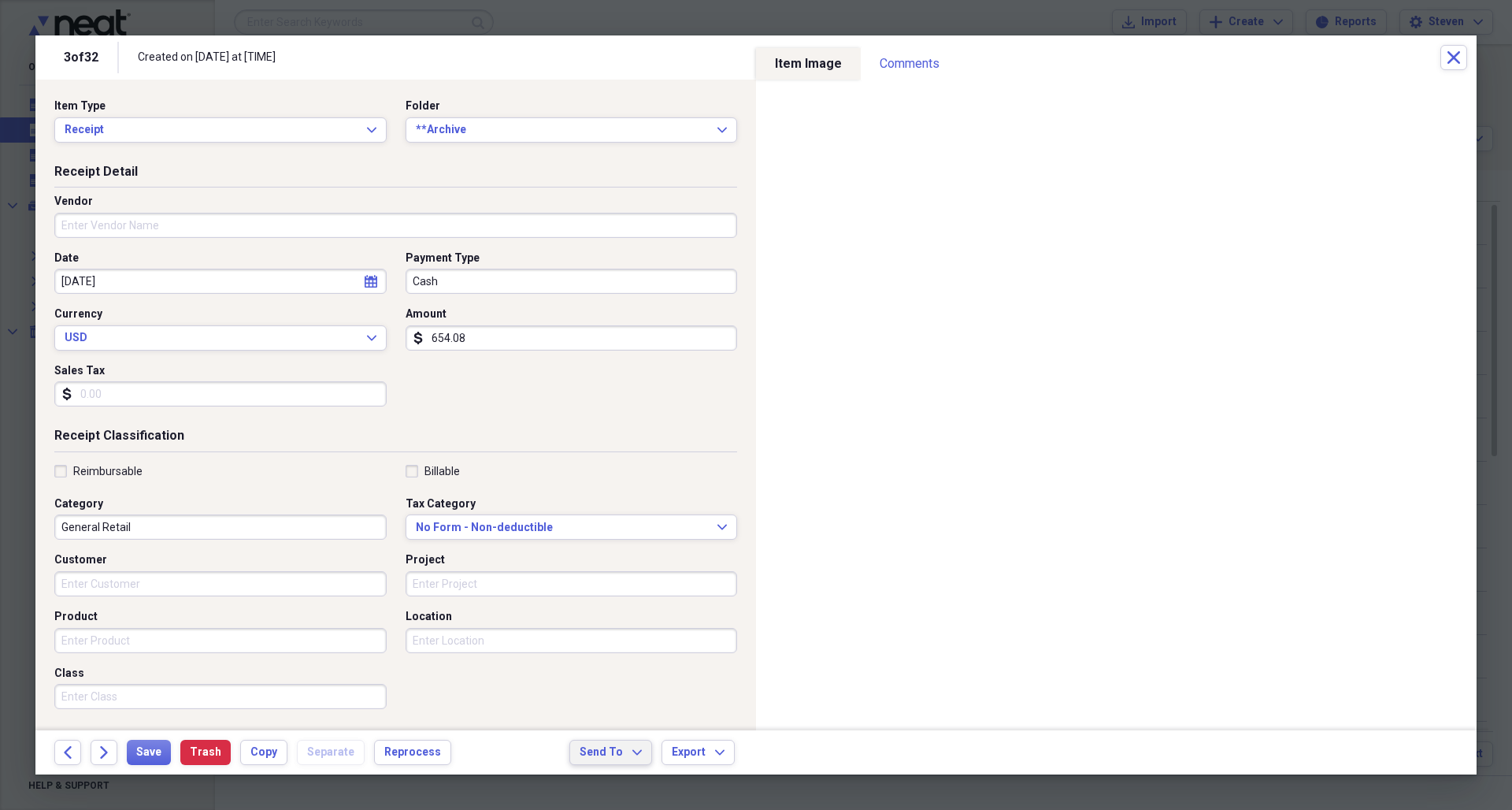 click on "Expand" 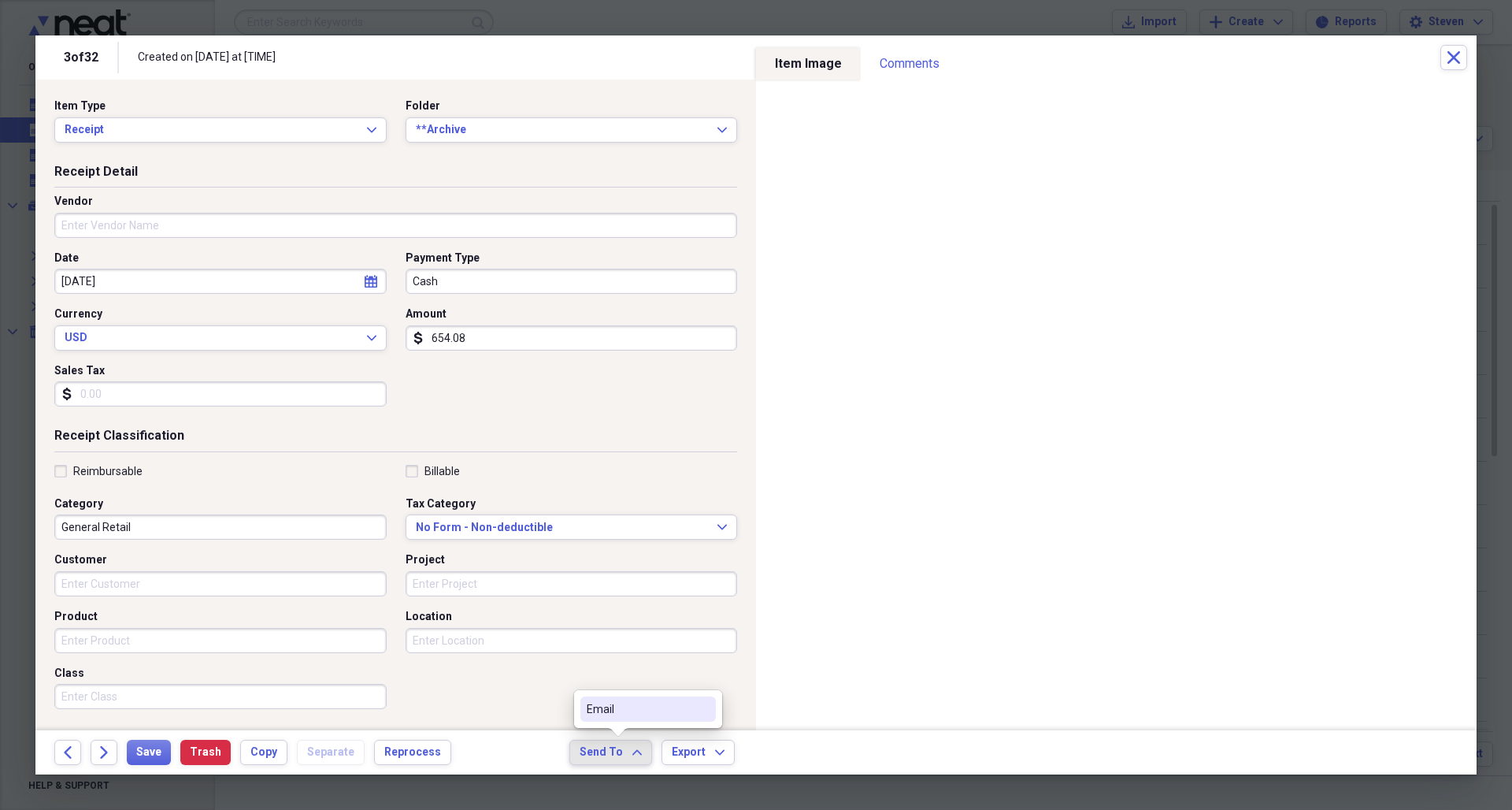 click on "Email" at bounding box center [648, 709] 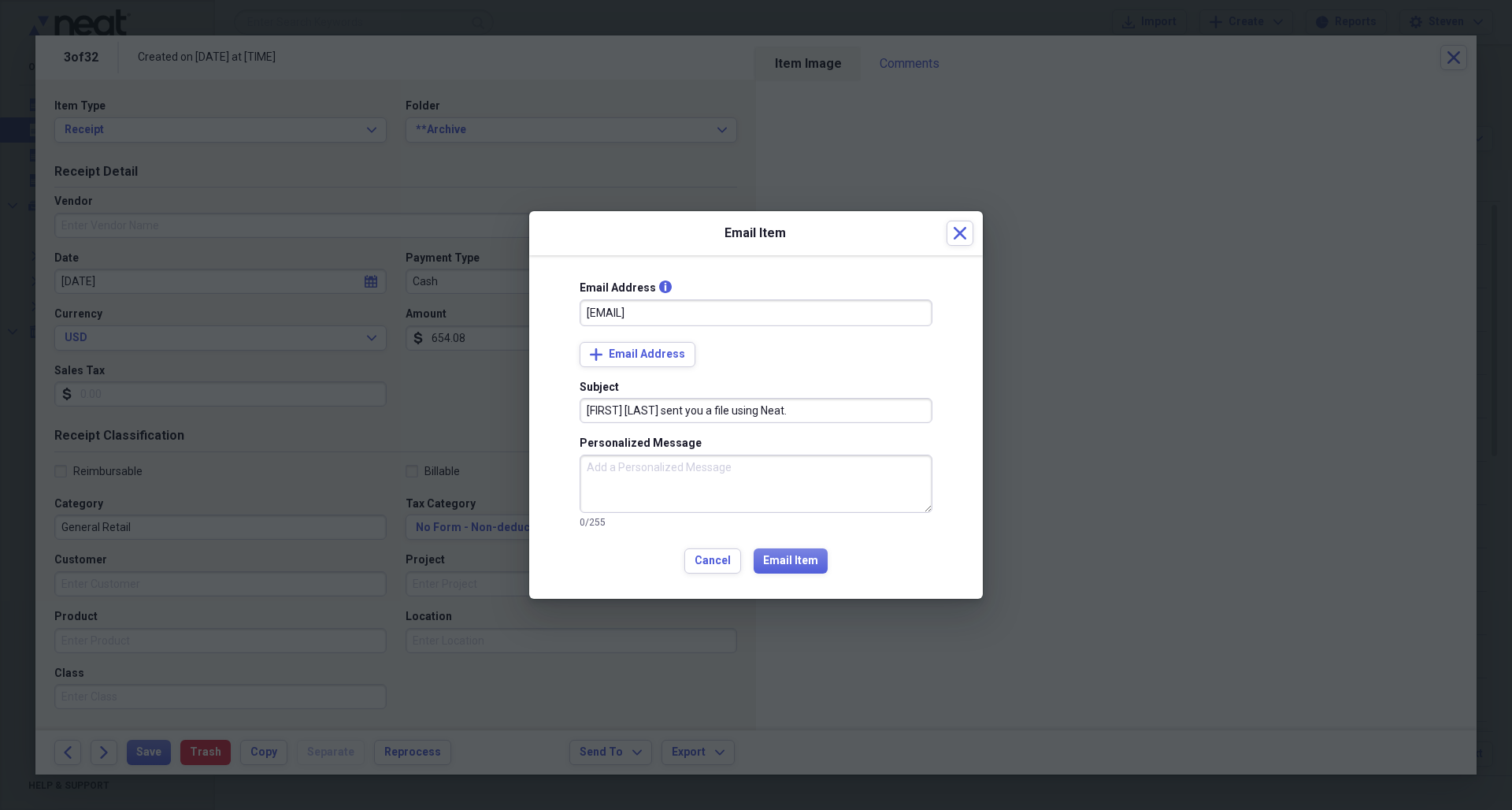 type on "[EMAIL]" 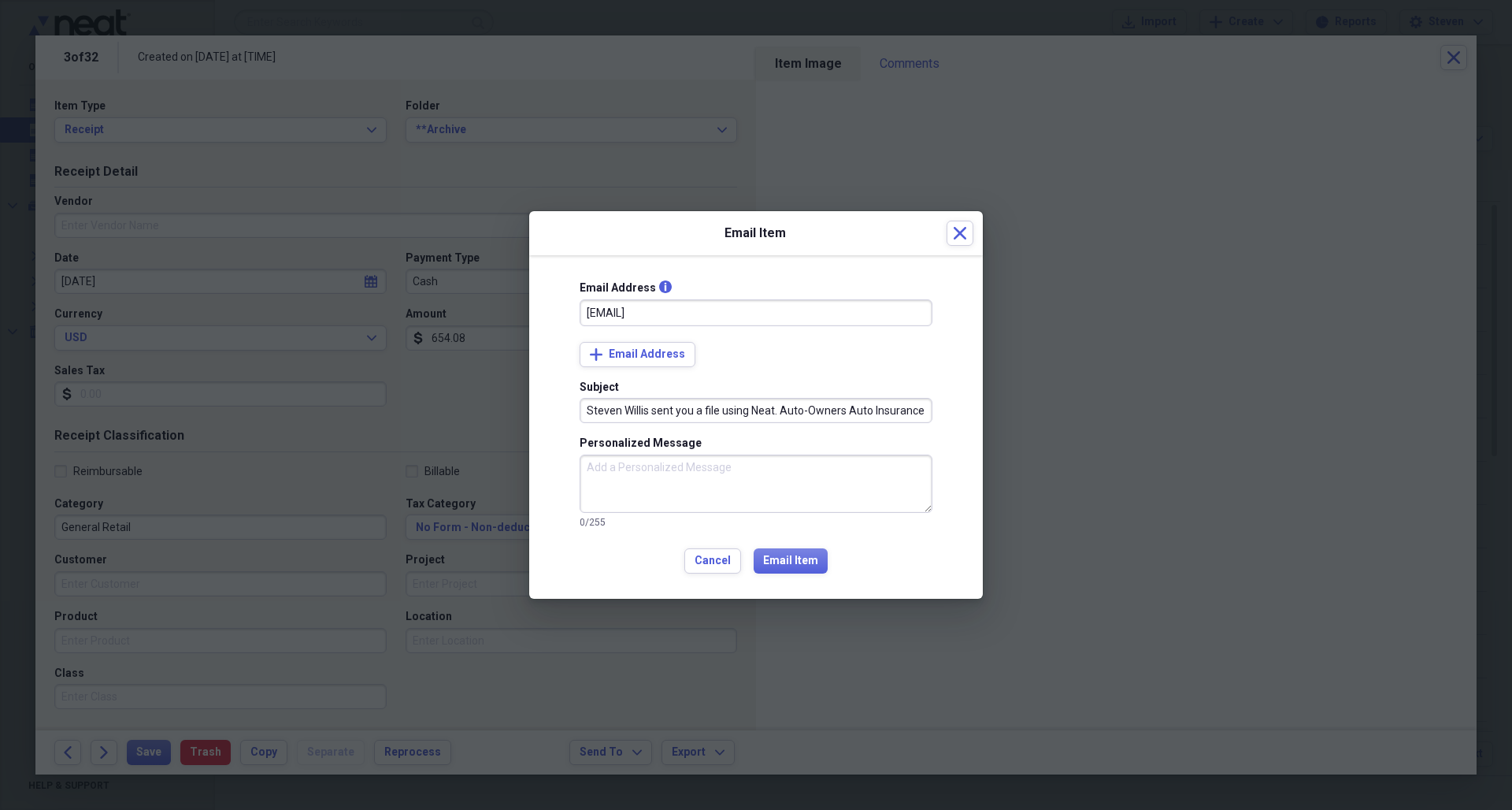 type on "Steven Willis sent you a file using Neat. Auto-Owners Auto Insurance Receipt [DATE]" 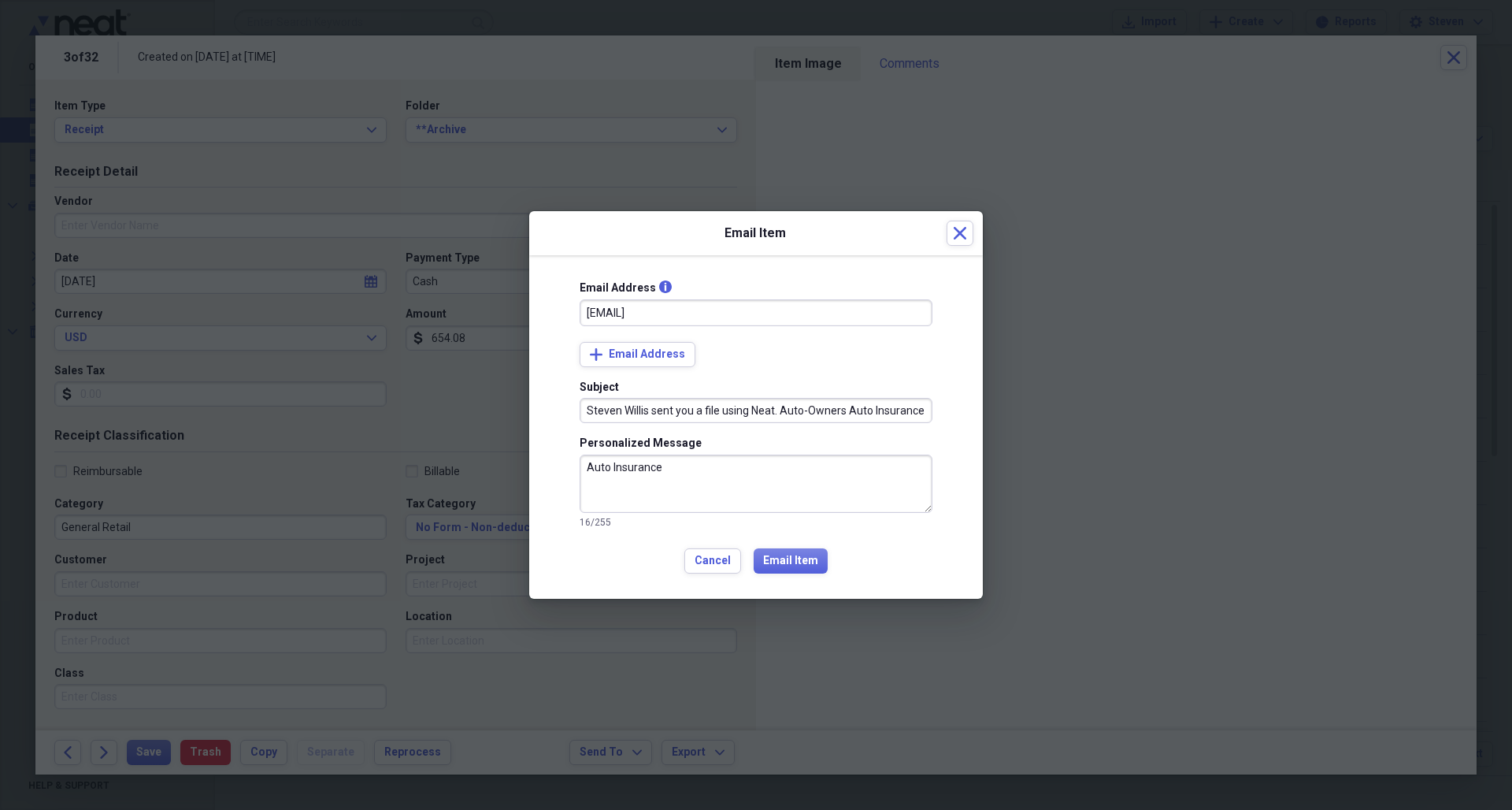 click on "Auto Insurance" at bounding box center (756, 484) 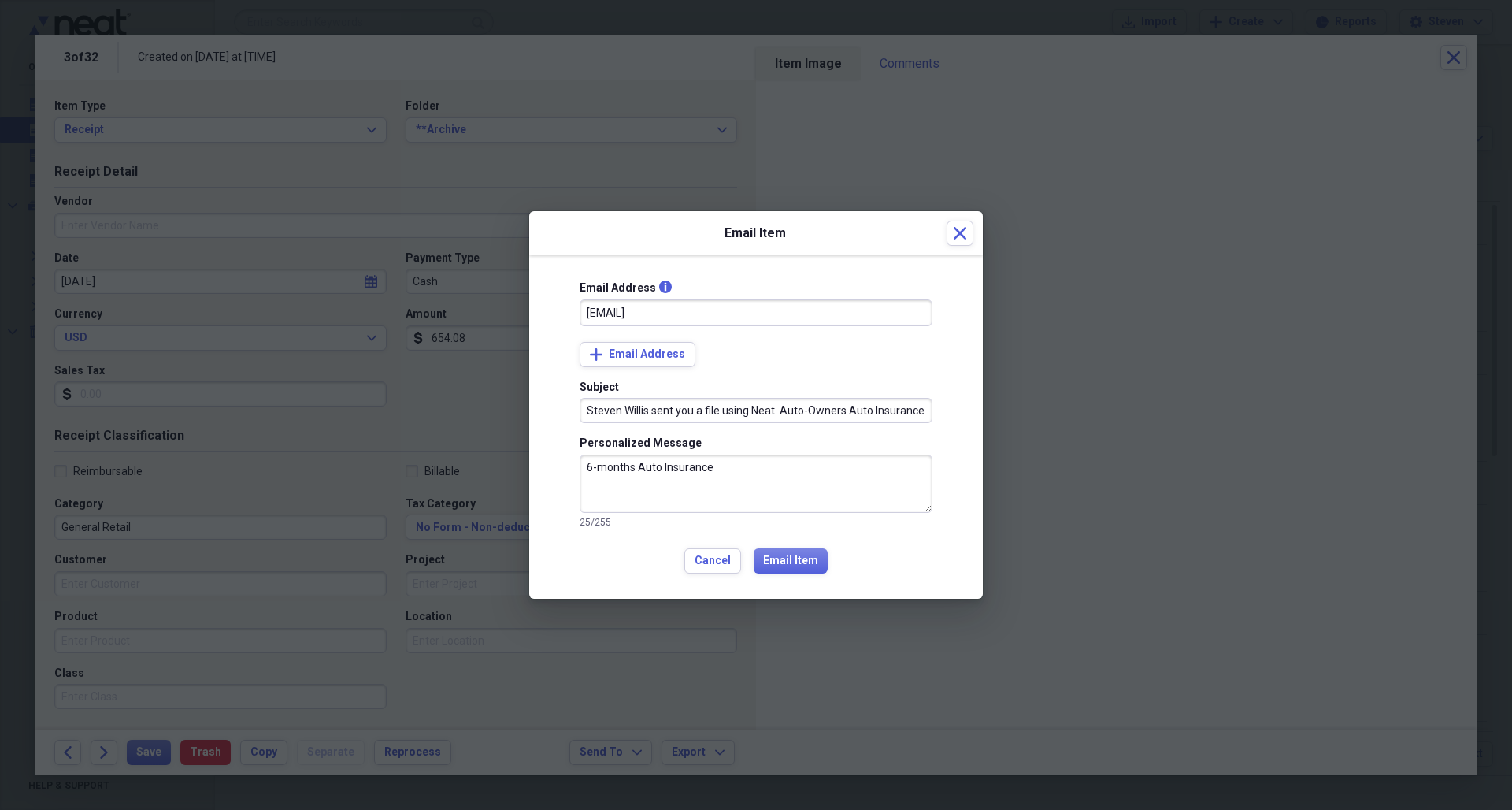 click on "6-months Auto Insurance" at bounding box center [756, 484] 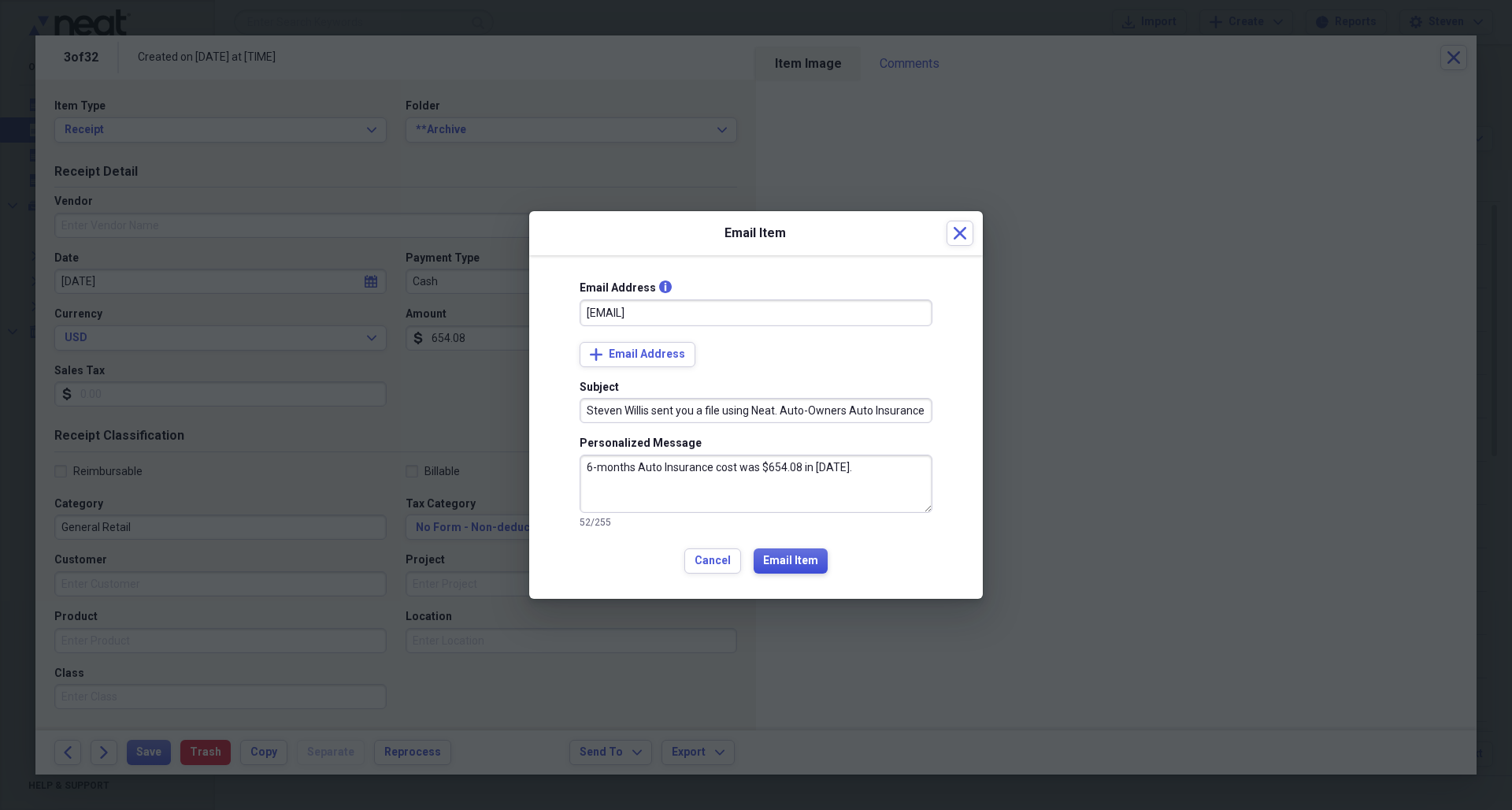 type on "6-months Auto Insurance cost was $654.08 in [DATE]." 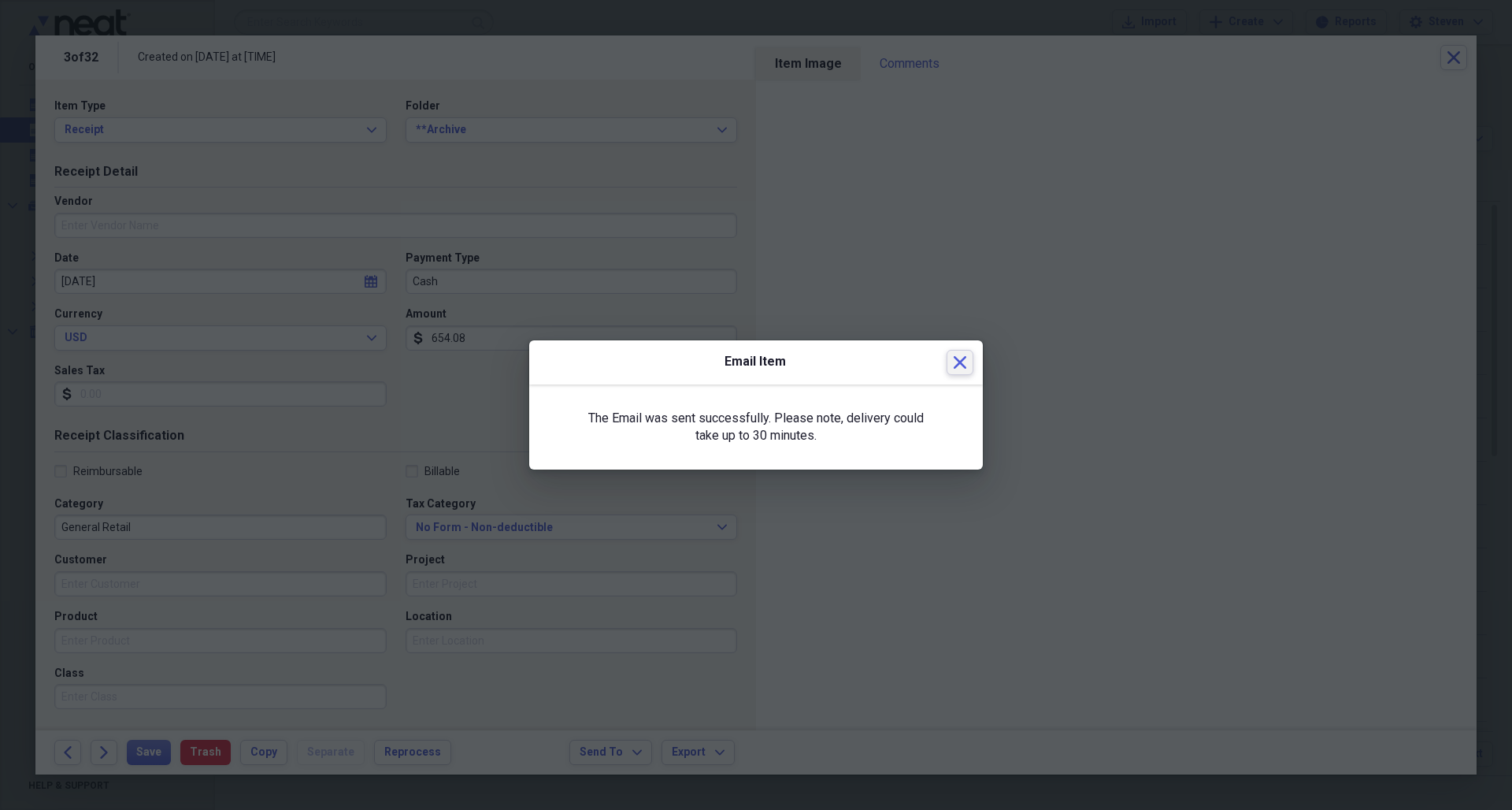 click 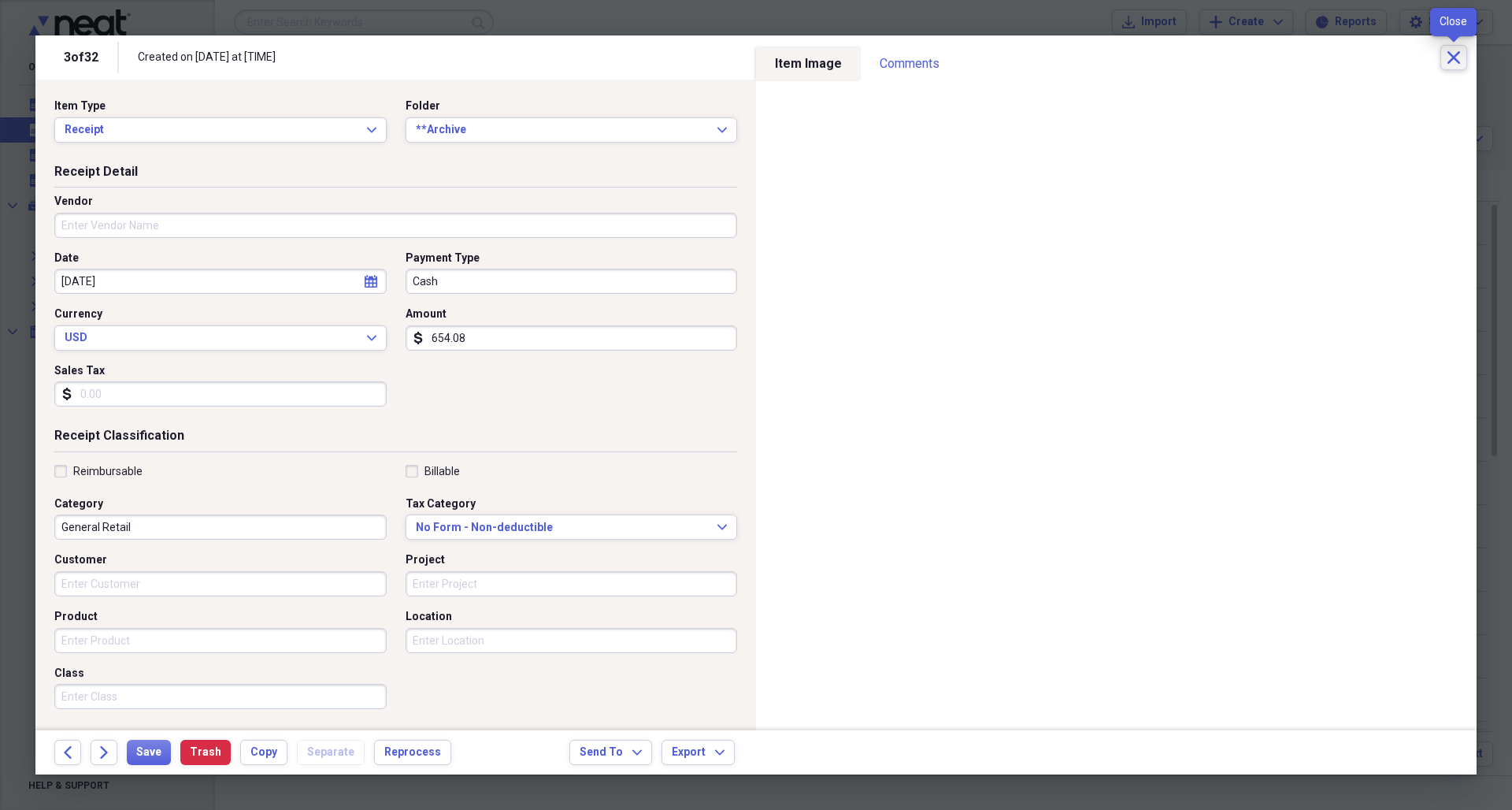 click on "Close" 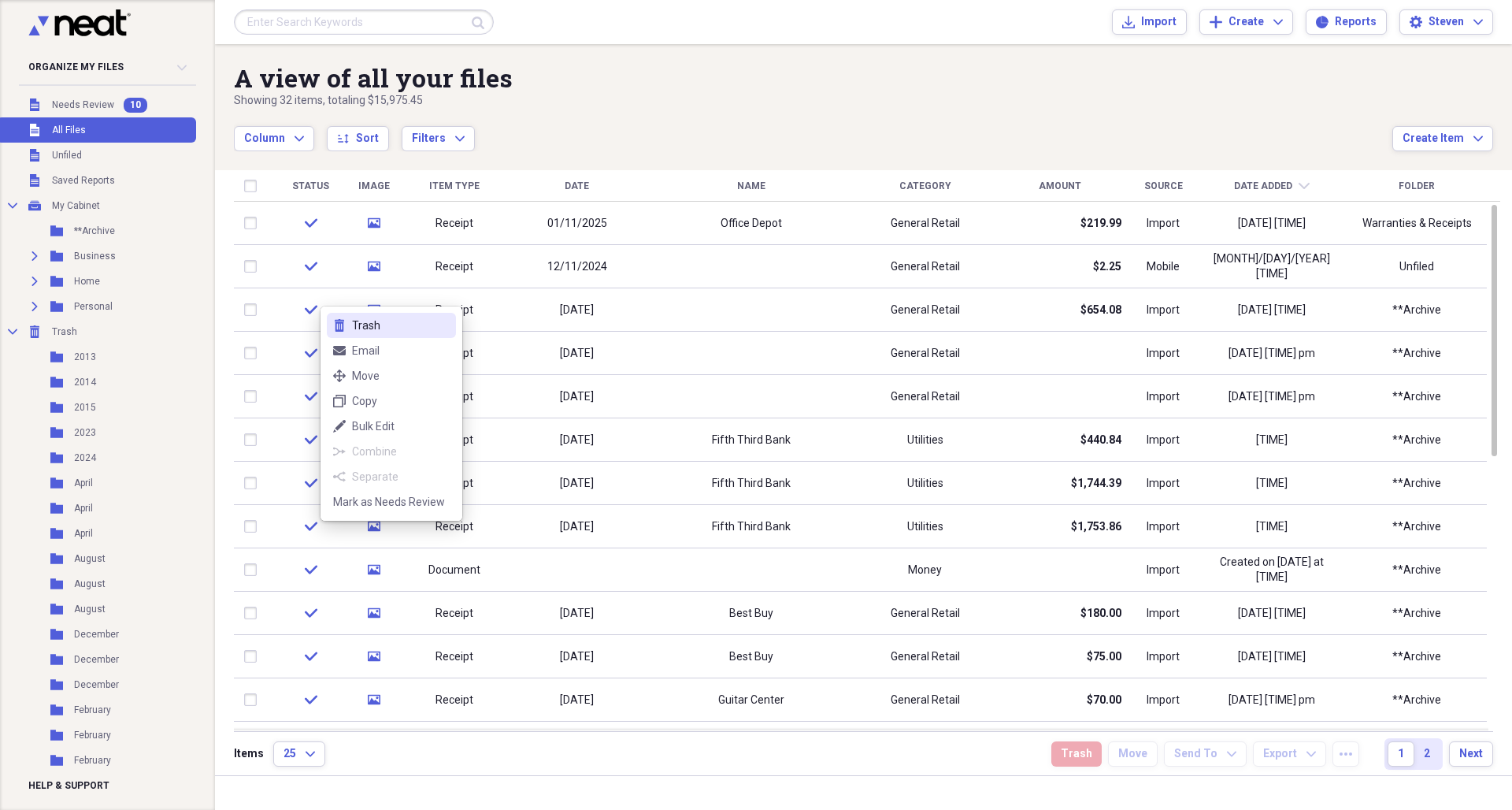 click on "Trash" at bounding box center (401, 325) 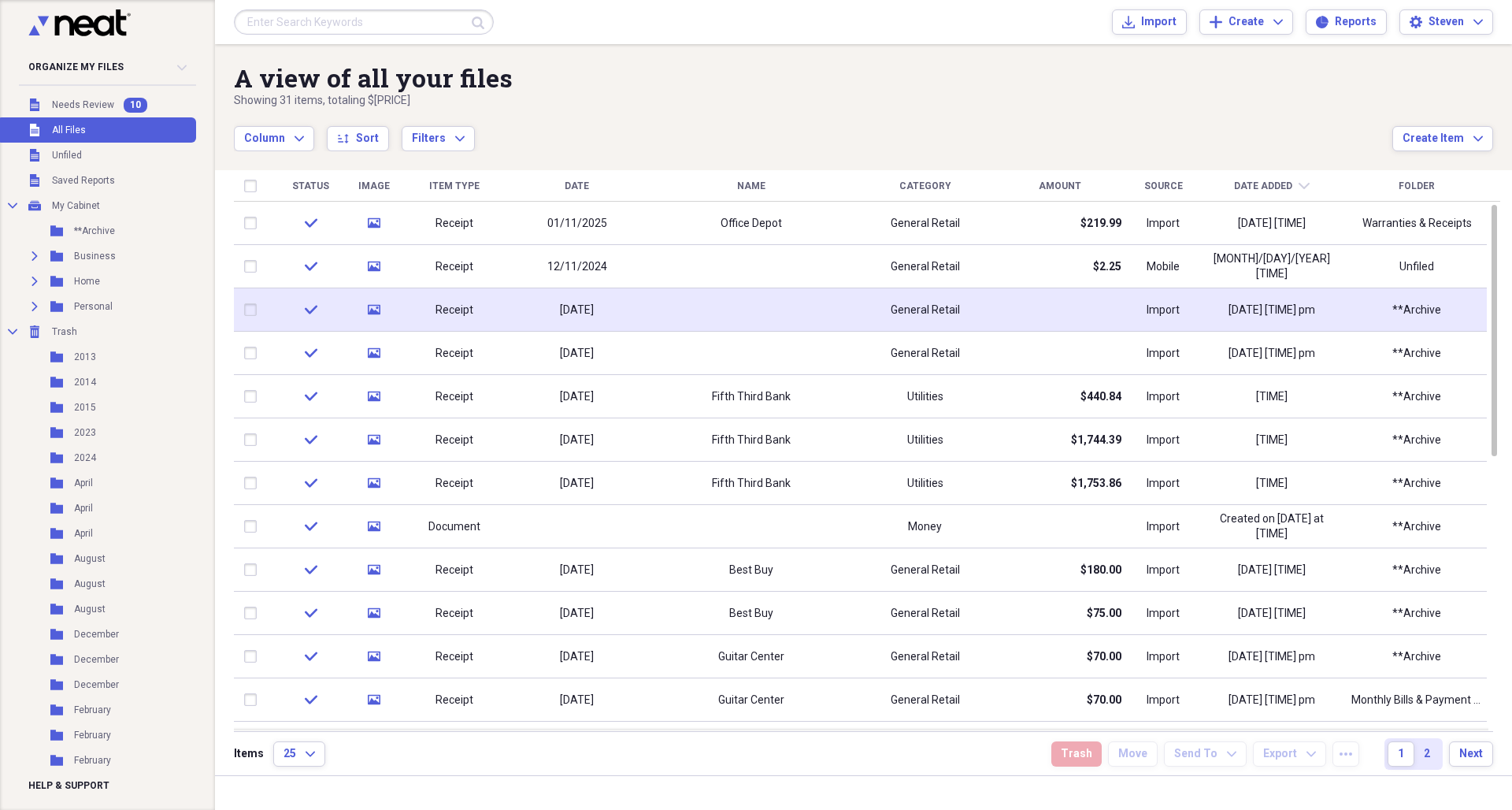 click 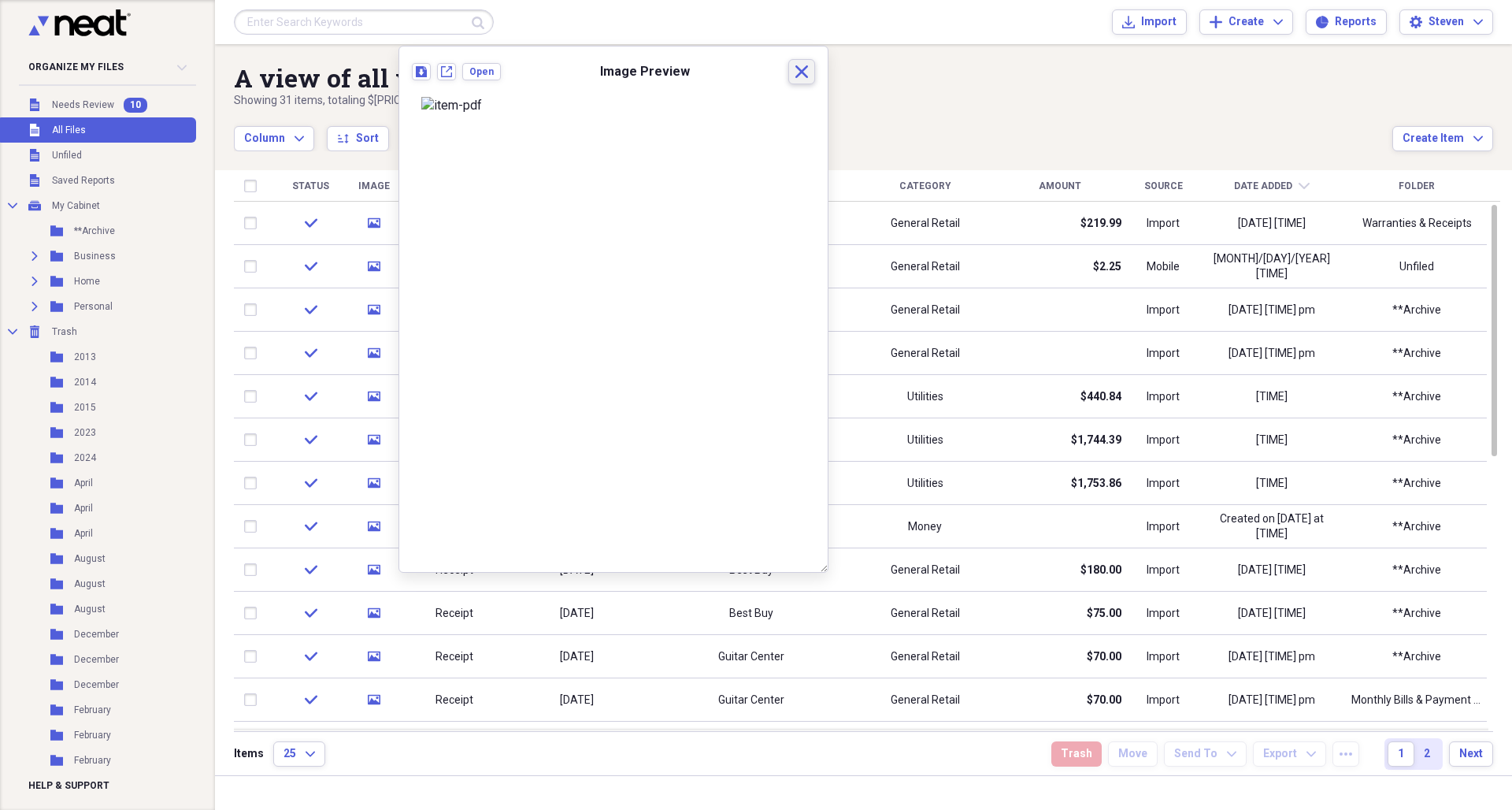 click on "Close" 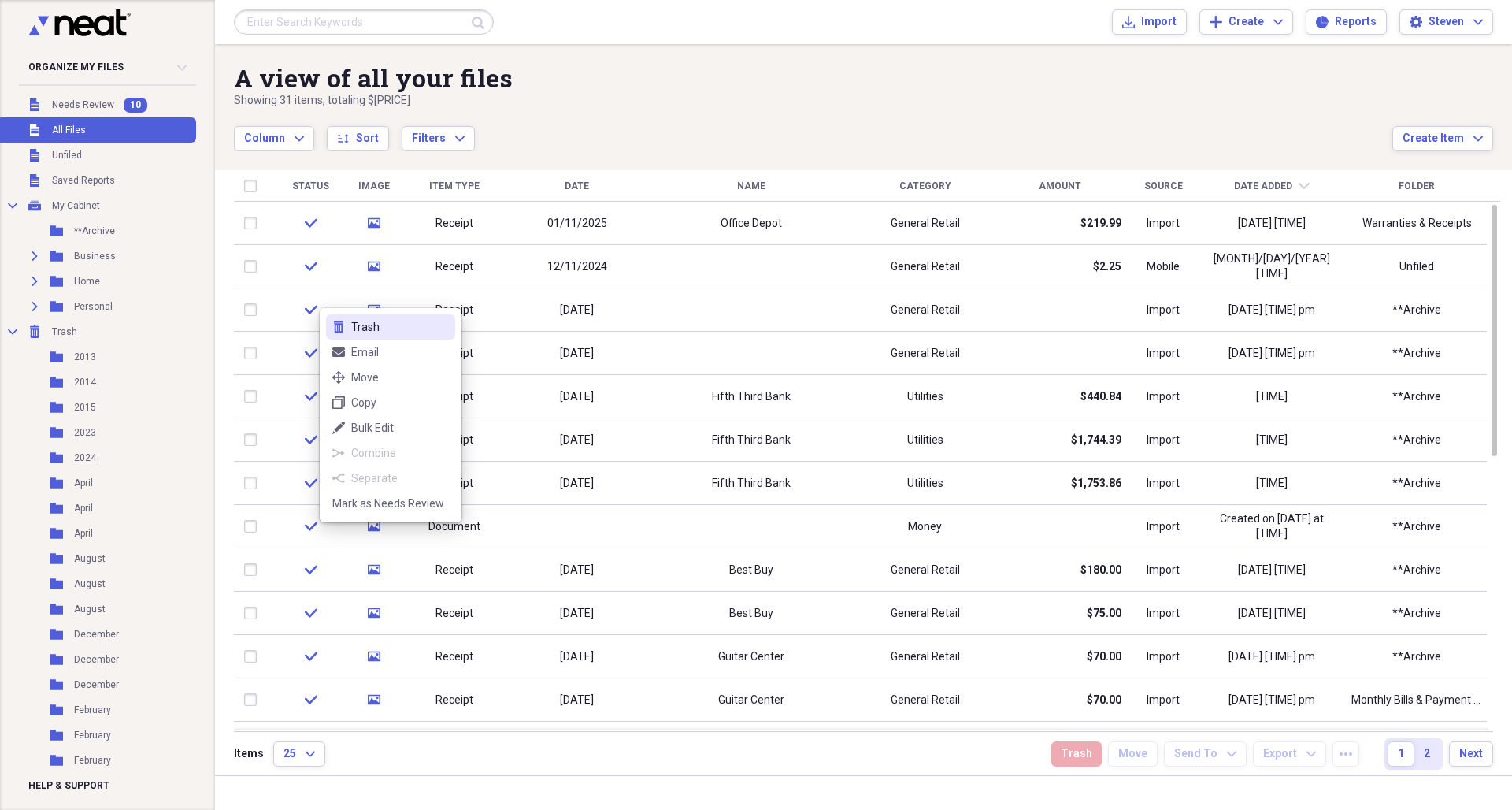 click on "Trash" at bounding box center [400, 327] 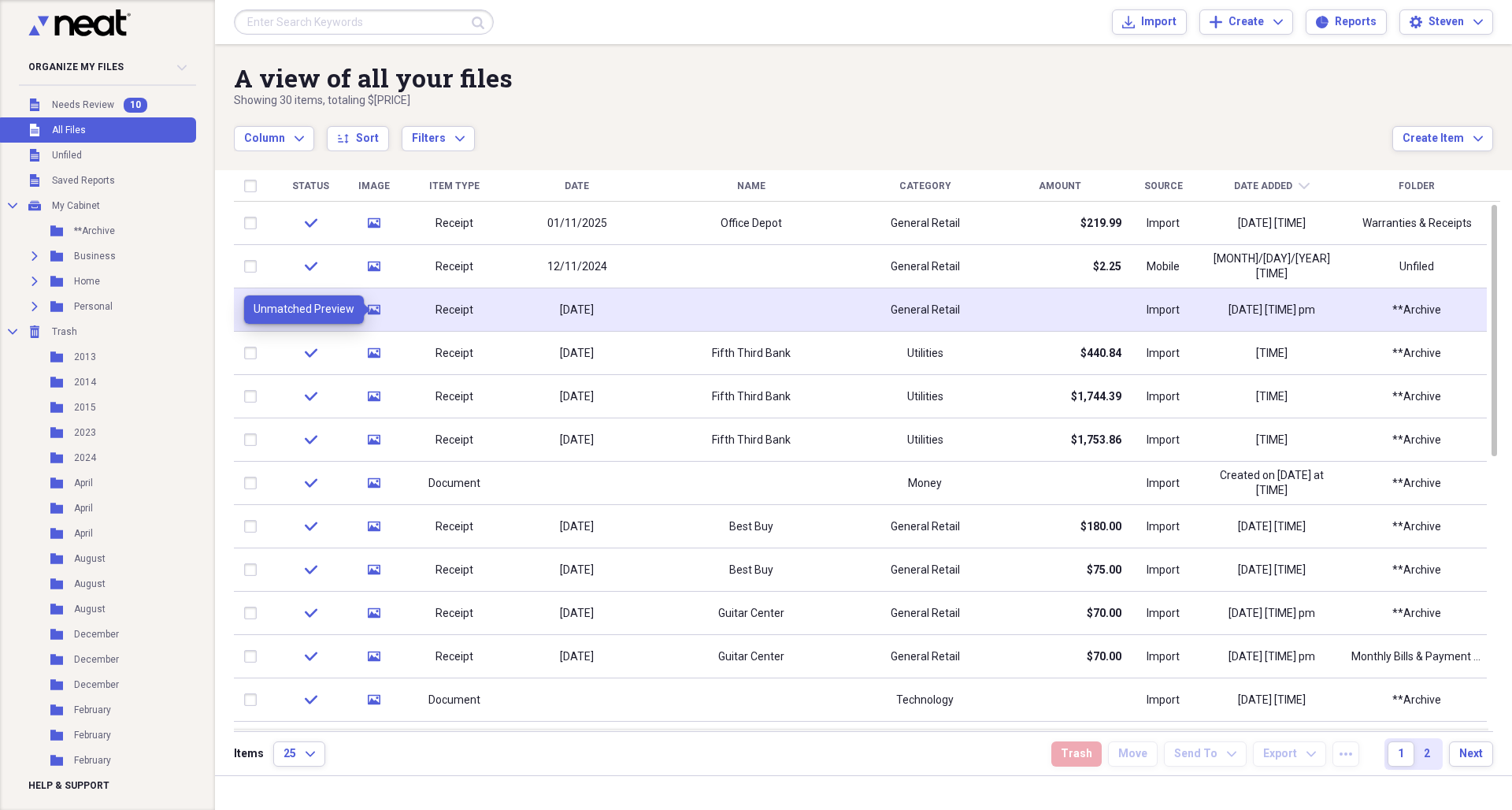 click on "media" 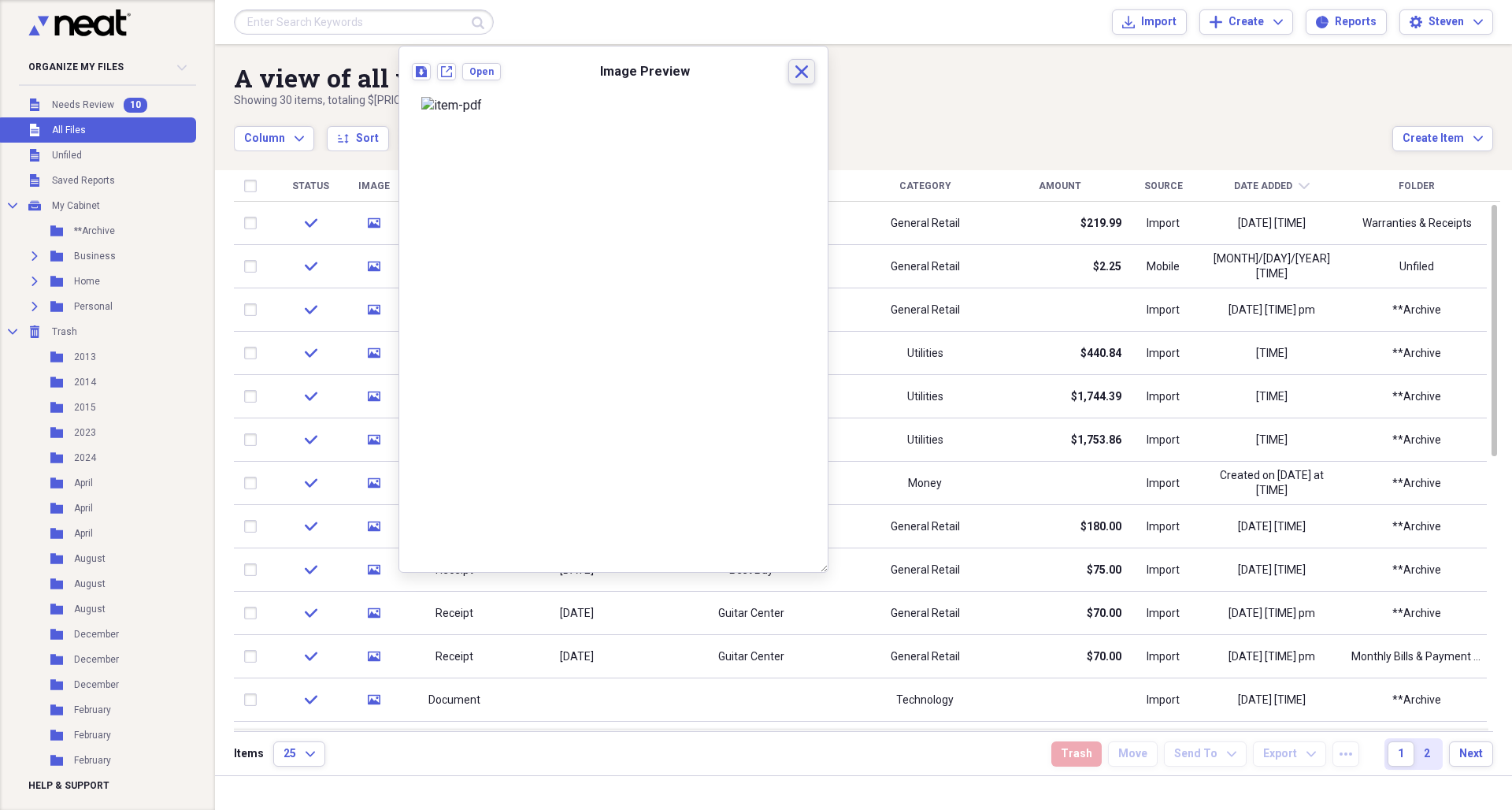 click 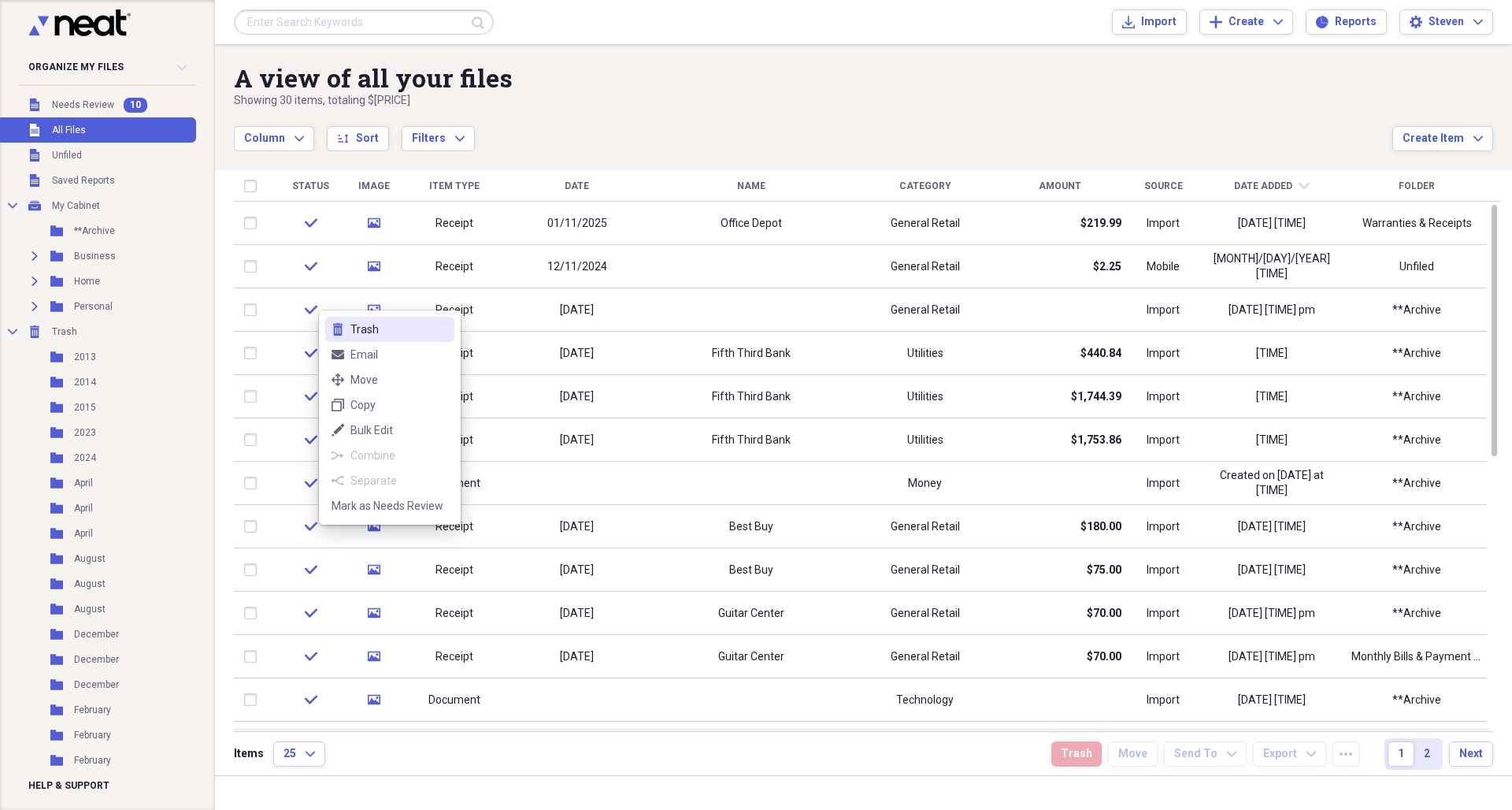 click on "Trash" at bounding box center (399, 329) 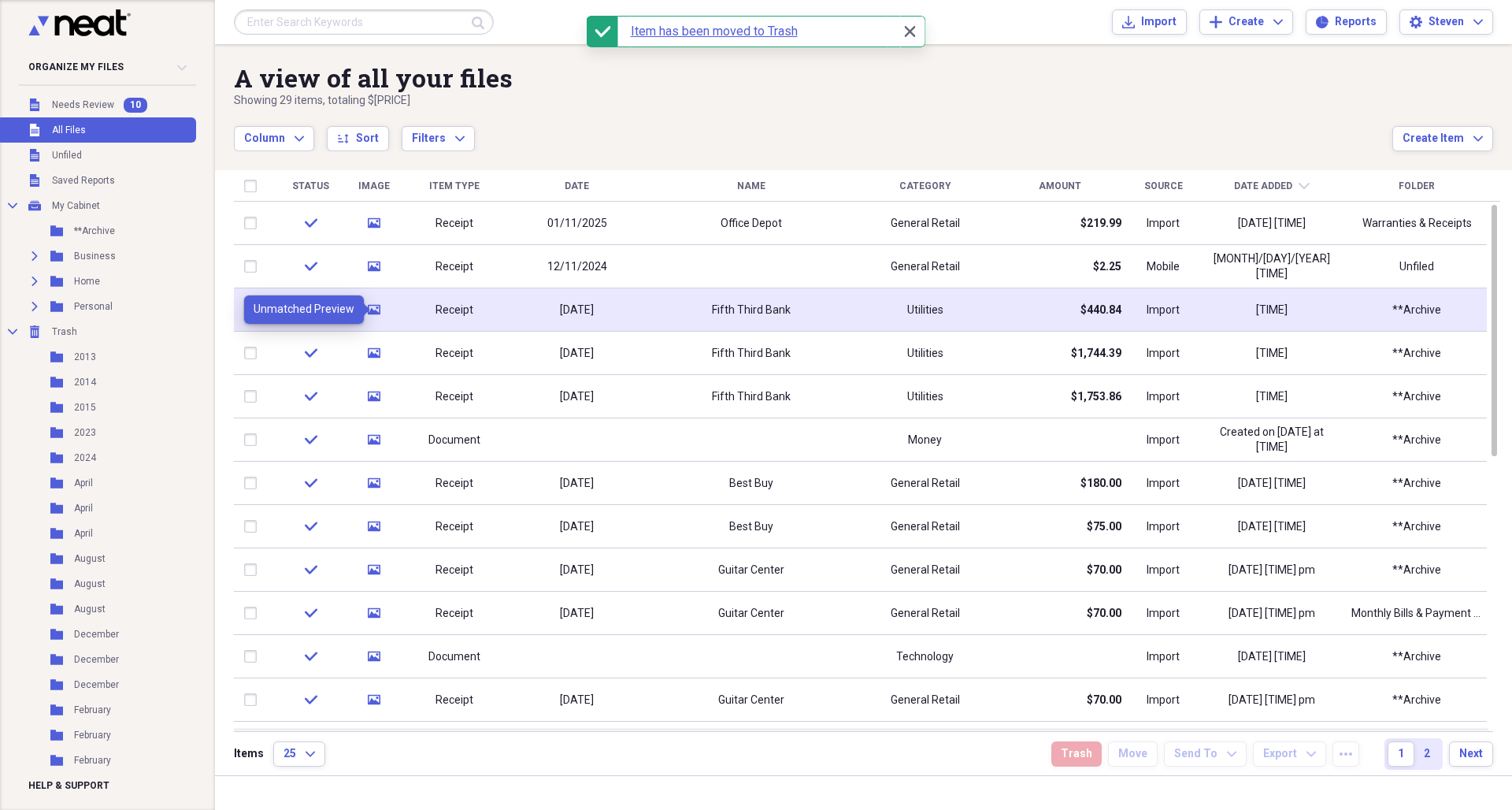 click 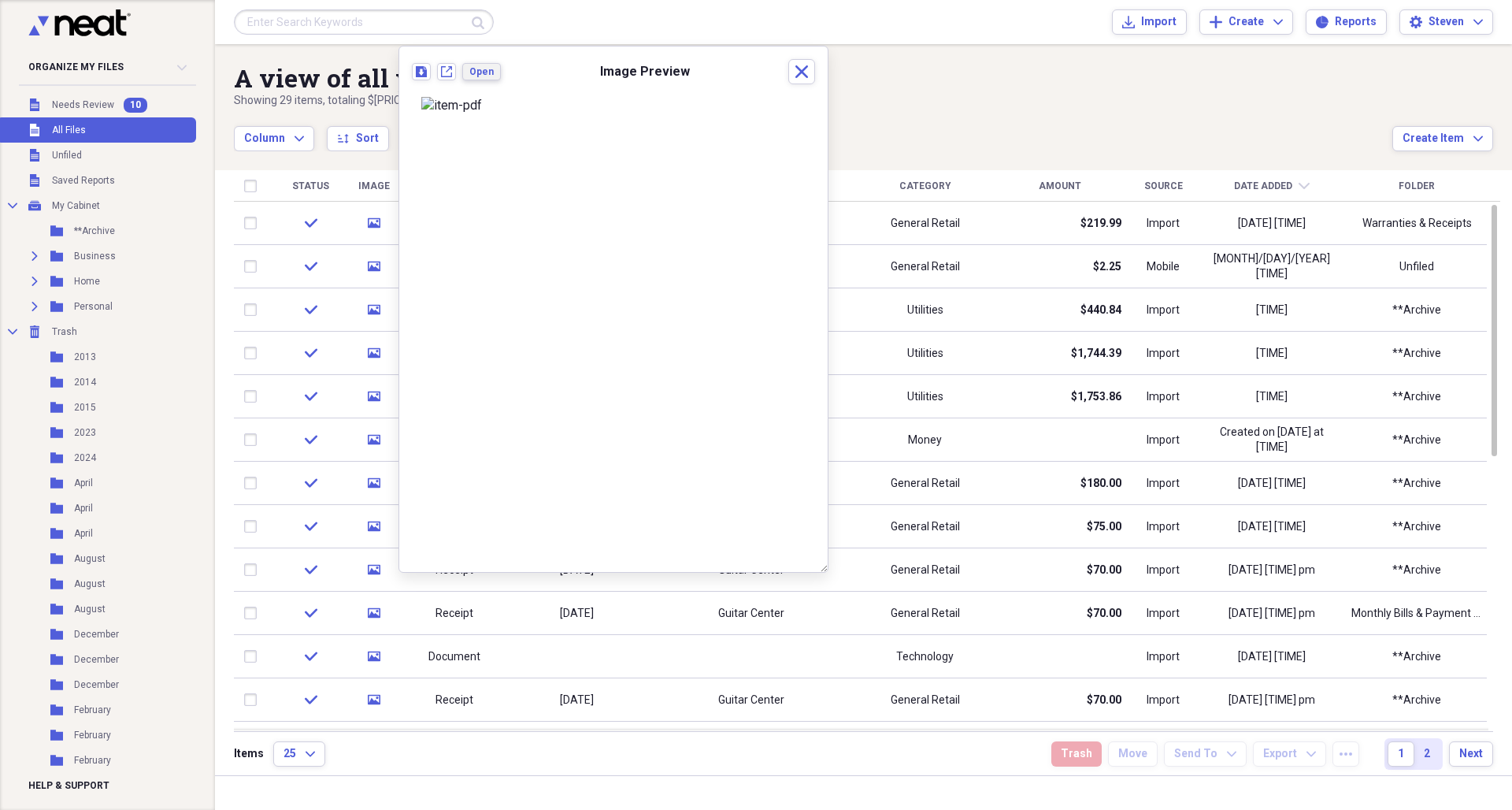 click on "Open" at bounding box center (481, 72) 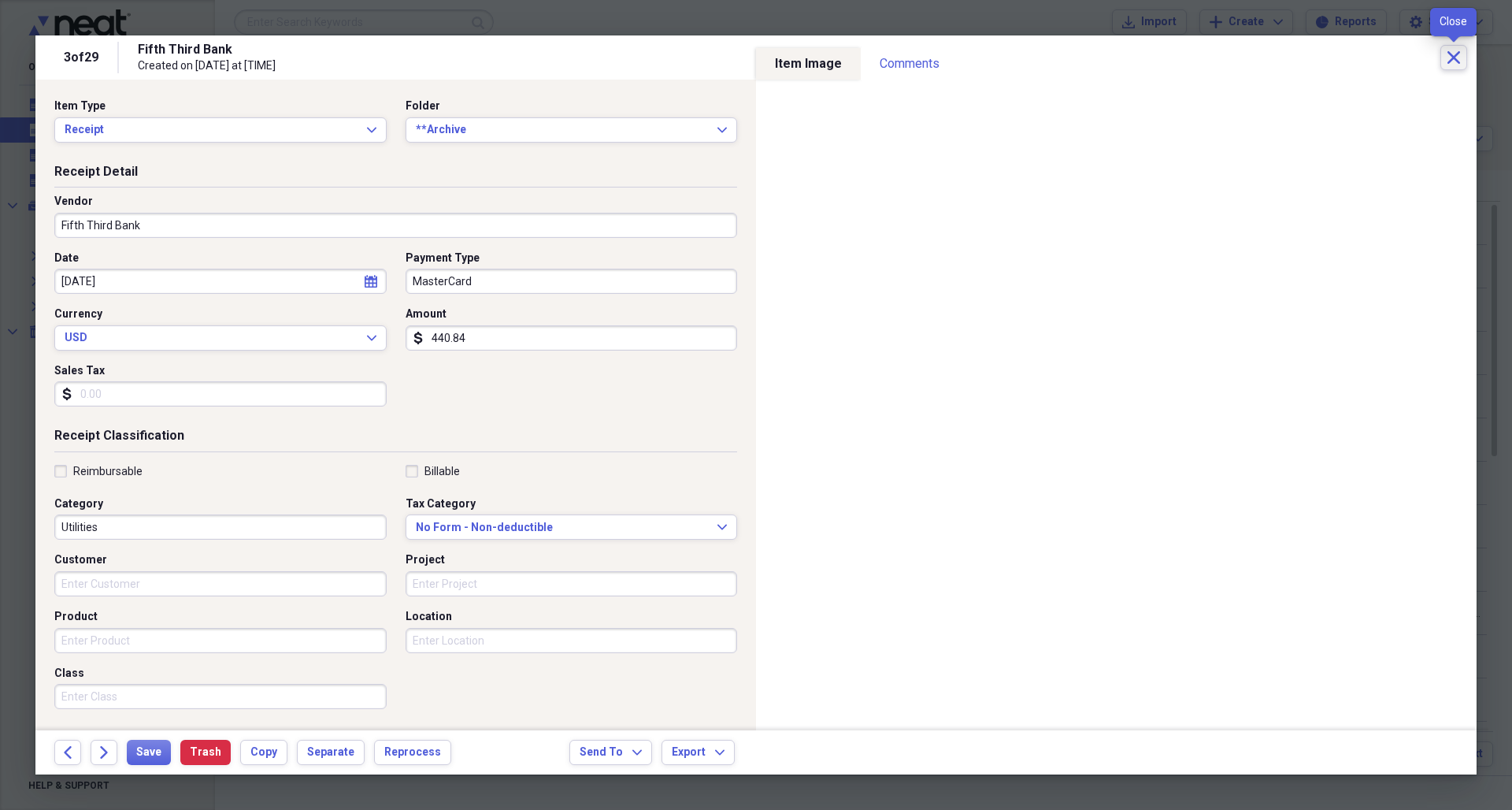 click 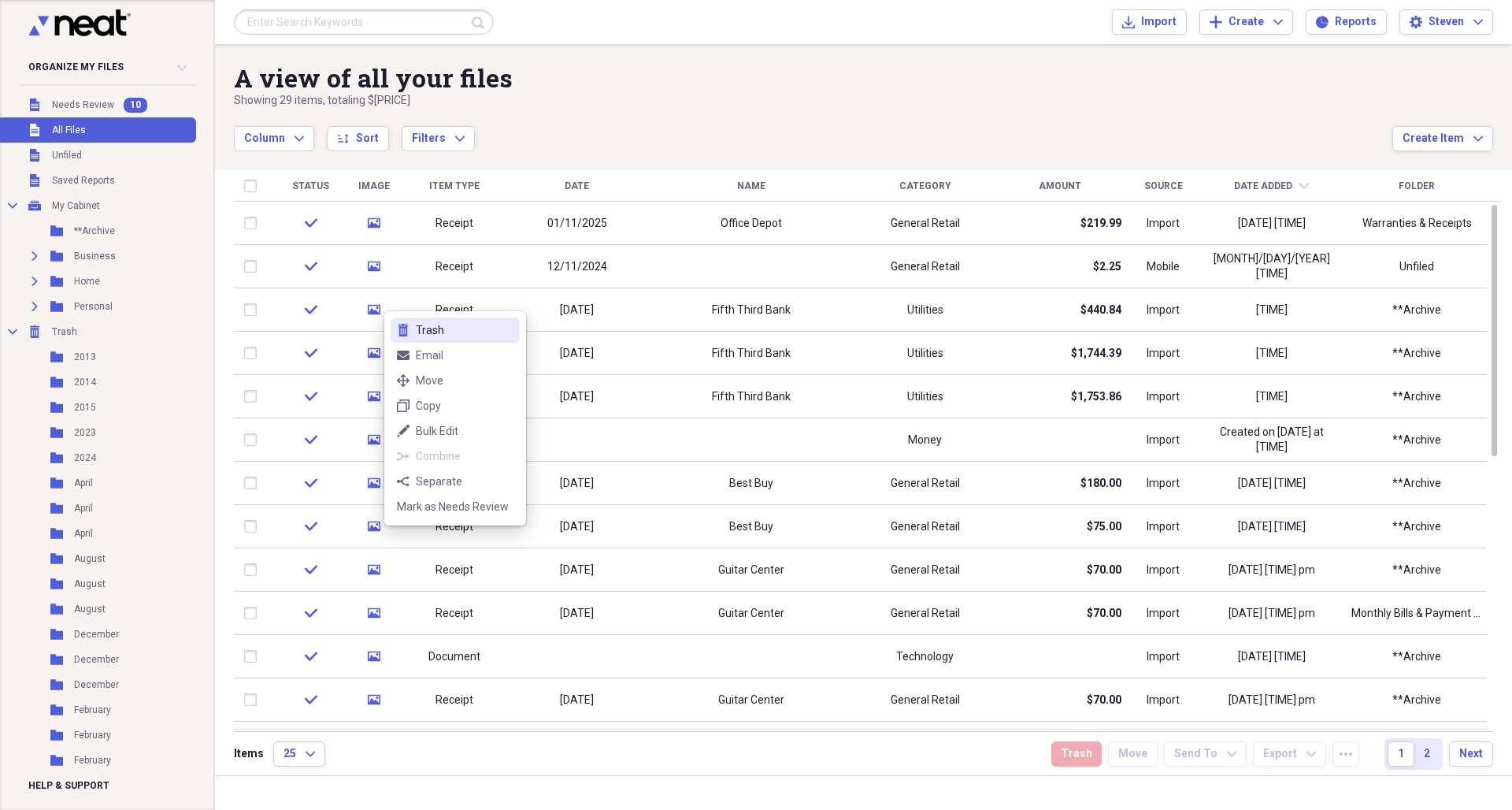 click on "Trash" at bounding box center [465, 330] 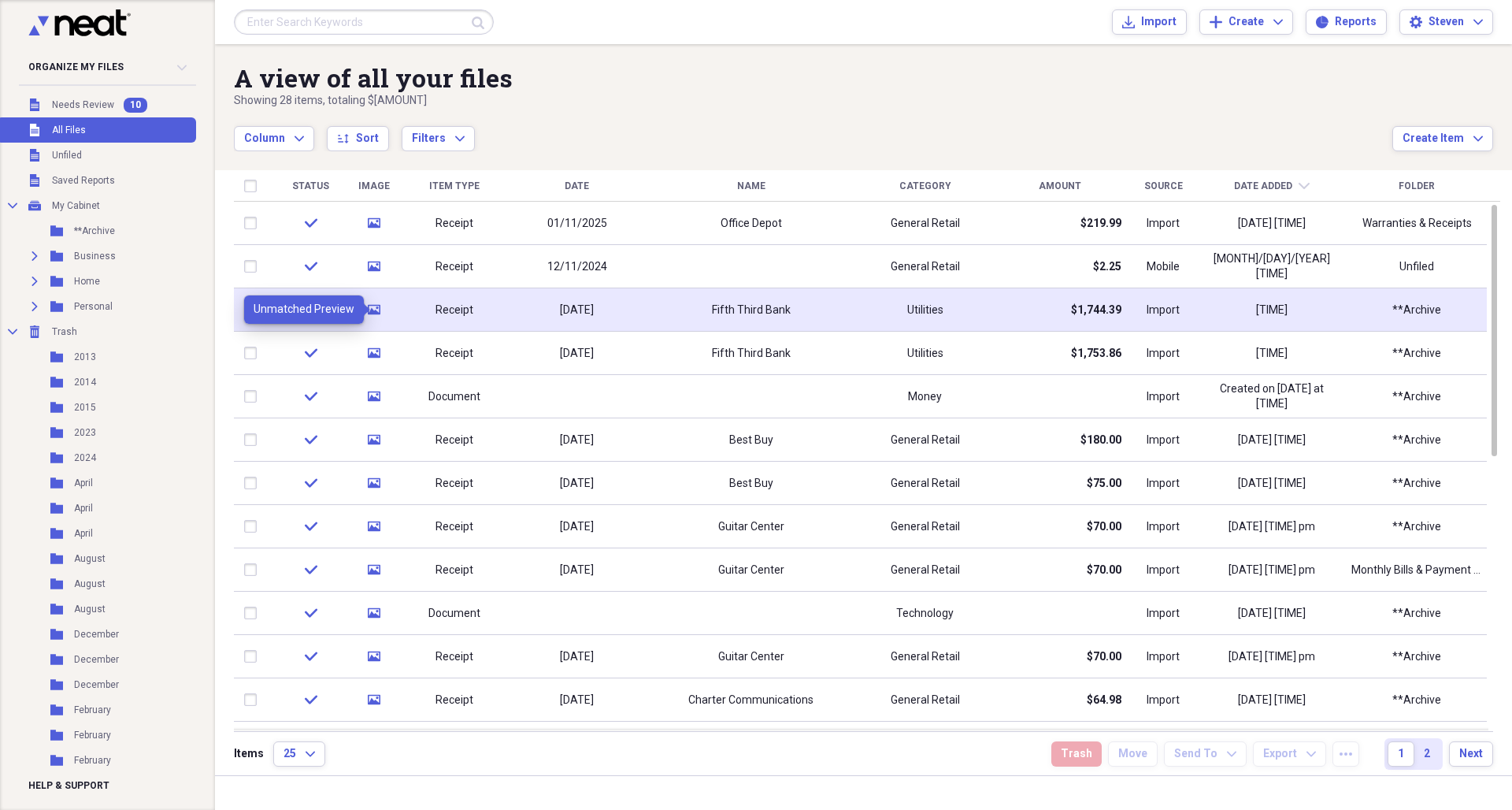 click 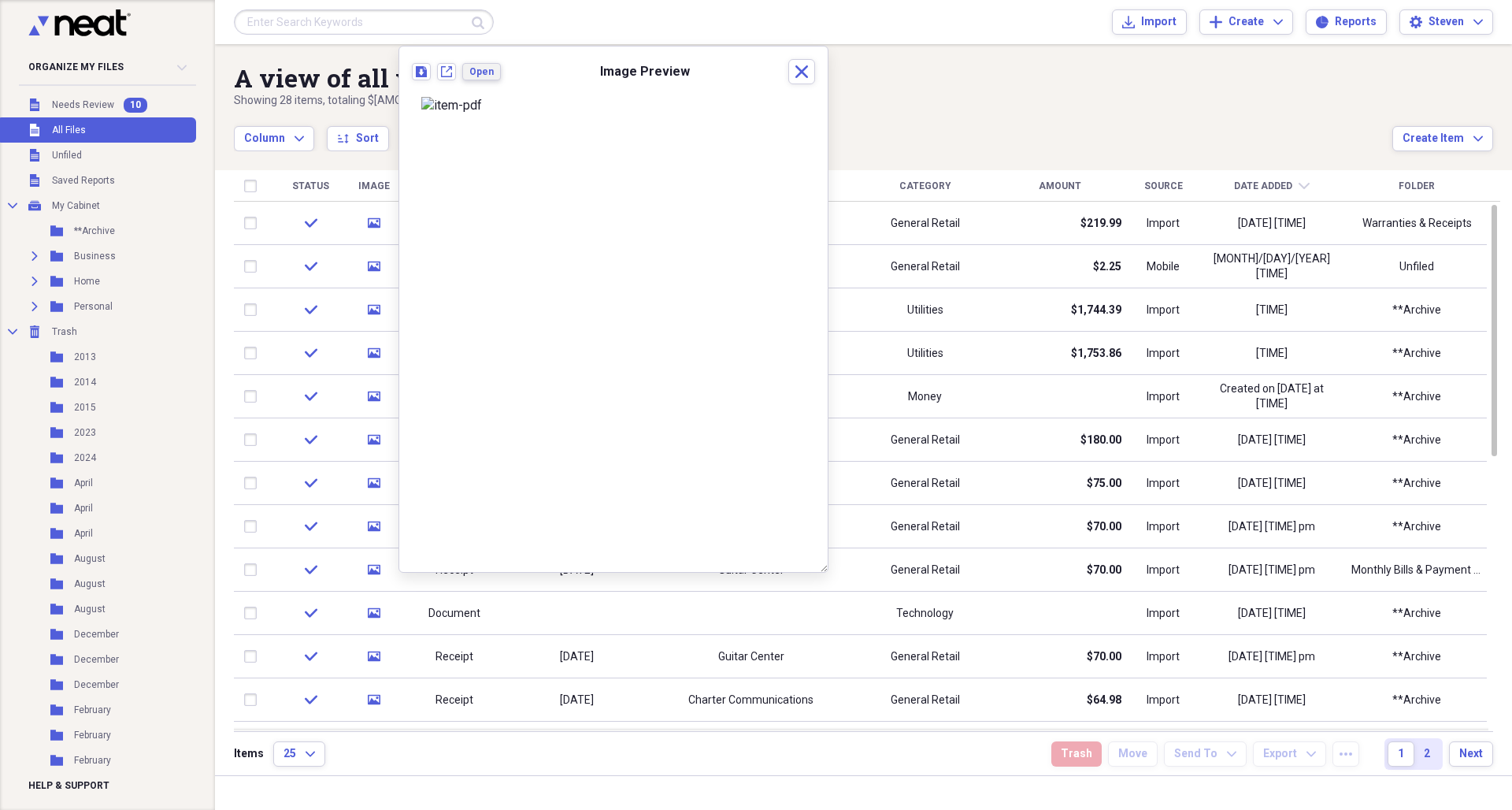 click on "Open" at bounding box center (481, 72) 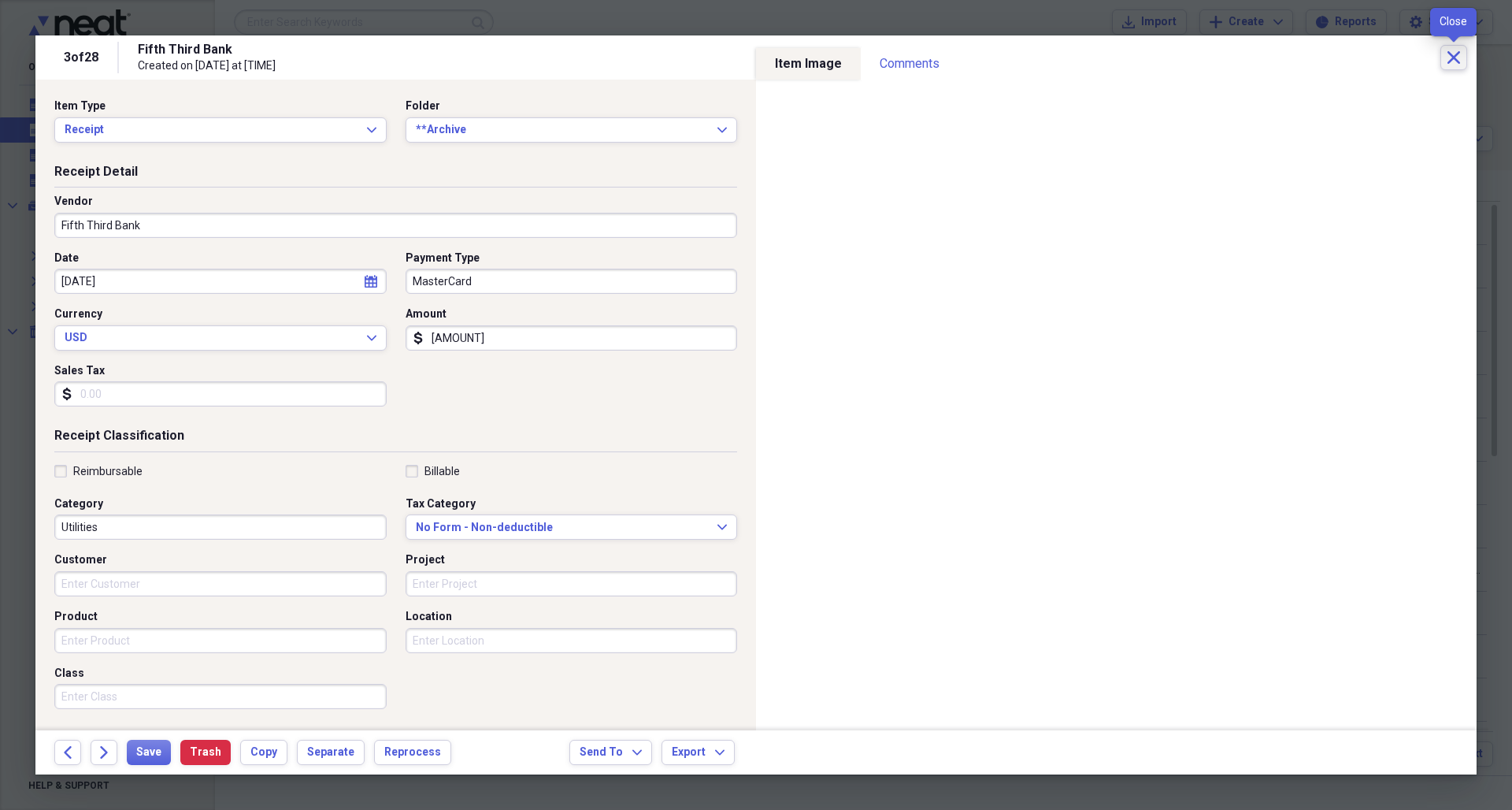 click 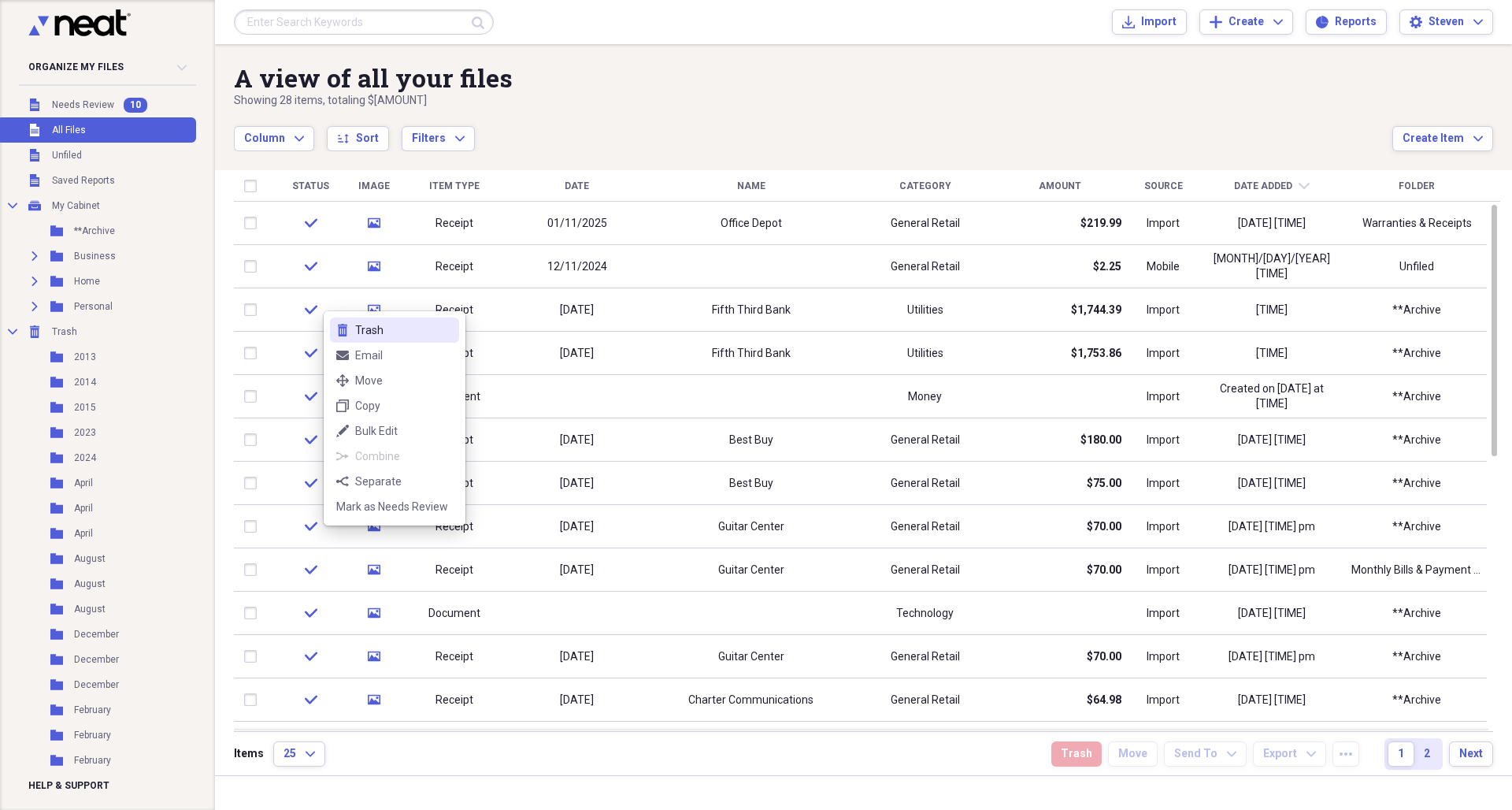 click on "Trash" at bounding box center [404, 330] 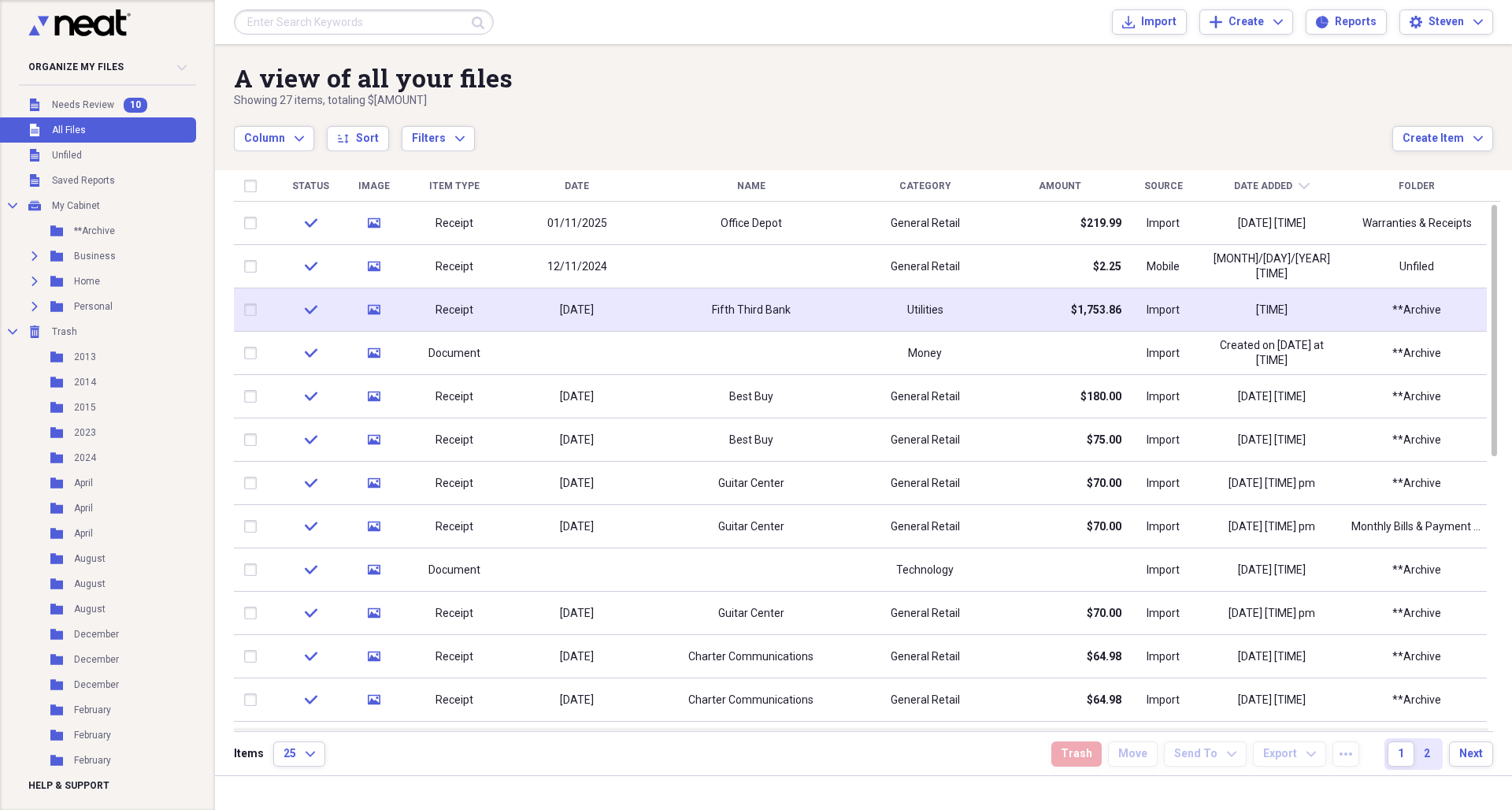 click 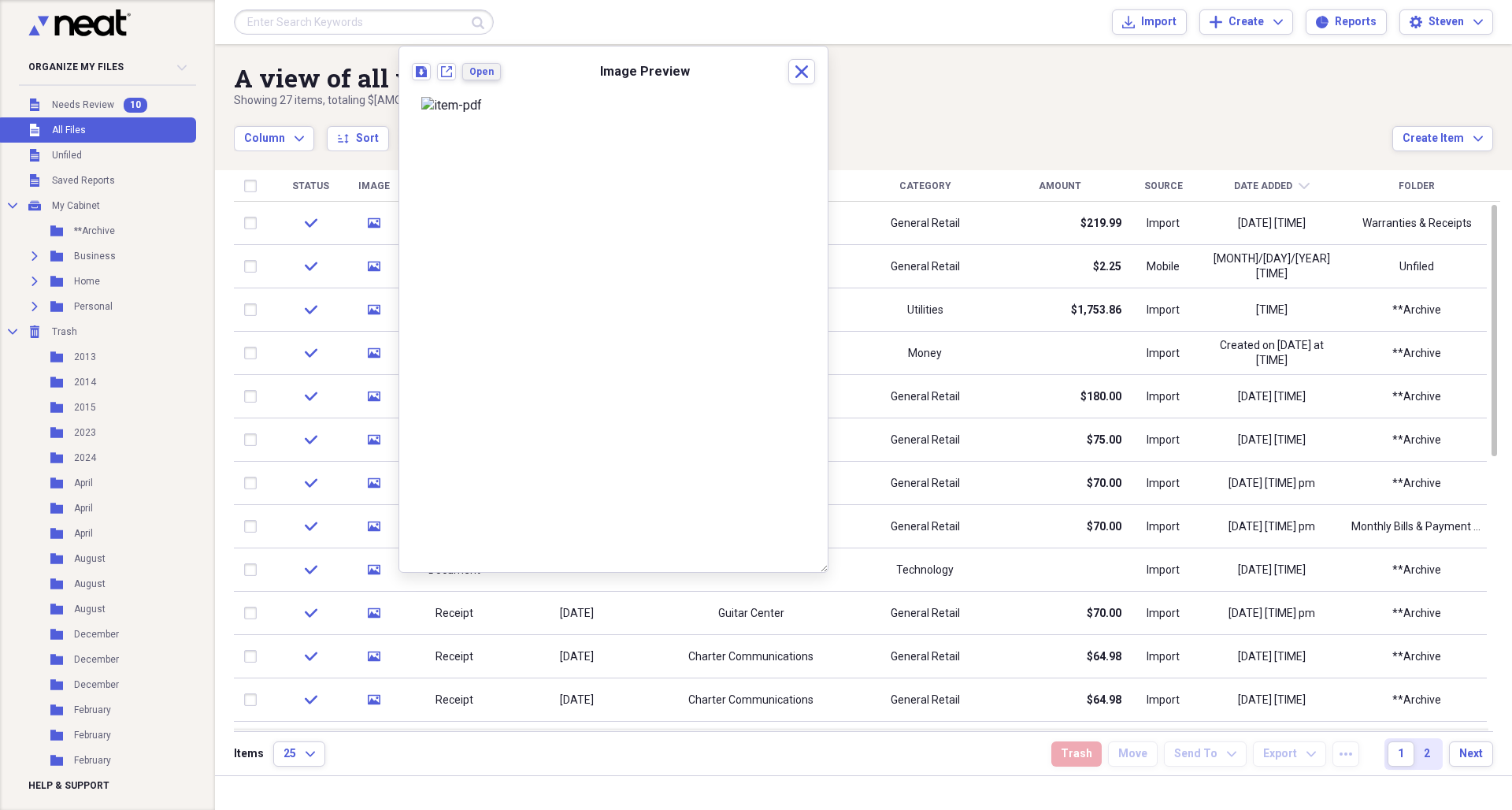 click on "Open" at bounding box center [481, 72] 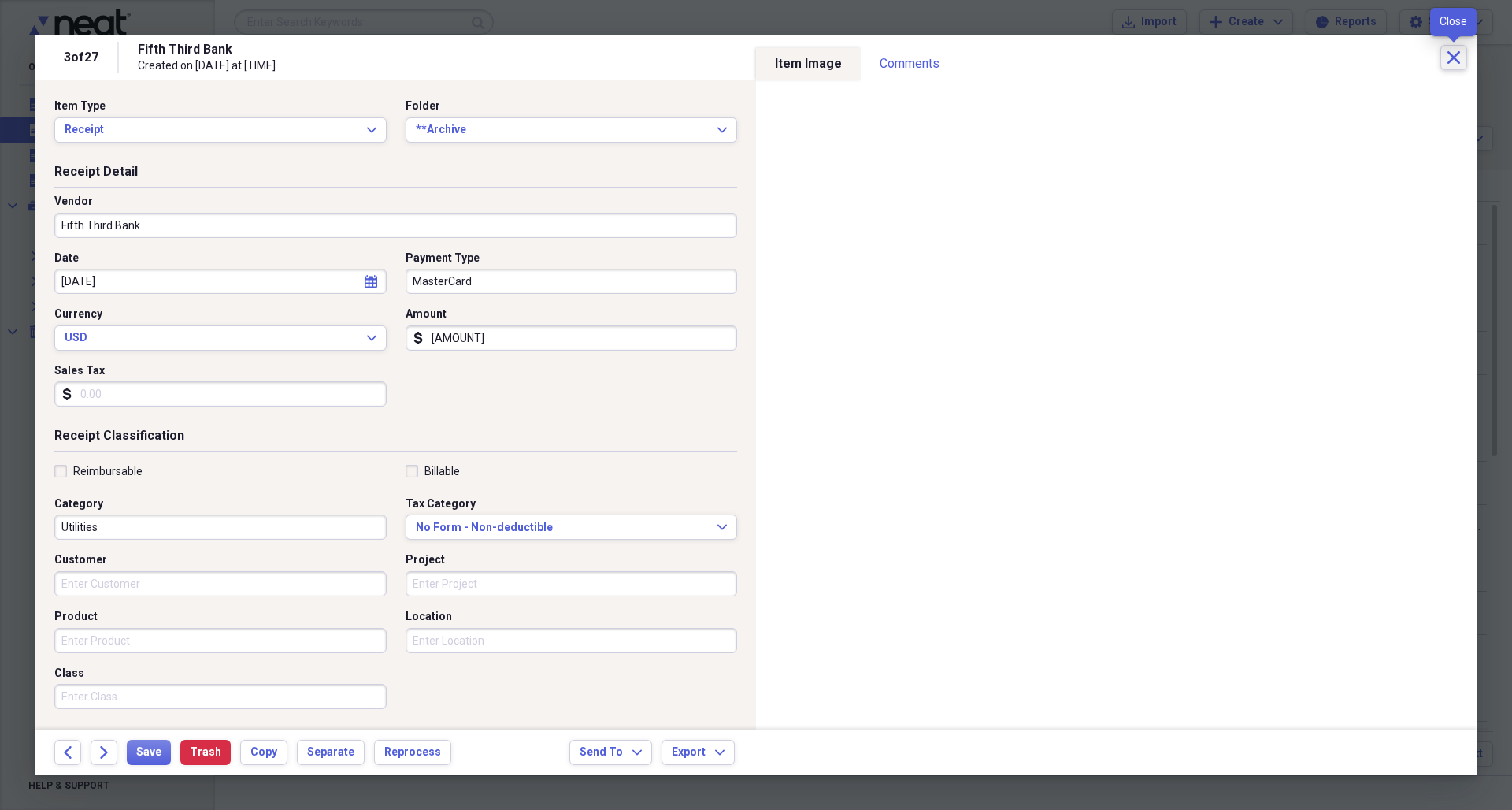 click on "Close" 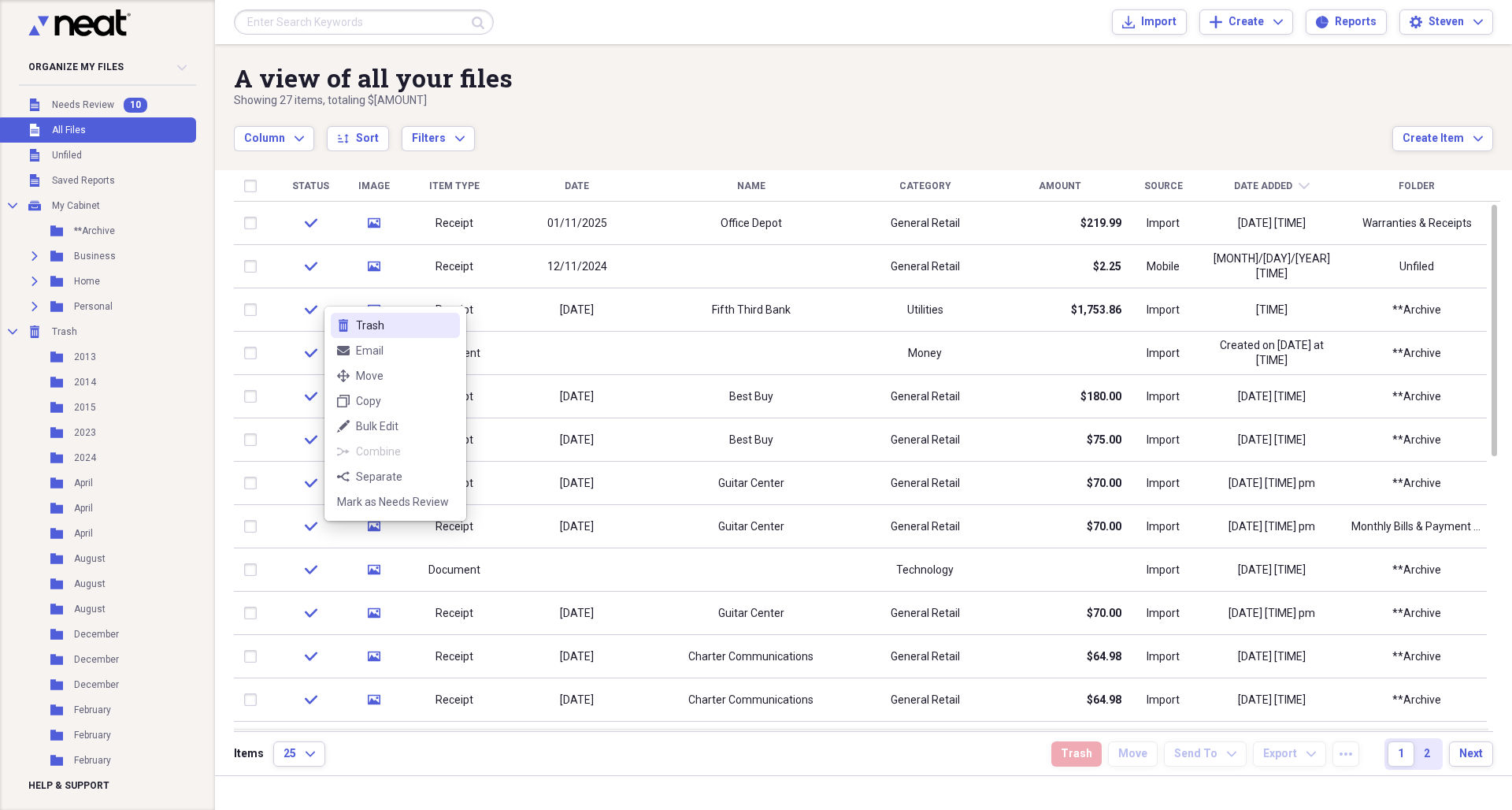 click on "Trash" at bounding box center [405, 325] 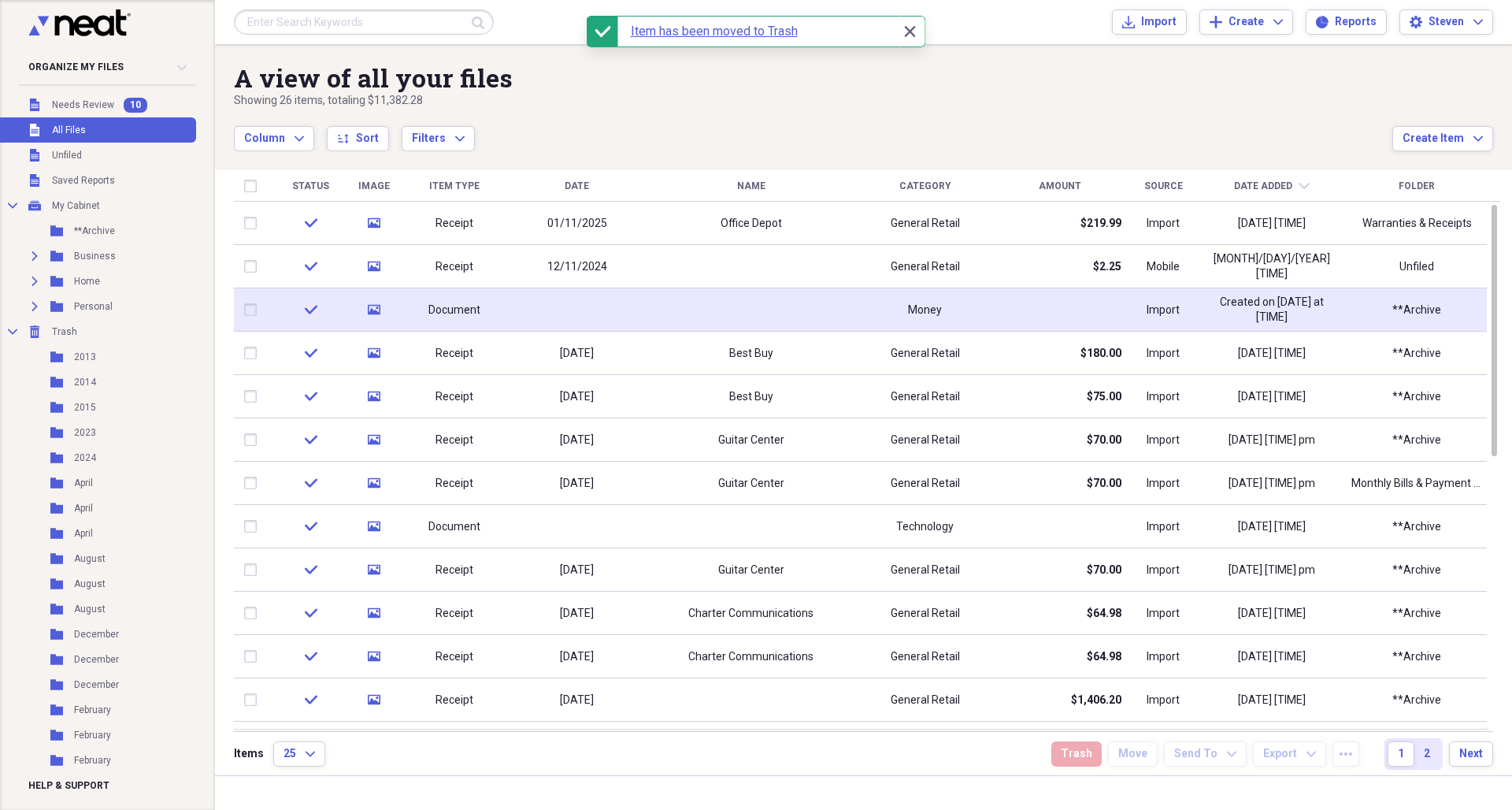 click on "media" 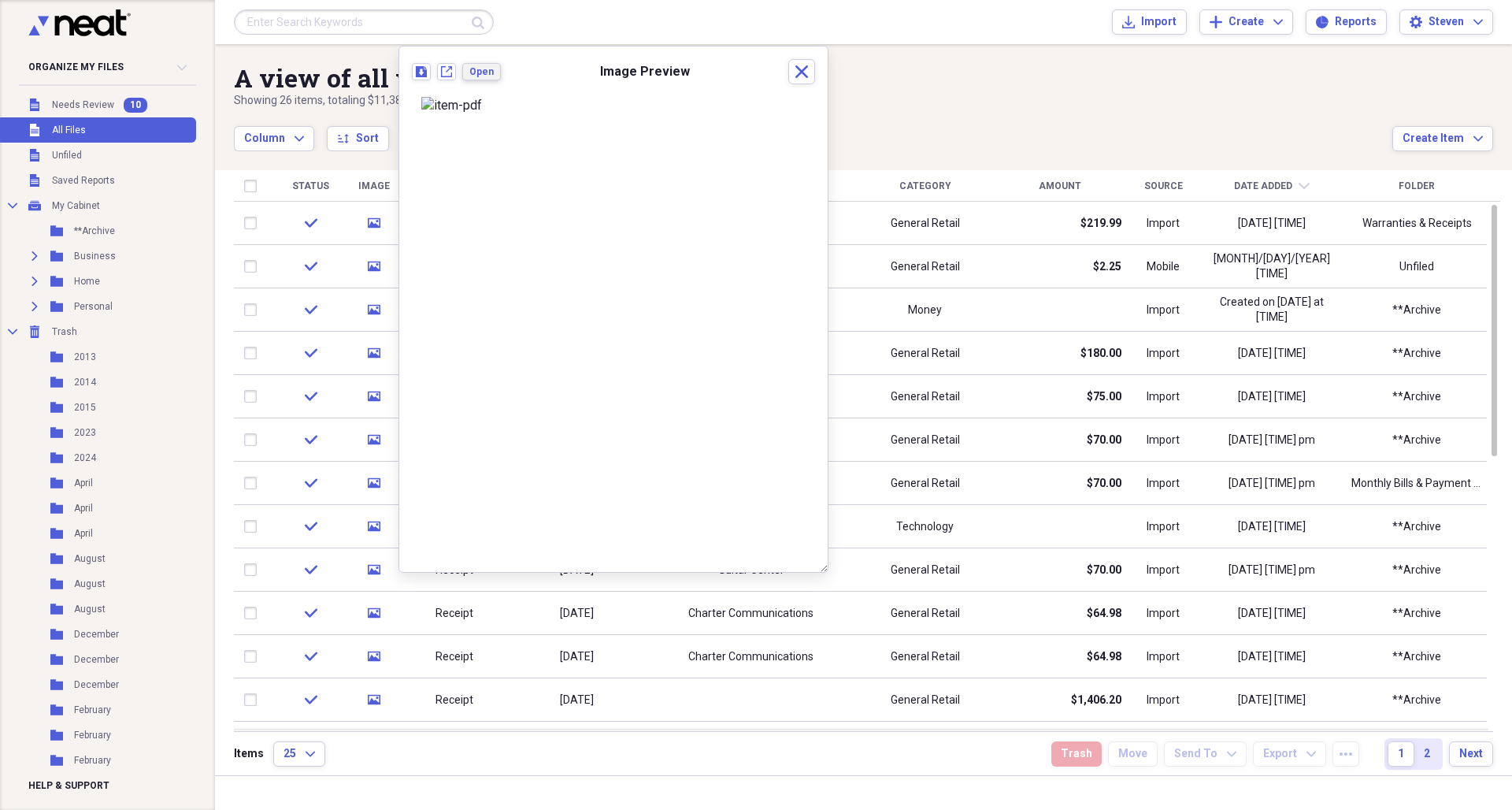 click on "Open" at bounding box center [481, 72] 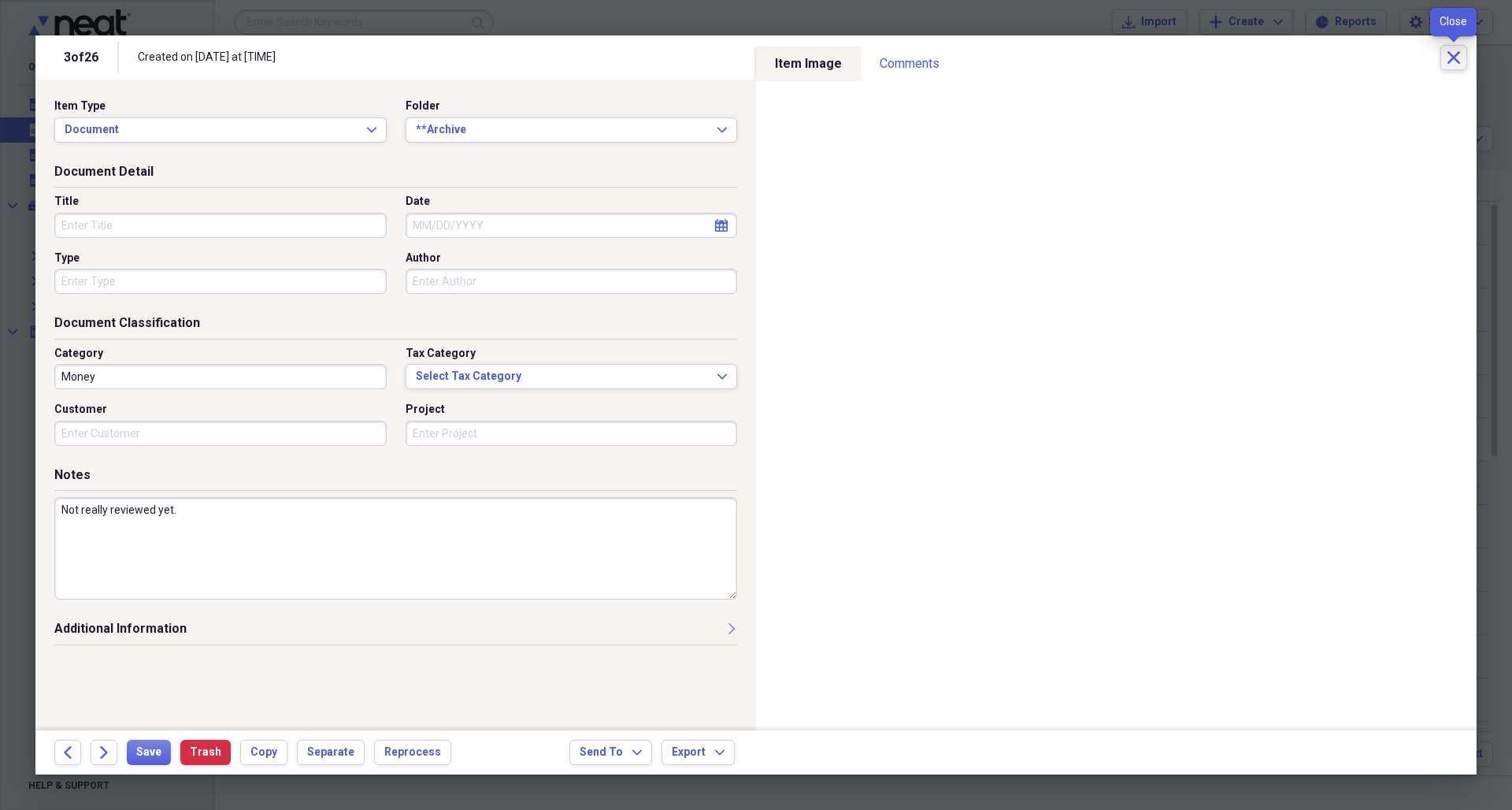 click on "Close" 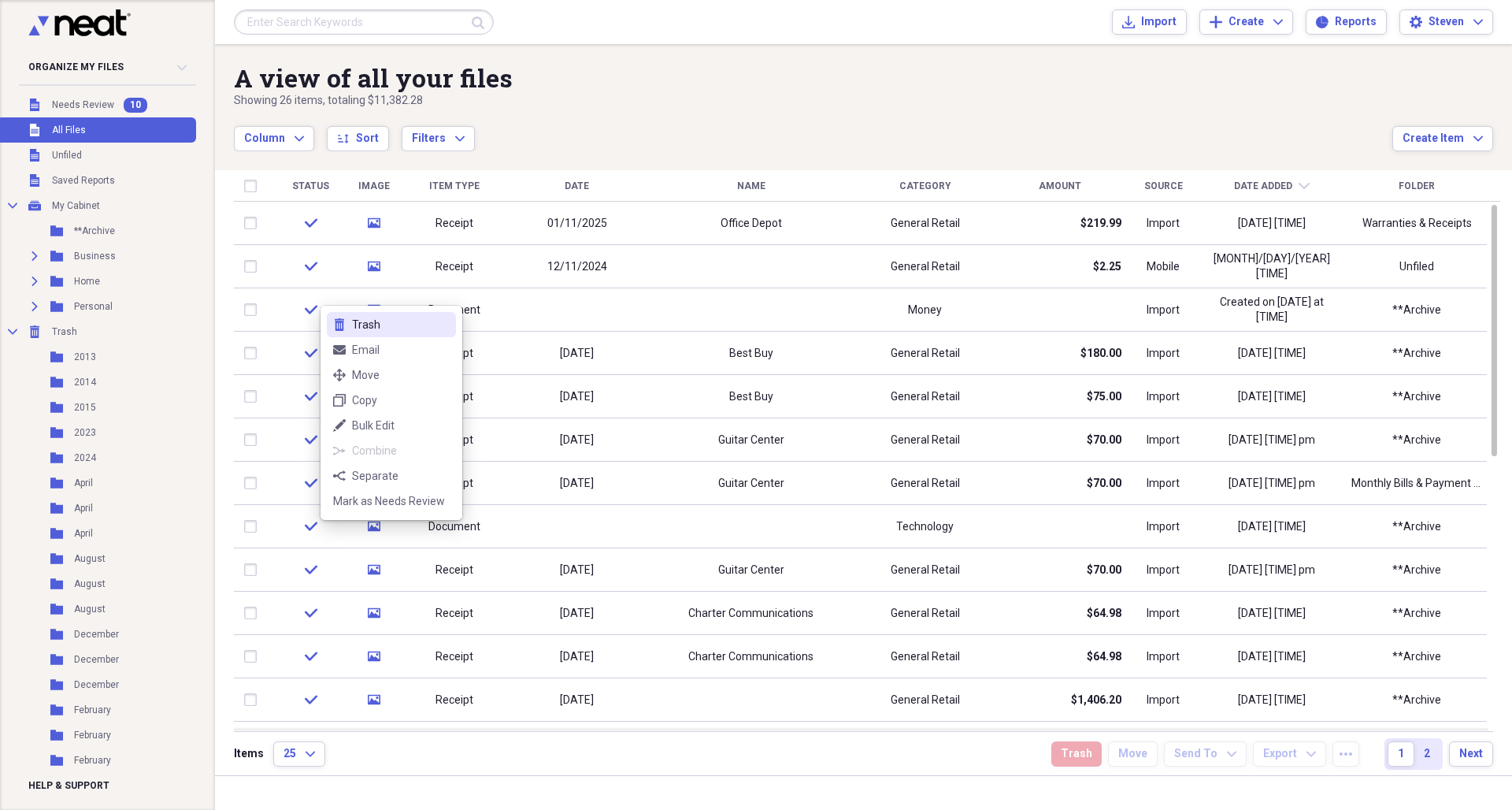 click on "Trash" at bounding box center (401, 325) 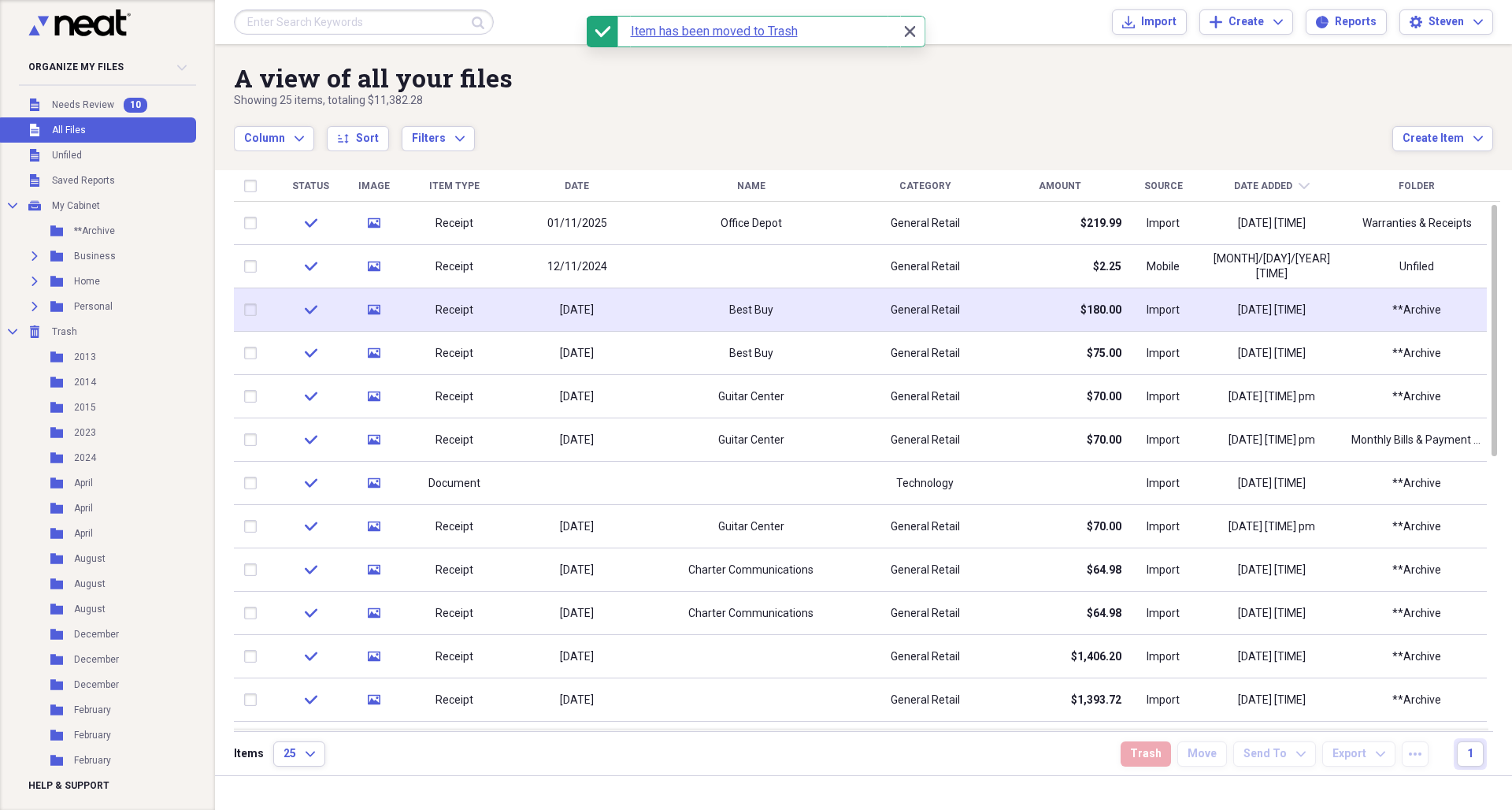 click on "media" 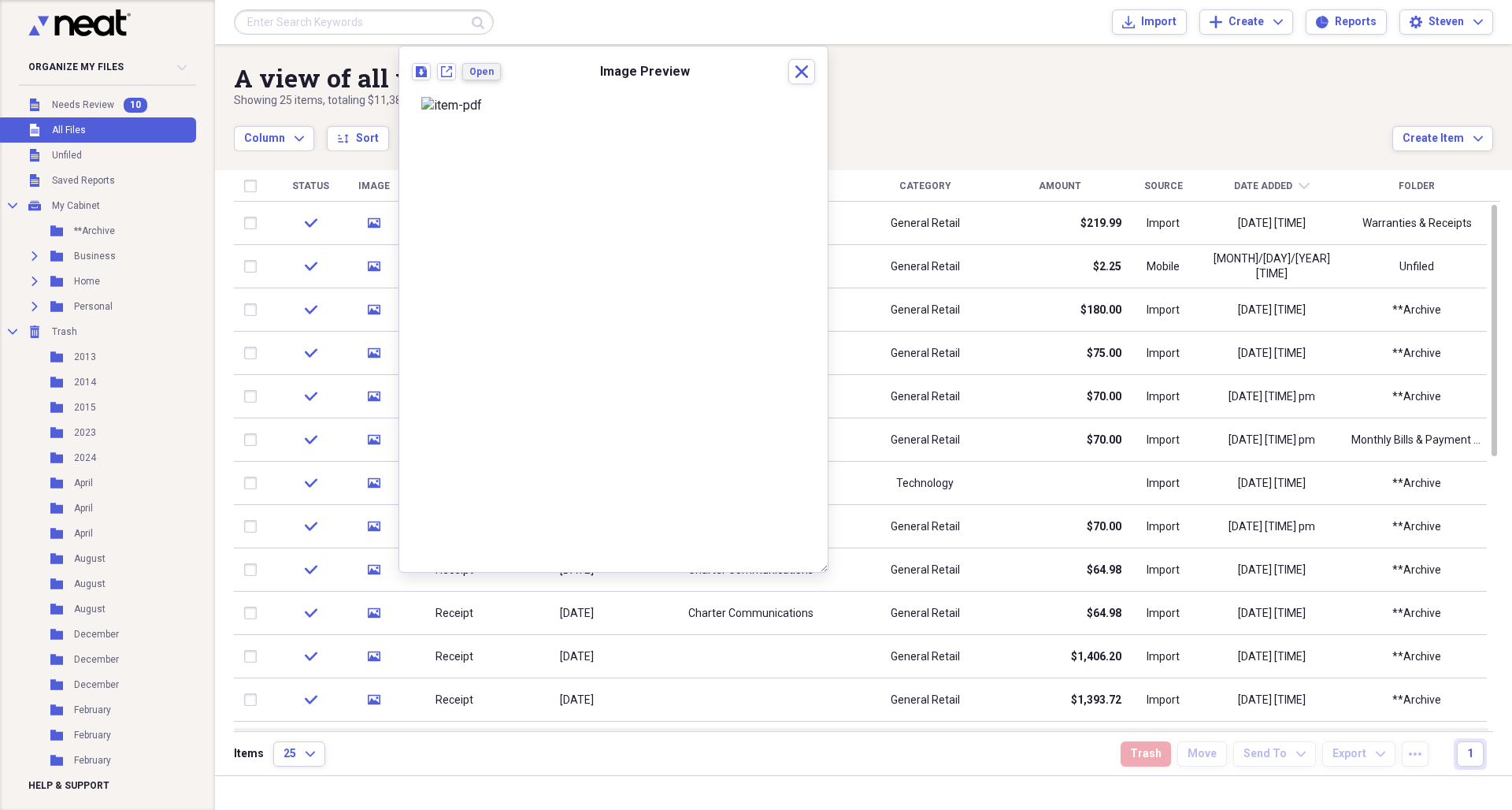 click on "Open" at bounding box center [481, 72] 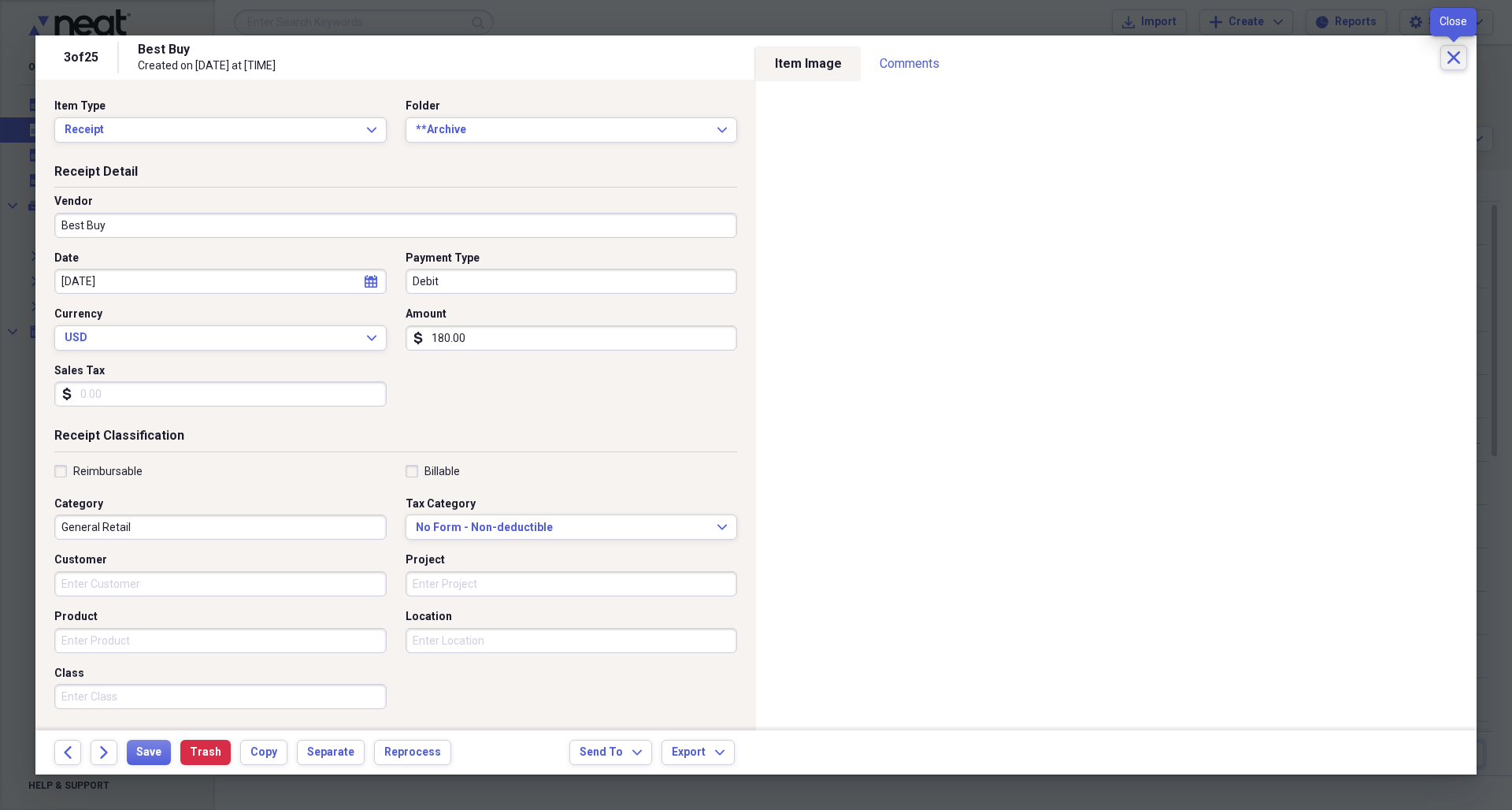 click 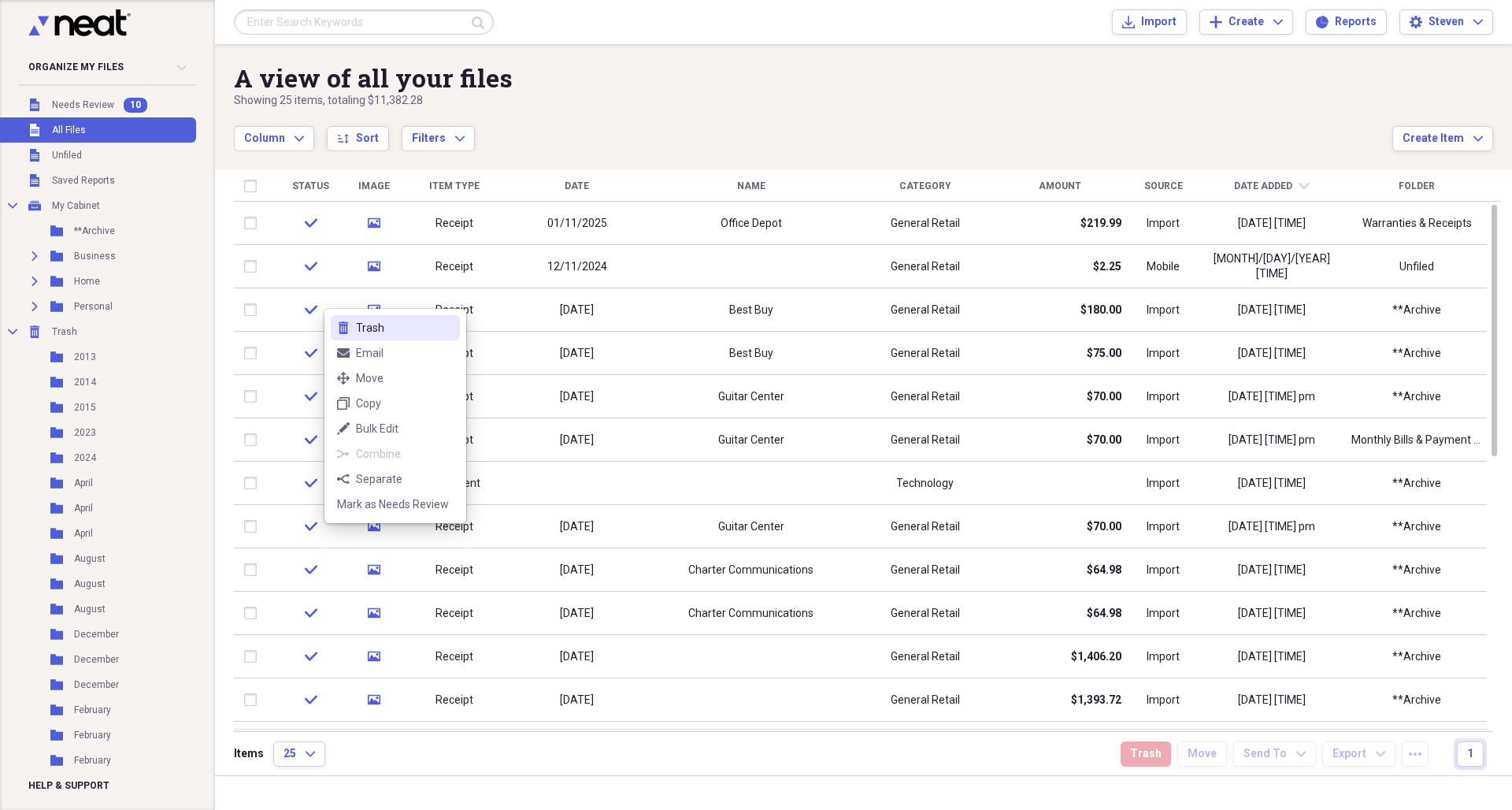 click on "Trash" at bounding box center (405, 328) 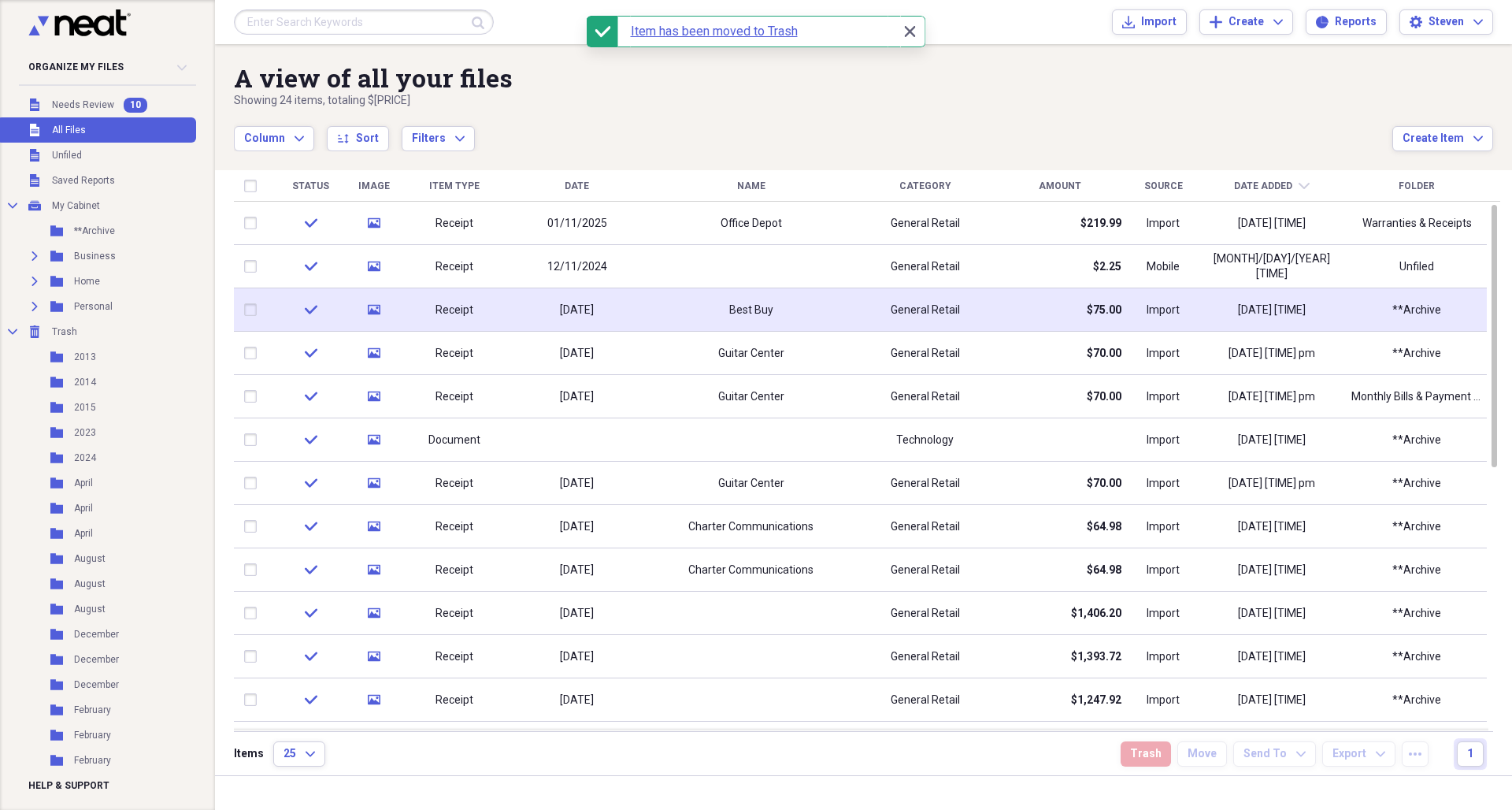 click 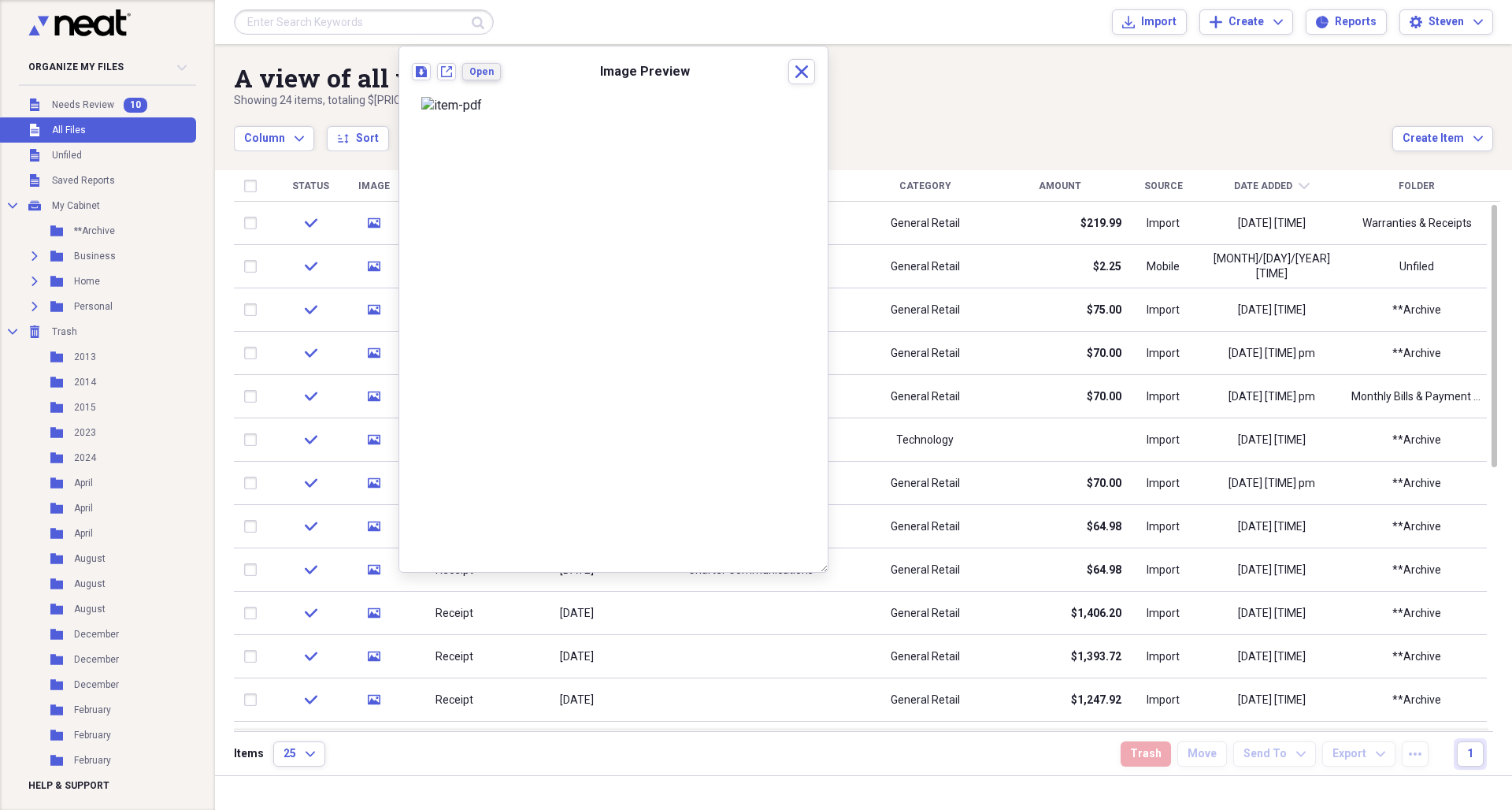 click on "Open" at bounding box center (481, 72) 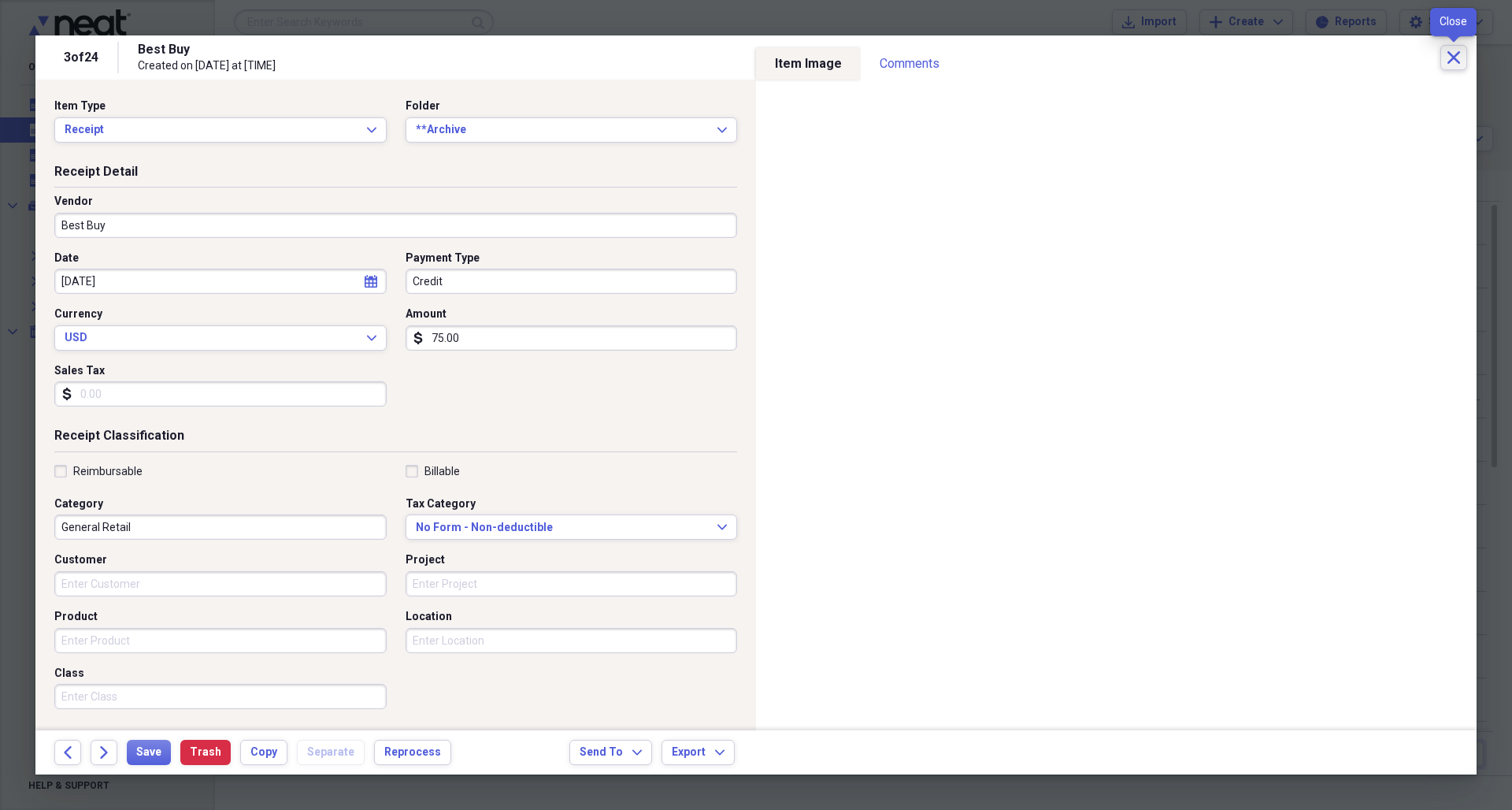 click on "Close" 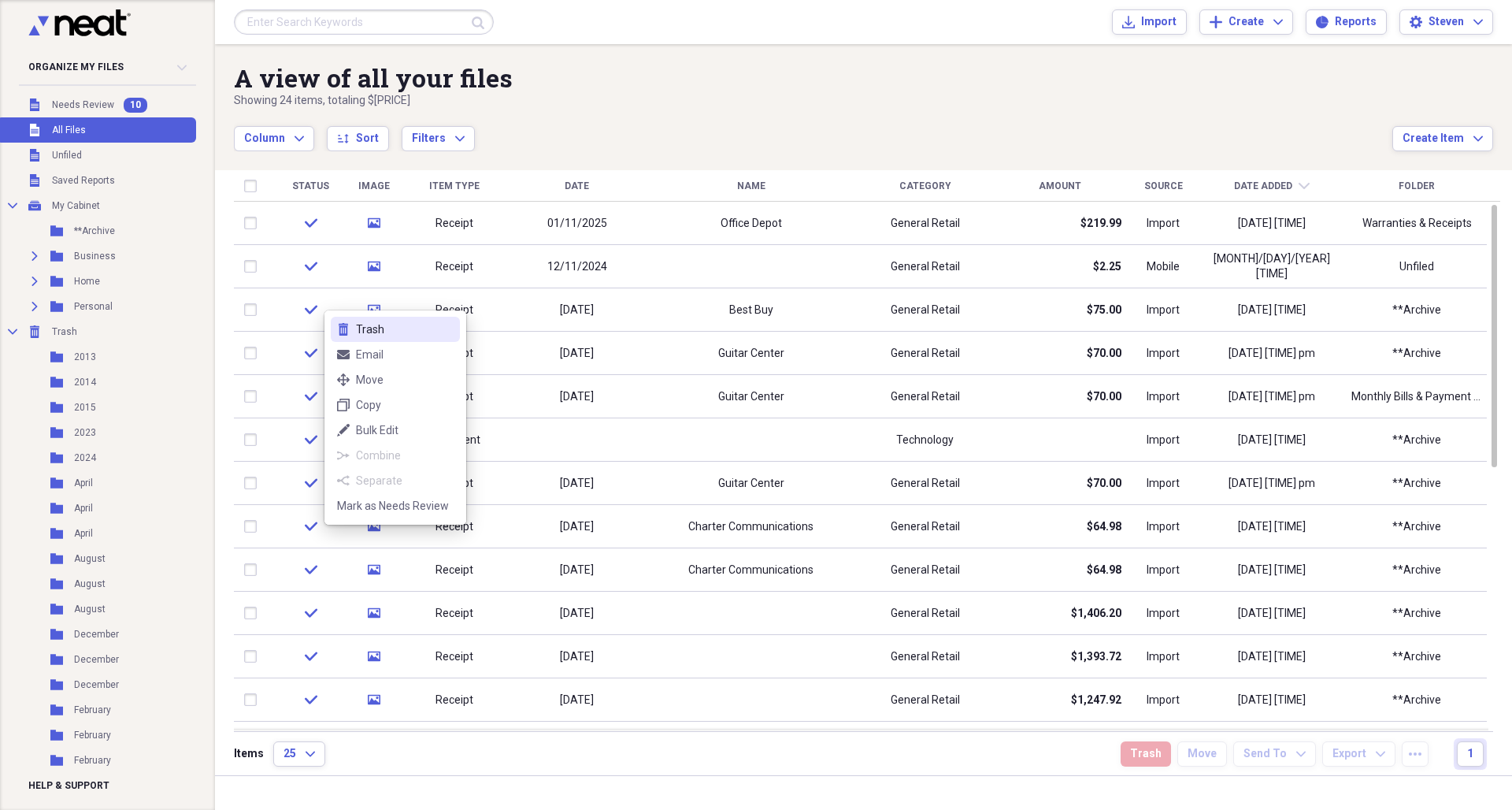 click on "Trash" at bounding box center (405, 329) 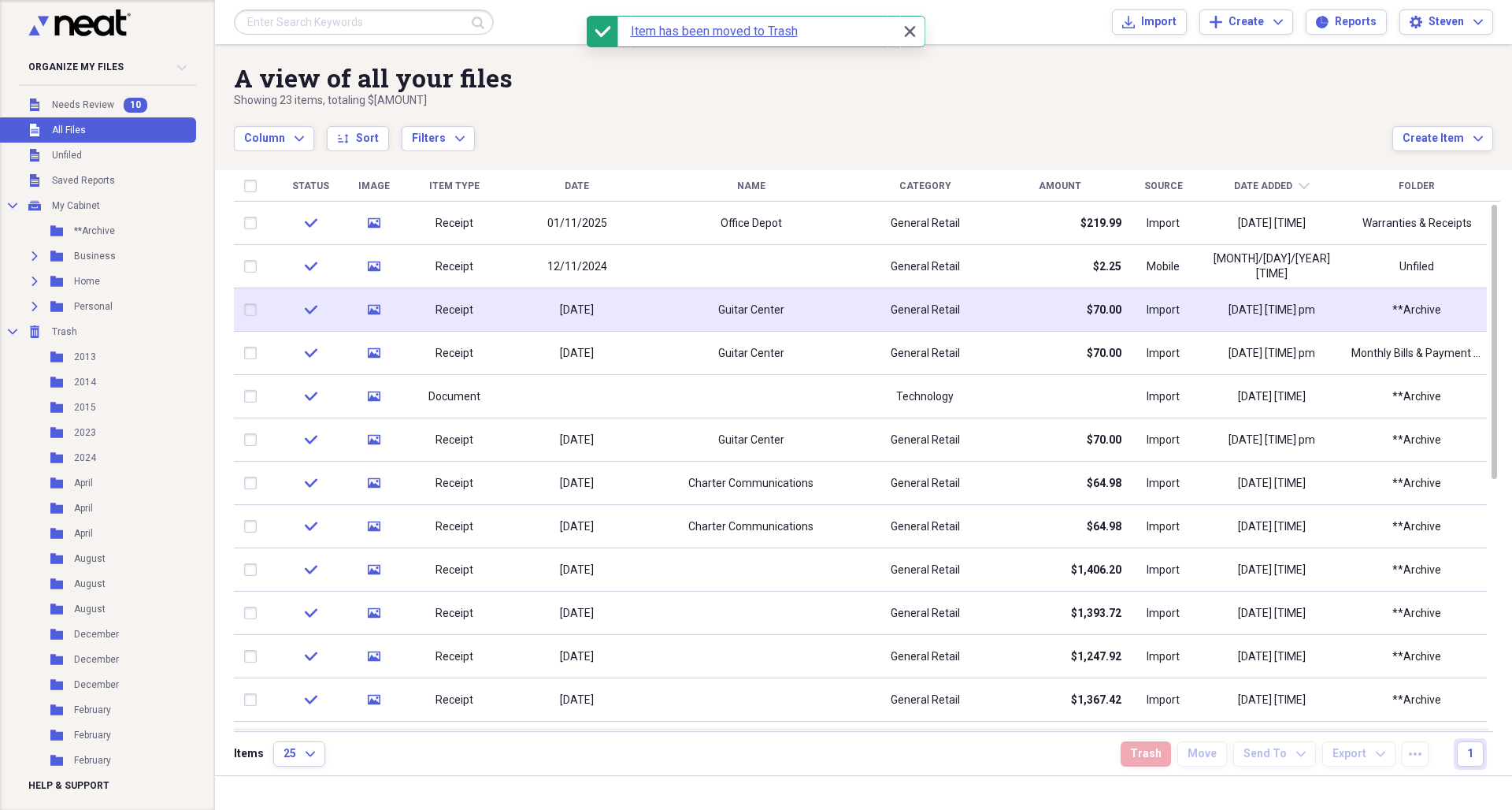 click on "media" 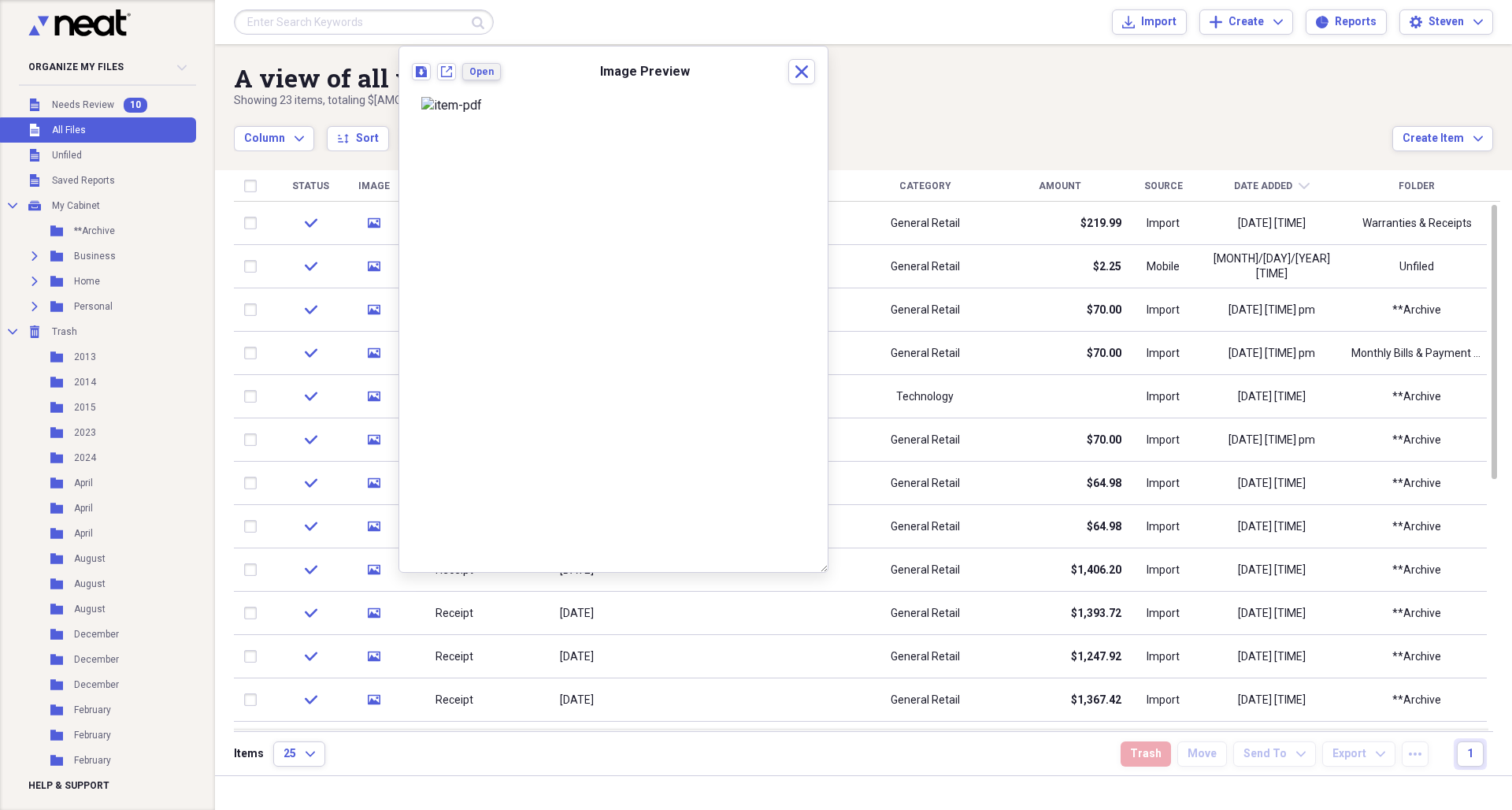 click on "Open" at bounding box center (481, 72) 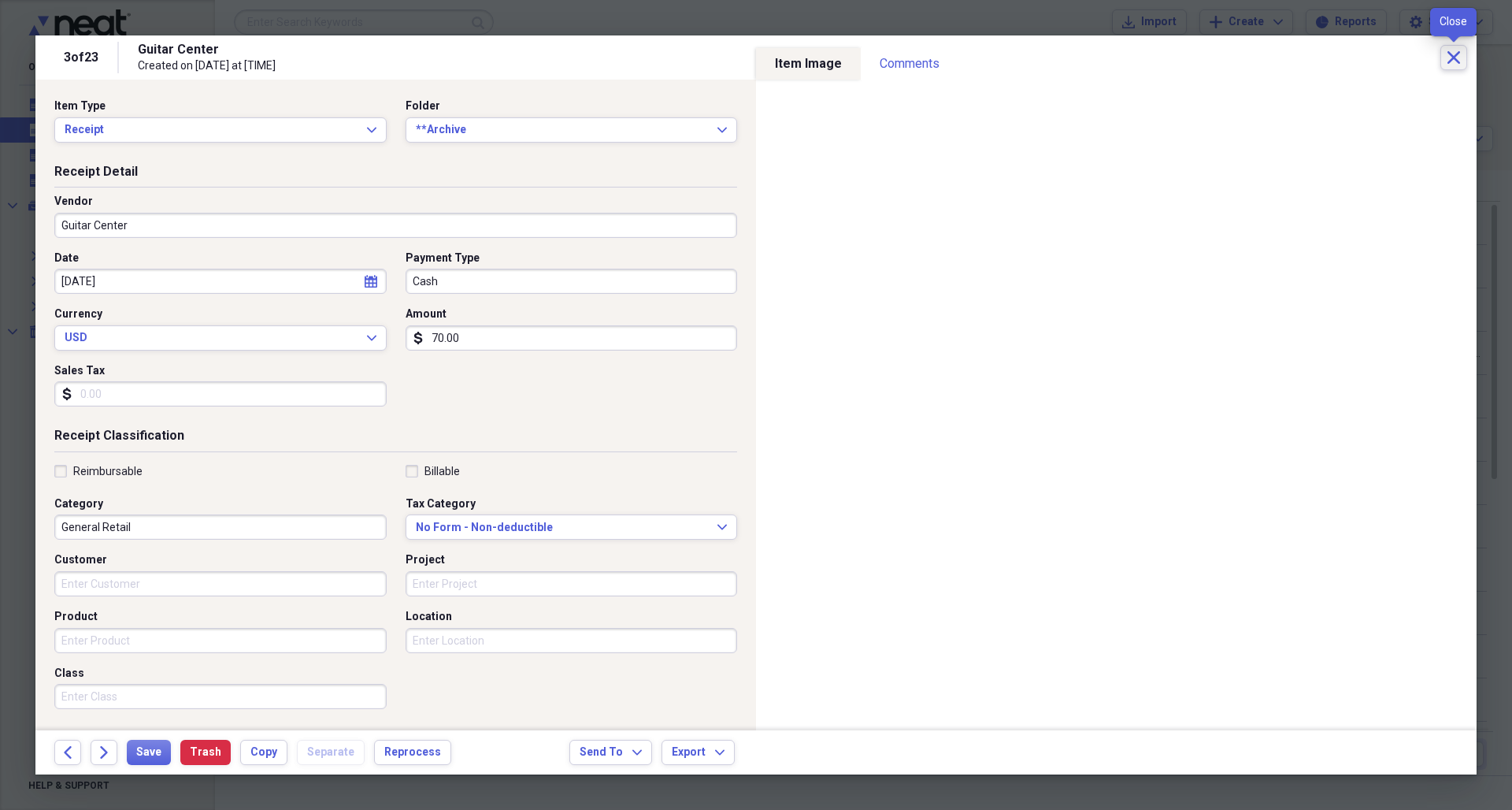 click on "Close" 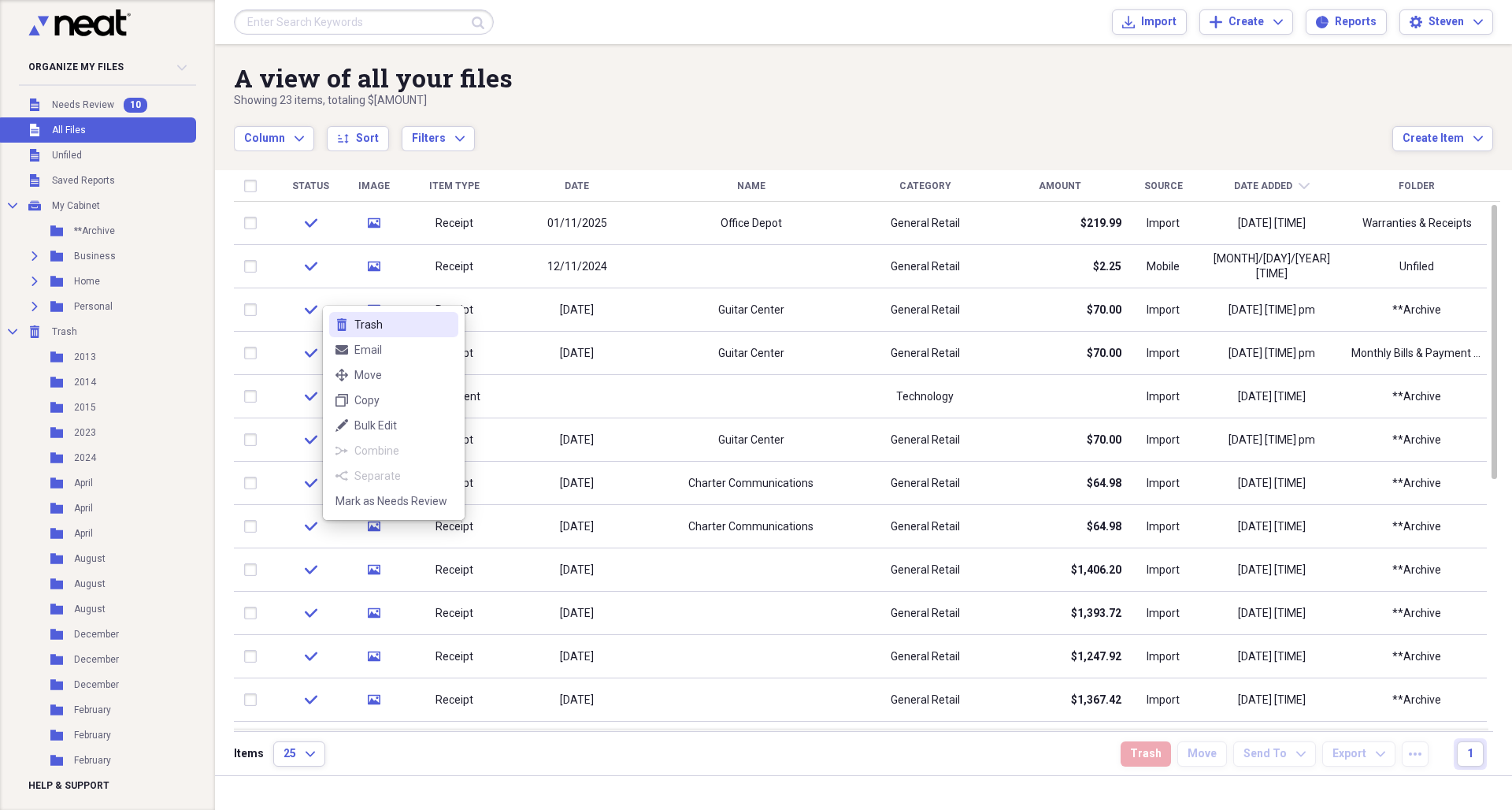 click on "Trash" at bounding box center (403, 325) 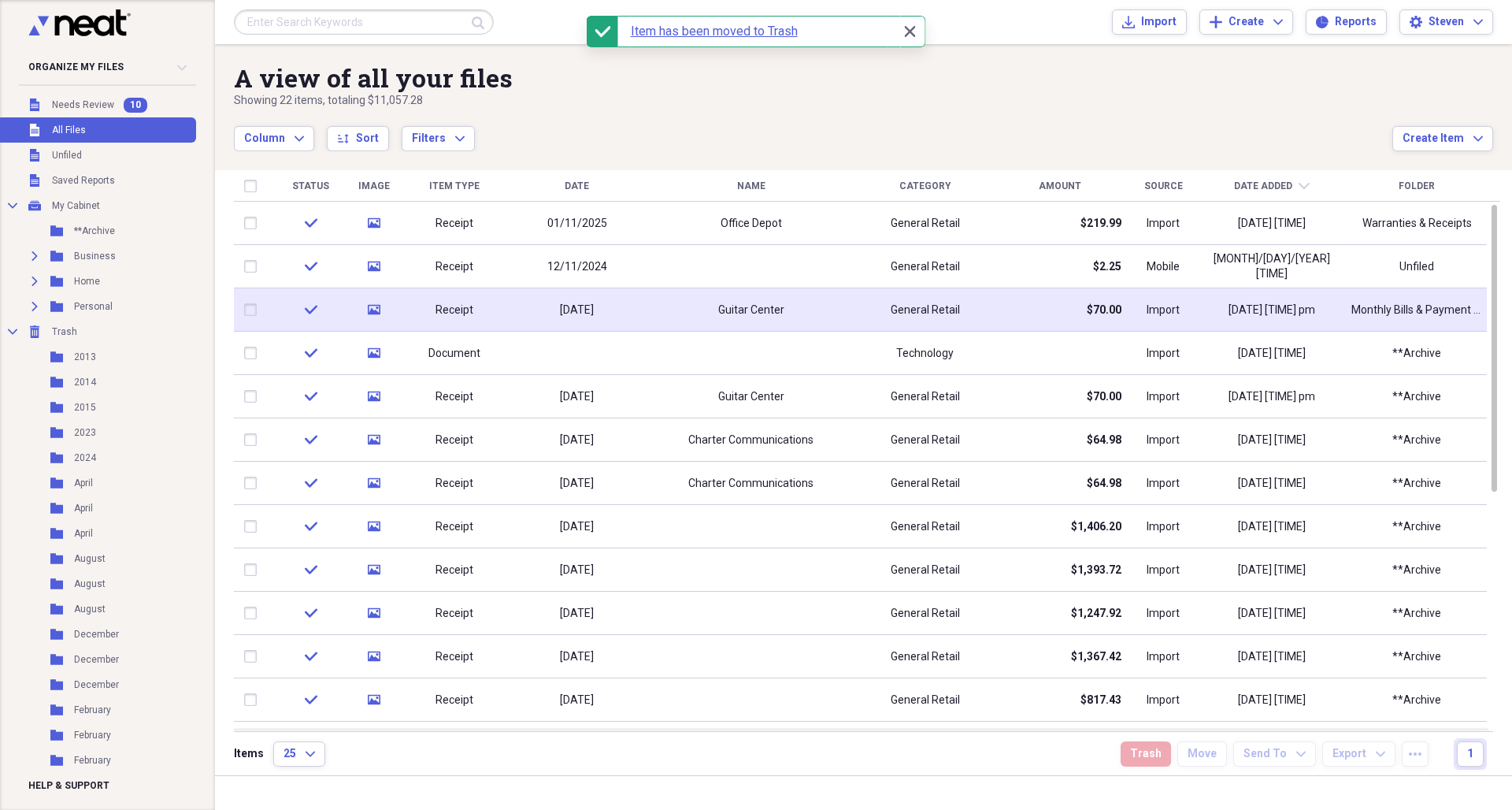 click on "media" 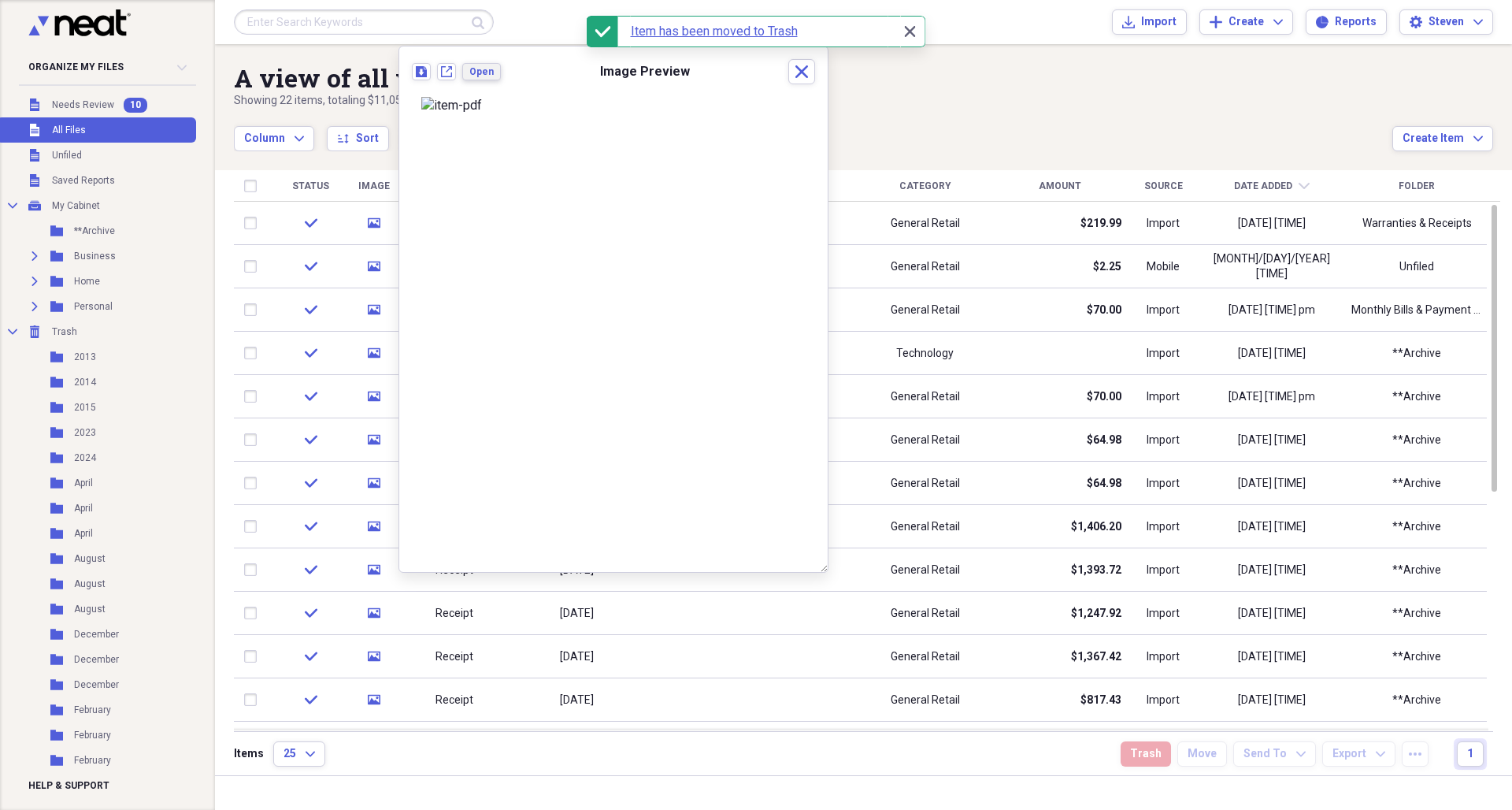 click on "Open" at bounding box center (481, 72) 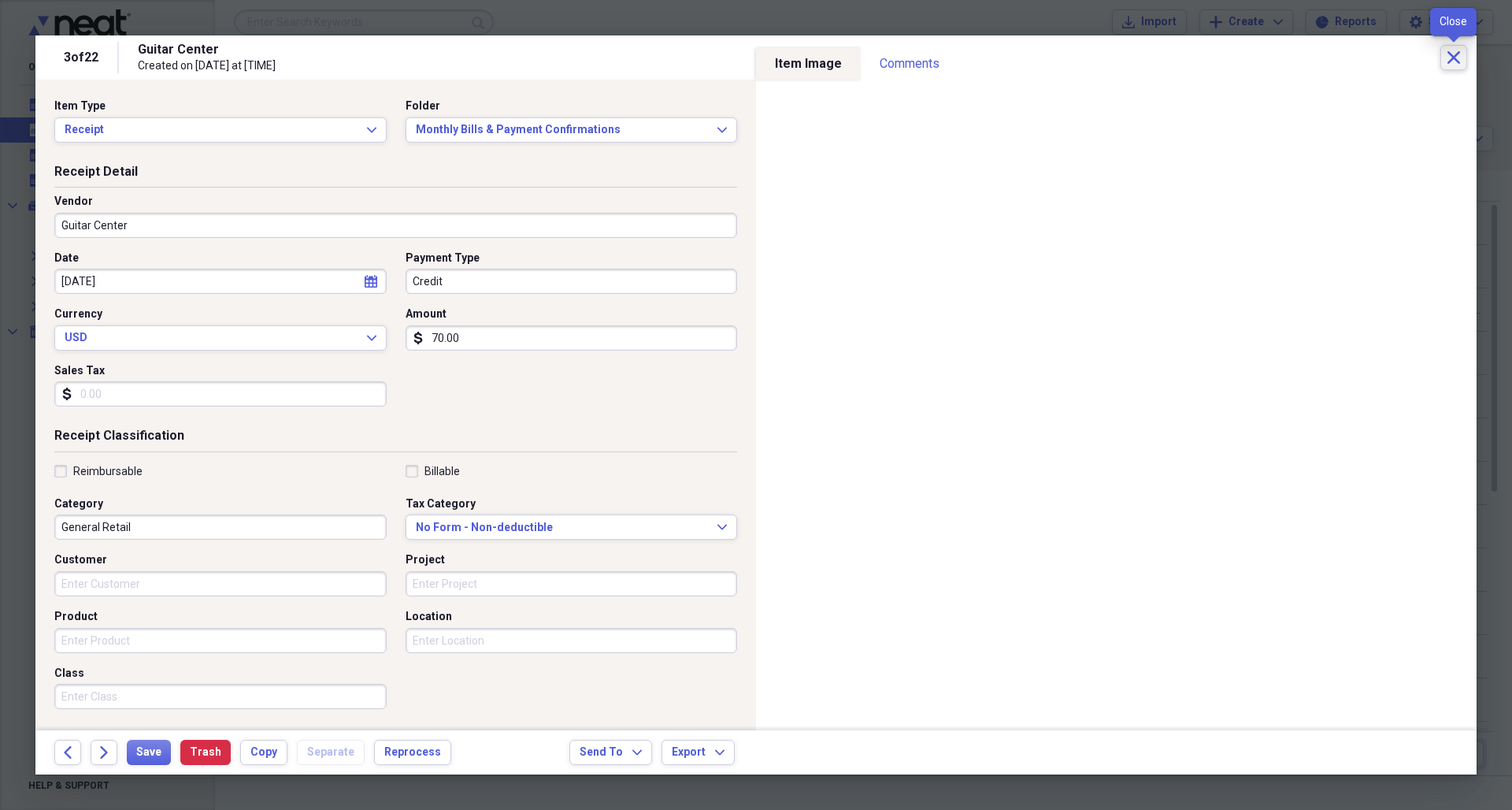 click 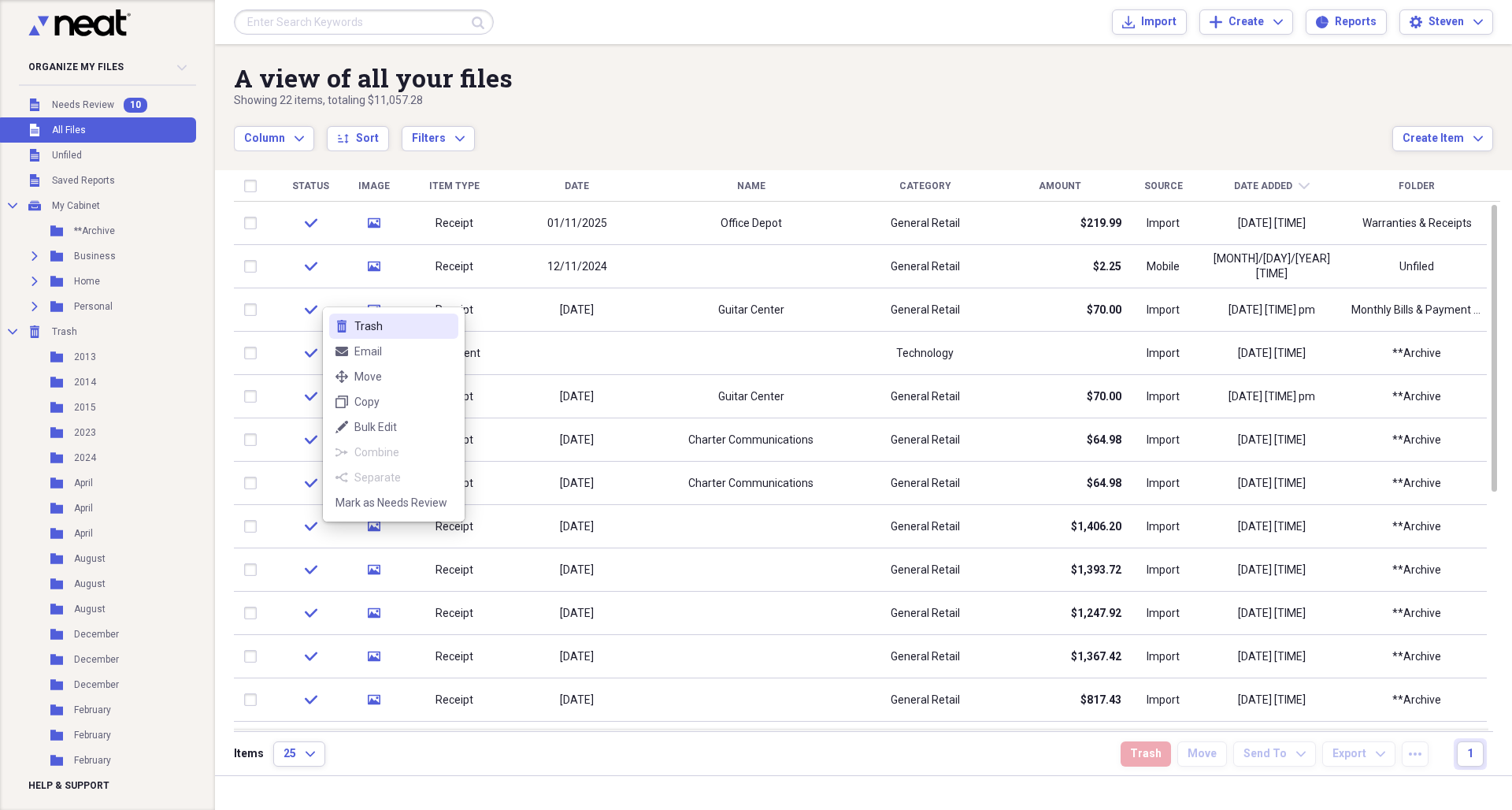 click on "Trash" at bounding box center [403, 326] 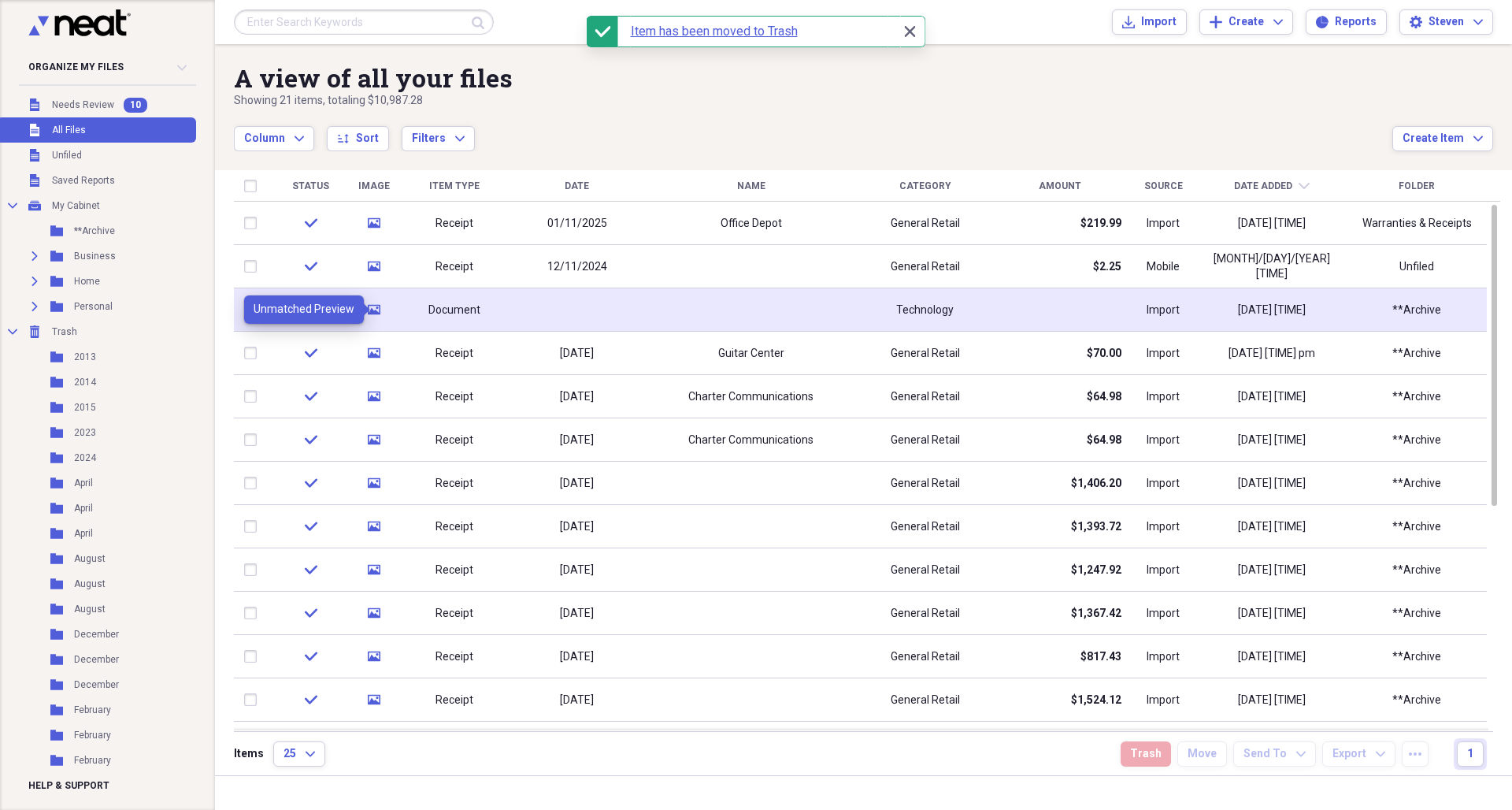 click 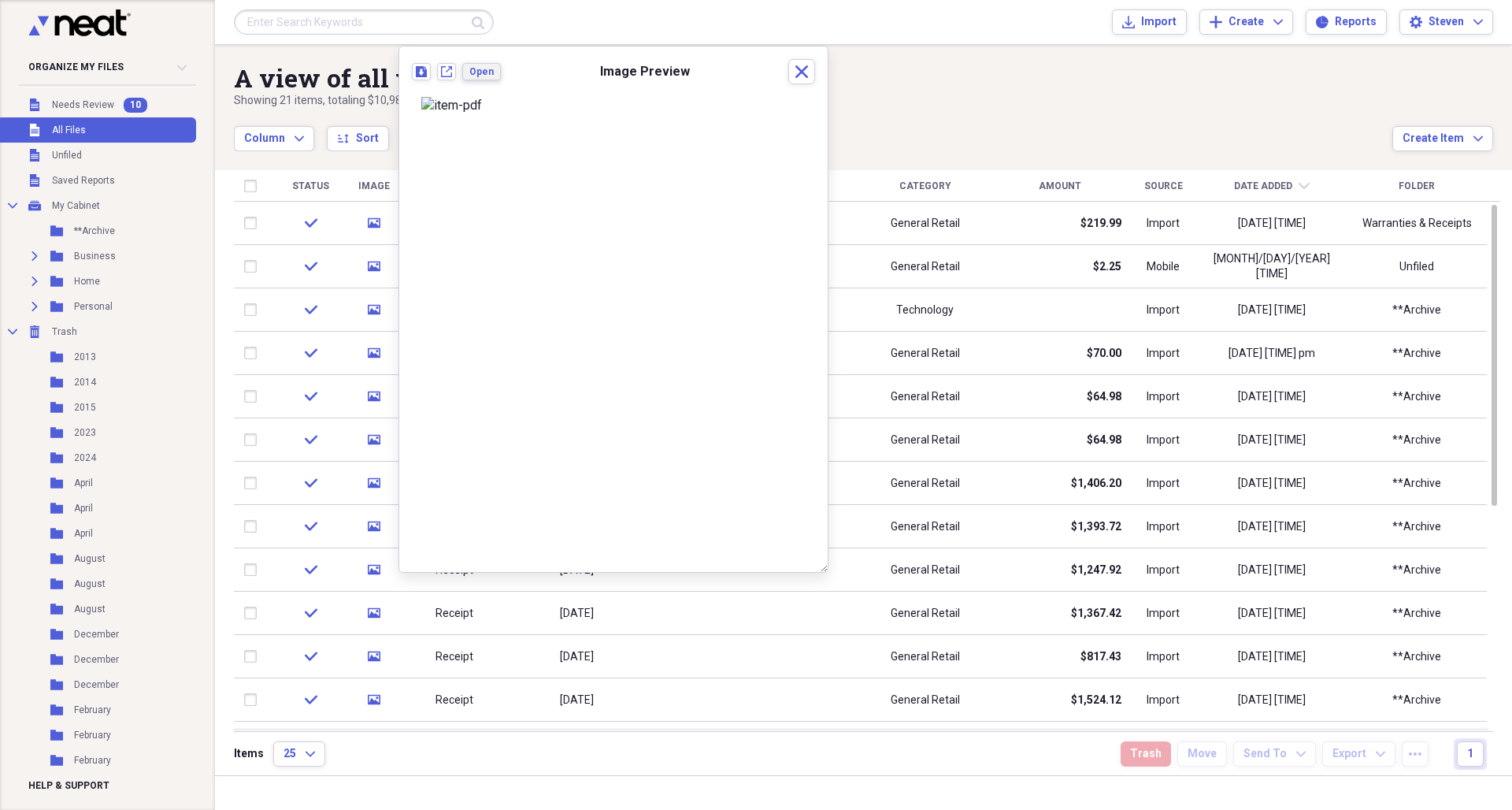 click on "Open" at bounding box center [481, 72] 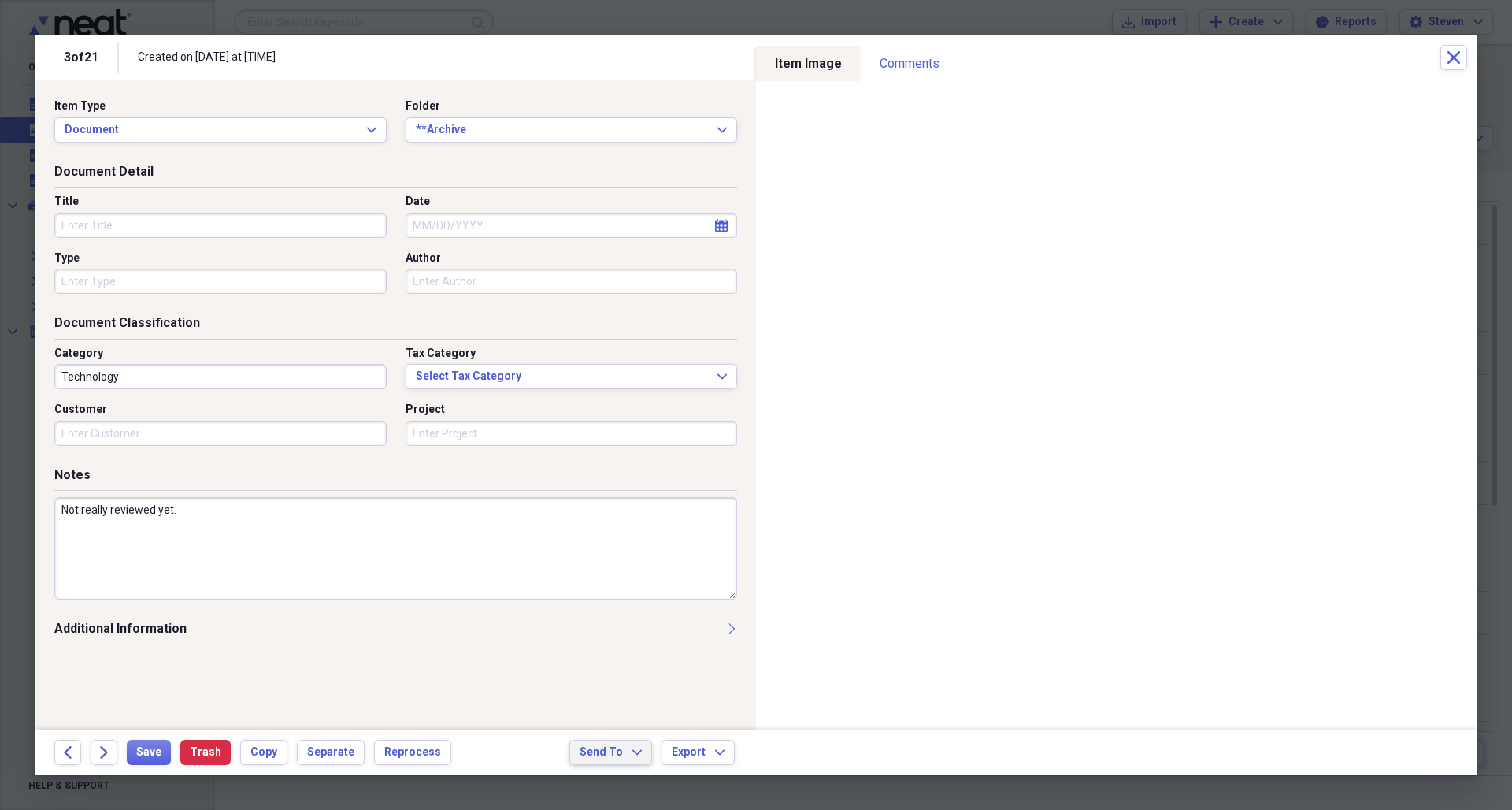 click on "Send To" at bounding box center [601, 752] 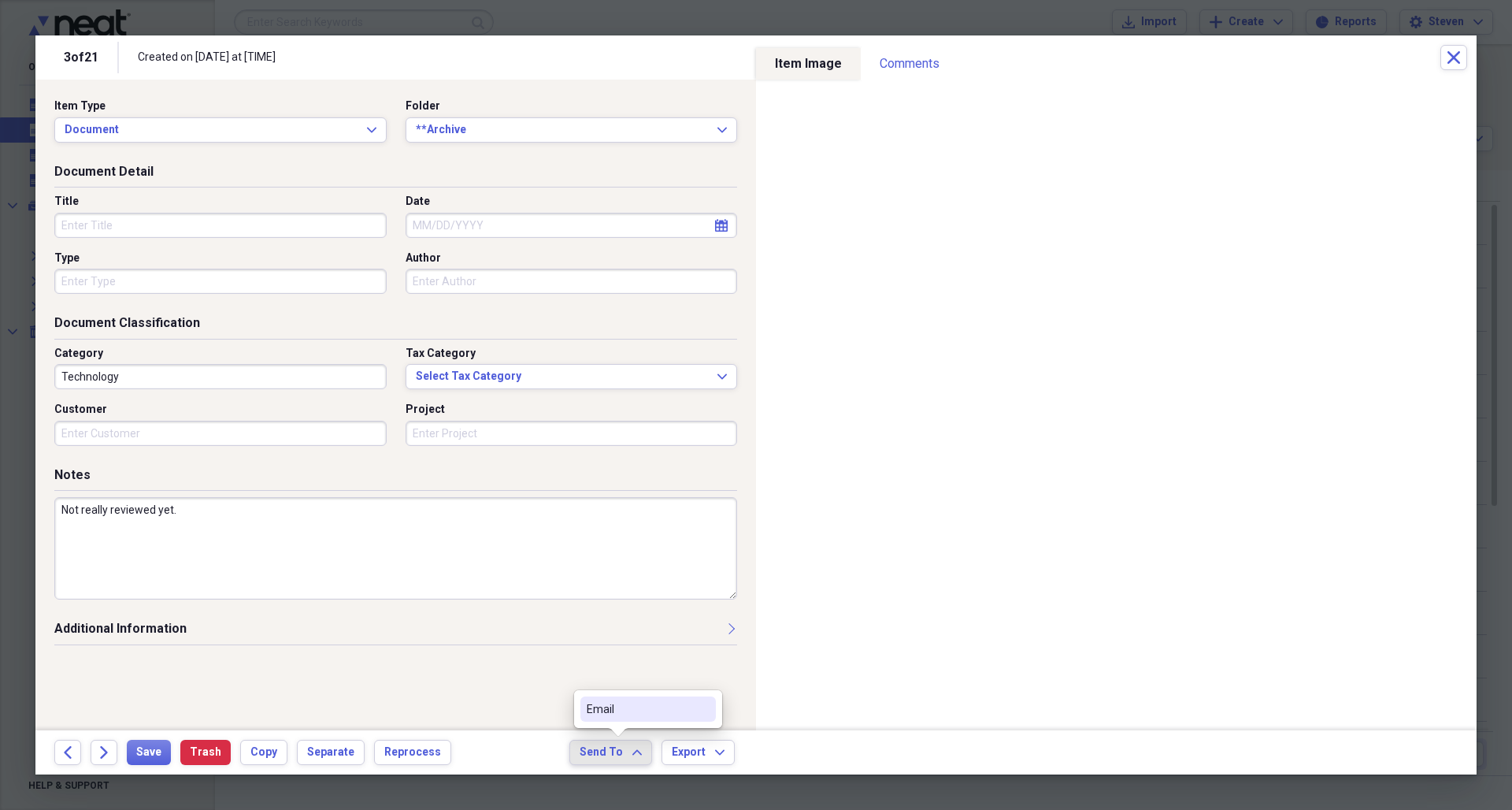 click on "Email" at bounding box center [639, 709] 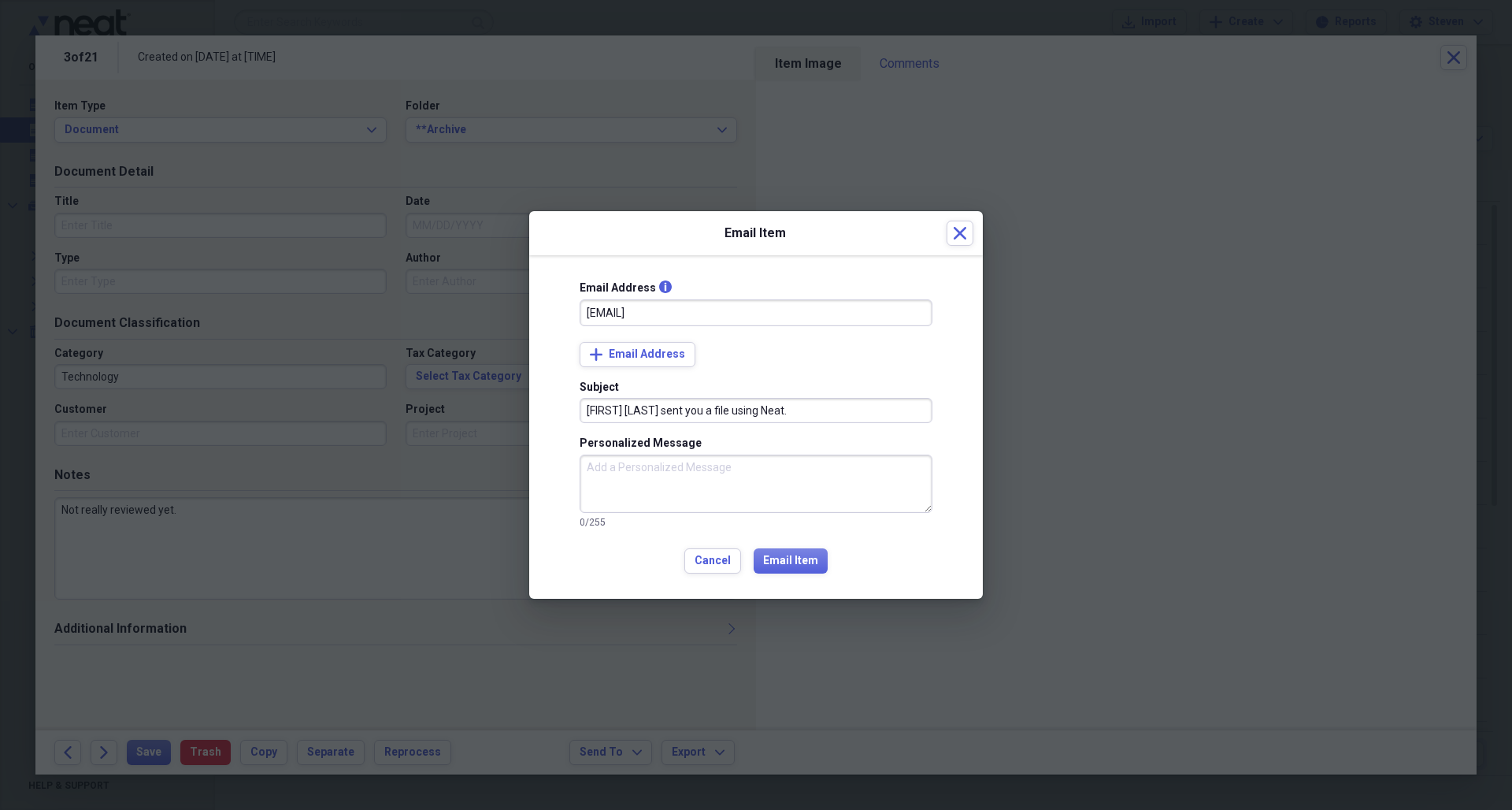 type on "[EMAIL]" 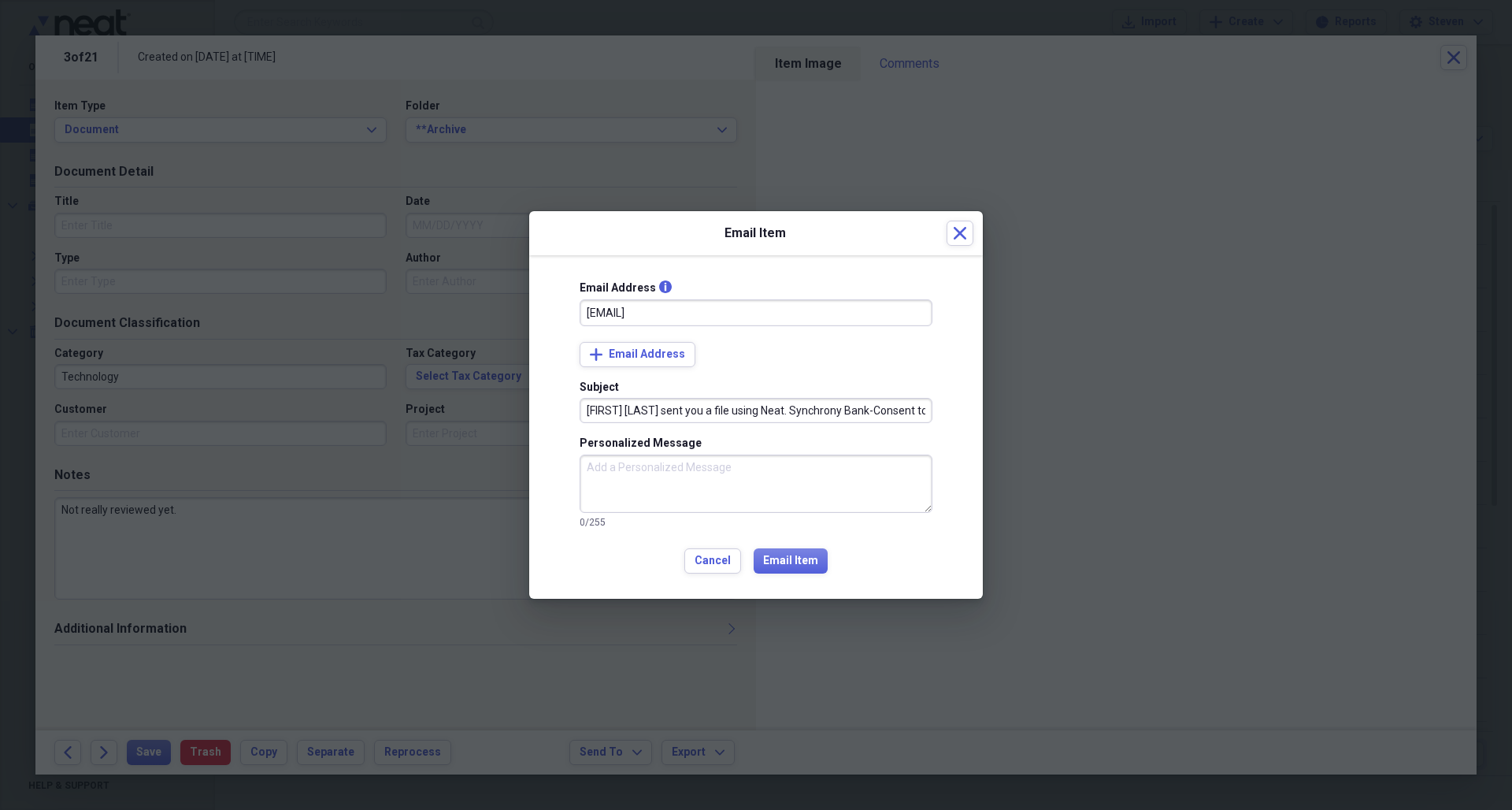 type on "[FIRST] [LAST] sent you a file using Neat. Synchrony Bank-Consent to Electronic Communications" 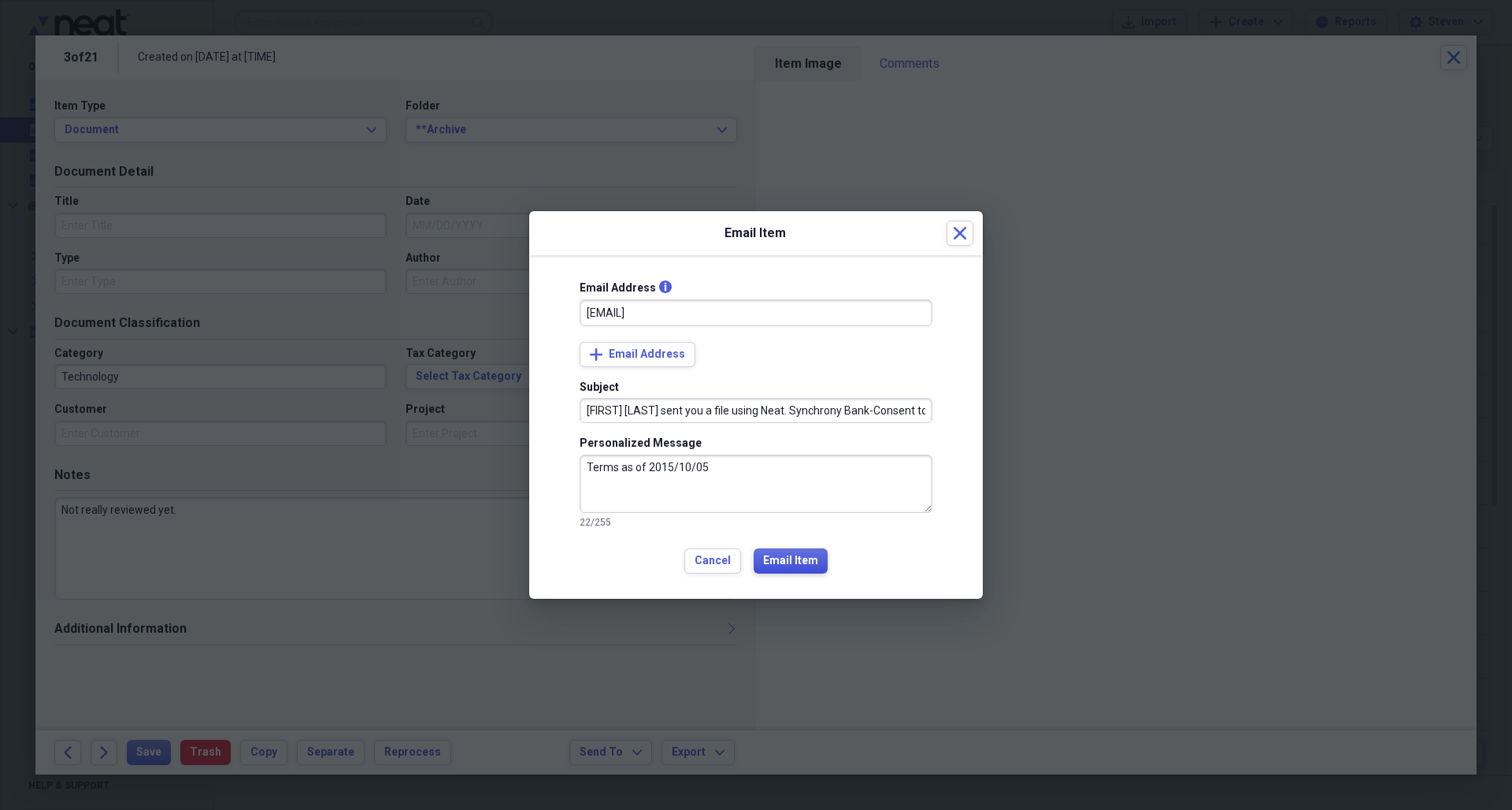 type on "Terms as of 2015/10/05" 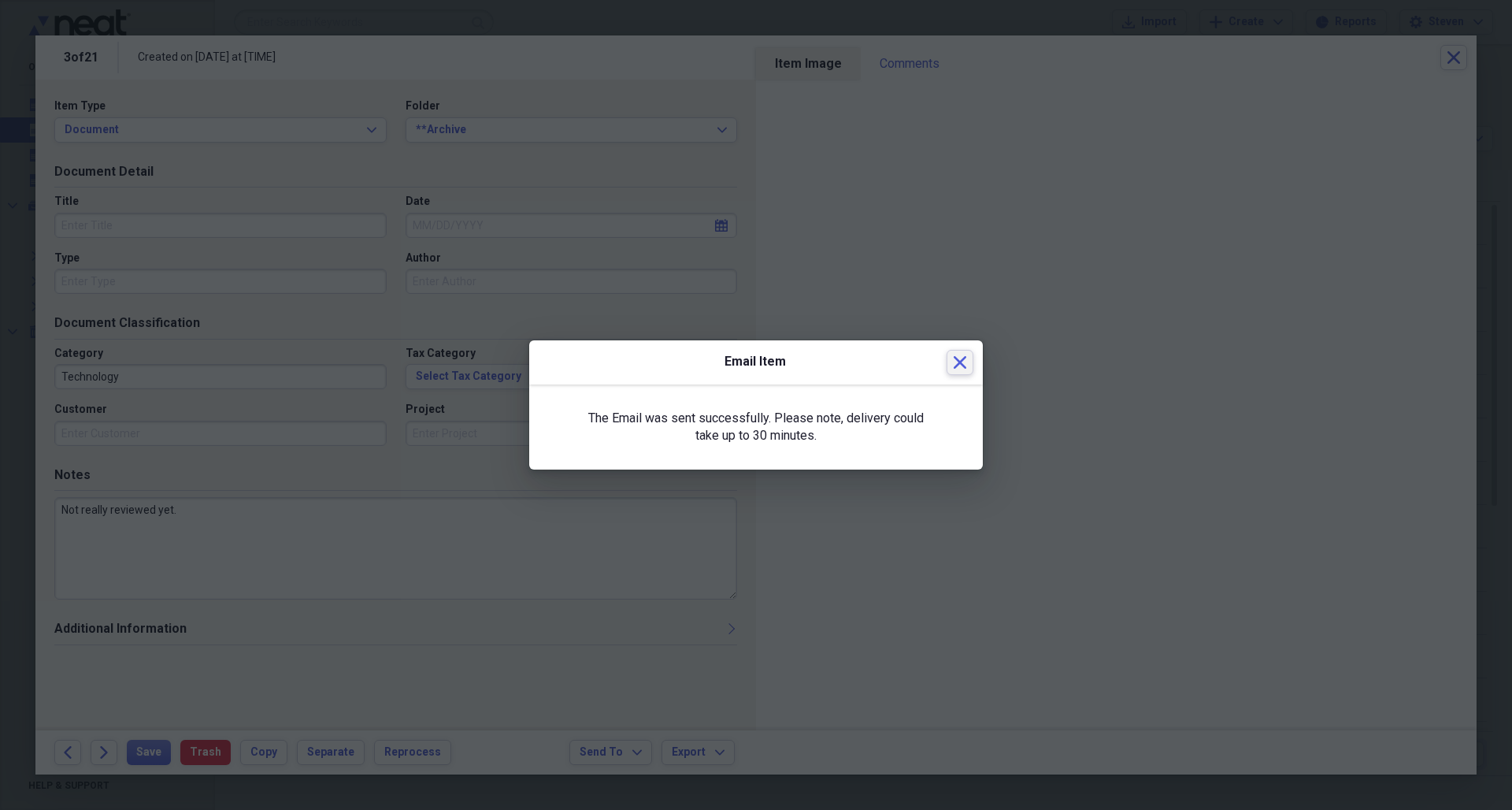 click 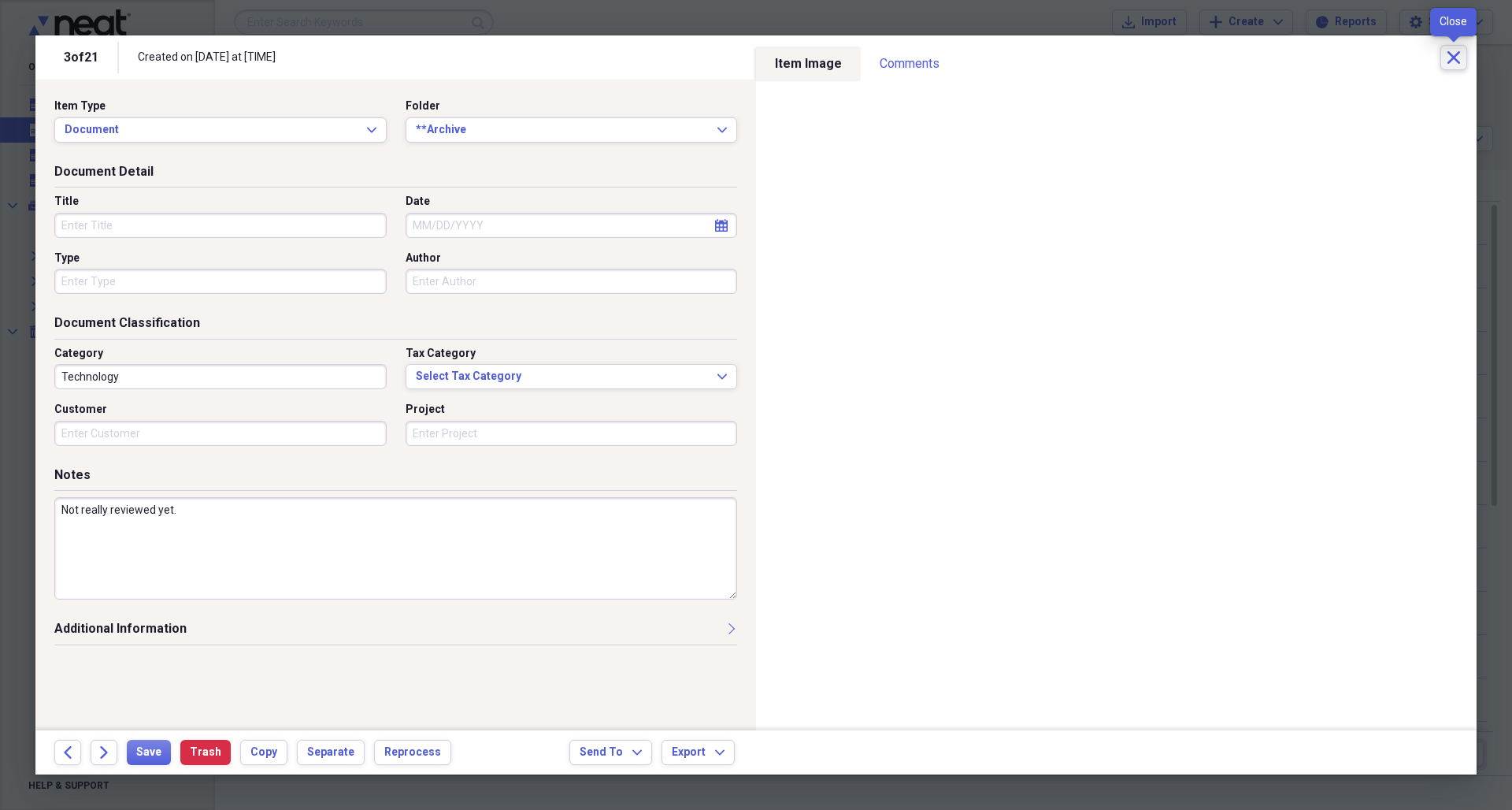 click on "Close" 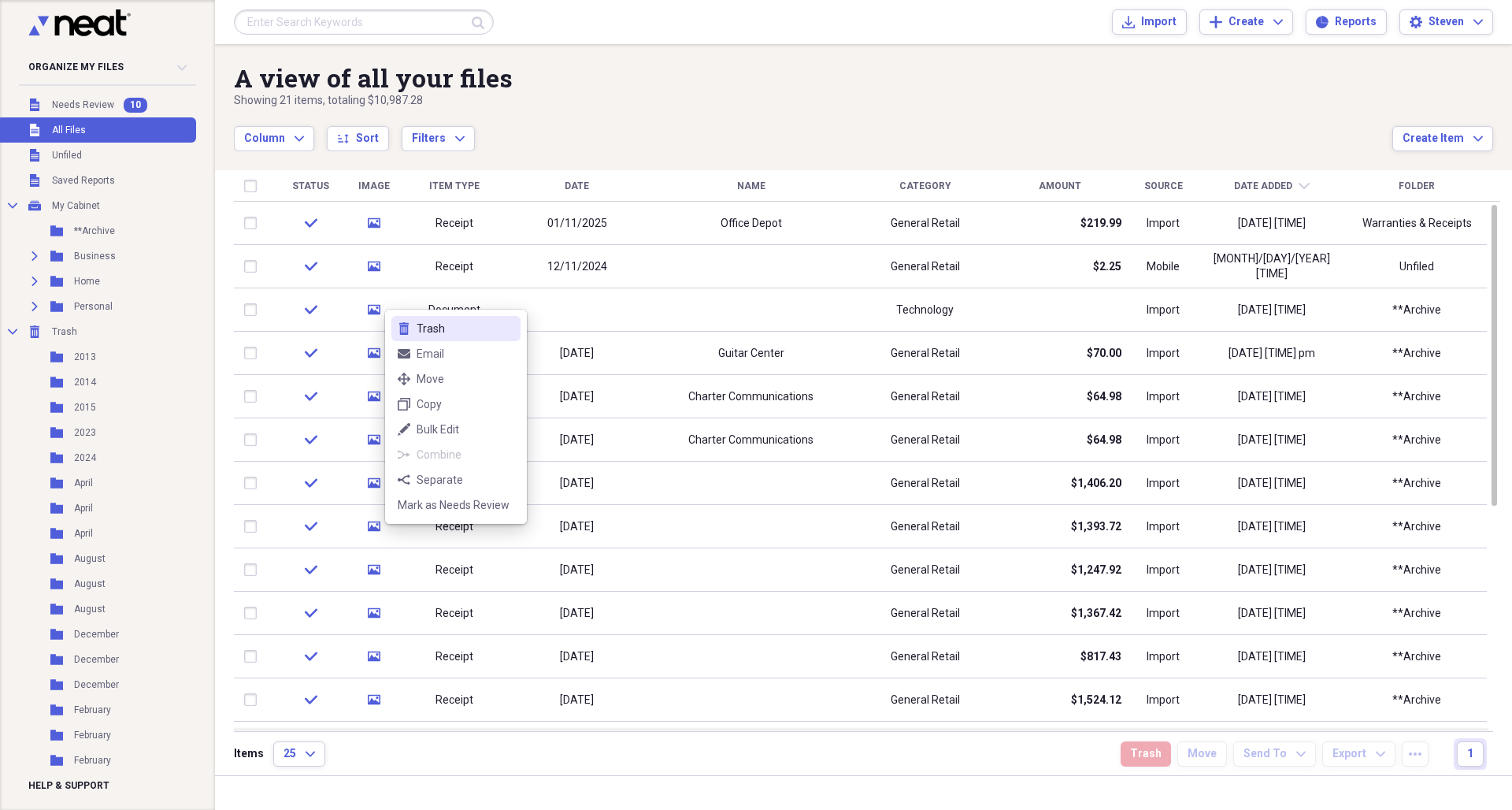 click on "Trash" at bounding box center [465, 329] 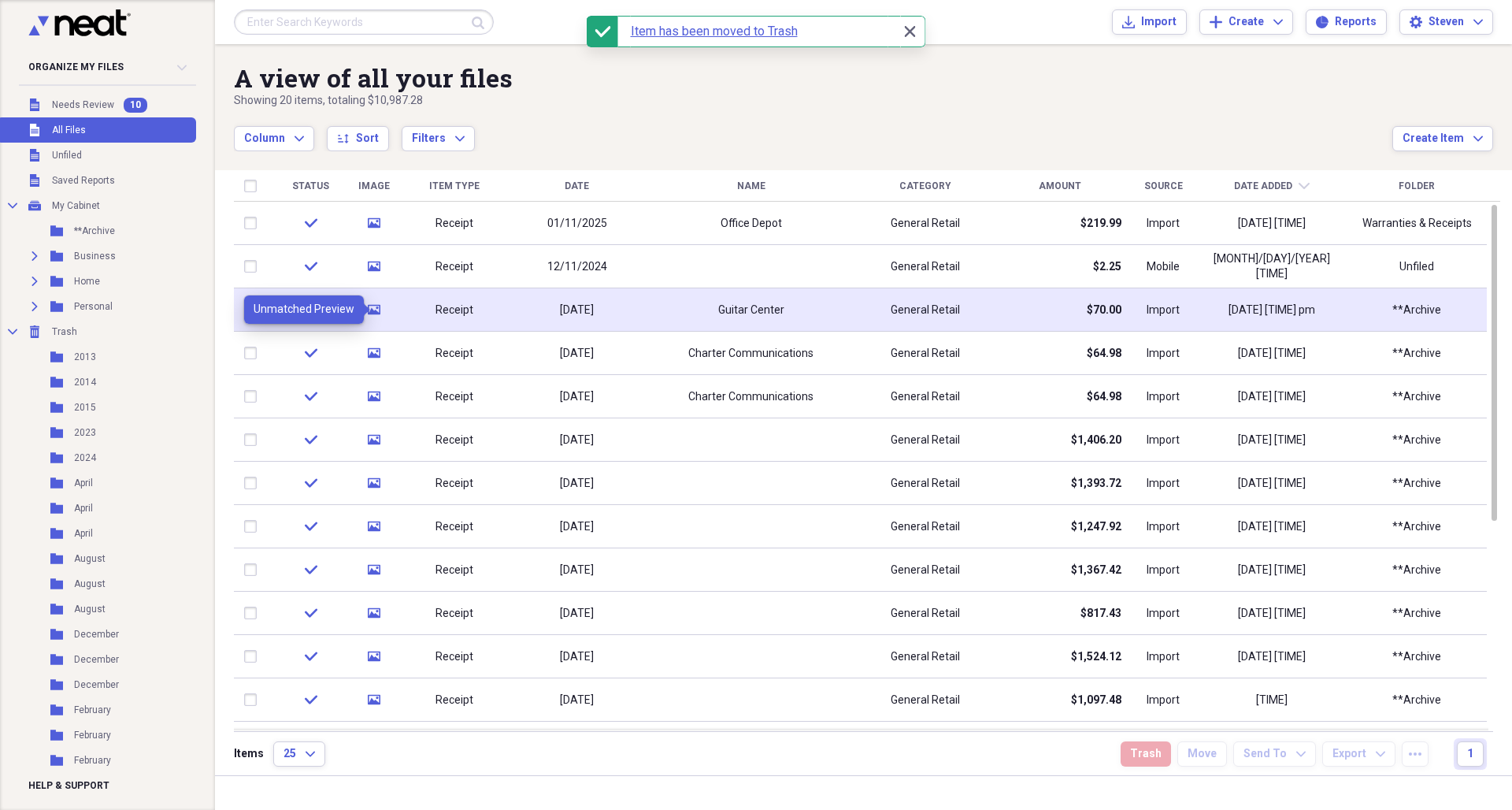 click on "media" 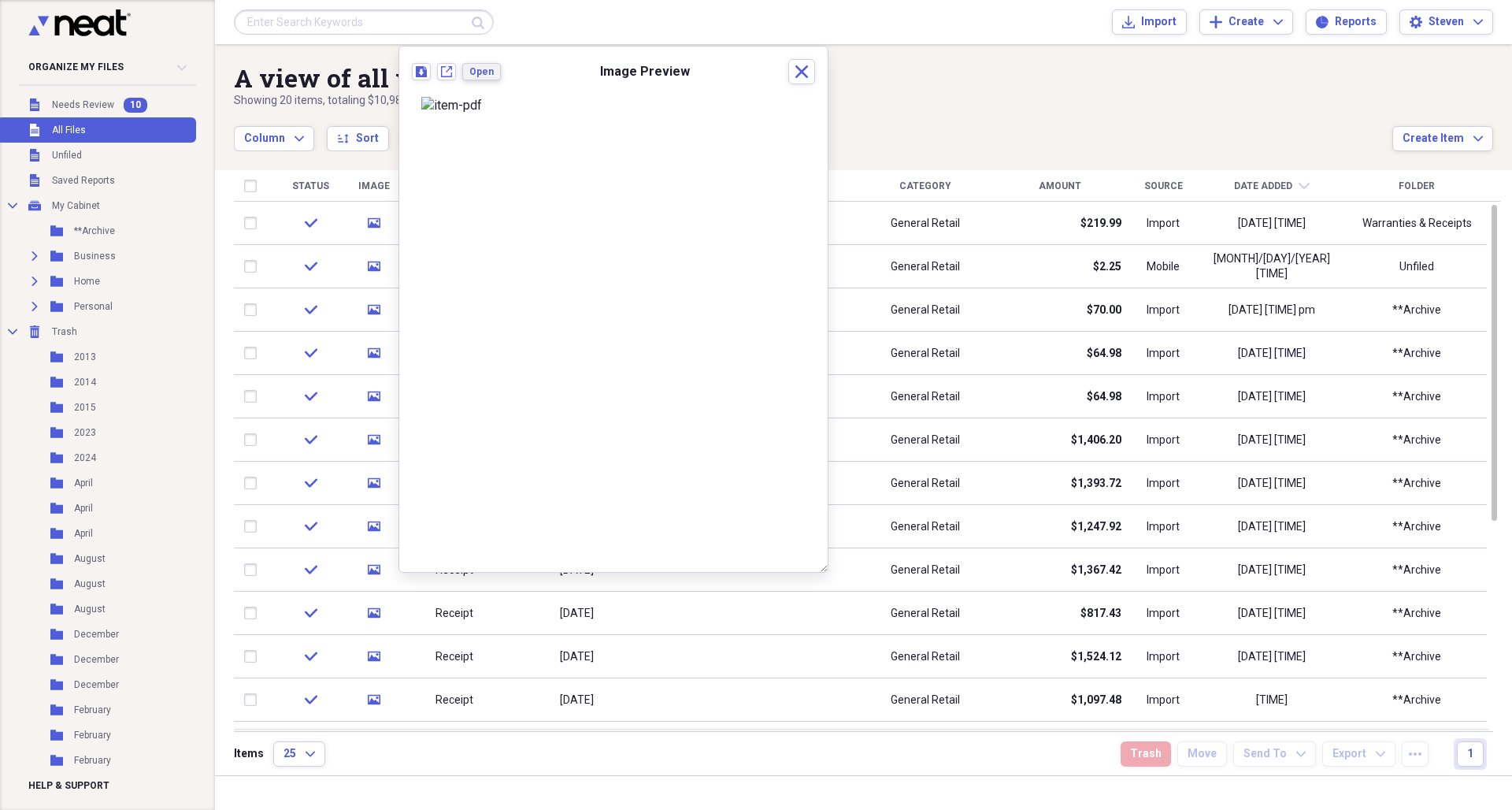 click on "Open" at bounding box center (481, 72) 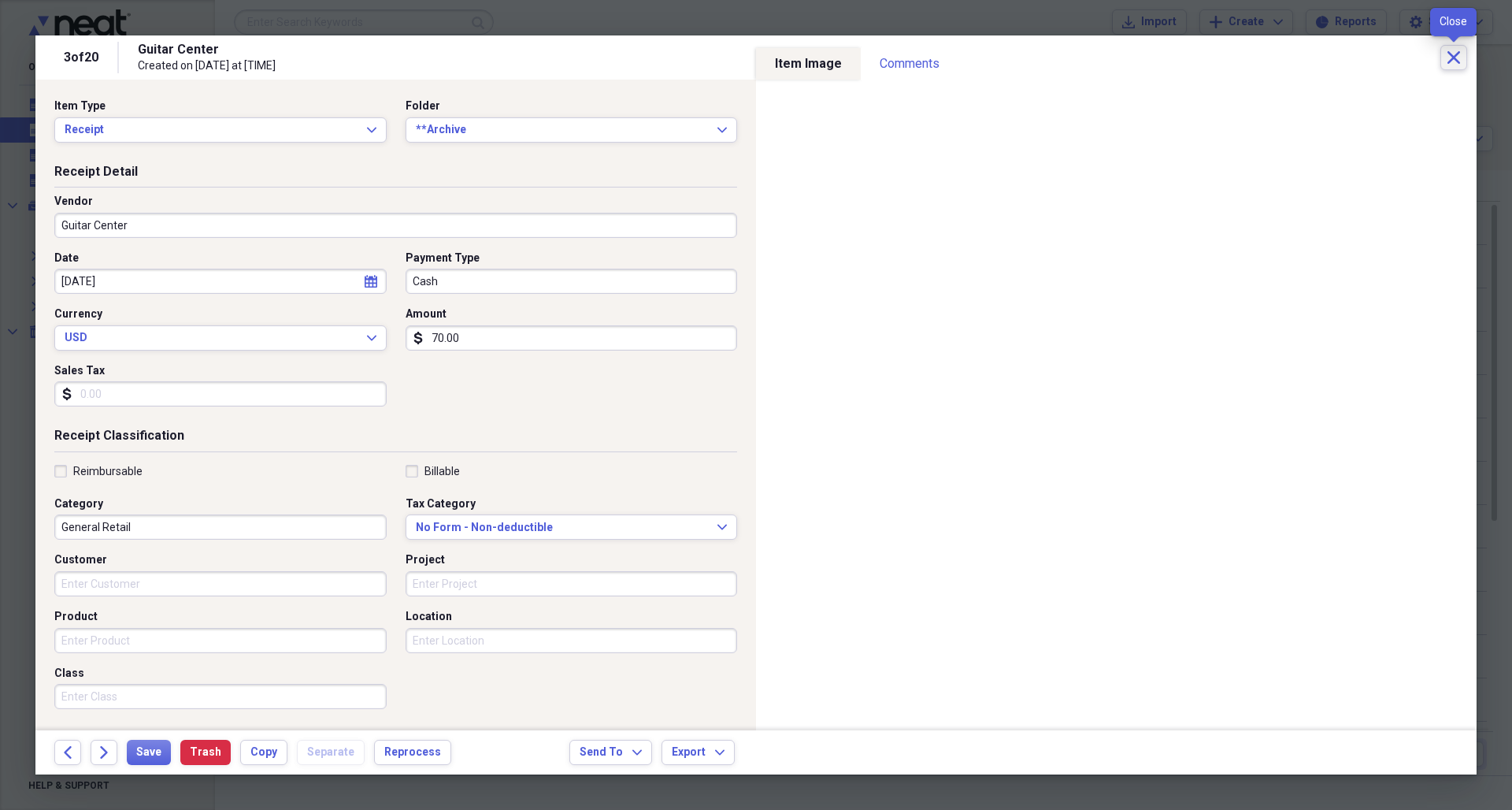 click 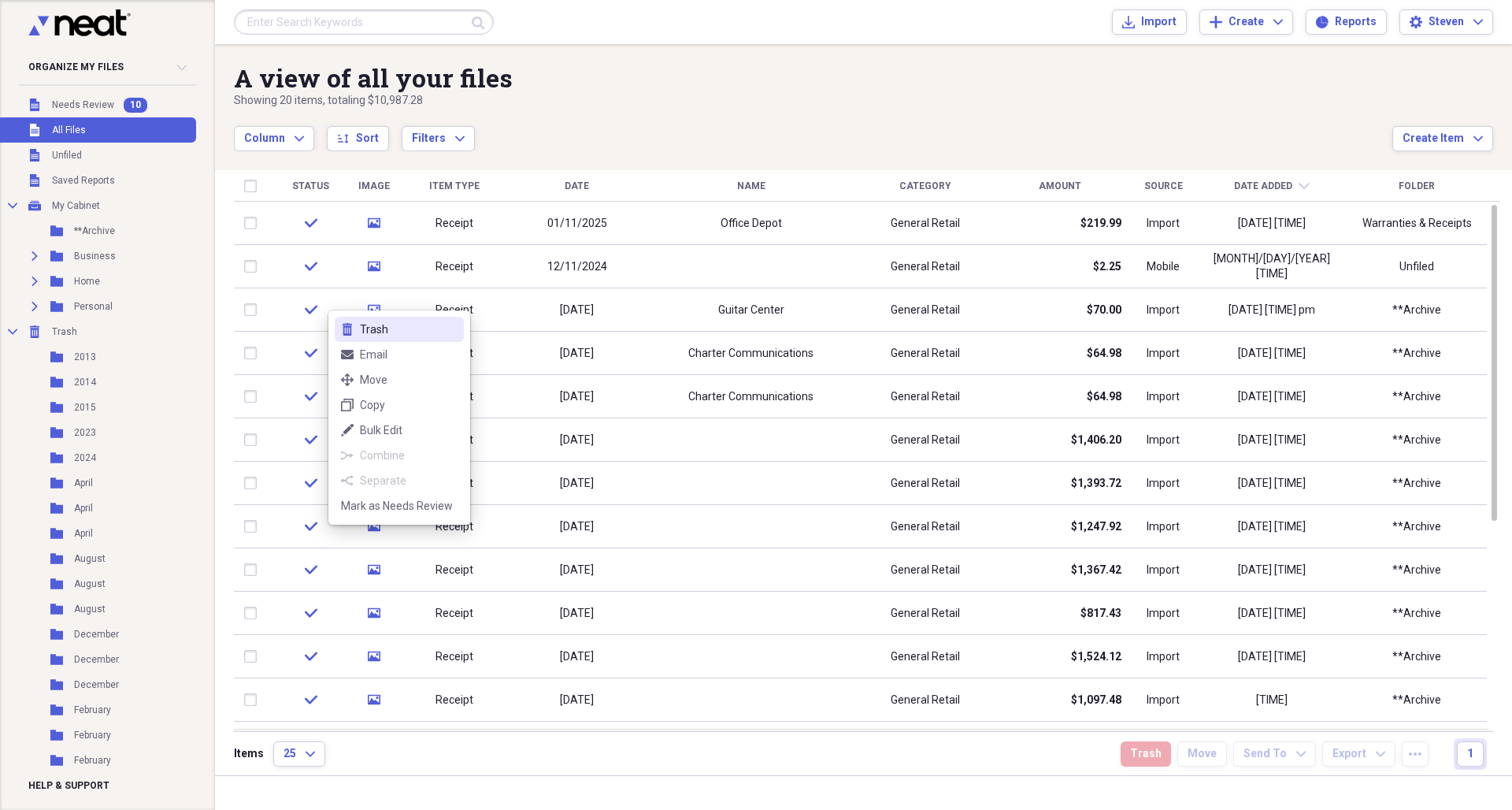 click on "Trash" at bounding box center [409, 329] 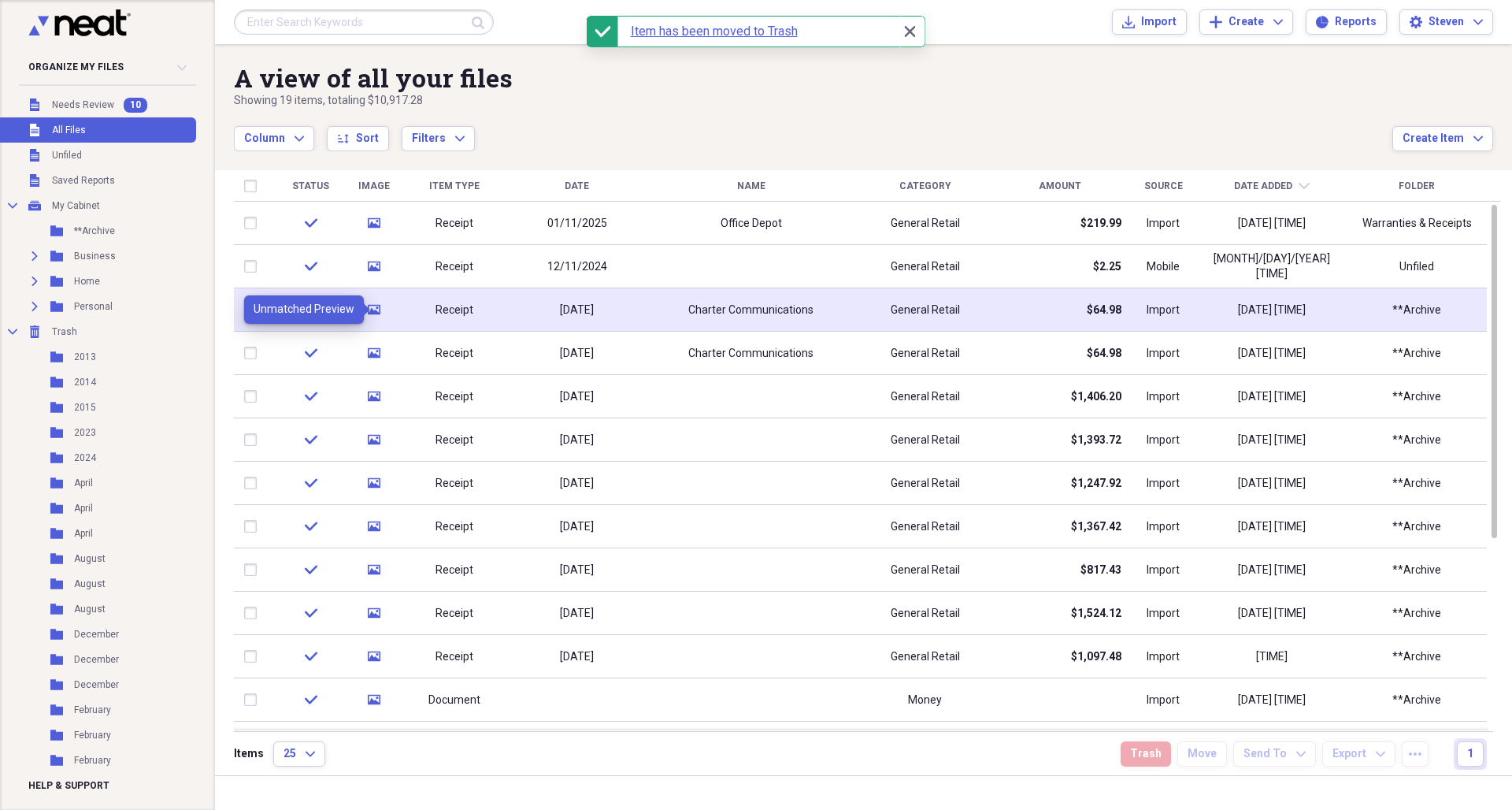 click 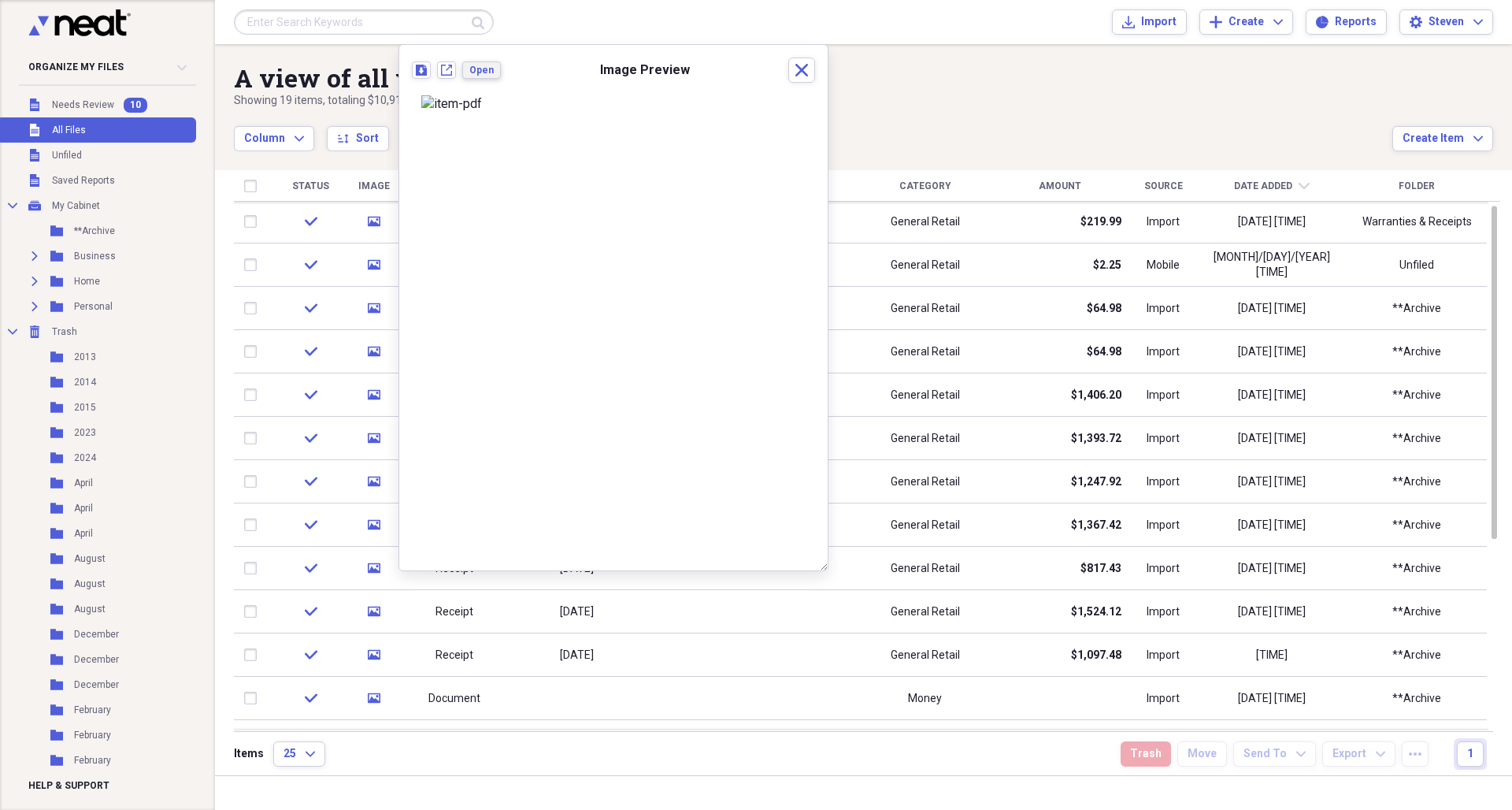 click on "Open" at bounding box center [481, 70] 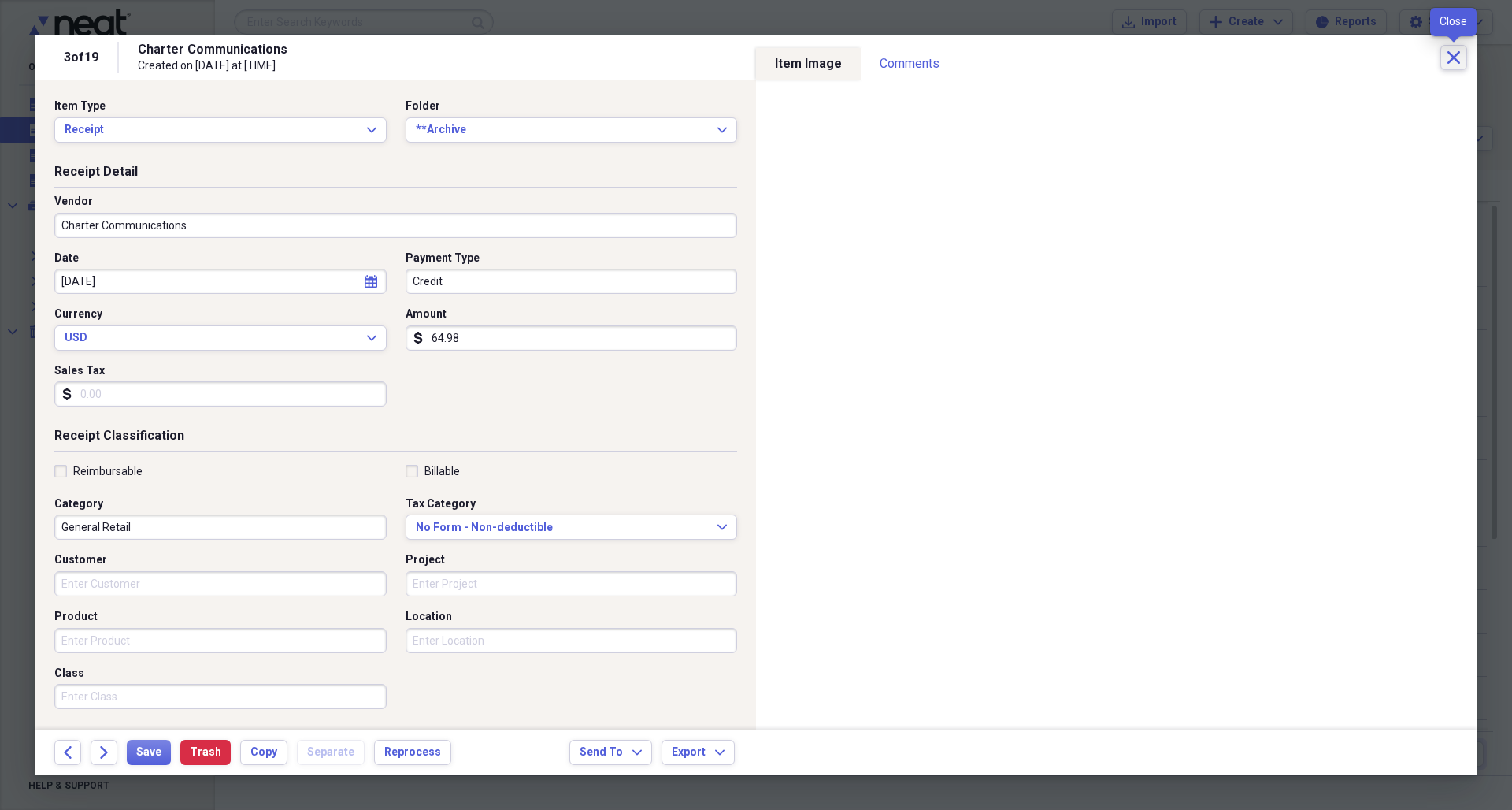 click on "Close" 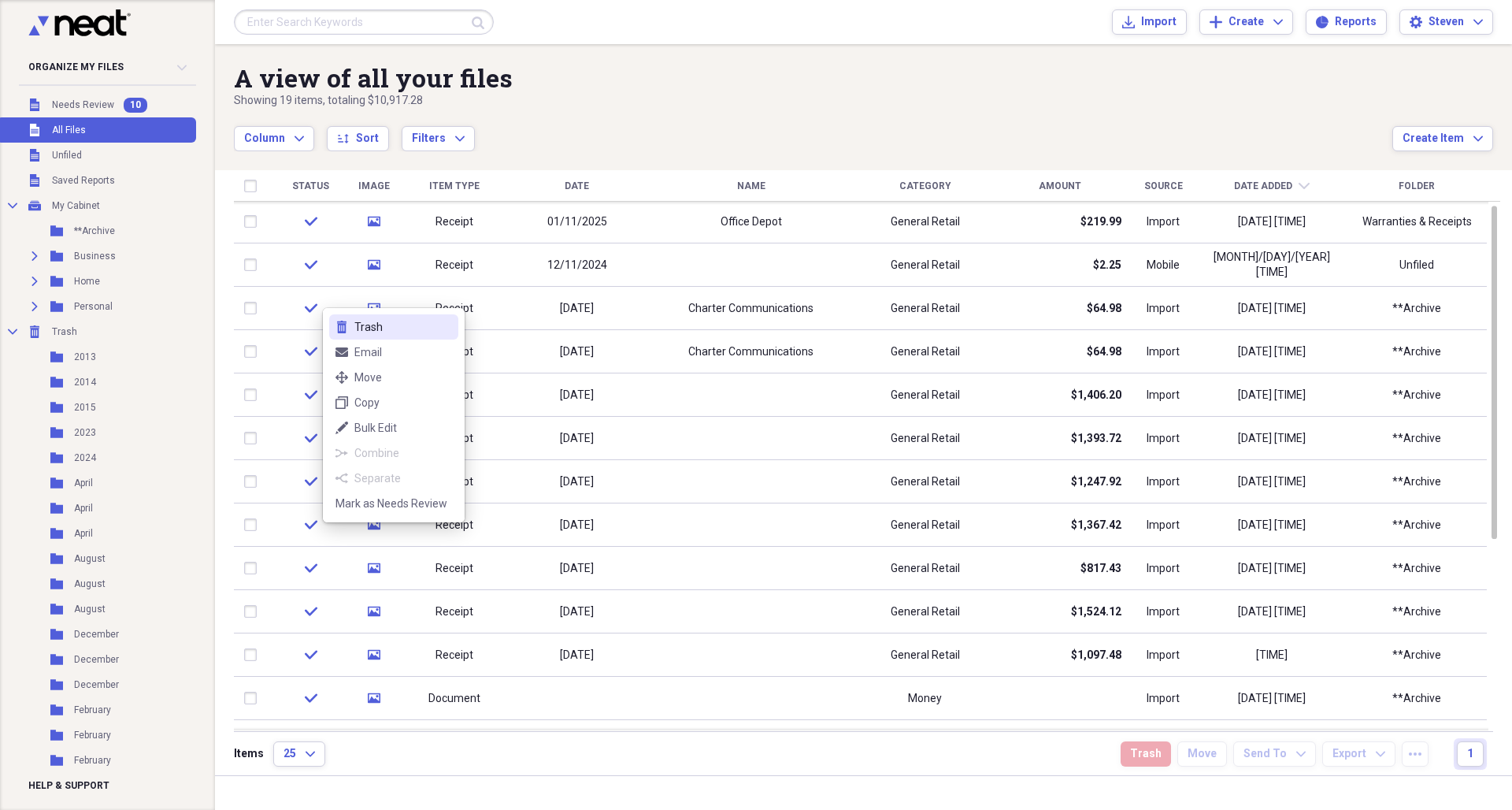 click on "Trash" at bounding box center (403, 327) 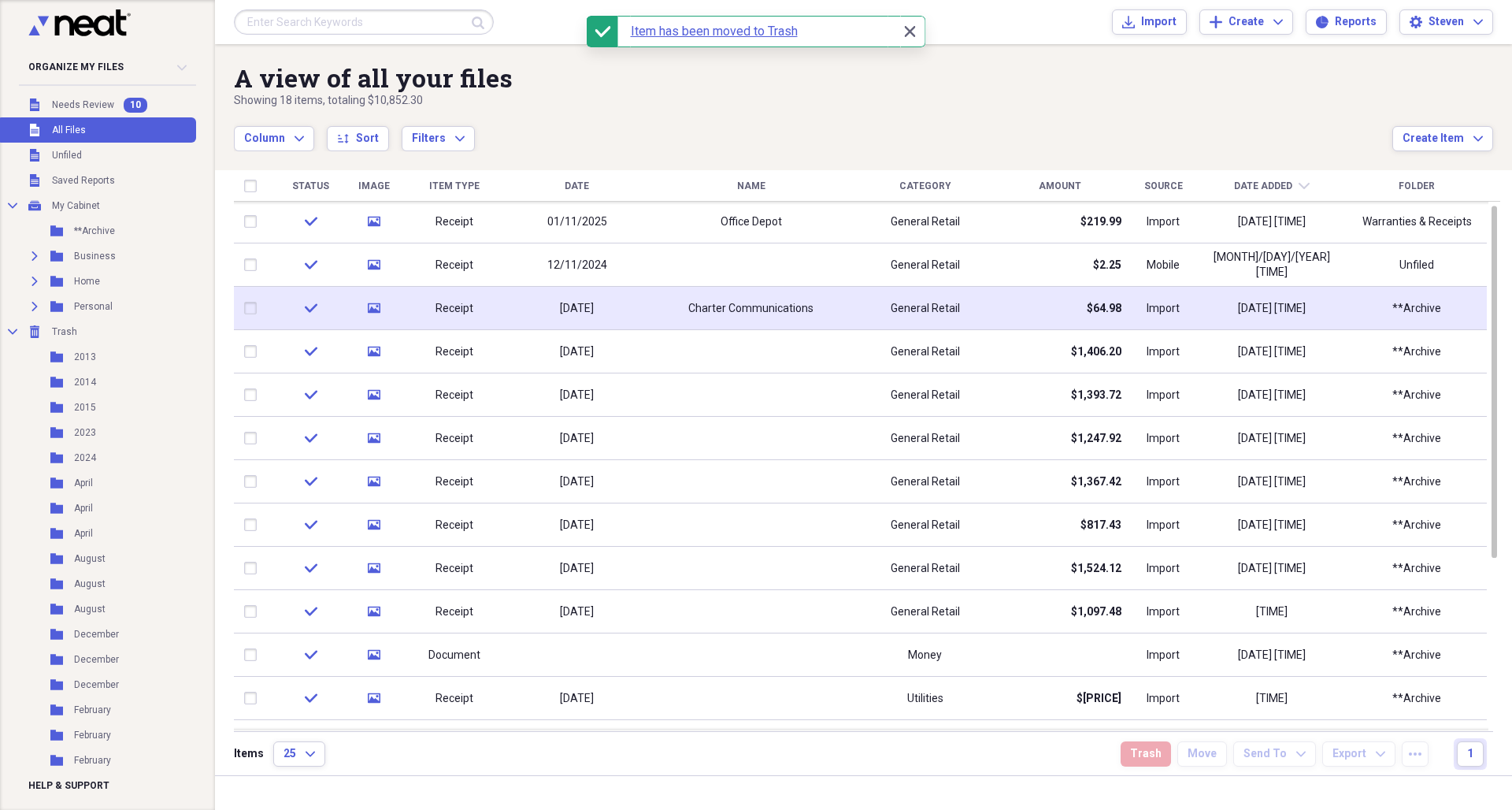 click 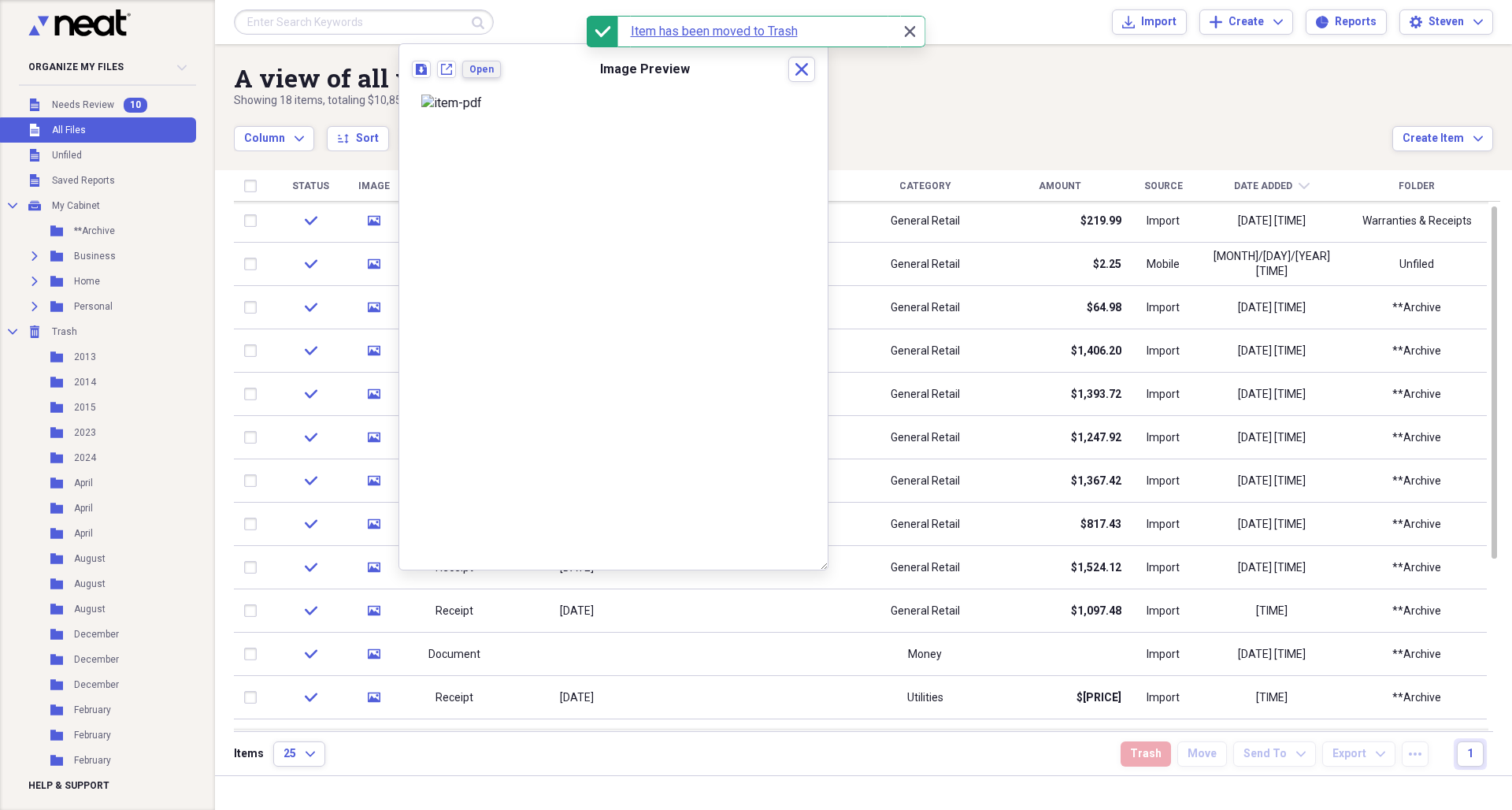 click on "Open" at bounding box center (481, 69) 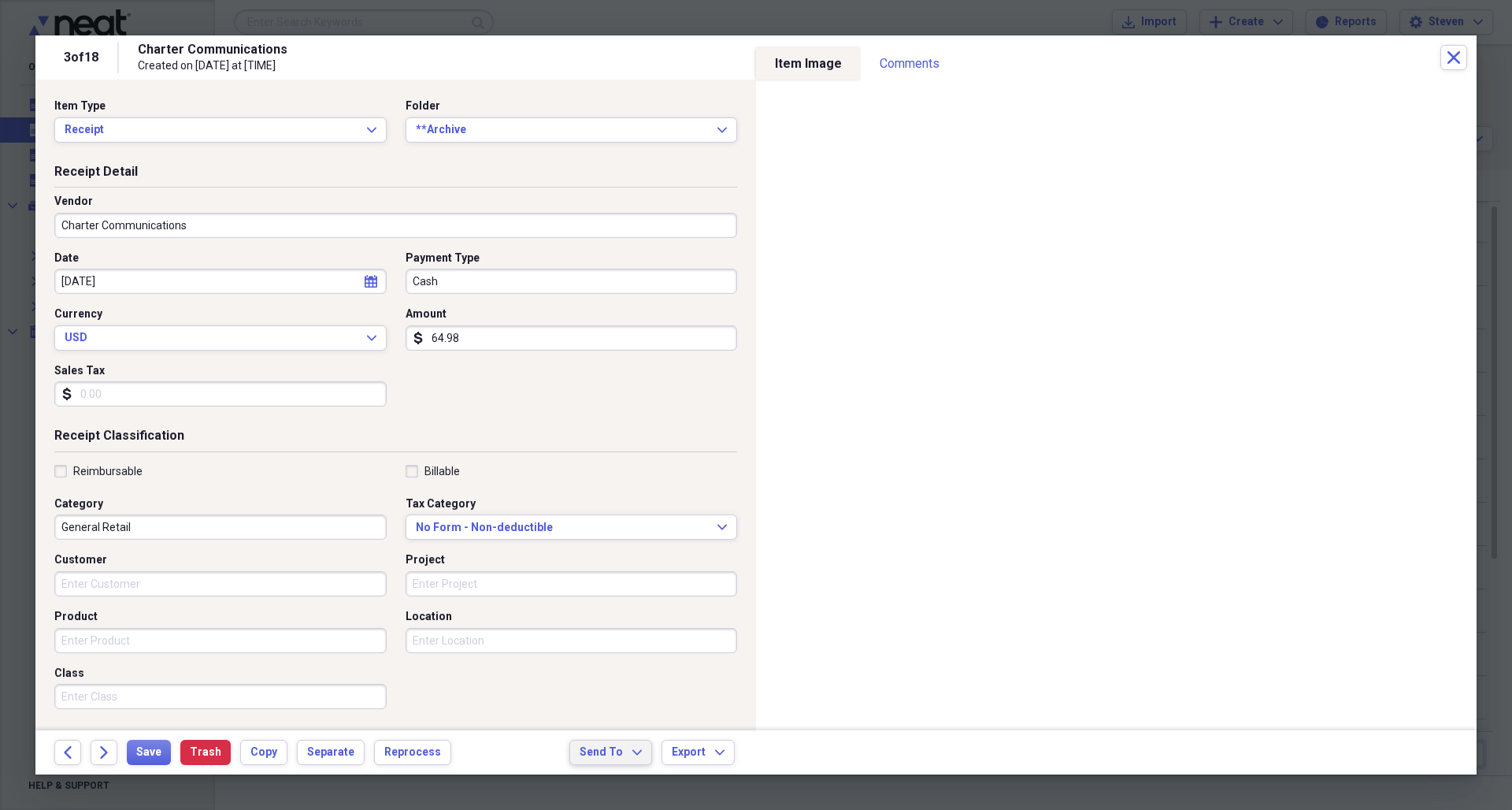 click on "Send To Expand" at bounding box center (610, 752) 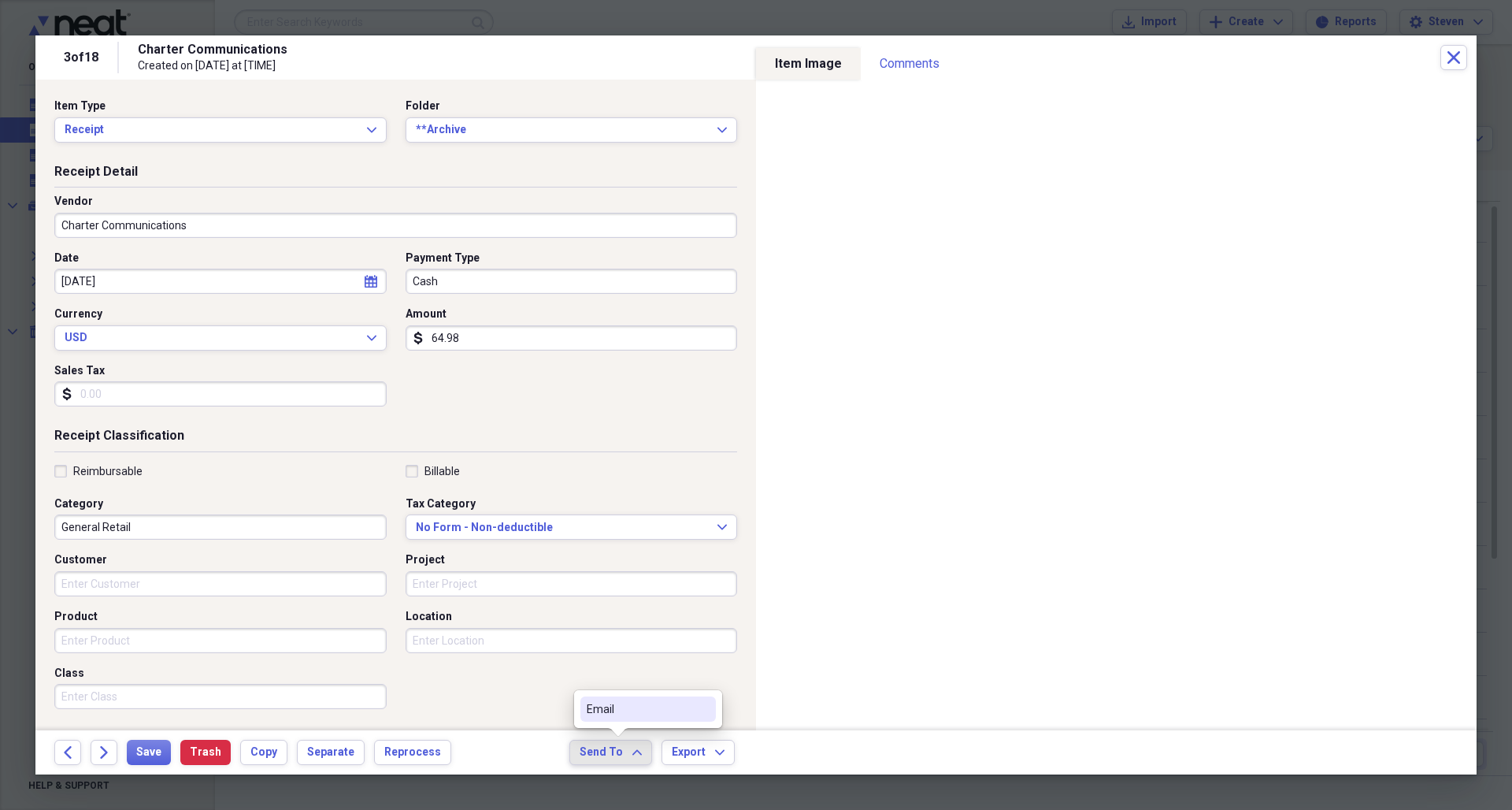 click on "Email" at bounding box center (639, 709) 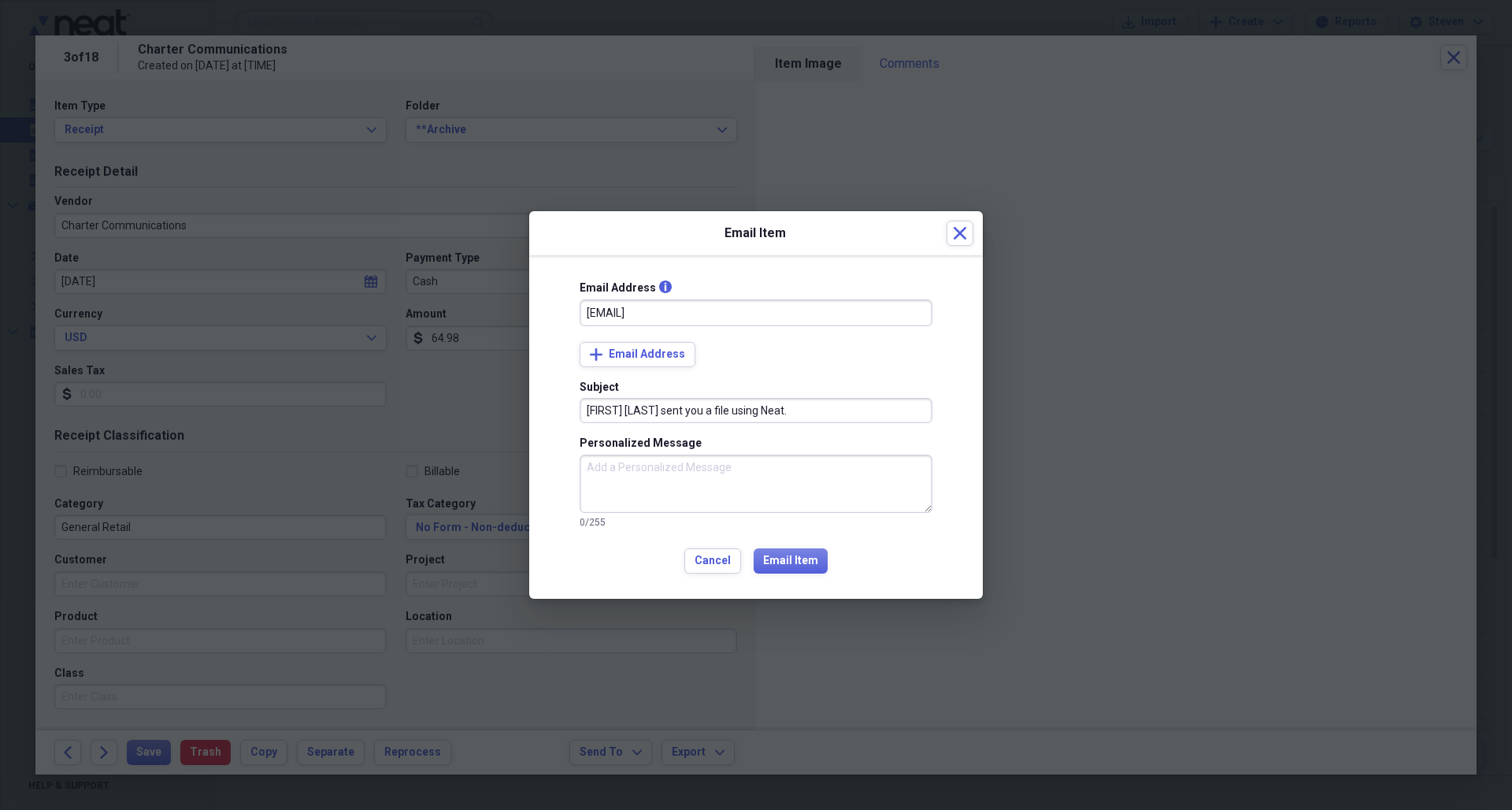 type on "[EMAIL]" 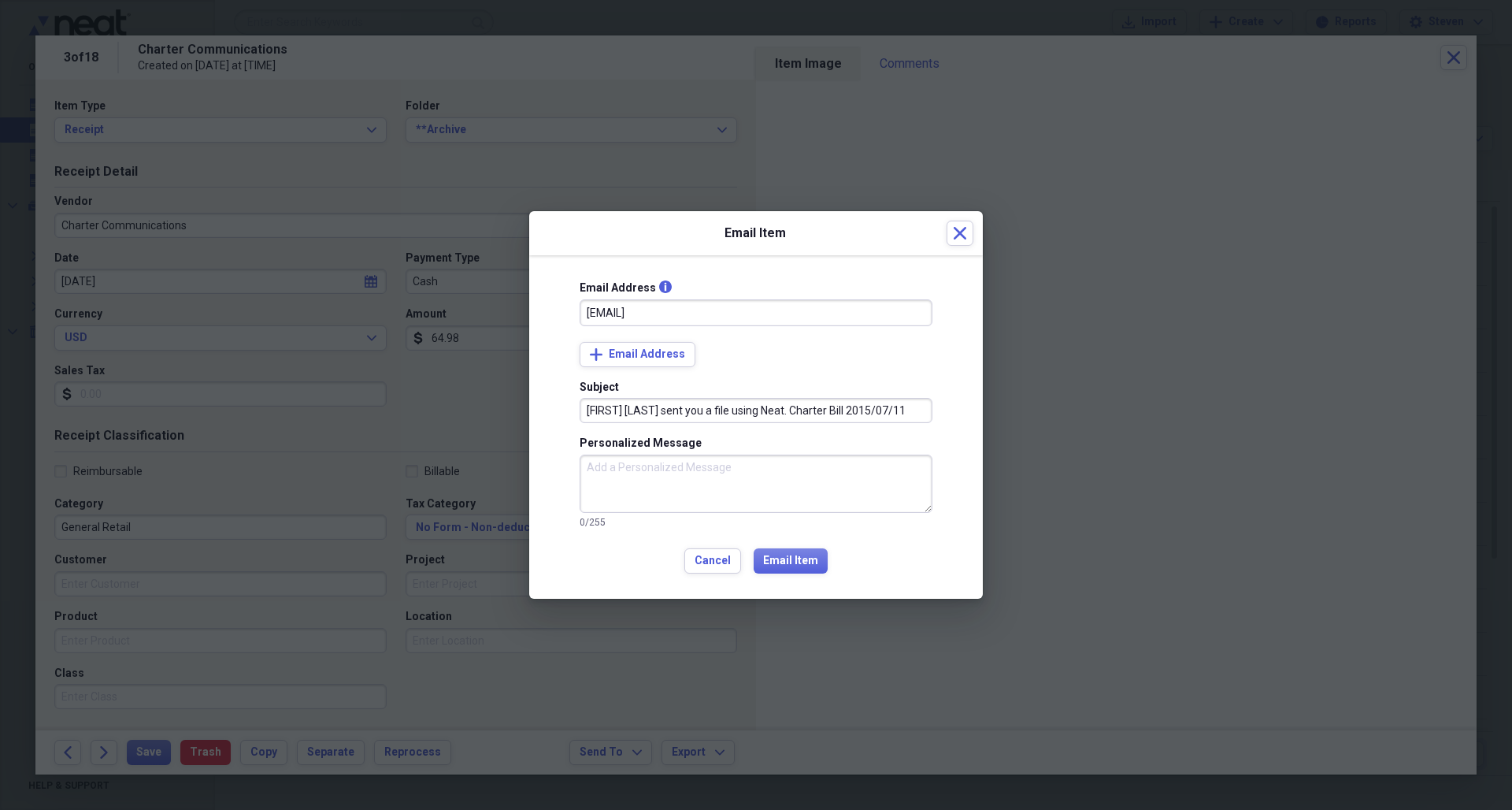 type on "[FIRST] [LAST] sent you a file using Neat. Charter Bill 2015/07/11" 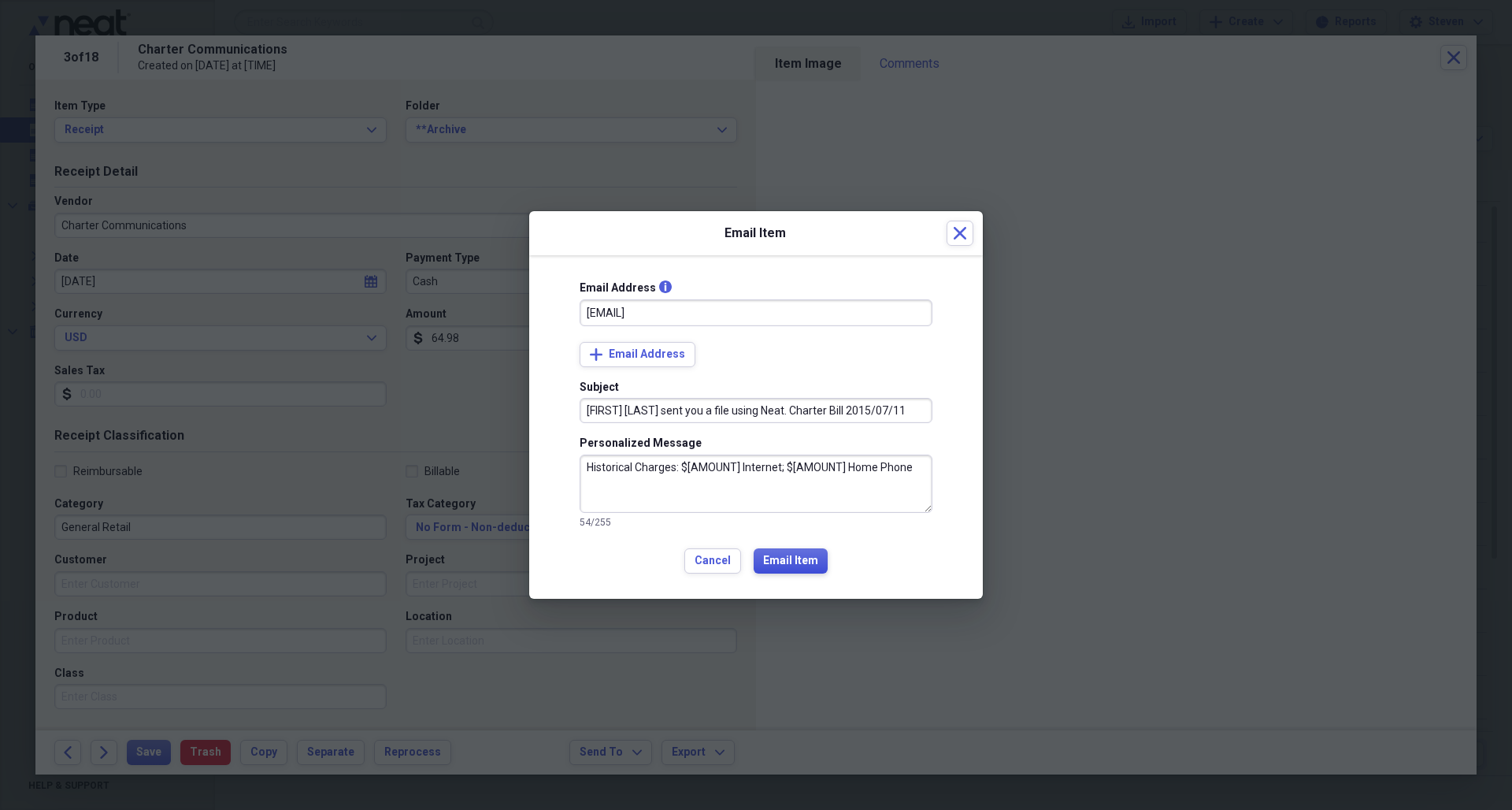 type on "Historical Charges: $[AMOUNT] Internet; $[AMOUNT] Home Phone" 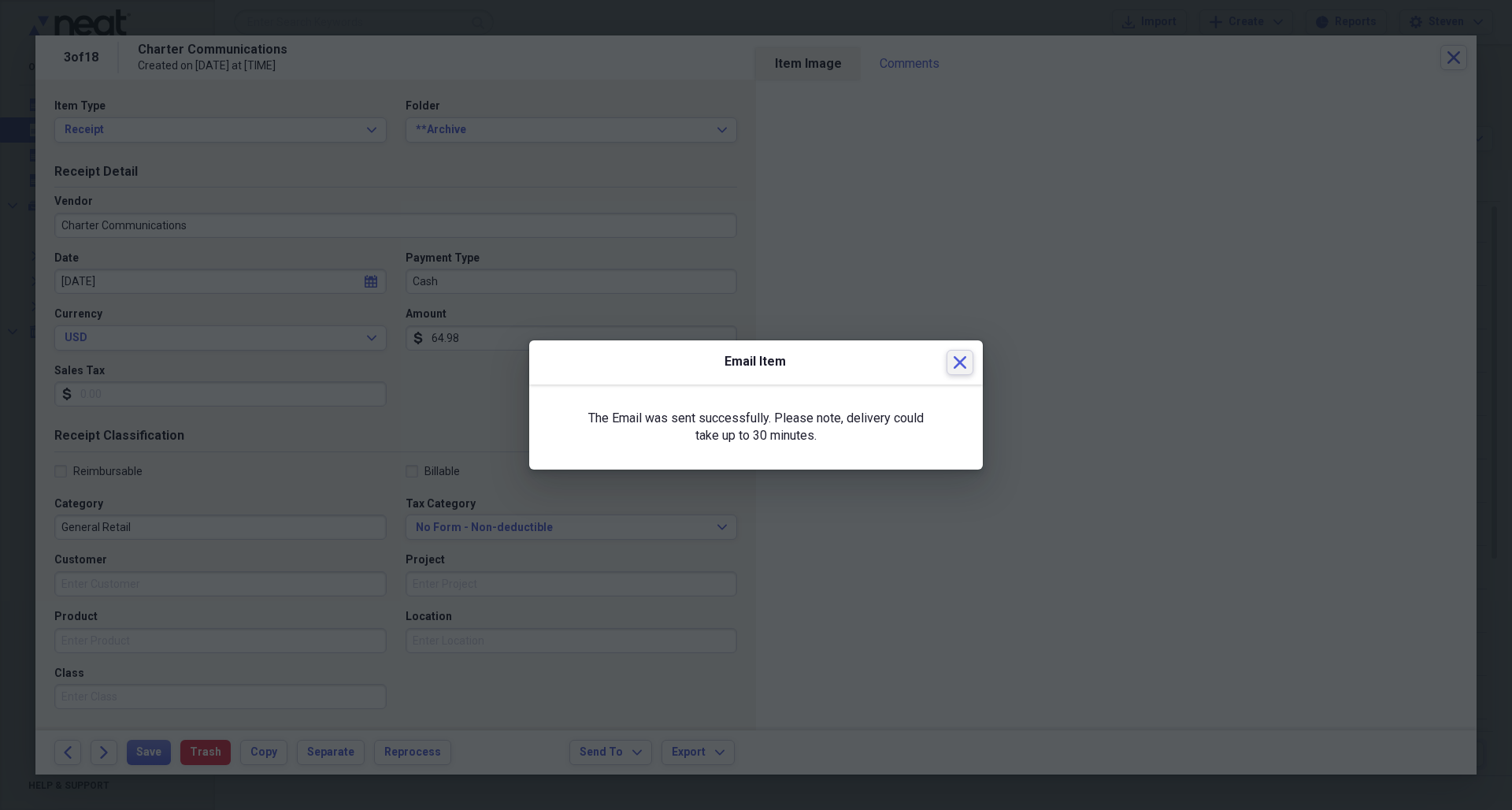 click on "Close" 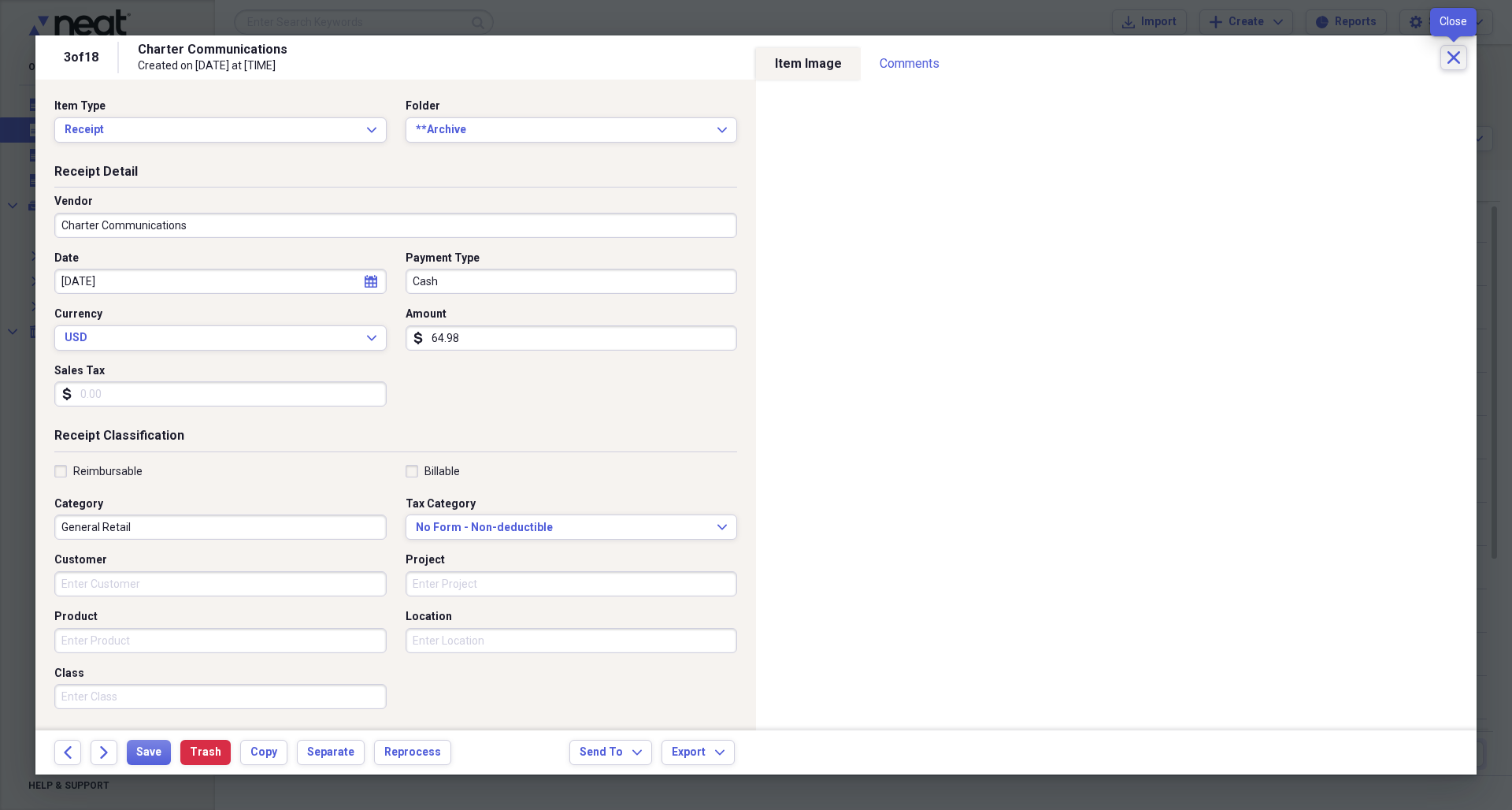click on "Close" 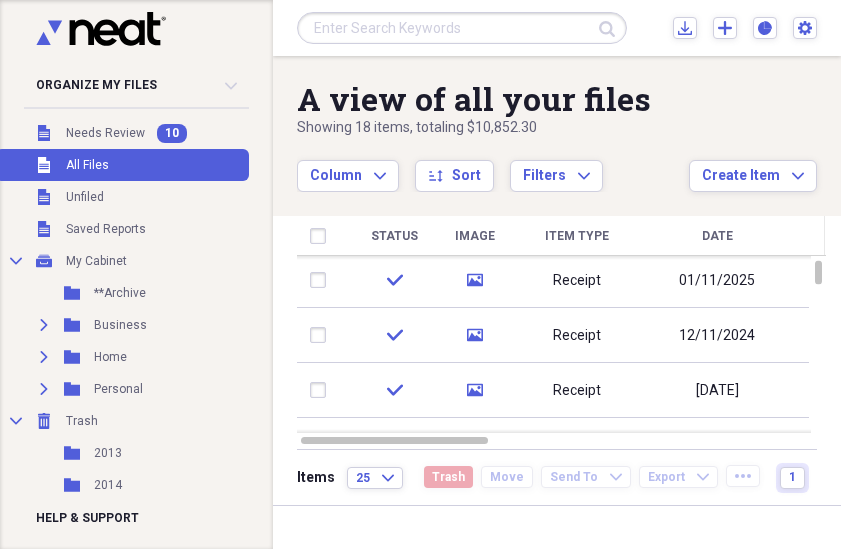 click on "Organize My Files 10 Collapse Unfiled Needs Review 10 Unfiled All Files Unfiled Unfiled Unfiled Saved Reports Collapse My Cabinet My Cabinet Add Folder Folder **Archive Add Folder Expand Folder Business Add Folder Expand Folder Home Add Folder Expand Folder Personal Add Folder Collapse Trash Trash Folder [YEAR] Folder [YEAR] Folder [YEAR] Folder [YEAR] Folder [YEAR] Folder April Folder April Folder April Folder August Folder August Folder August Folder December Folder December Folder December Folder February Folder February Folder February Folder January Folder January Service Date Folder January Service Date Folder July Folder July Folder July Folder June Folder June Folder June Folder [NAME] Folder March Folder March Folder March Folder May Folder May Folder May Folder November Folder November Folder November Folder October Folder October Folder October Folder September Folder September Folder September Help & Support" at bounding box center (136, 274) 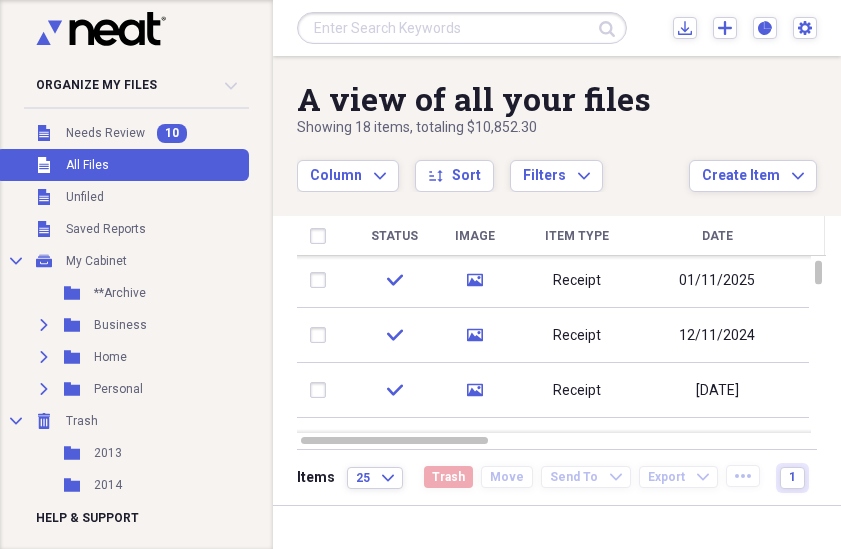 click at bounding box center (130, 32) 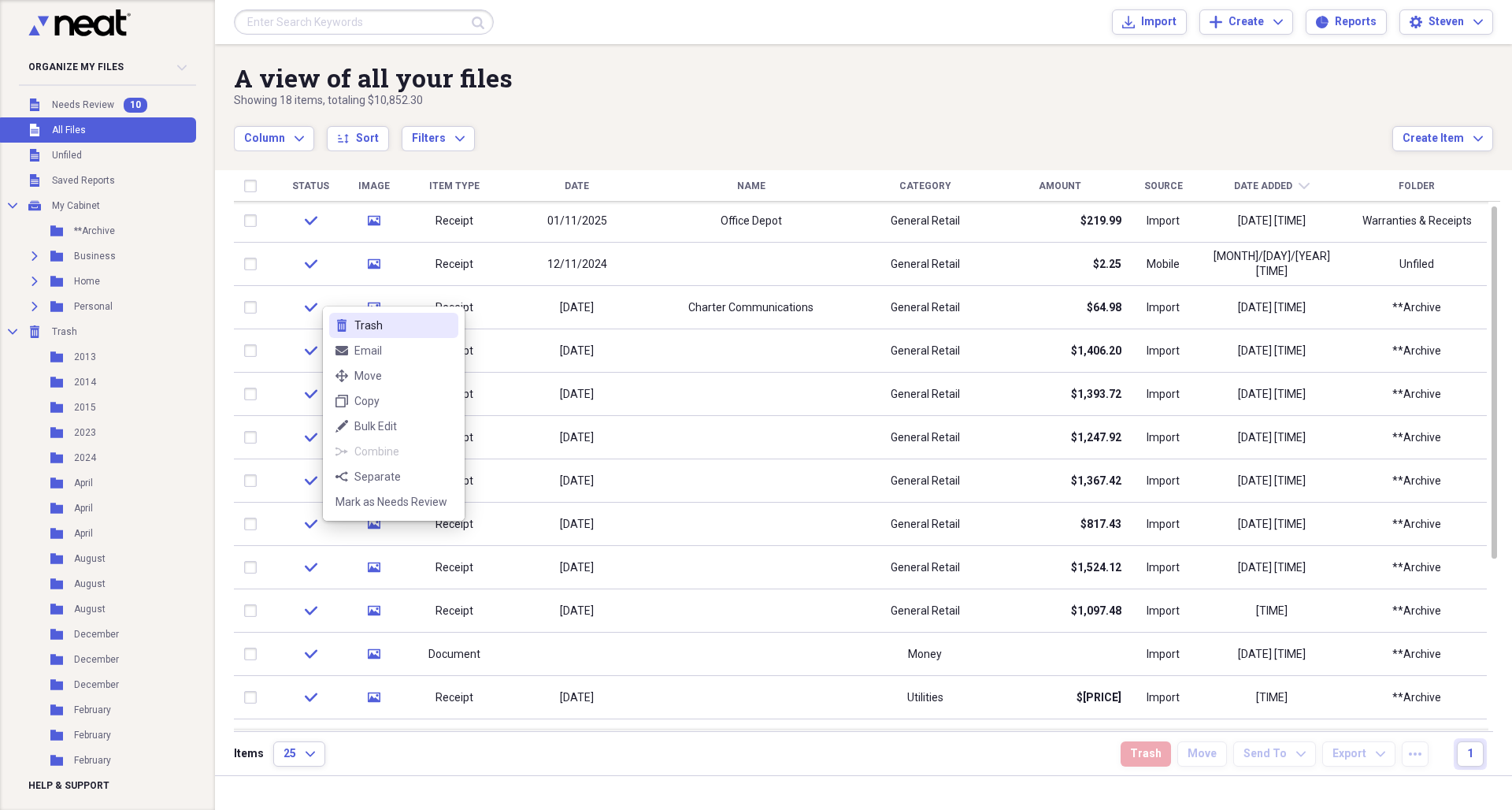 click on "Trash" at bounding box center [403, 325] 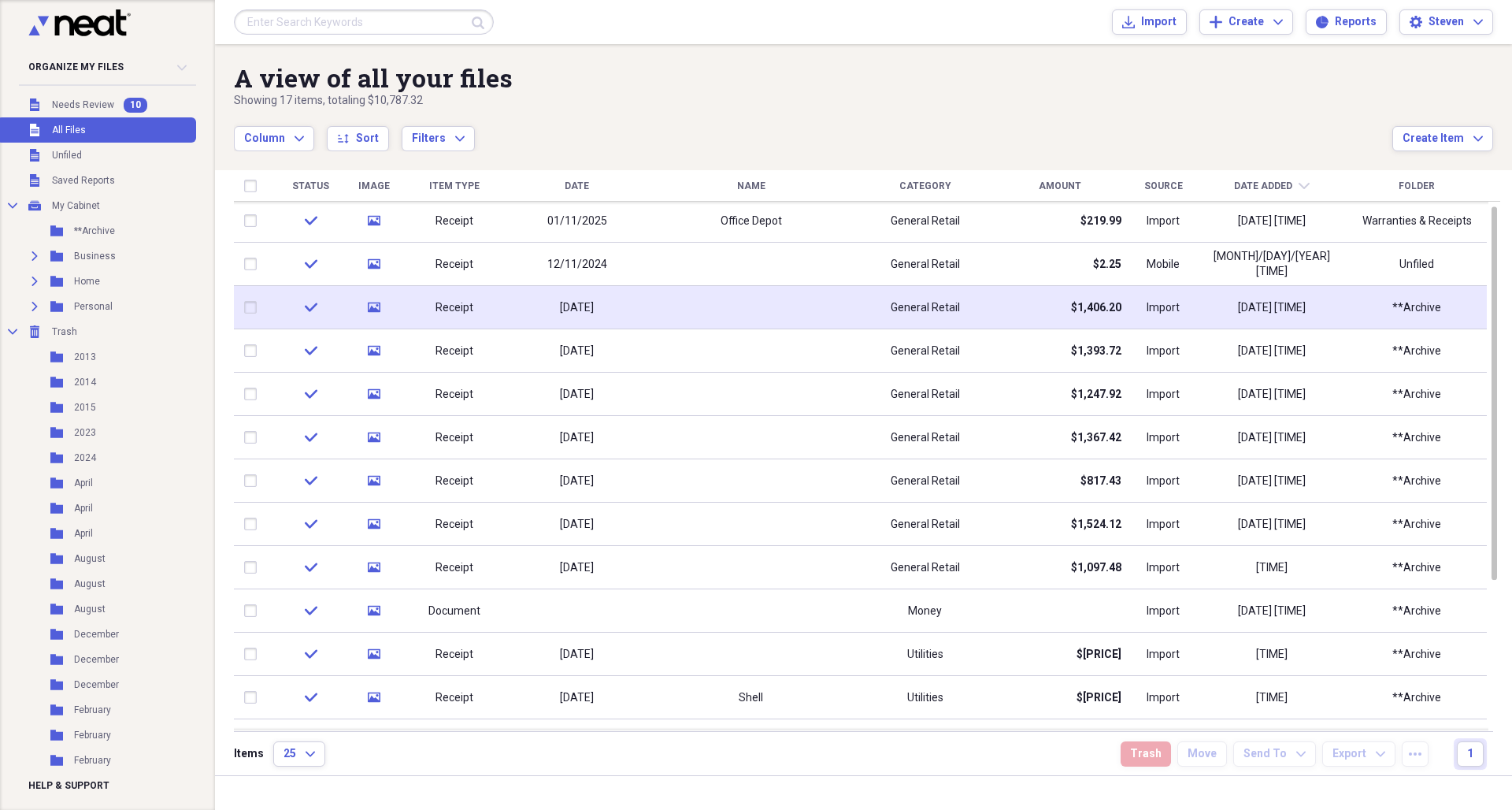 click 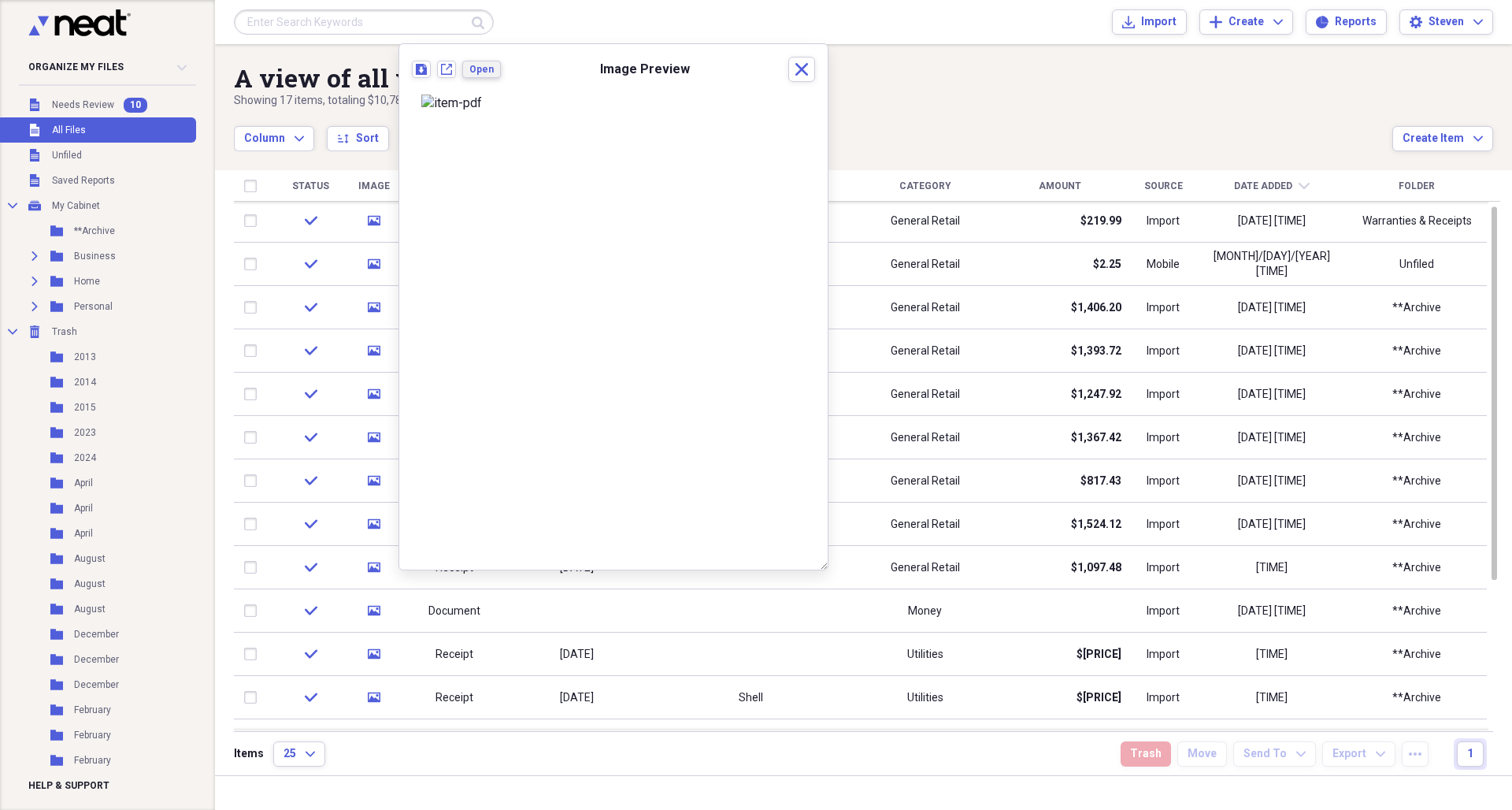 click on "Open" at bounding box center [481, 69] 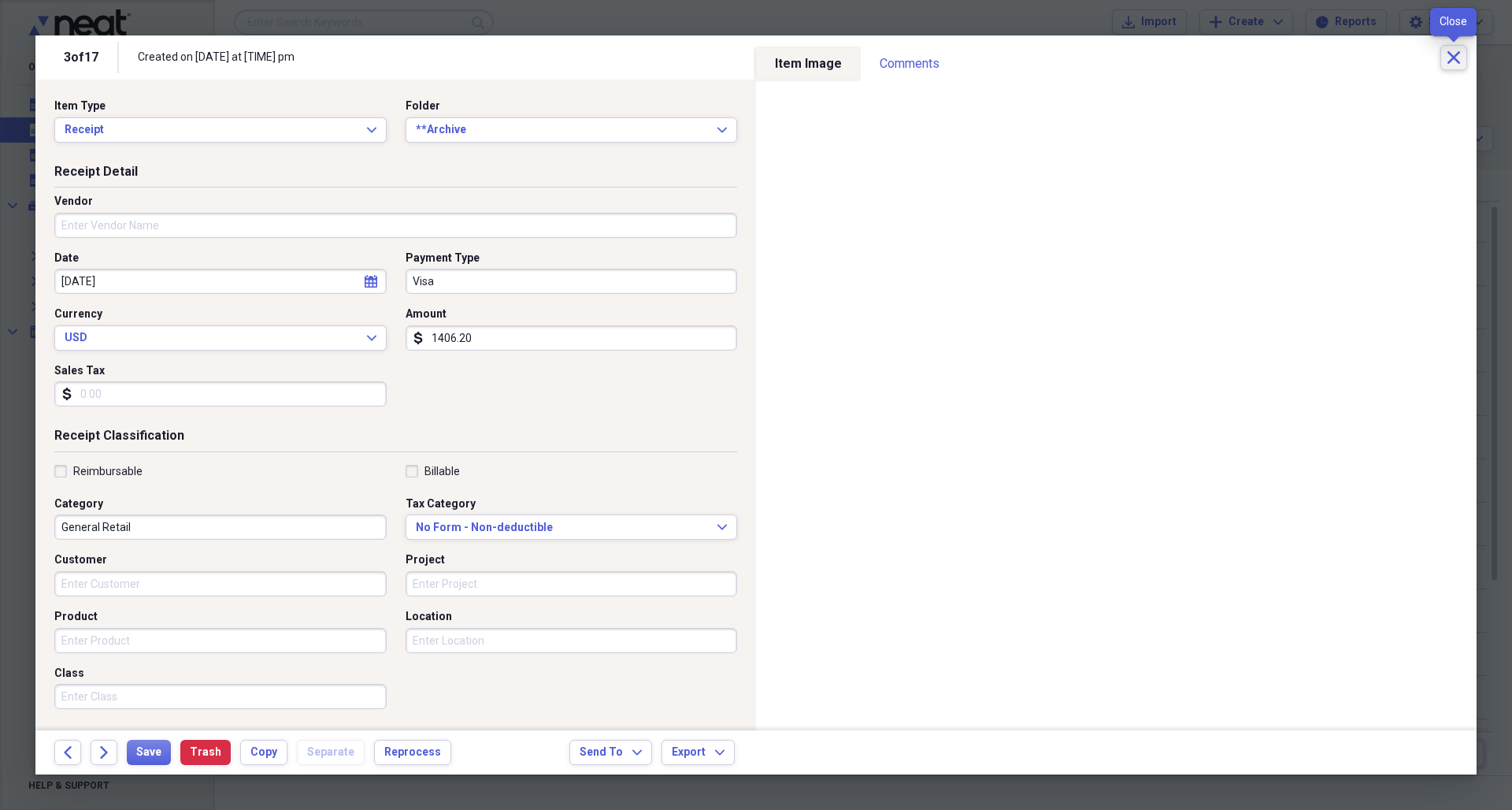 click on "Close" at bounding box center [1454, 58] 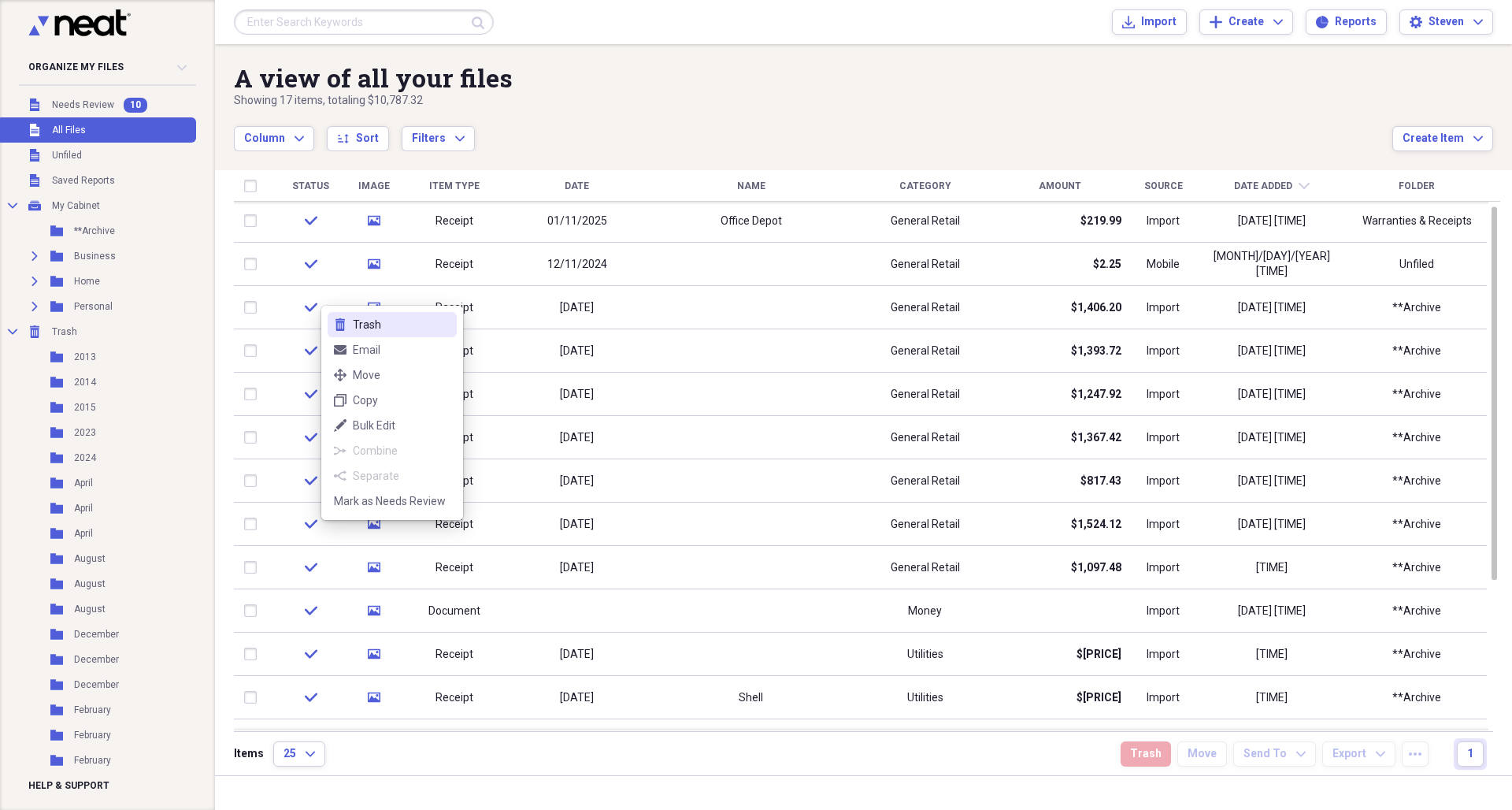 click on "Trash" at bounding box center [402, 325] 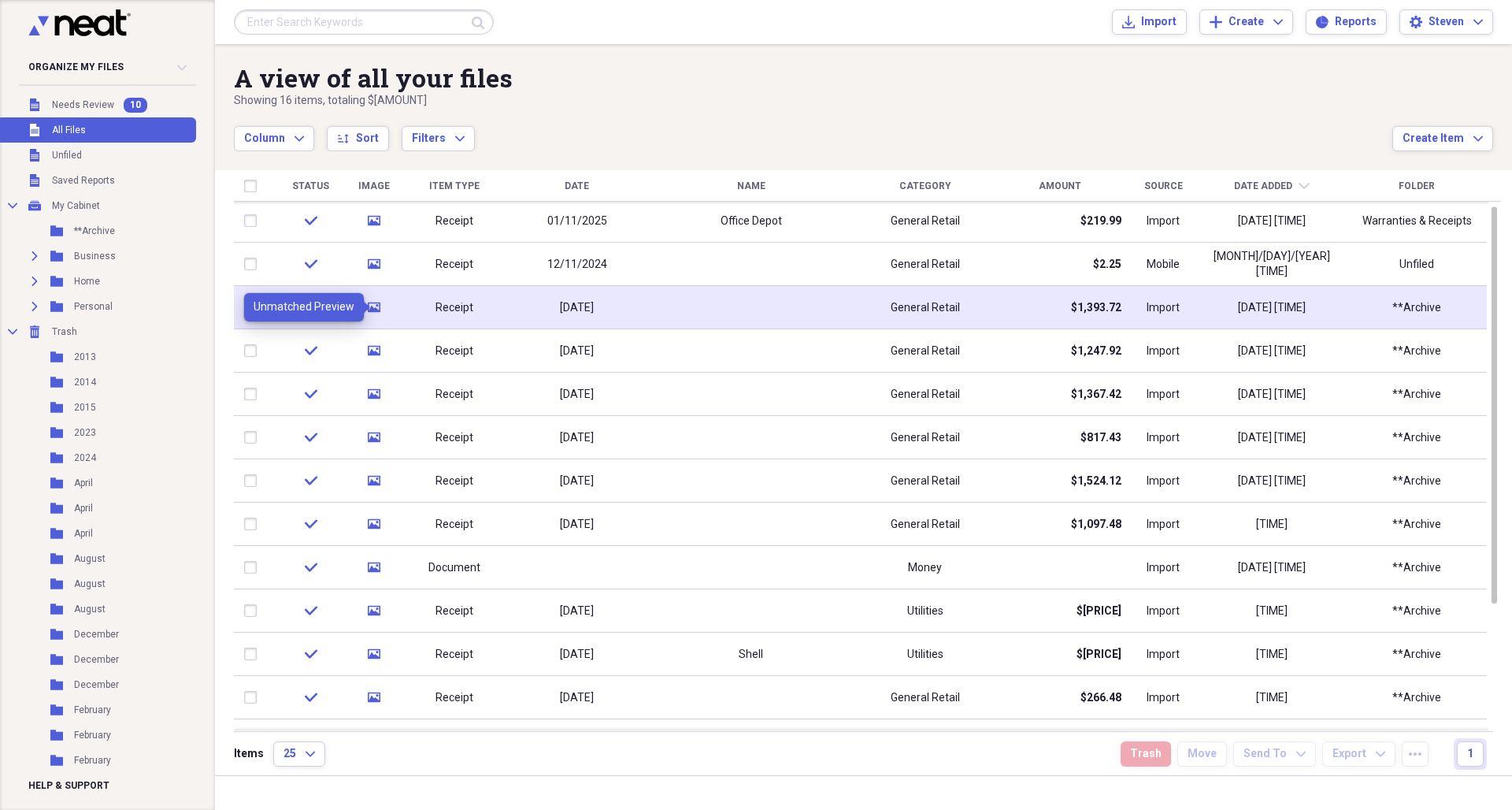 click on "media" 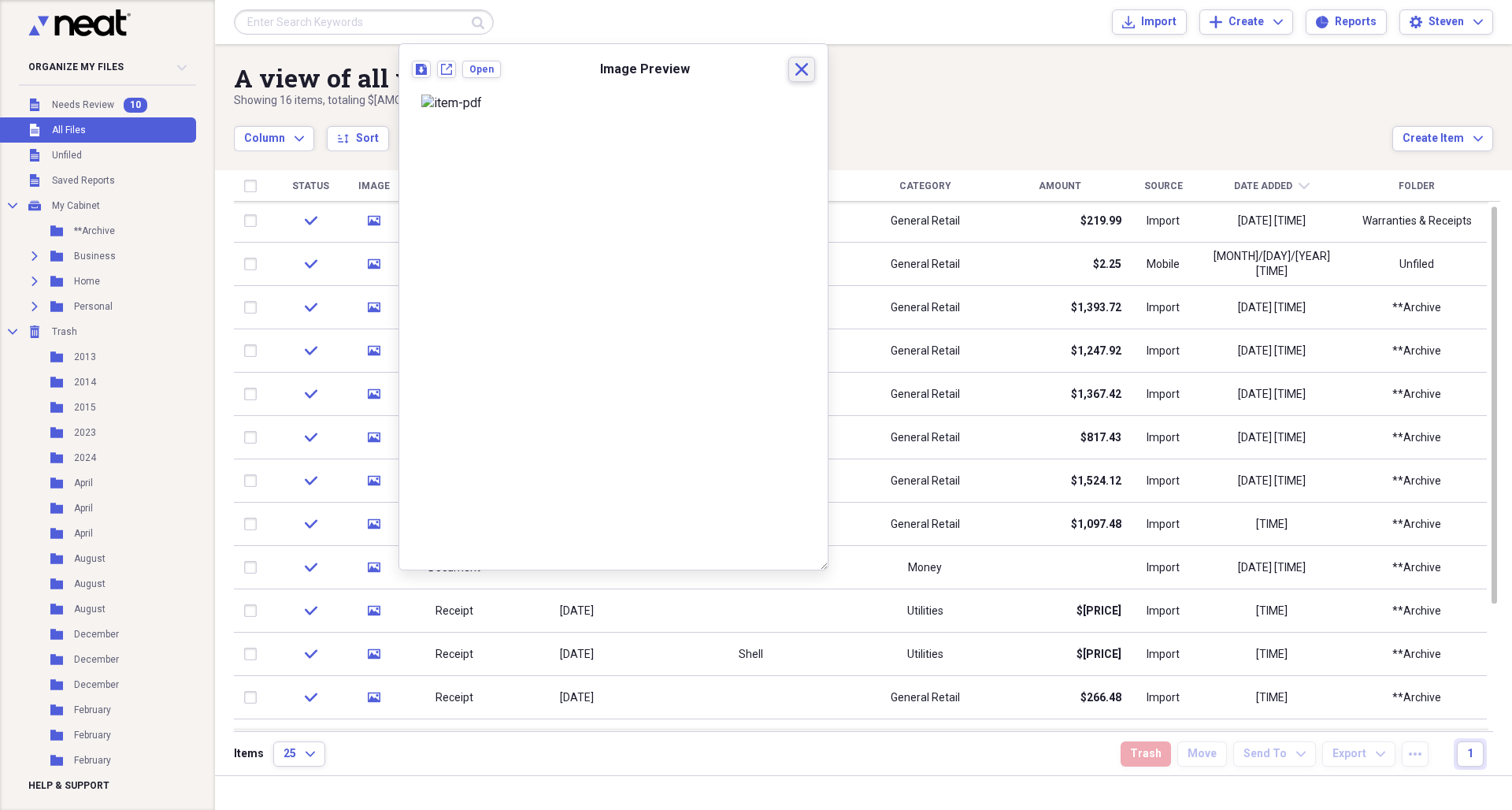 click on "Close" 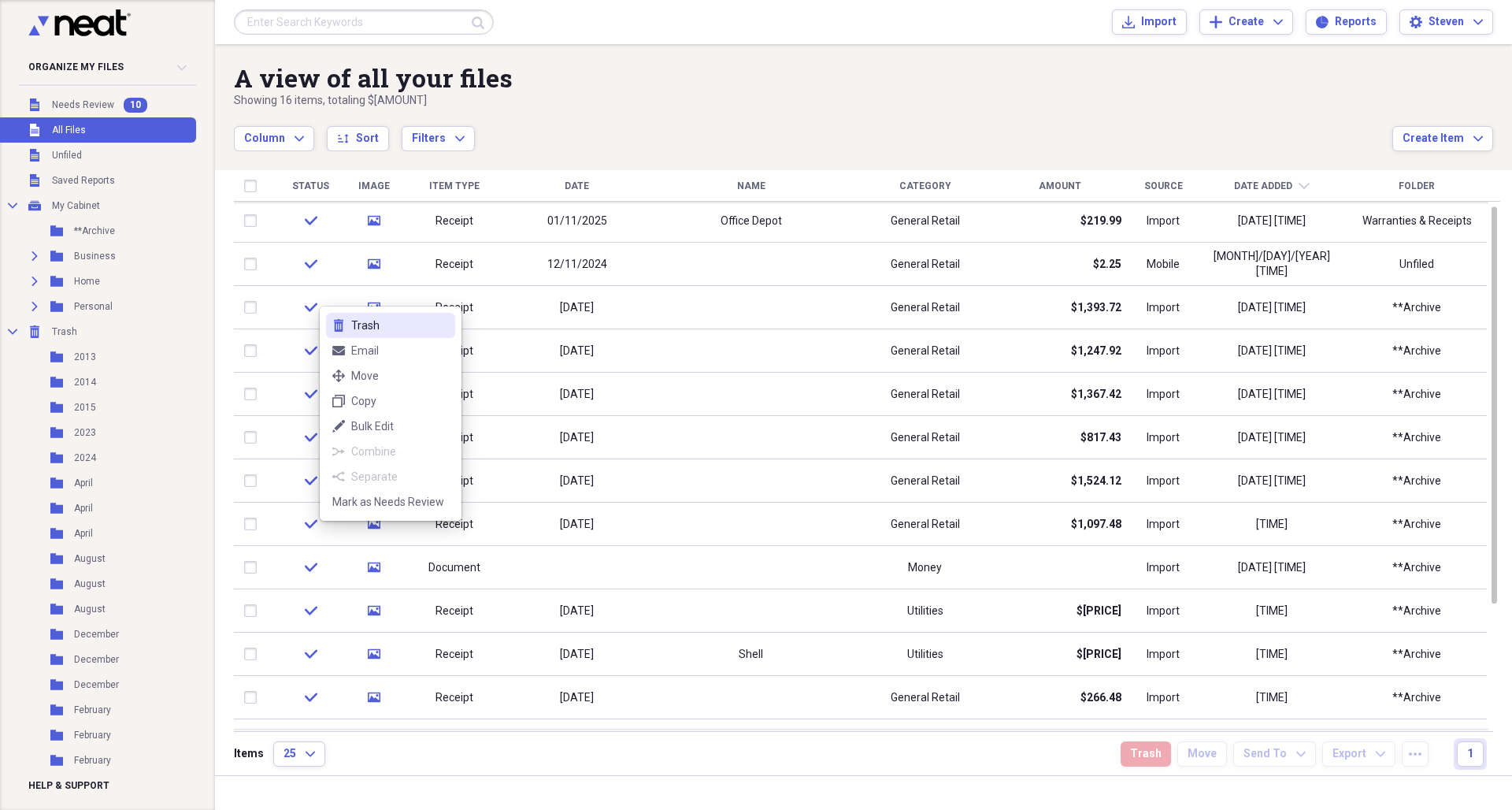 click on "Trash" at bounding box center [400, 325] 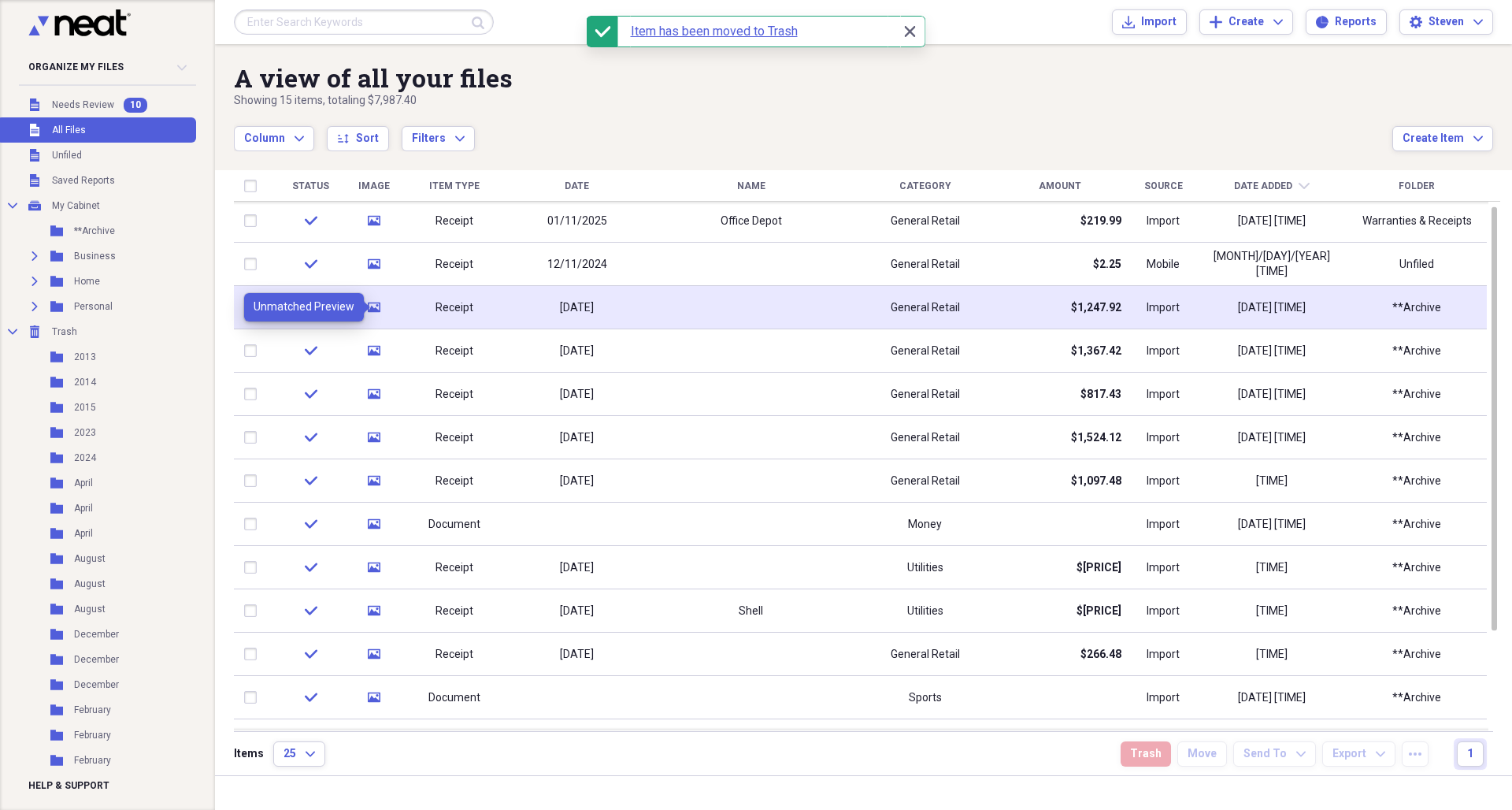 click 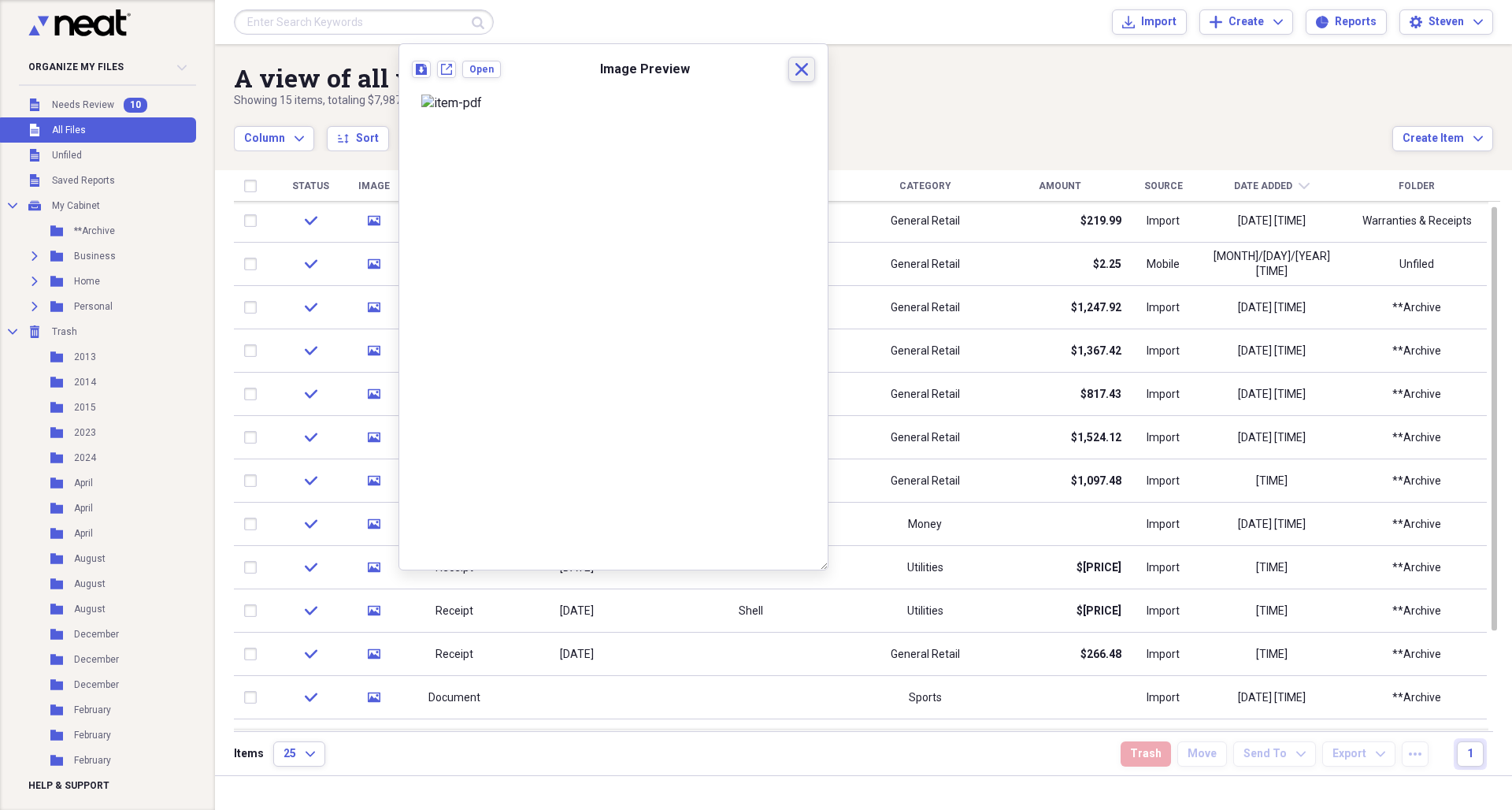 click on "Close" 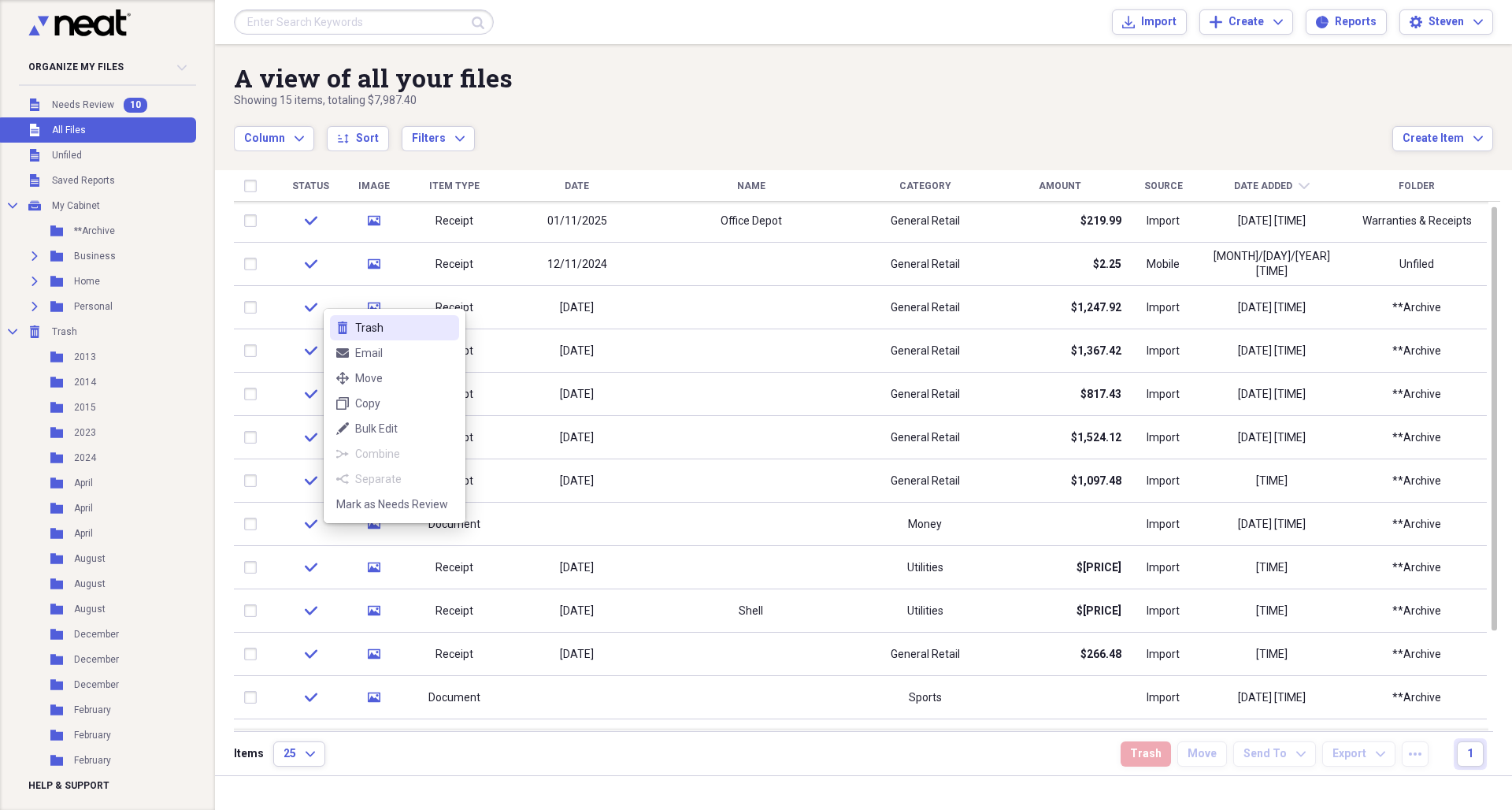 click on "Trash" at bounding box center (404, 328) 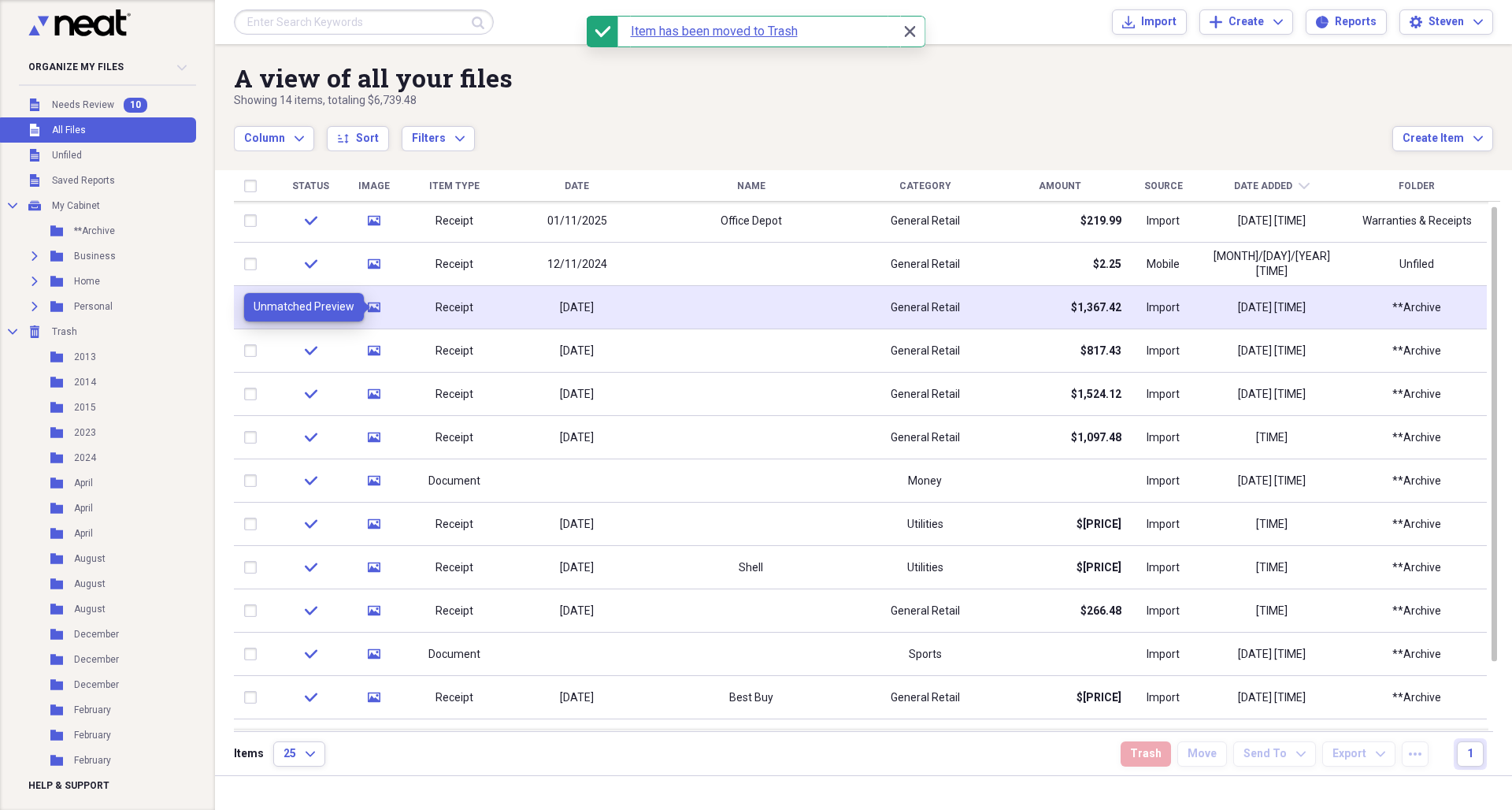 click 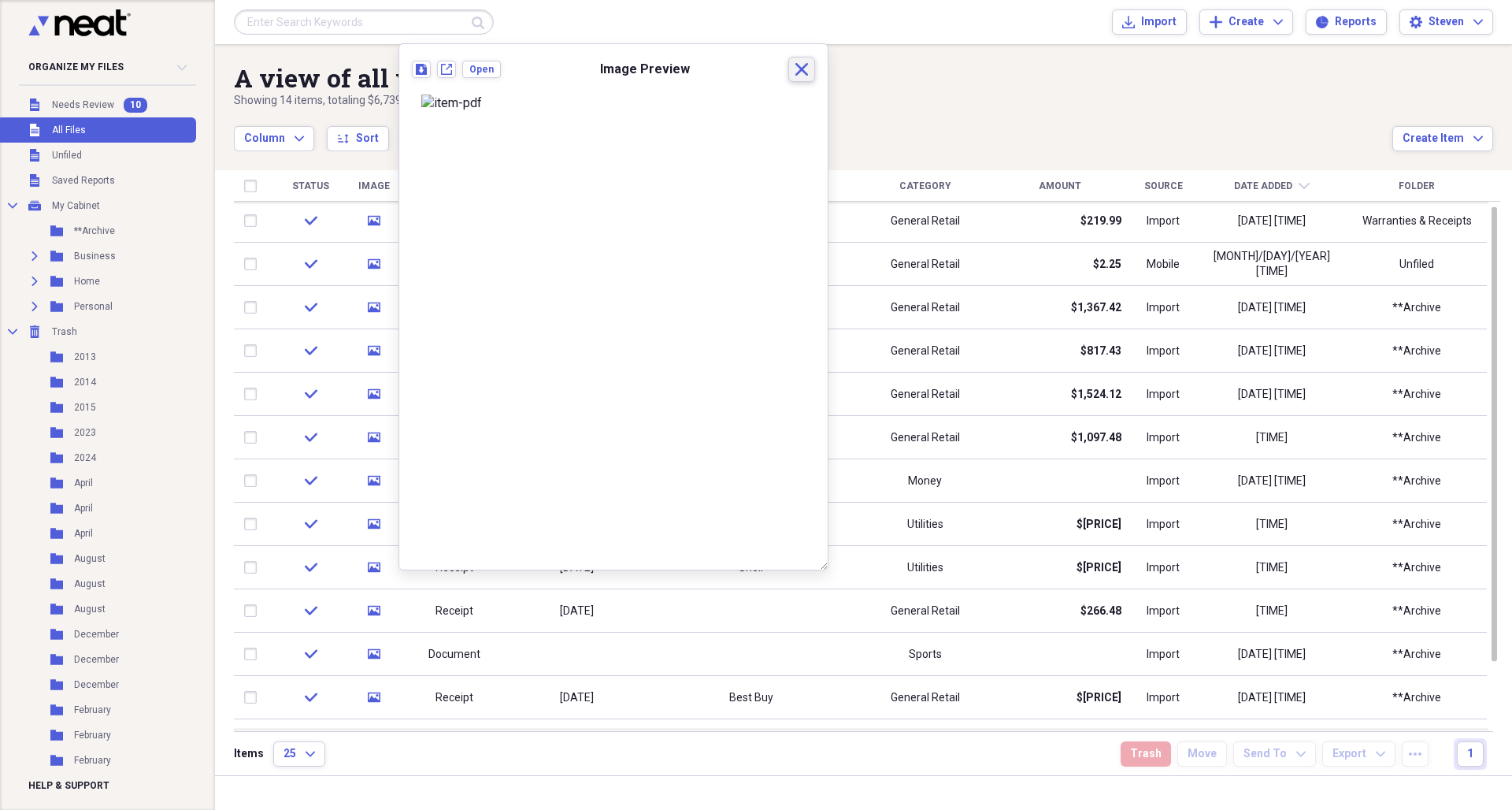 click on "Close" 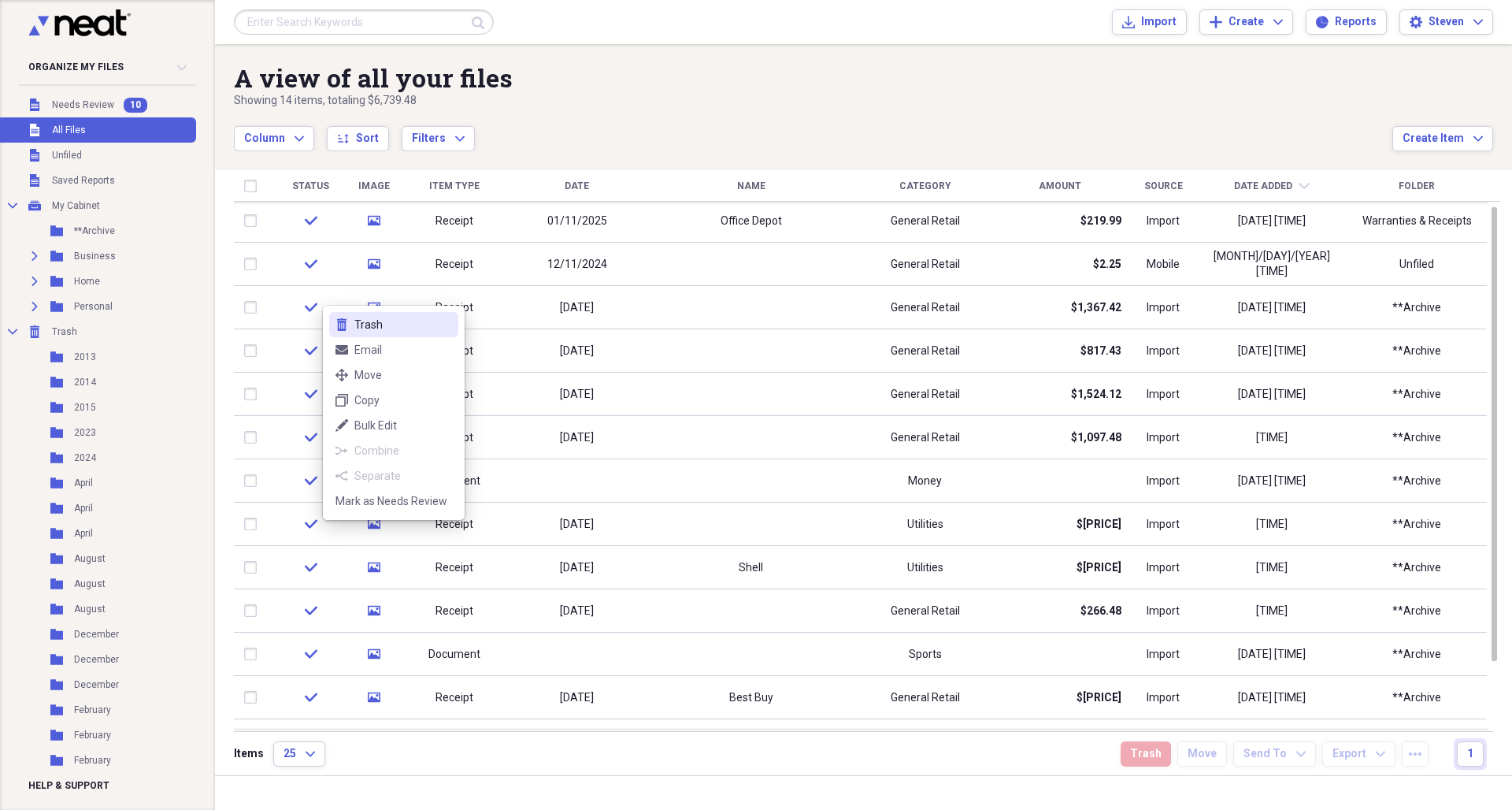 click on "Trash" at bounding box center [403, 325] 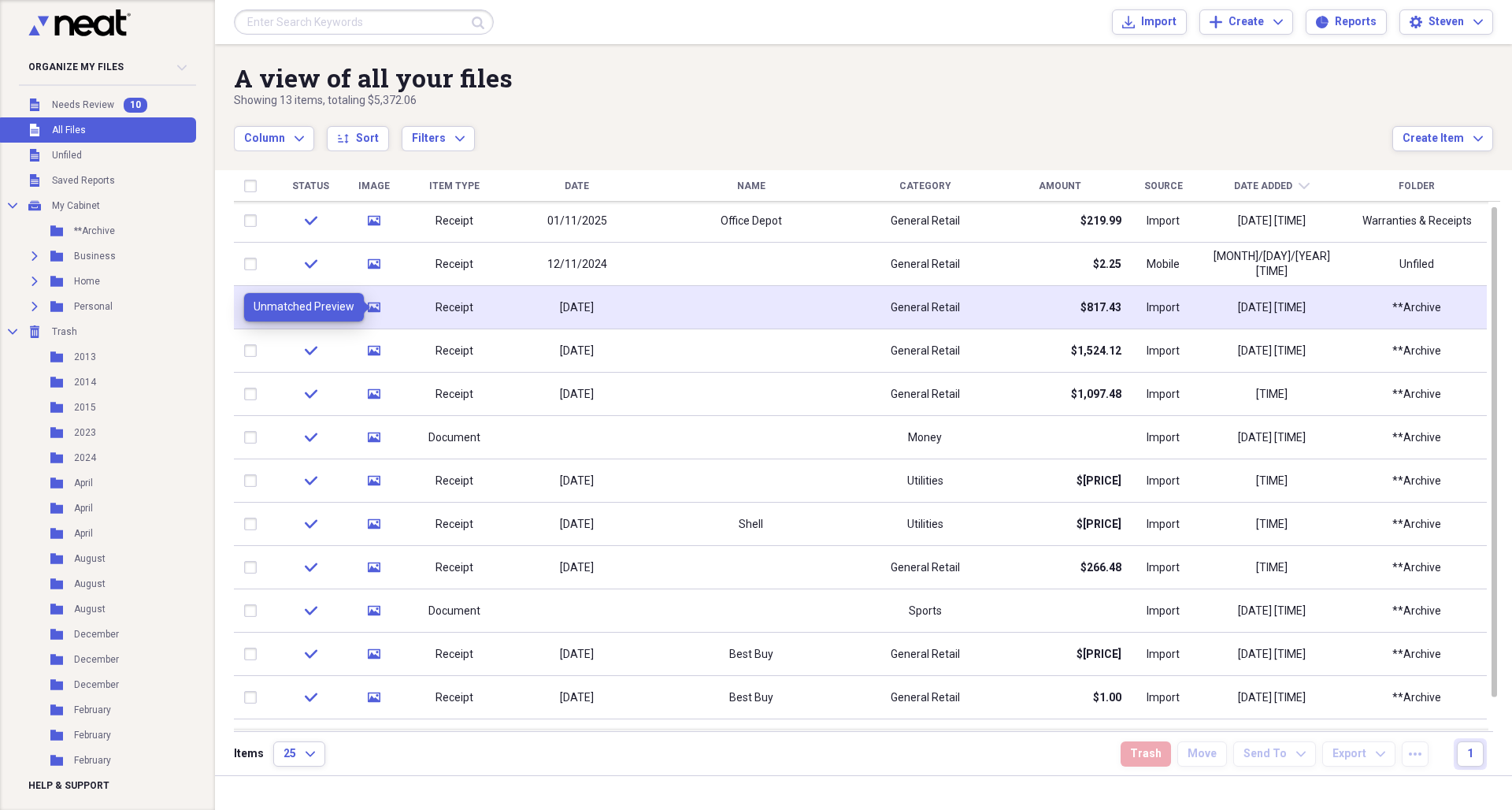 click 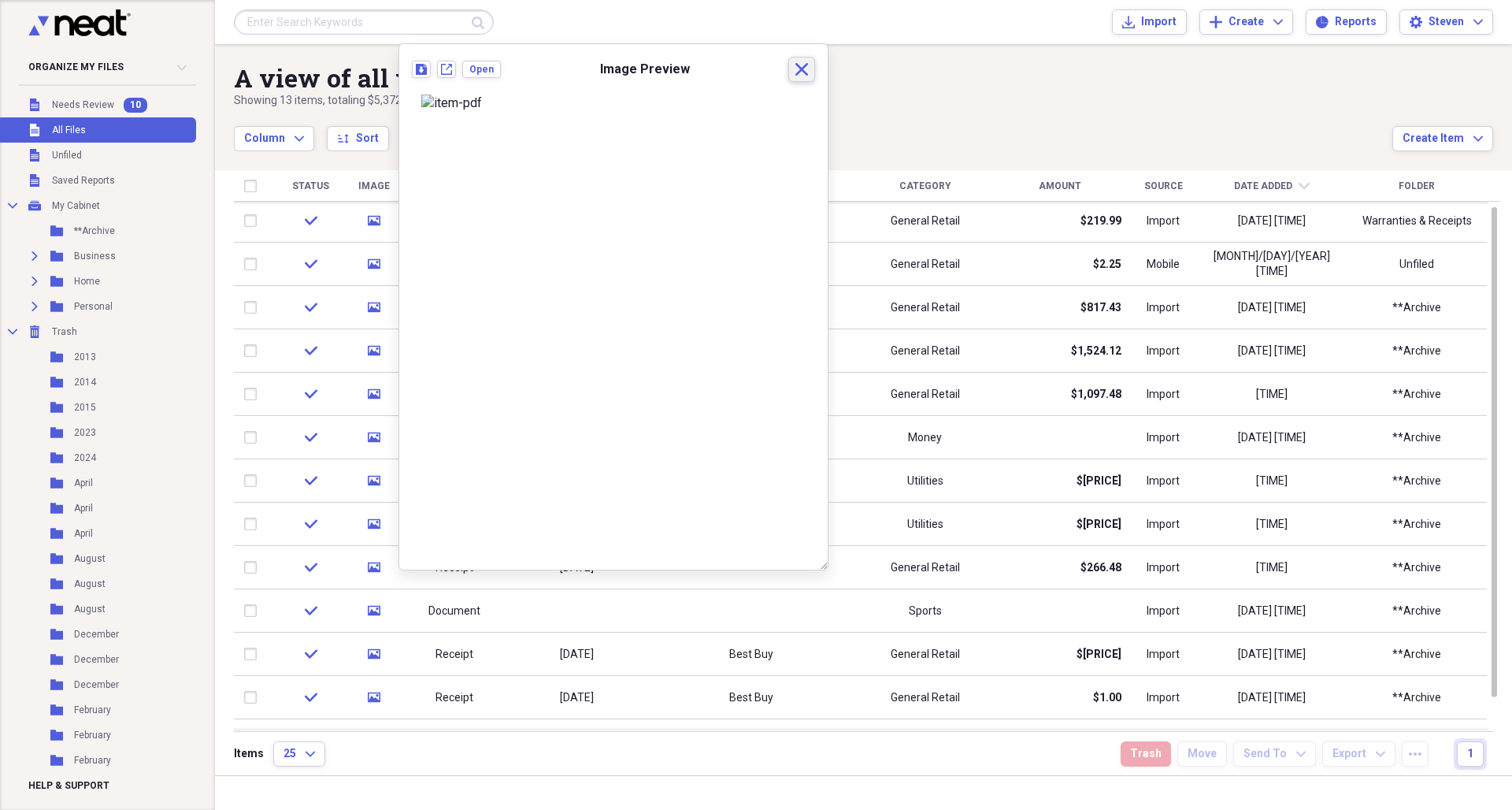 click on "Close" 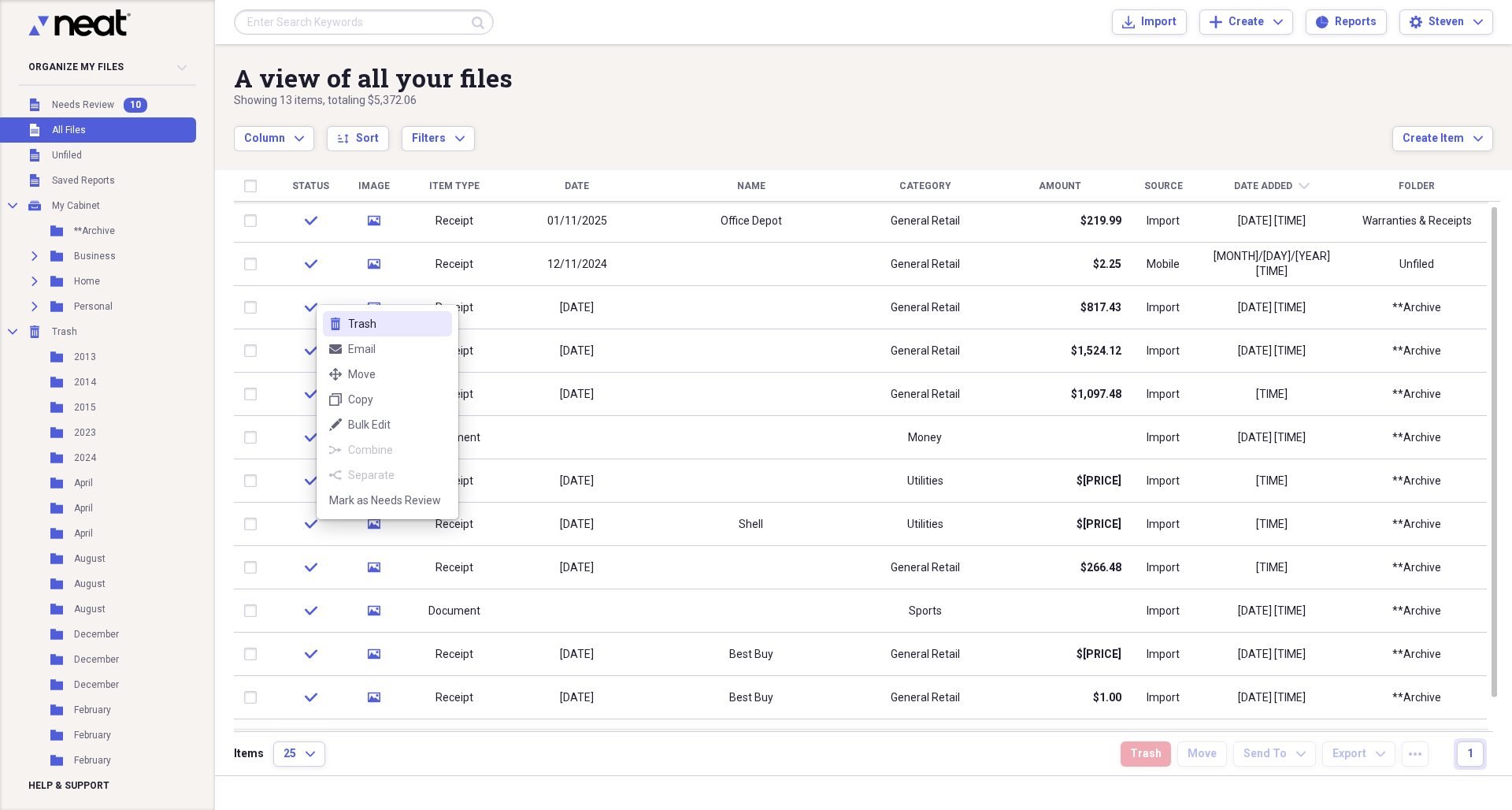 click on "Trash" at bounding box center [397, 324] 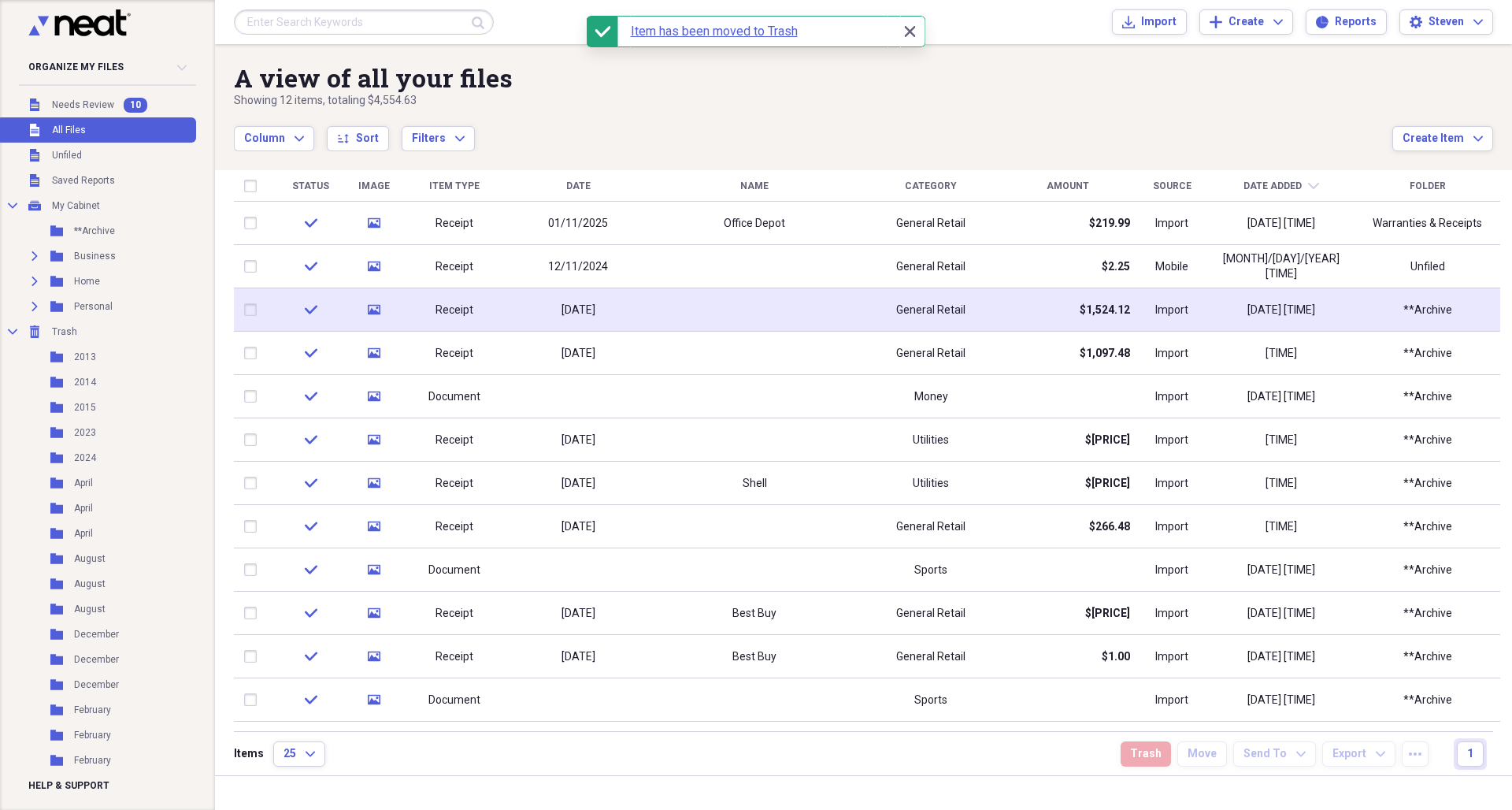 click on "media" 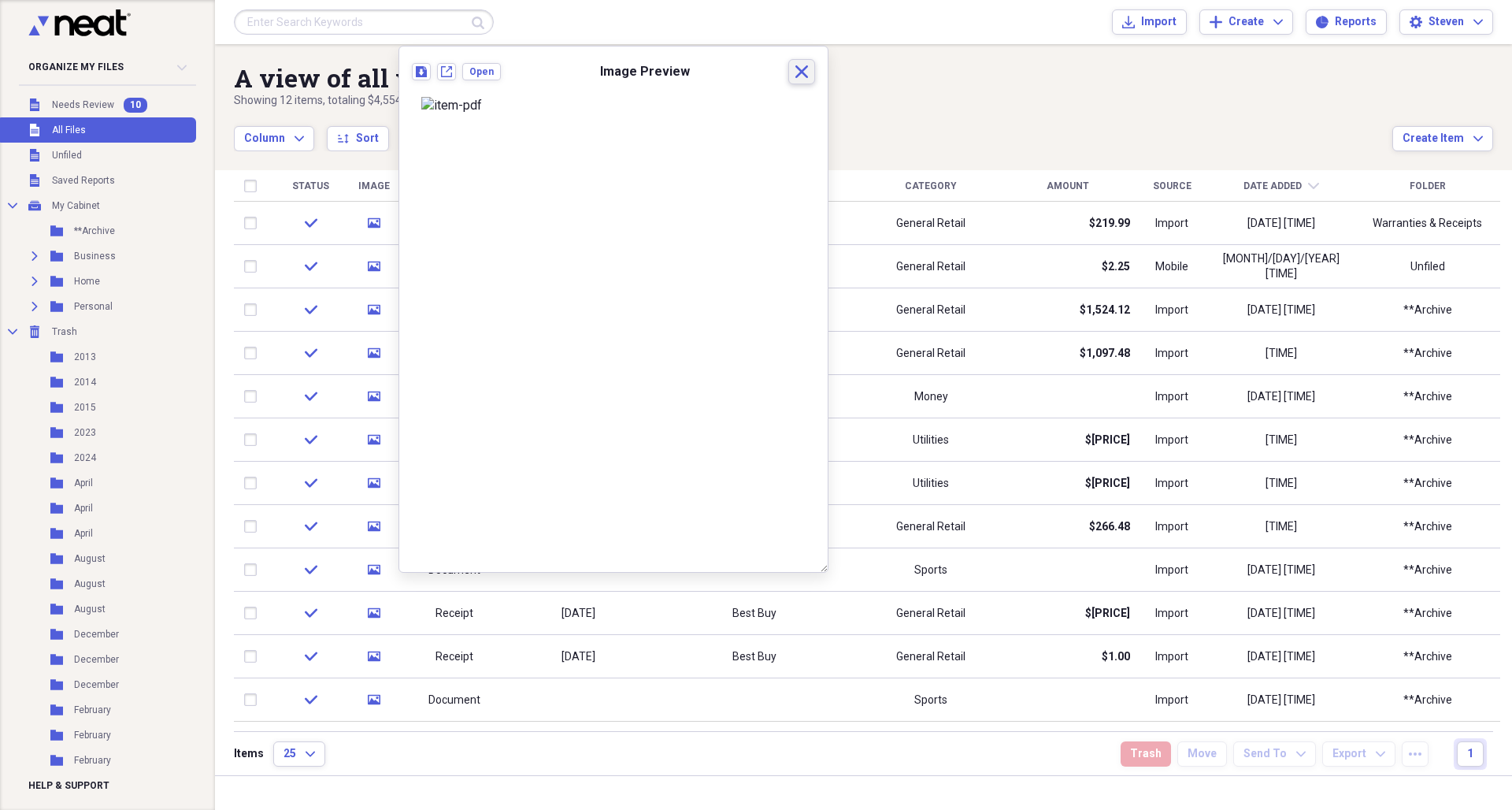 click 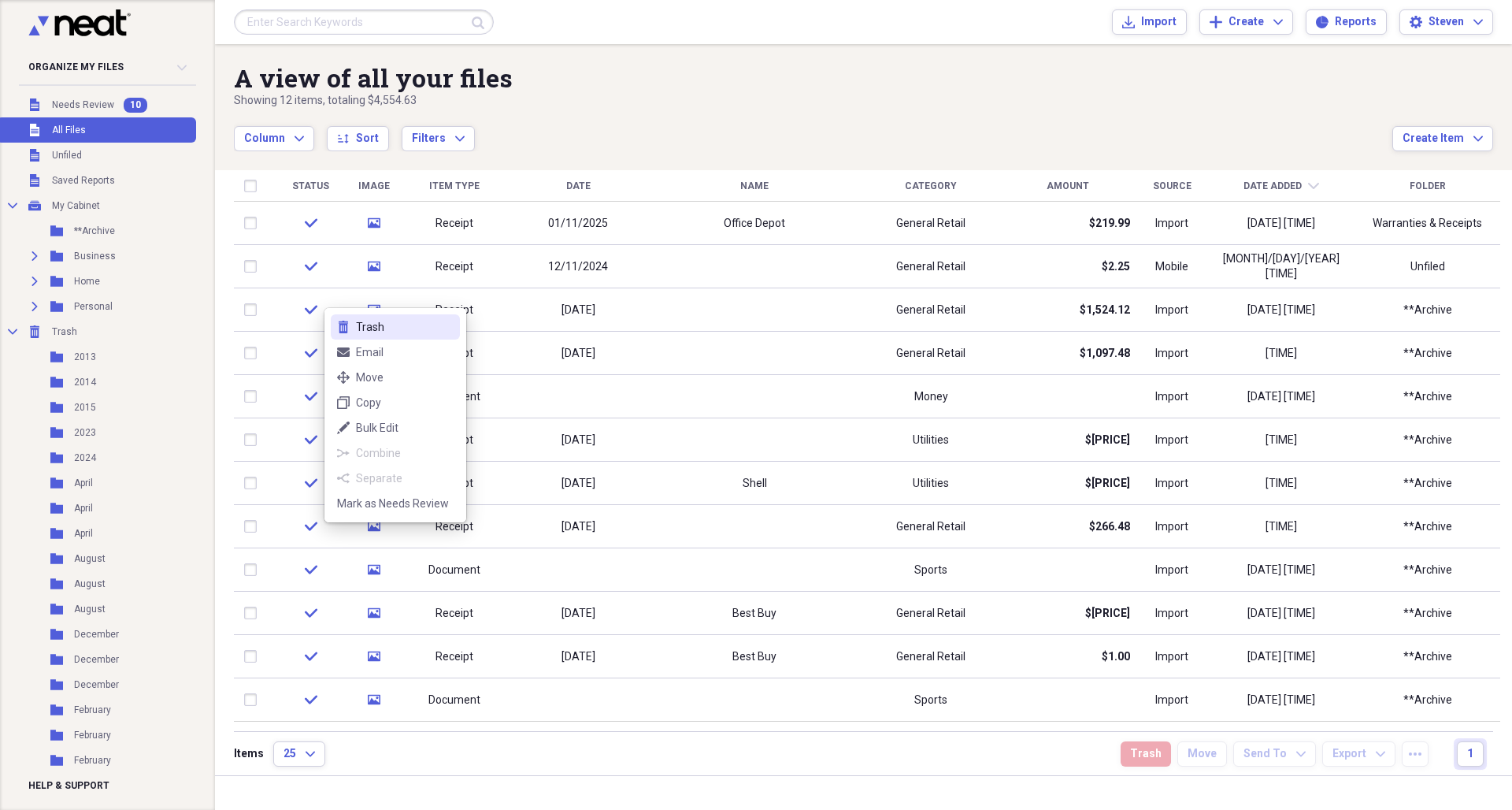 click on "Trash" at bounding box center [405, 327] 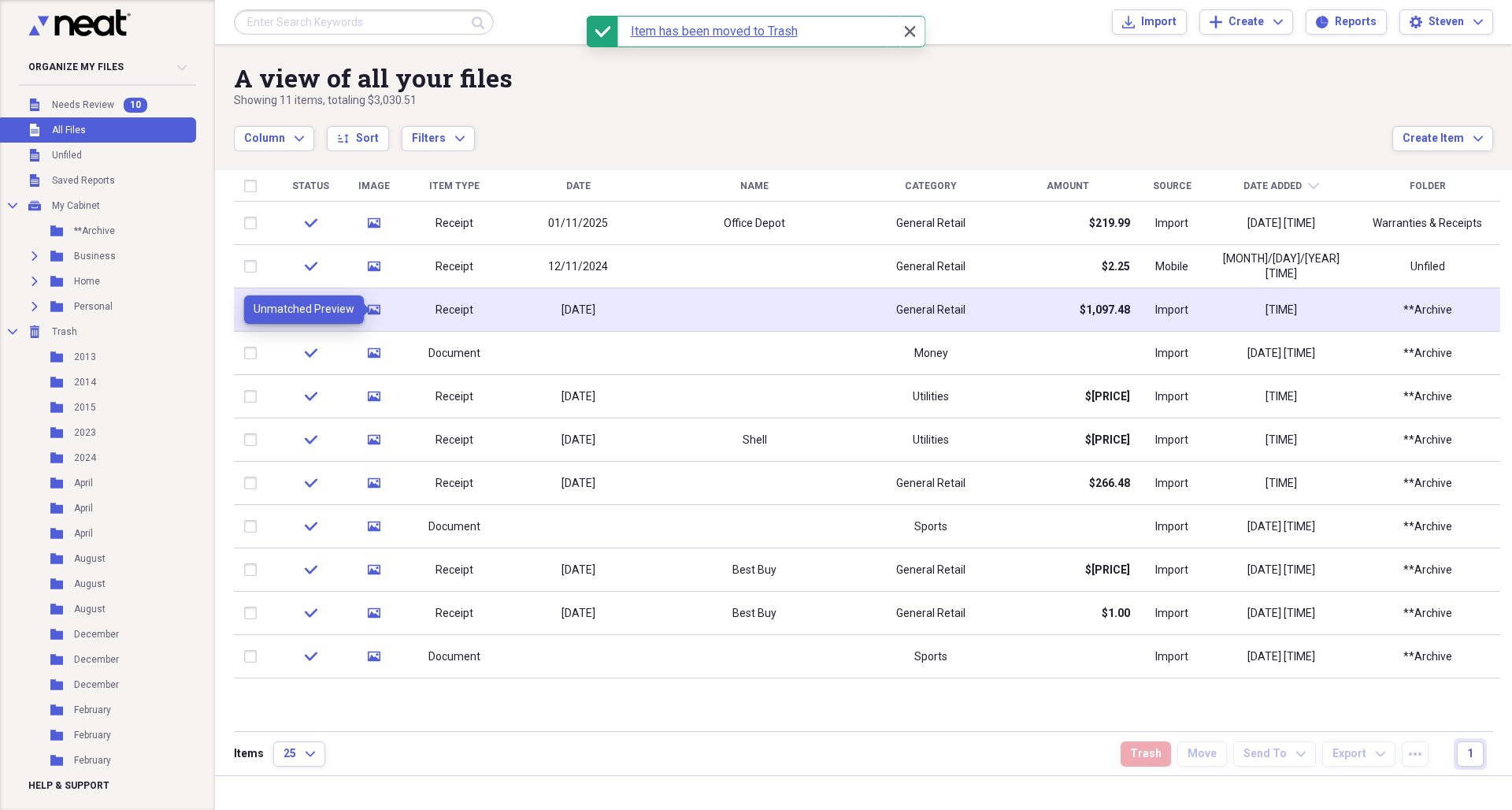 click on "media" 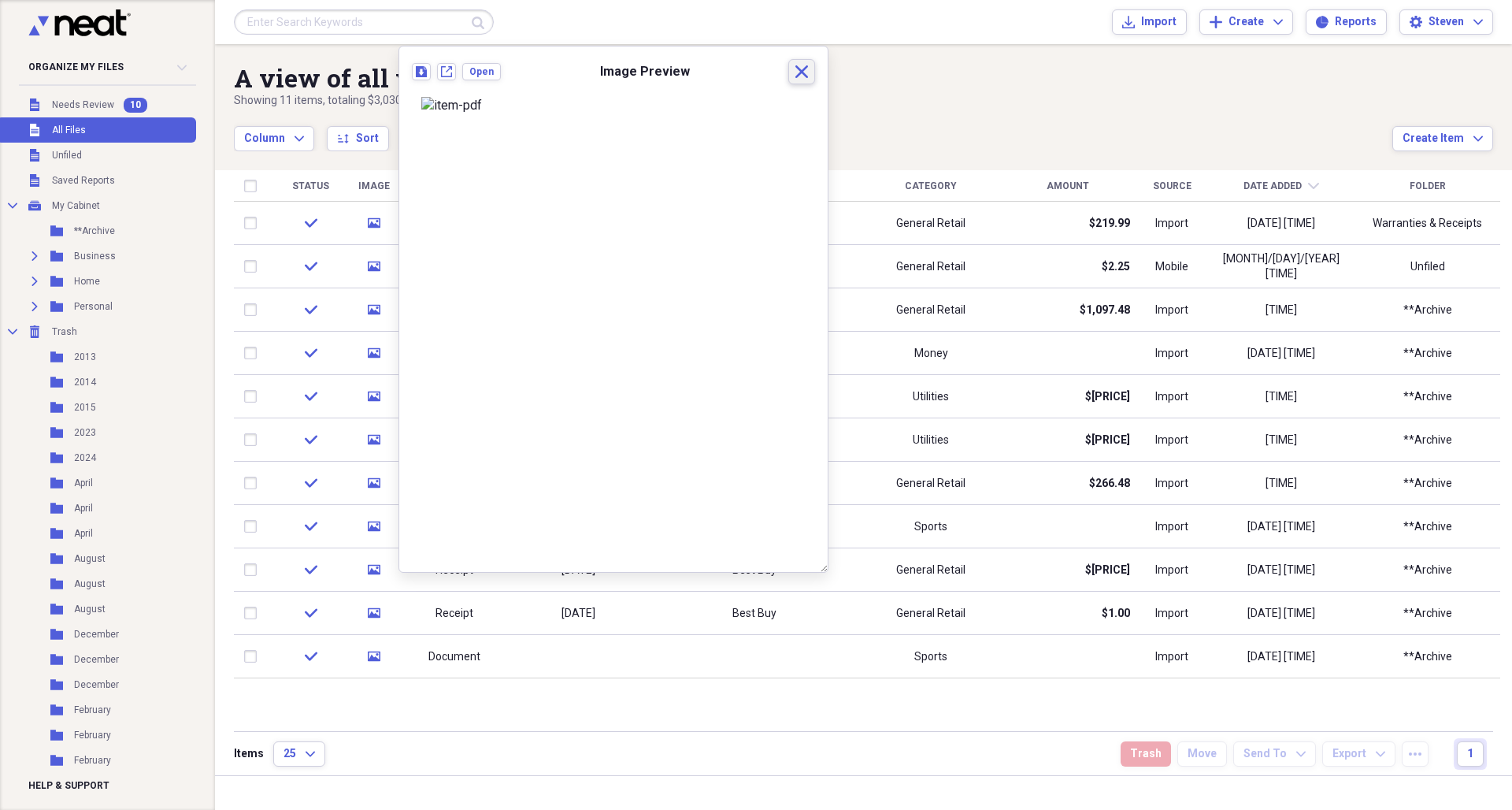 click on "Close" 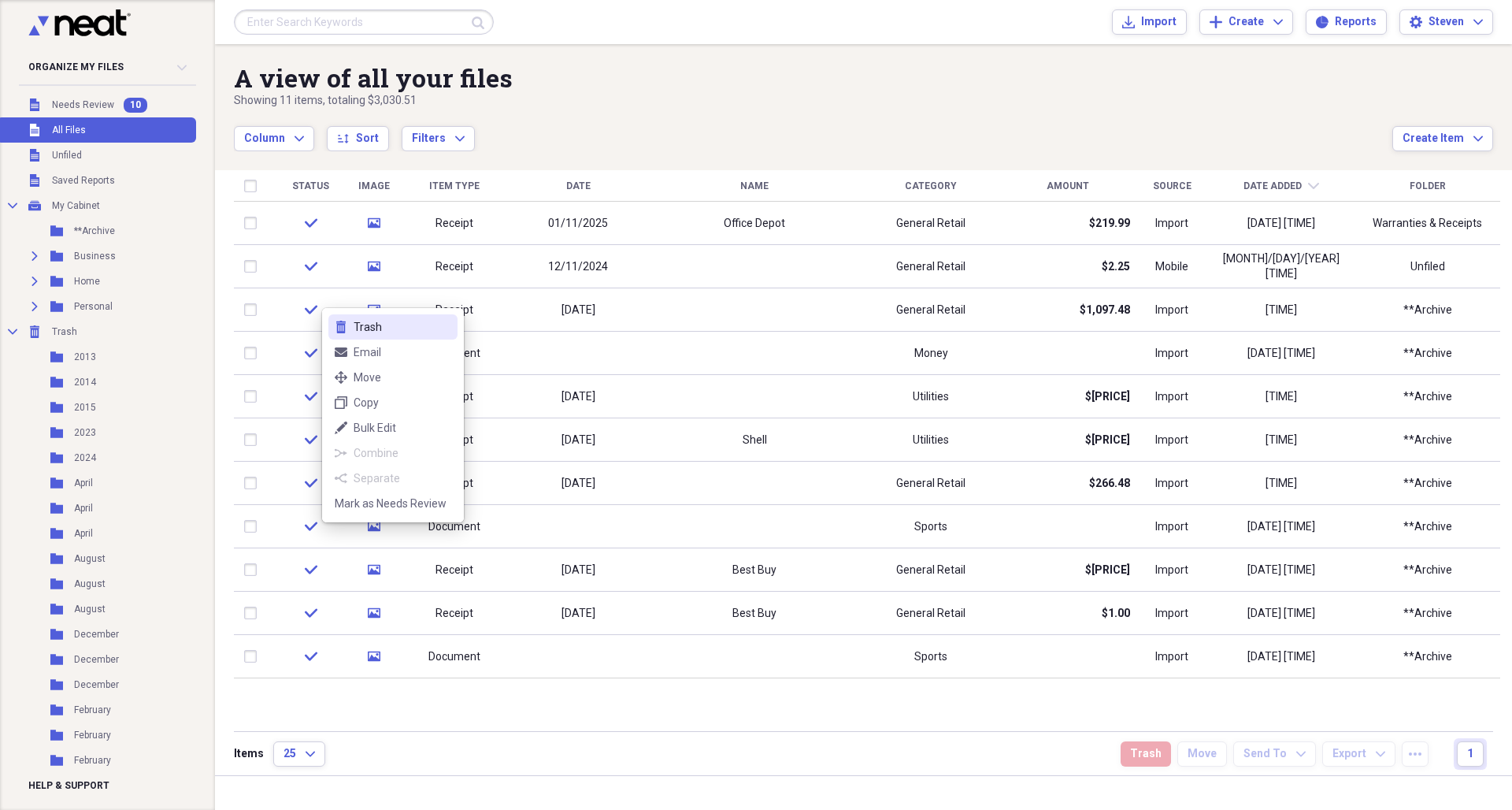 click on "Trash" at bounding box center [402, 327] 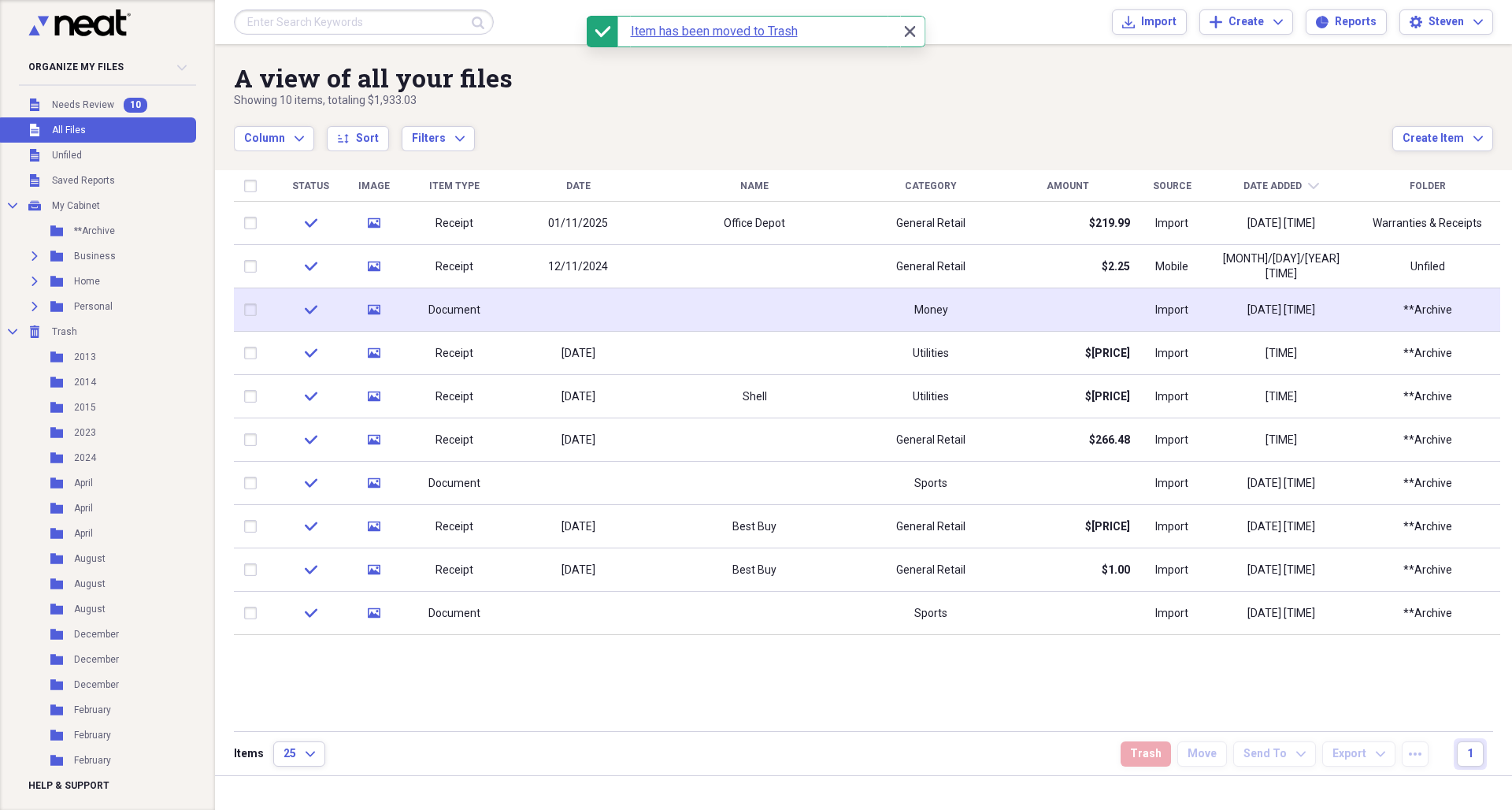 click on "media" 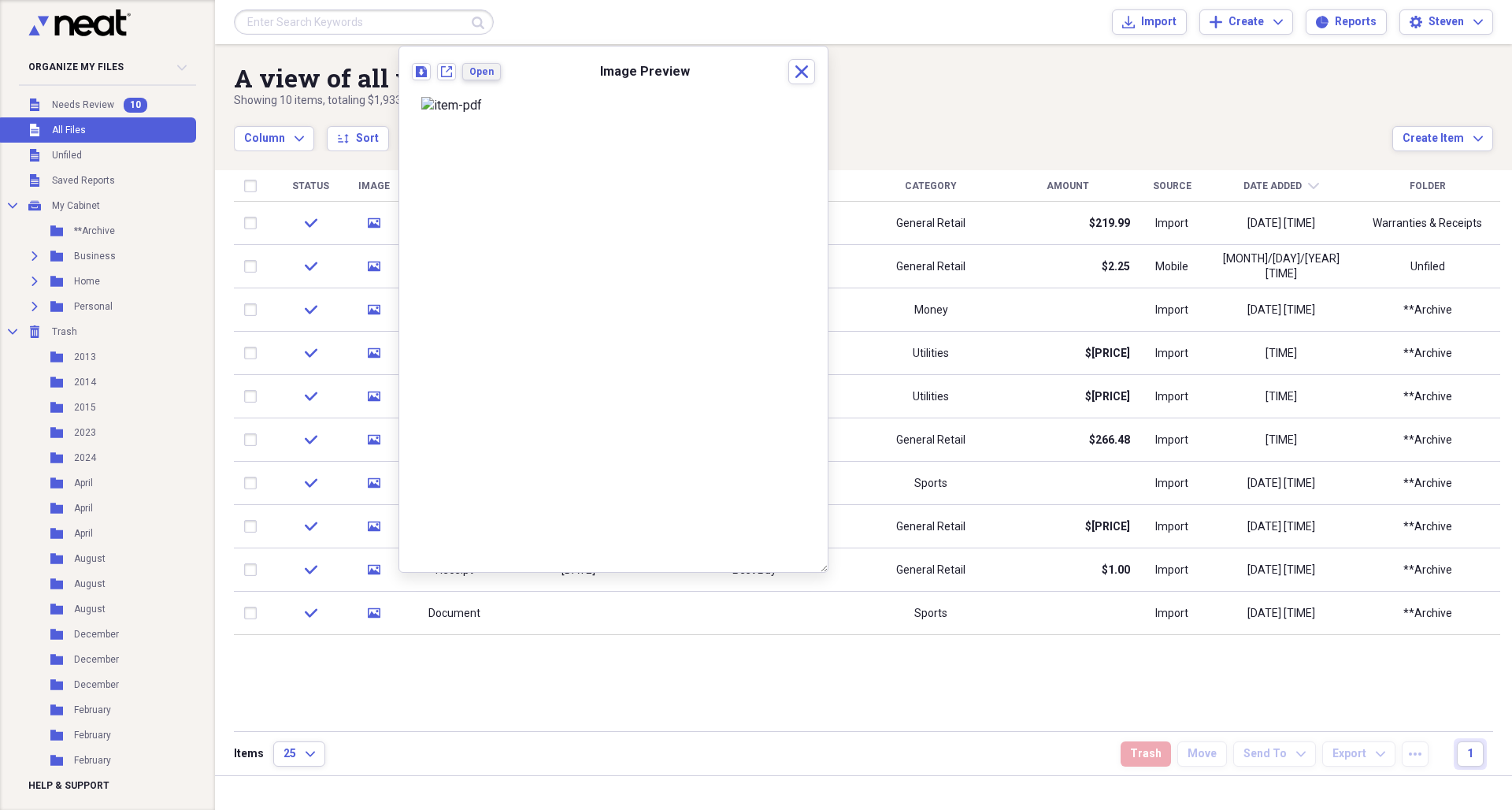 click on "Open" at bounding box center (481, 72) 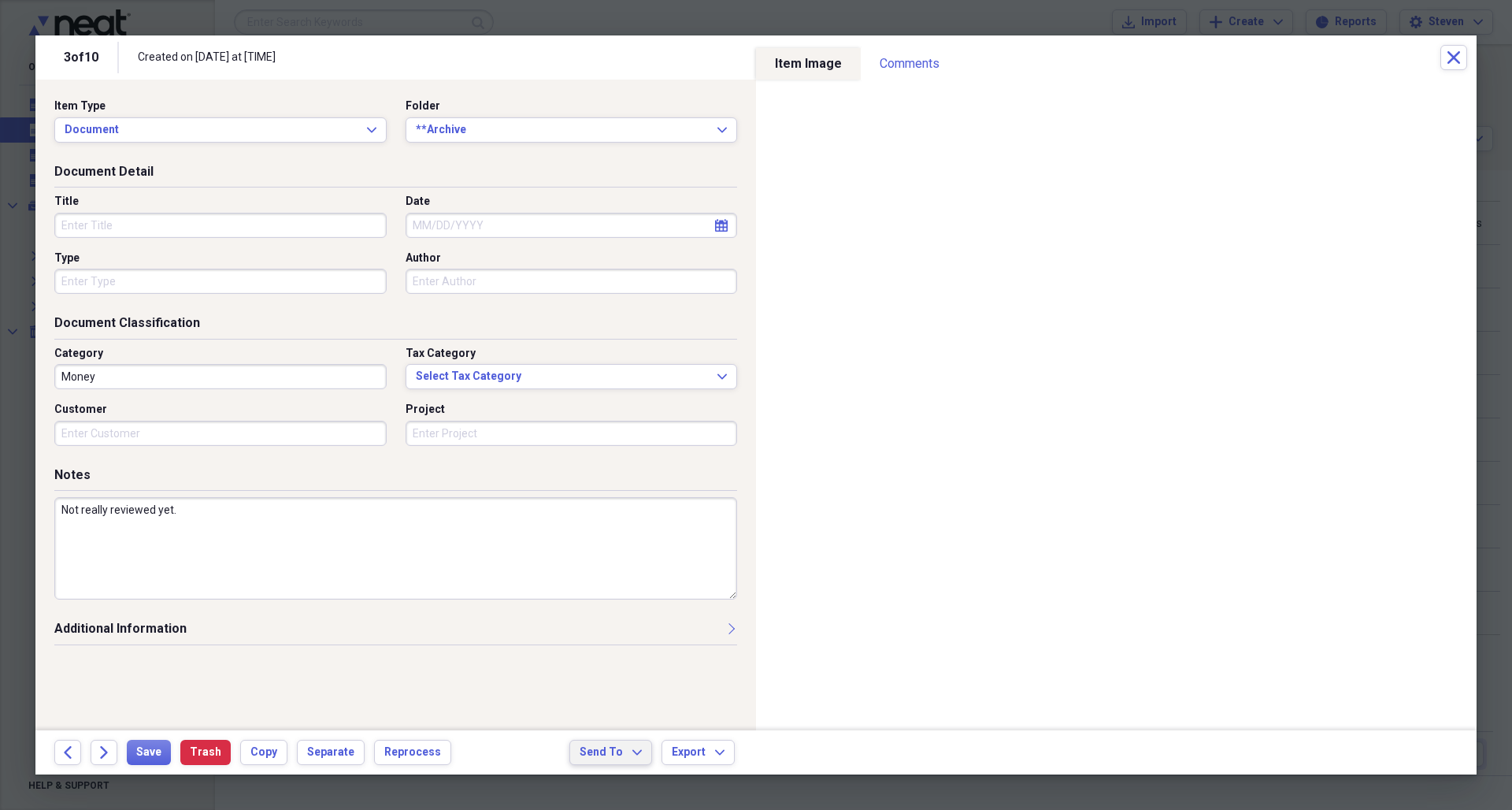 click on "Send To" at bounding box center (601, 752) 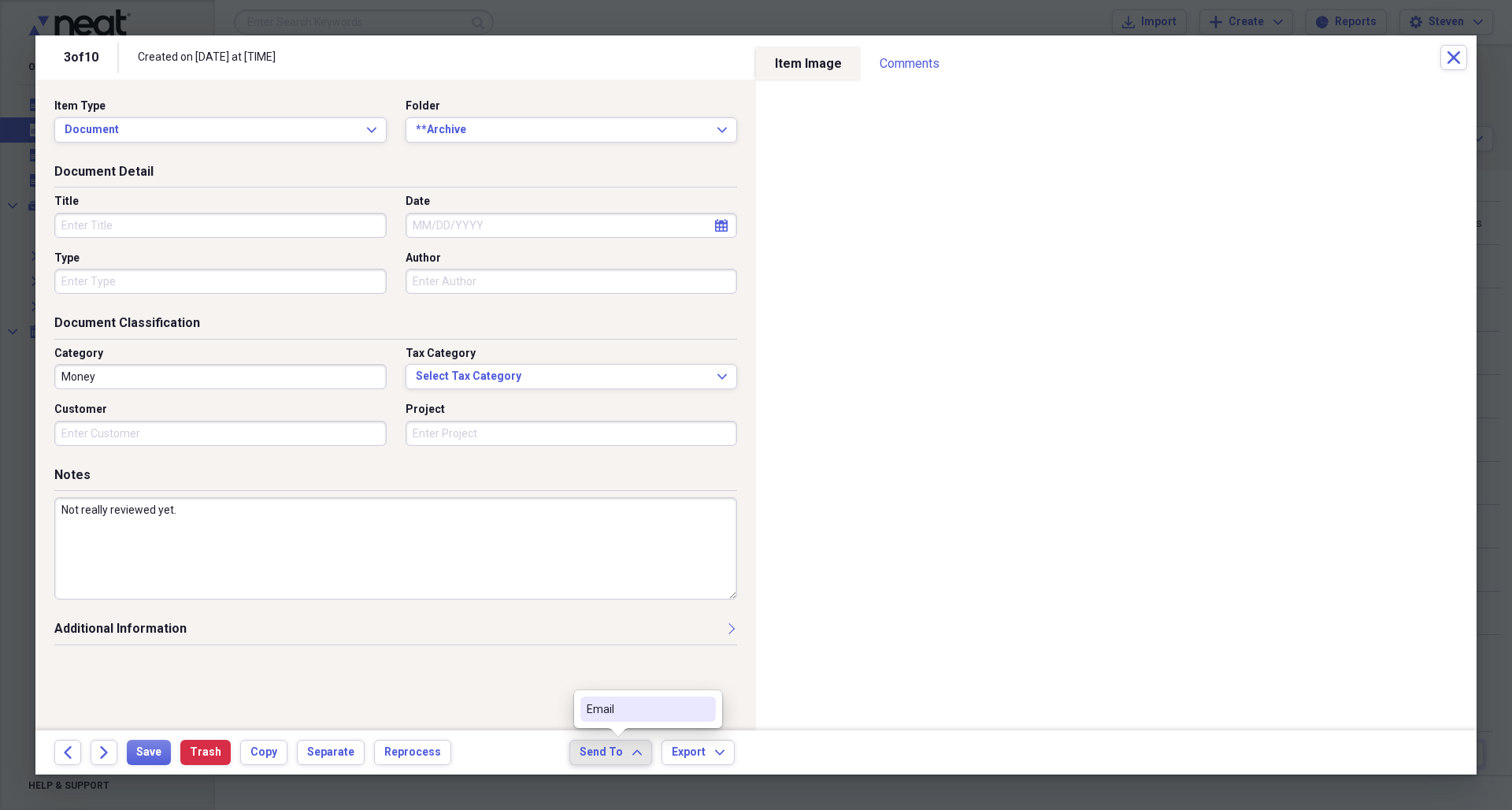 click on "Email" at bounding box center [639, 709] 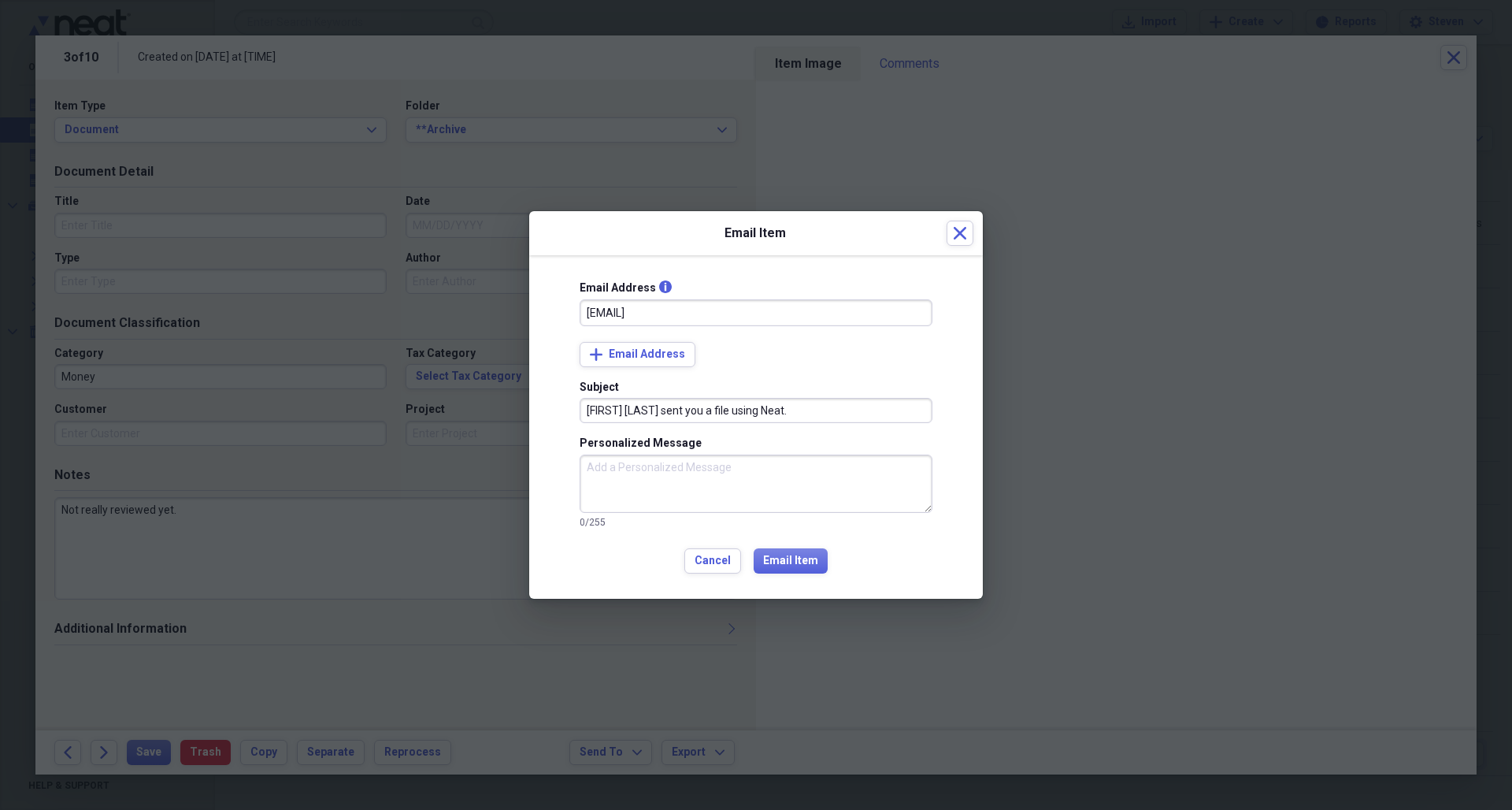 type on "[EMAIL]" 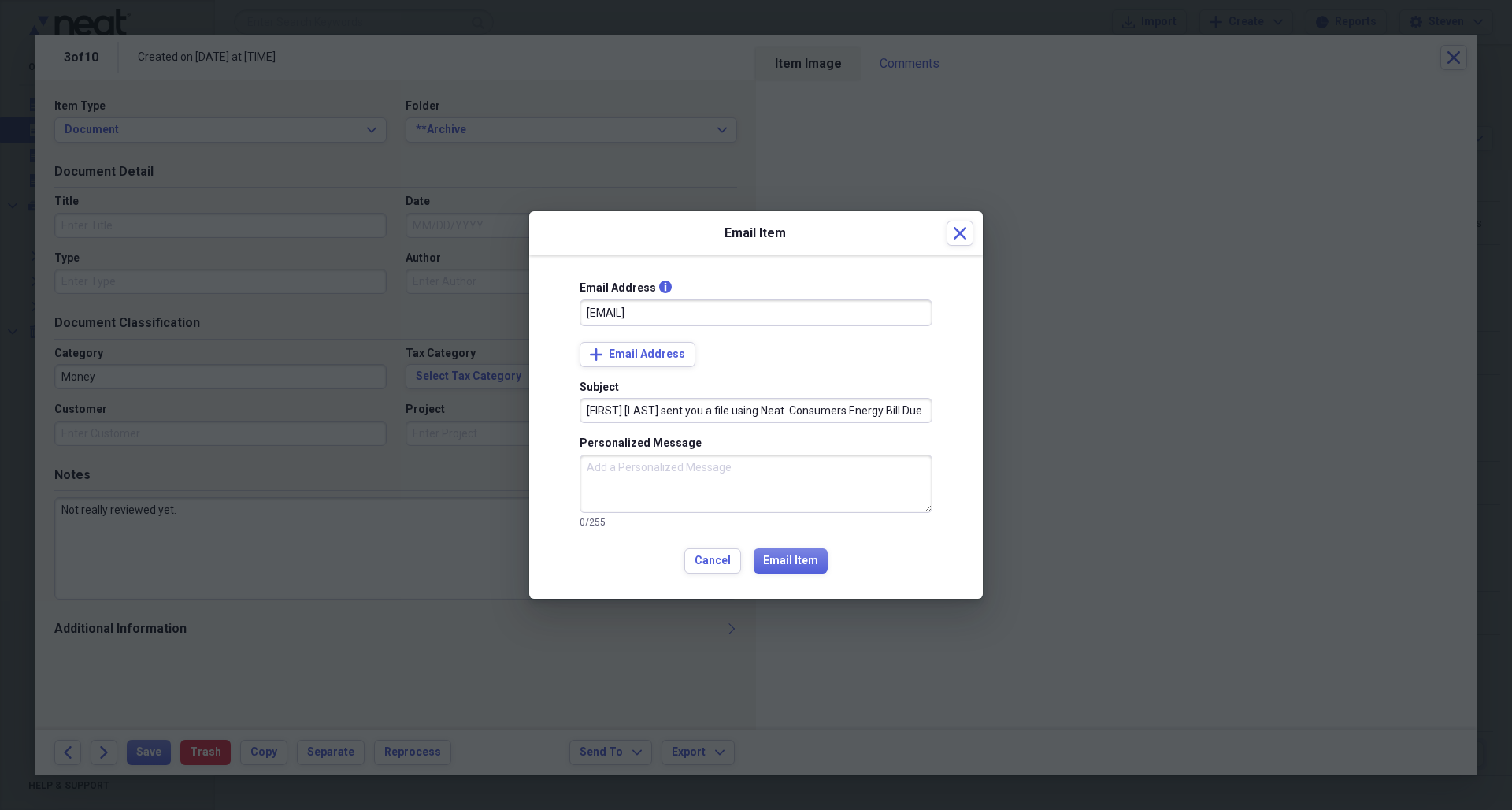 type on "[FIRST] [LAST] sent you a file using Neat. Consumers Energy Bill Due 2015/09/25" 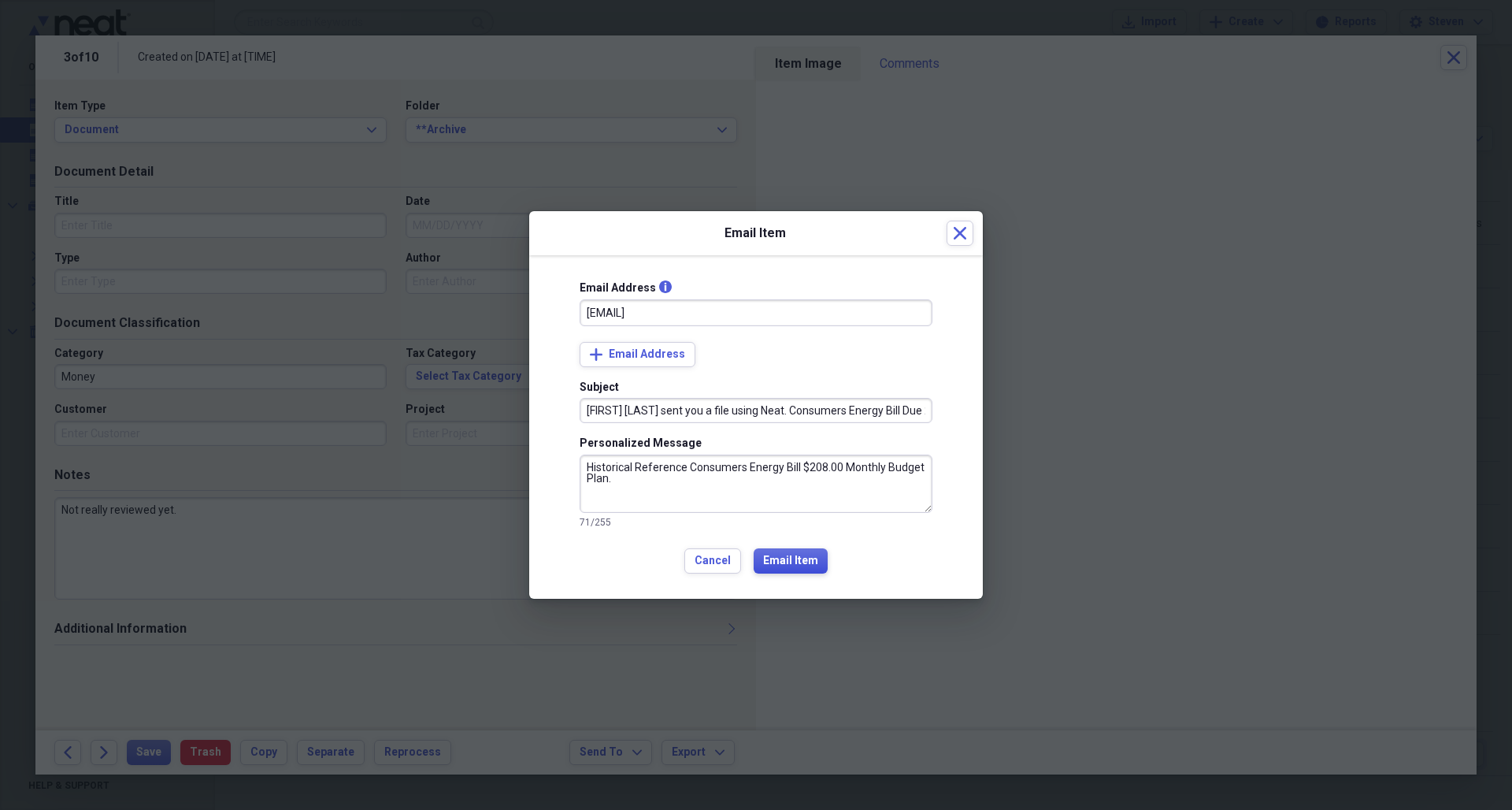 type on "Historical Reference Consumers Energy Bill $208.00 Monthly Budget Plan." 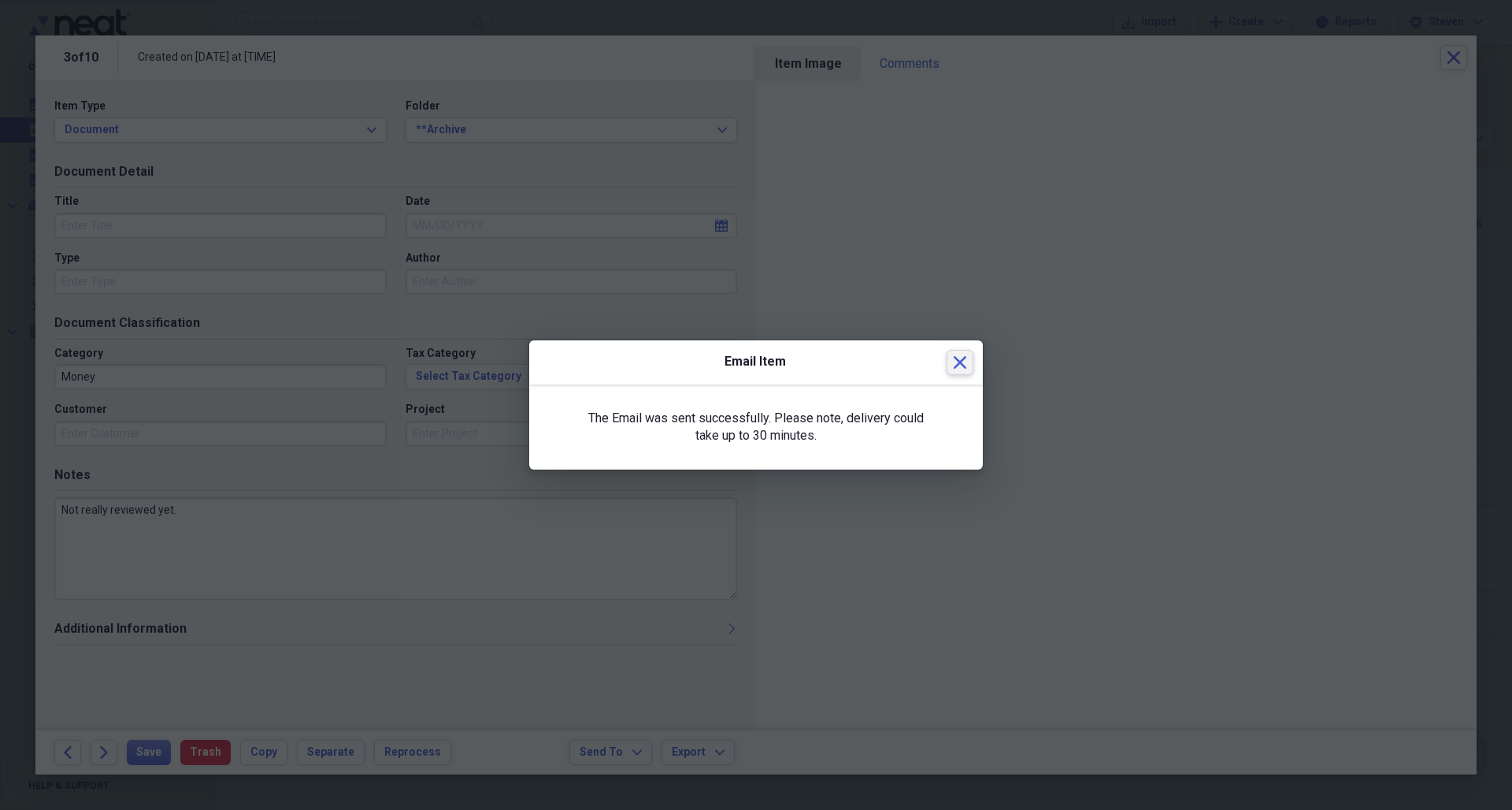 click 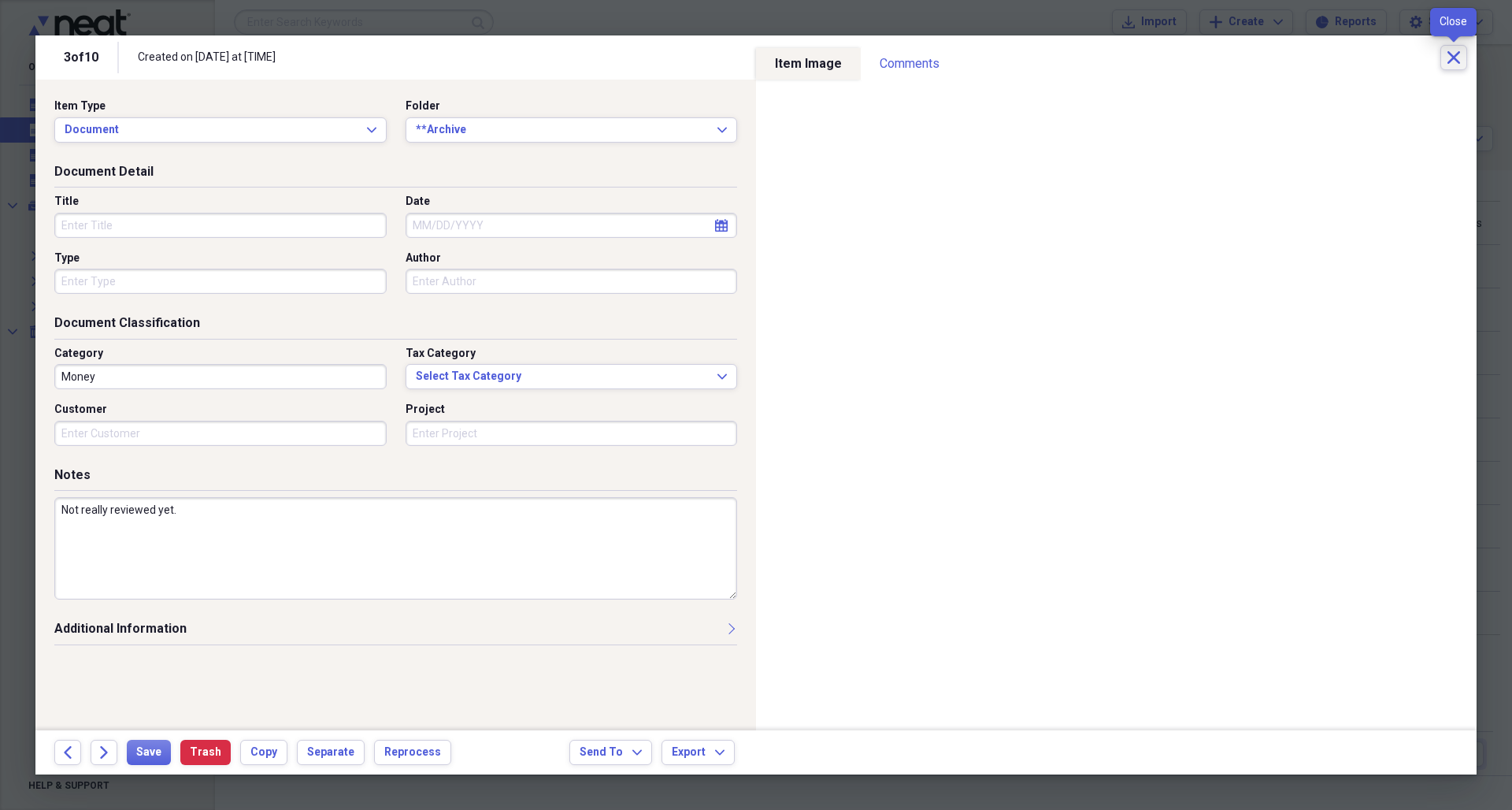 click on "Close" 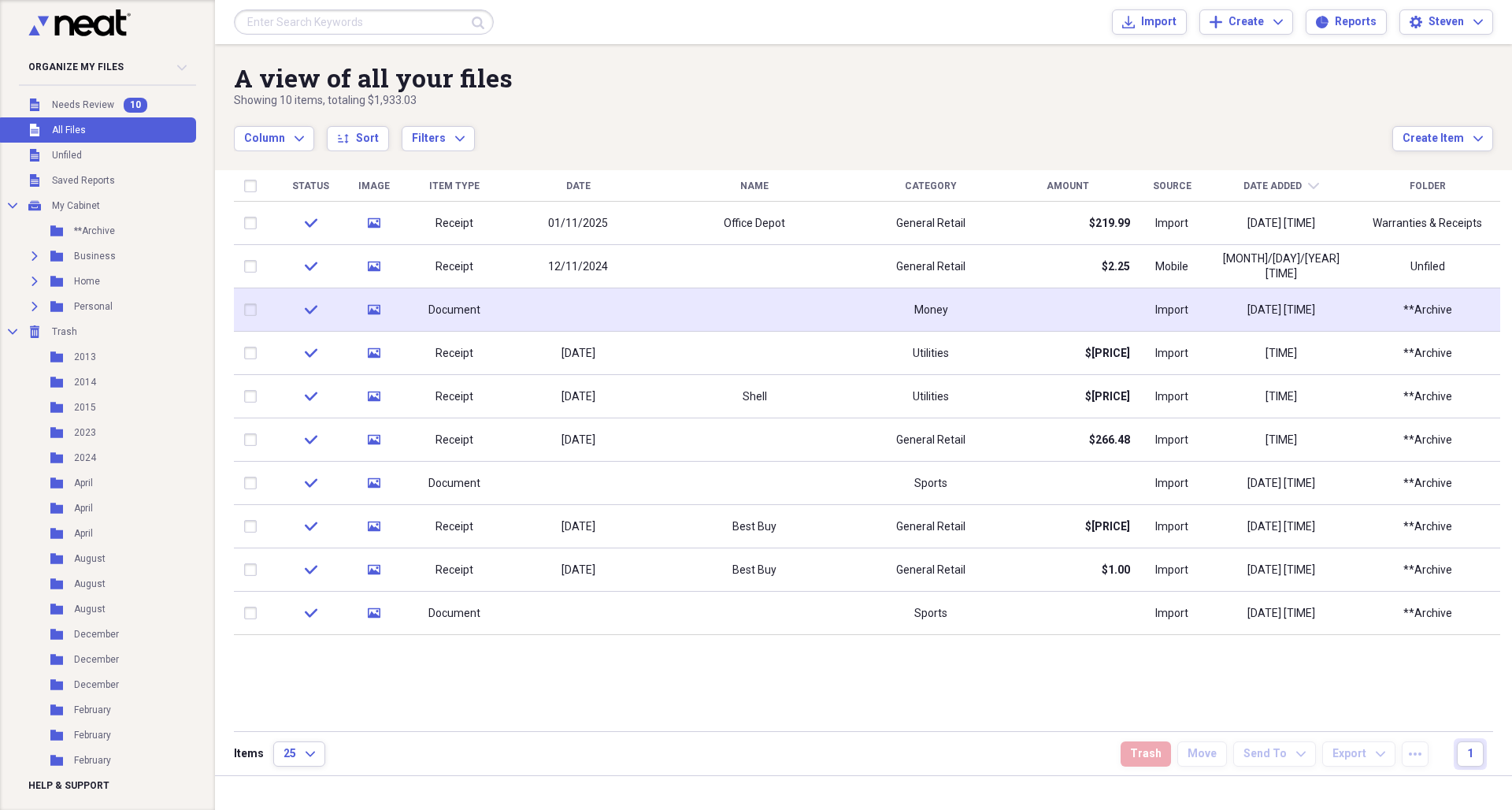 click 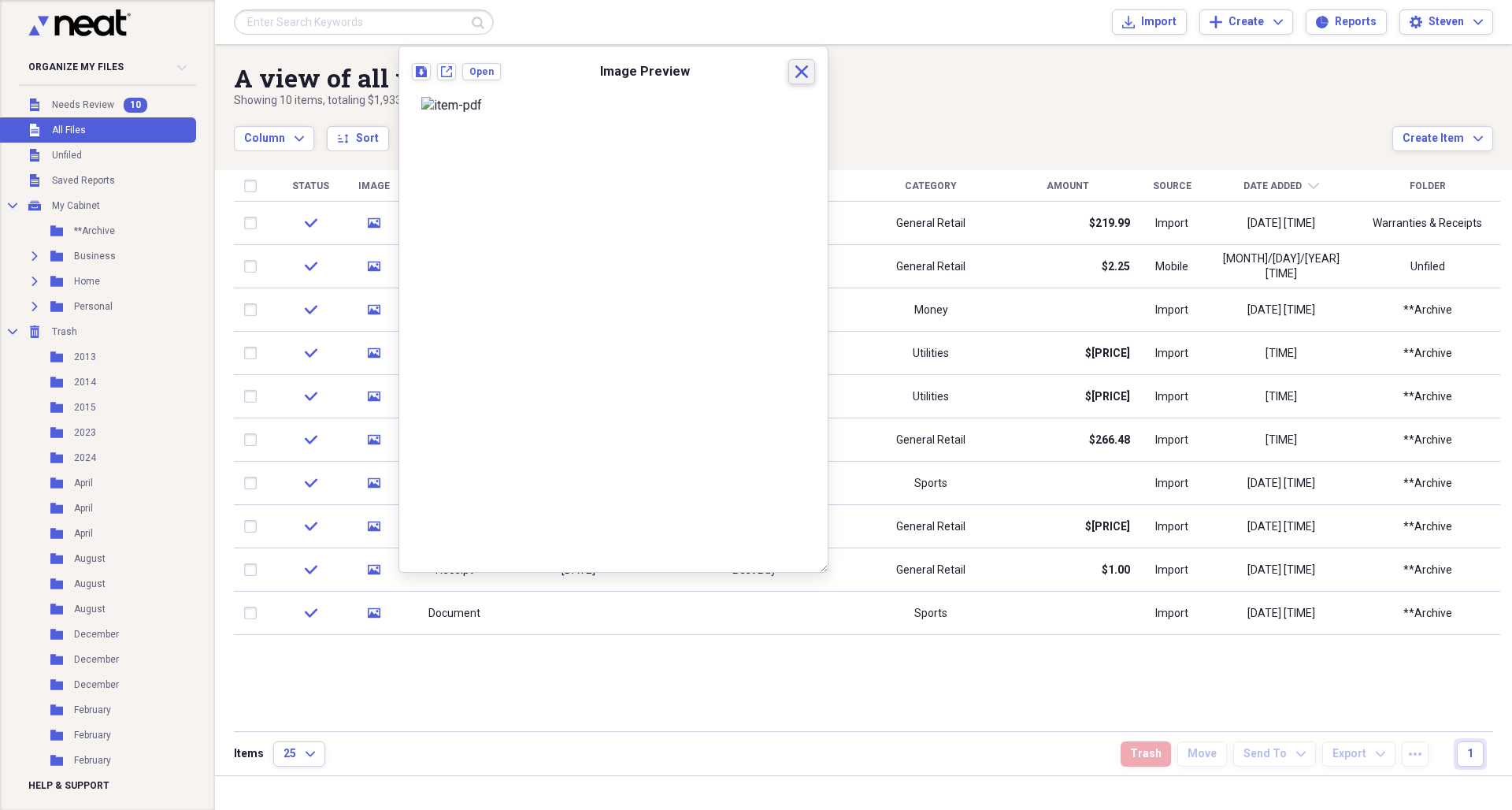 click on "Close" 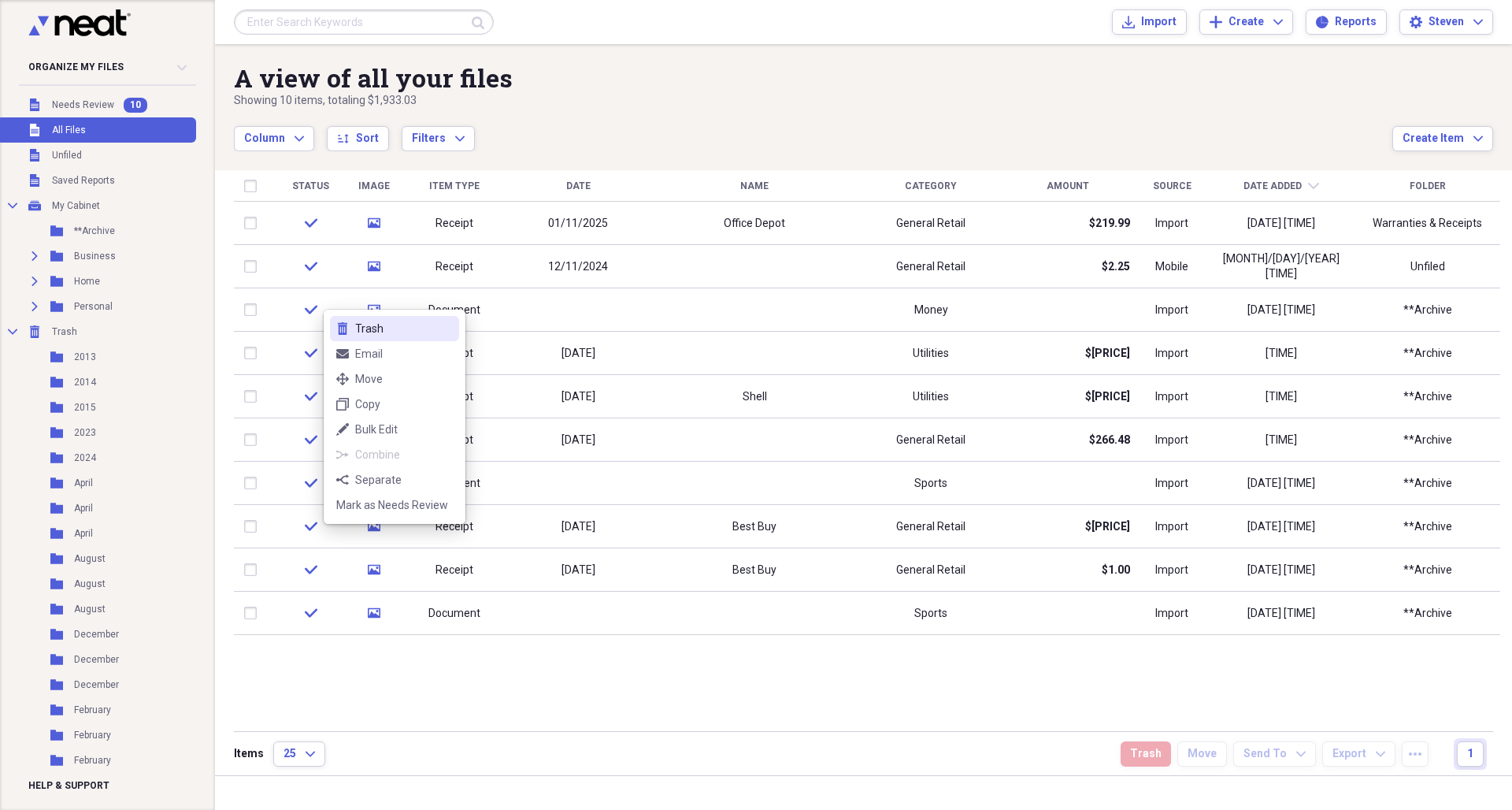 click on "Trash" at bounding box center (404, 329) 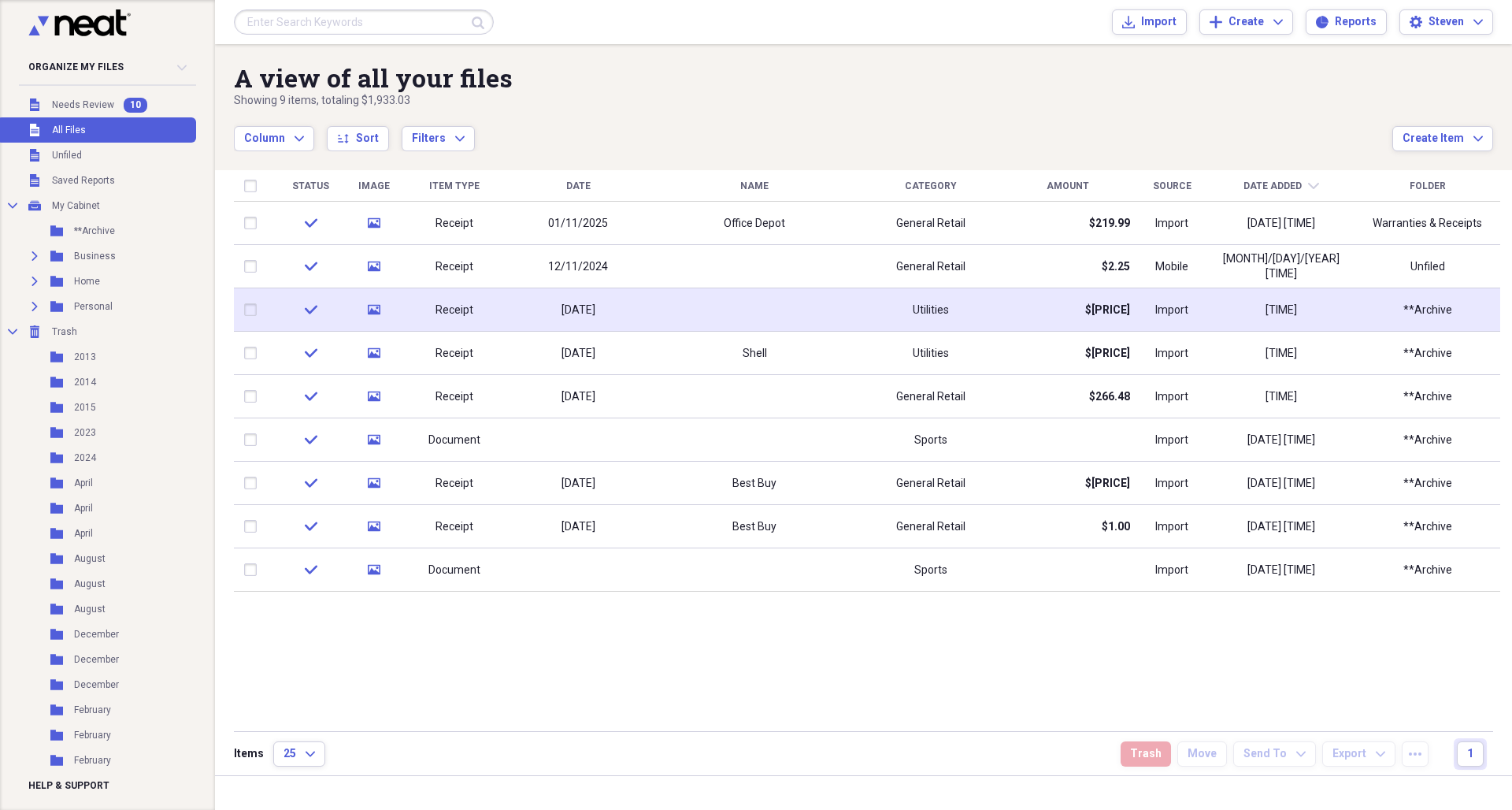 click 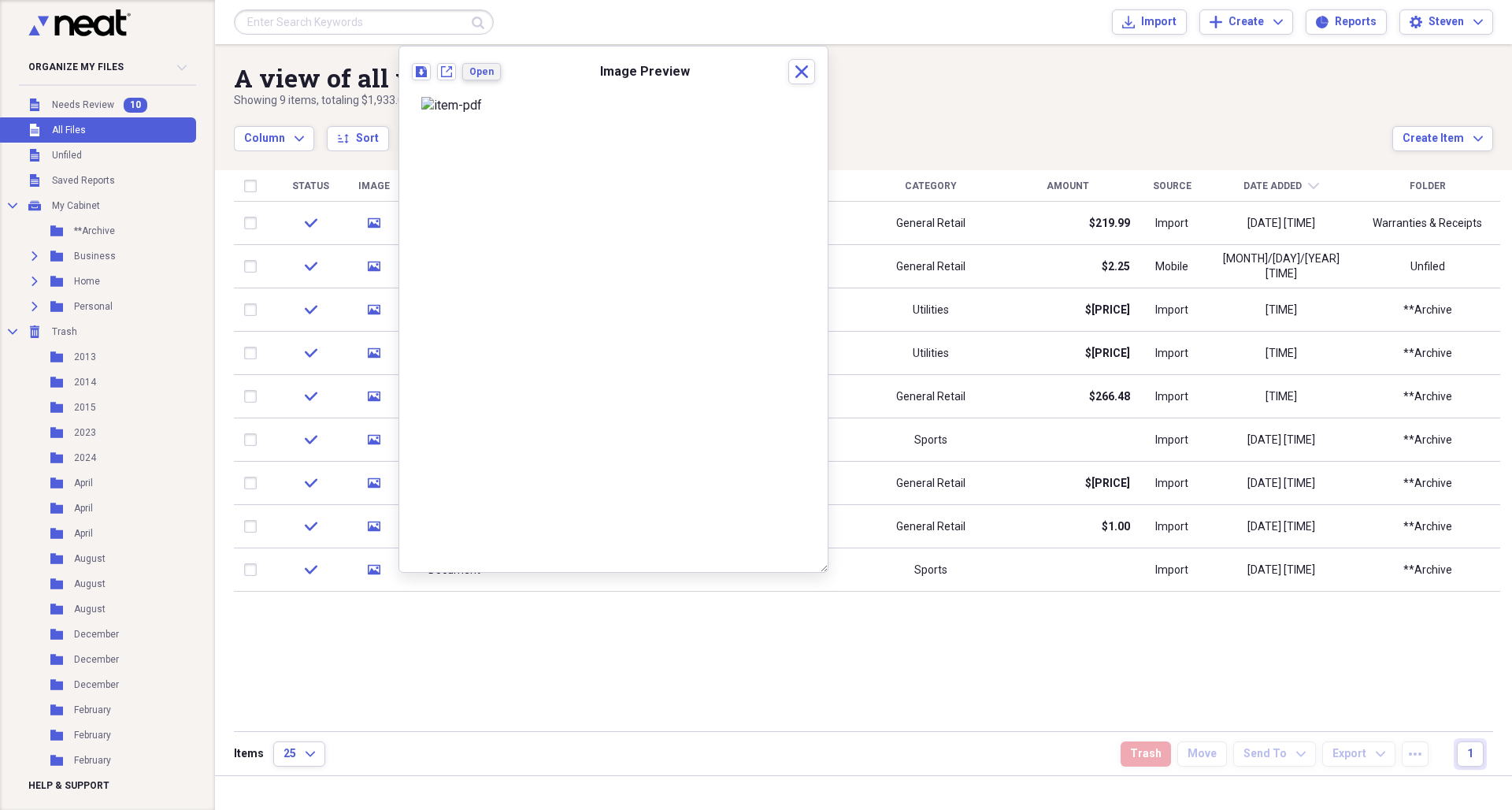 click on "Open" at bounding box center (481, 72) 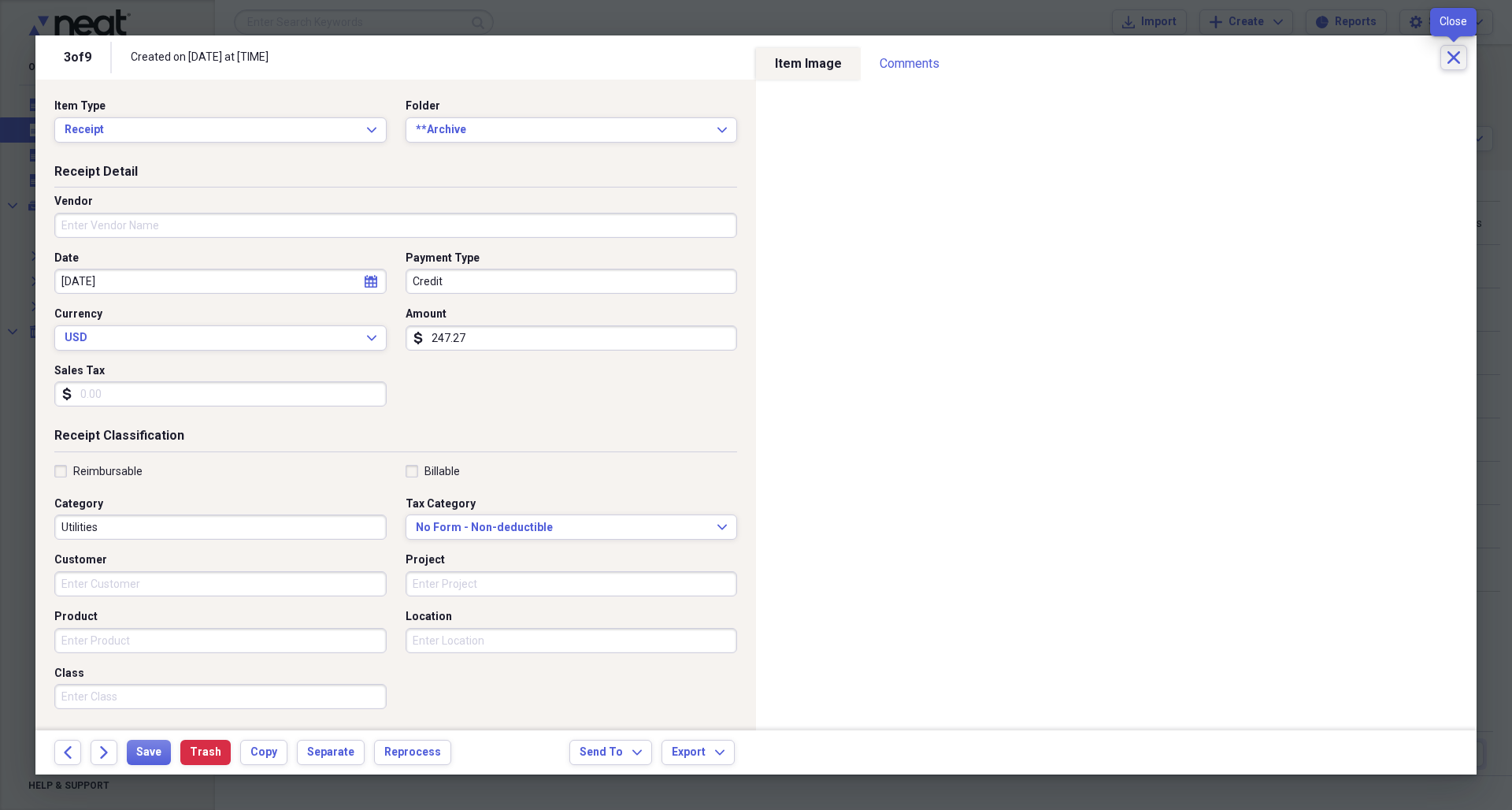 click on "Close" 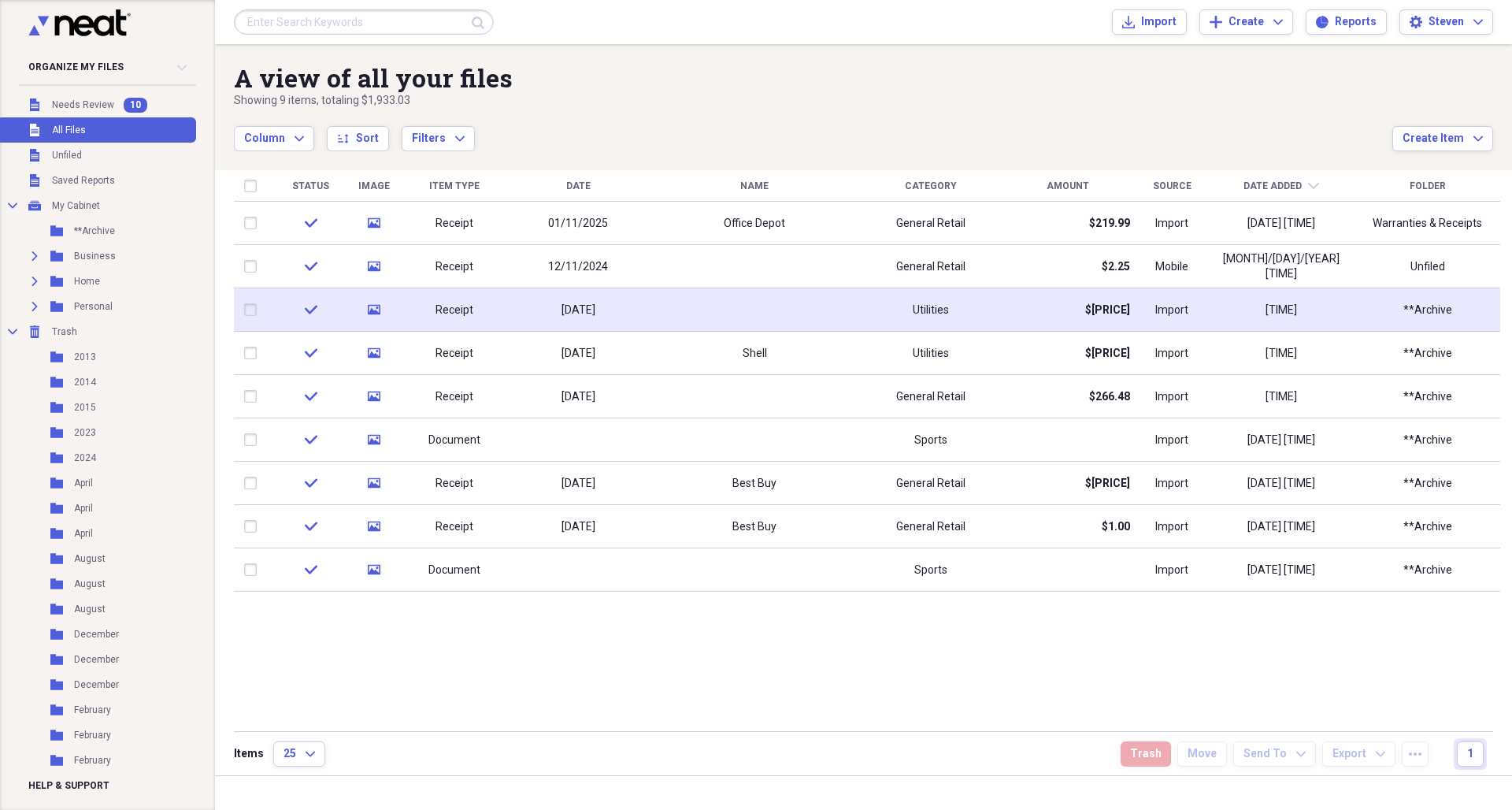 click 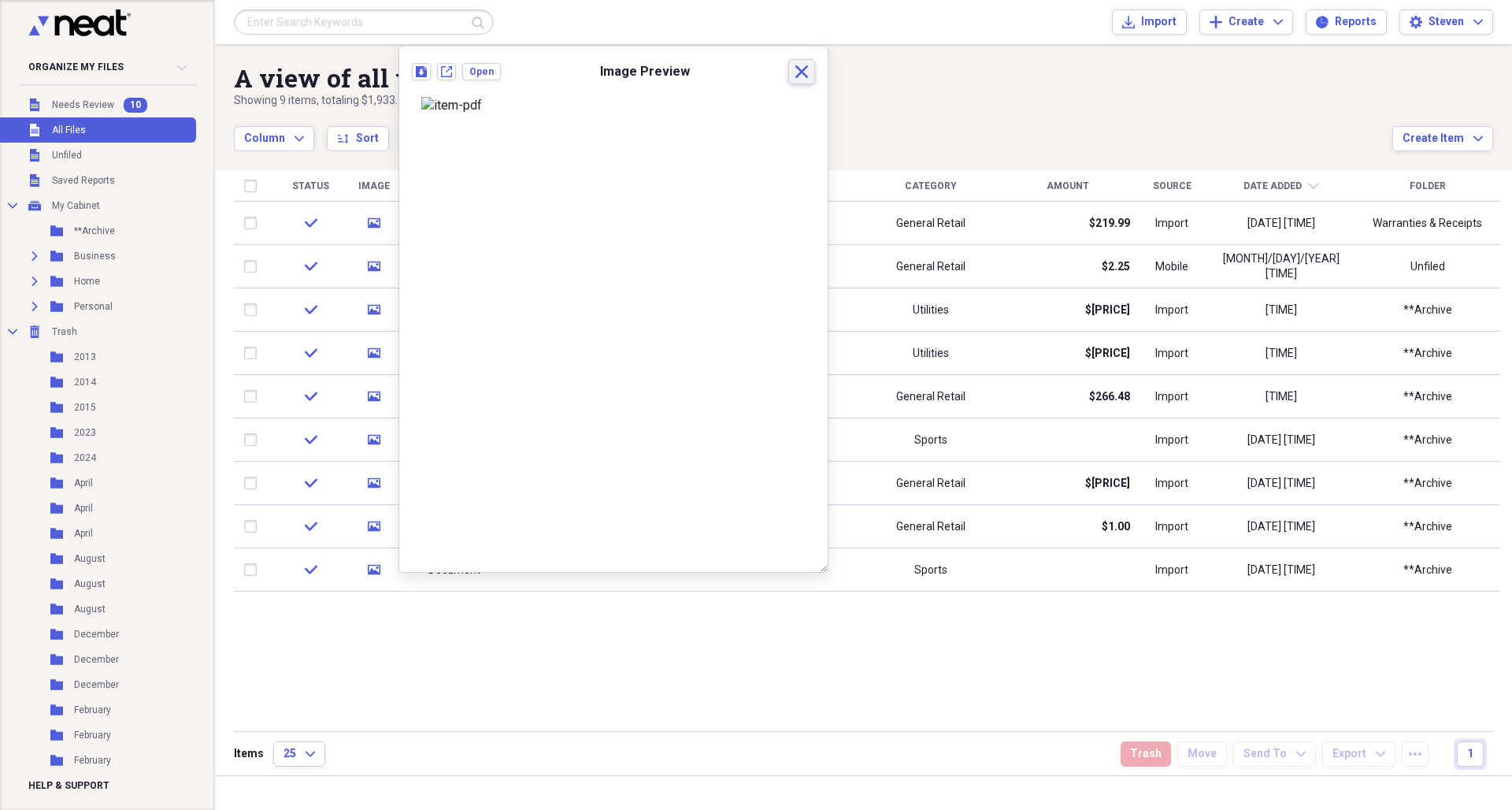 click on "Close" 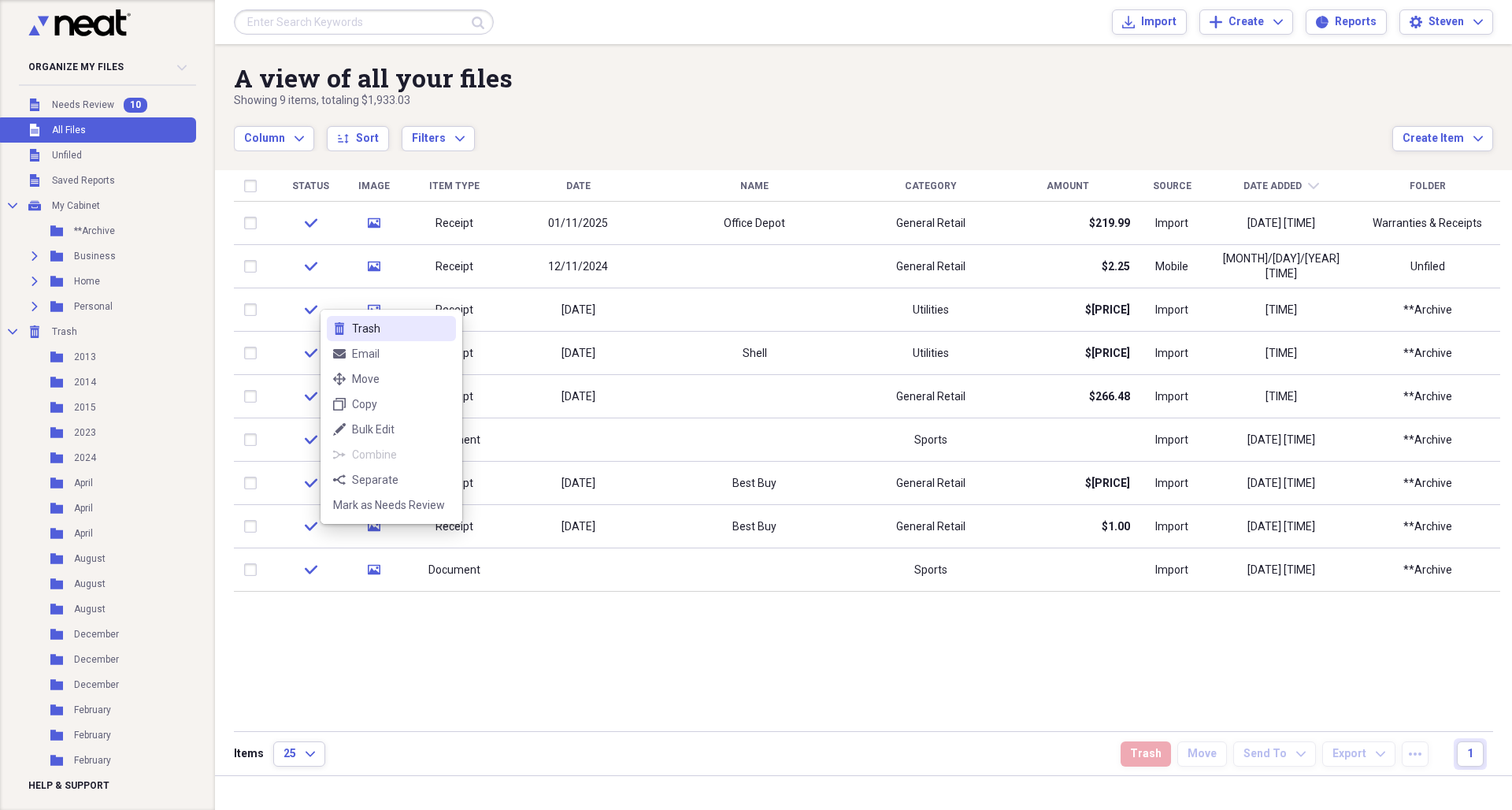 click on "Trash" at bounding box center [401, 329] 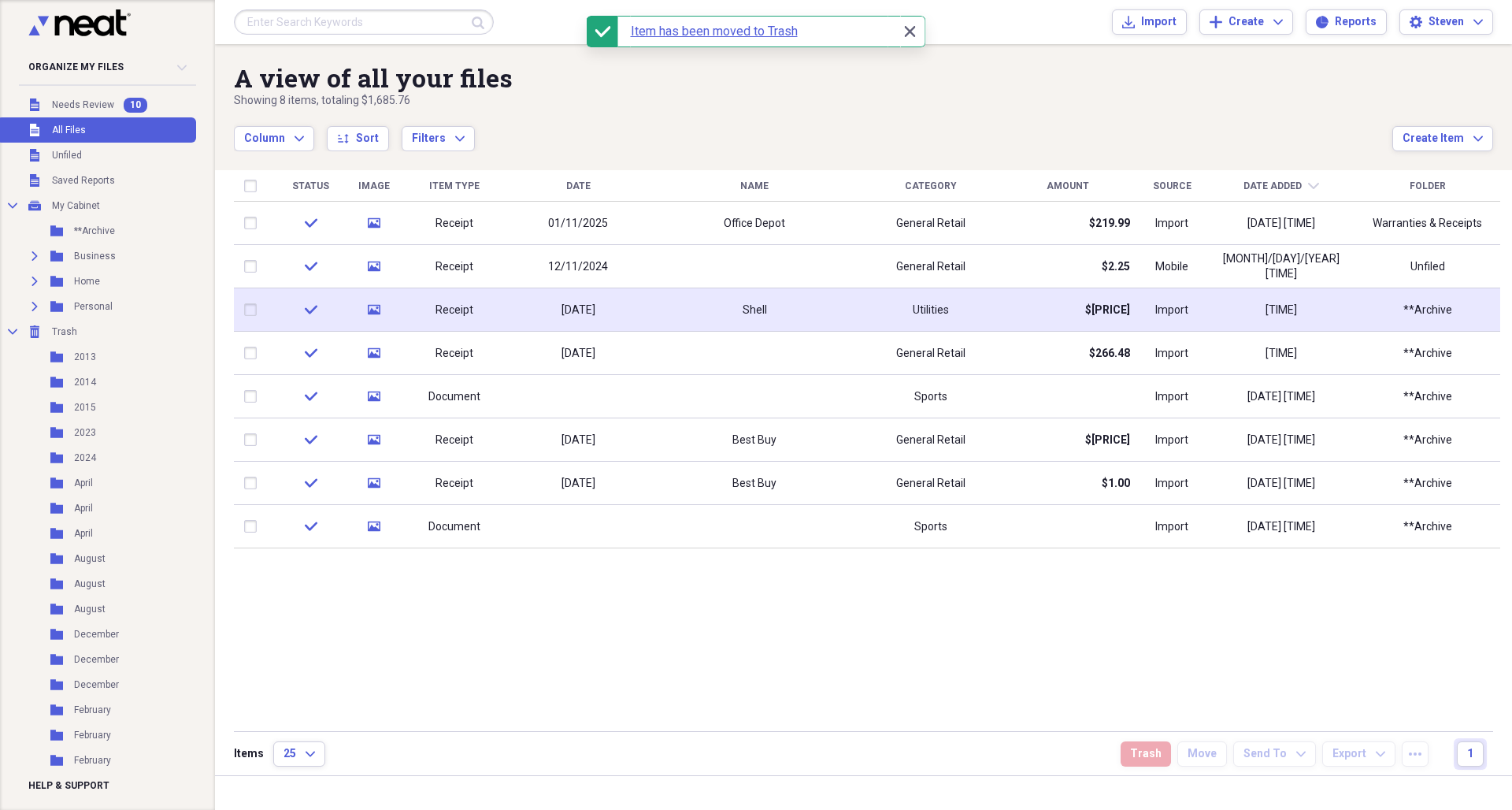click 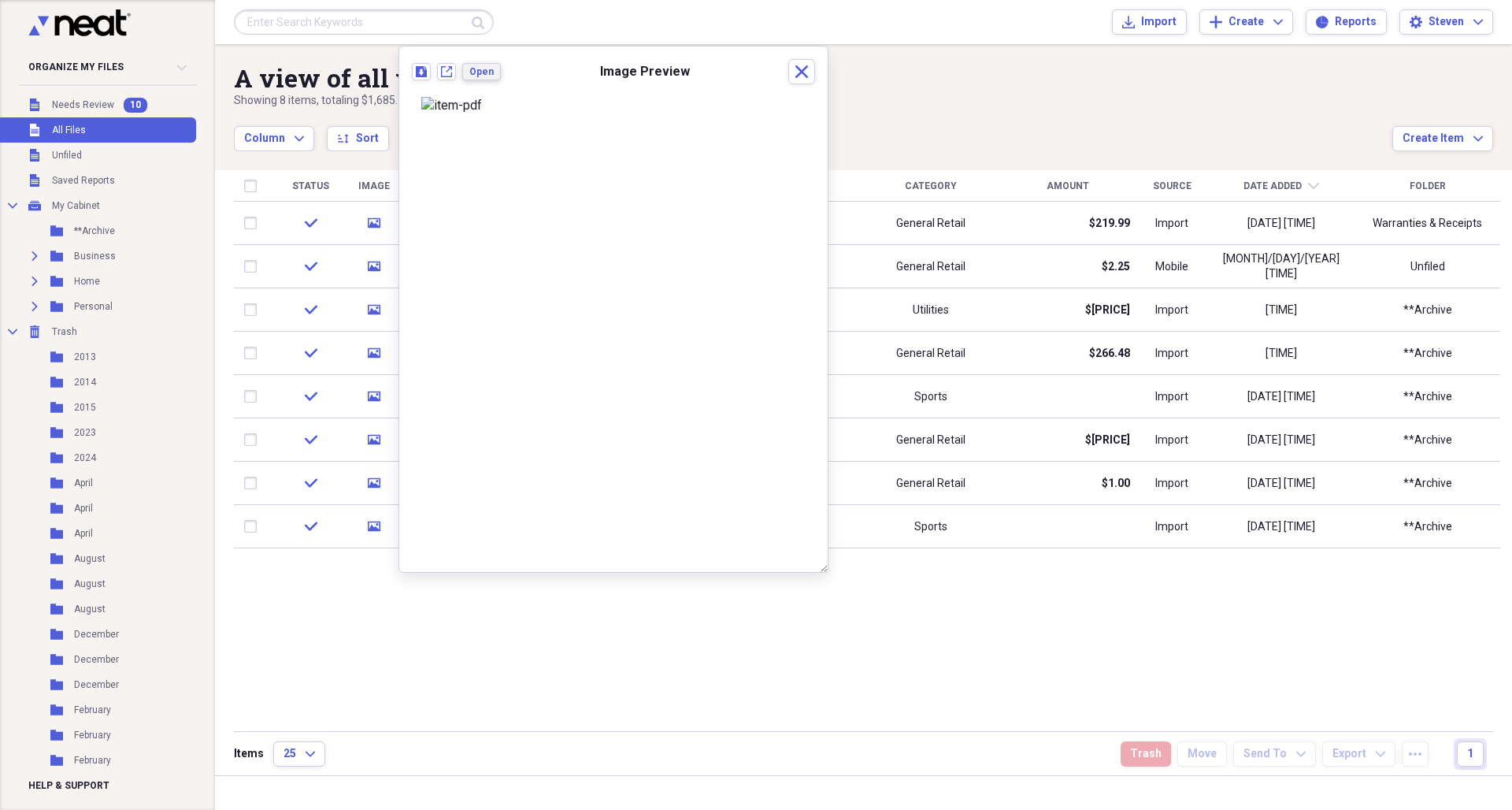 click on "Open" at bounding box center [481, 72] 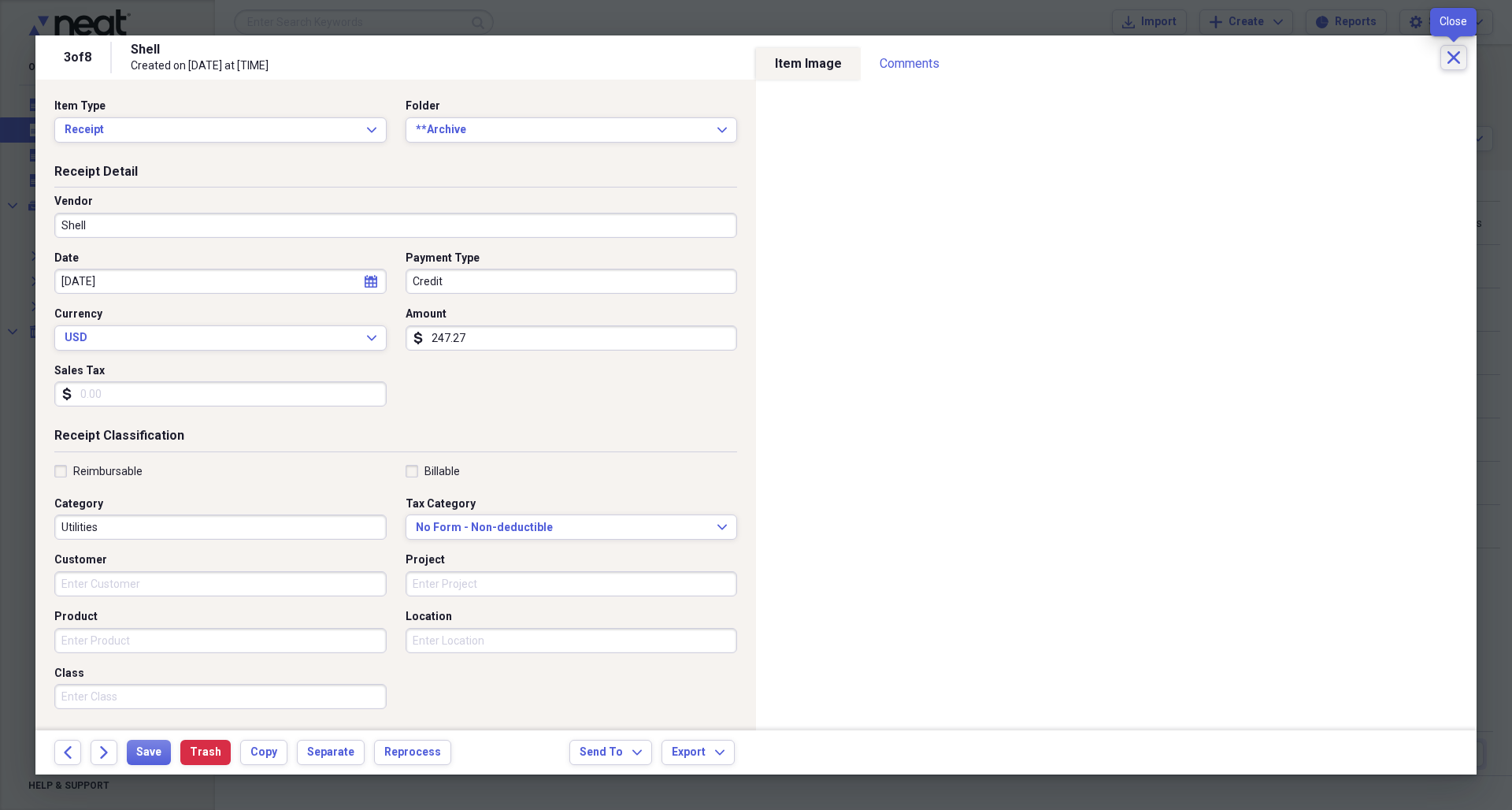 click on "Close" 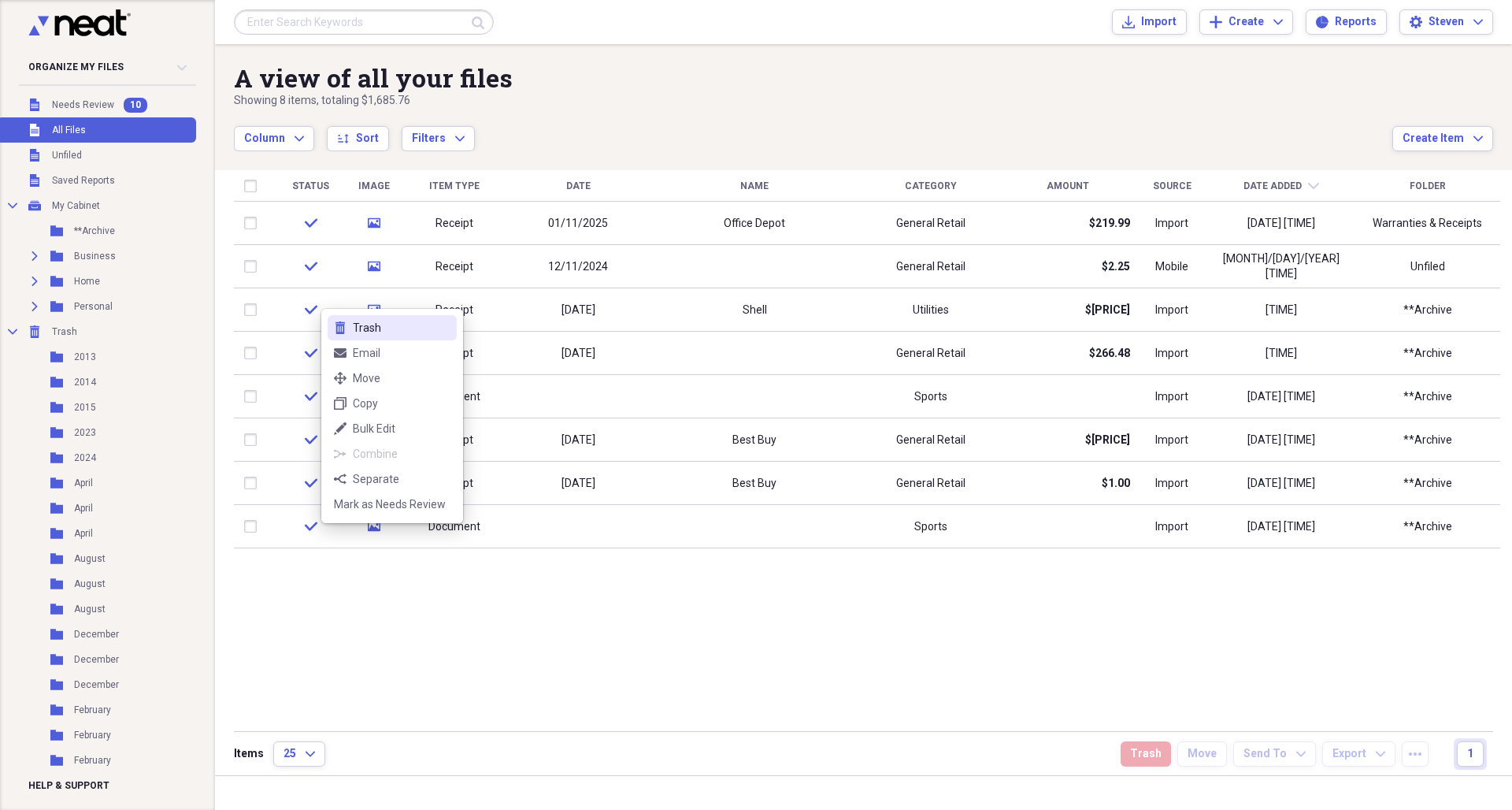 click on "Trash" at bounding box center [402, 328] 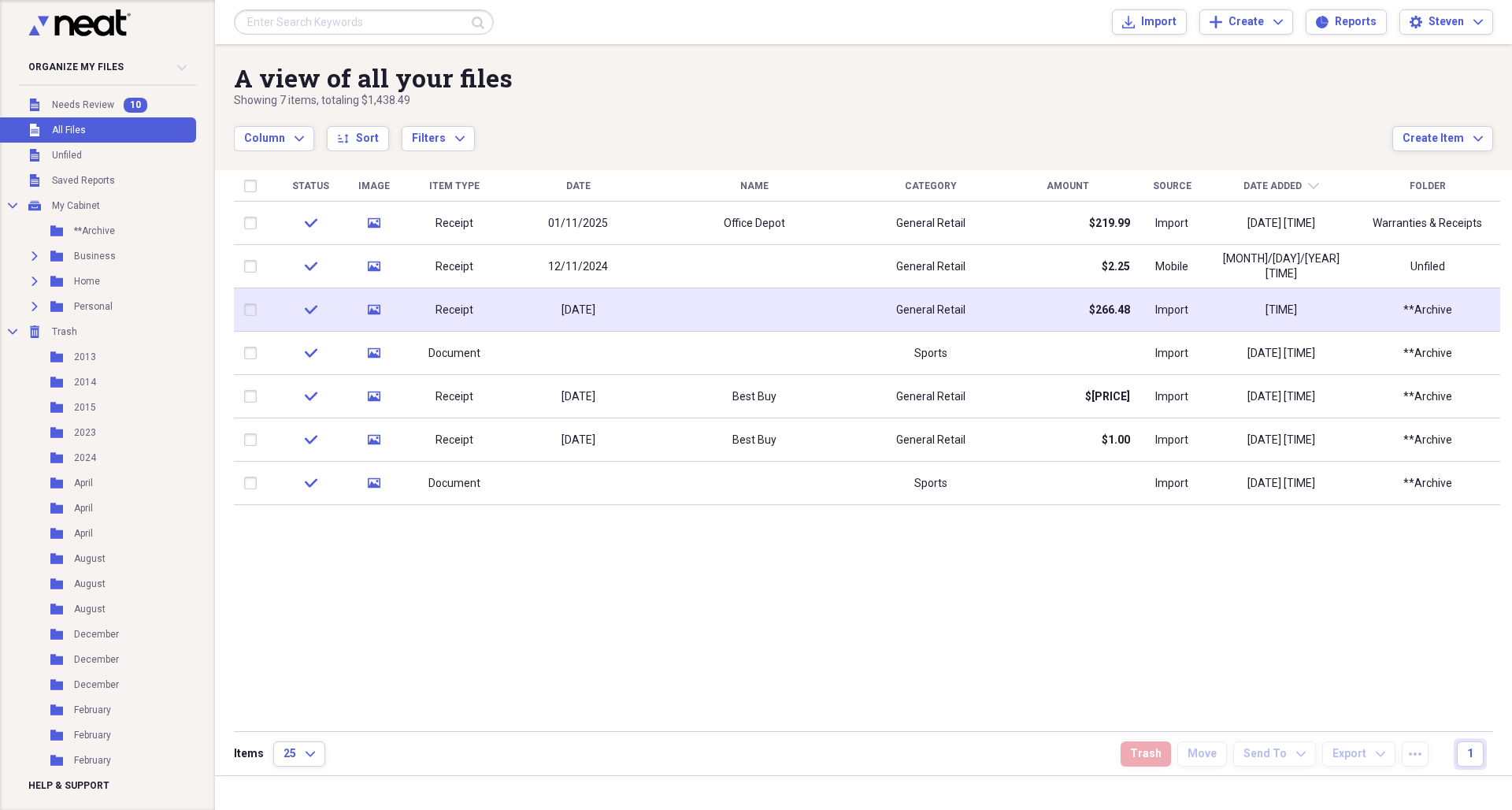 click 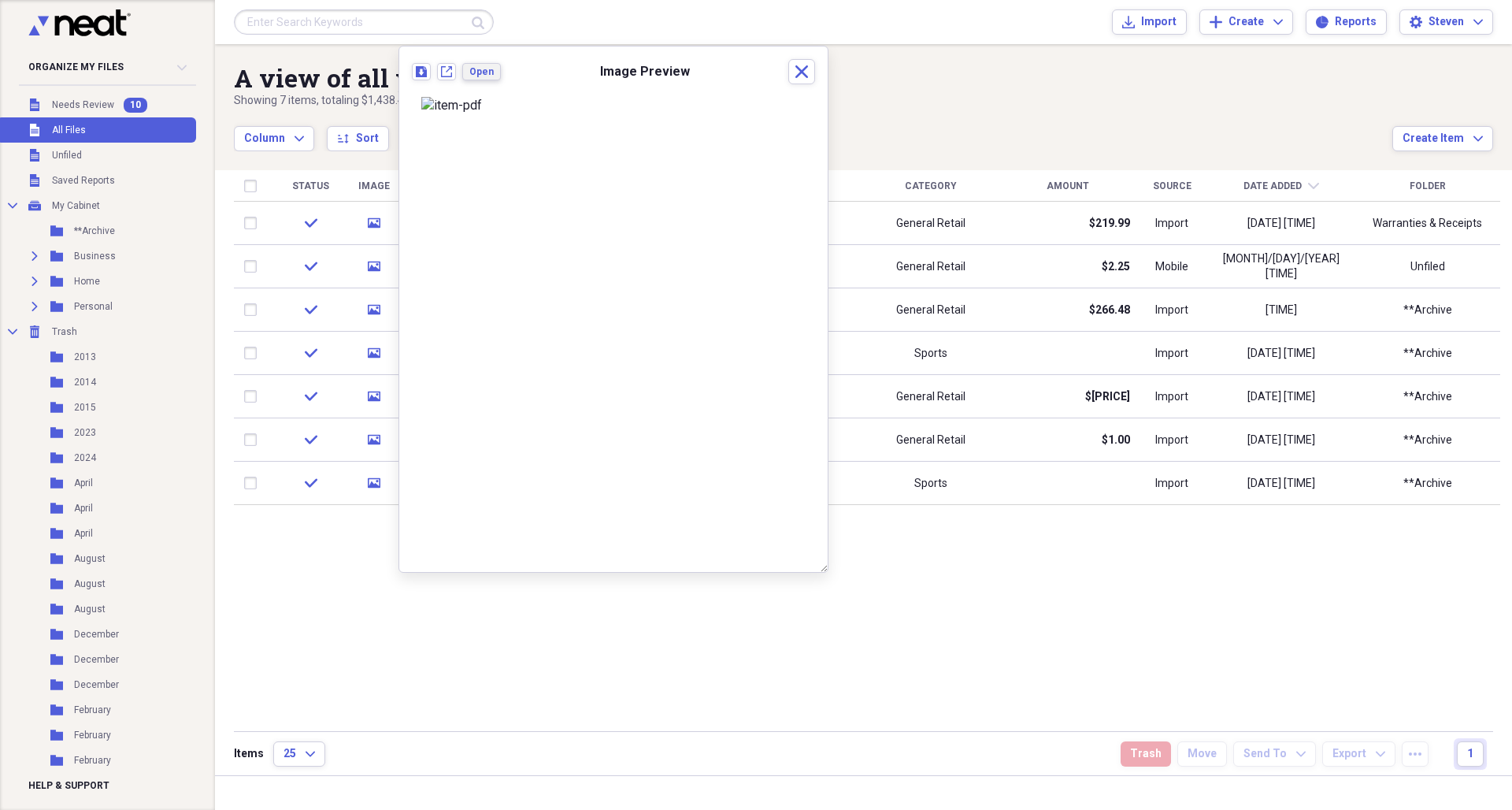 click on "Open" at bounding box center (481, 72) 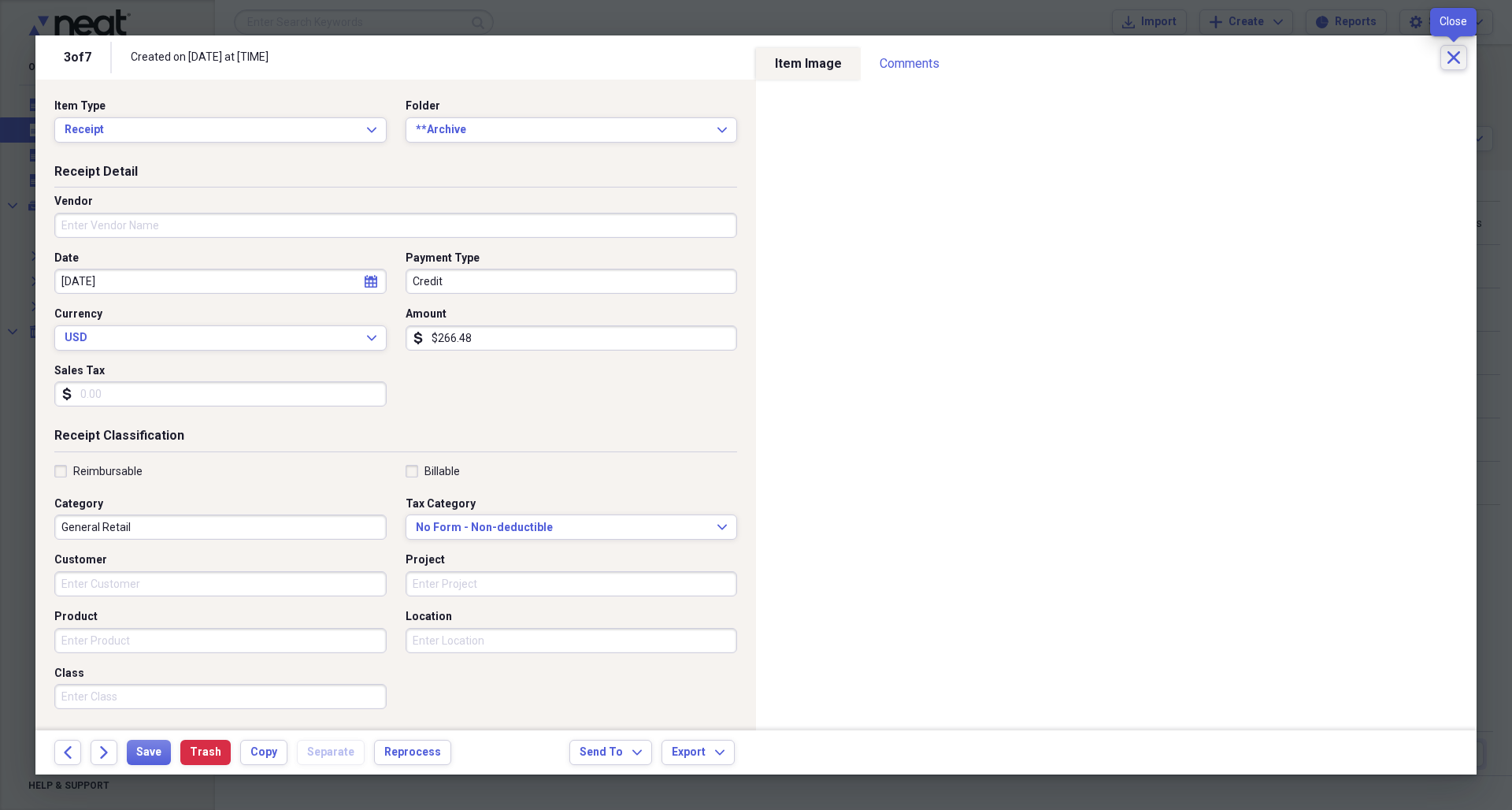 click on "Close" 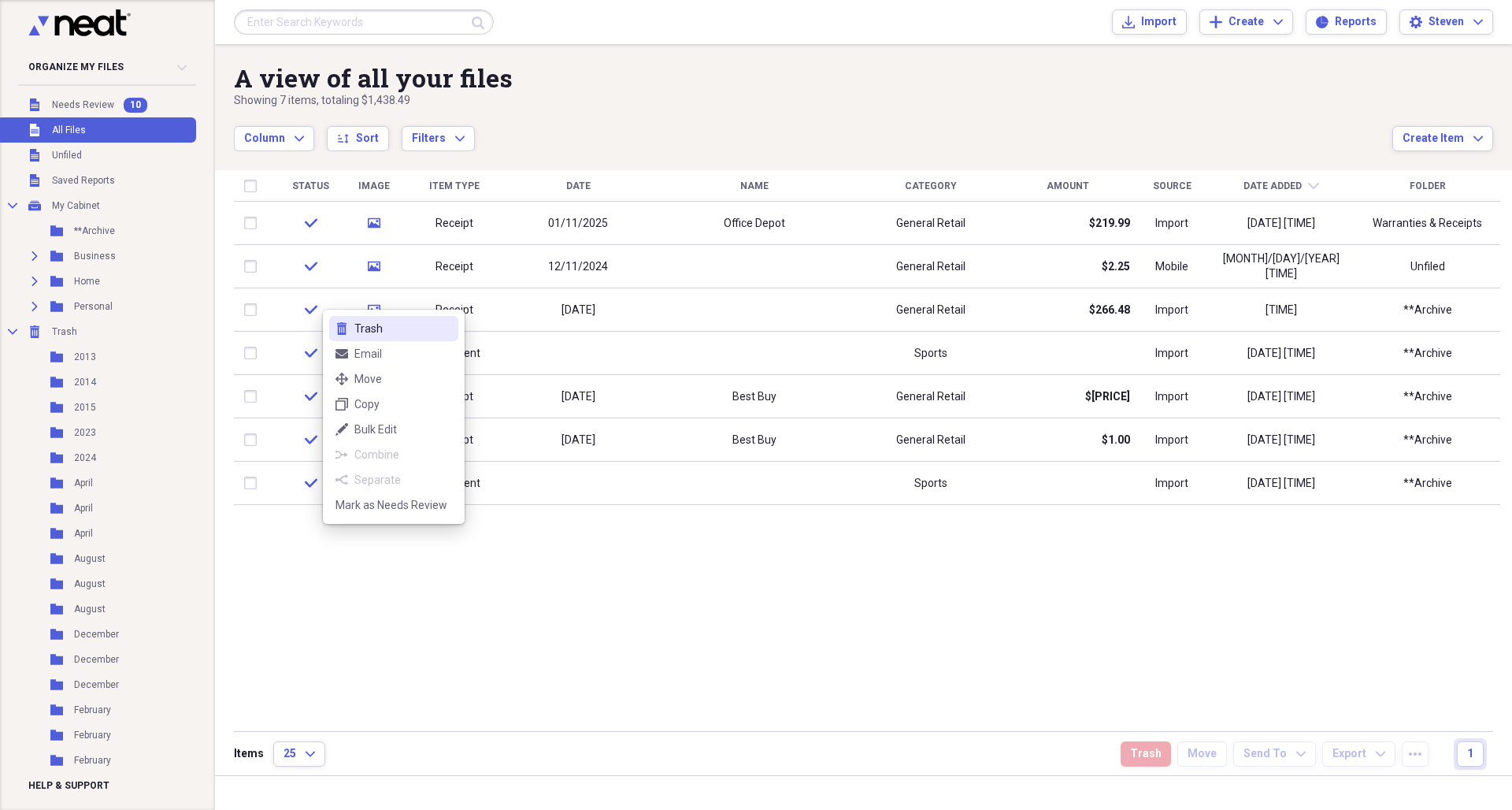 click on "Trash" at bounding box center [403, 329] 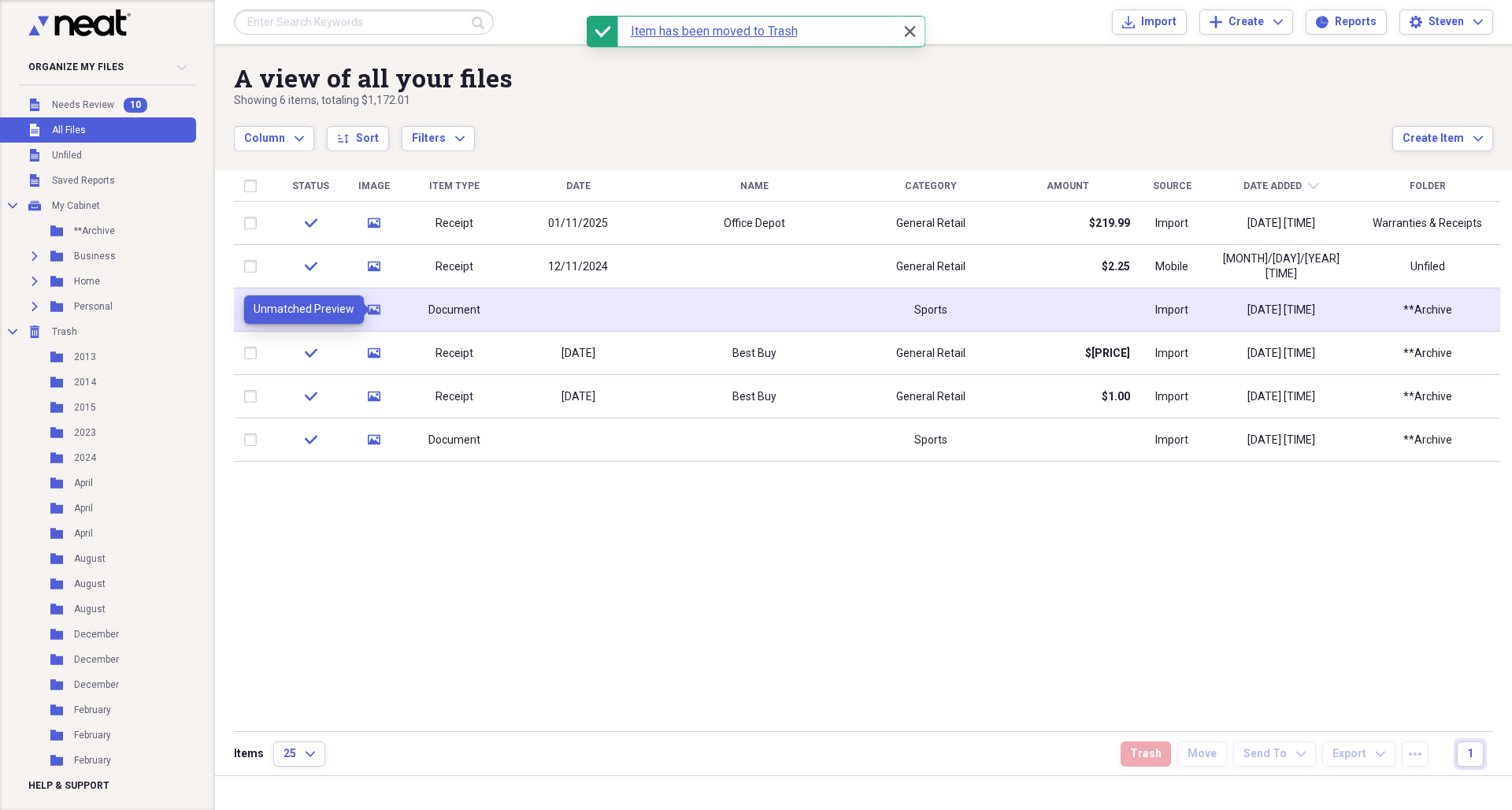 click 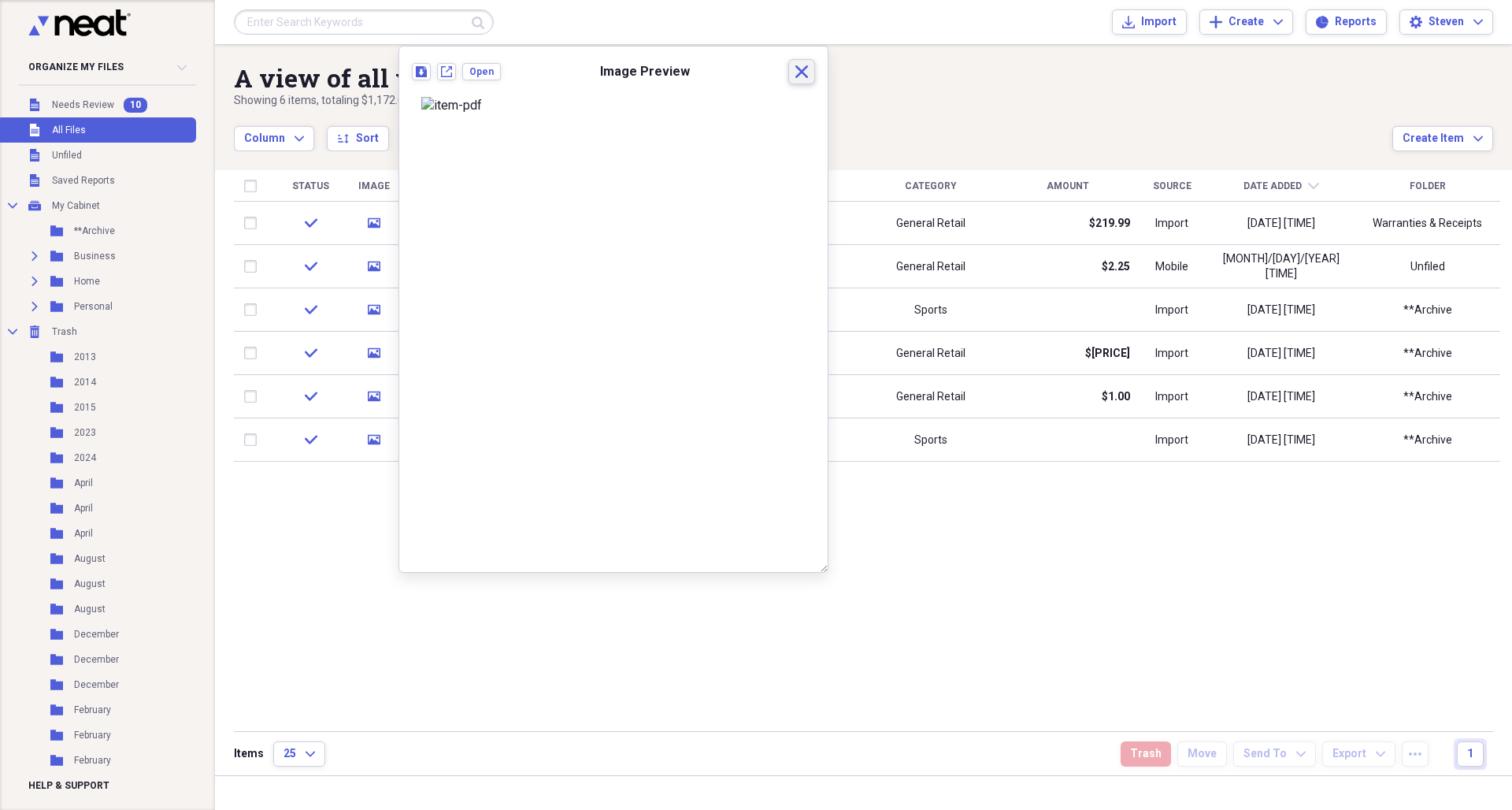 click 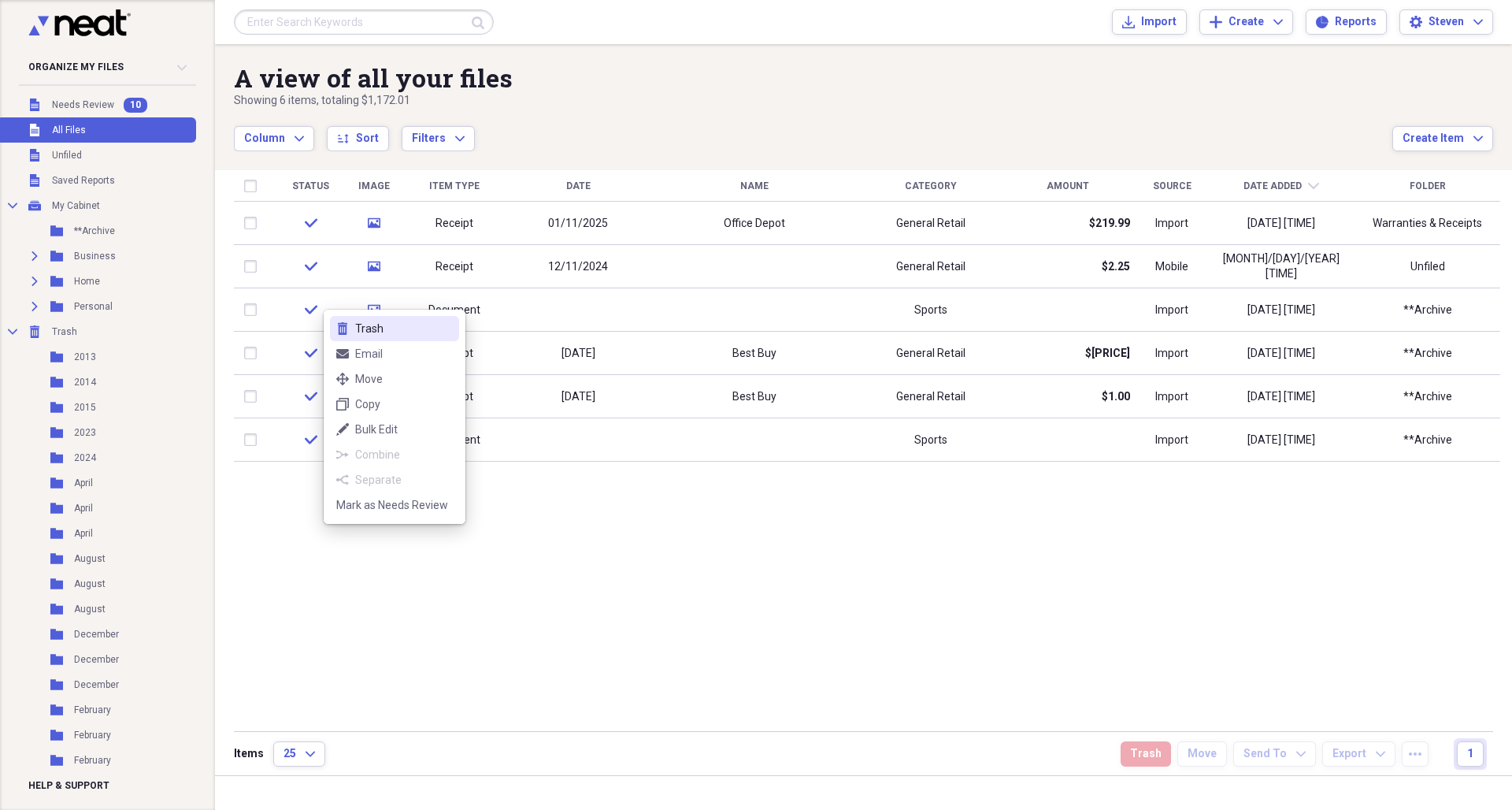 click on "Trash" at bounding box center [404, 329] 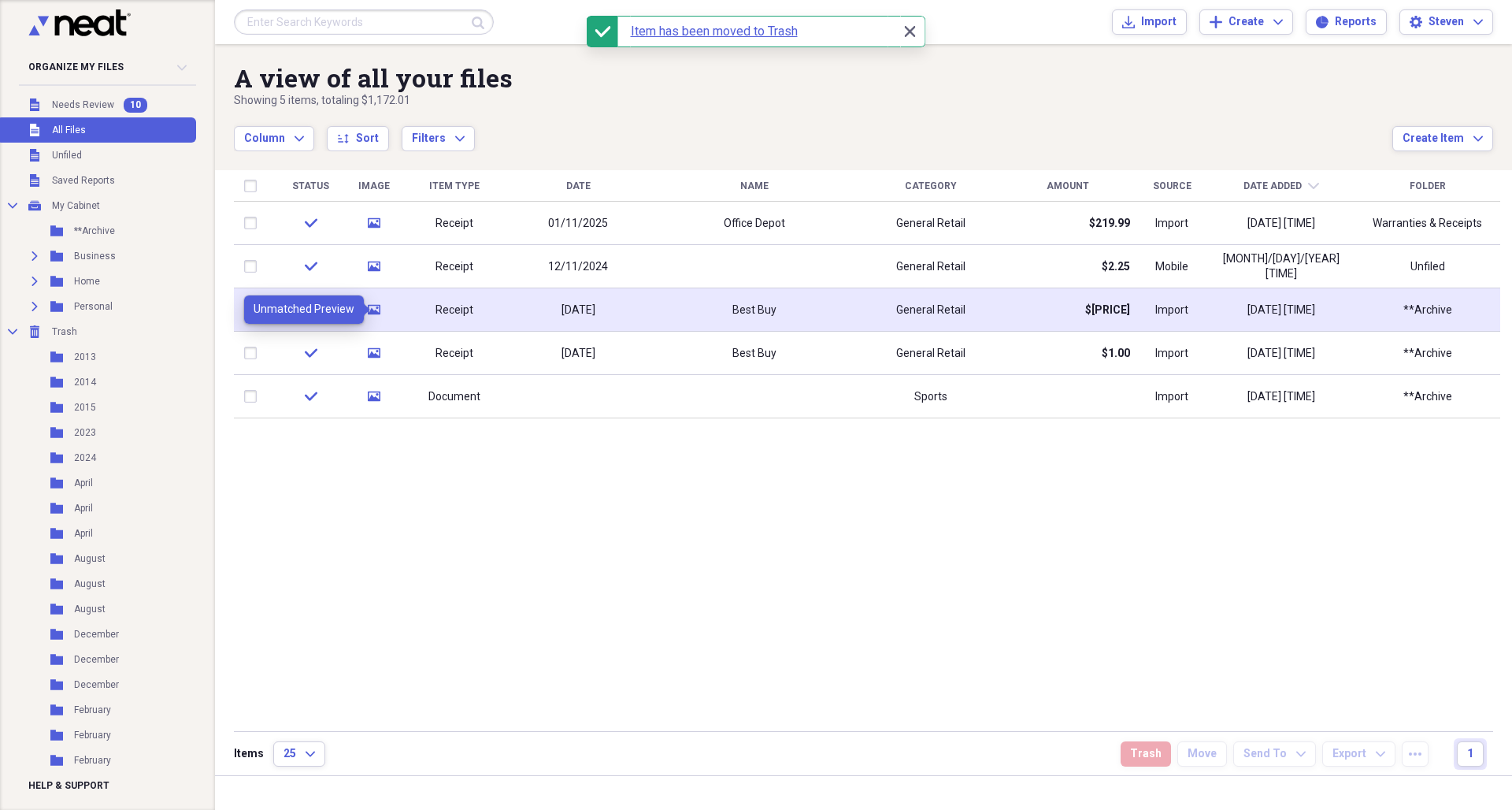 click on "media" 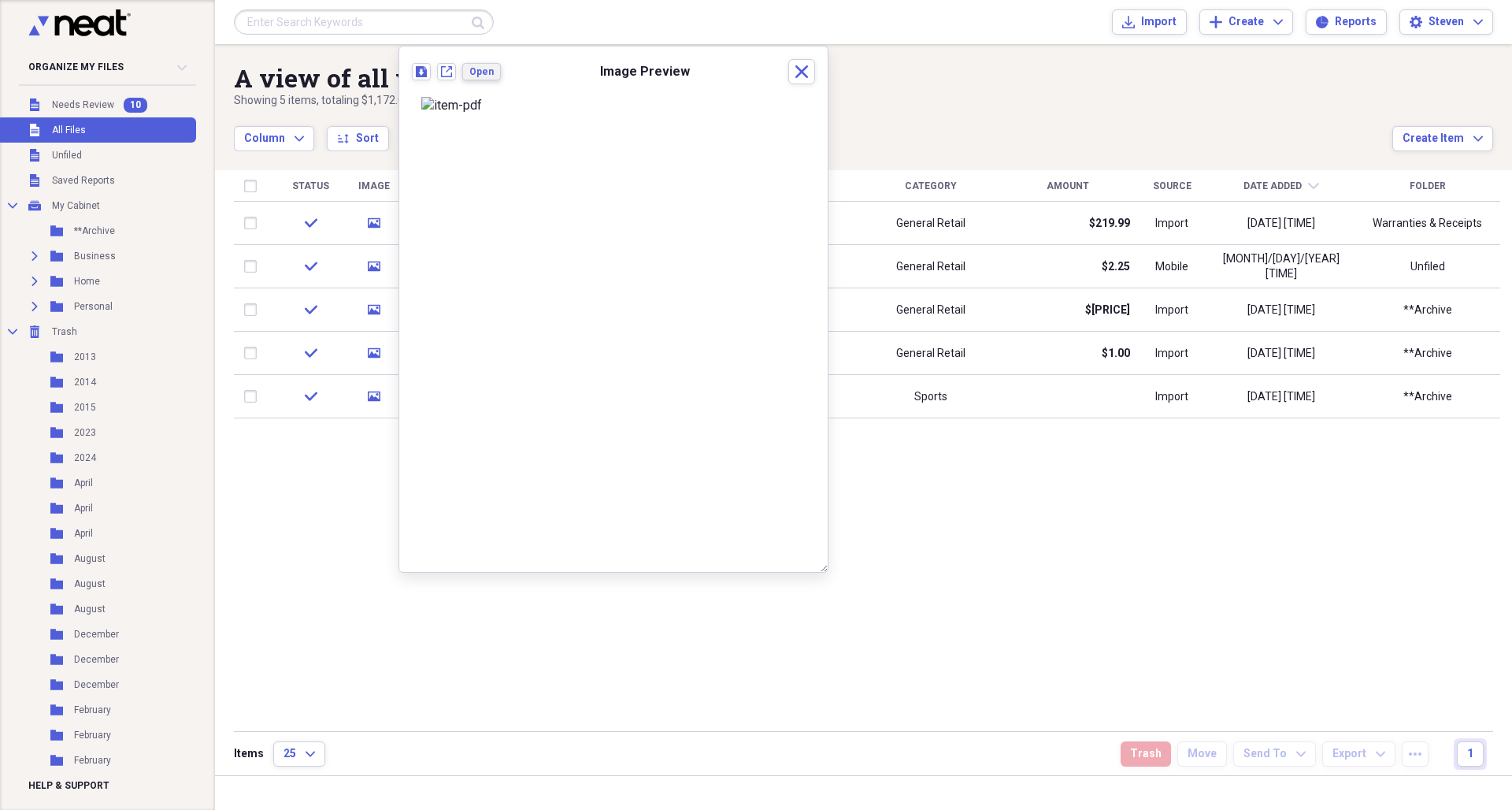 click on "Open" at bounding box center (481, 72) 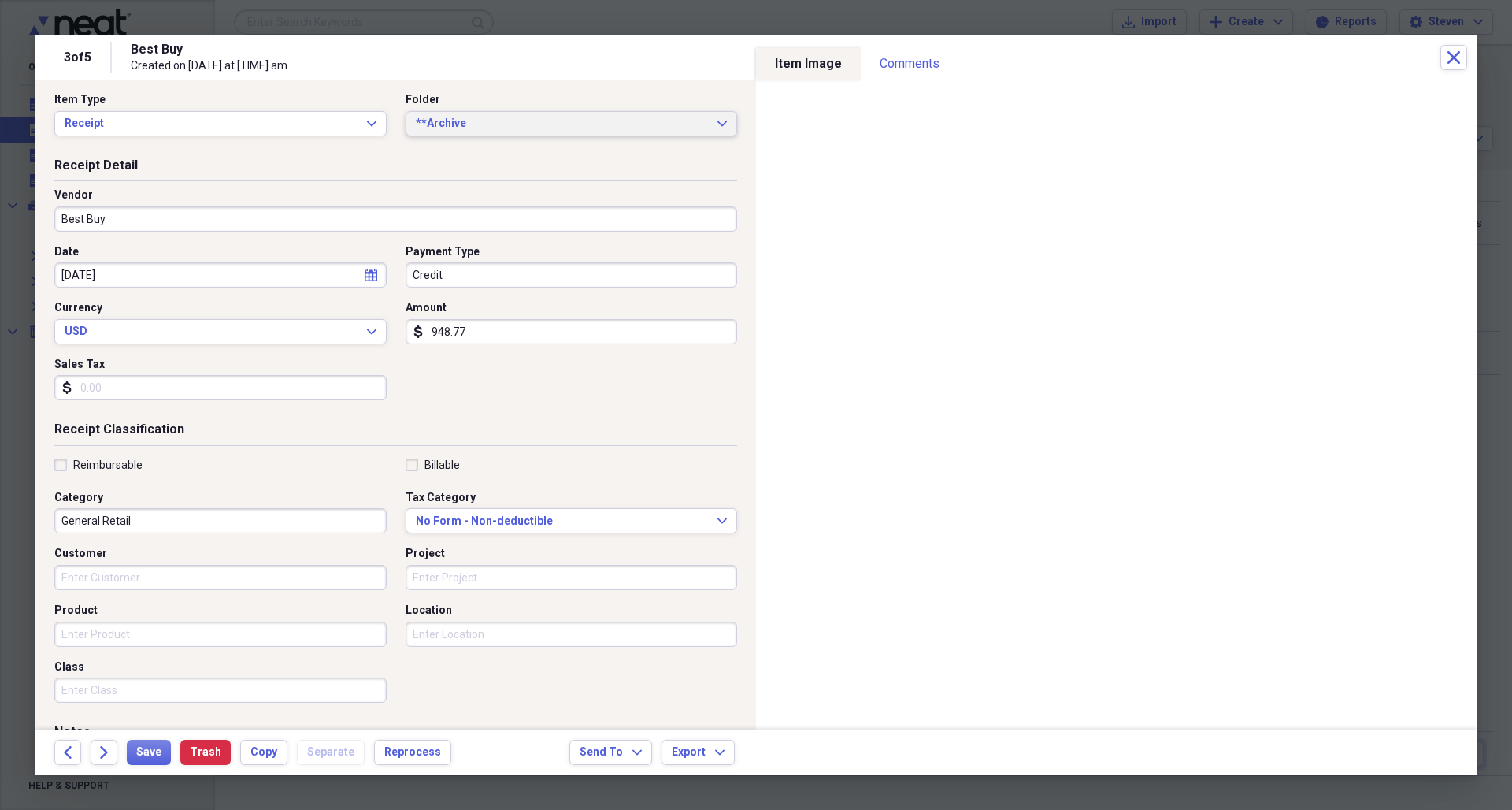 scroll, scrollTop: 51, scrollLeft: 0, axis: vertical 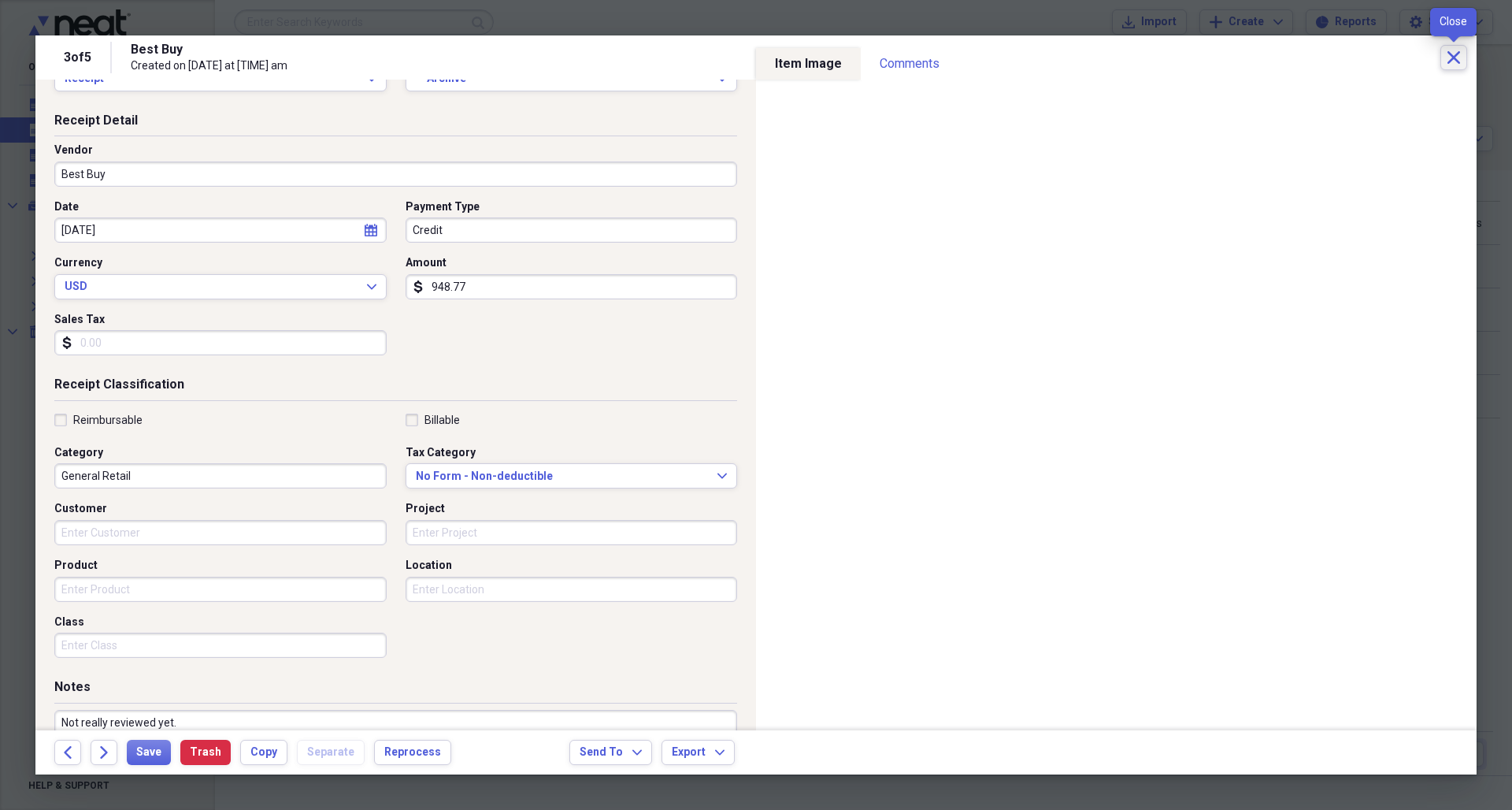 click on "Close" 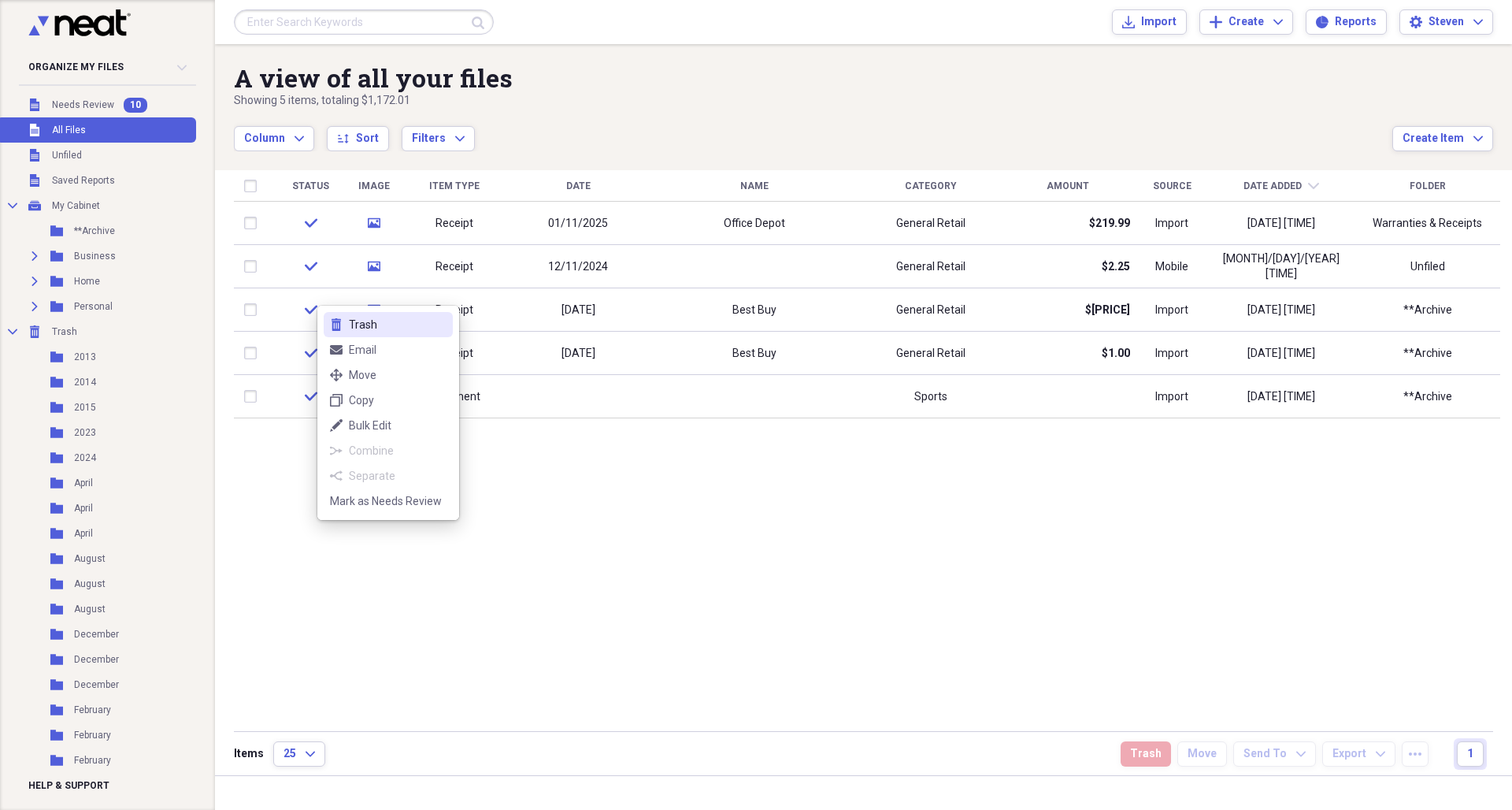 click on "Trash" at bounding box center (398, 325) 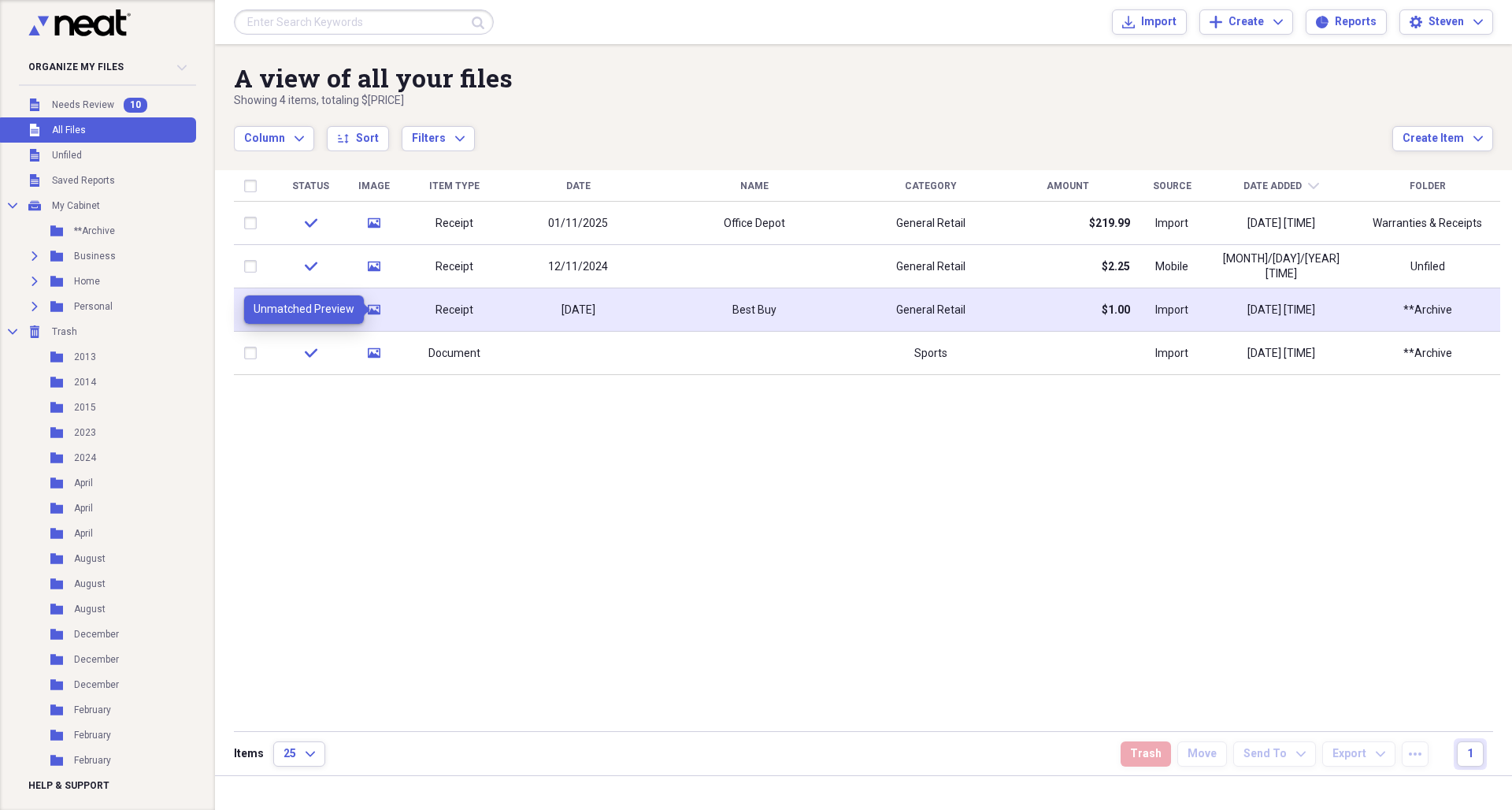 click on "media" 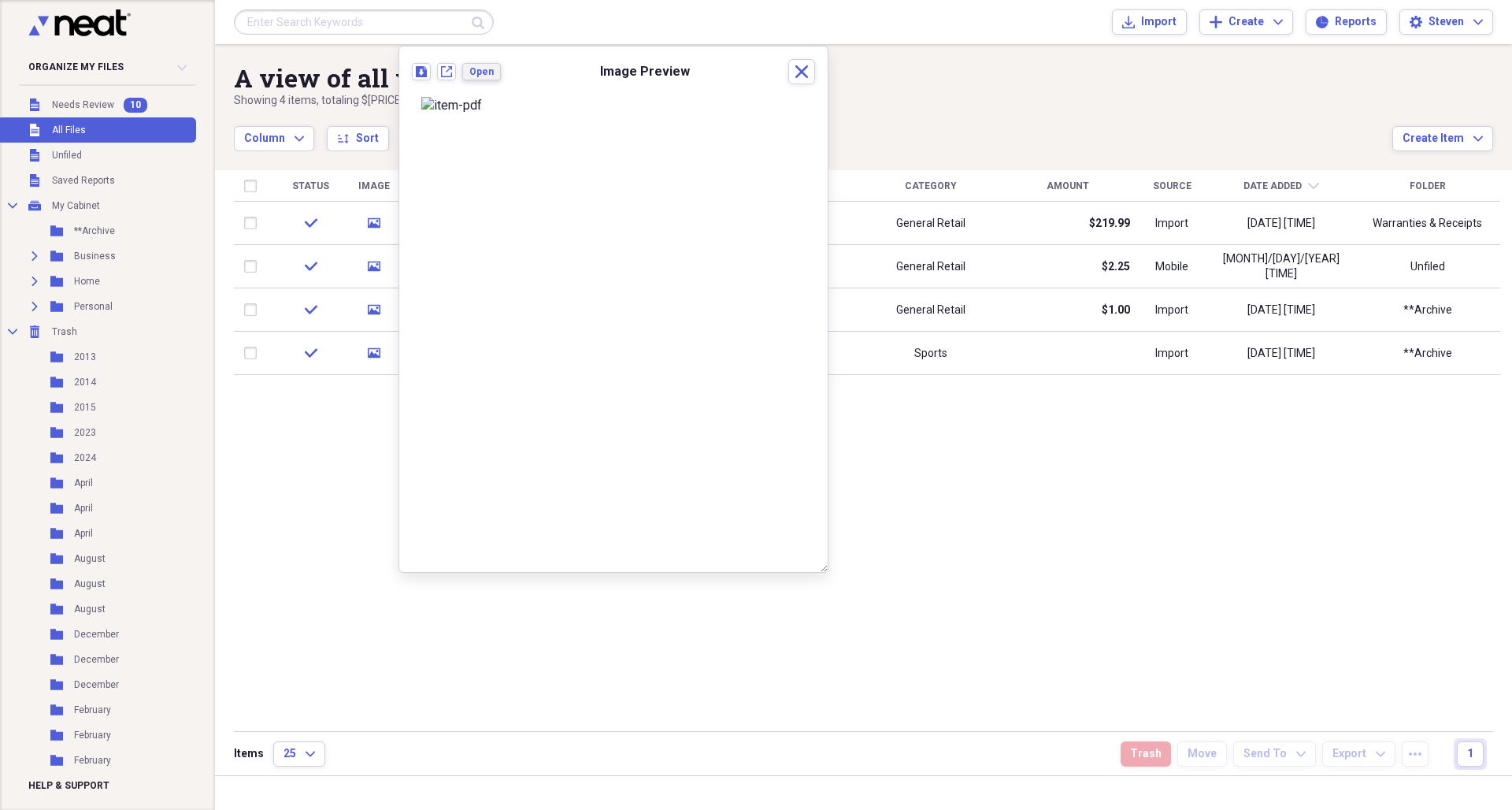 click on "Open" at bounding box center [481, 72] 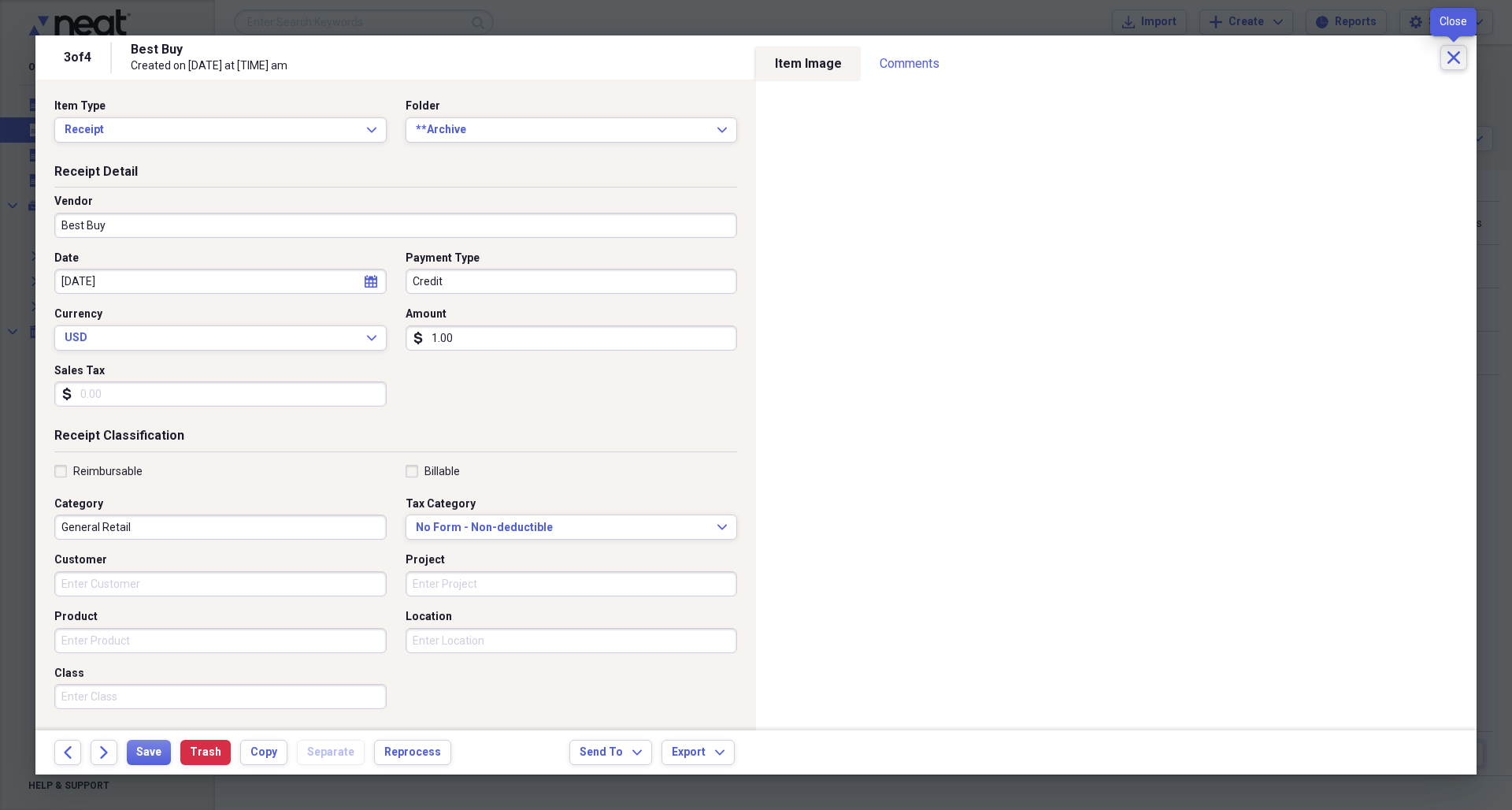 click on "Close" 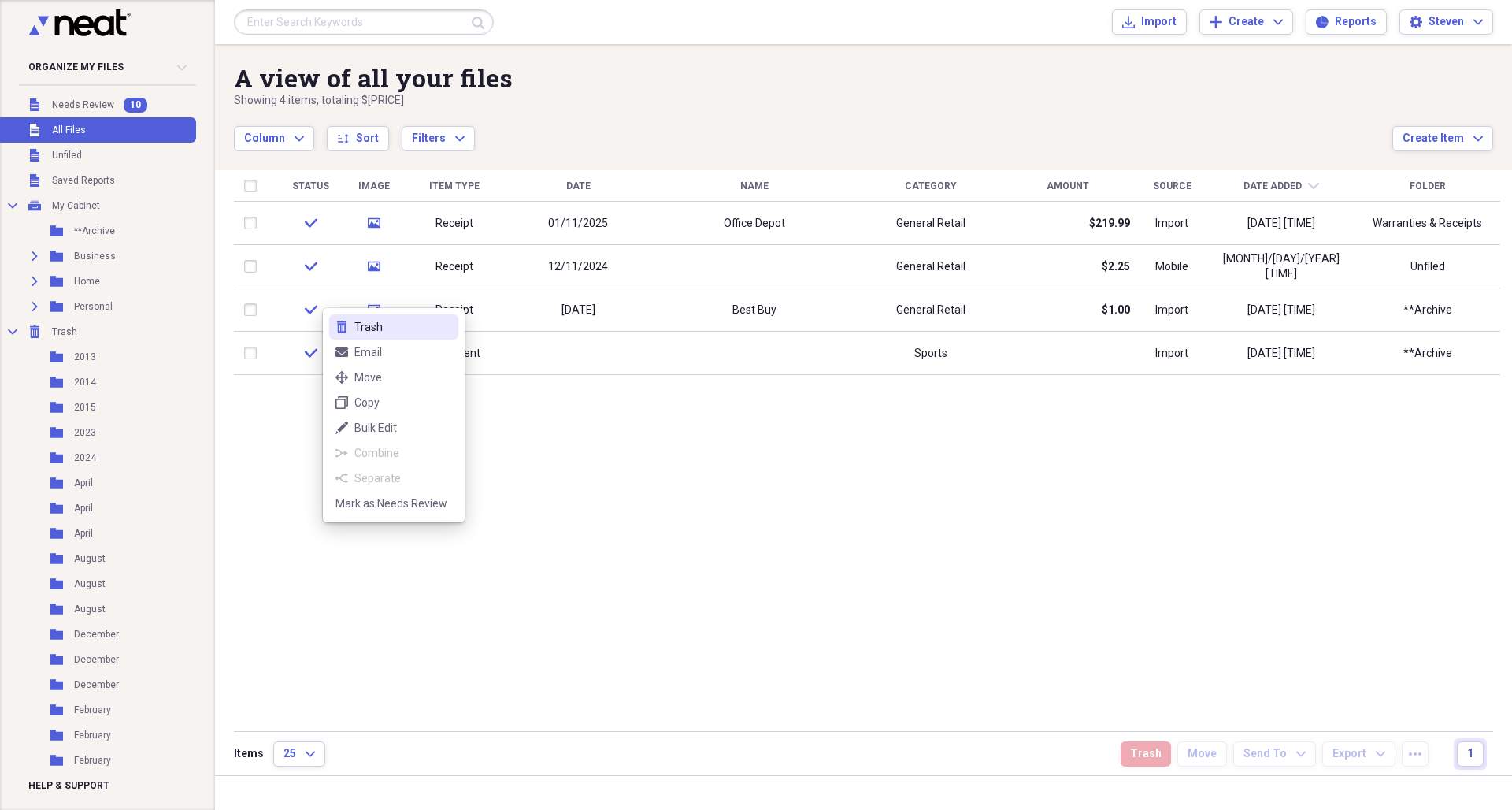 click on "Trash" at bounding box center [403, 327] 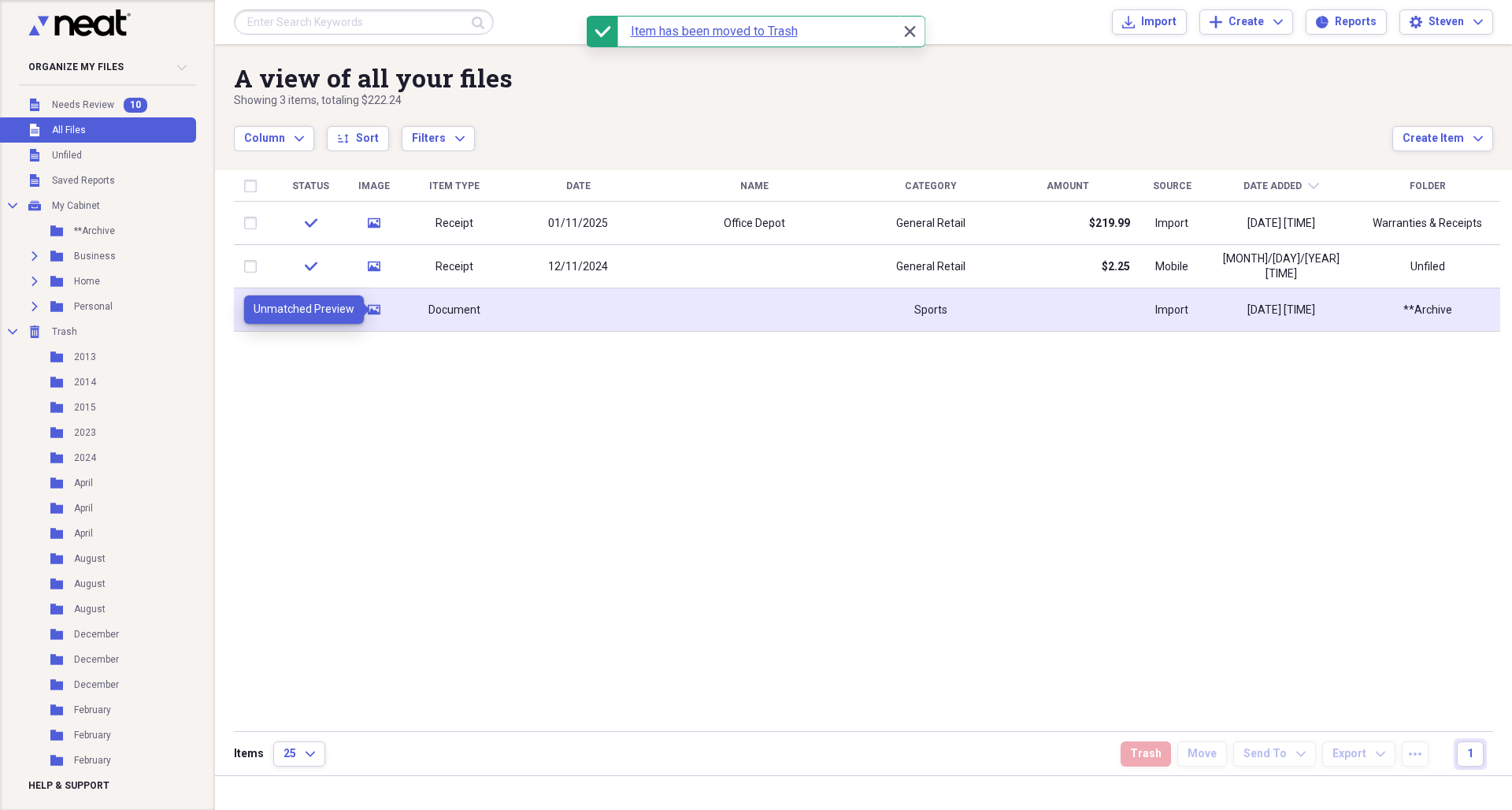 click 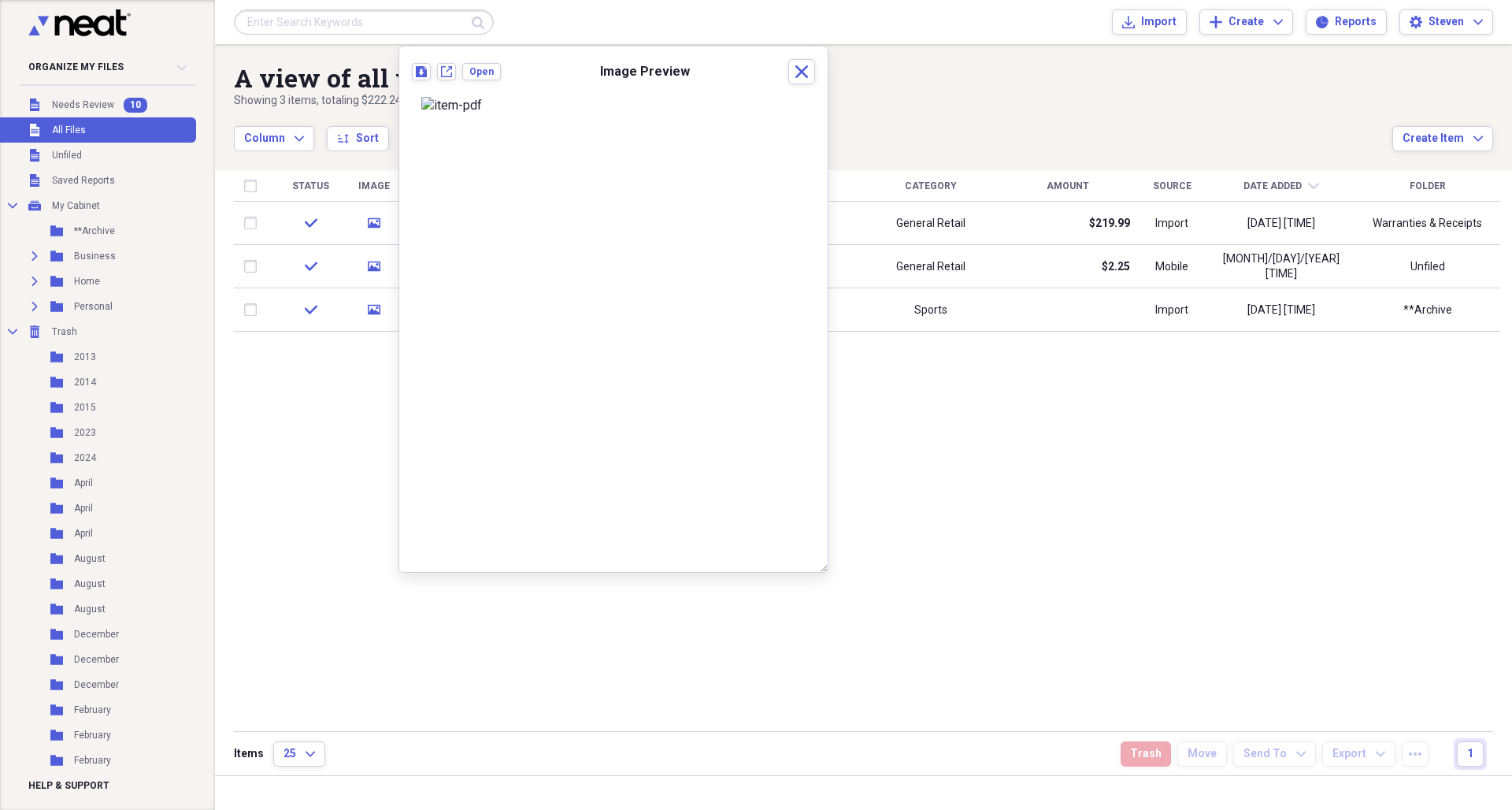 click on "Close" 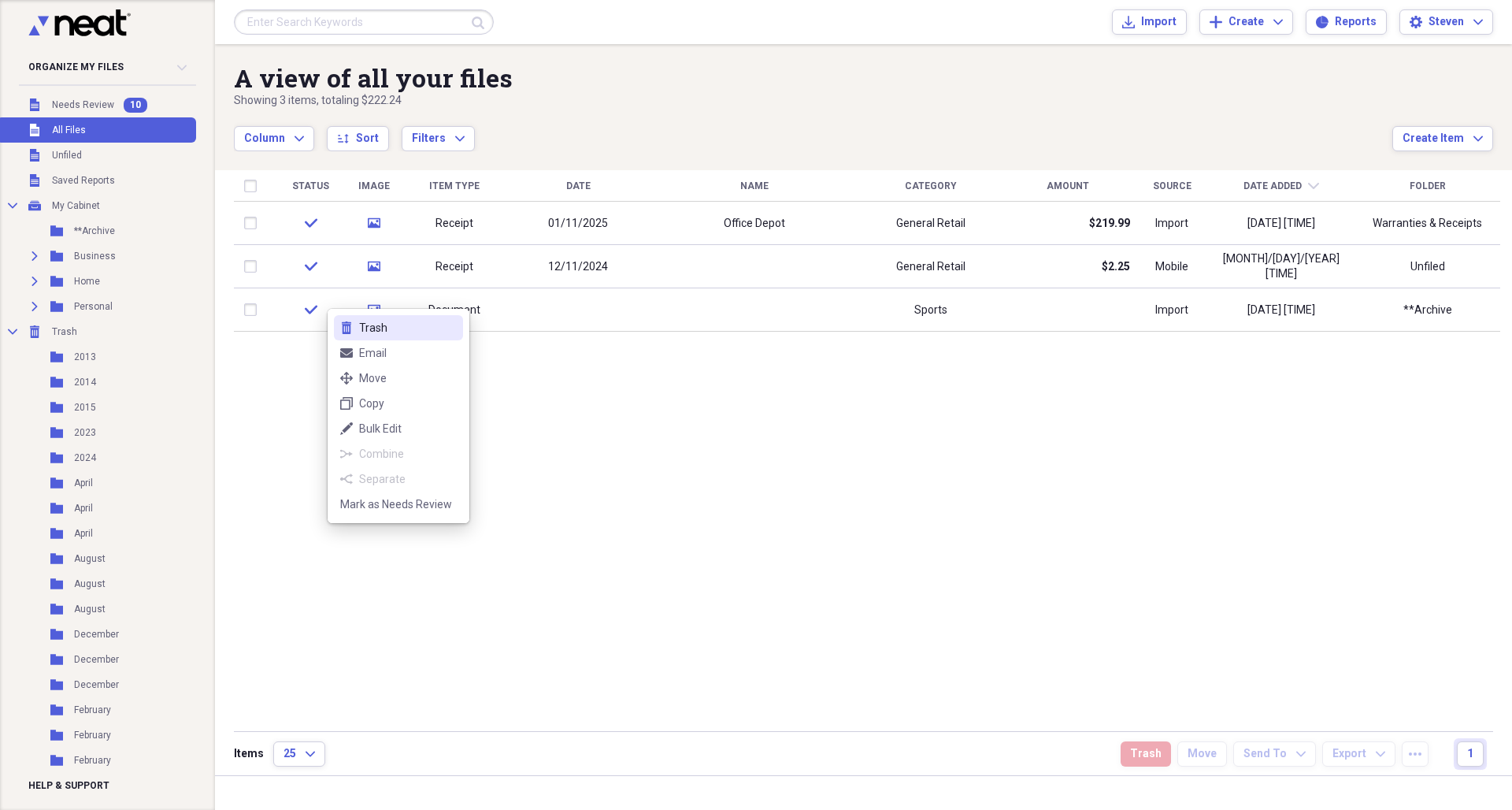 click on "Trash" at bounding box center [408, 328] 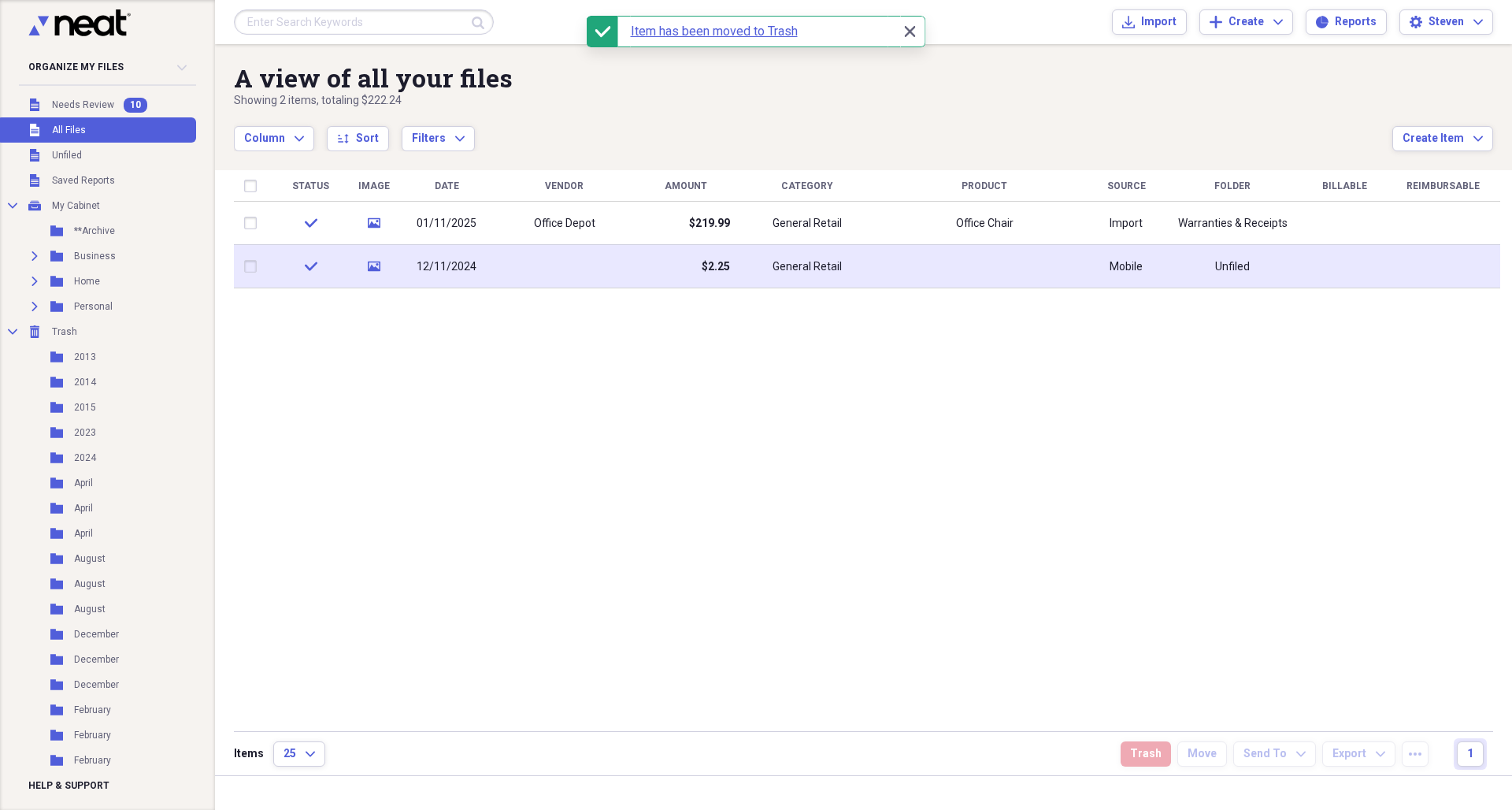 click 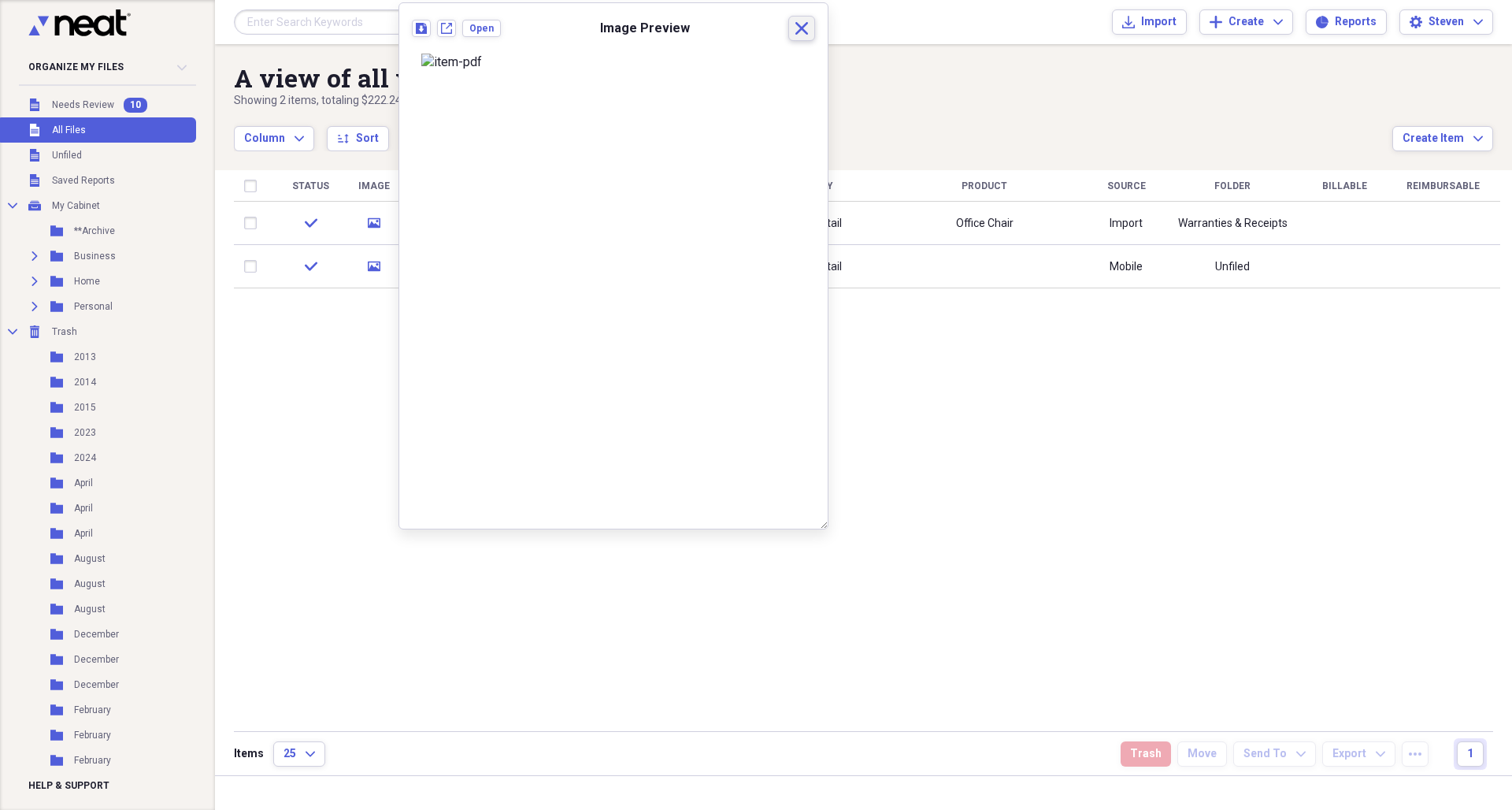 click on "Close" 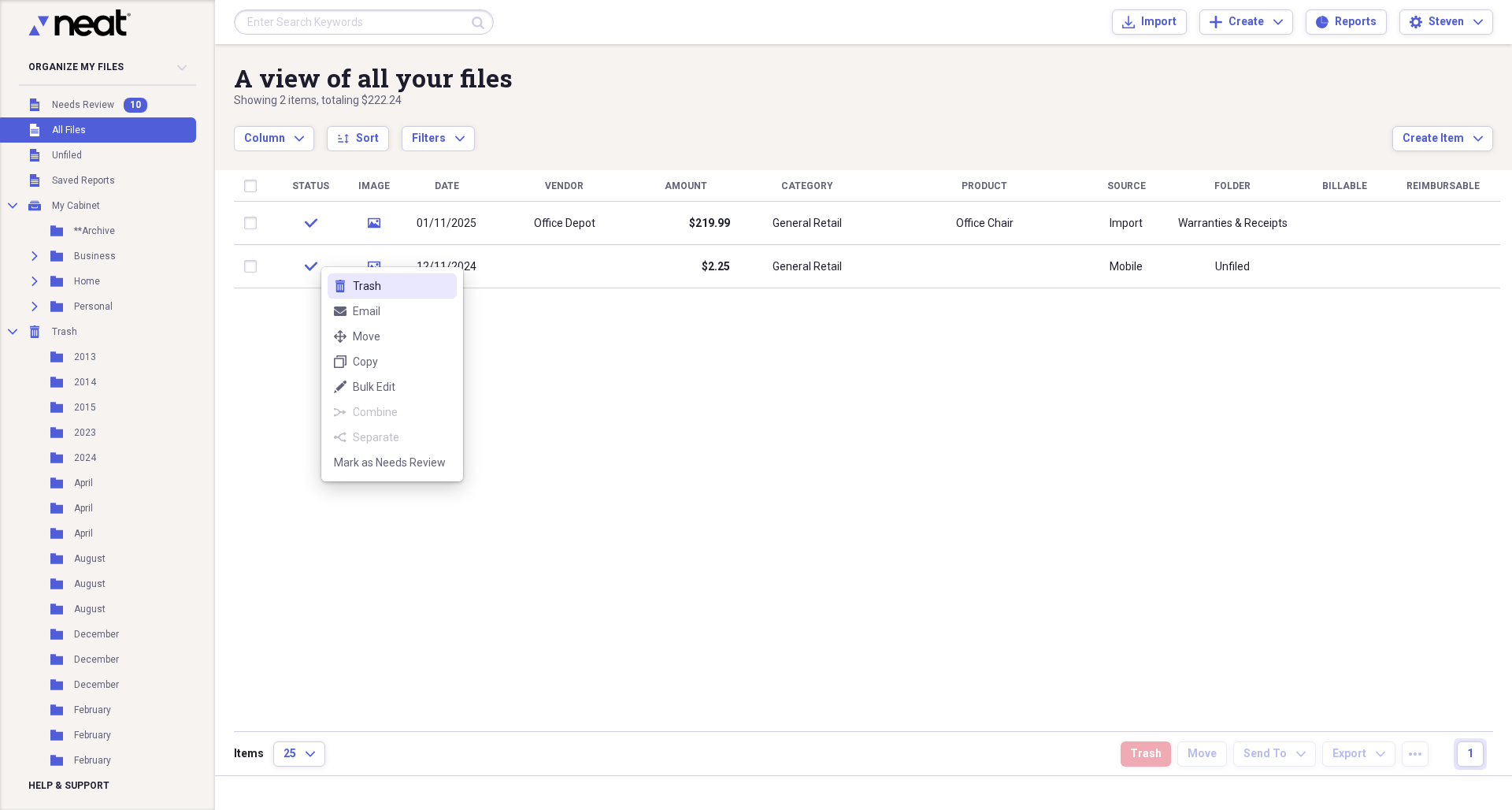 click on "Trash" at bounding box center [402, 286] 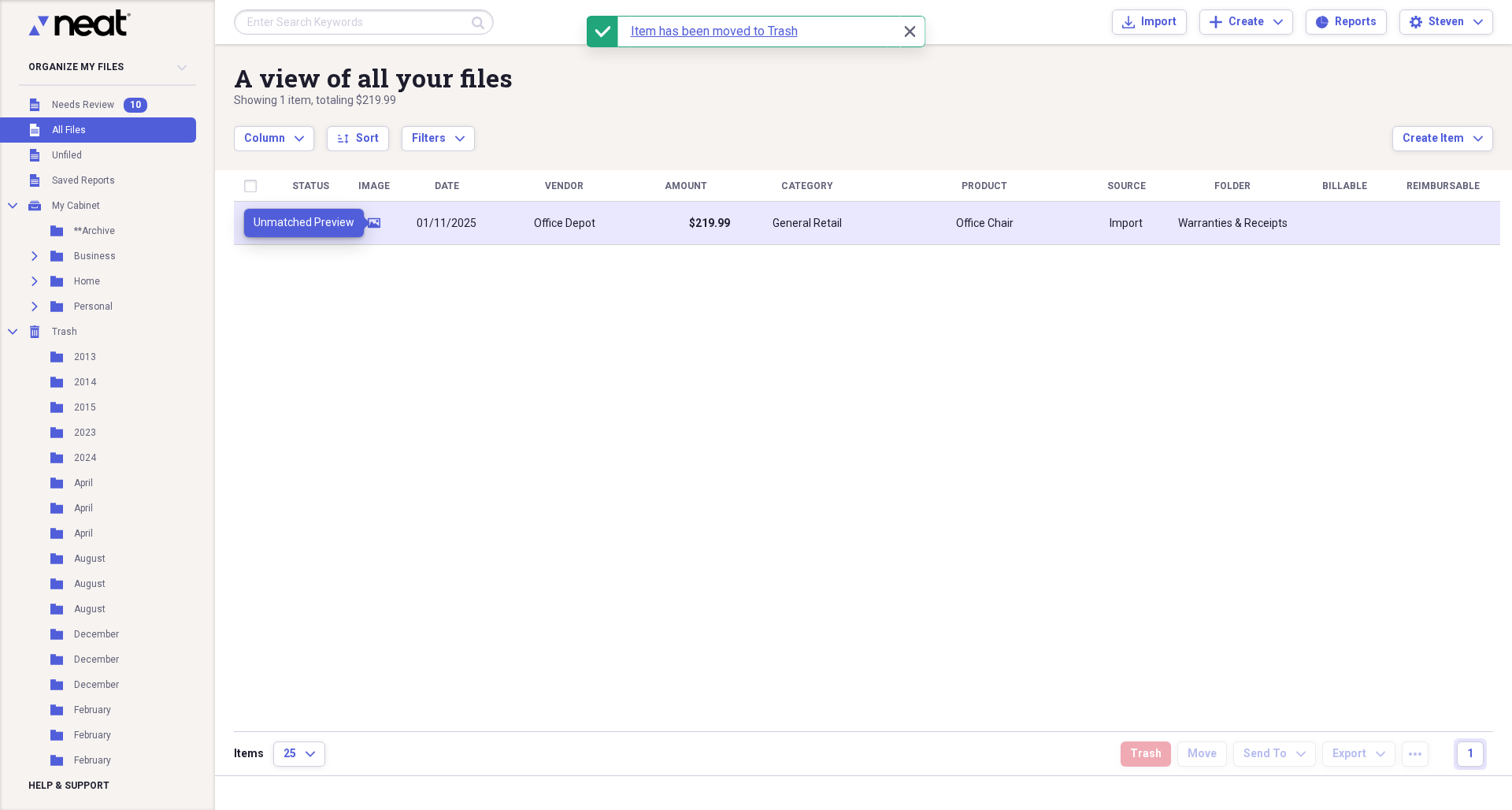 click on "media" 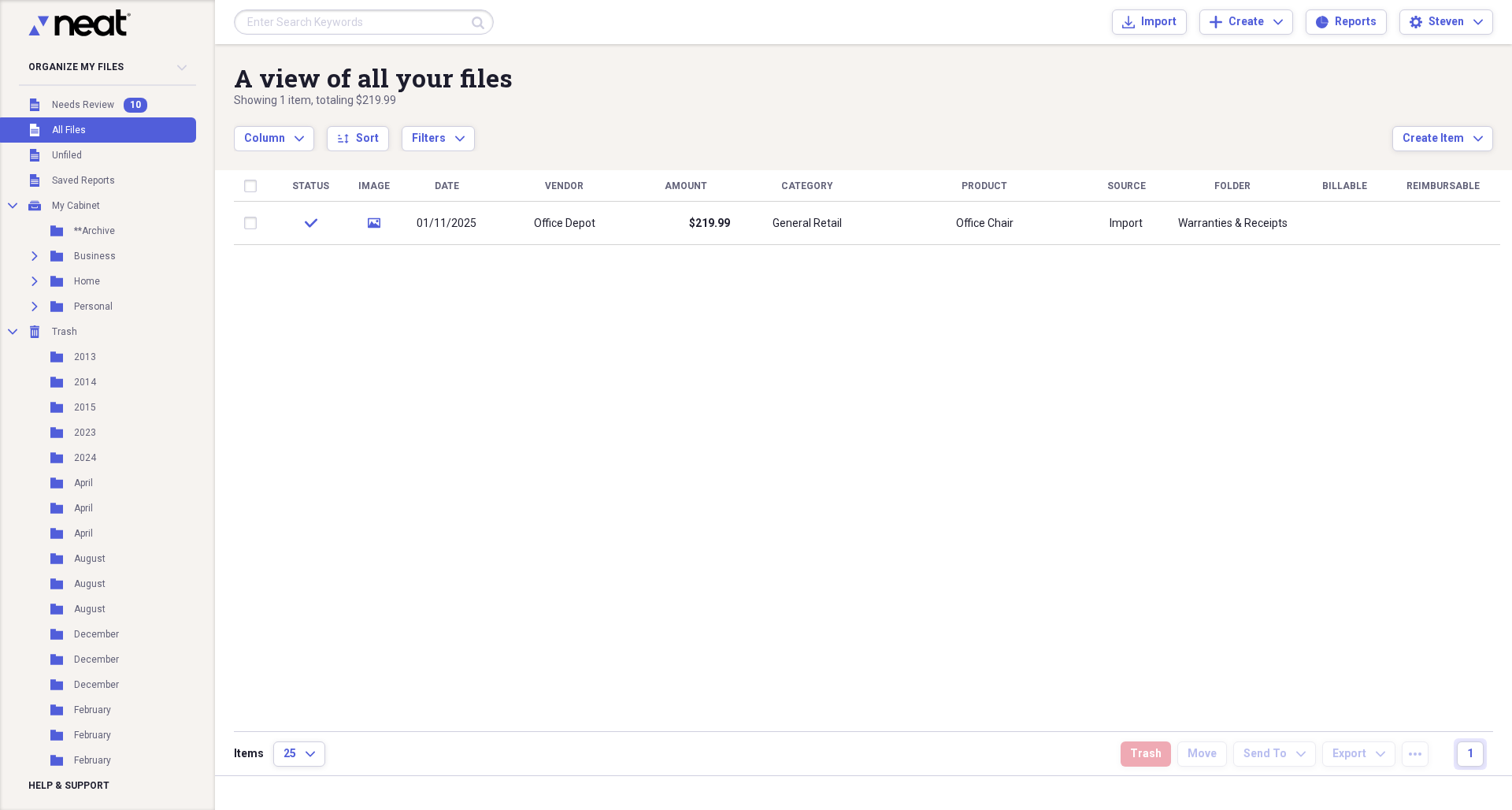 click on "Status Image Date Vendor Amount Category Product Source Folder Billable Reimbursable check media 01/11/2025 Office Depot $[PRICE] General Retail Office Chair Import Warranties & Receipts" at bounding box center (867, 450) 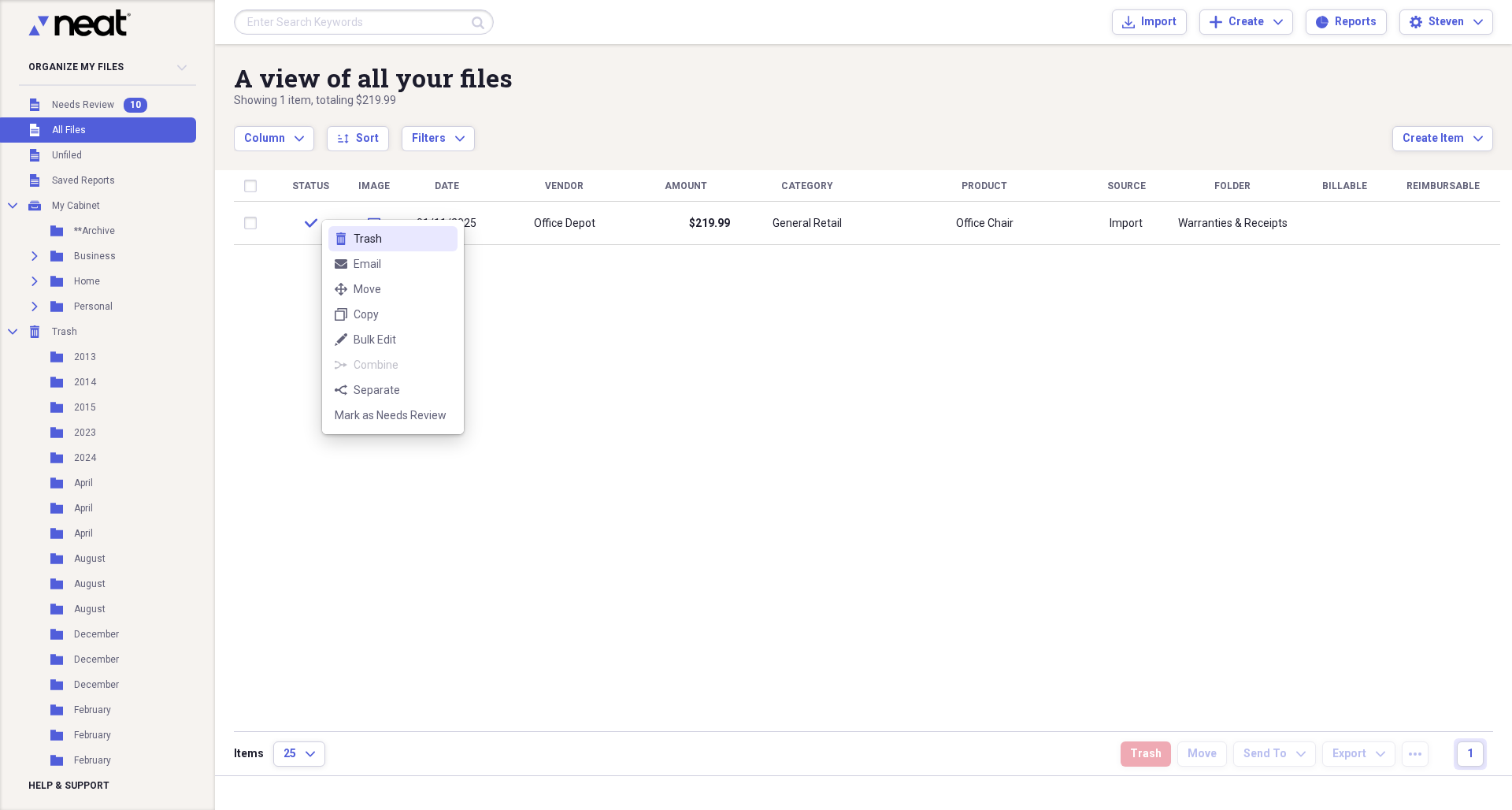 click on "Trash" at bounding box center [402, 239] 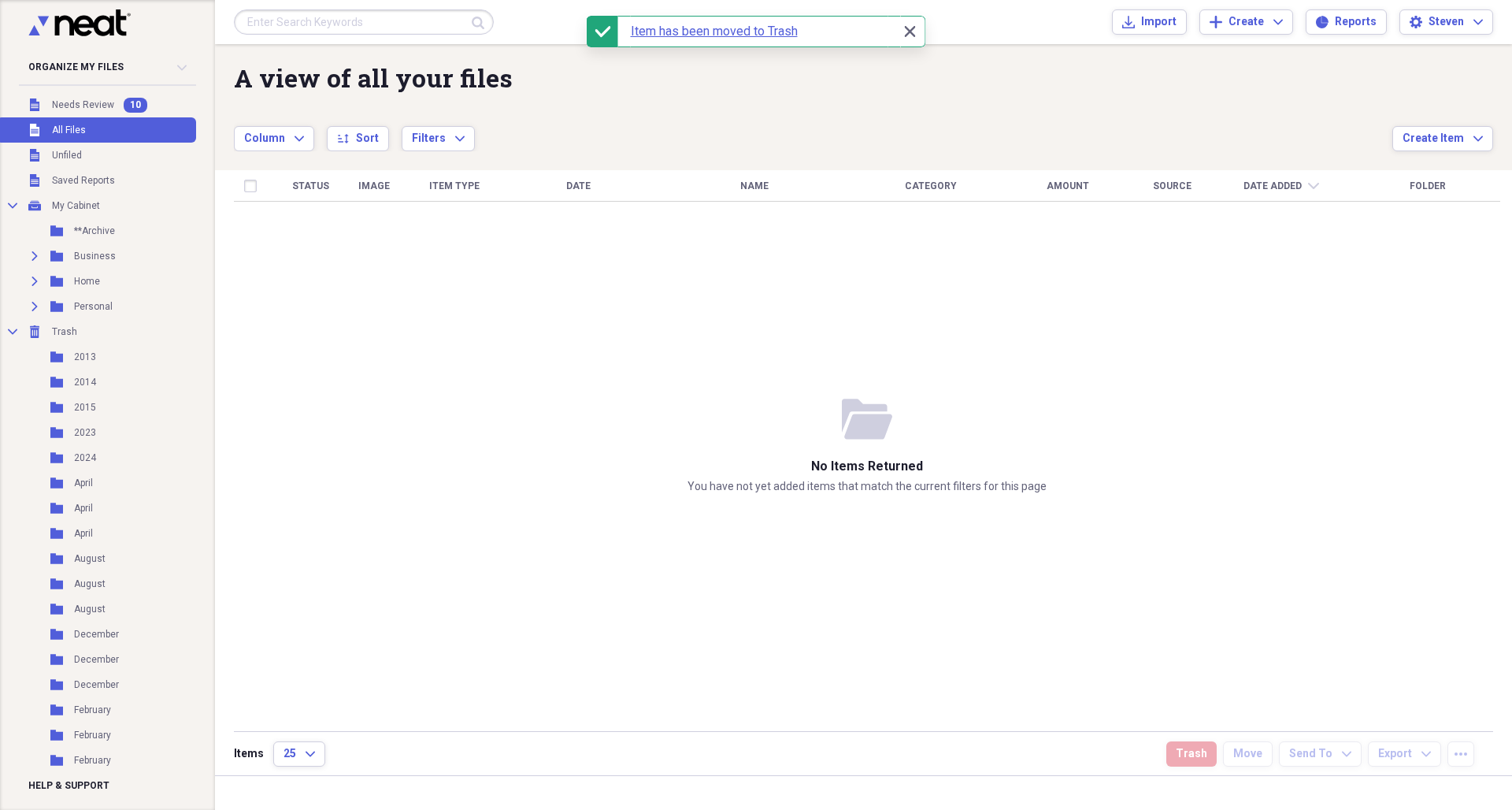 click on "Status Image Item Type Date Name Category Amount Source Date Added chevron-down Folder" at bounding box center [867, 450] 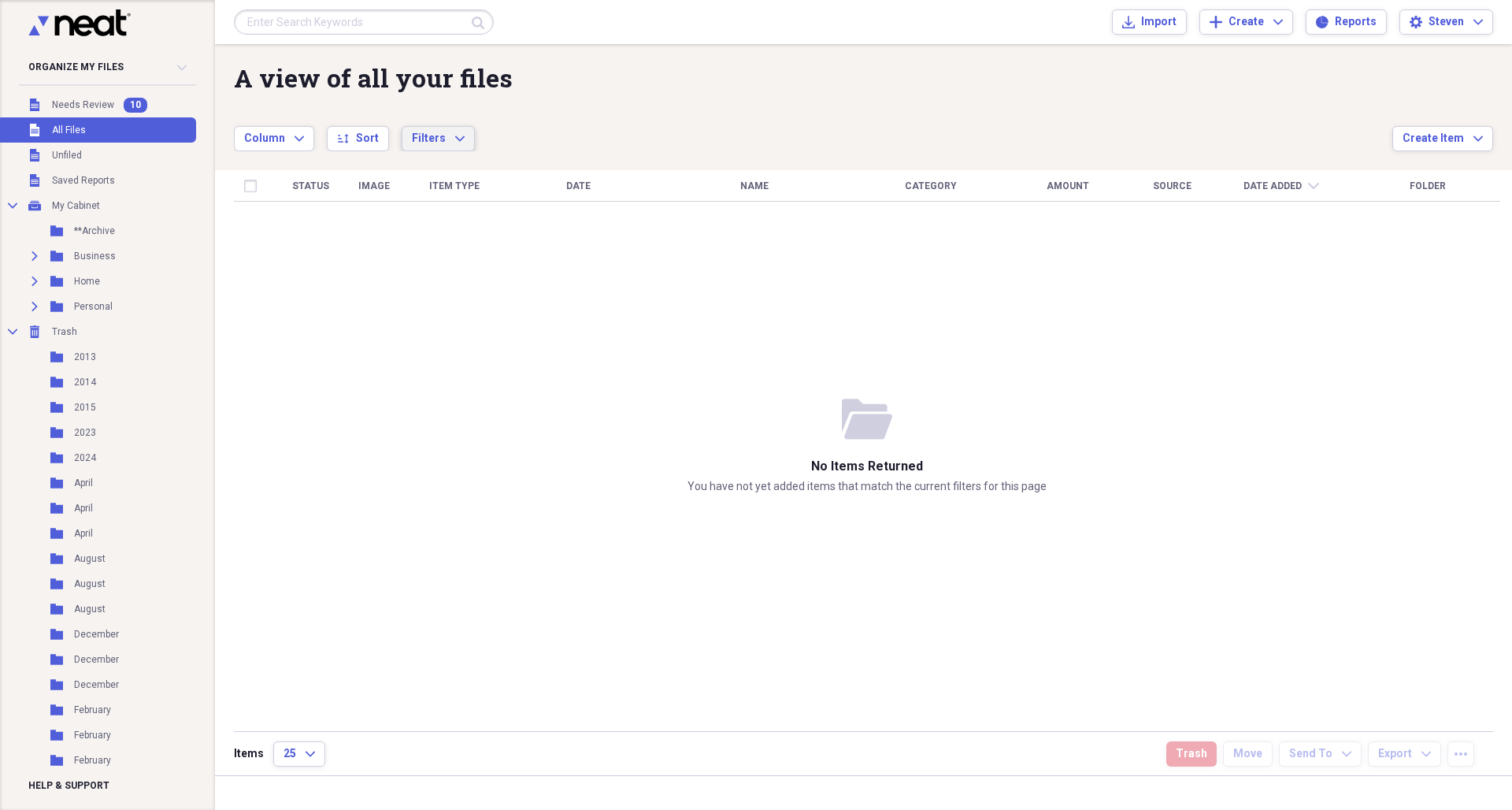 click on "Expand" 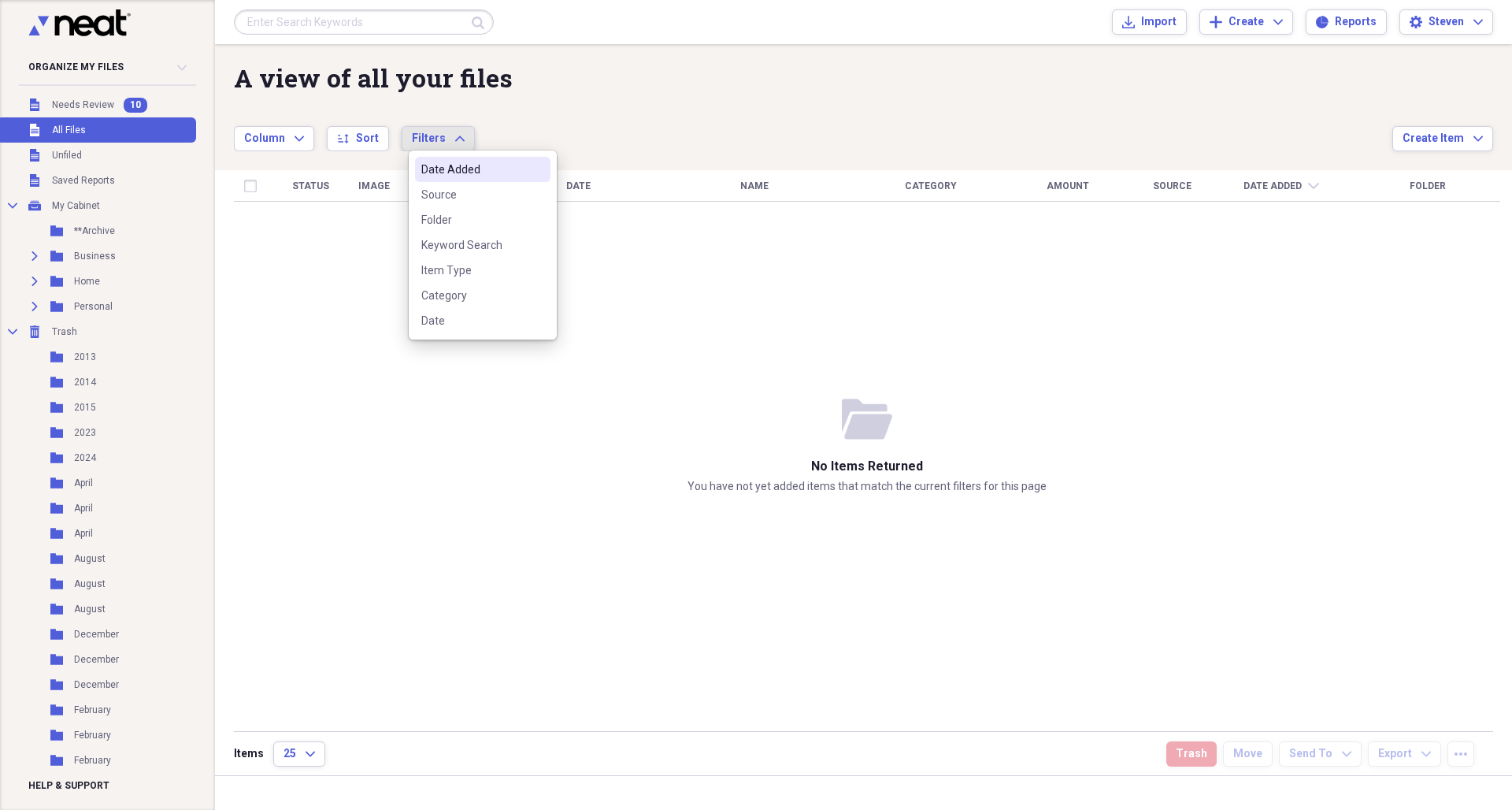 click on "Expand" 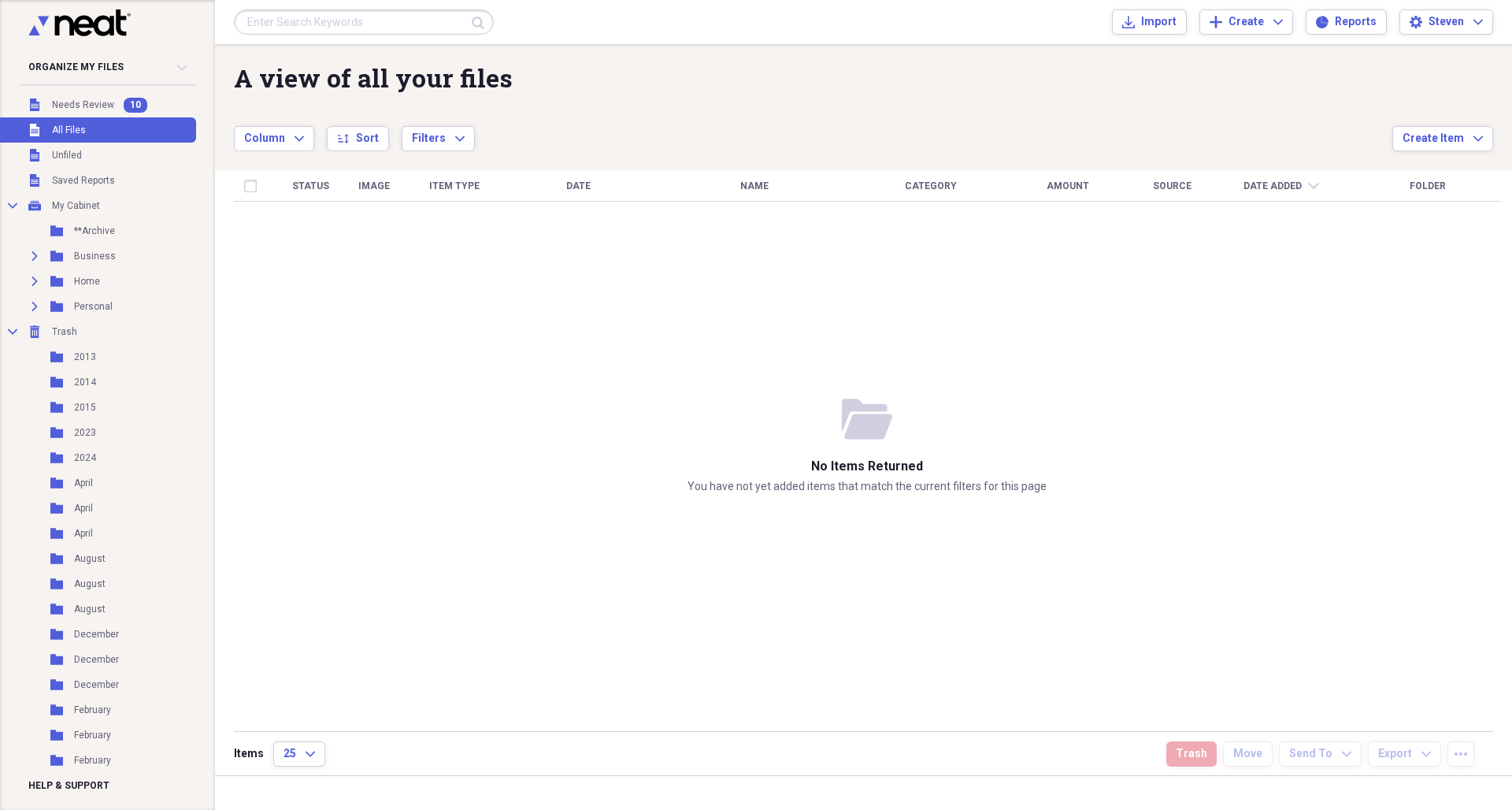click on "All Files" at bounding box center (69, 130) 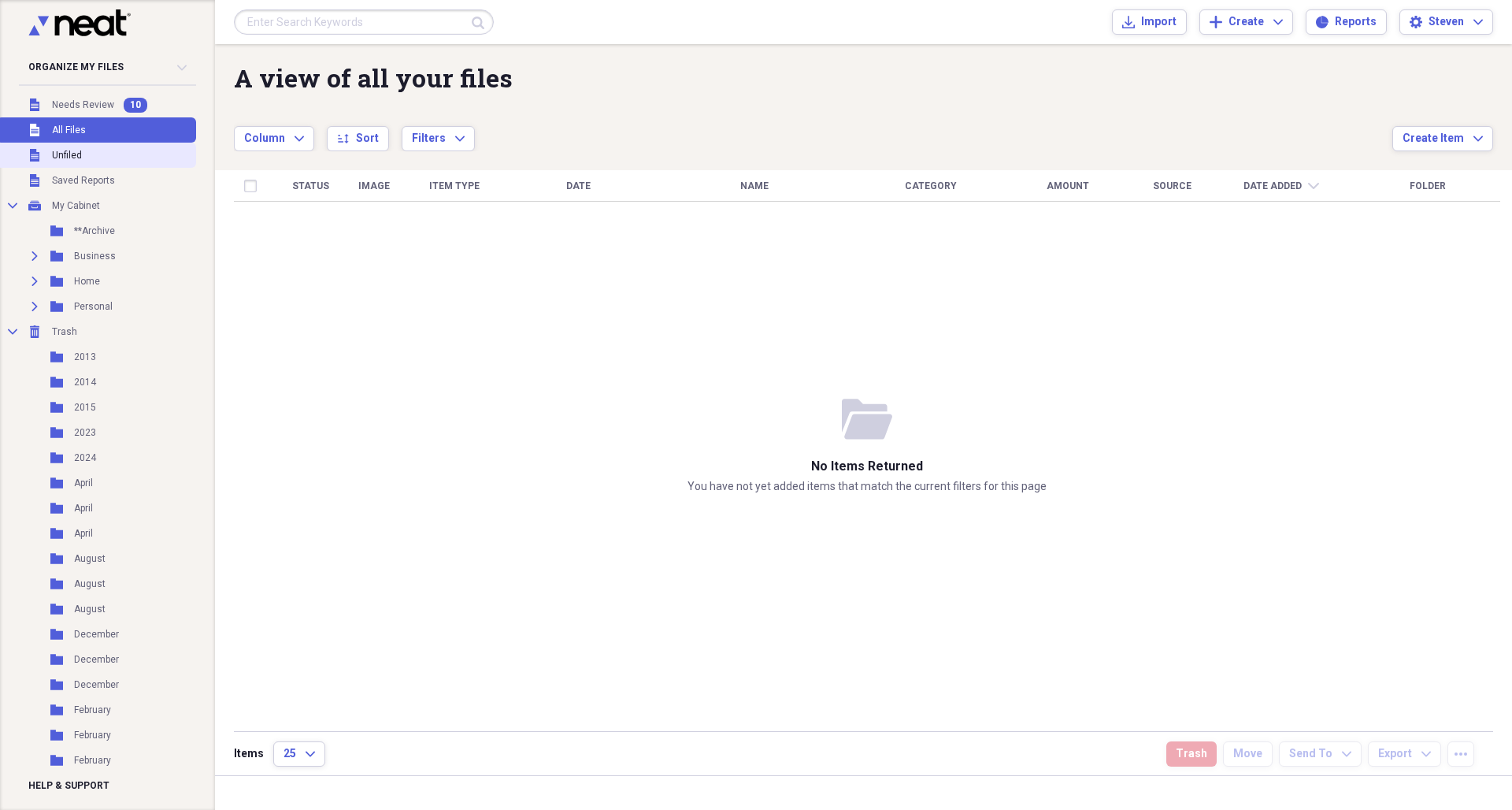 click on "Unfiled" at bounding box center [67, 155] 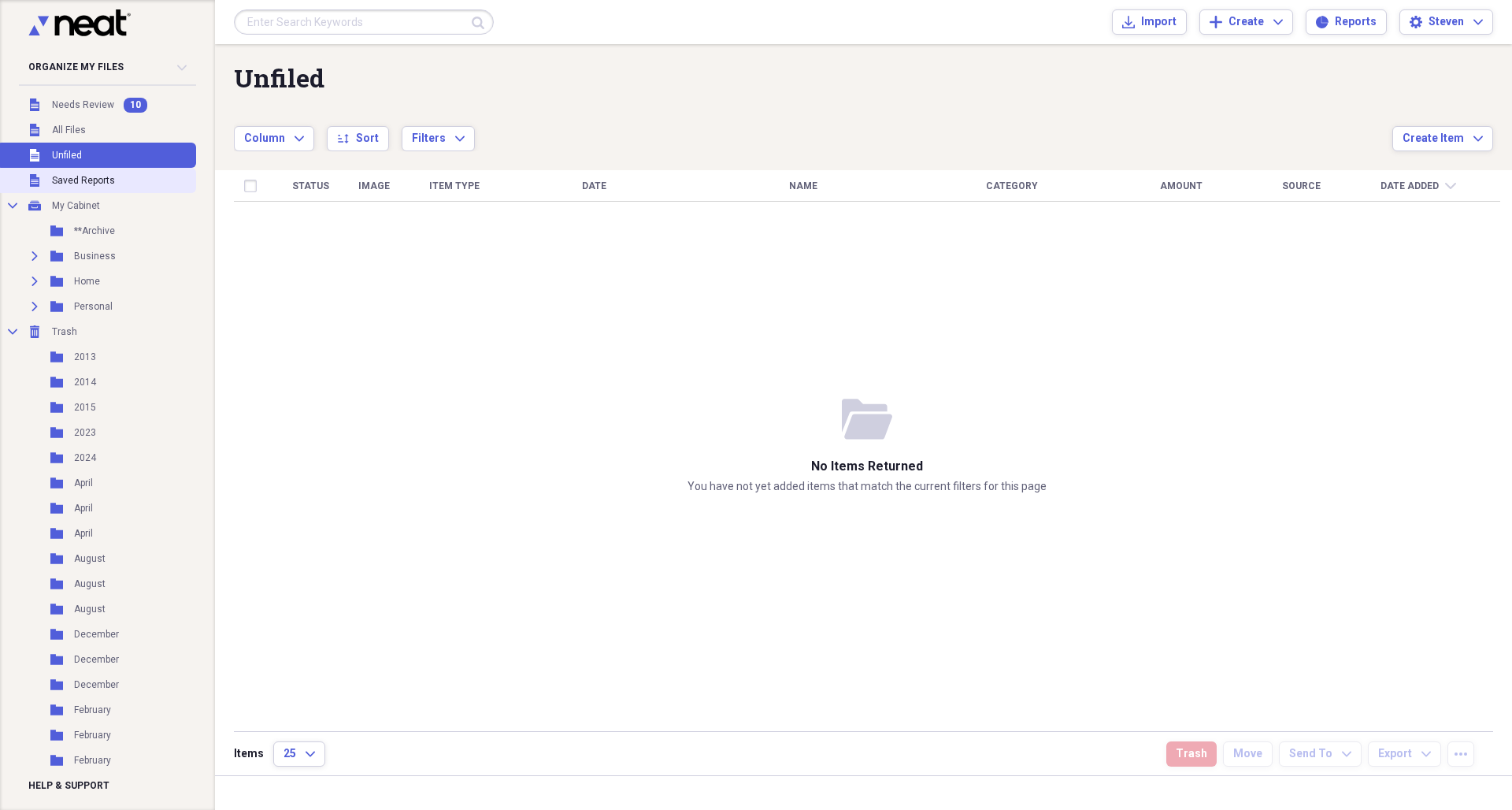 click on "Saved Reports" at bounding box center (83, 180) 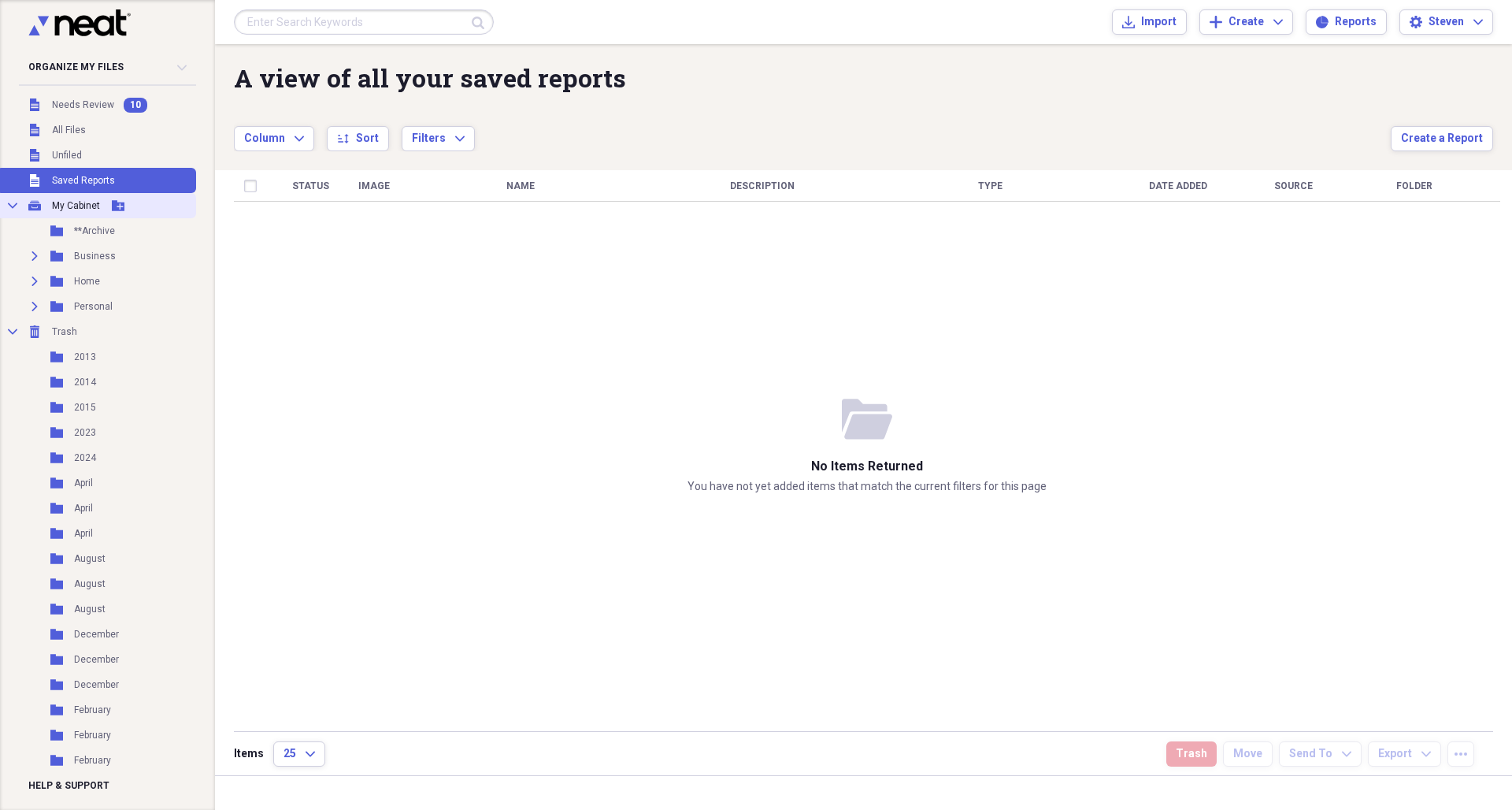 click on "My Cabinet" at bounding box center [76, 206] 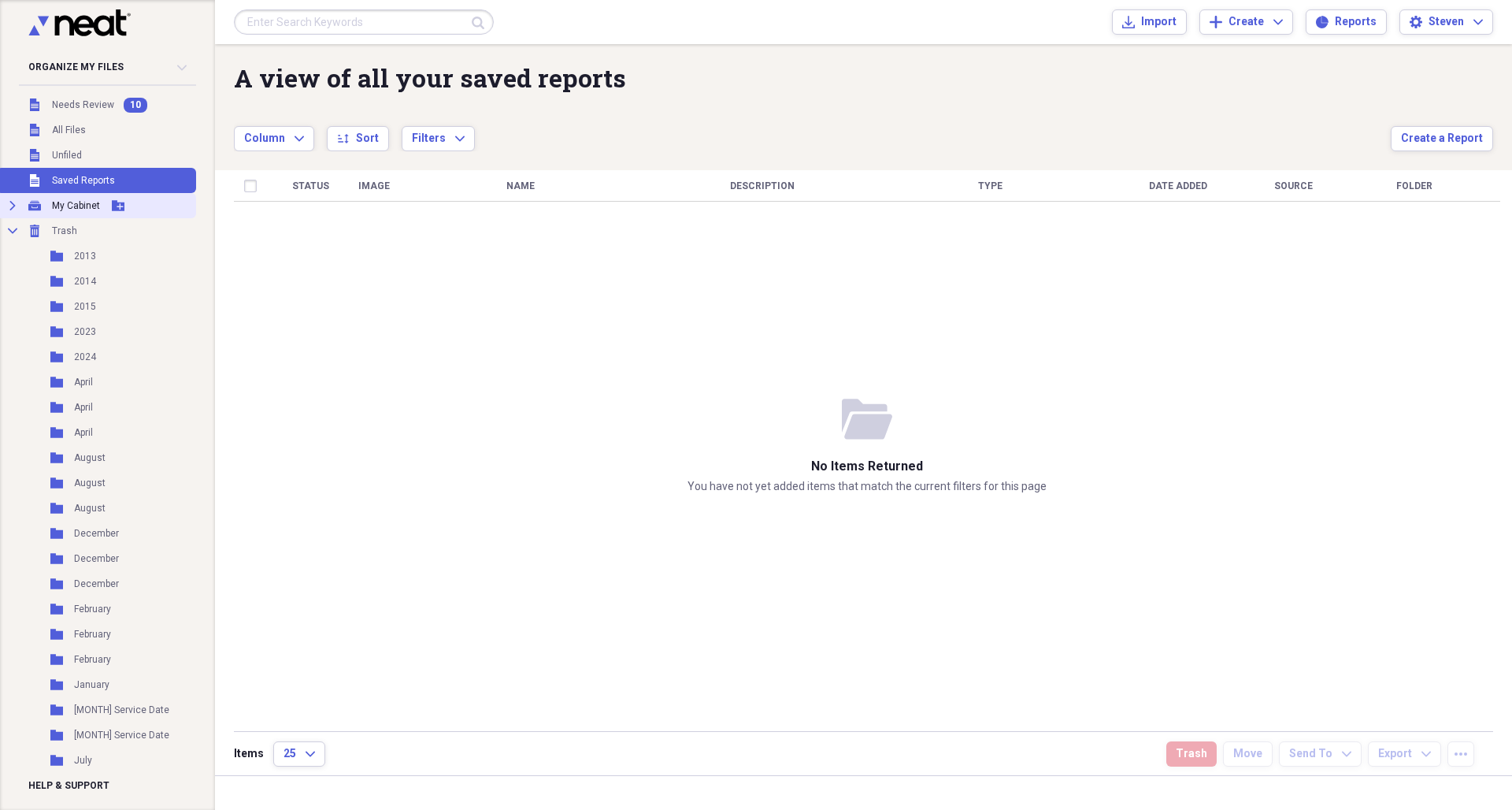 click on "Expand" 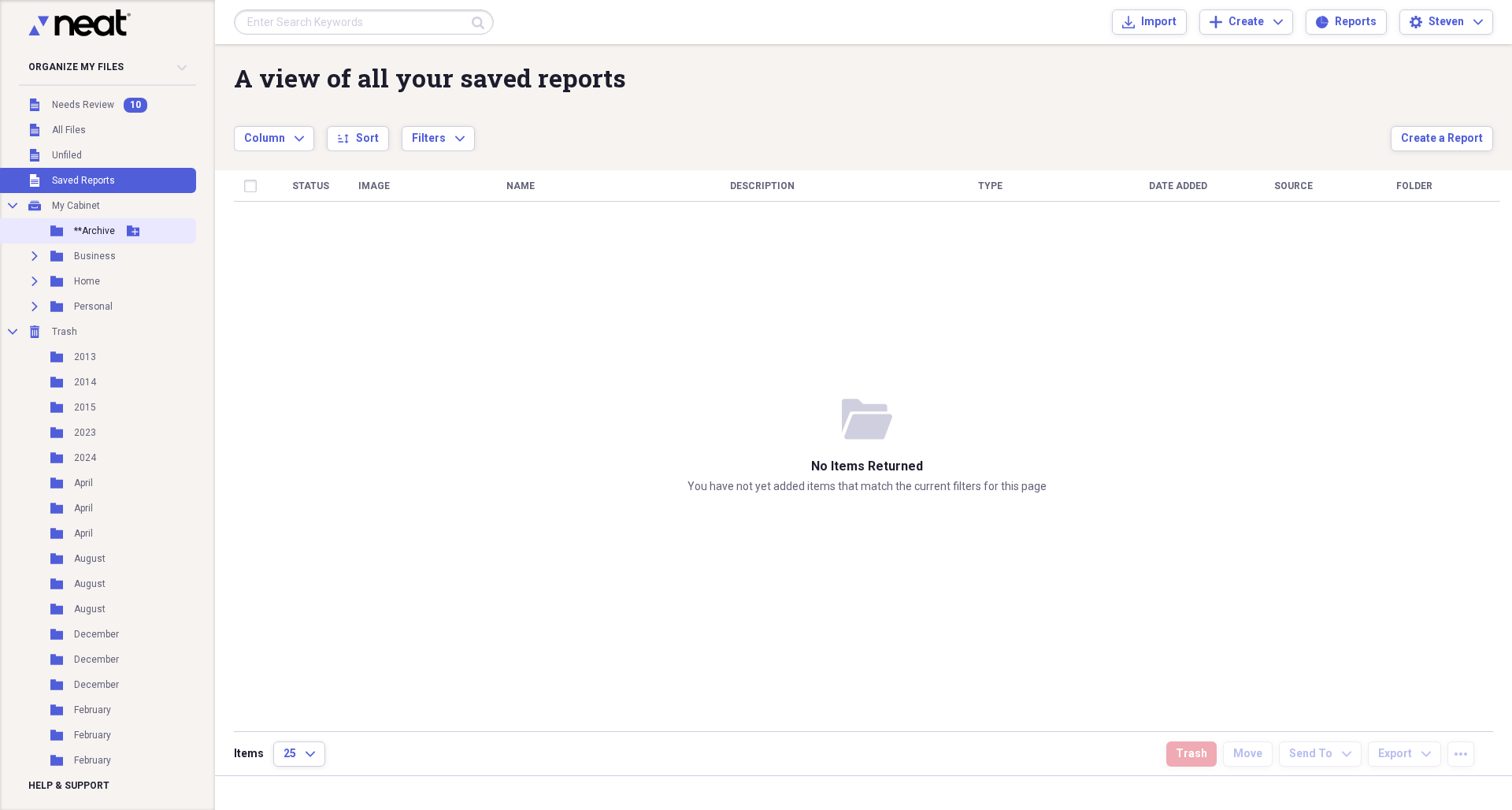 click on "**Archive" at bounding box center (94, 231) 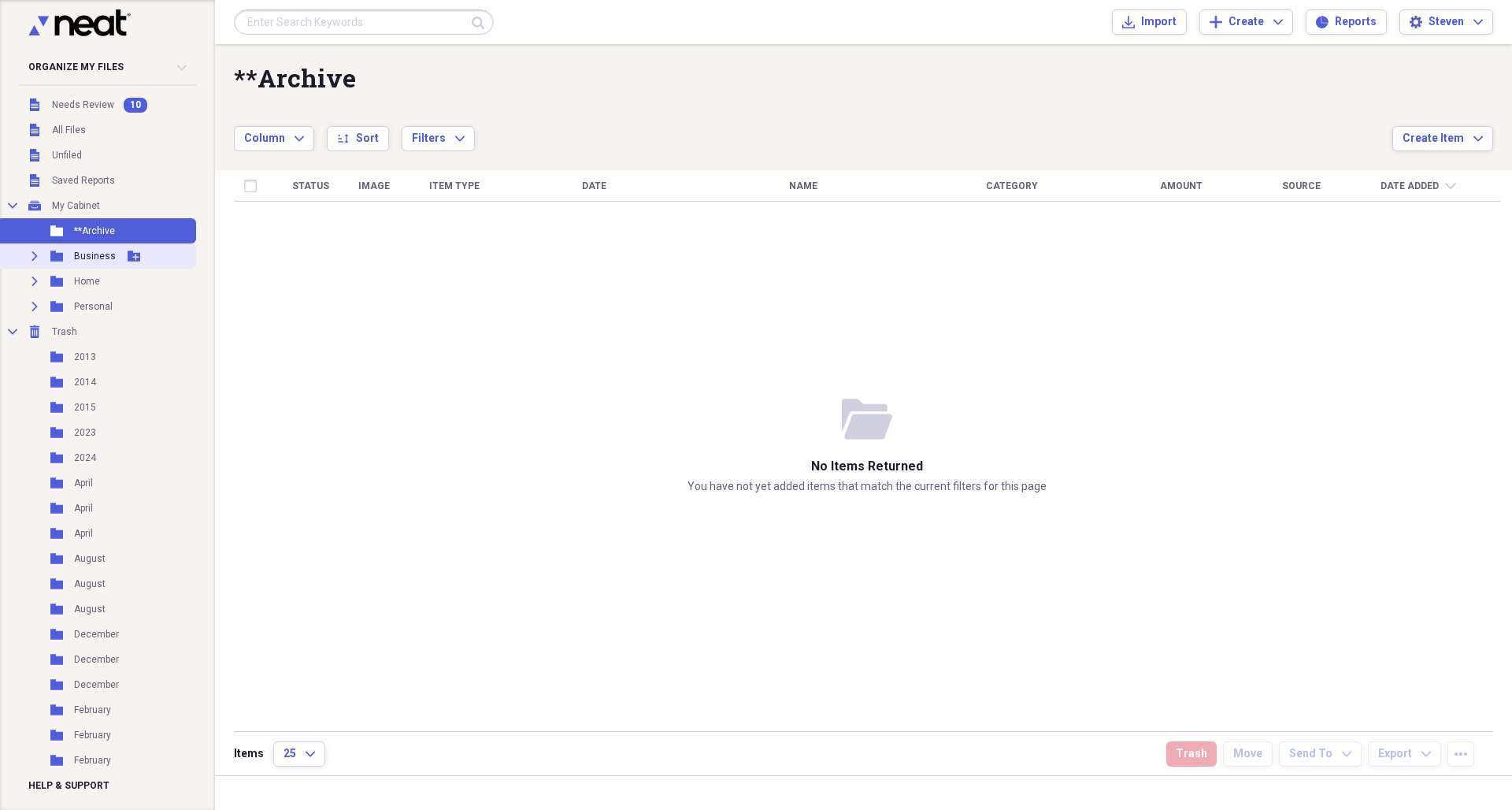 click on "Business" at bounding box center (94, 256) 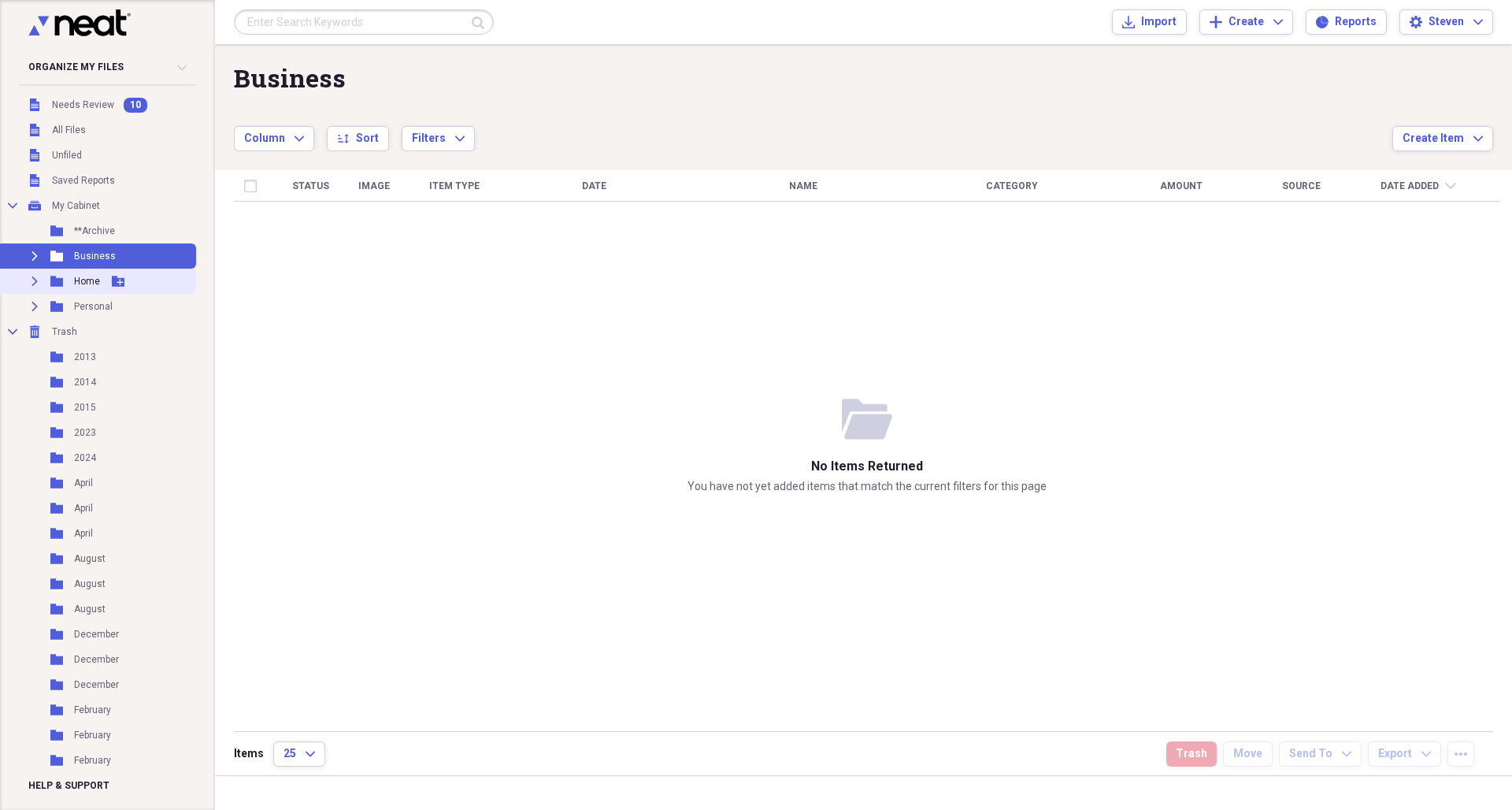 click on "Home" at bounding box center [87, 281] 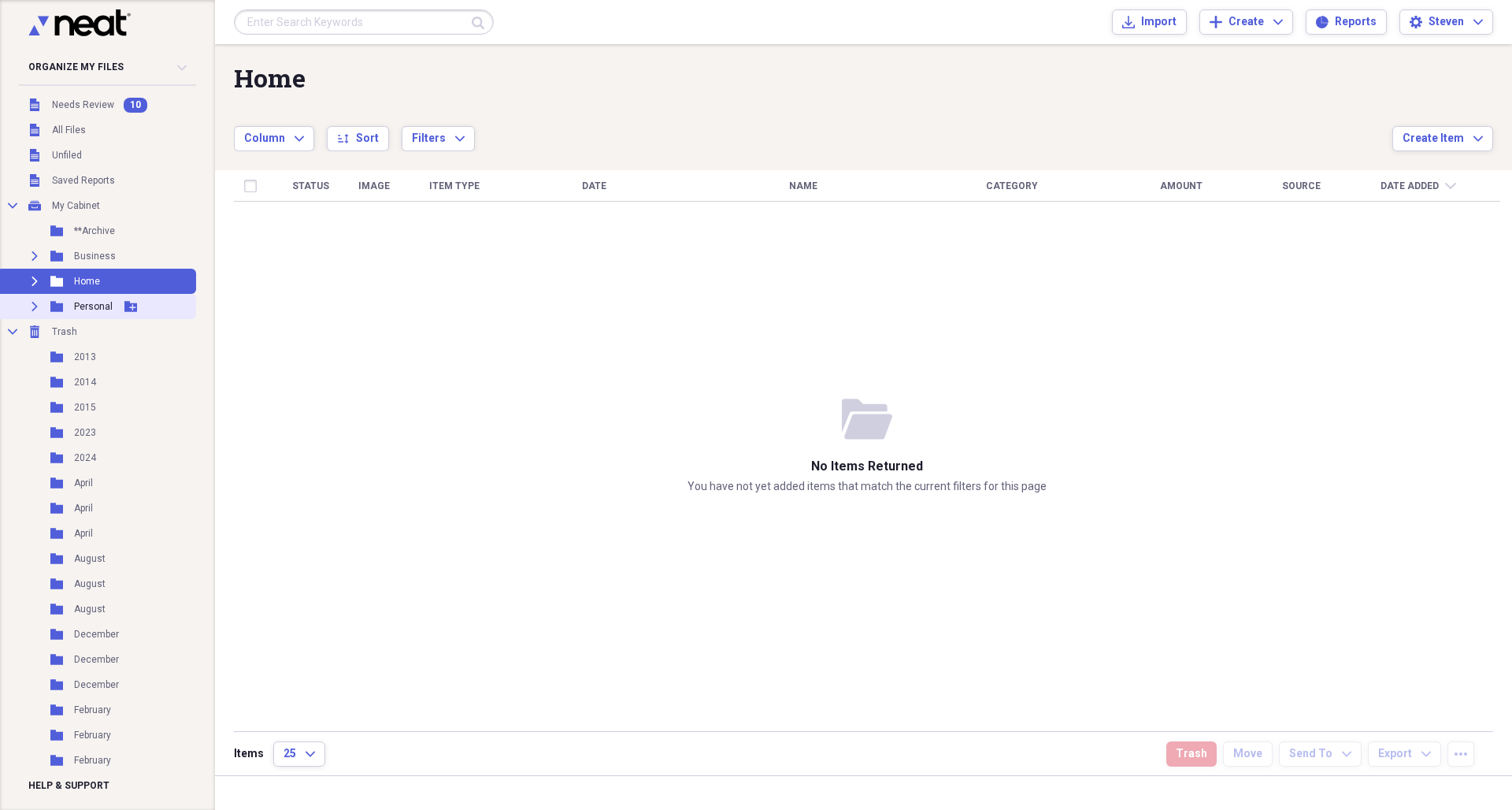 click on "Personal" at bounding box center [93, 307] 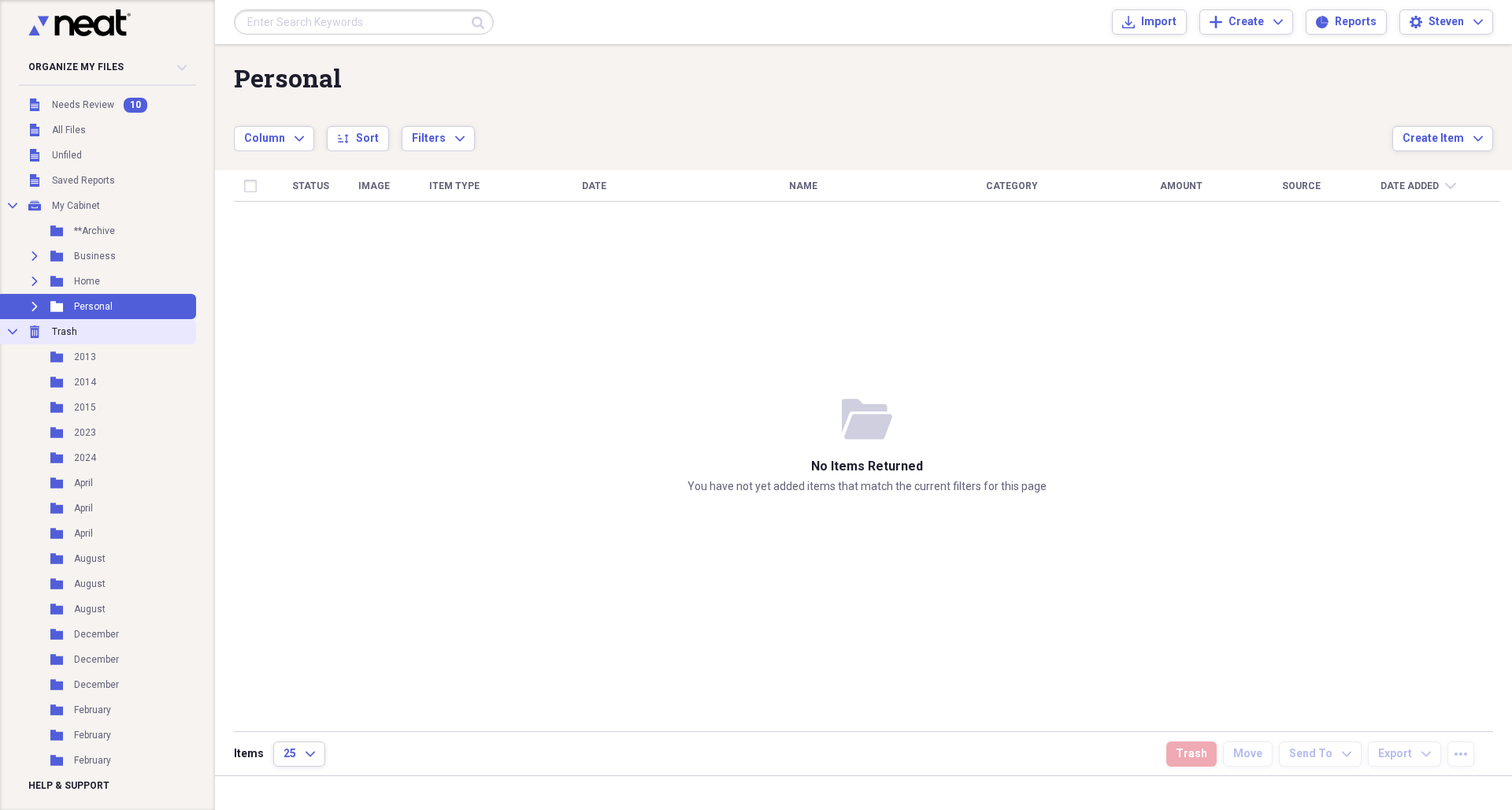 click on "Collapse" 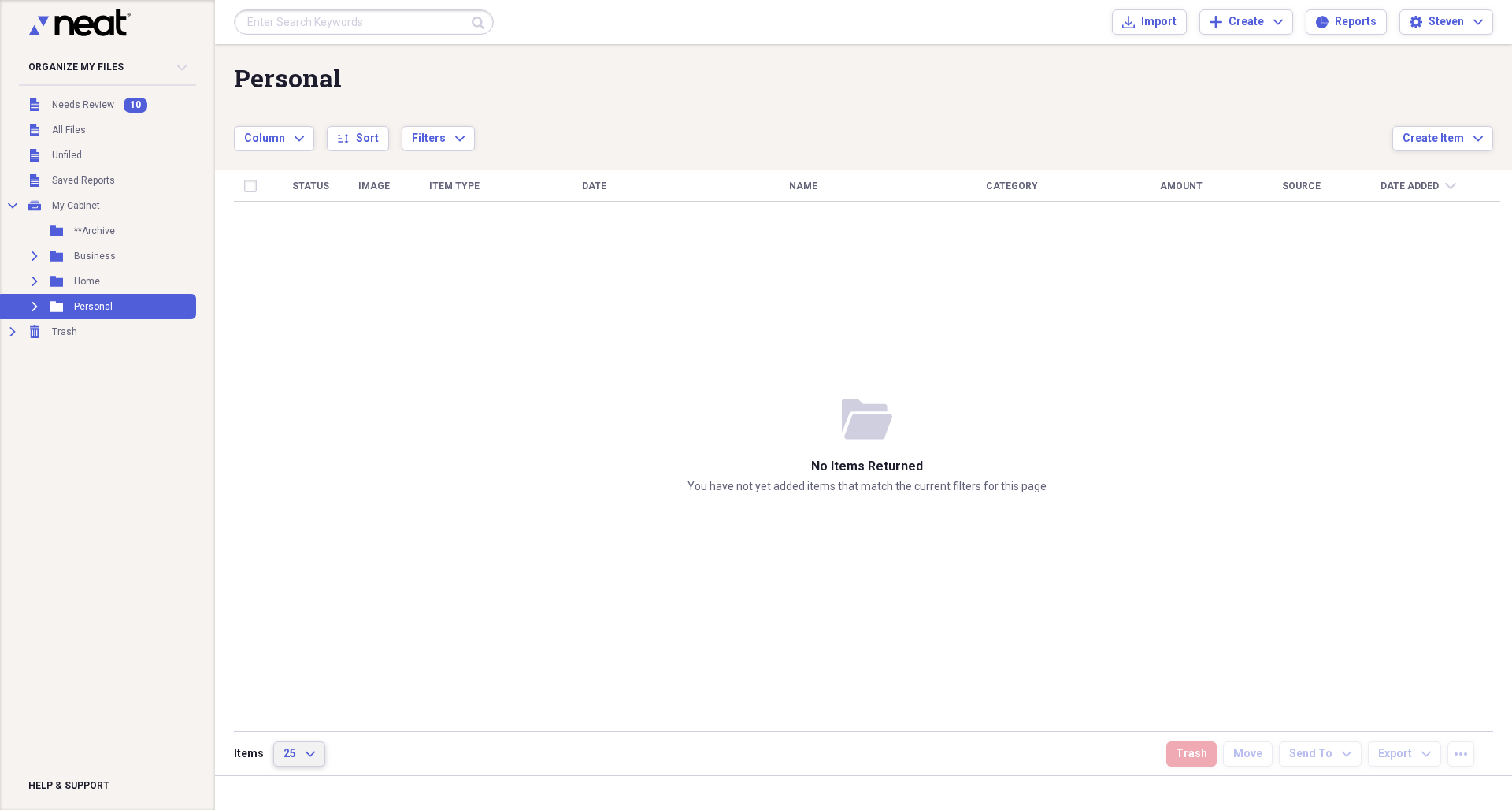 click on "Expand" 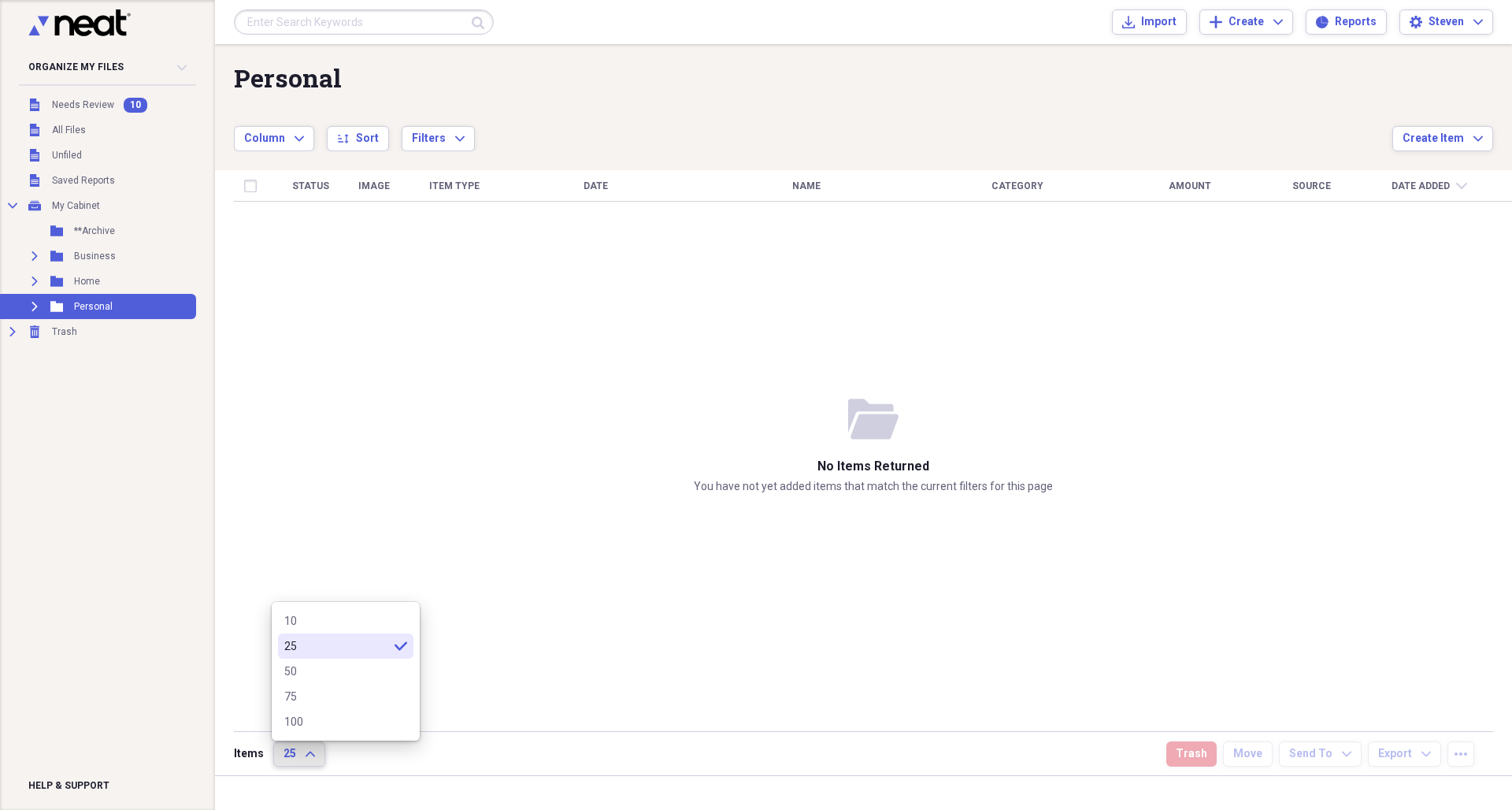 click on "25" at bounding box center (336, 646) 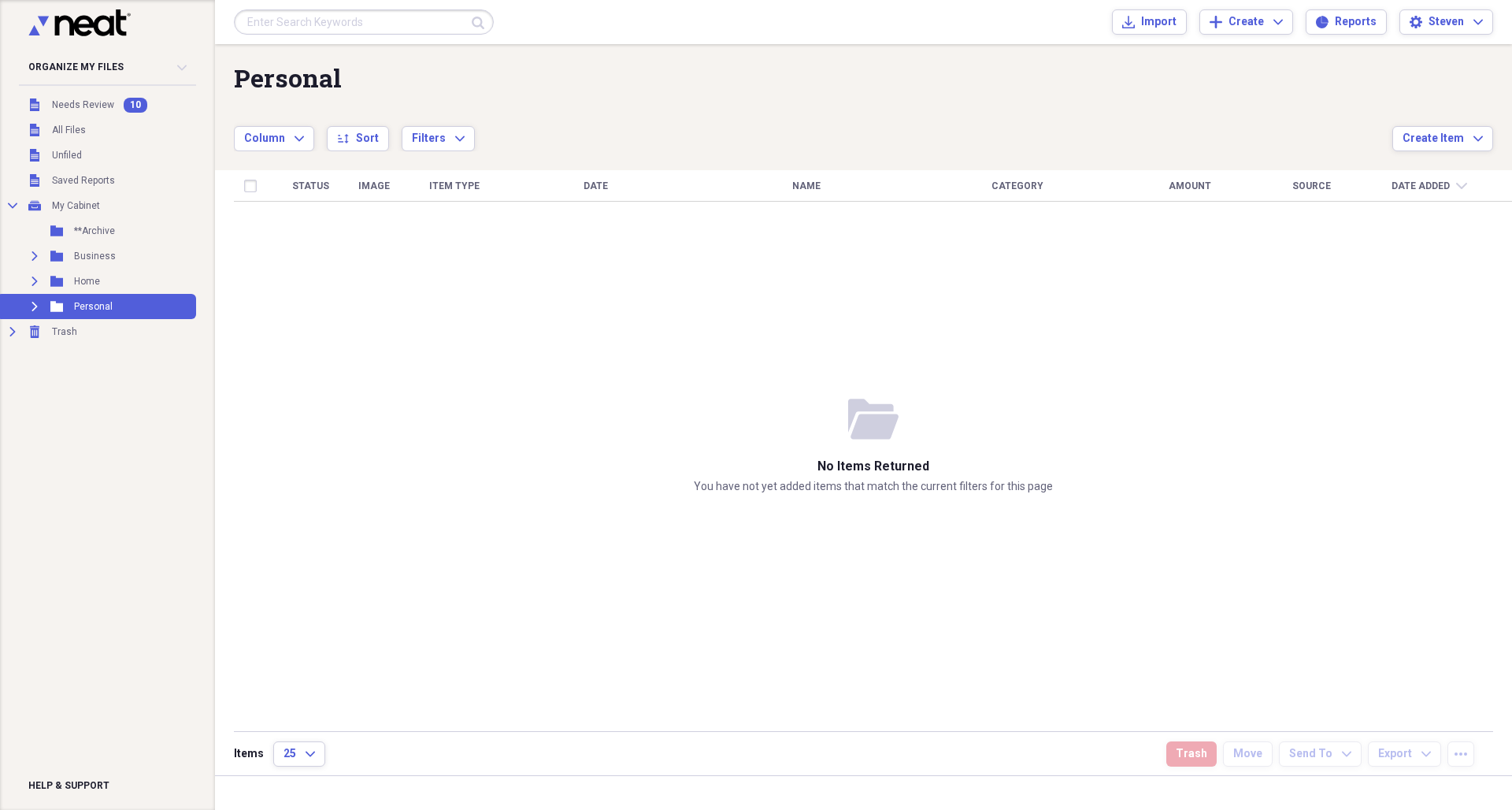 click on "Status Image Item Type Date Name Category Amount Source Date Added chevron-down" at bounding box center (873, 450) 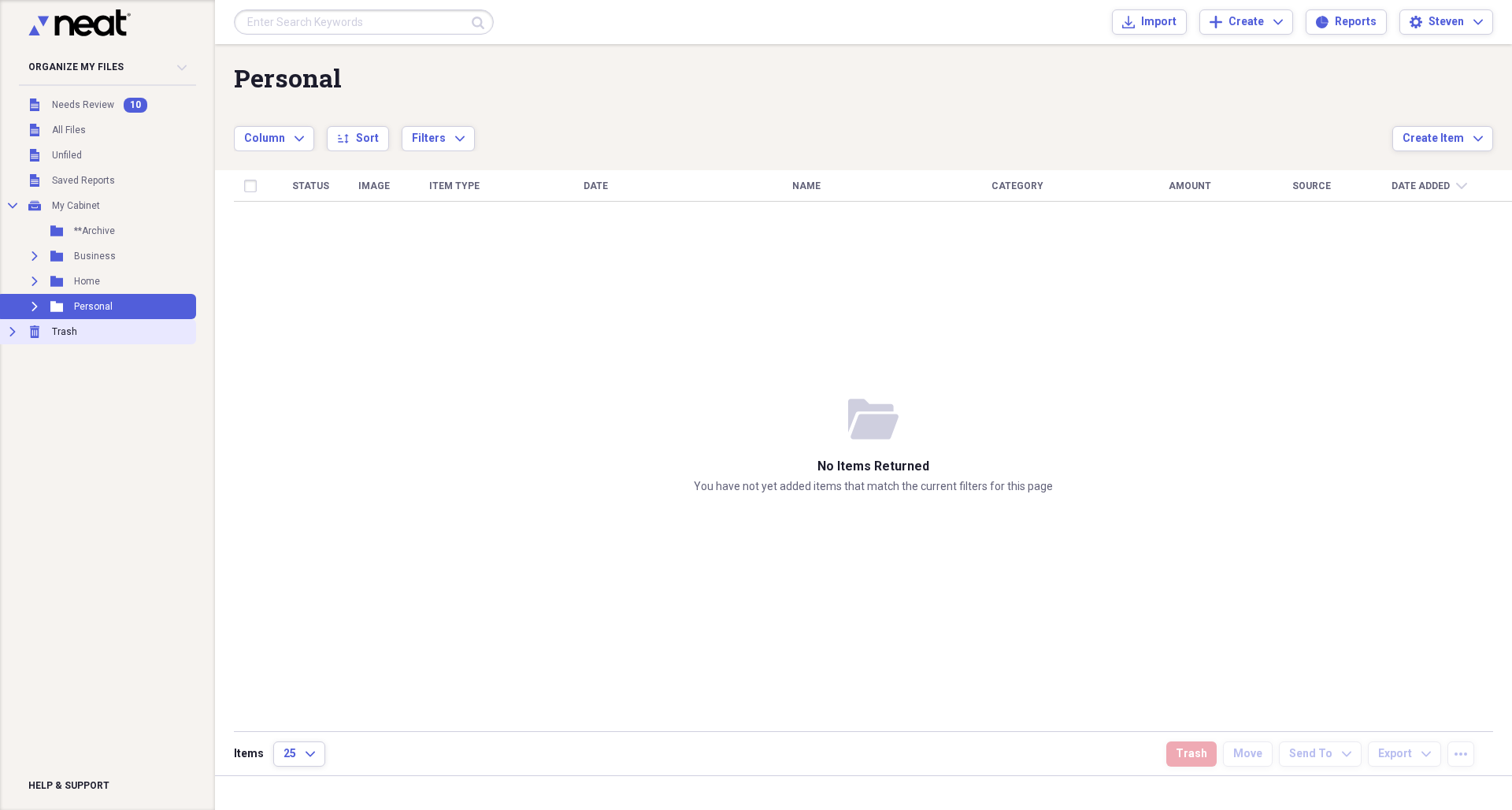 click 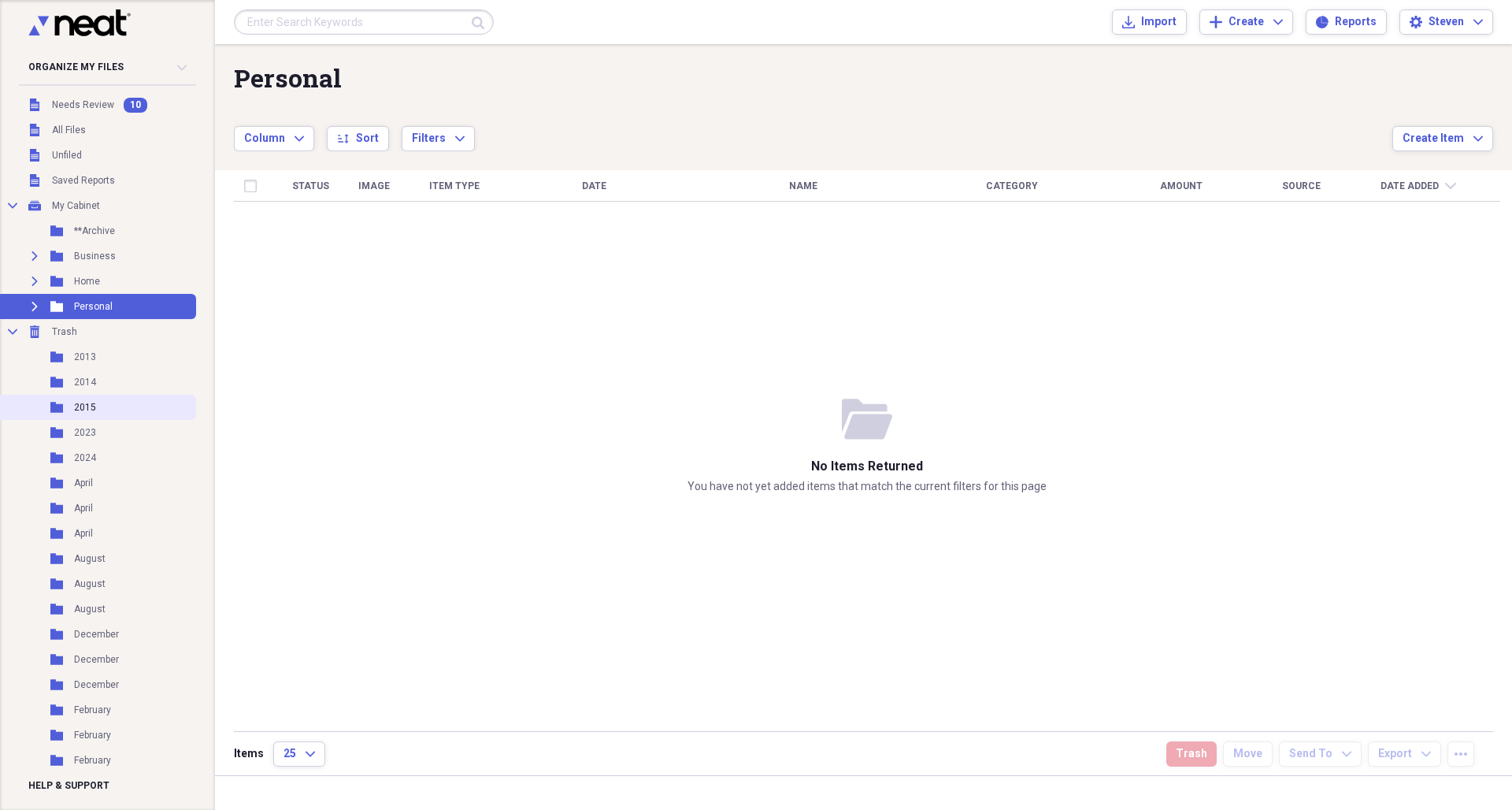 drag, startPoint x: 191, startPoint y: 393, endPoint x: 191, endPoint y: 403, distance: 10 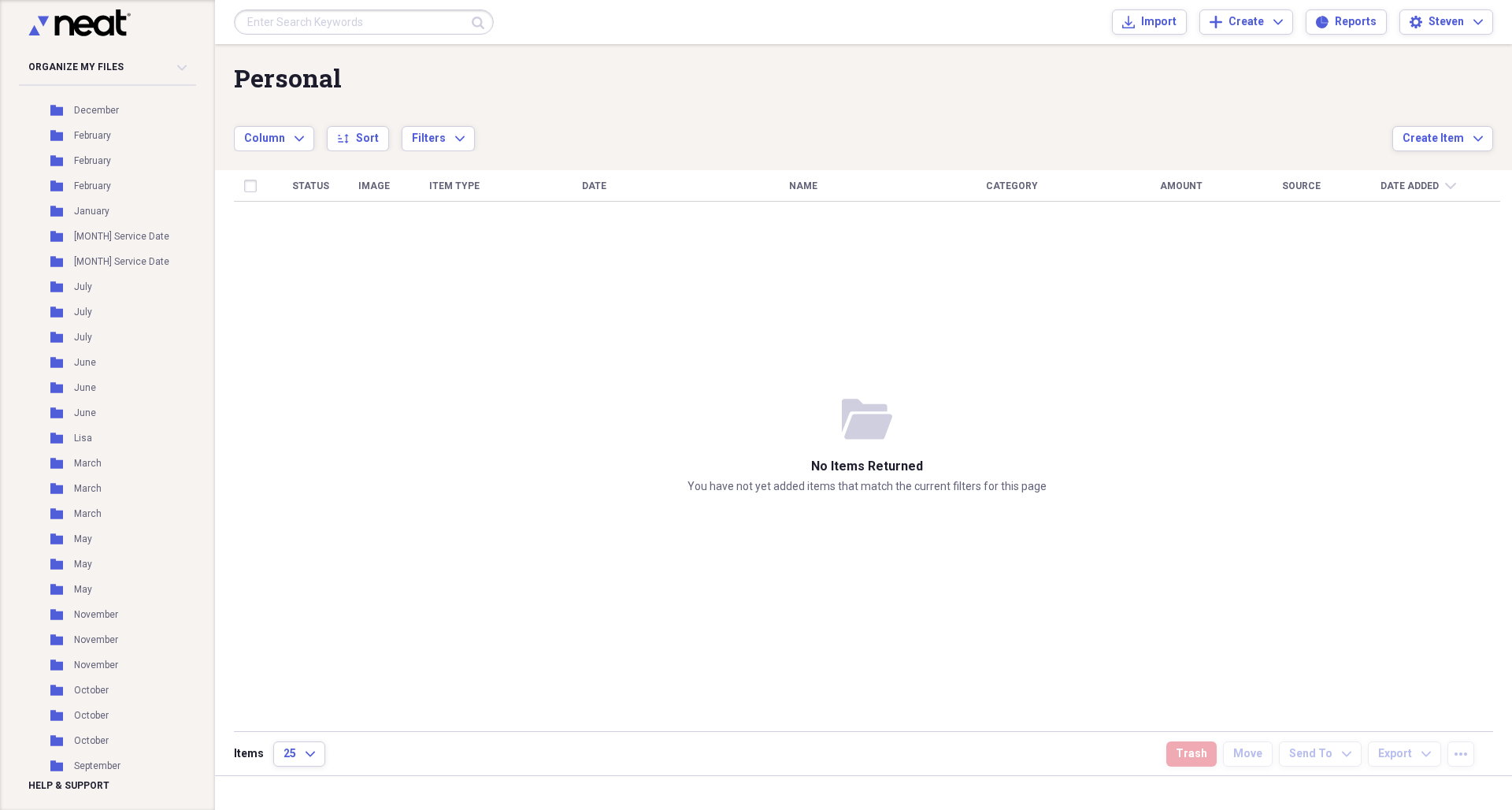scroll, scrollTop: 624, scrollLeft: 0, axis: vertical 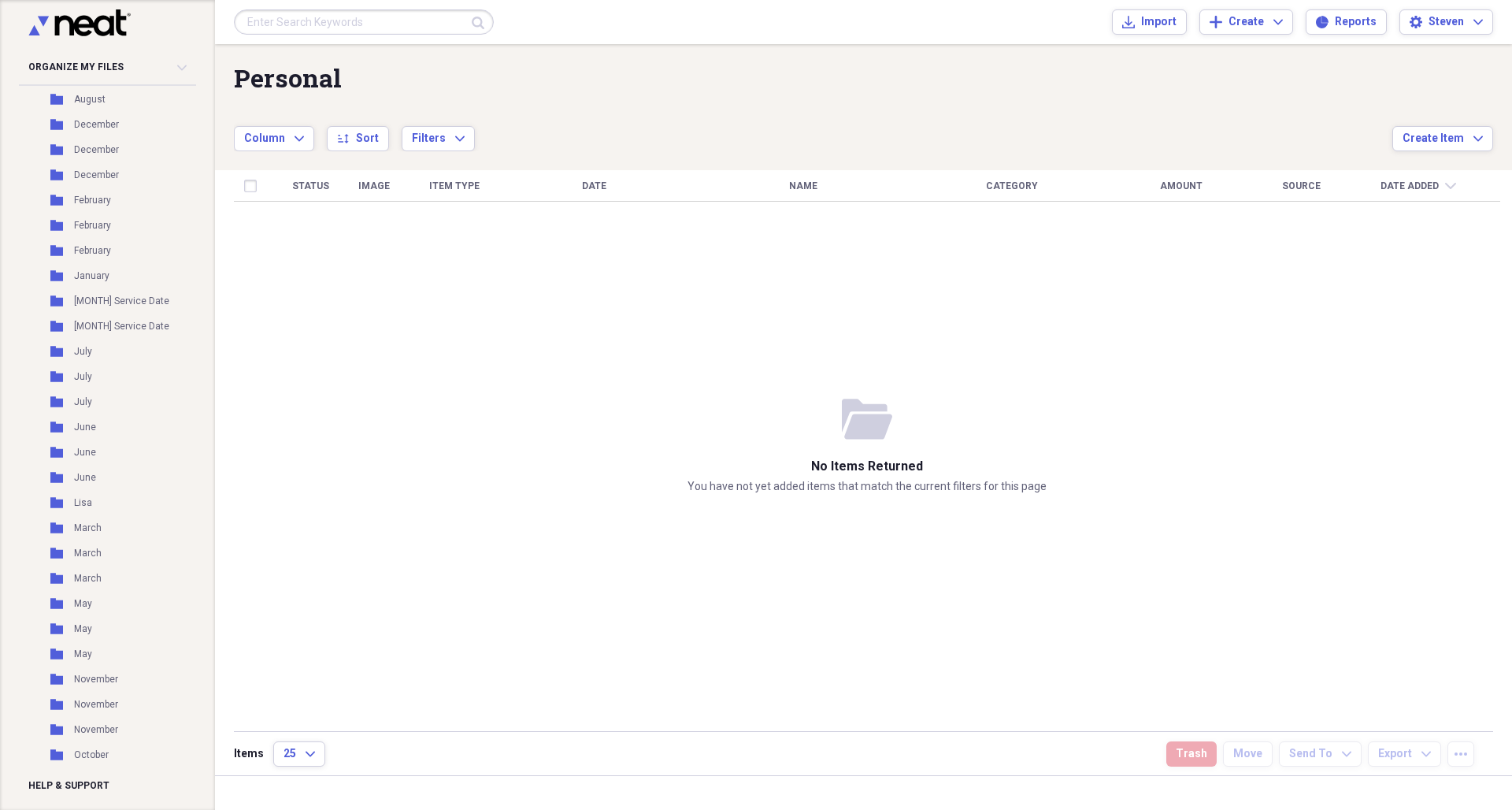 drag, startPoint x: 209, startPoint y: 637, endPoint x: 217, endPoint y: 570, distance: 67.47592 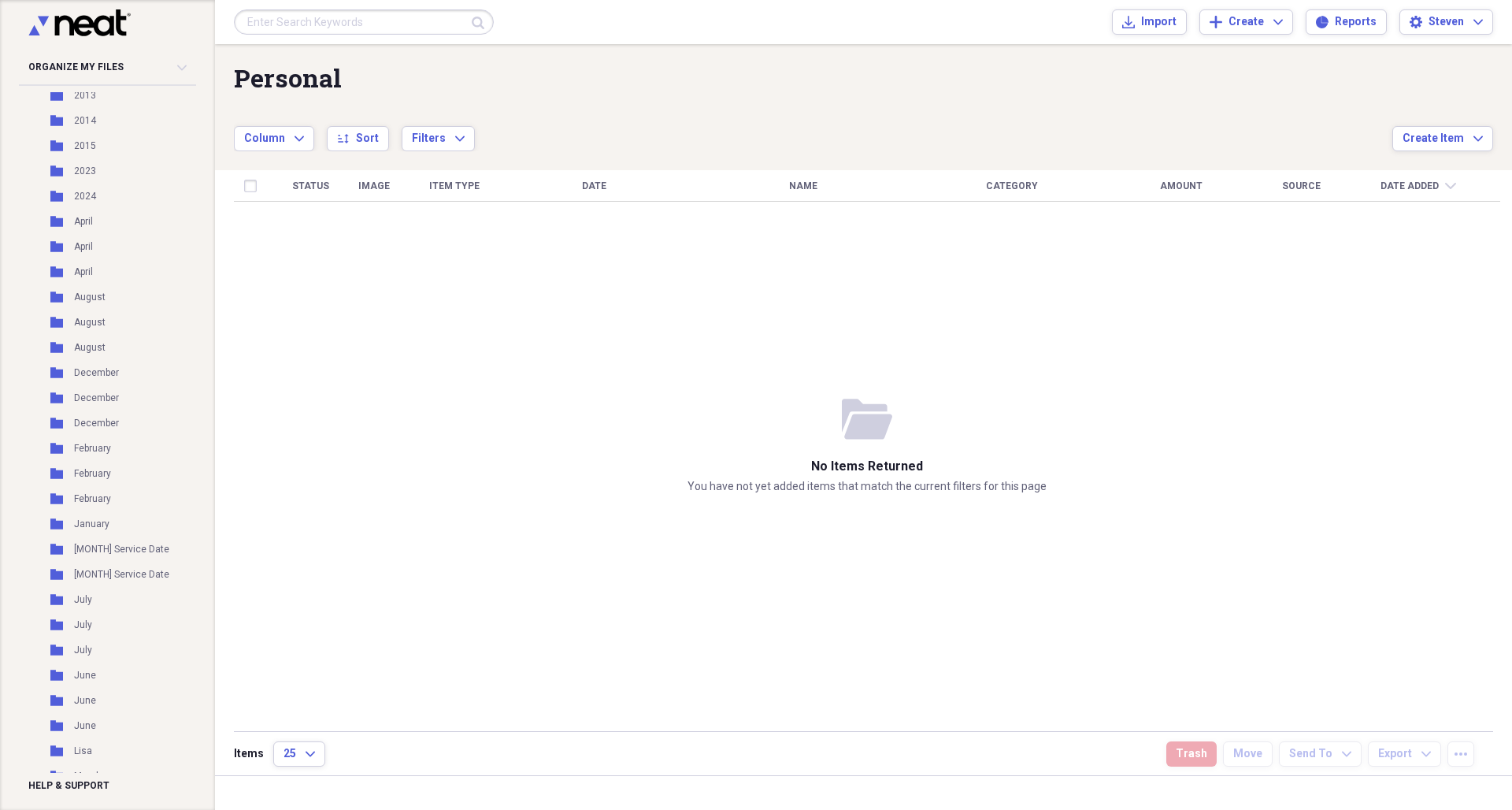 scroll, scrollTop: 263, scrollLeft: 0, axis: vertical 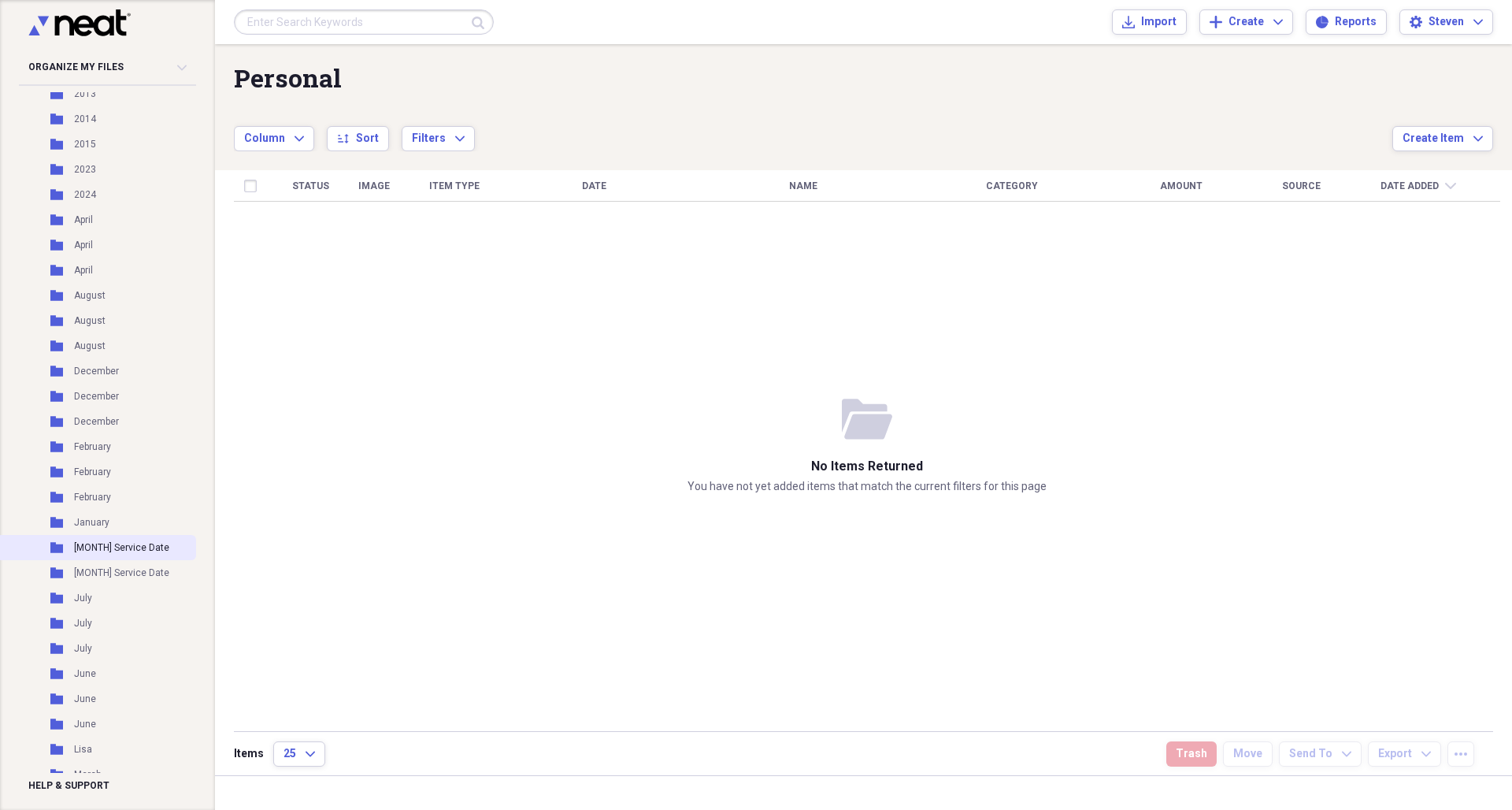 click 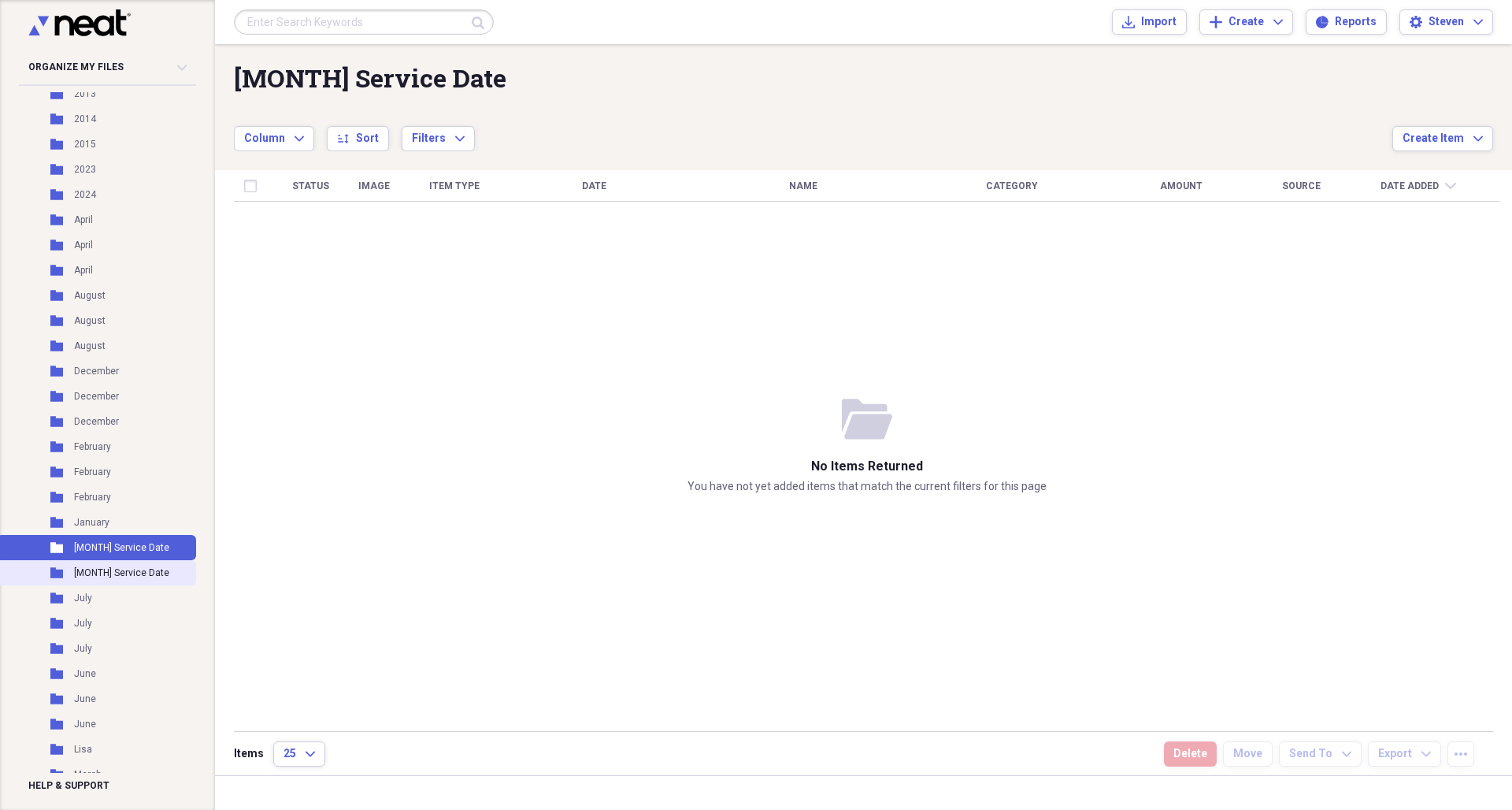 click 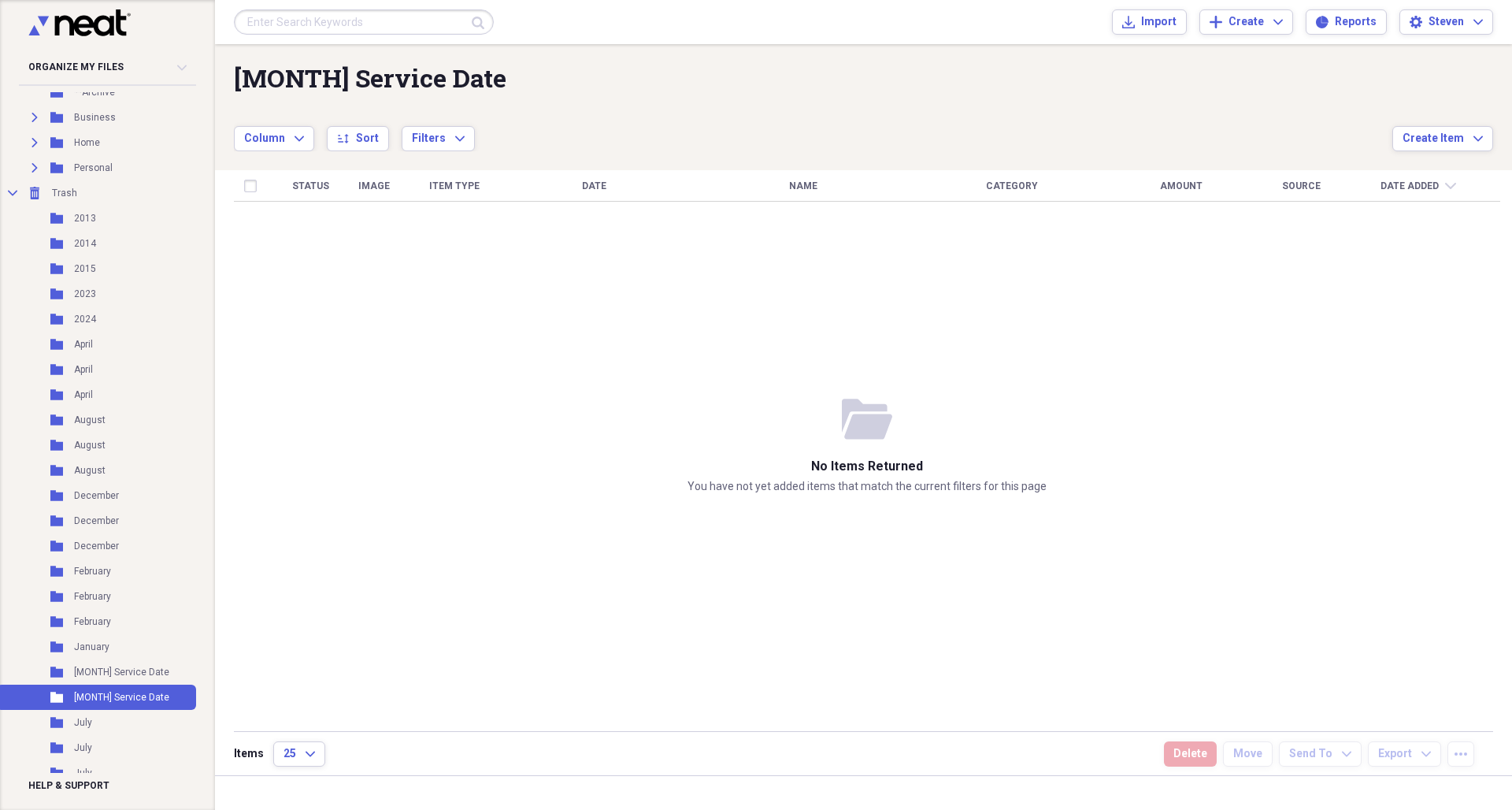 scroll, scrollTop: 0, scrollLeft: 0, axis: both 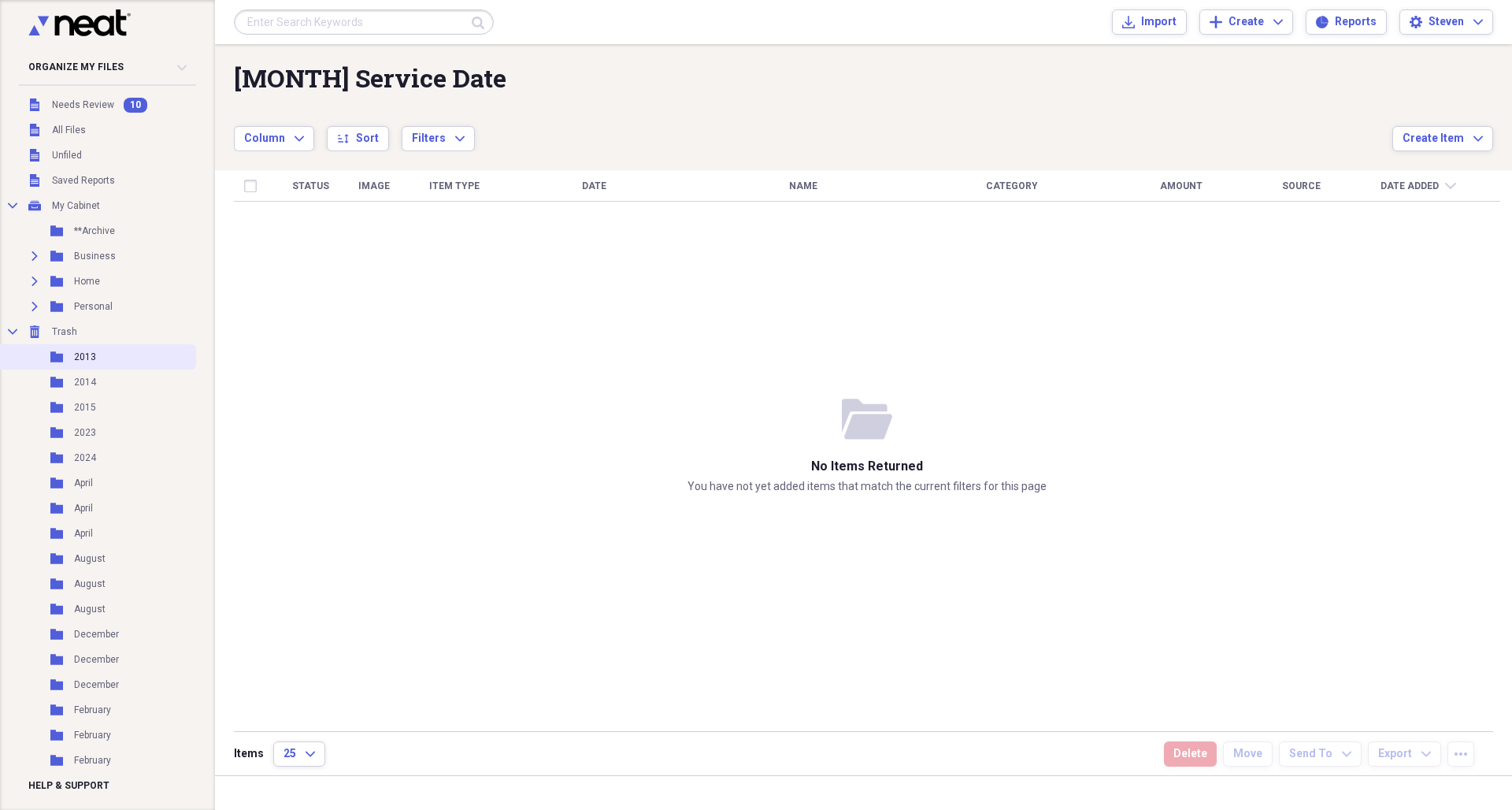 click 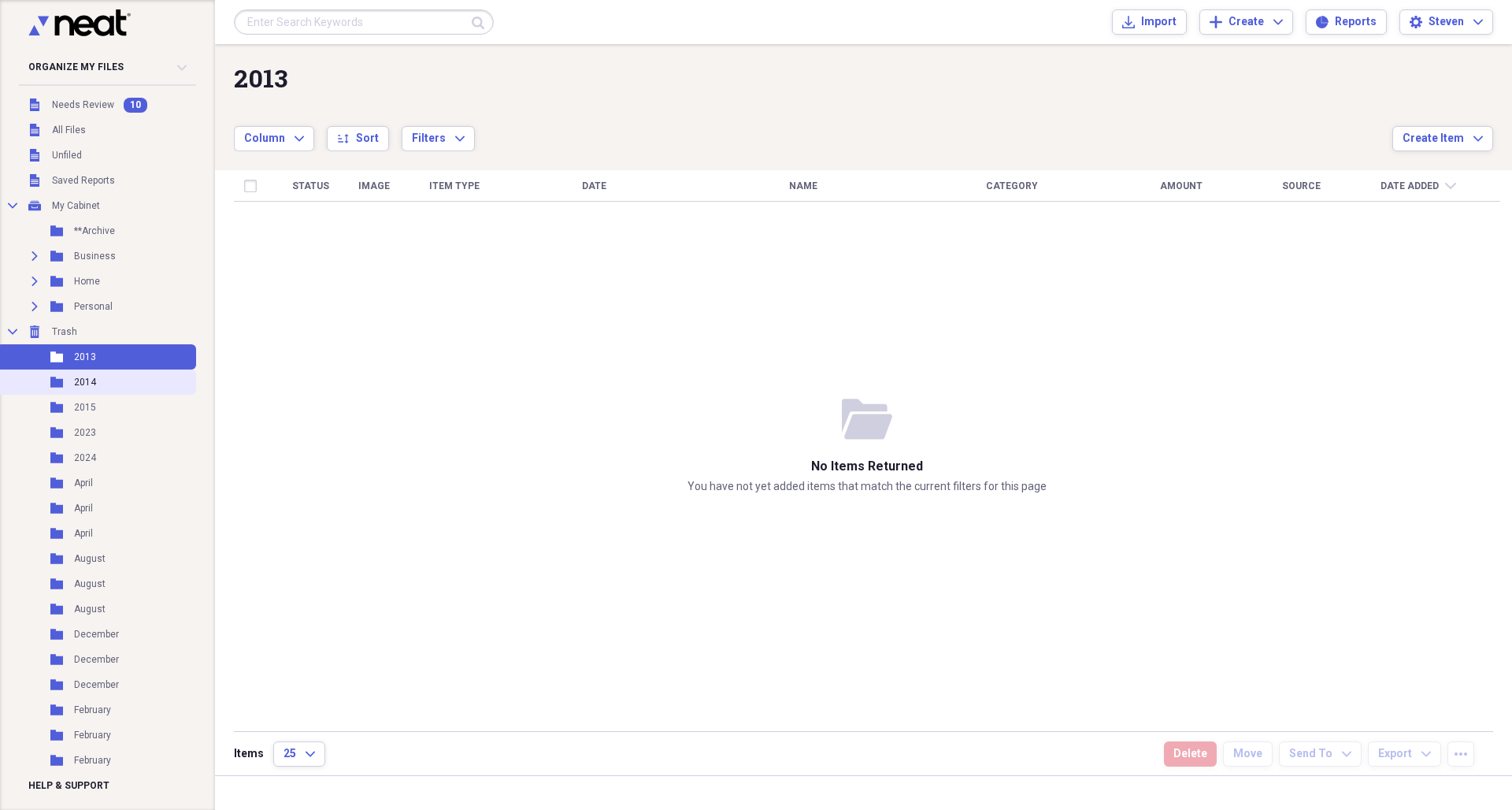click 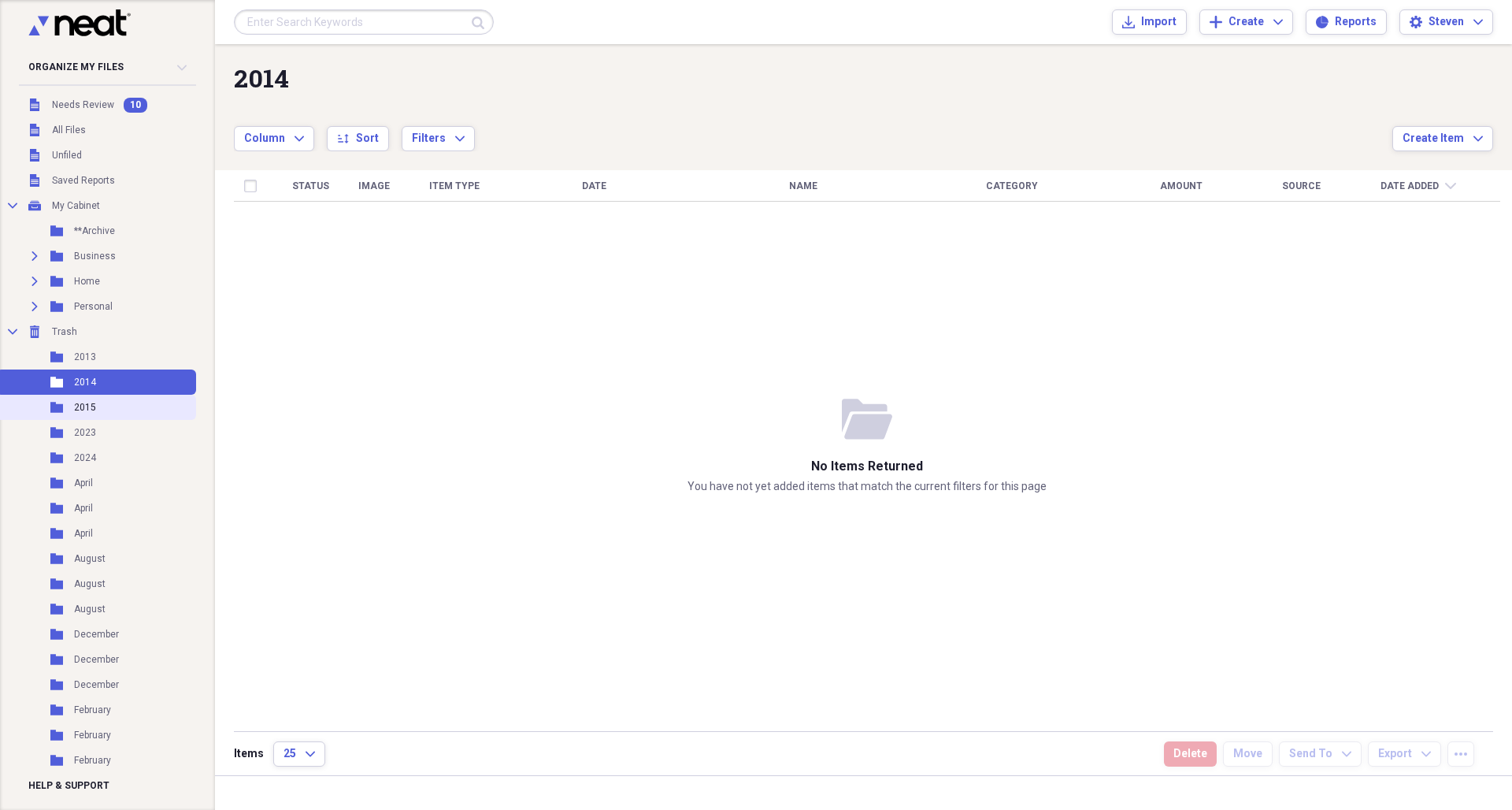 click 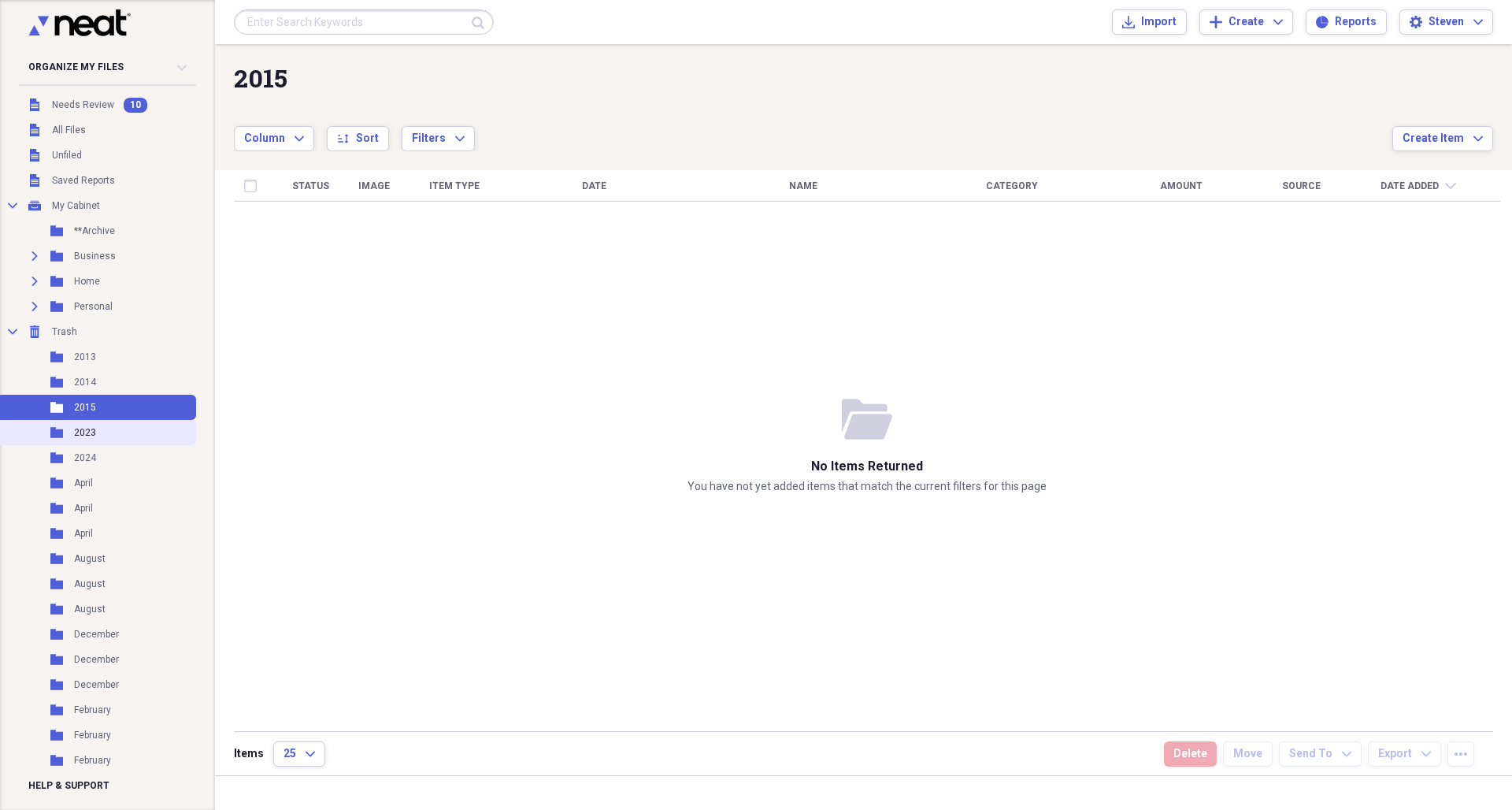 click 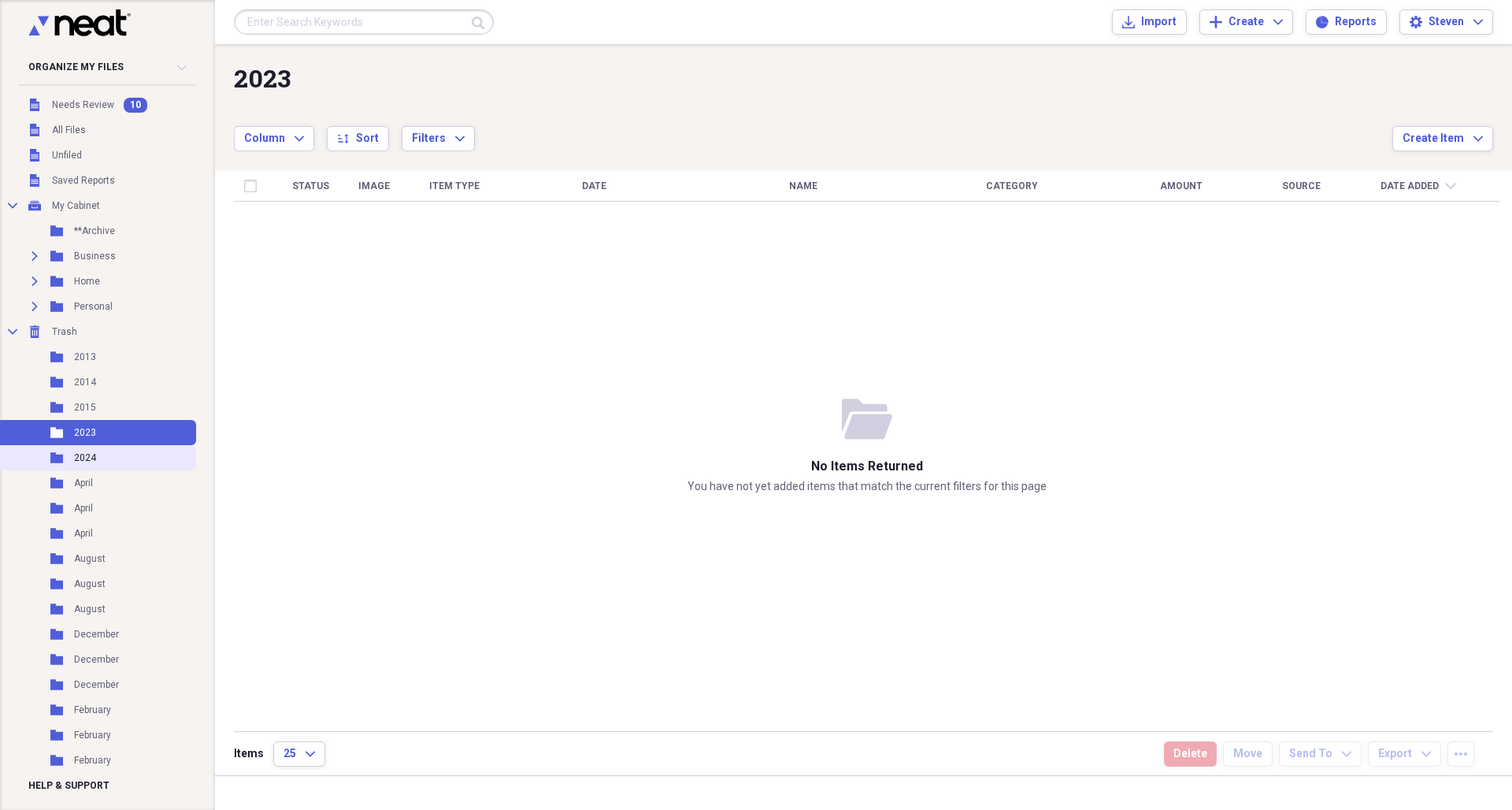 click 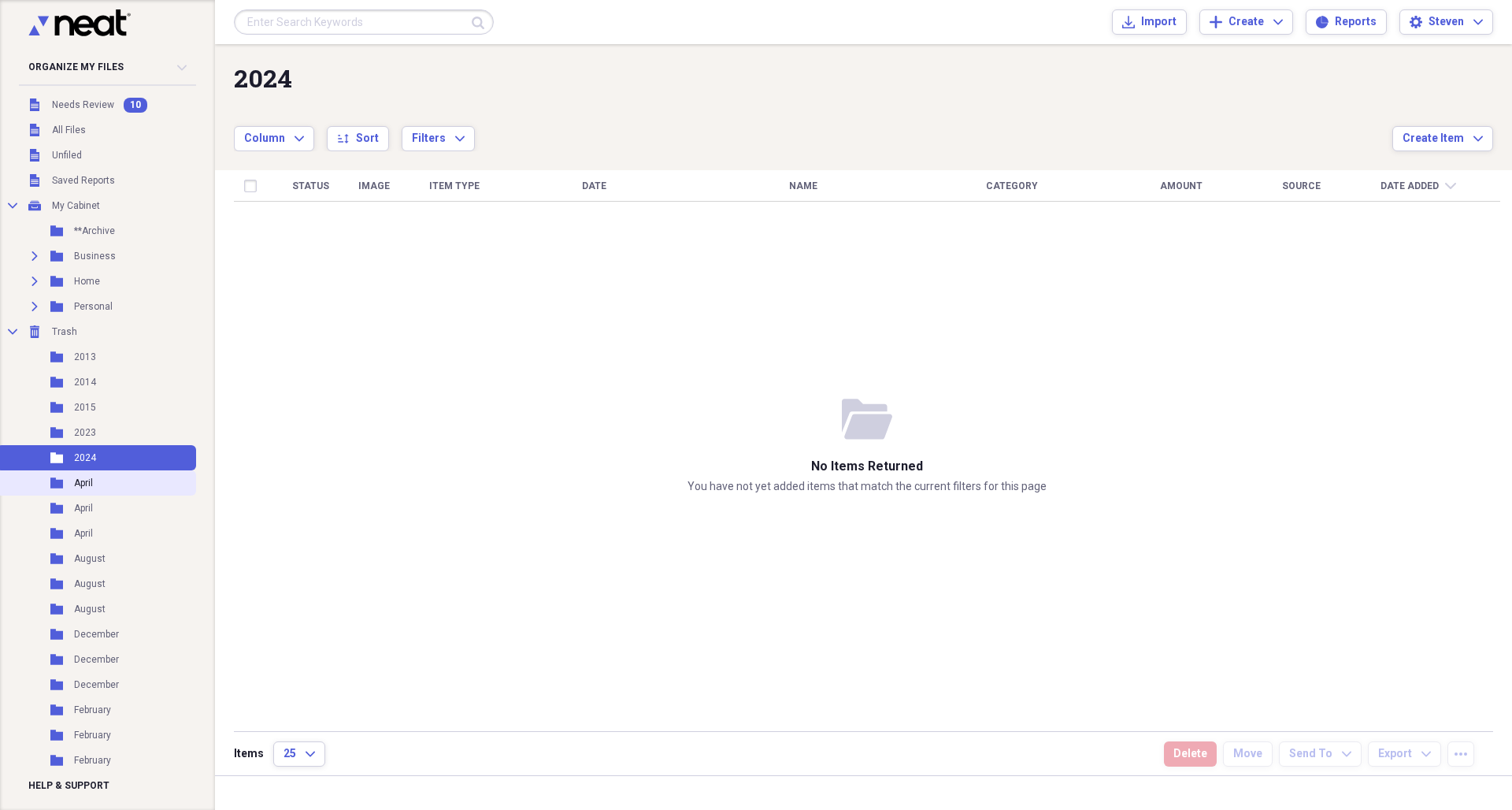 click 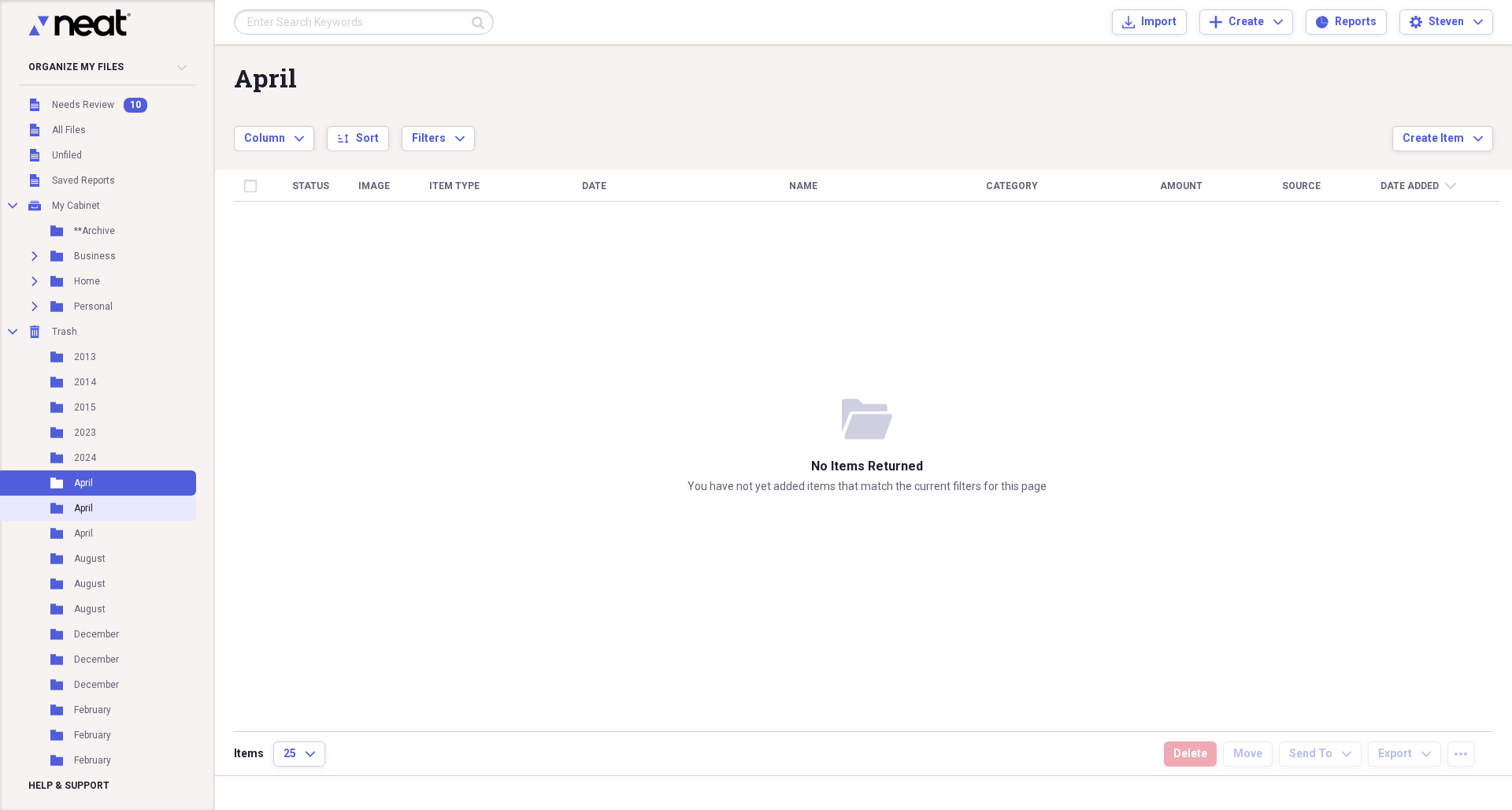 click 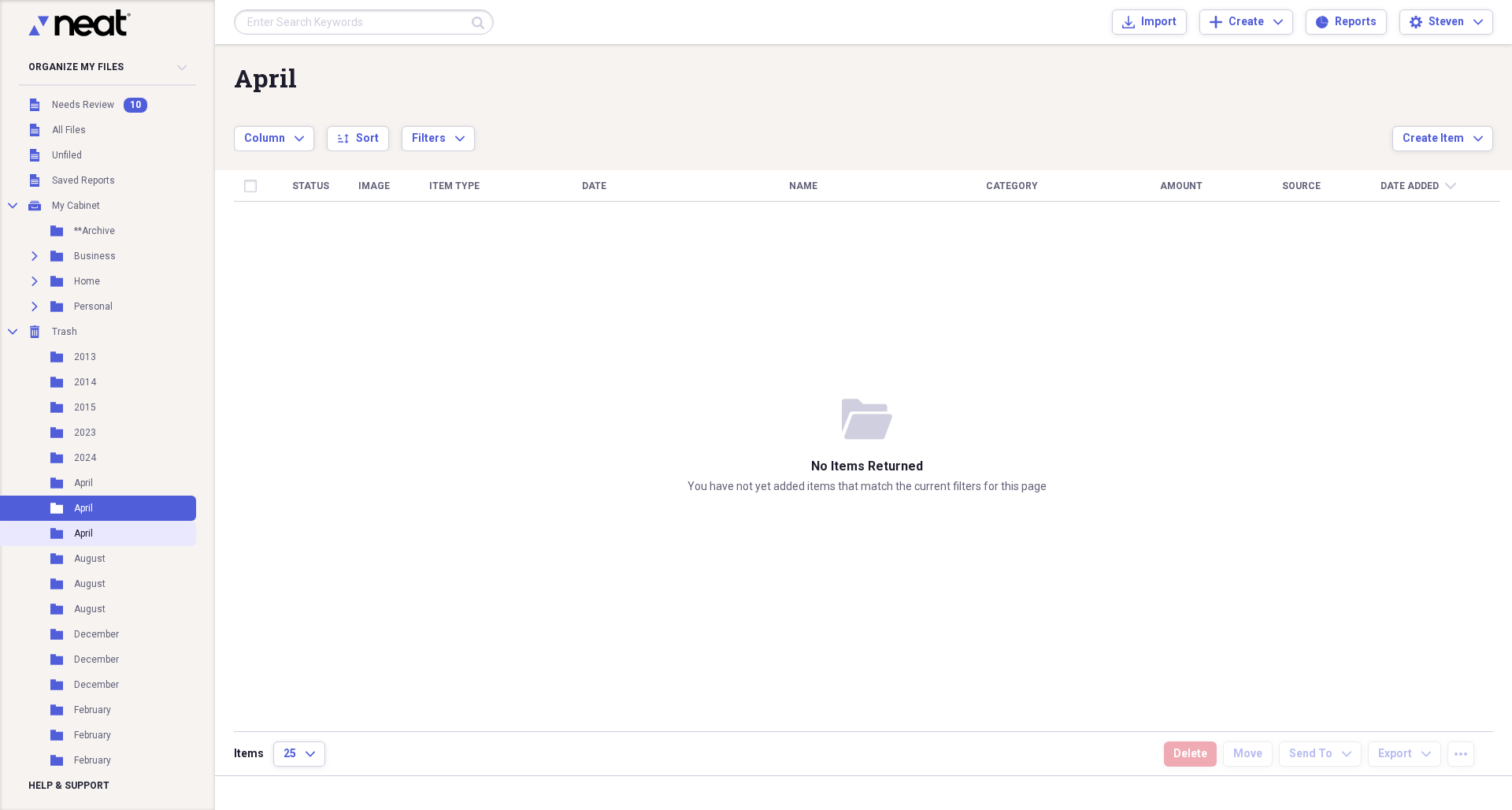 click on "Folder April" at bounding box center [96, 533] 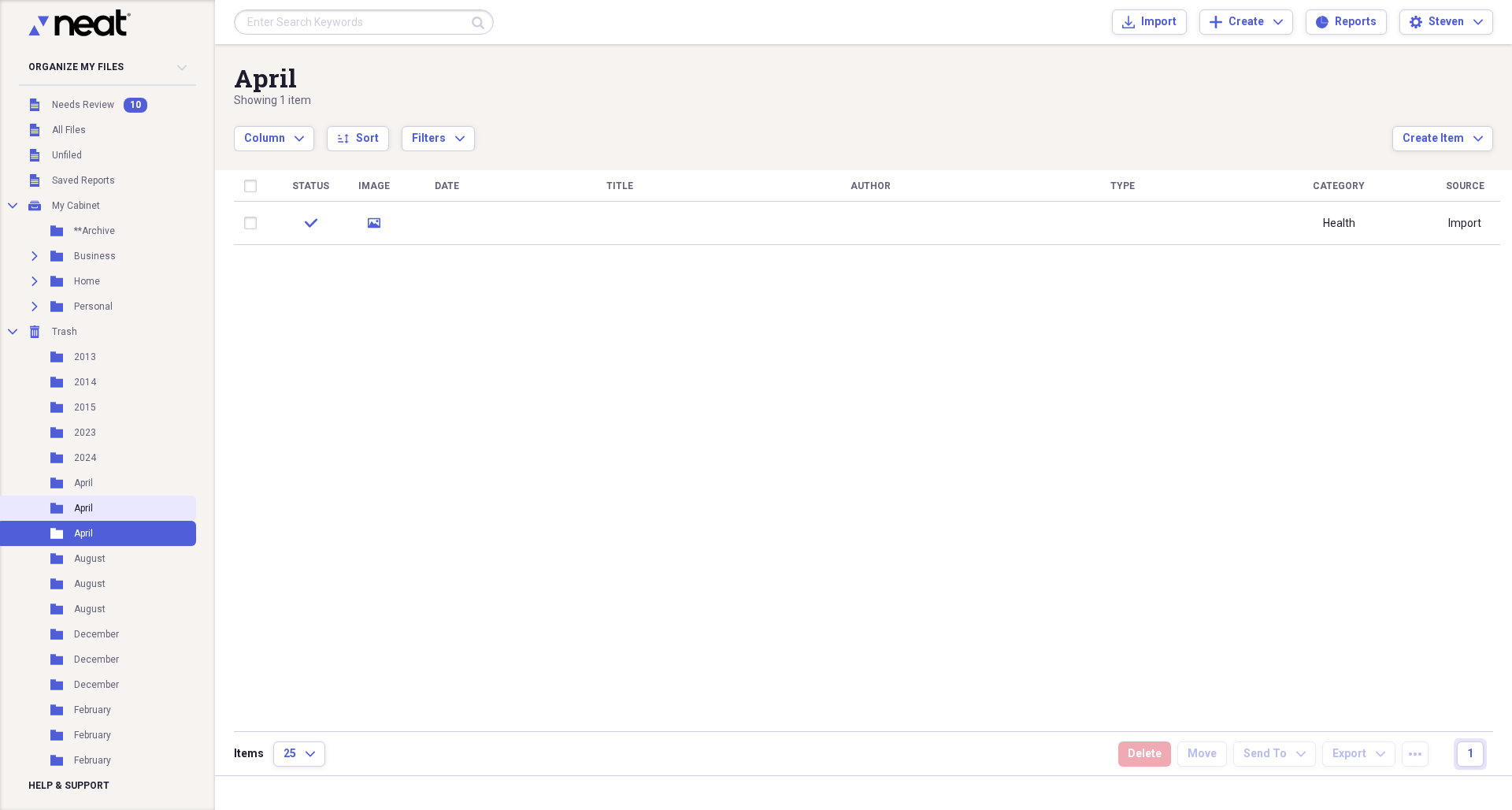 click 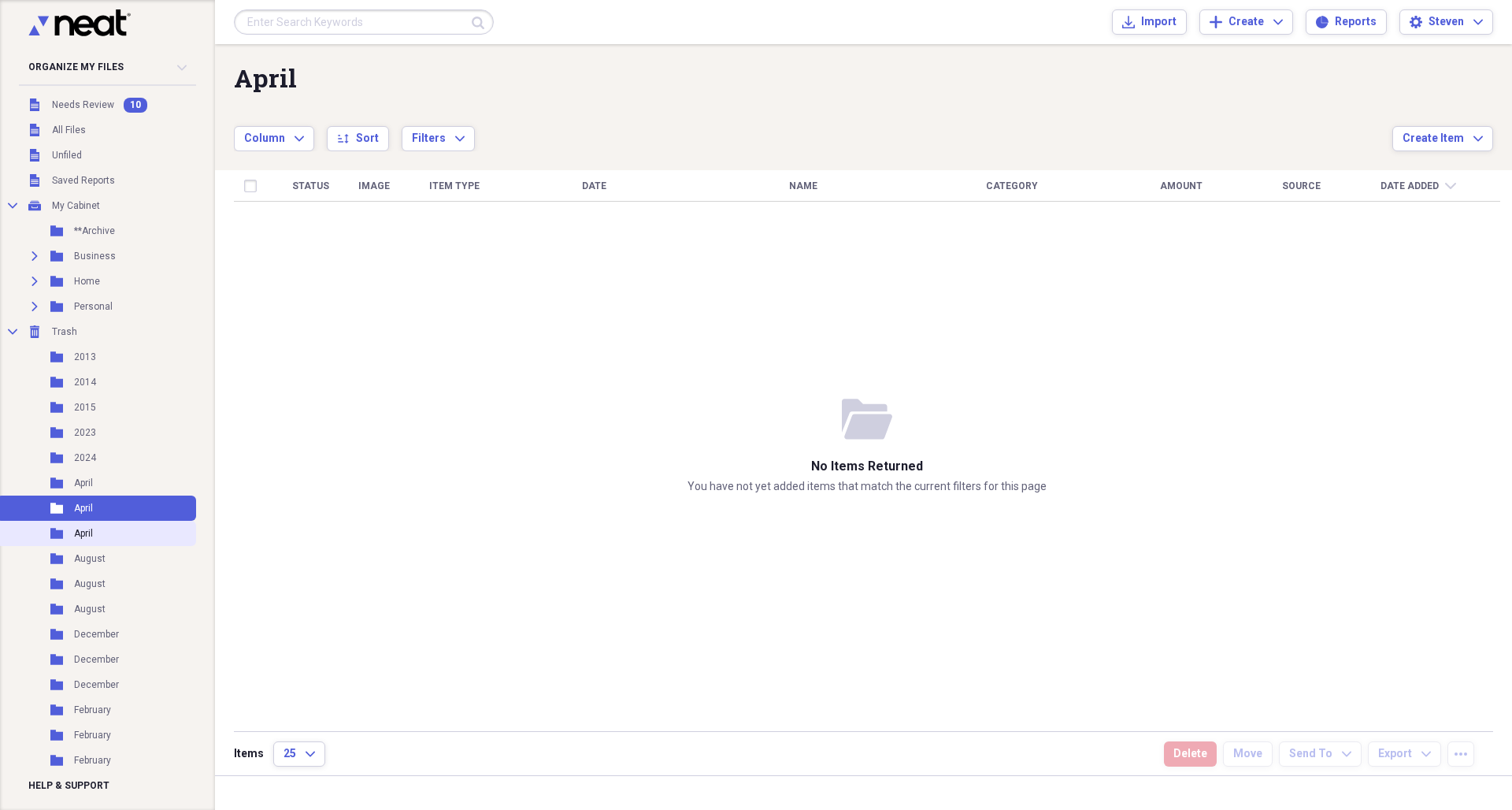 click 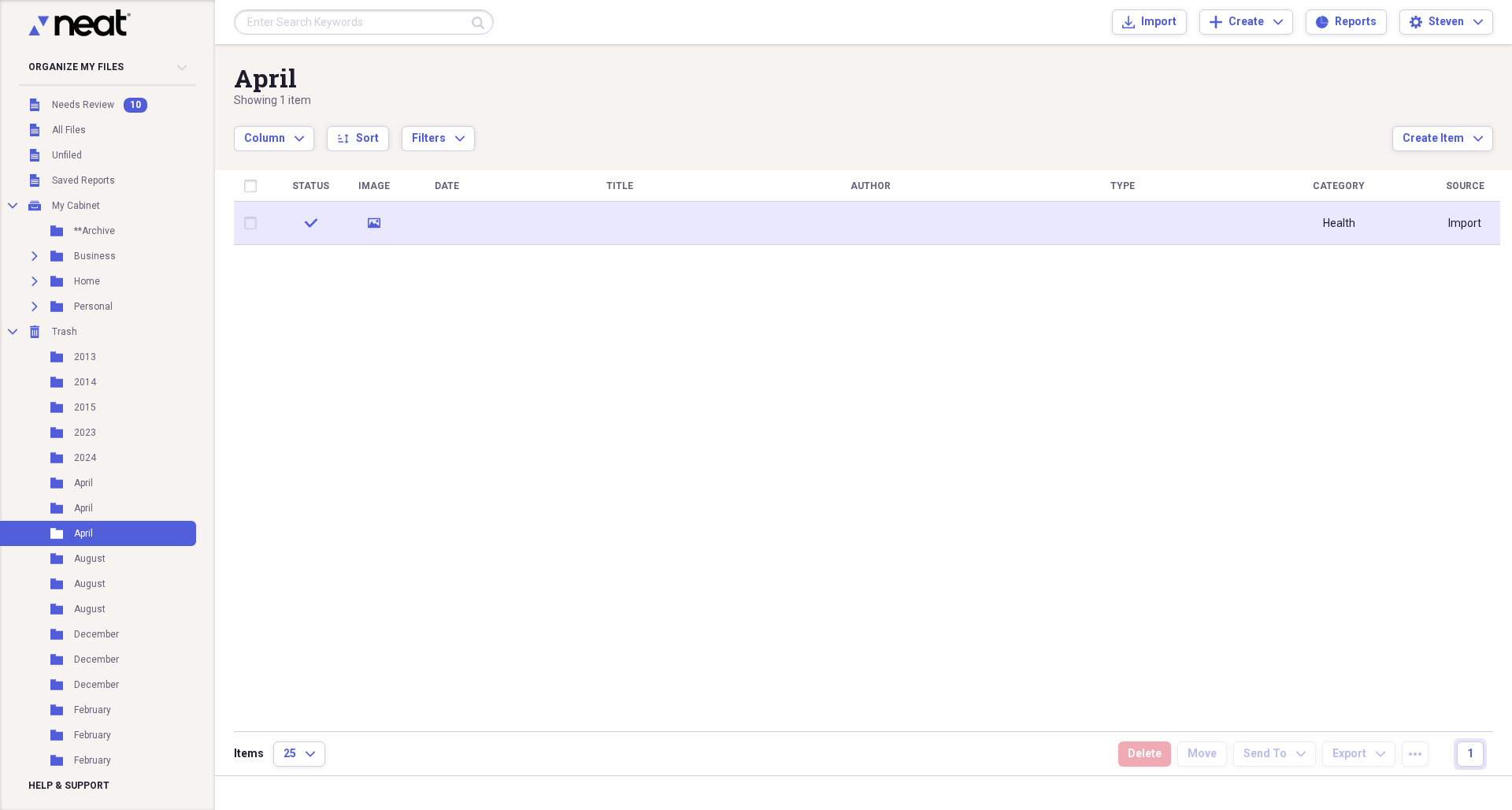 click 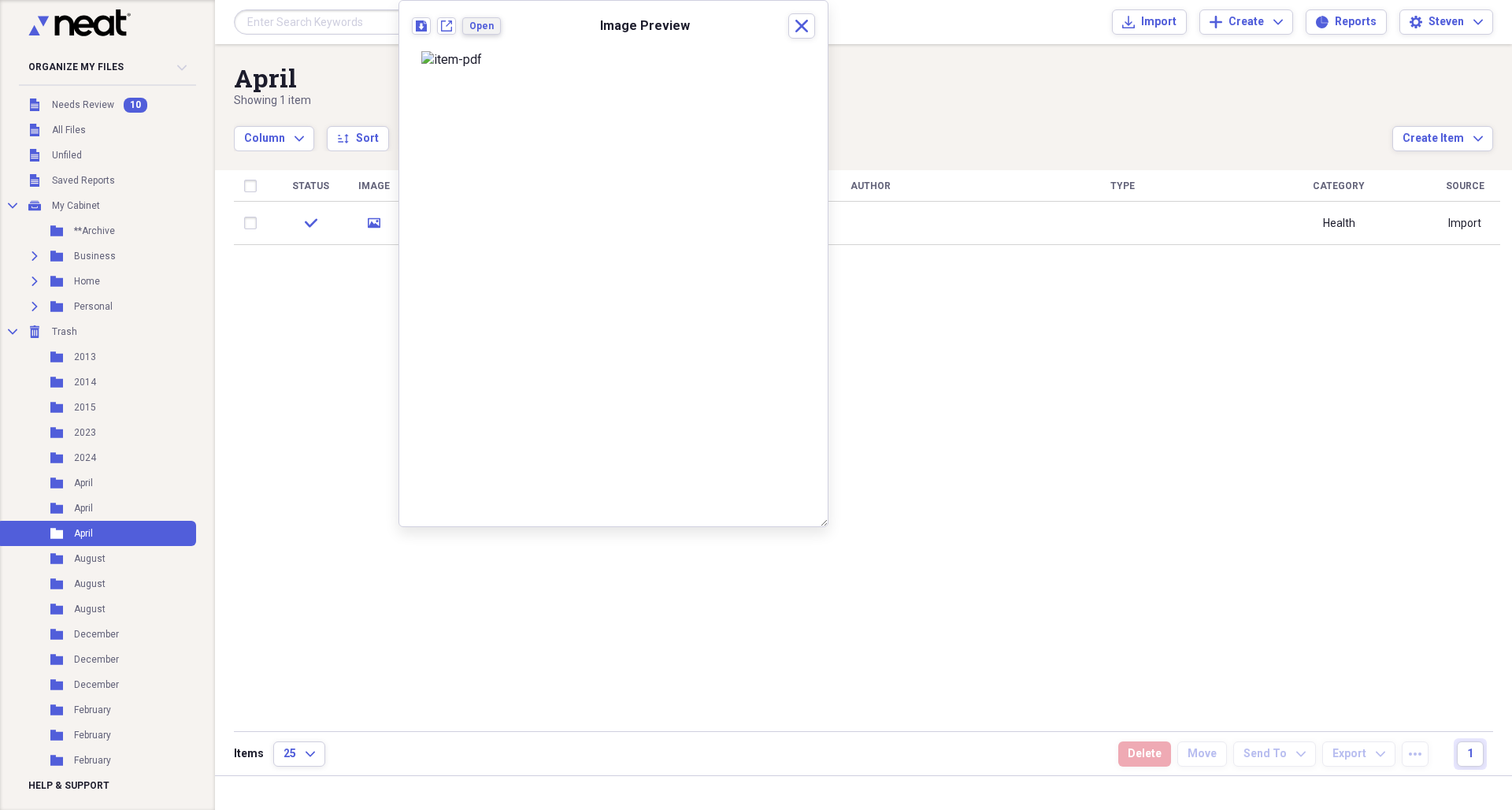 click on "Open" at bounding box center (481, 26) 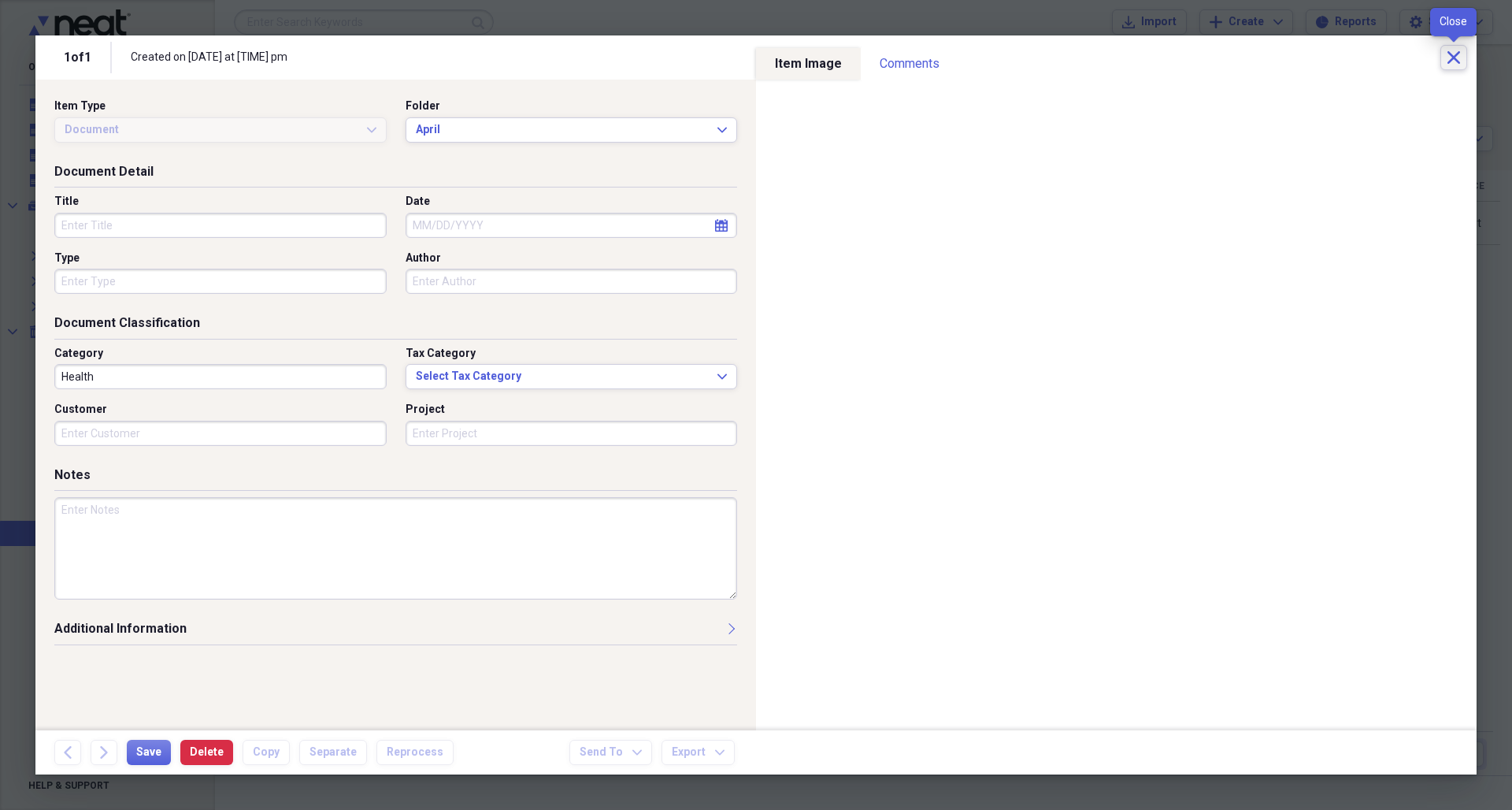click 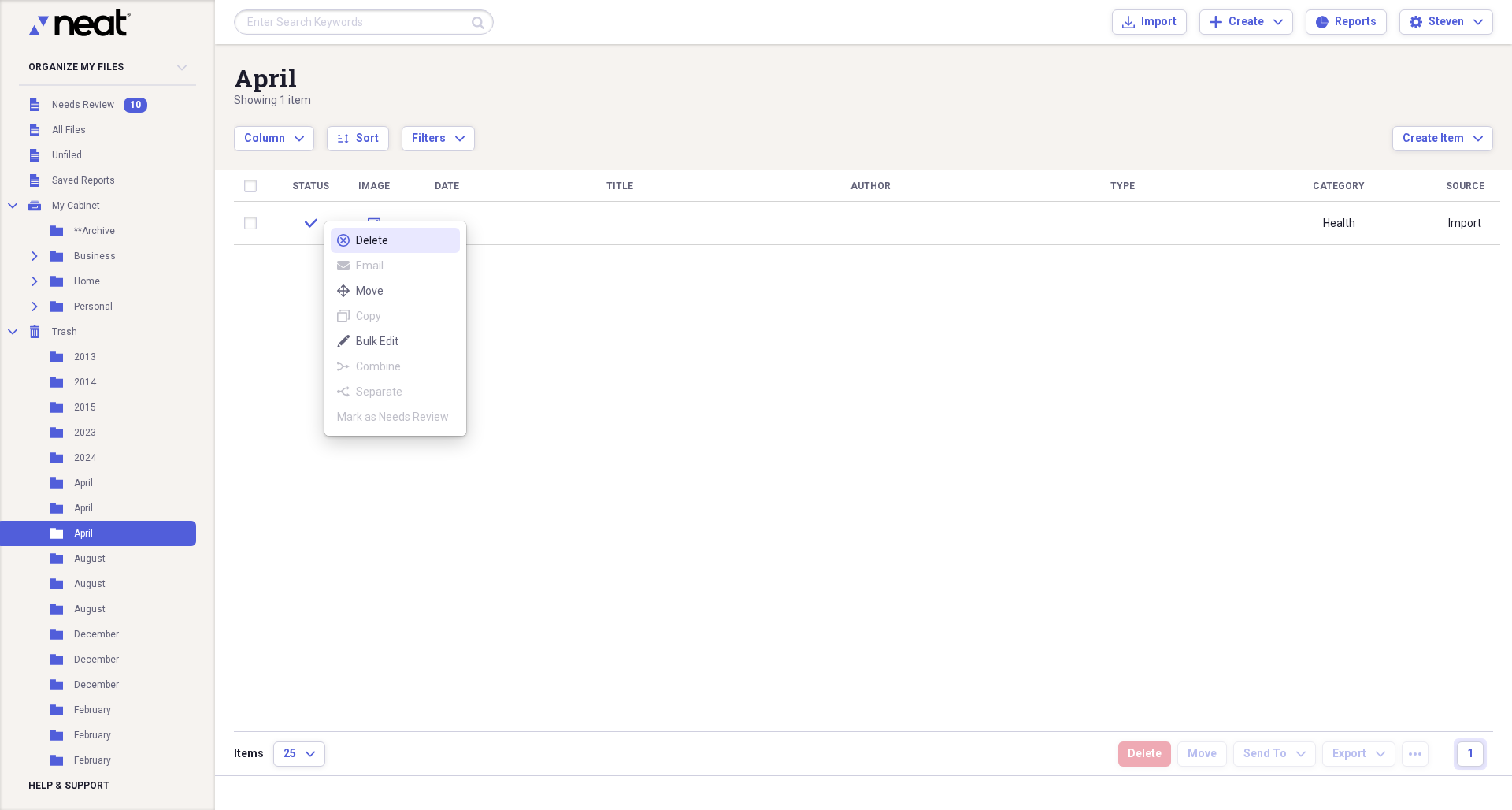 click on "Delete" at bounding box center (405, 240) 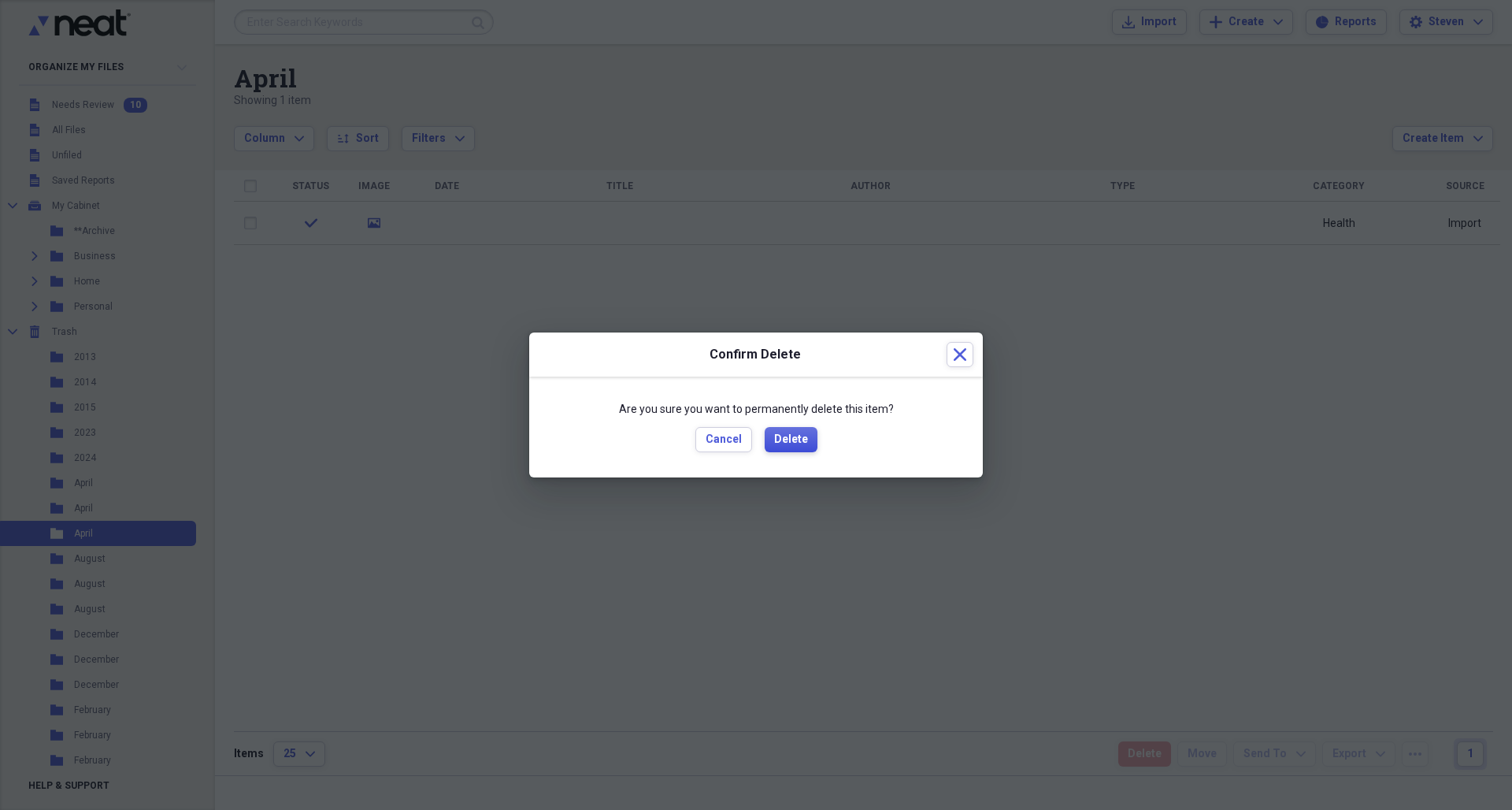 click on "Delete" at bounding box center (791, 440) 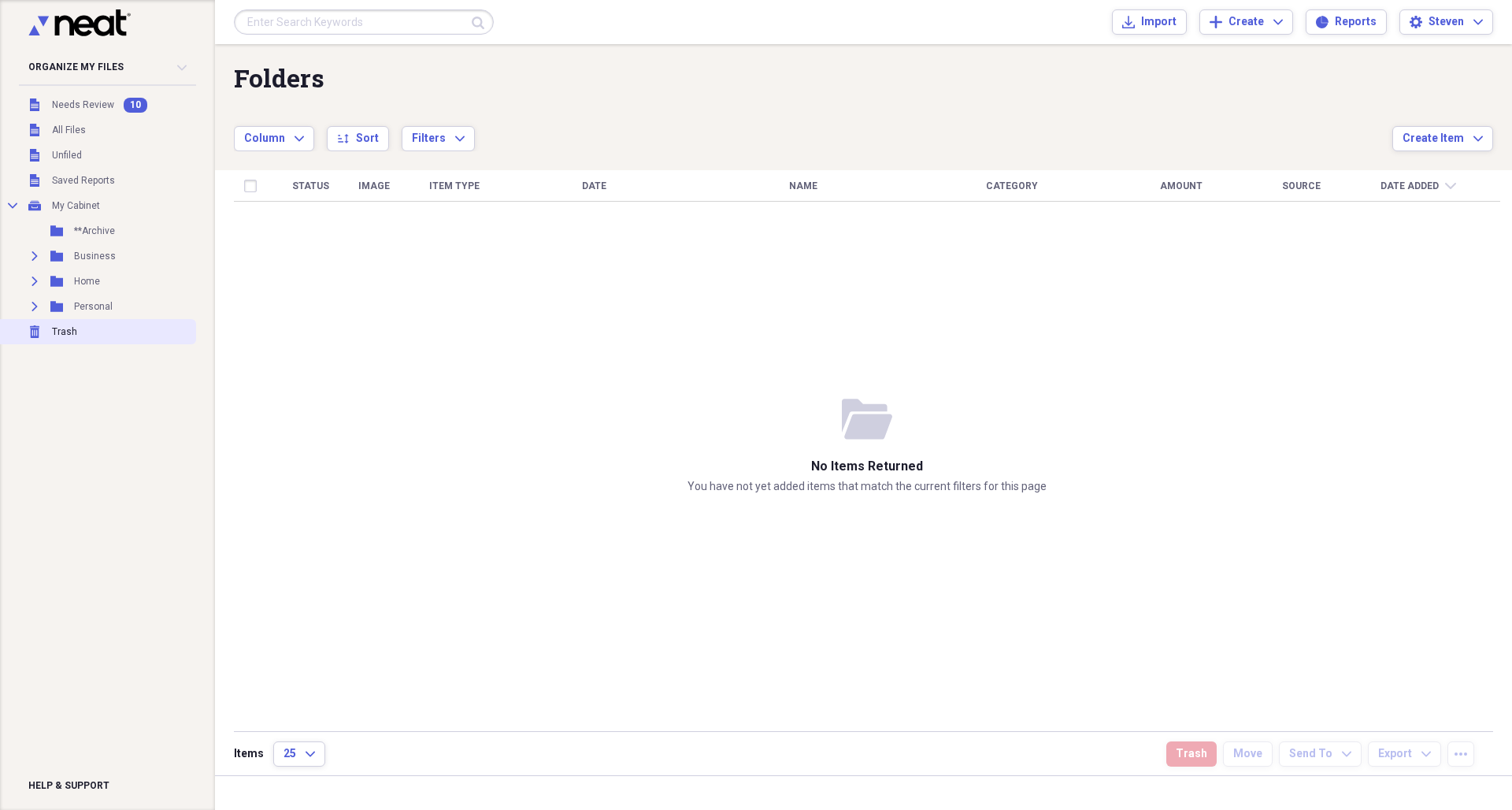click on "Trash" 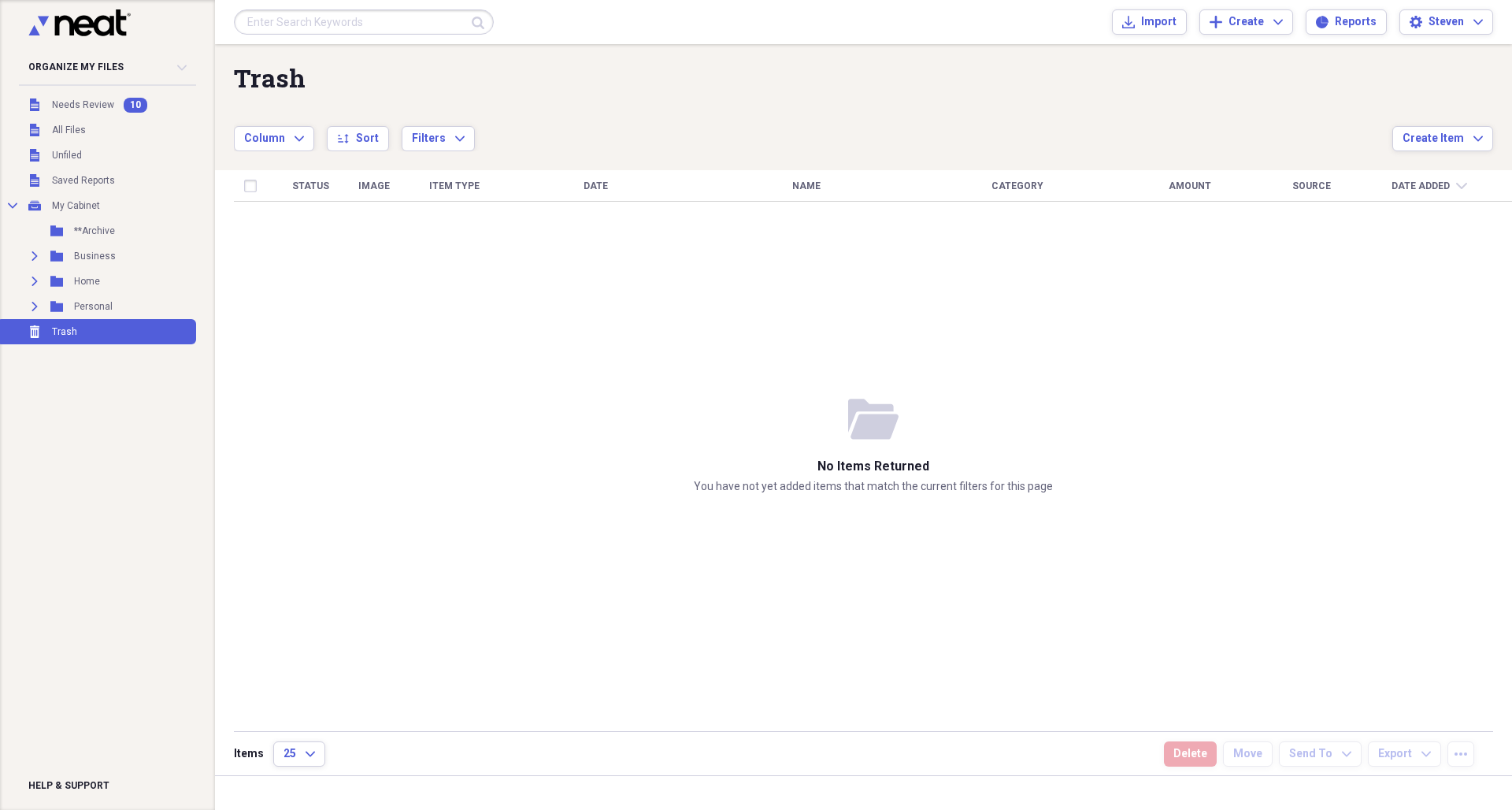 click on "Trash" at bounding box center [65, 332] 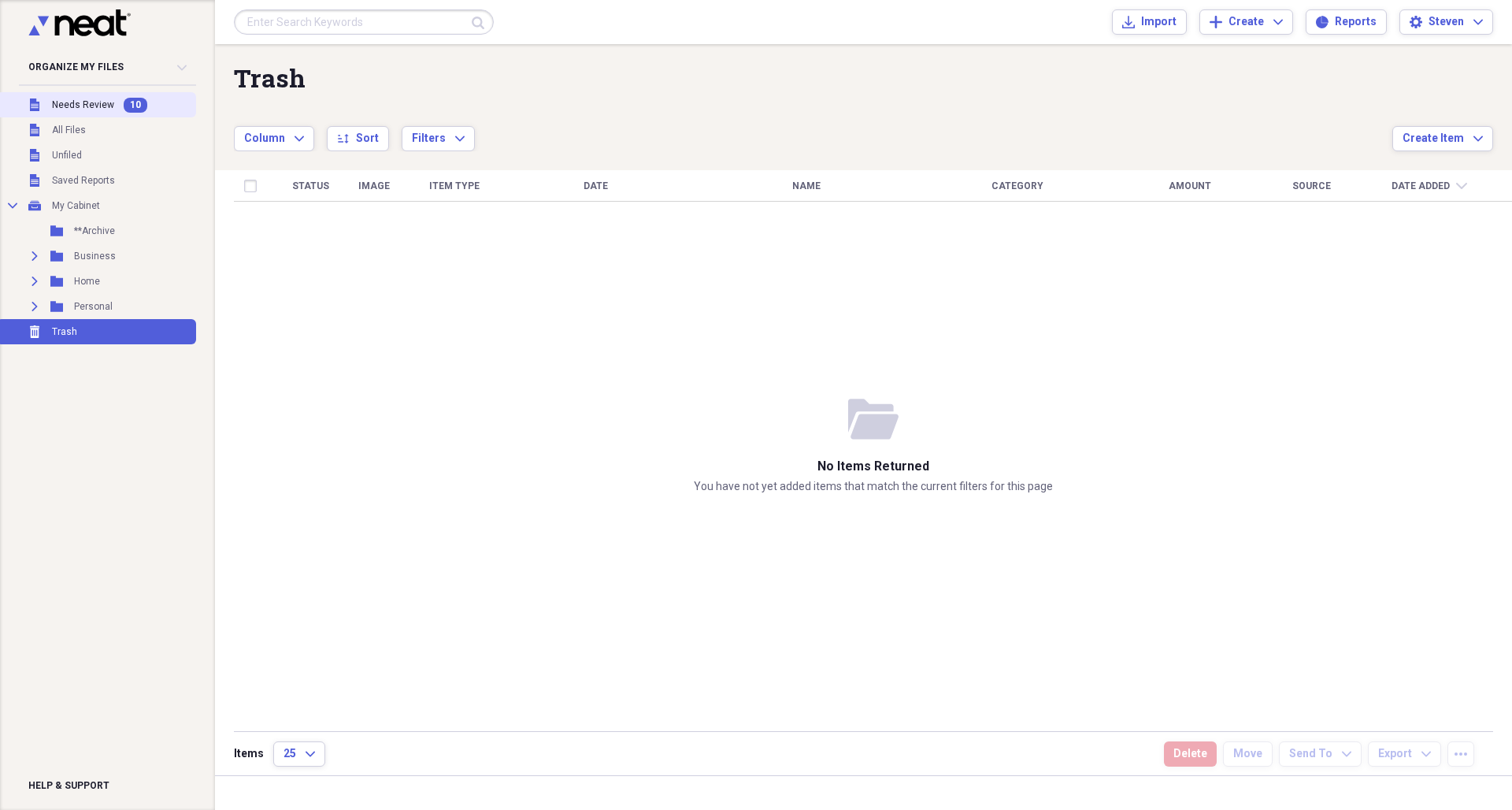 click on "10" at bounding box center [135, 105] 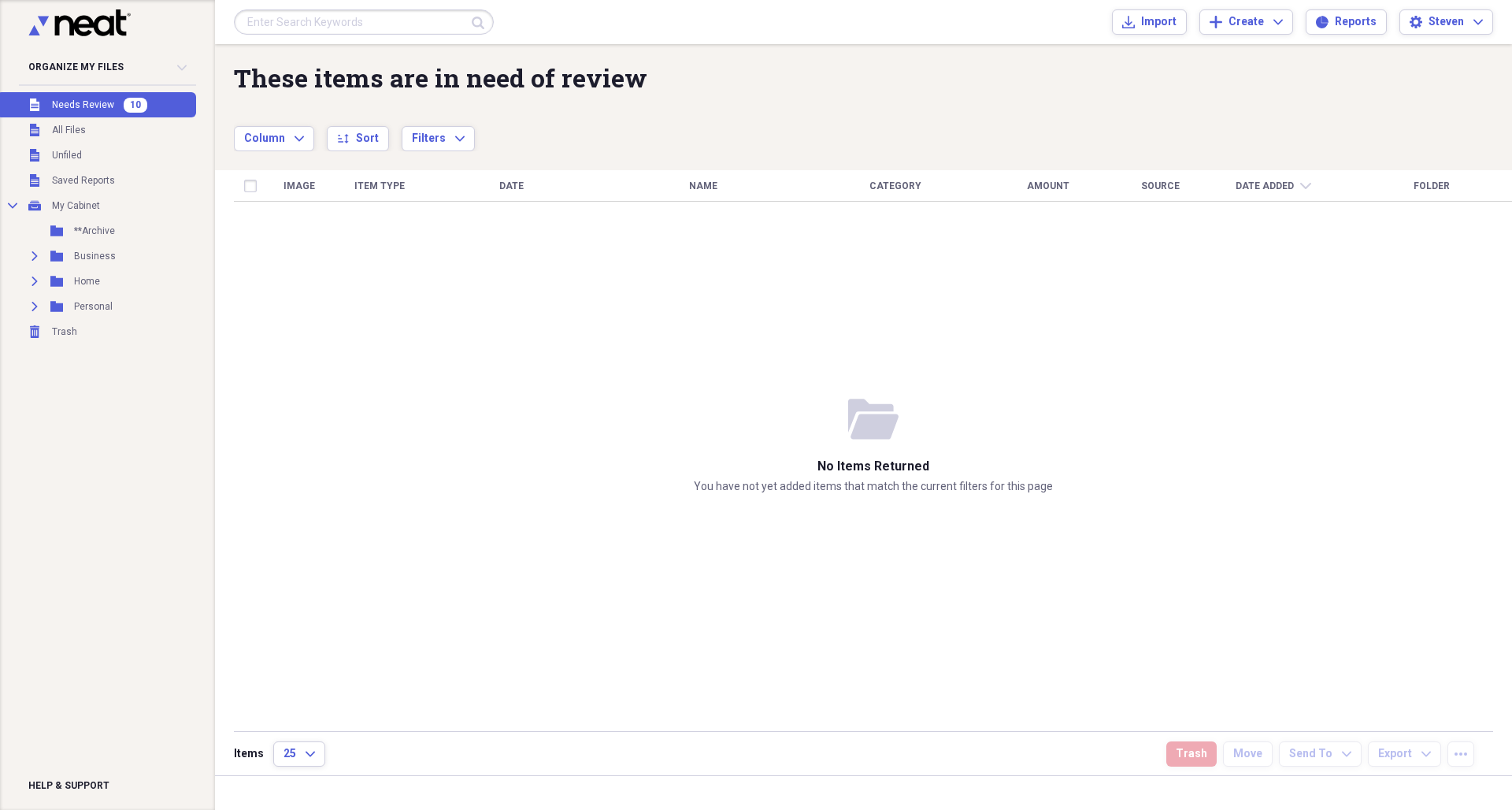 click on "Needs Review" at bounding box center [83, 105] 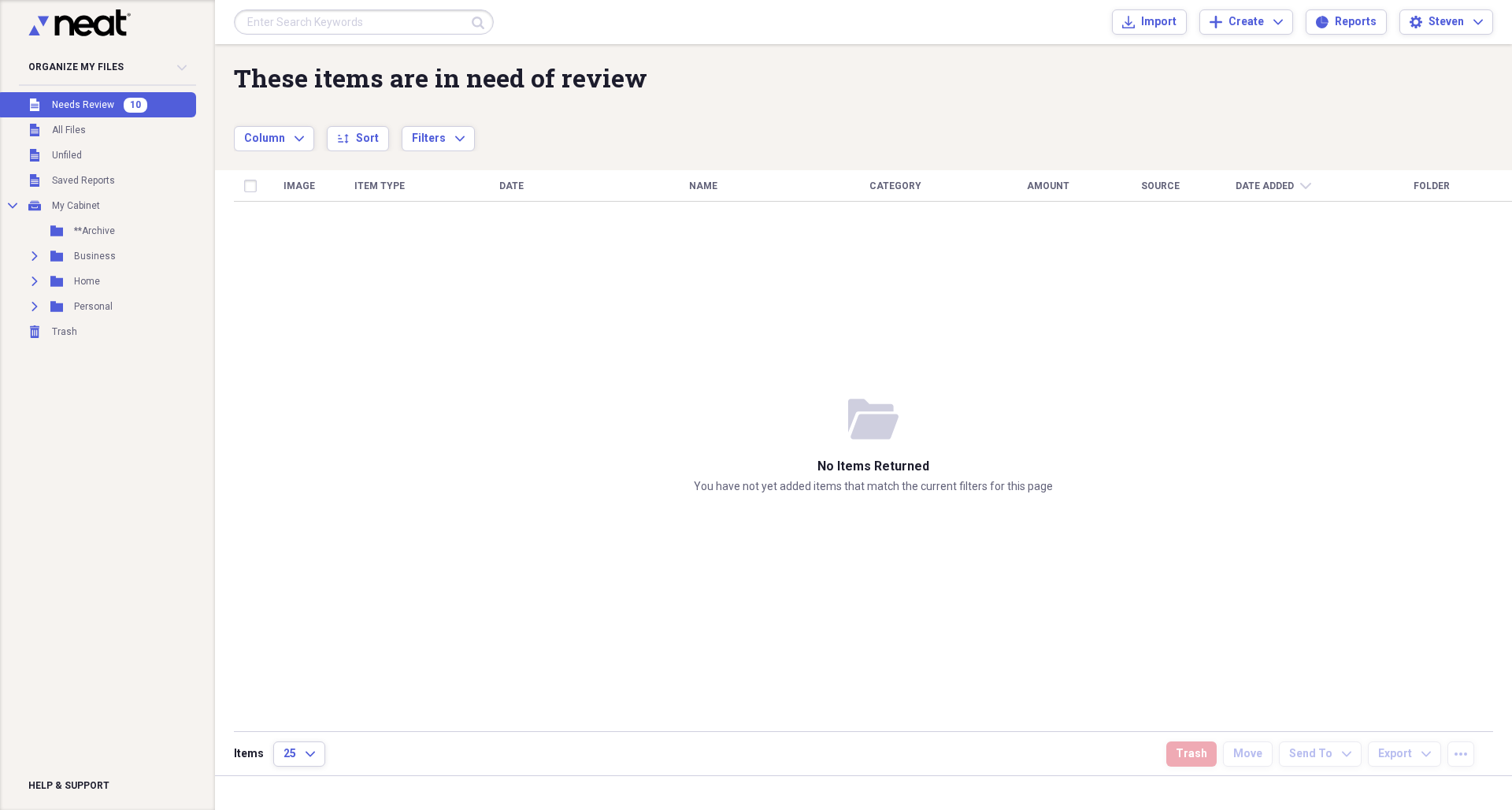 click on "10" at bounding box center (135, 105) 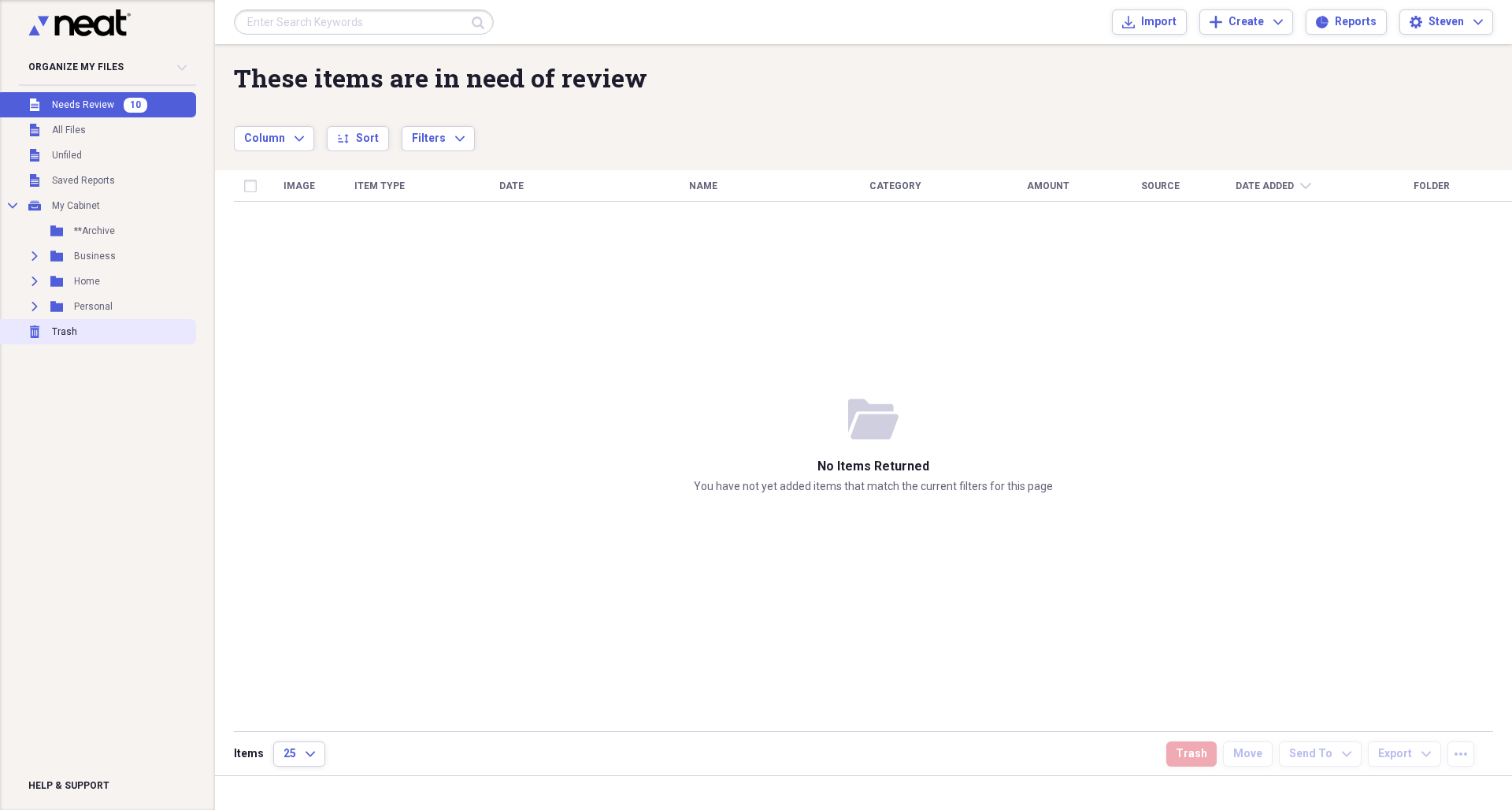 click 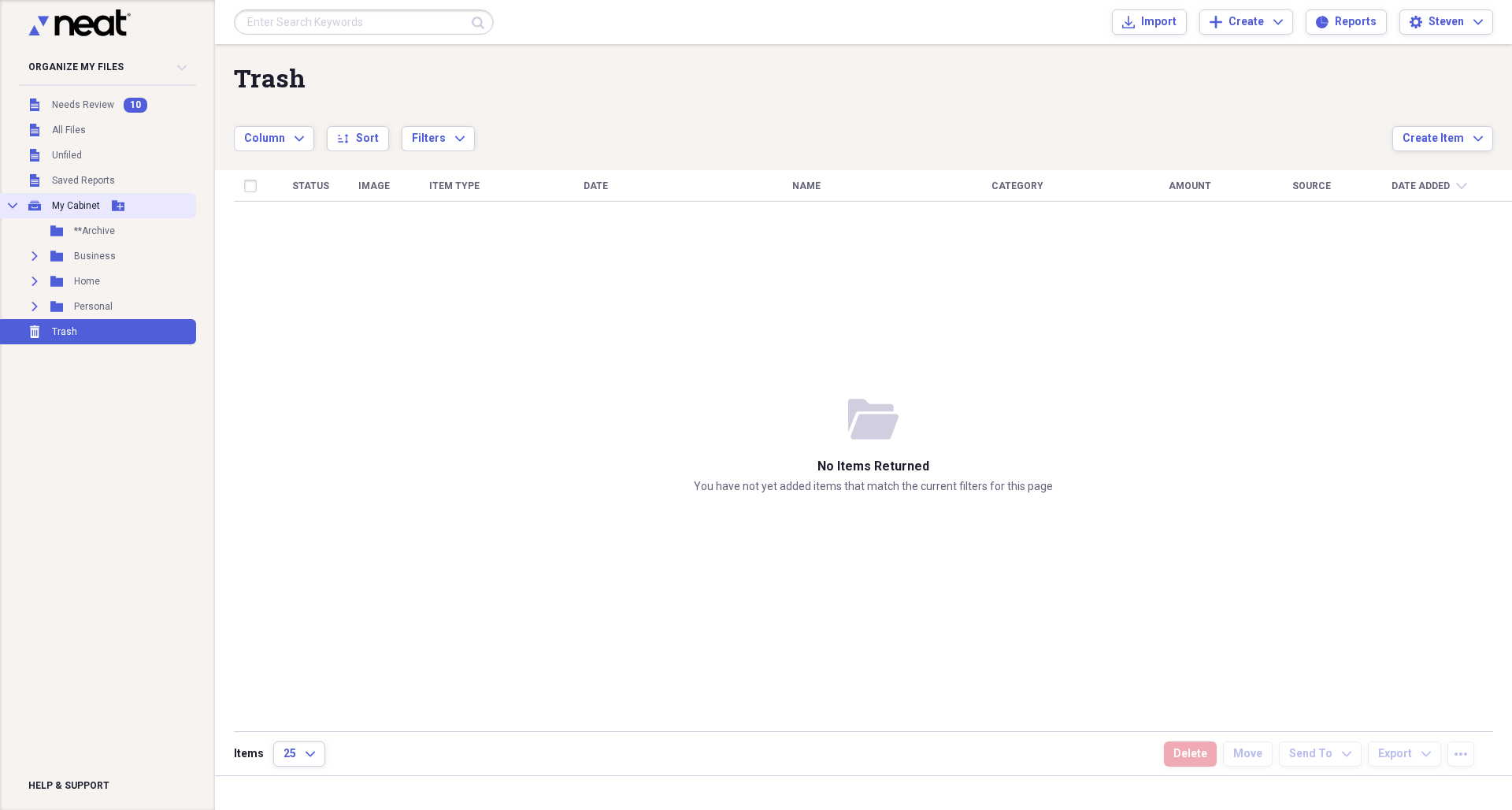 click on "Collapse" 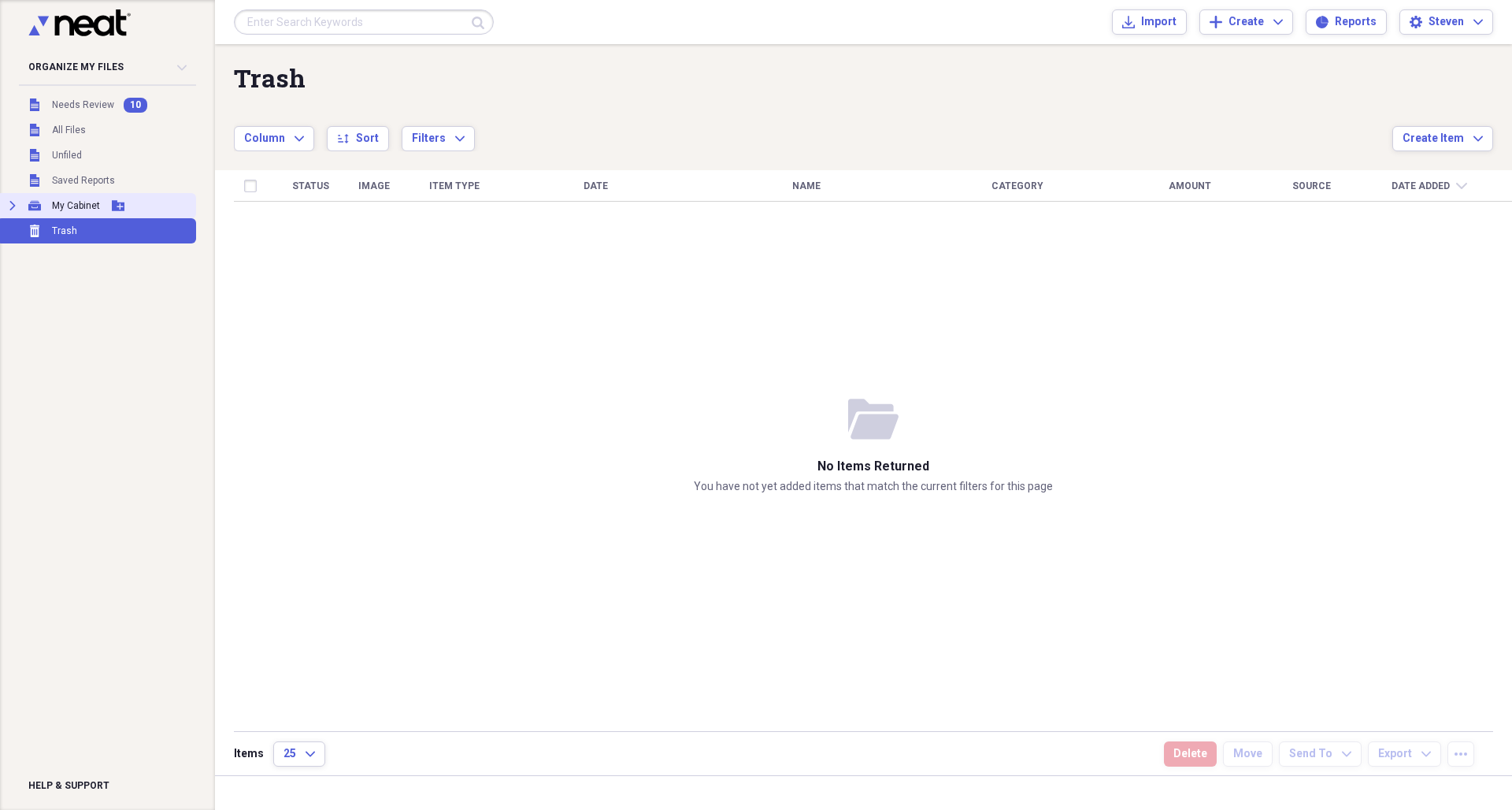 click on "Expand" 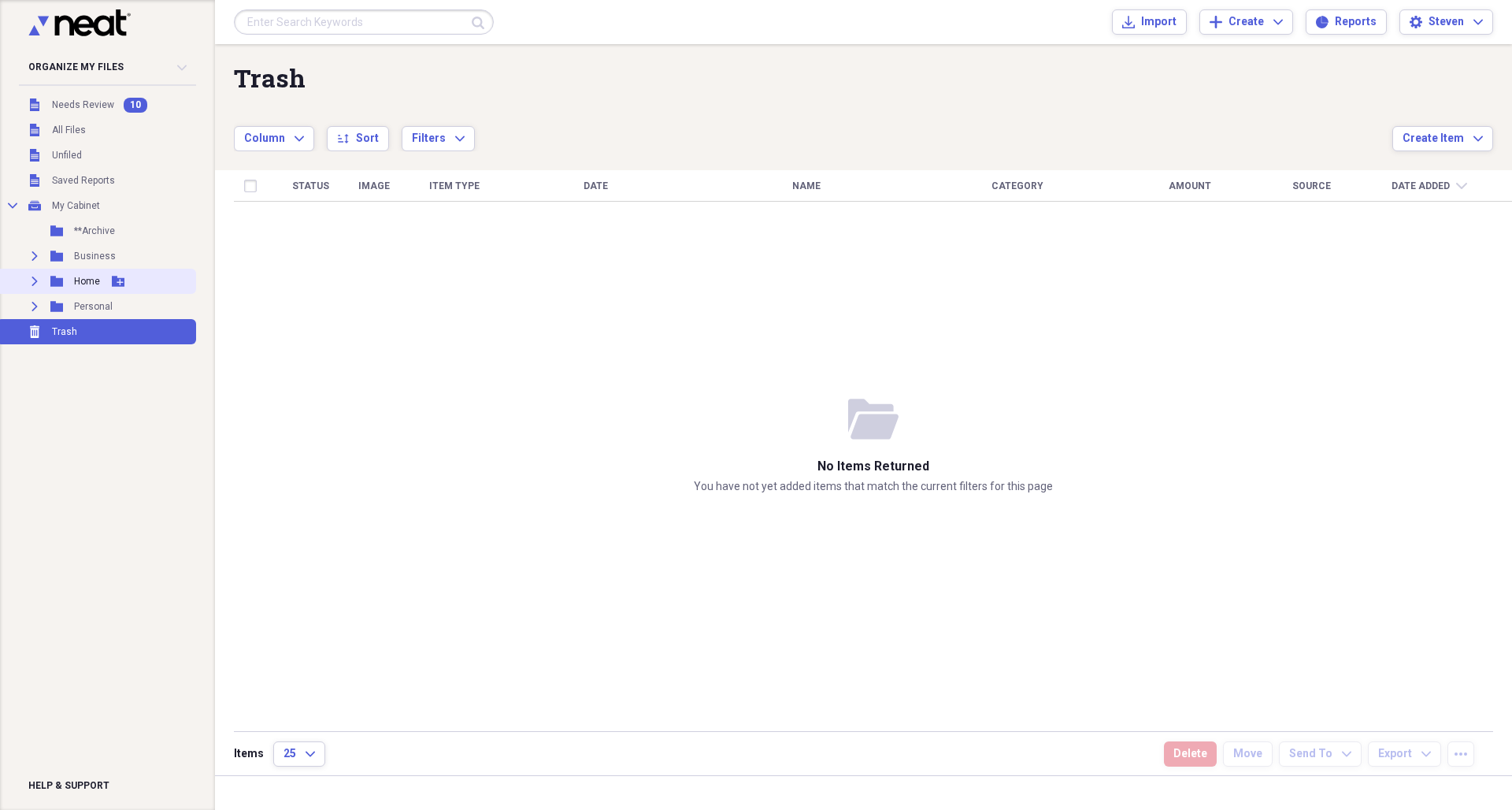click on "Home" at bounding box center (87, 281) 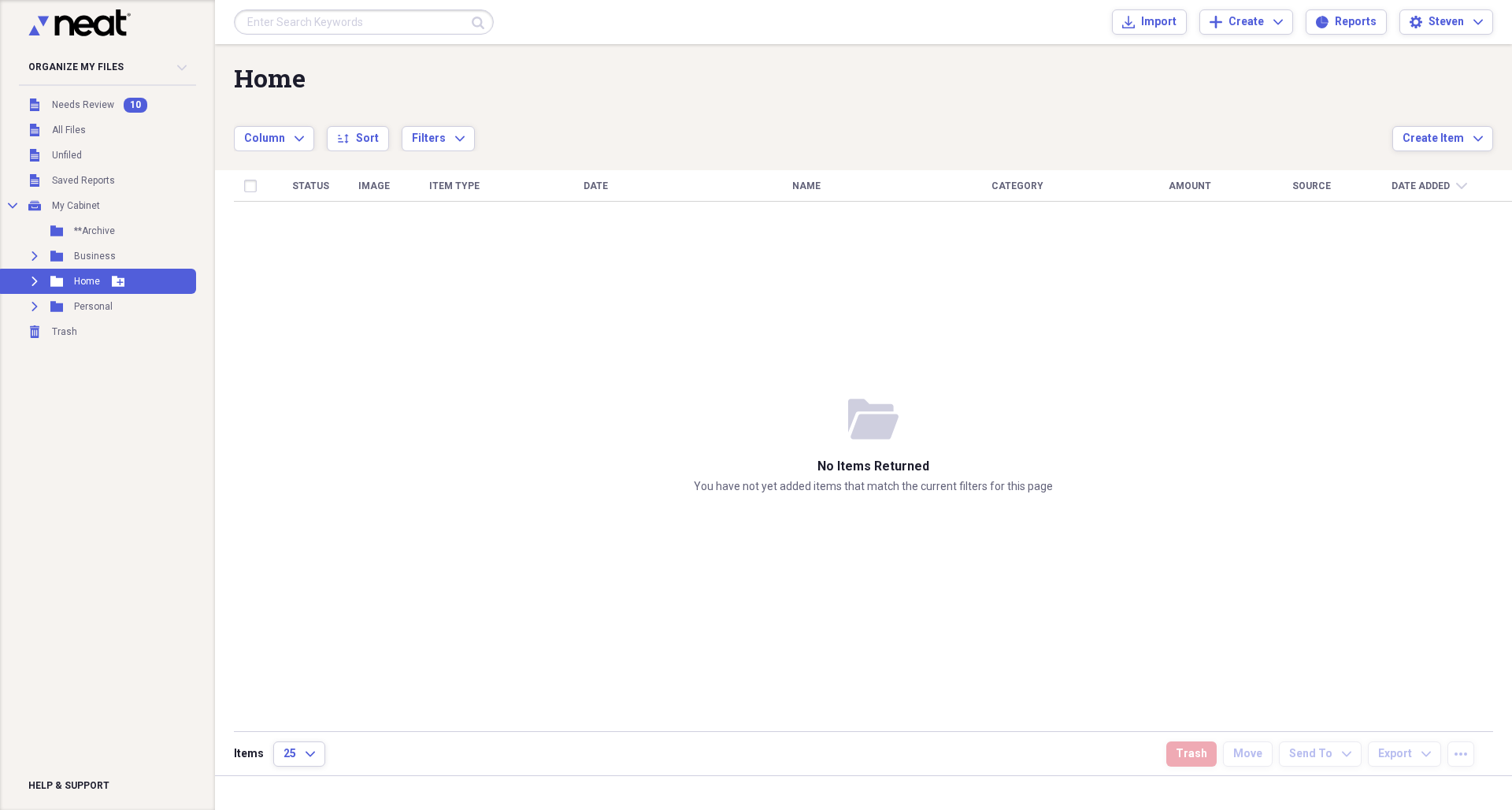 click on "Expand" 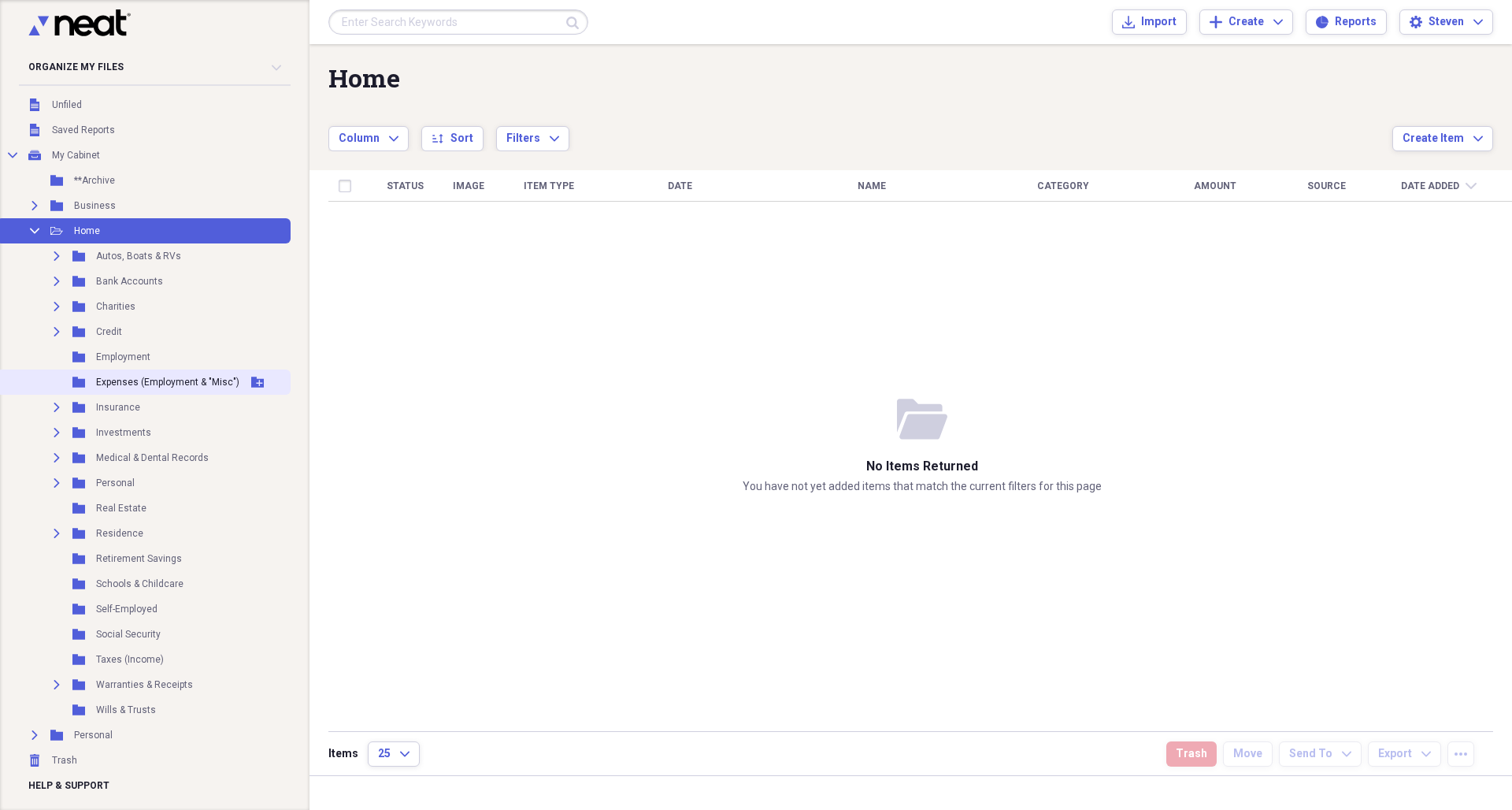 scroll, scrollTop: 0, scrollLeft: 2, axis: horizontal 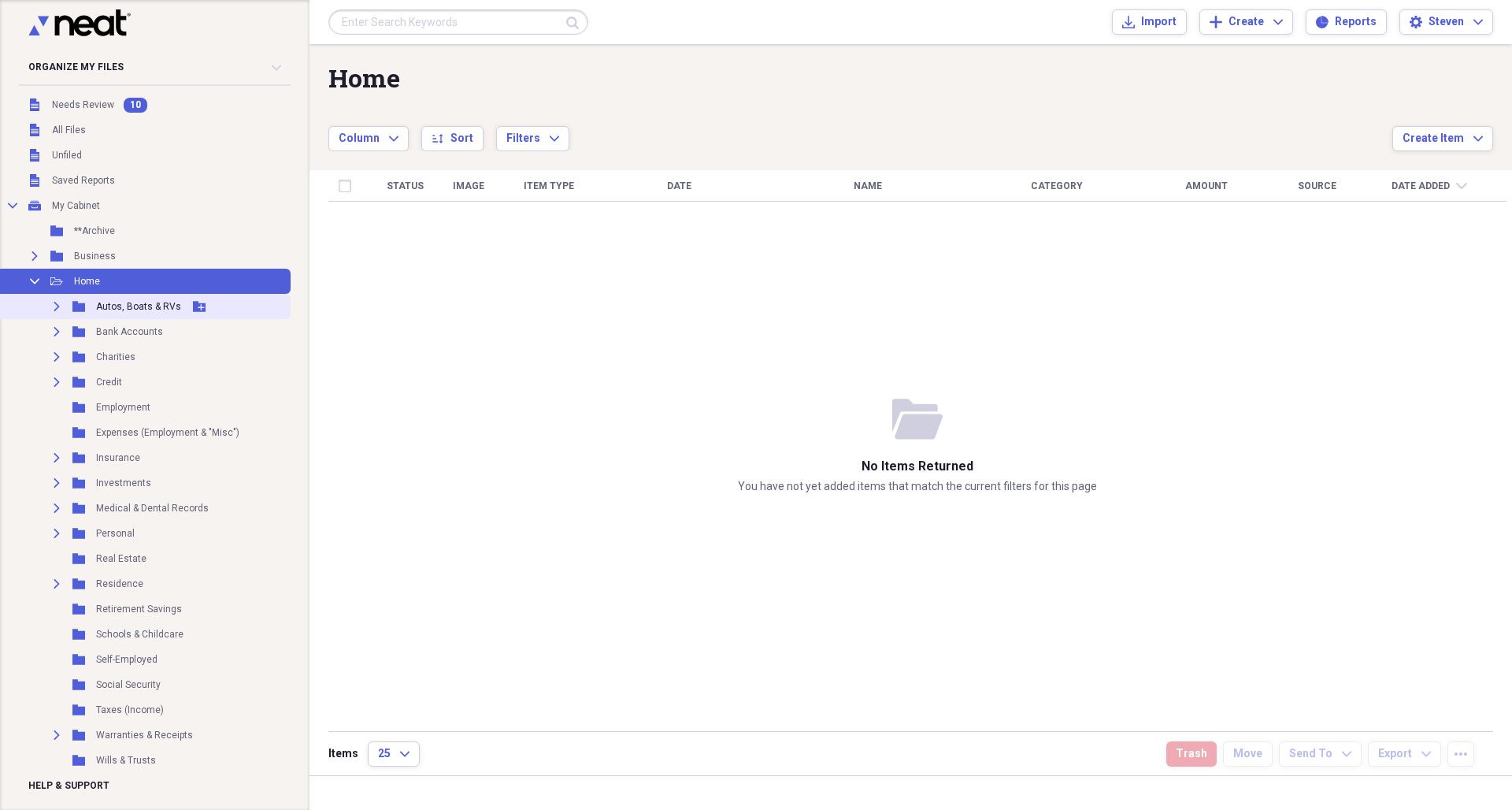 click on "Expand" 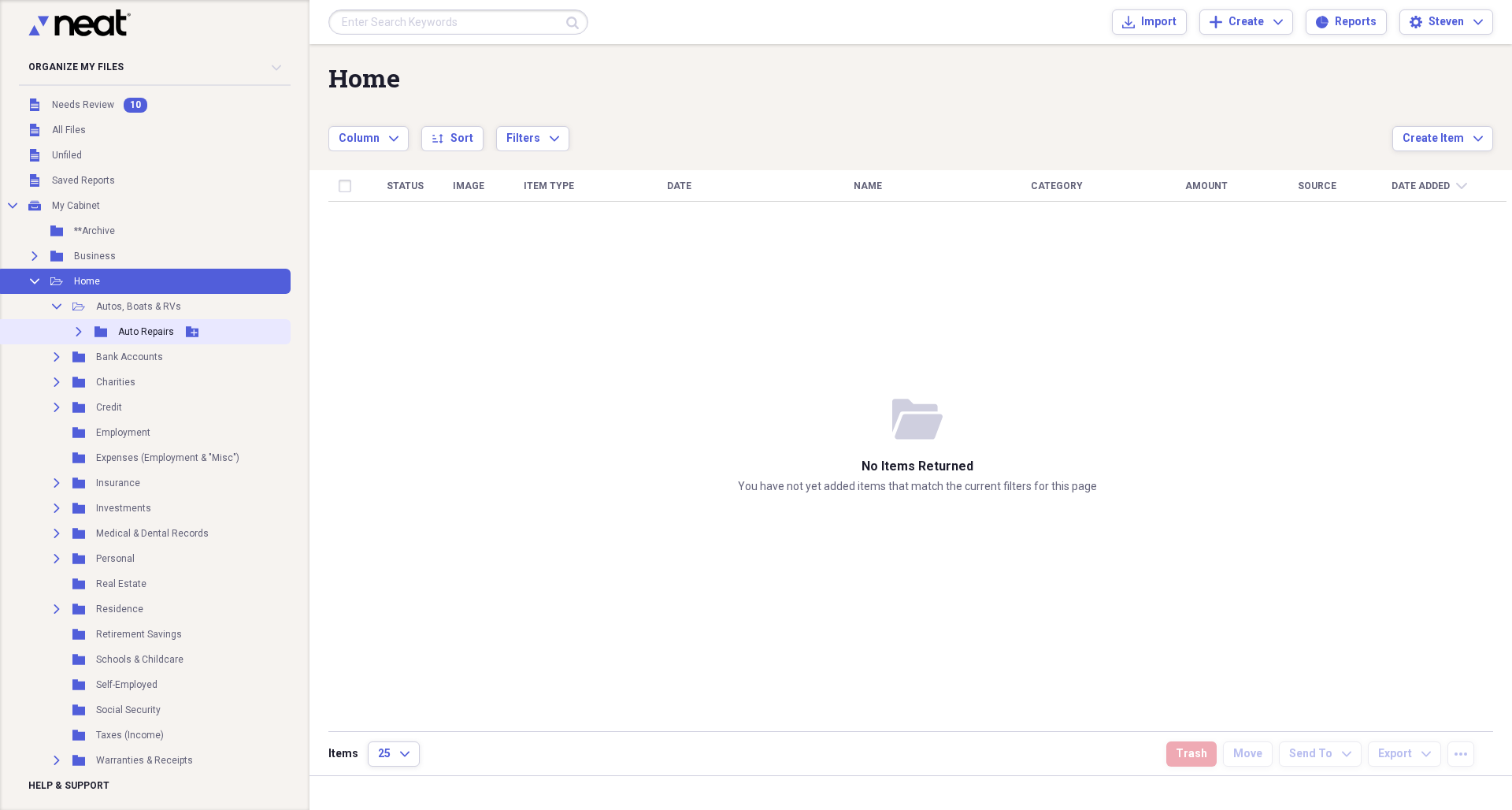 click on "Auto Repairs" at bounding box center (146, 332) 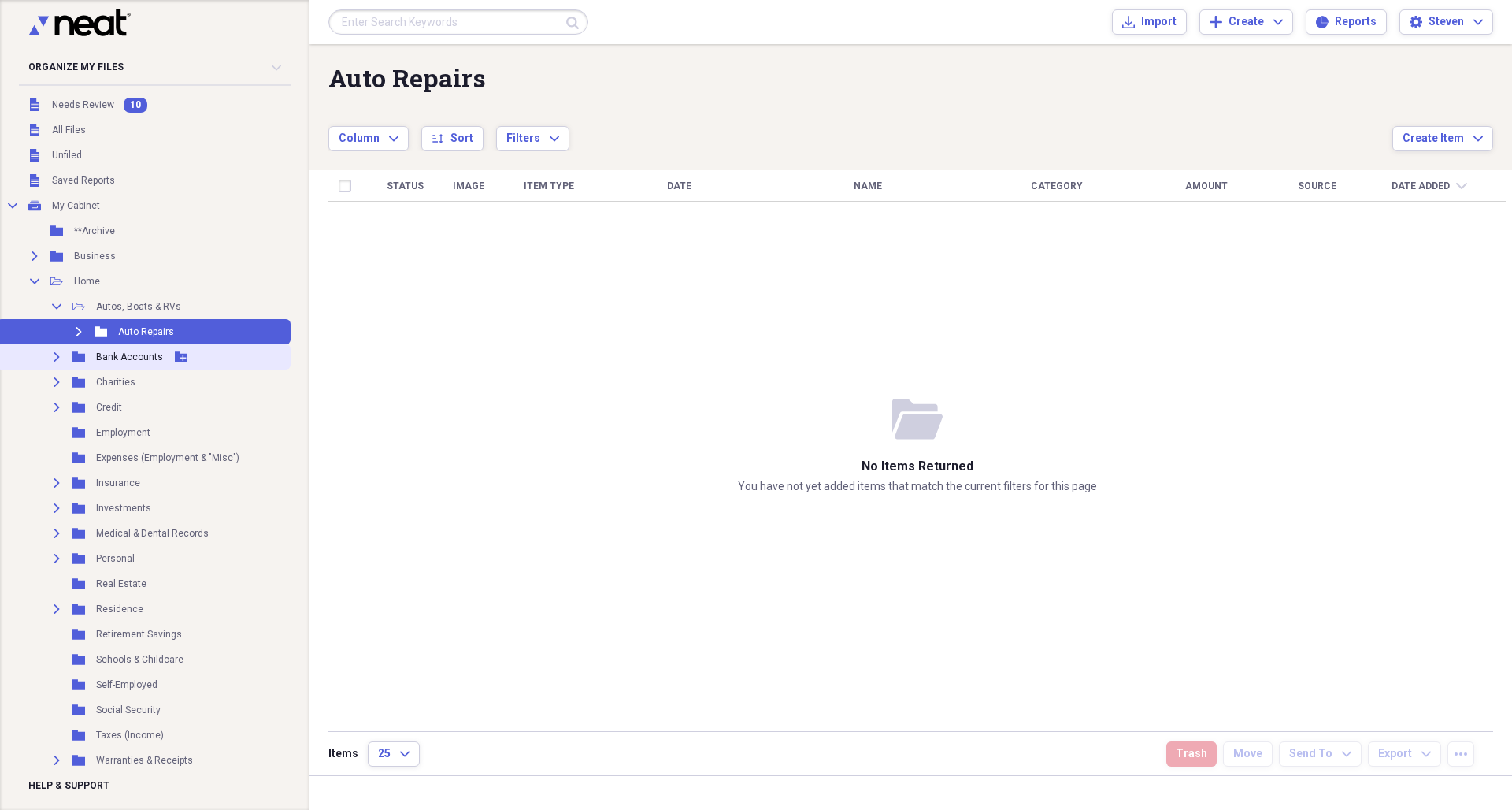 click 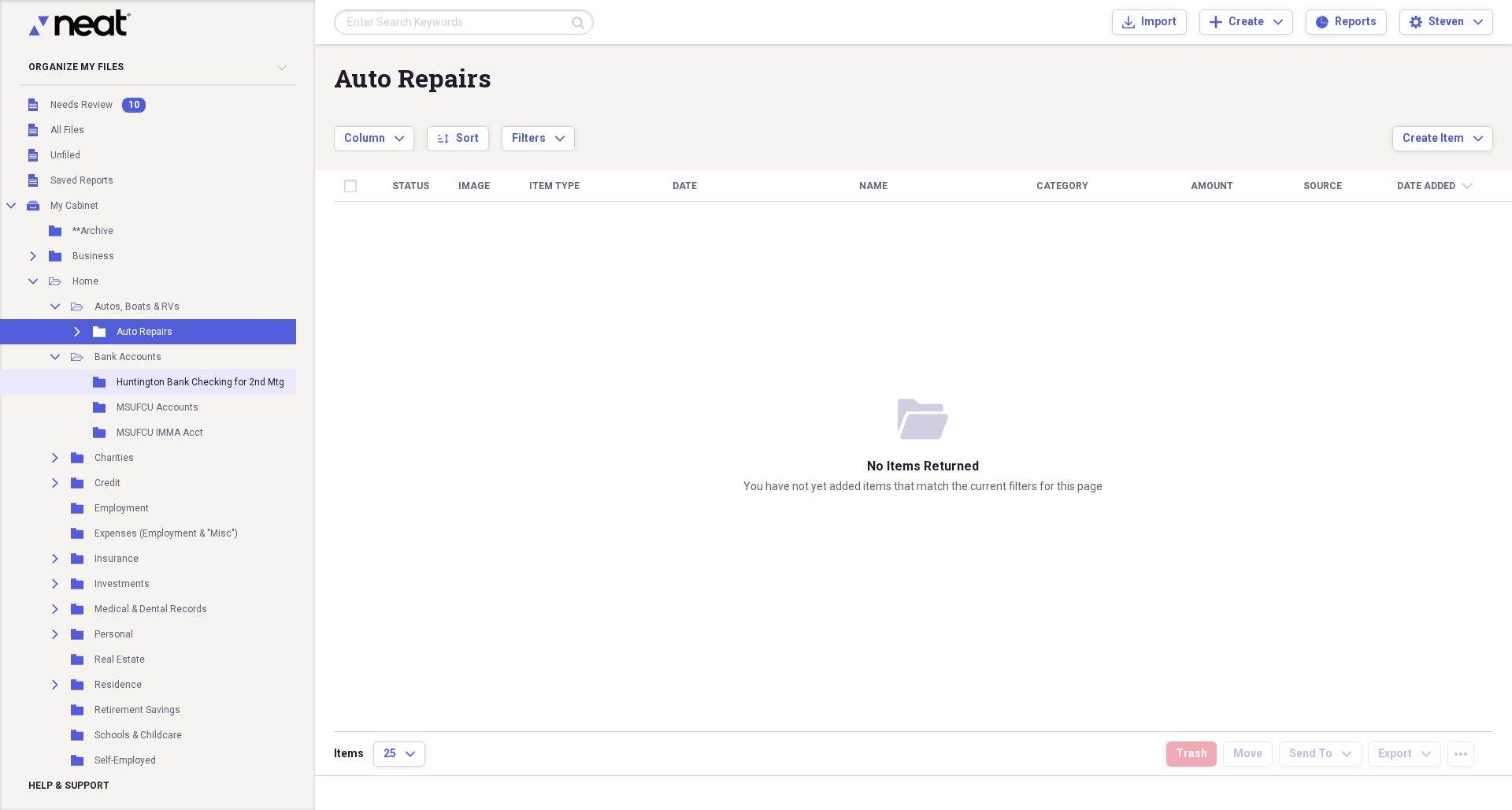 click on "Huntington Bank Checking for 2nd Mtg" at bounding box center [200, 382] 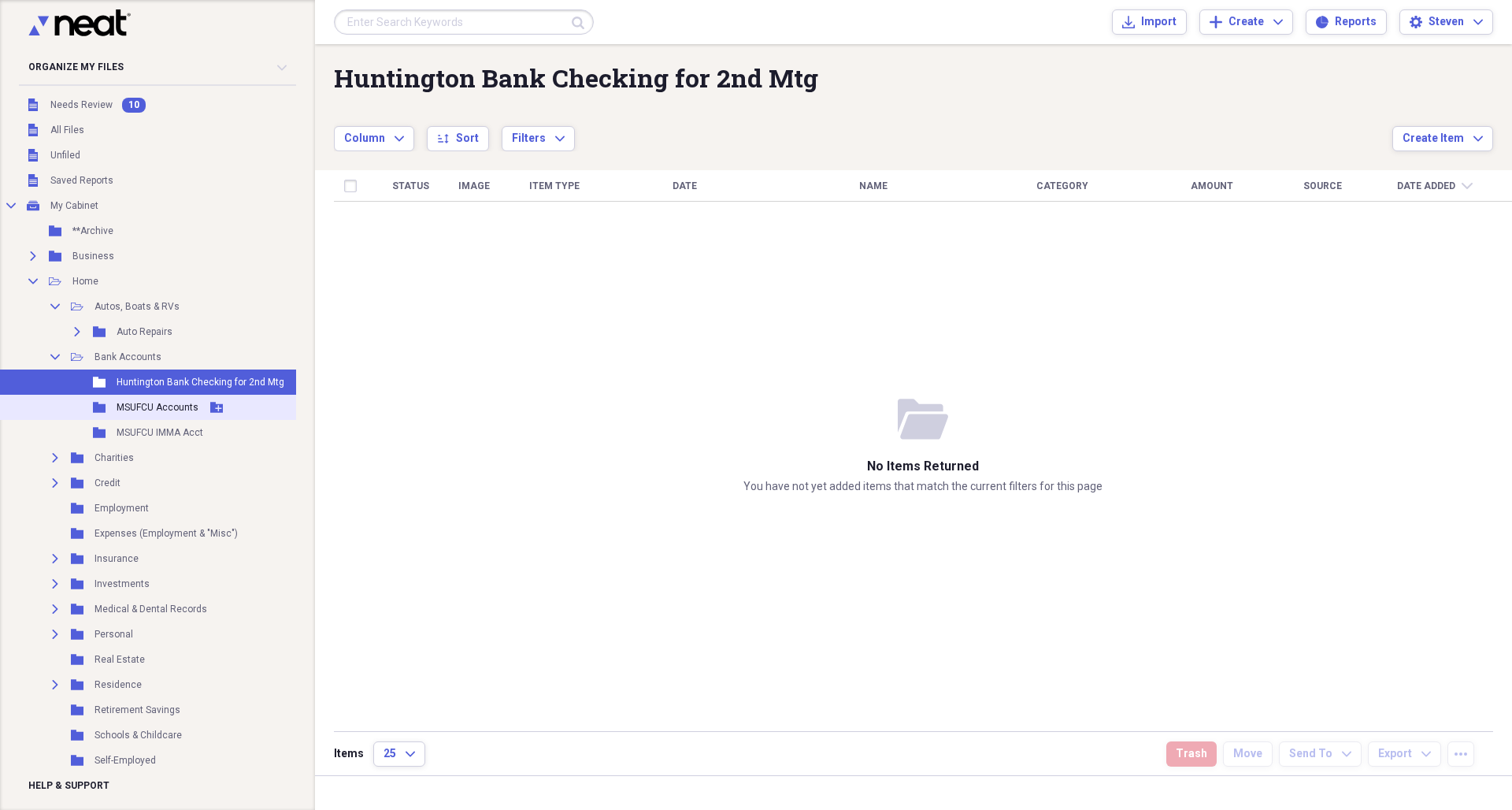 click on "MSUFCU Accounts" at bounding box center (158, 407) 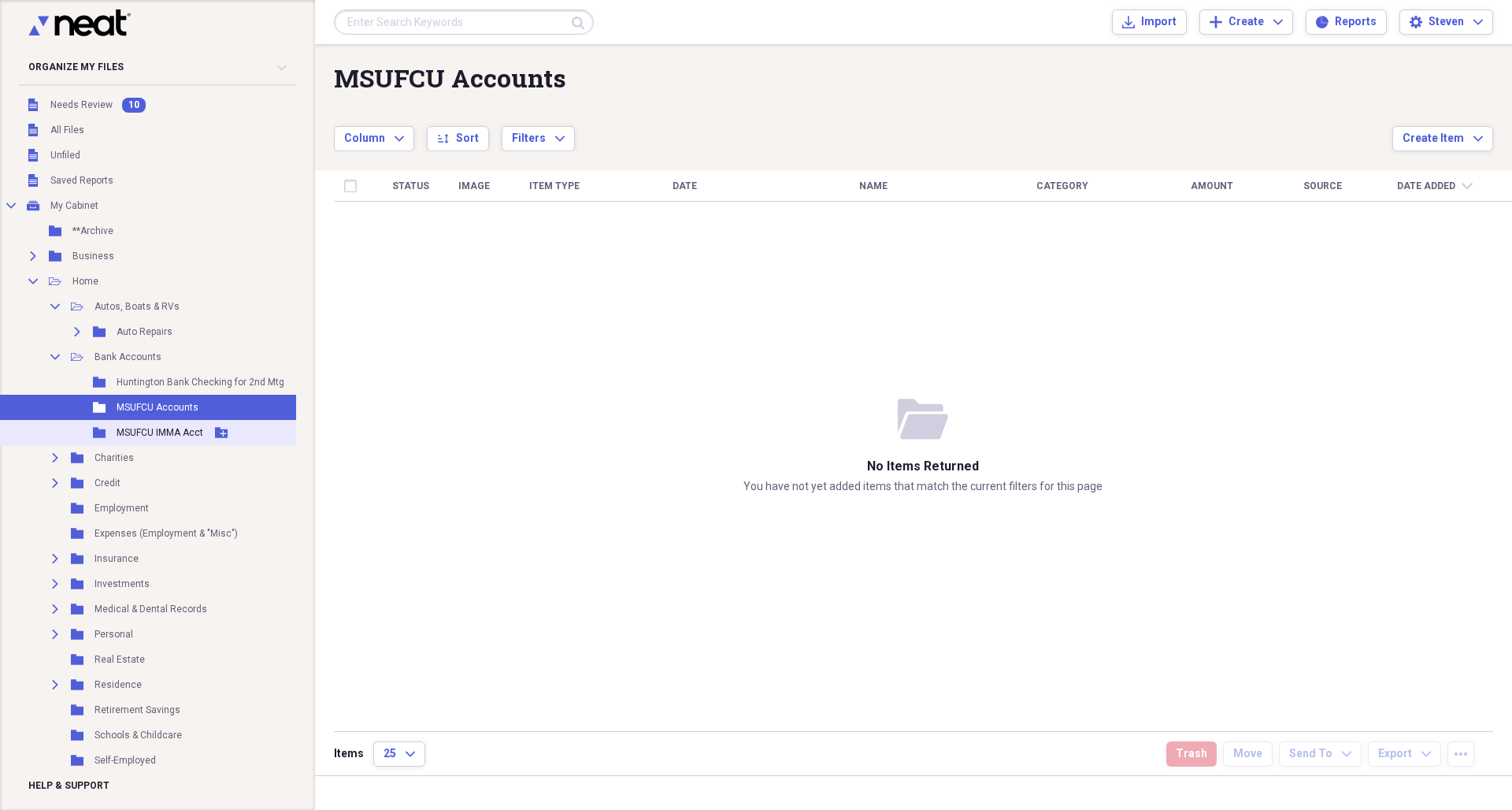click on "MSUFCU IMMA Acct" at bounding box center [160, 433] 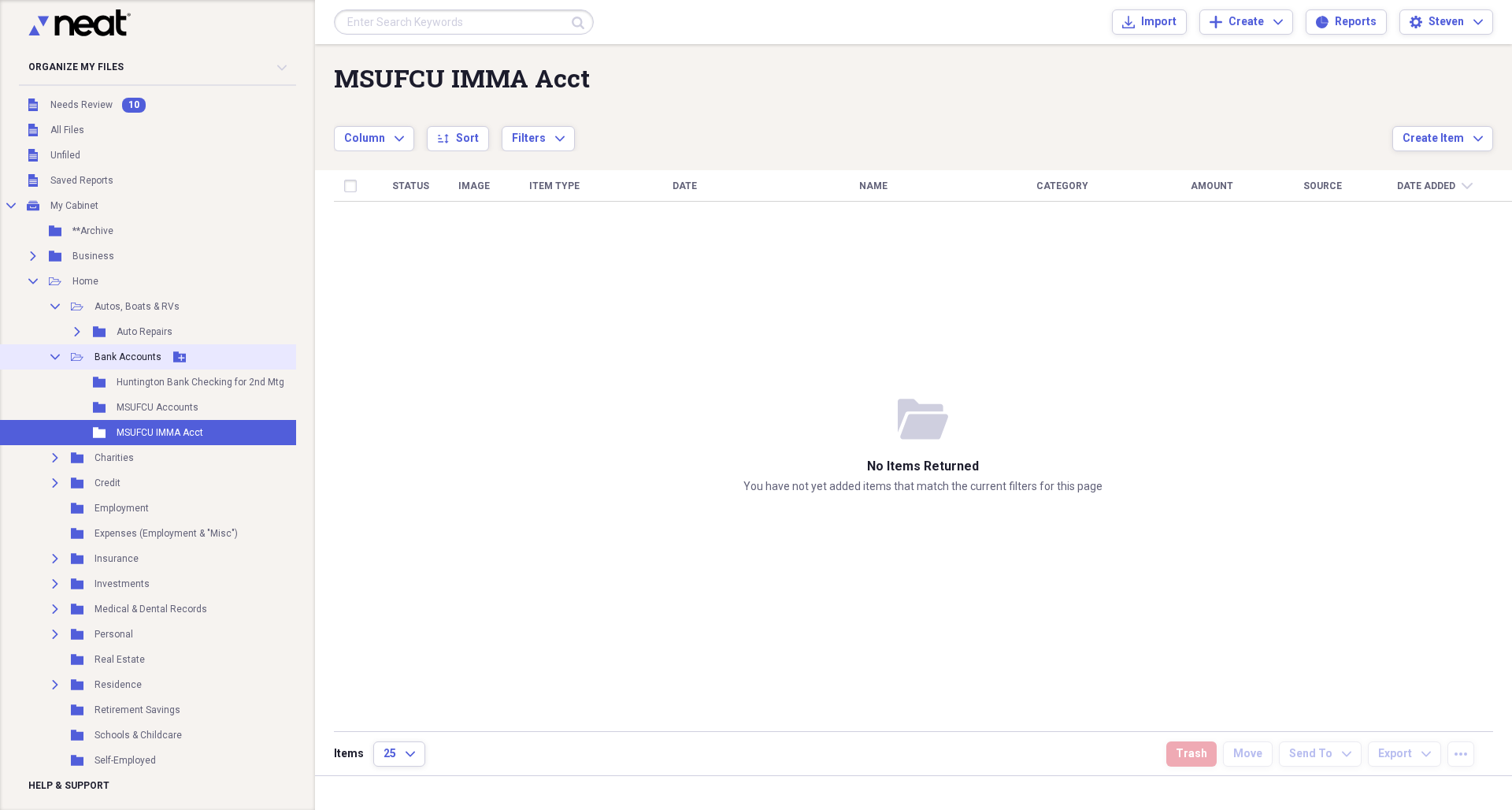 click on "Collapse" 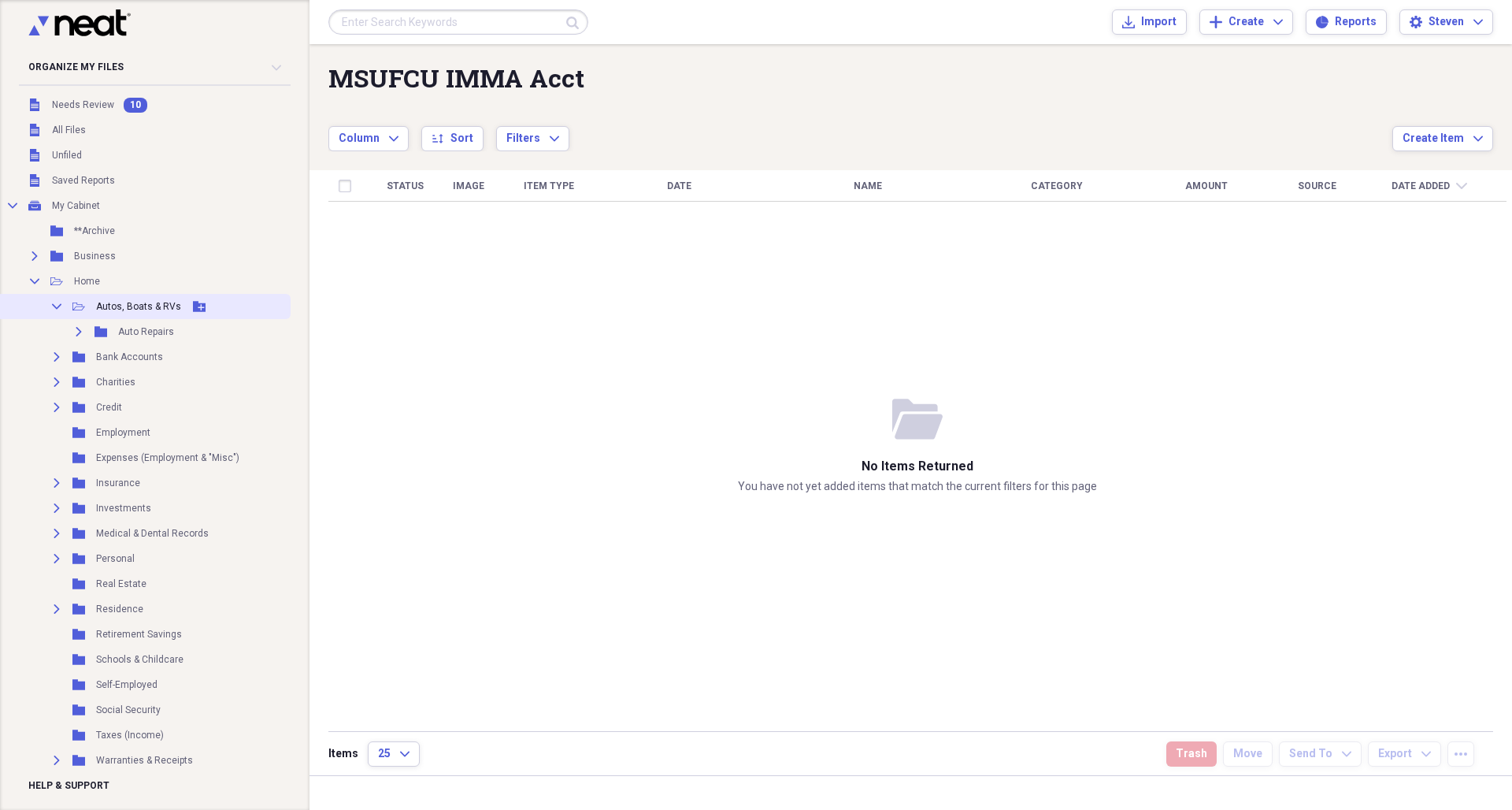 click on "Collapse" 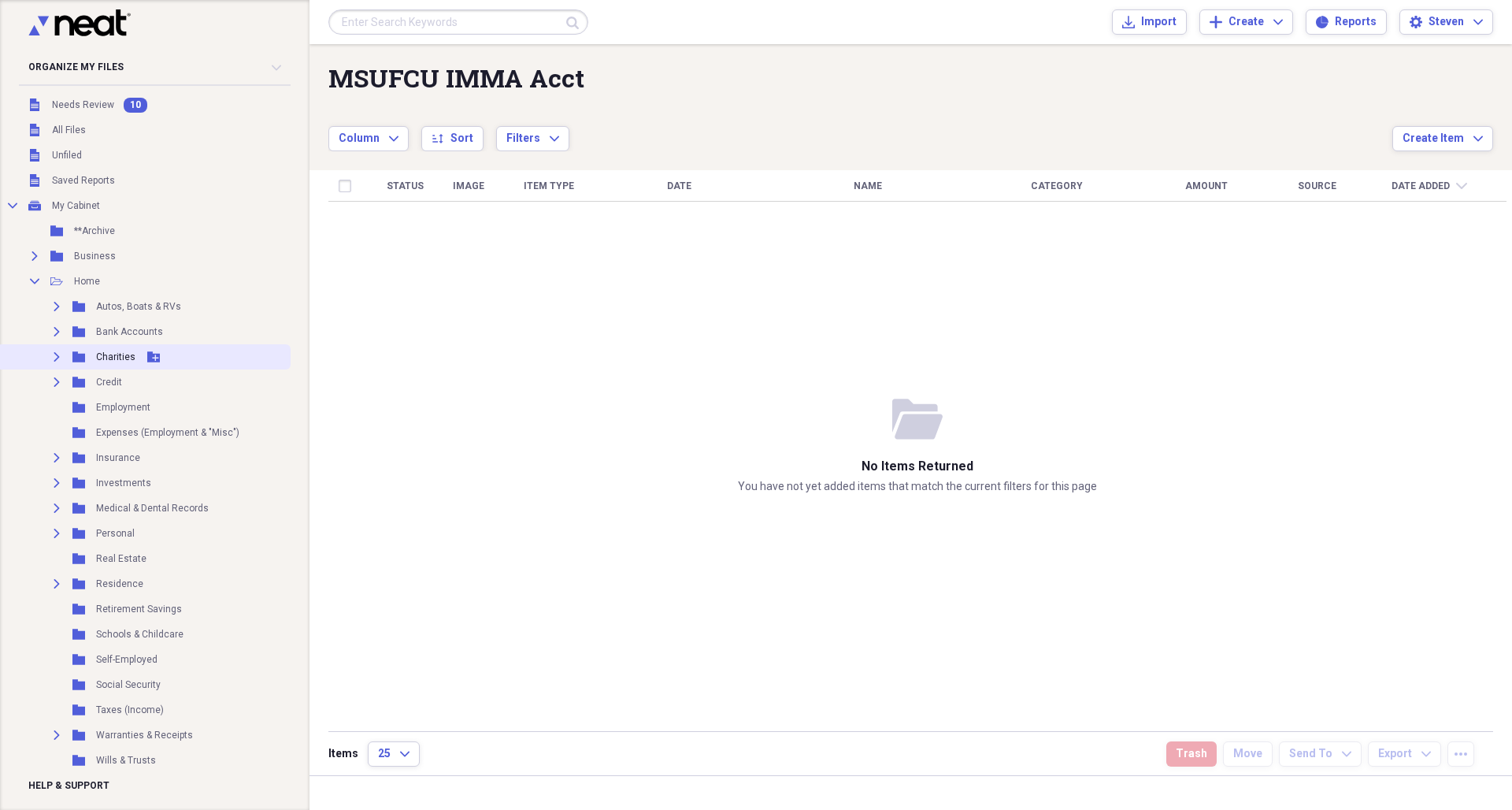 click 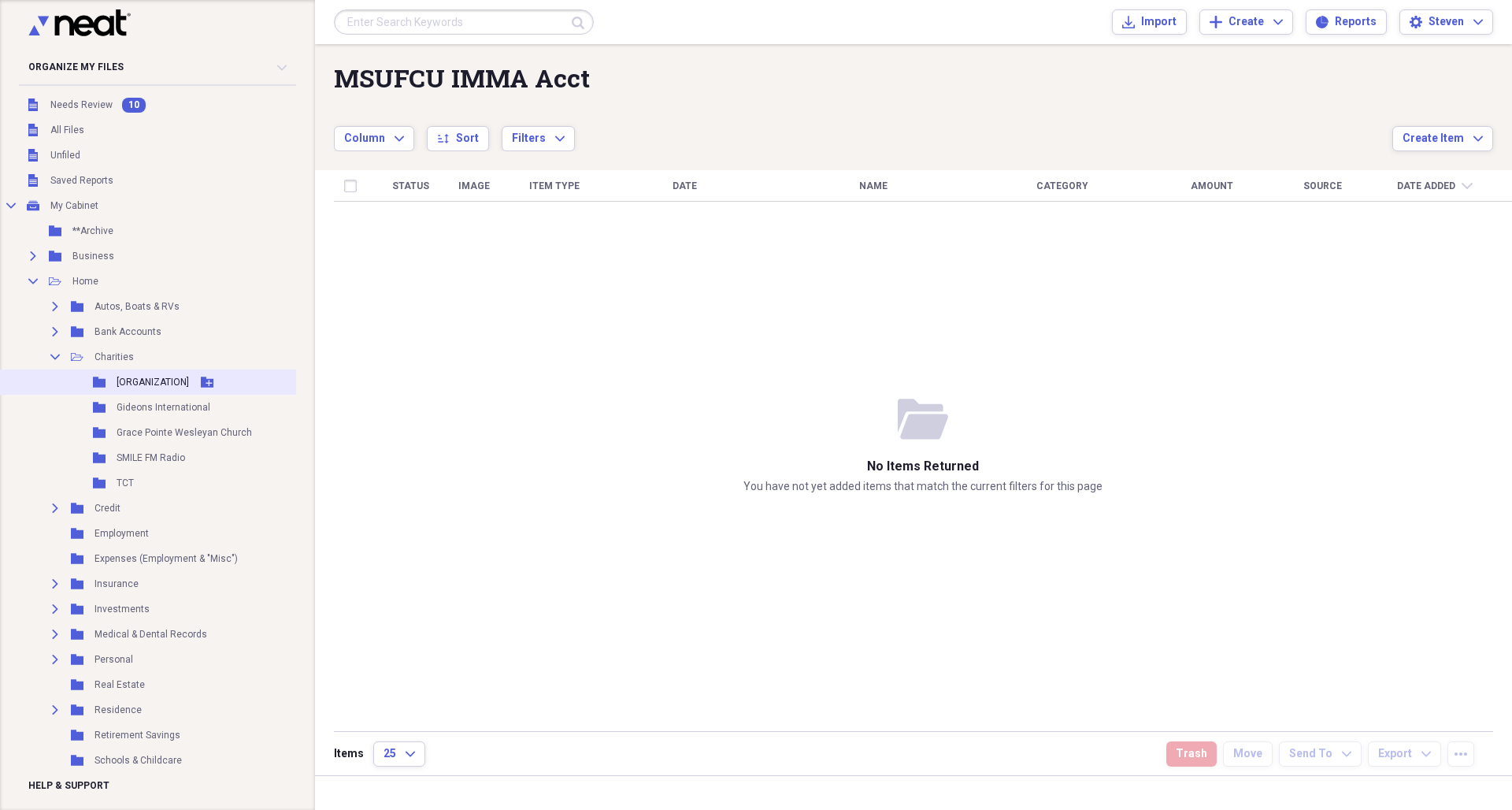 click on "[ORGANIZATION]" at bounding box center [153, 382] 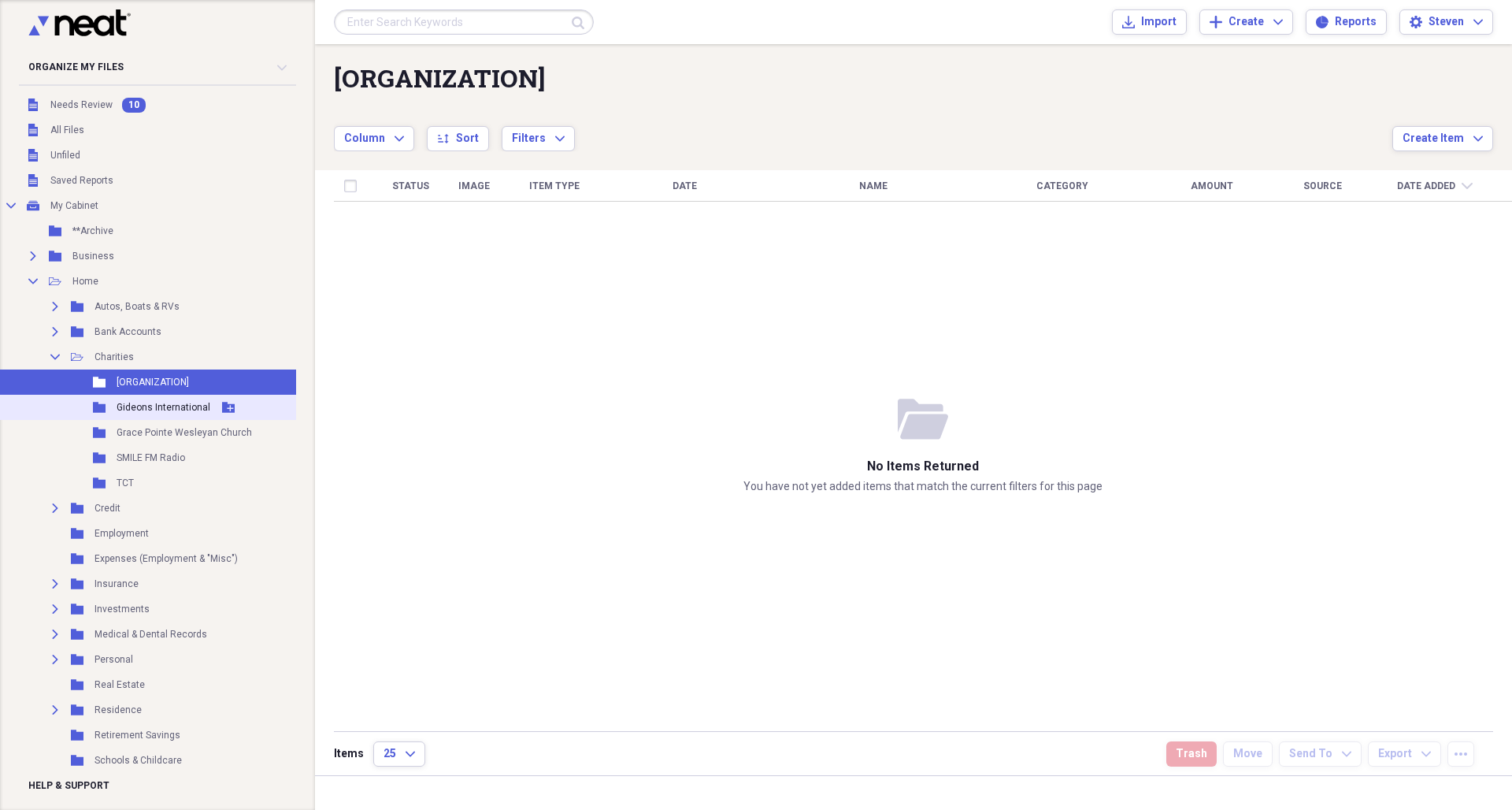 click on "Gideons International" at bounding box center (163, 407) 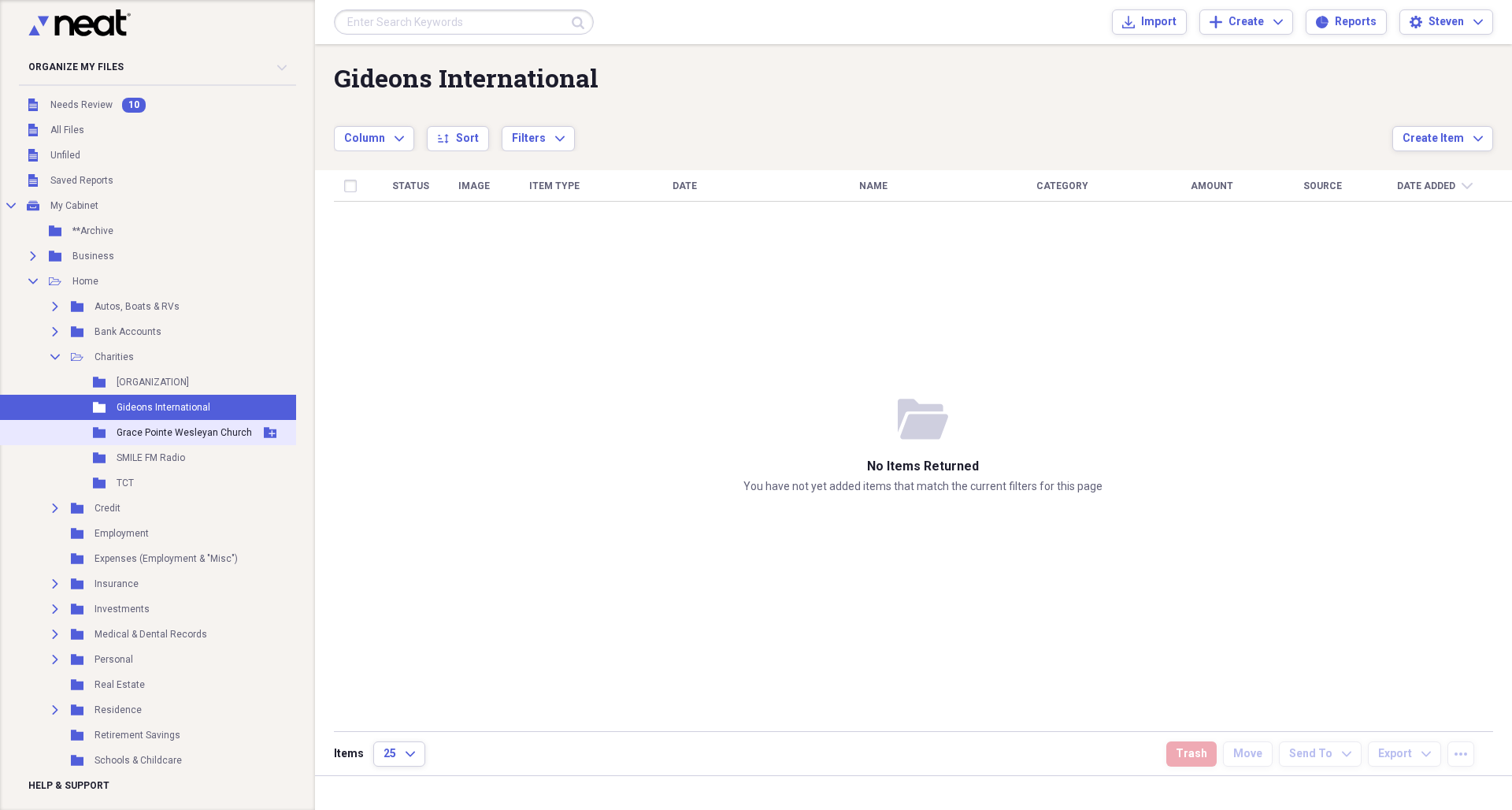 click on "Grace Pointe Wesleyan Church" at bounding box center (184, 433) 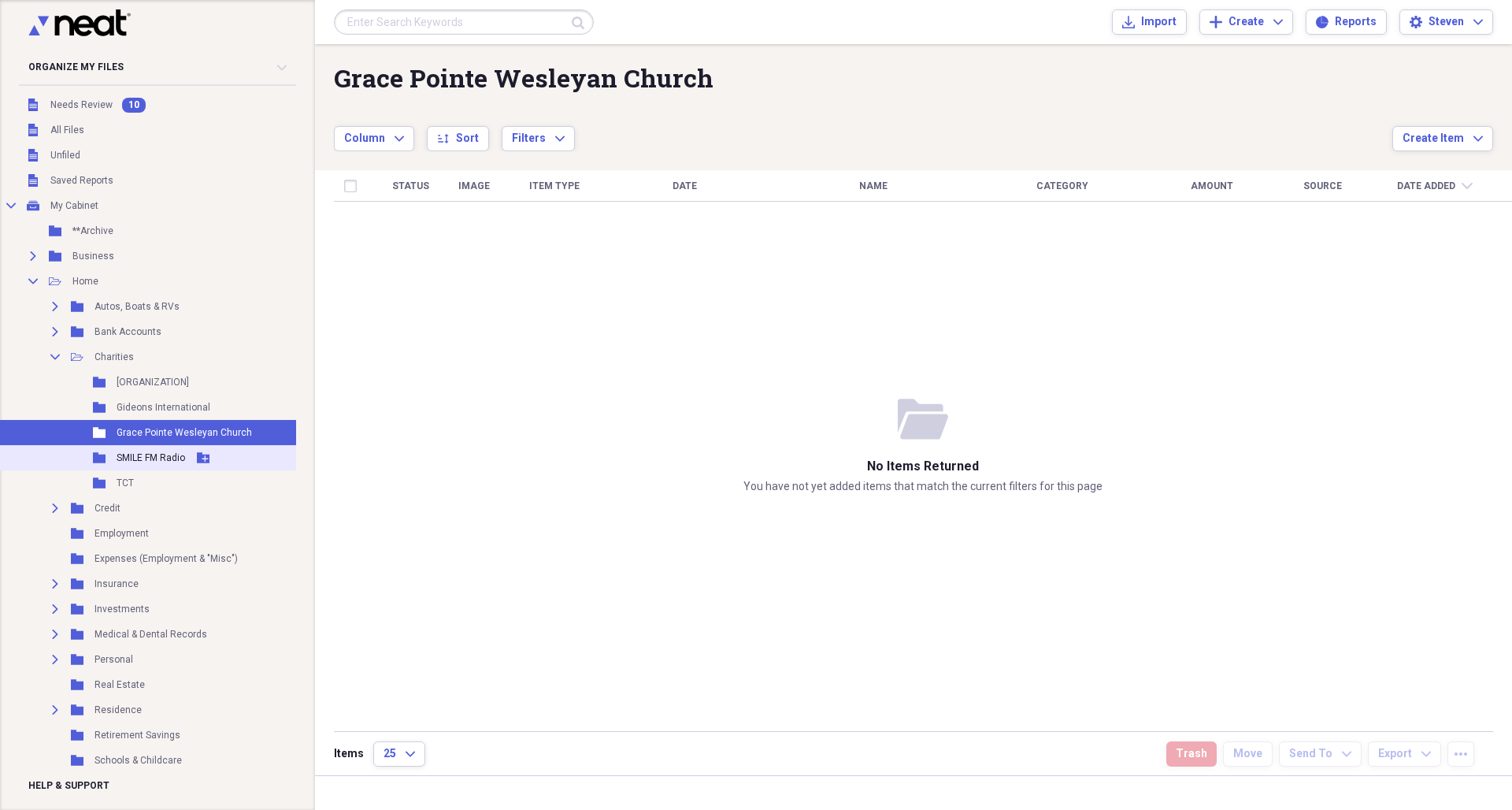 click on "SMILE FM Radio" at bounding box center [150, 458] 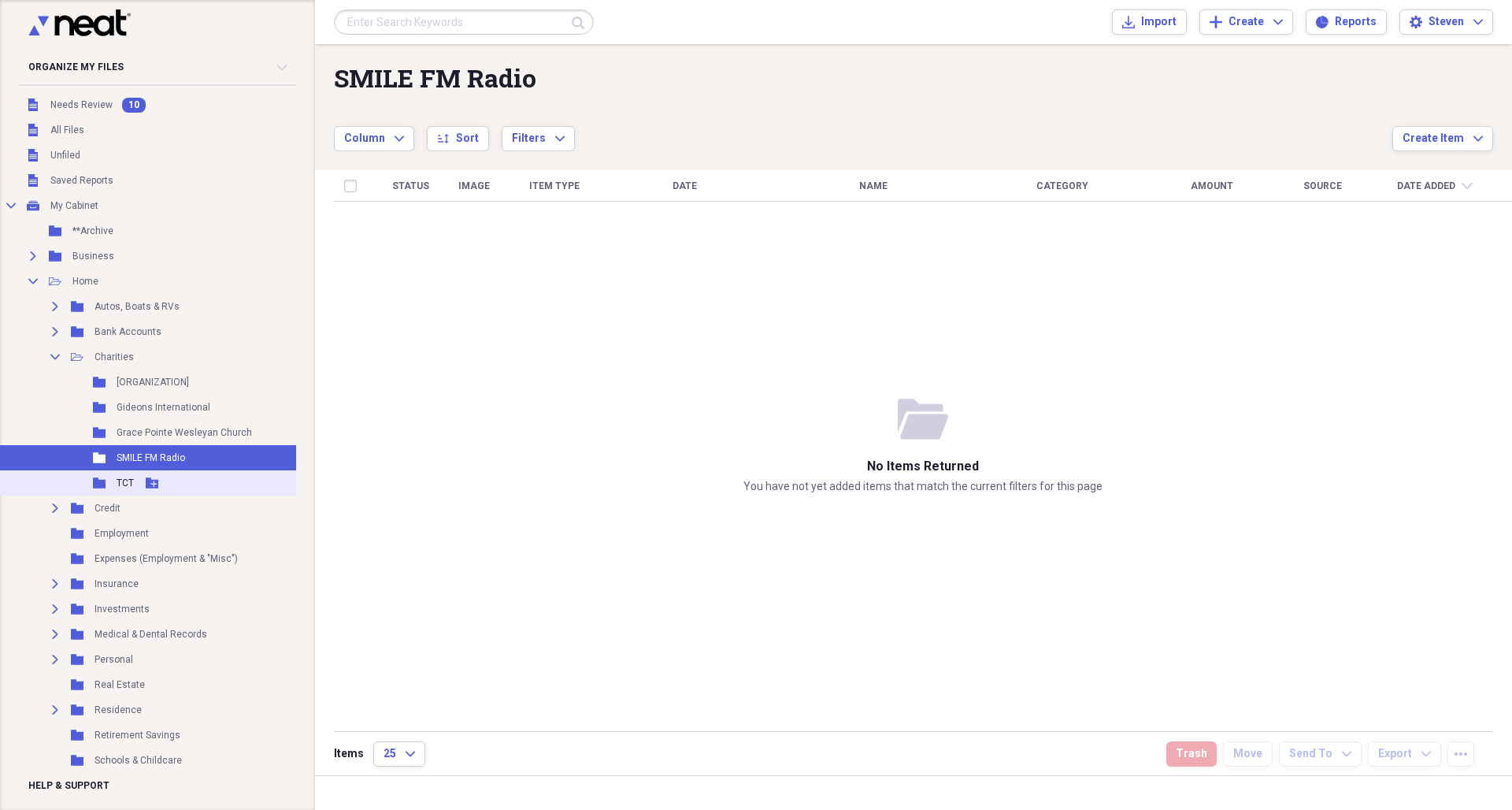 click on "TCT" at bounding box center [125, 483] 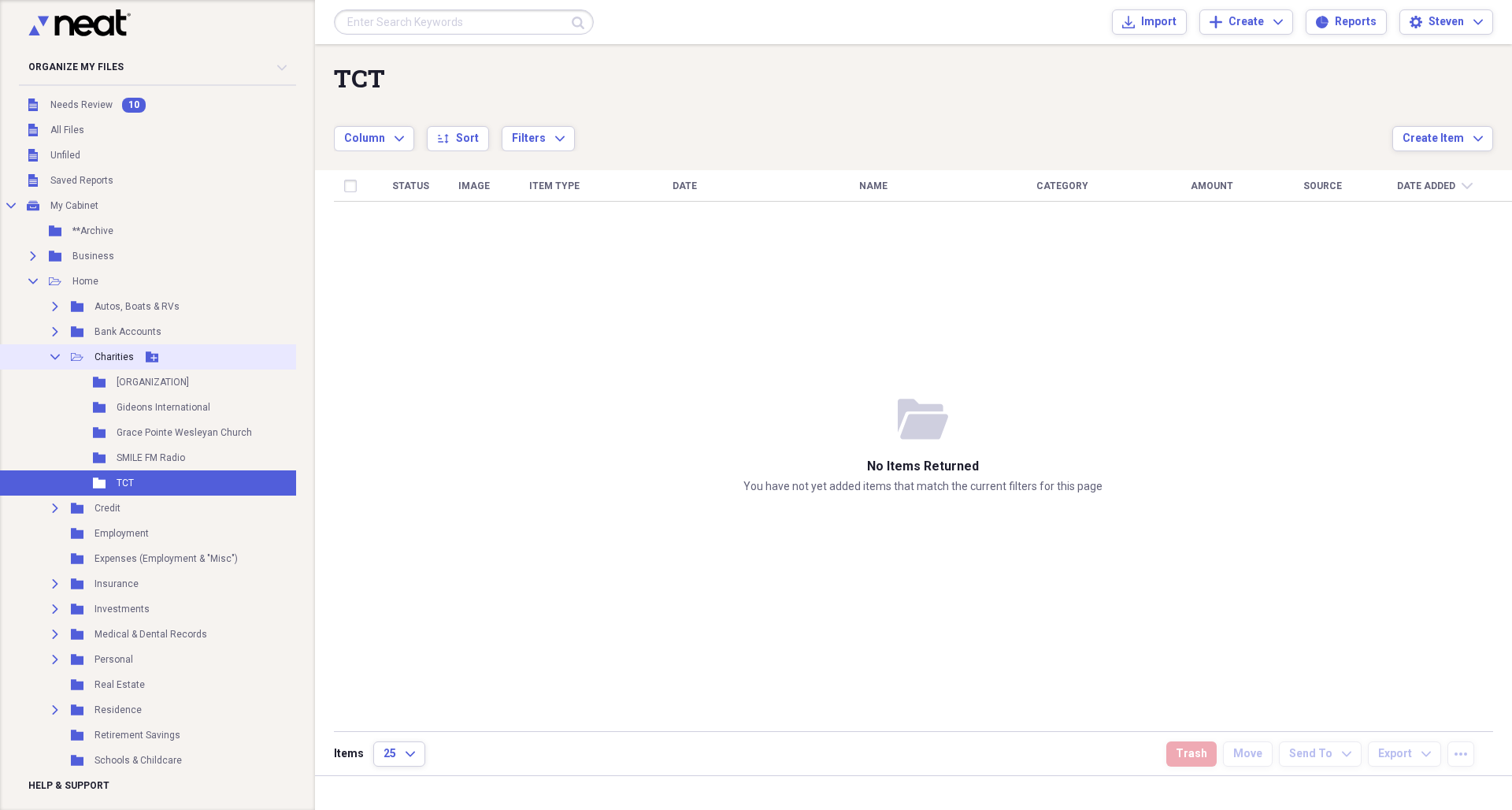 click on "Collapse" 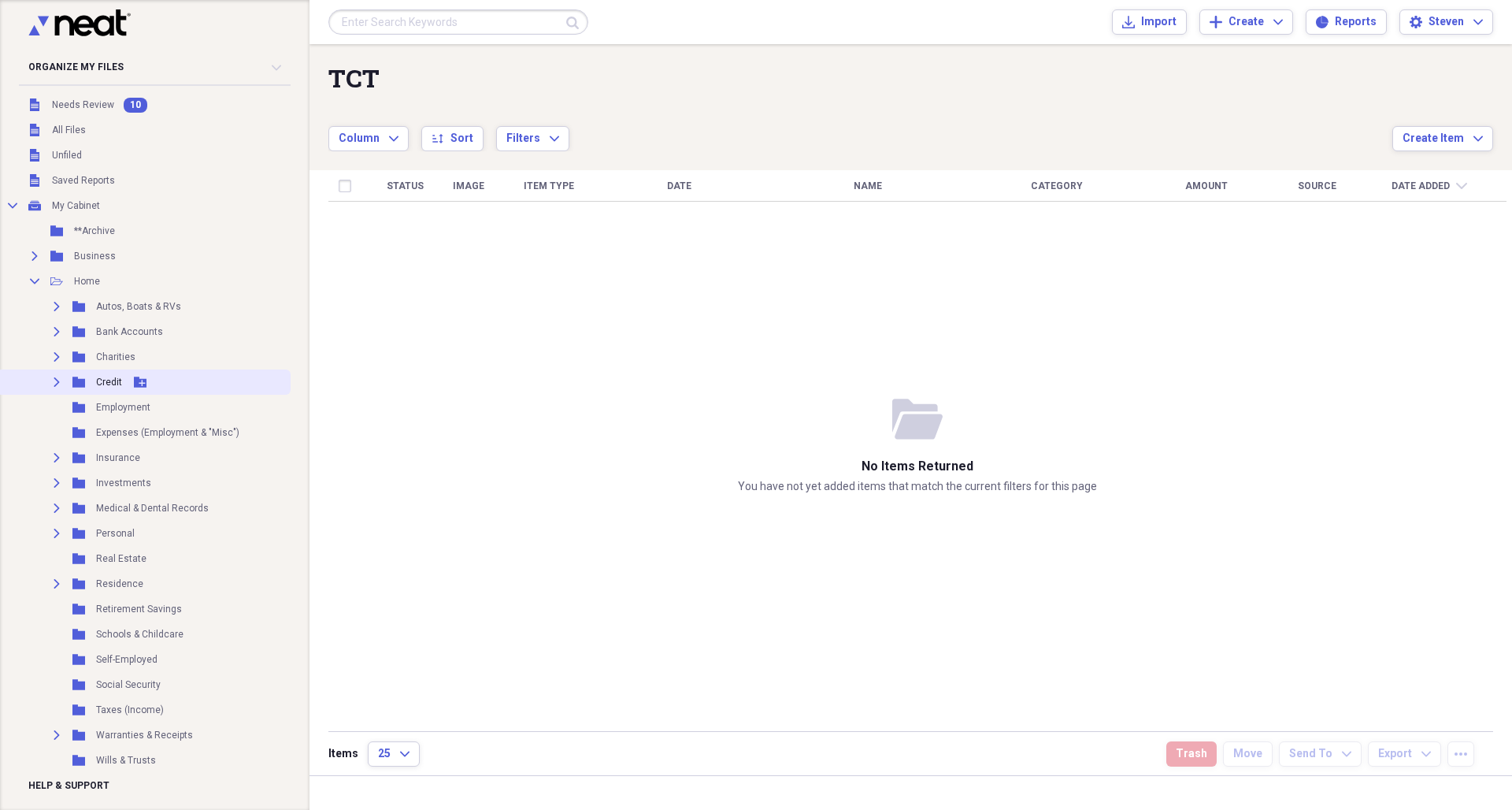 click 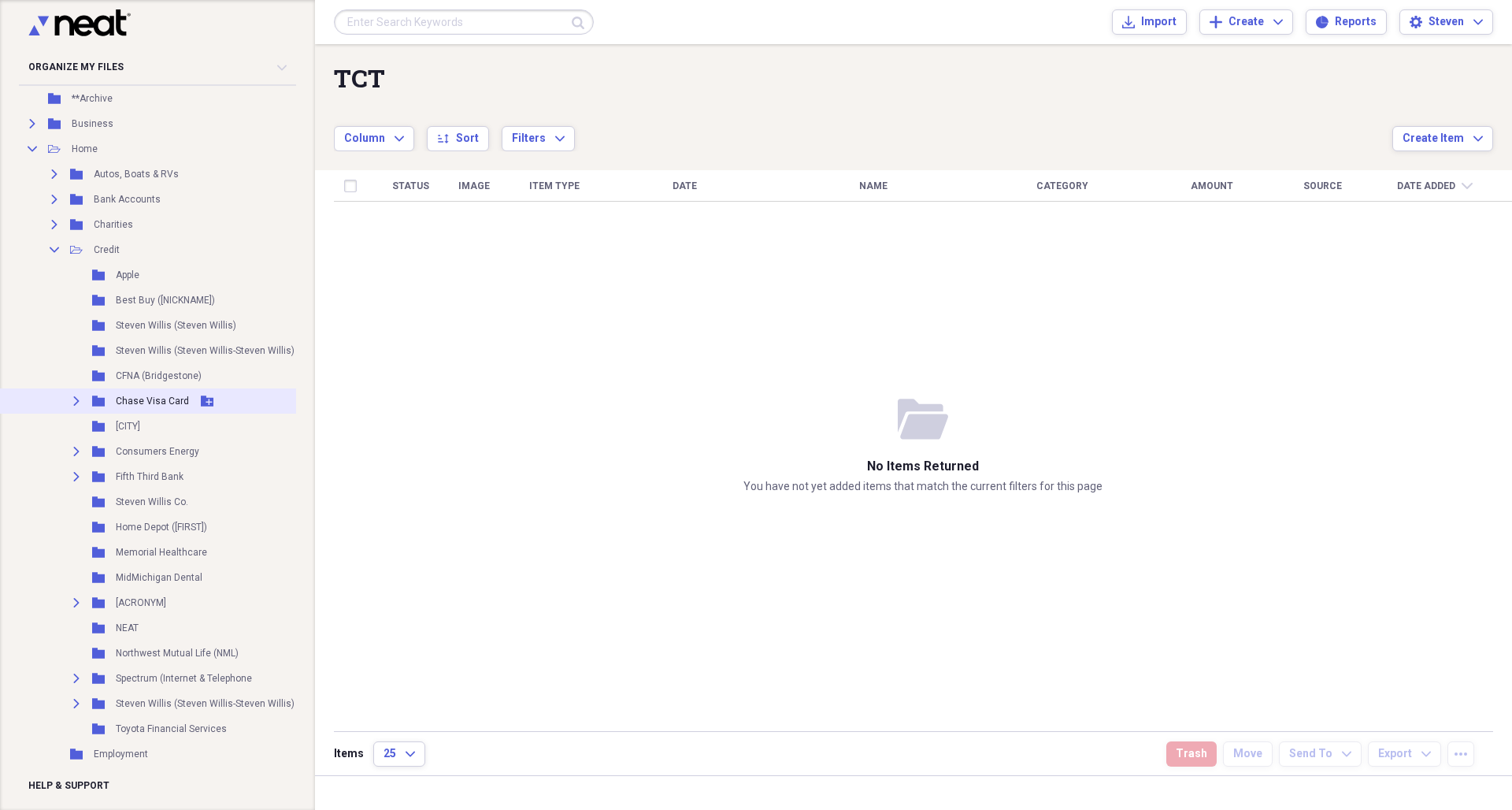 scroll, scrollTop: 132, scrollLeft: 2, axis: both 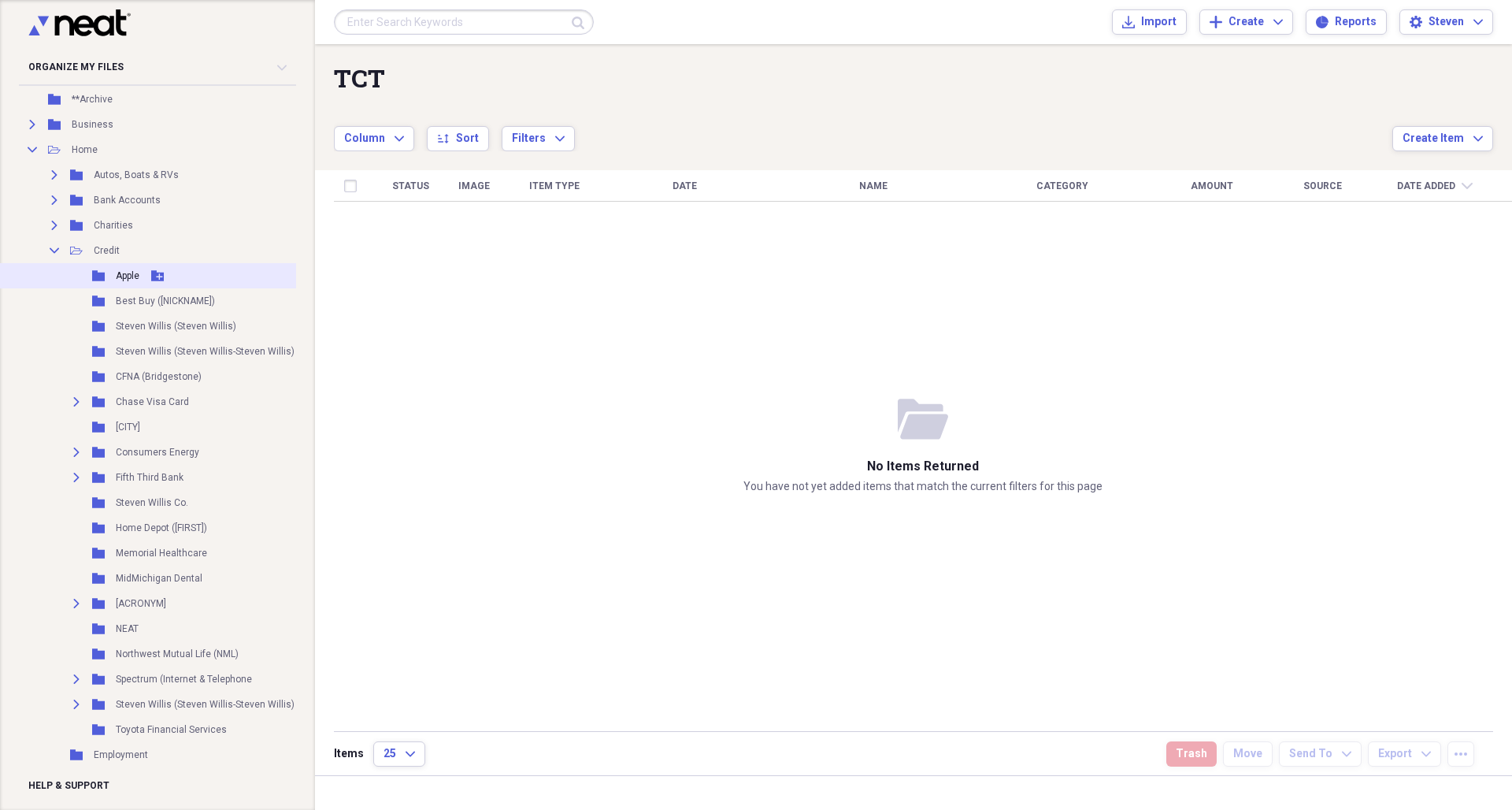 click 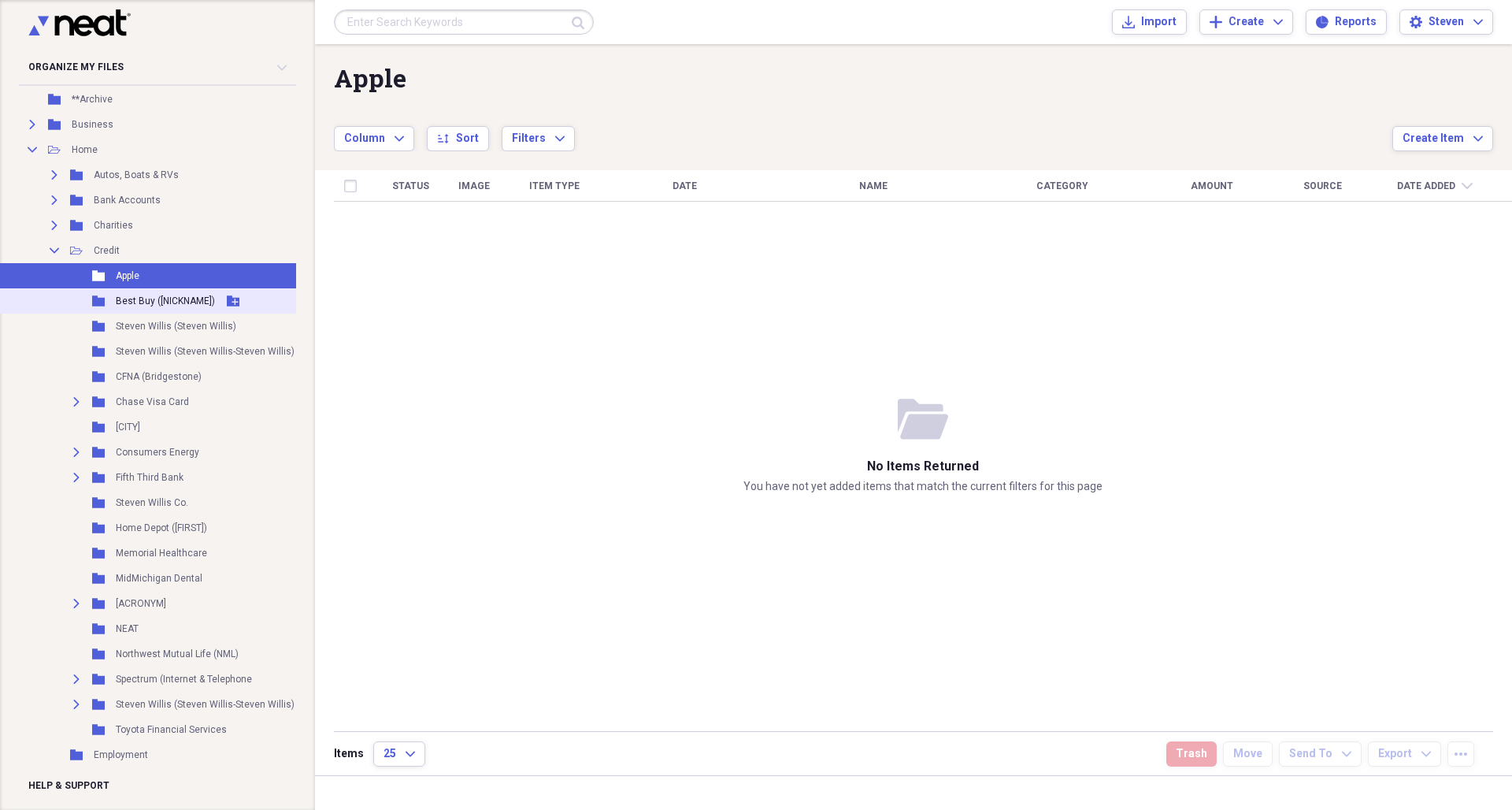 click 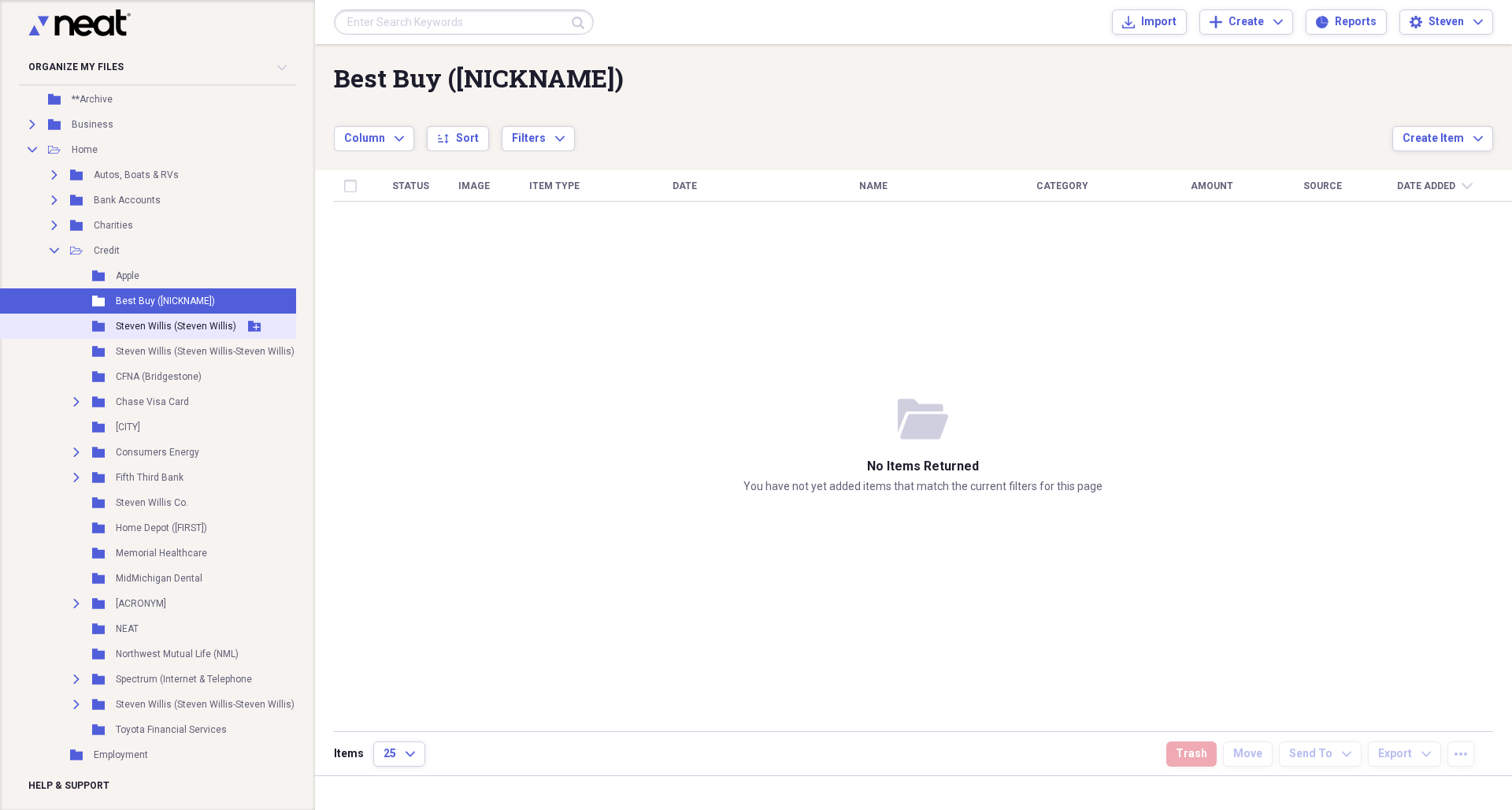 click 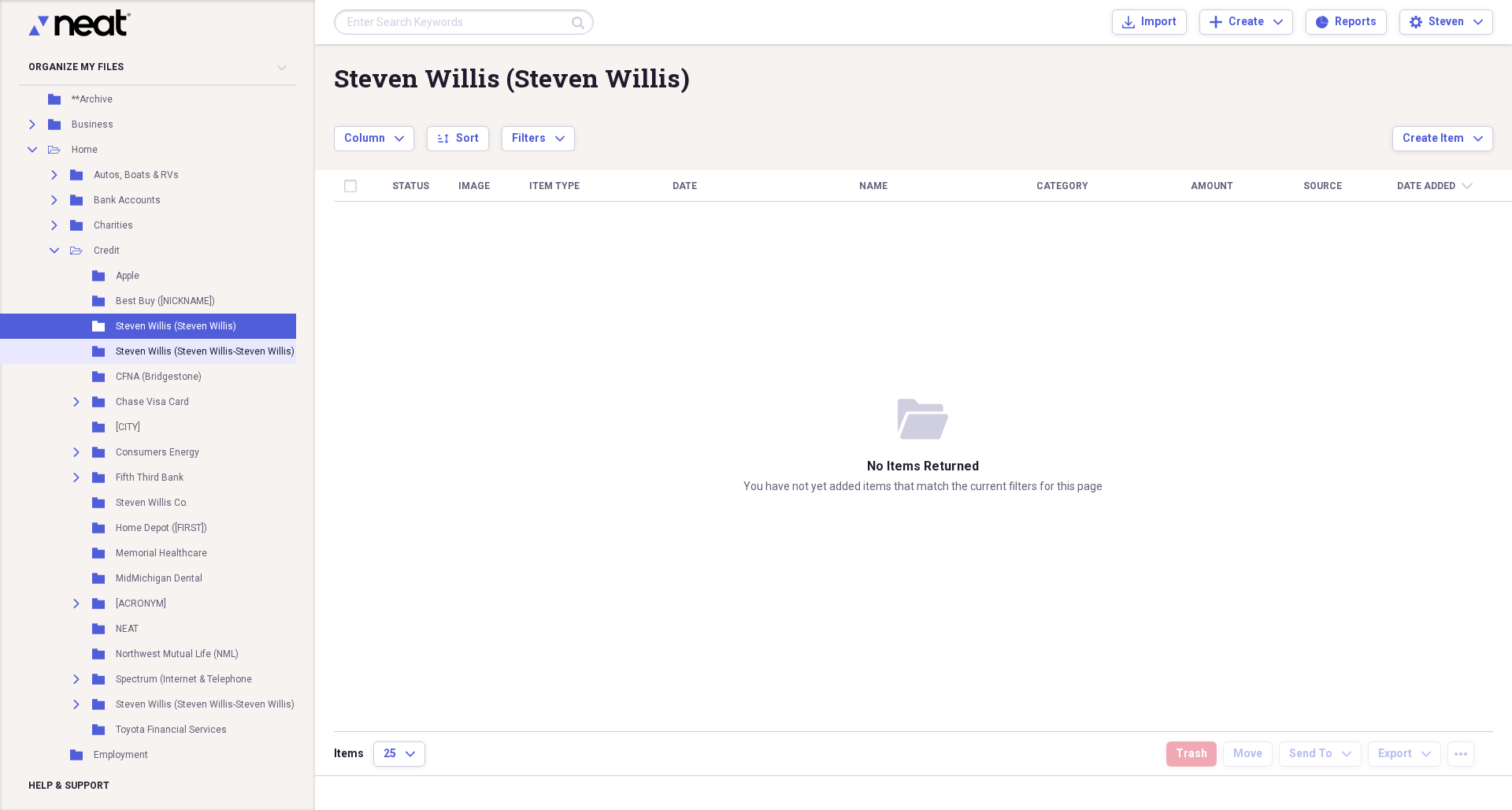 click 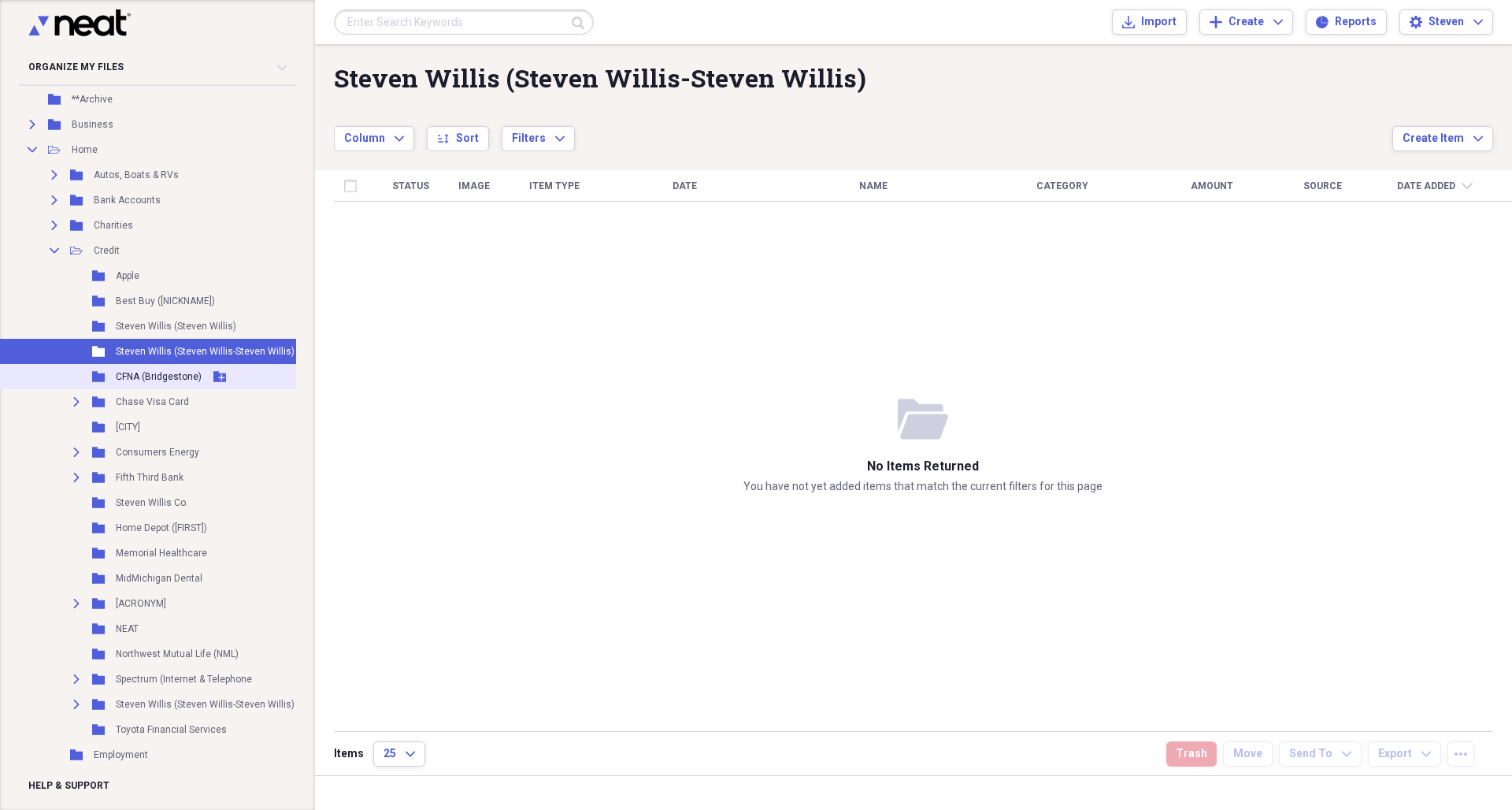 click 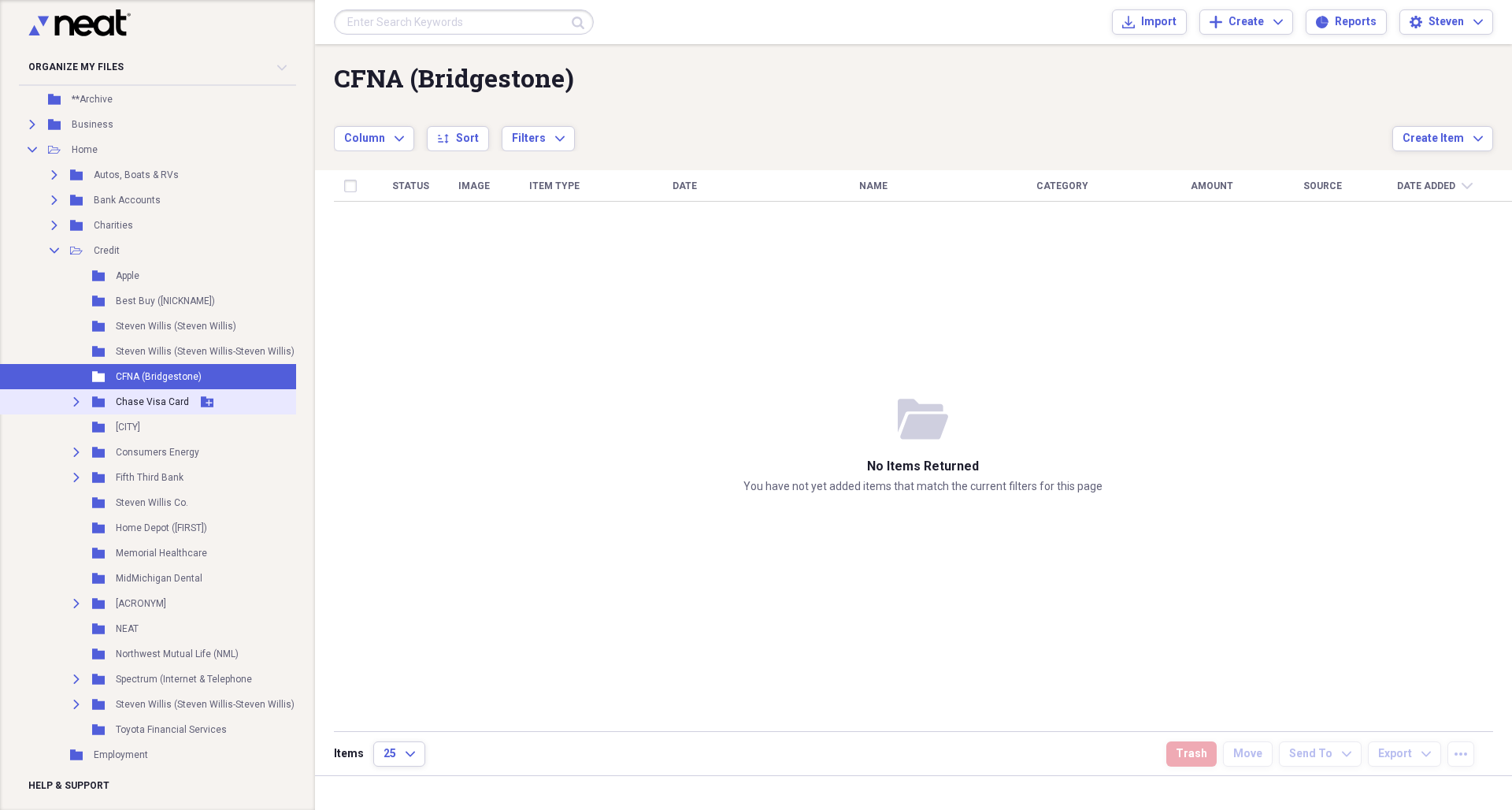click 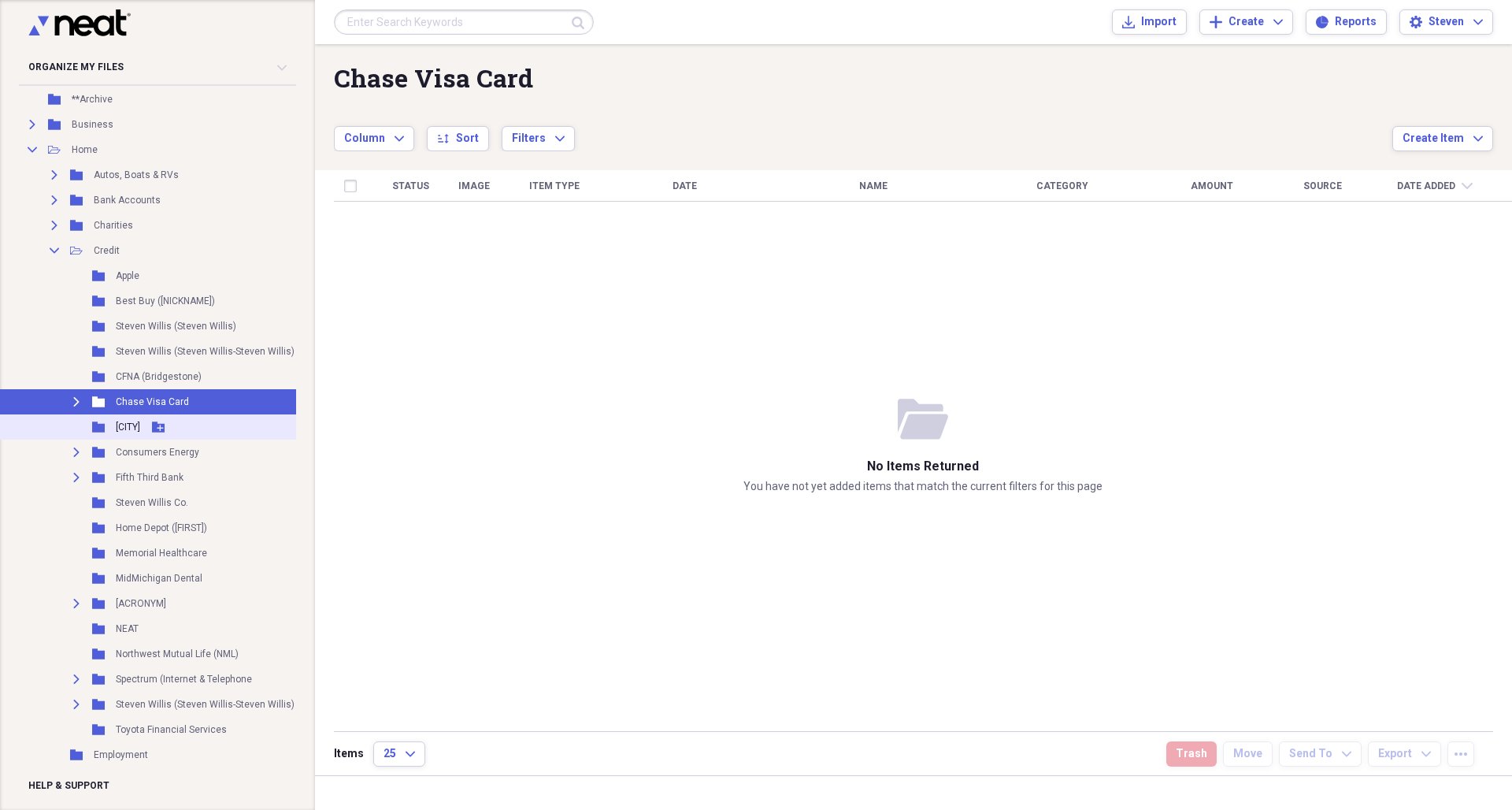 click 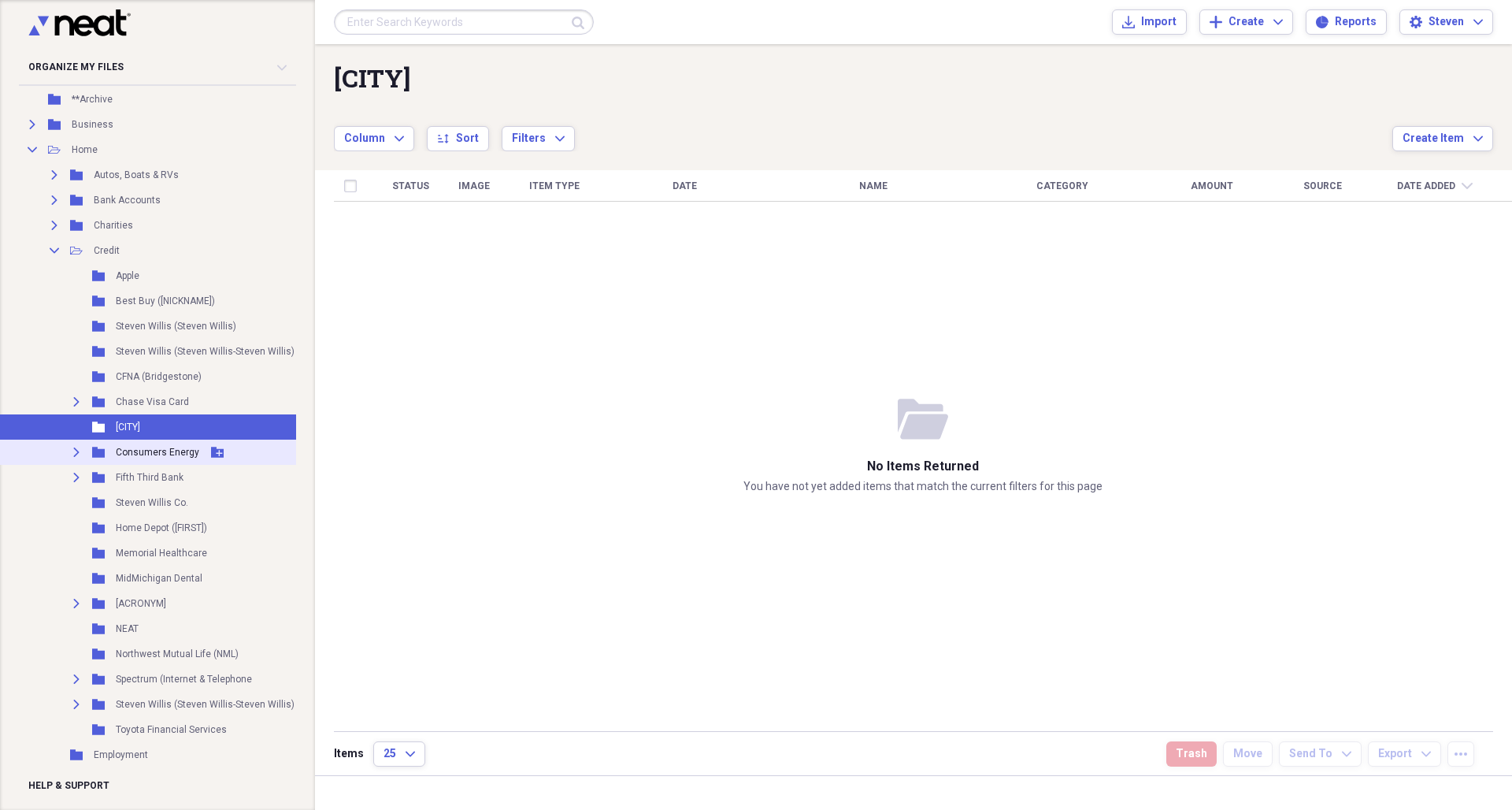 click 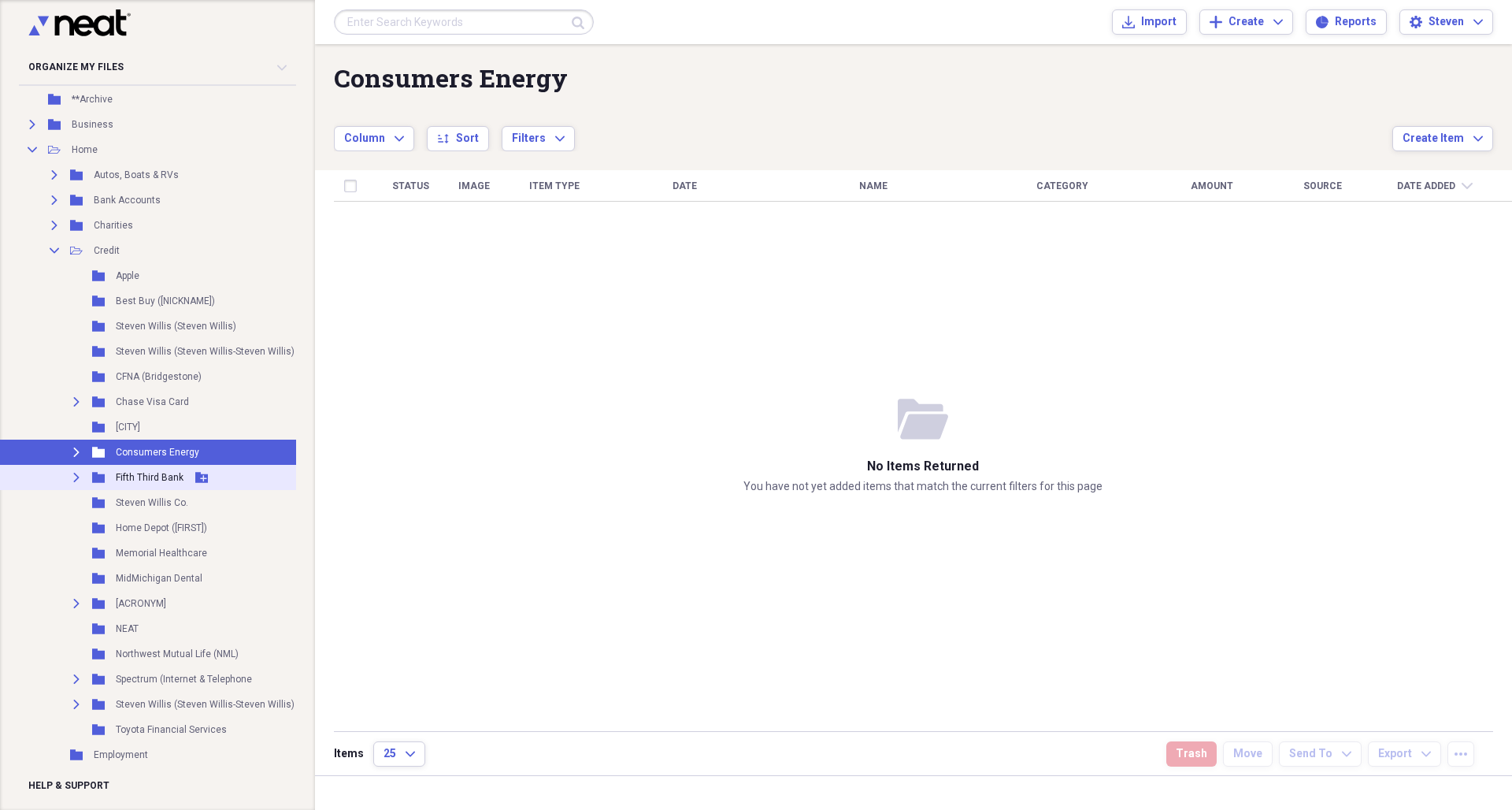 click 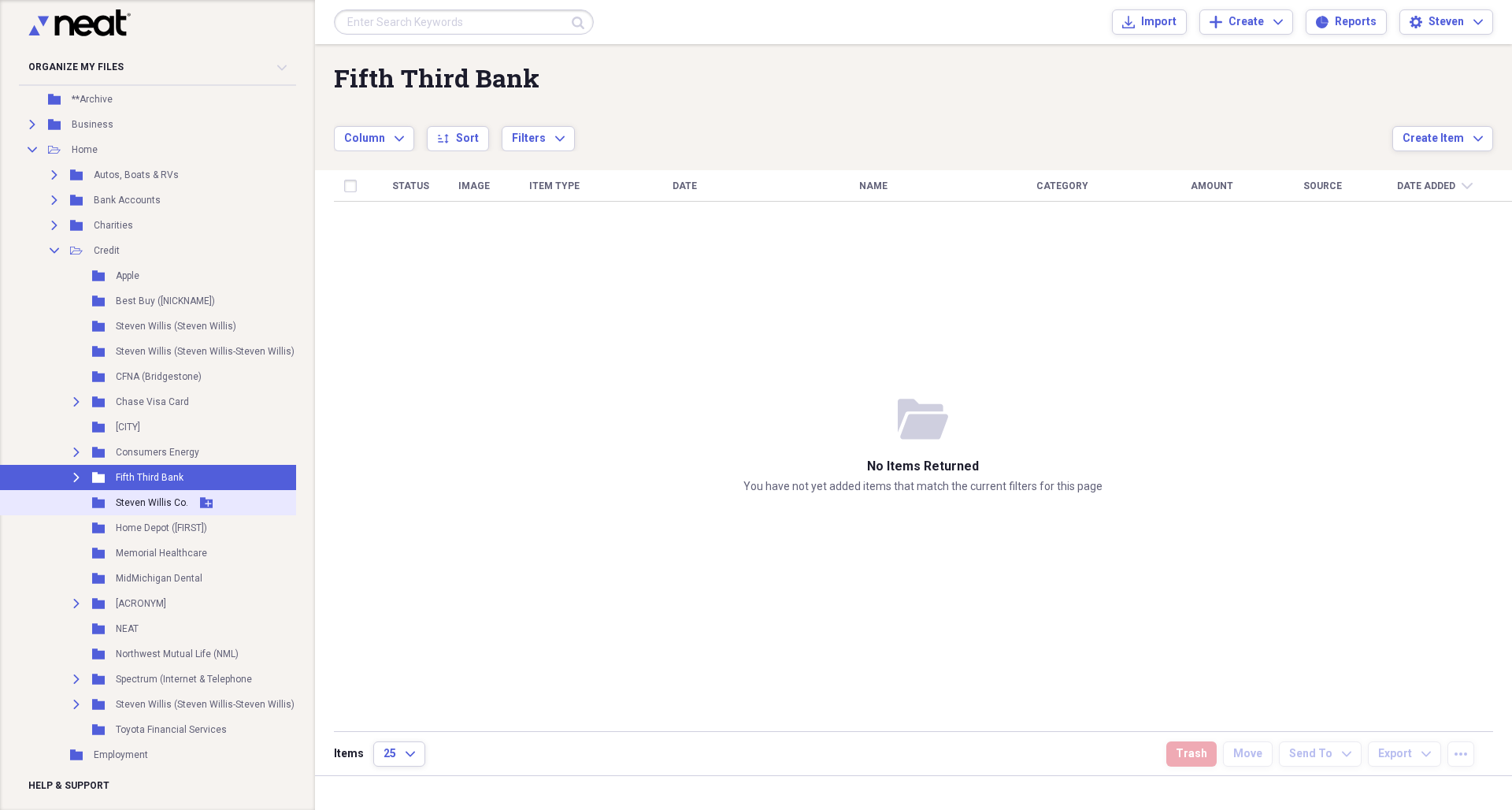 click 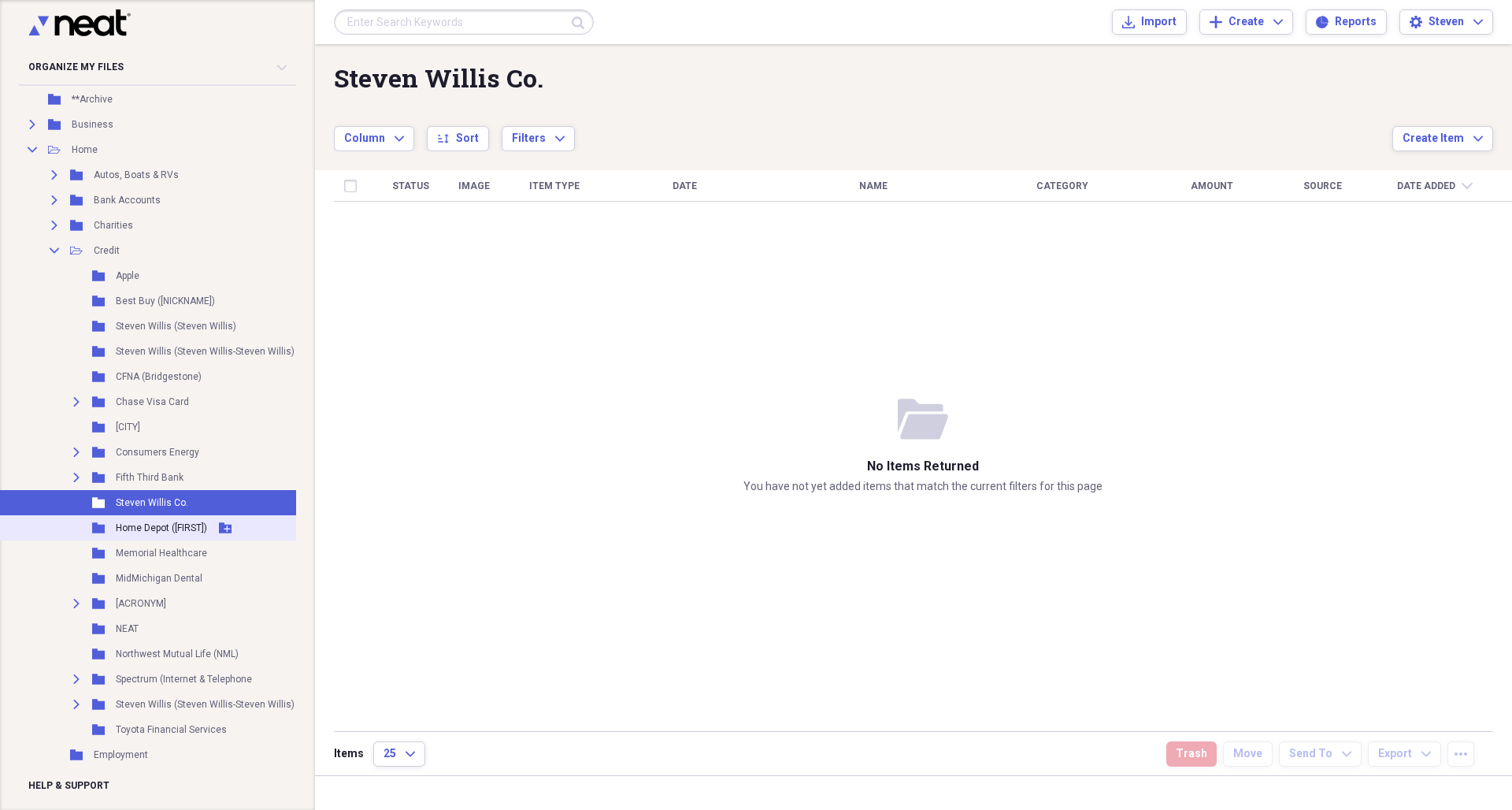 click 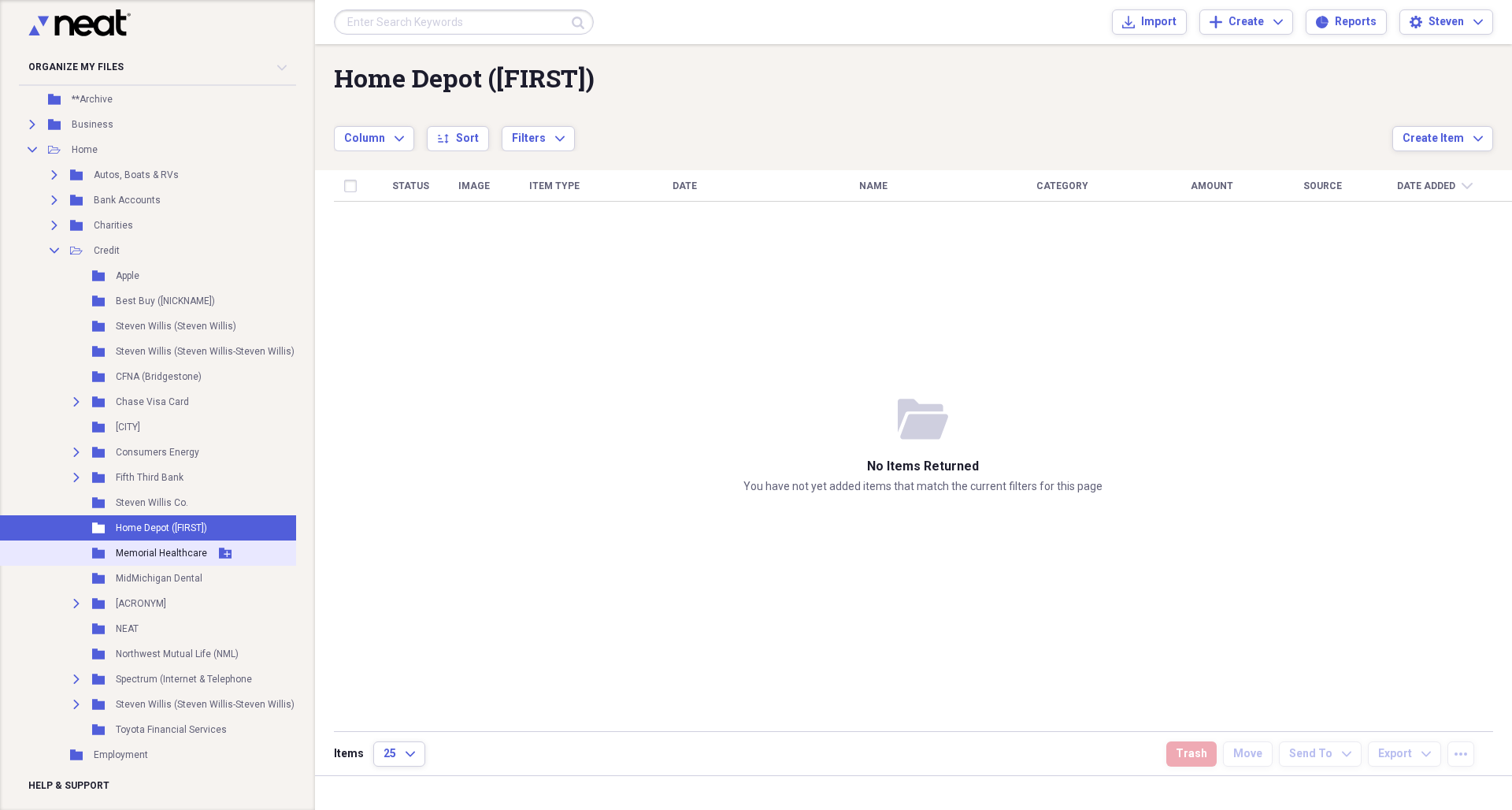click 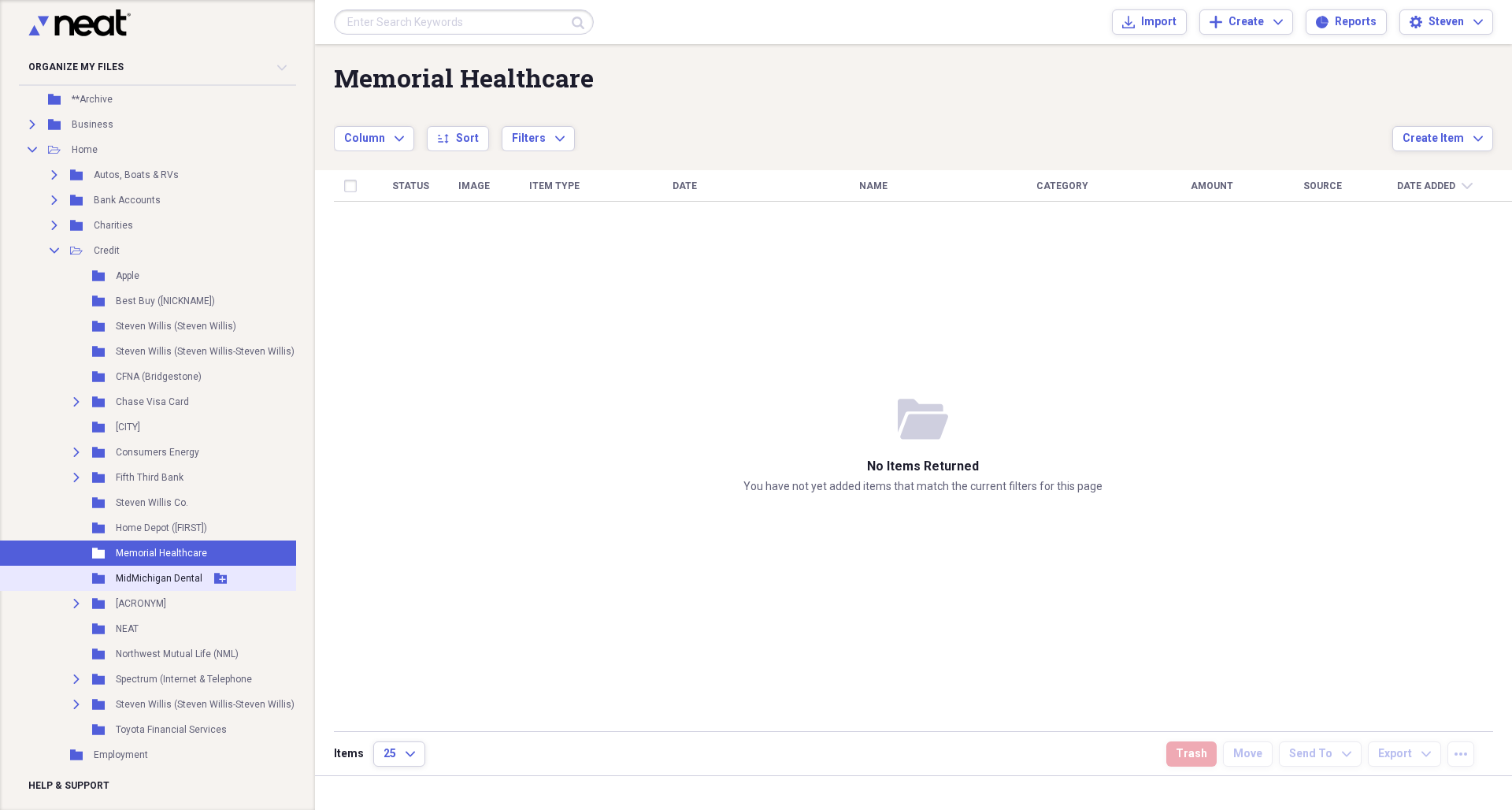 click 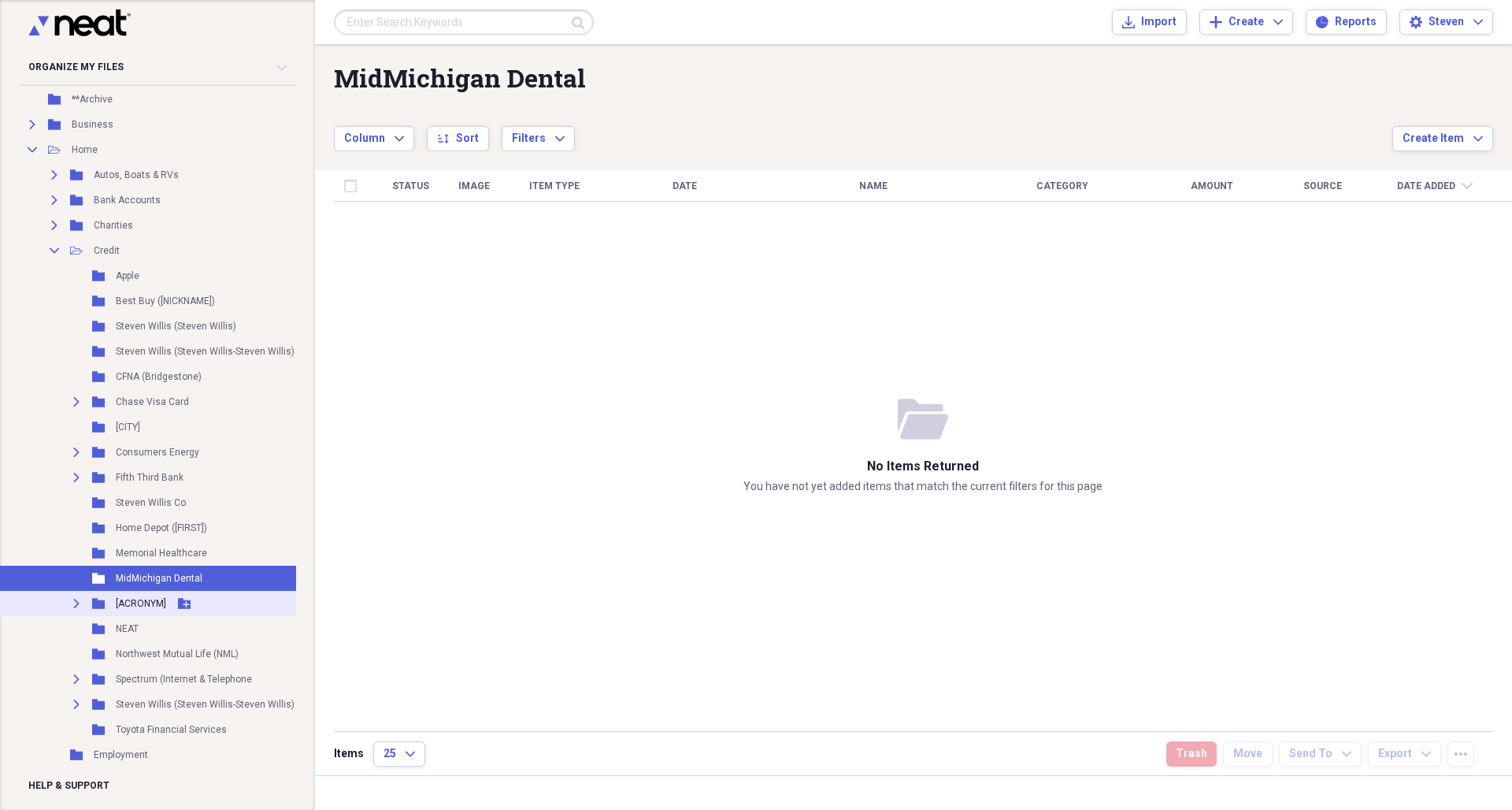 click 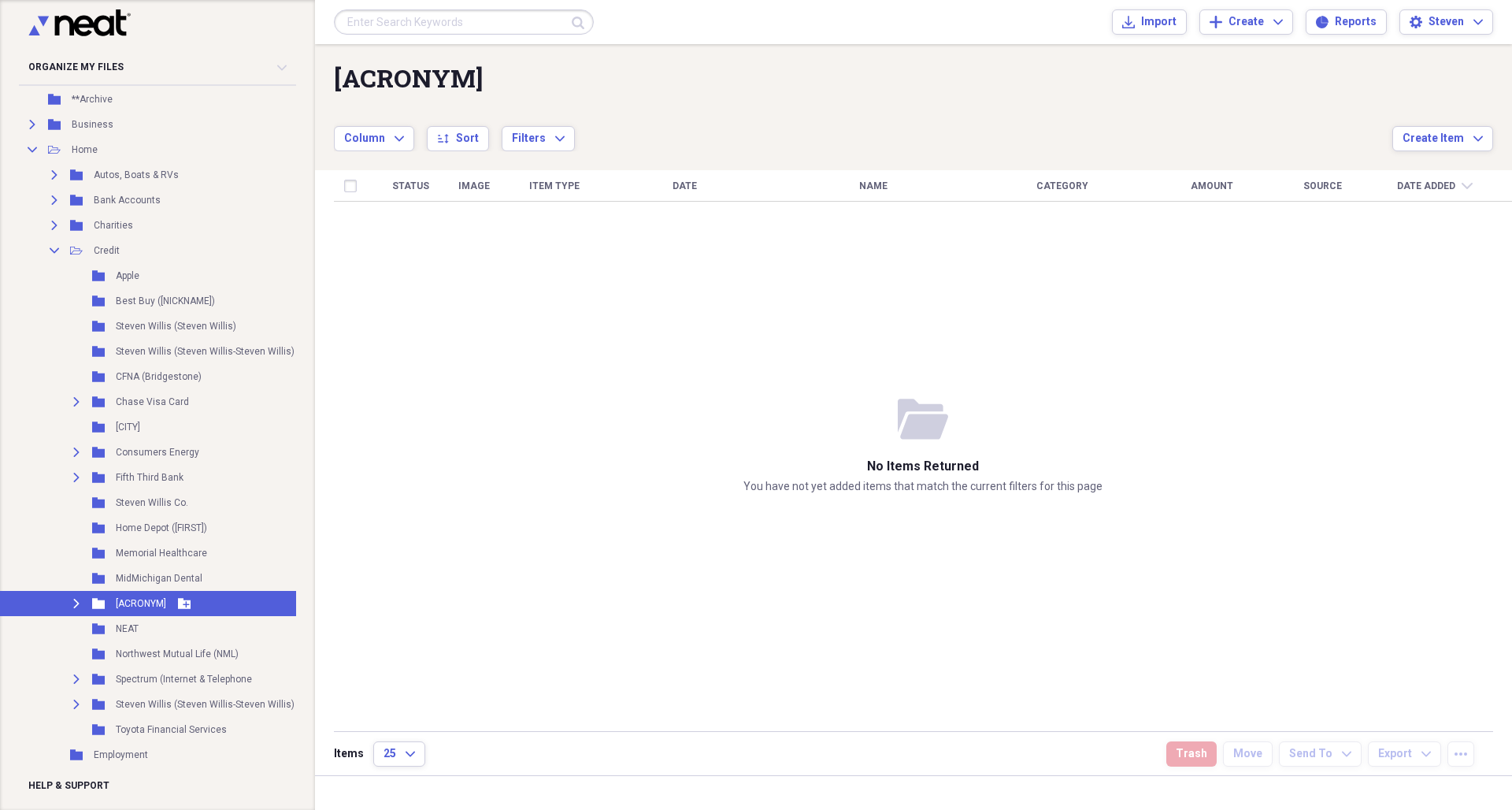 click 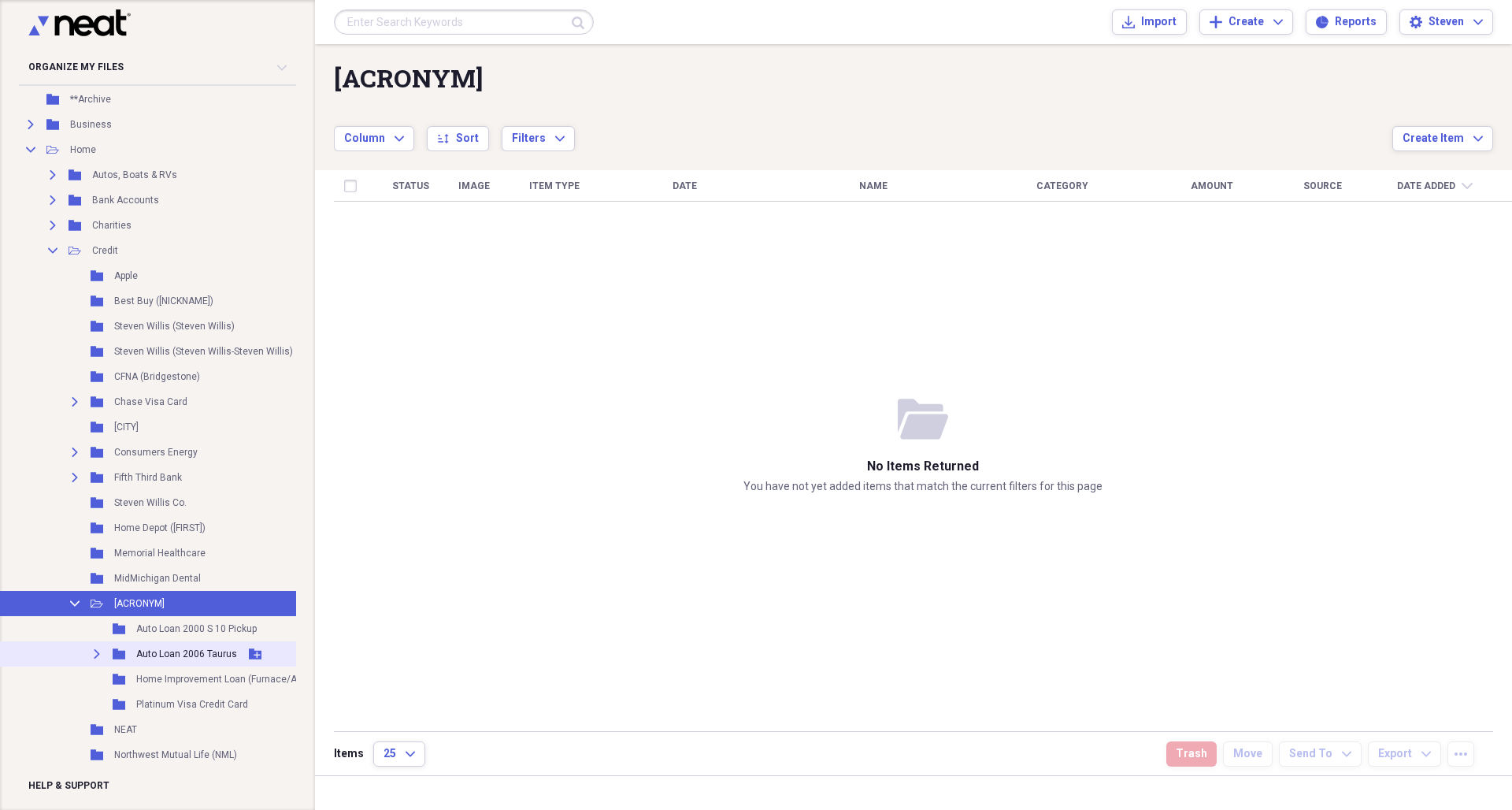 click on "Auto Loan 2006 Taurus" at bounding box center [187, 654] 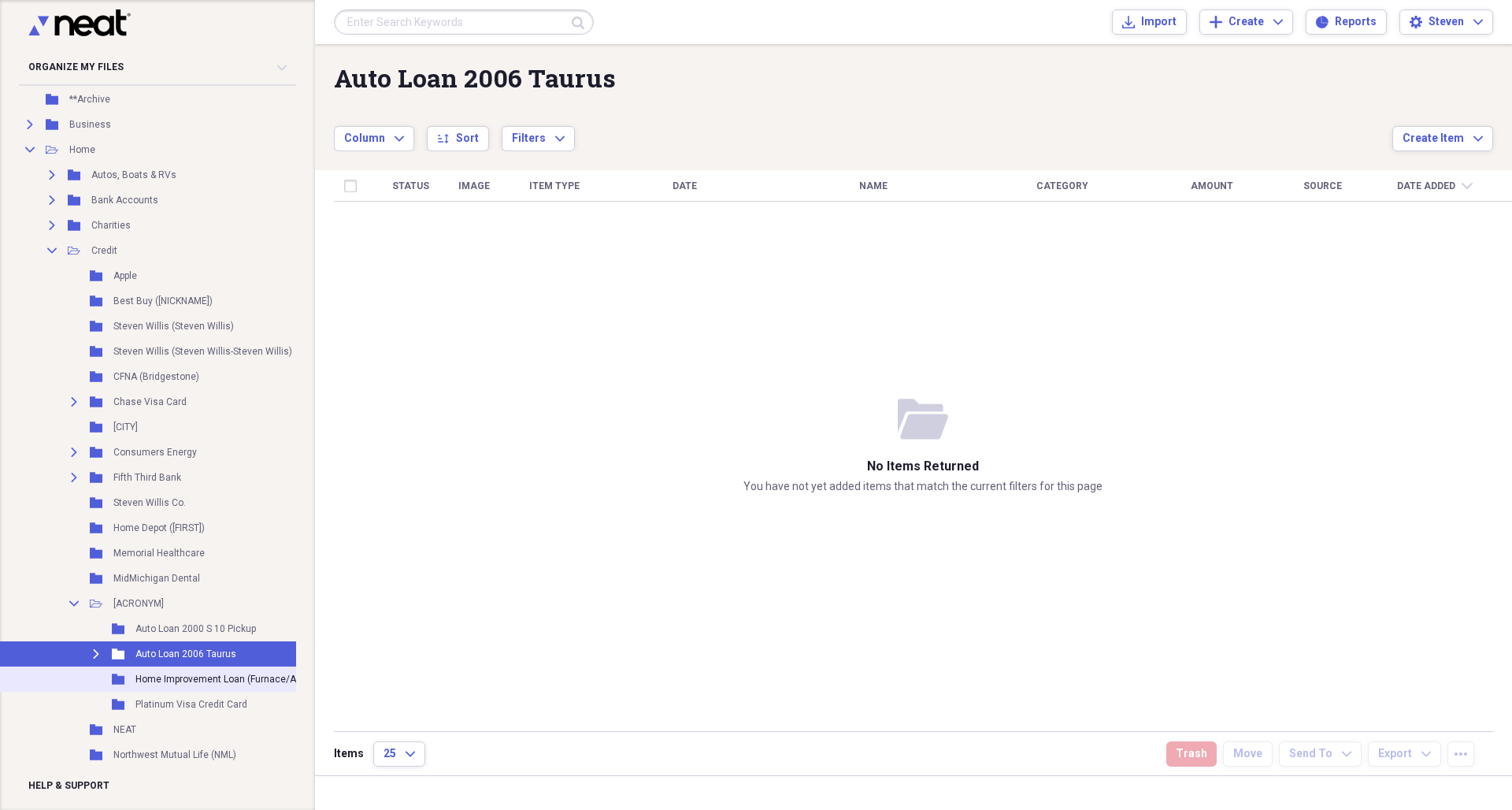 click on "Folder Home Improvement Loan (Furnace/AC Add Folder" at bounding box center (172, 679) 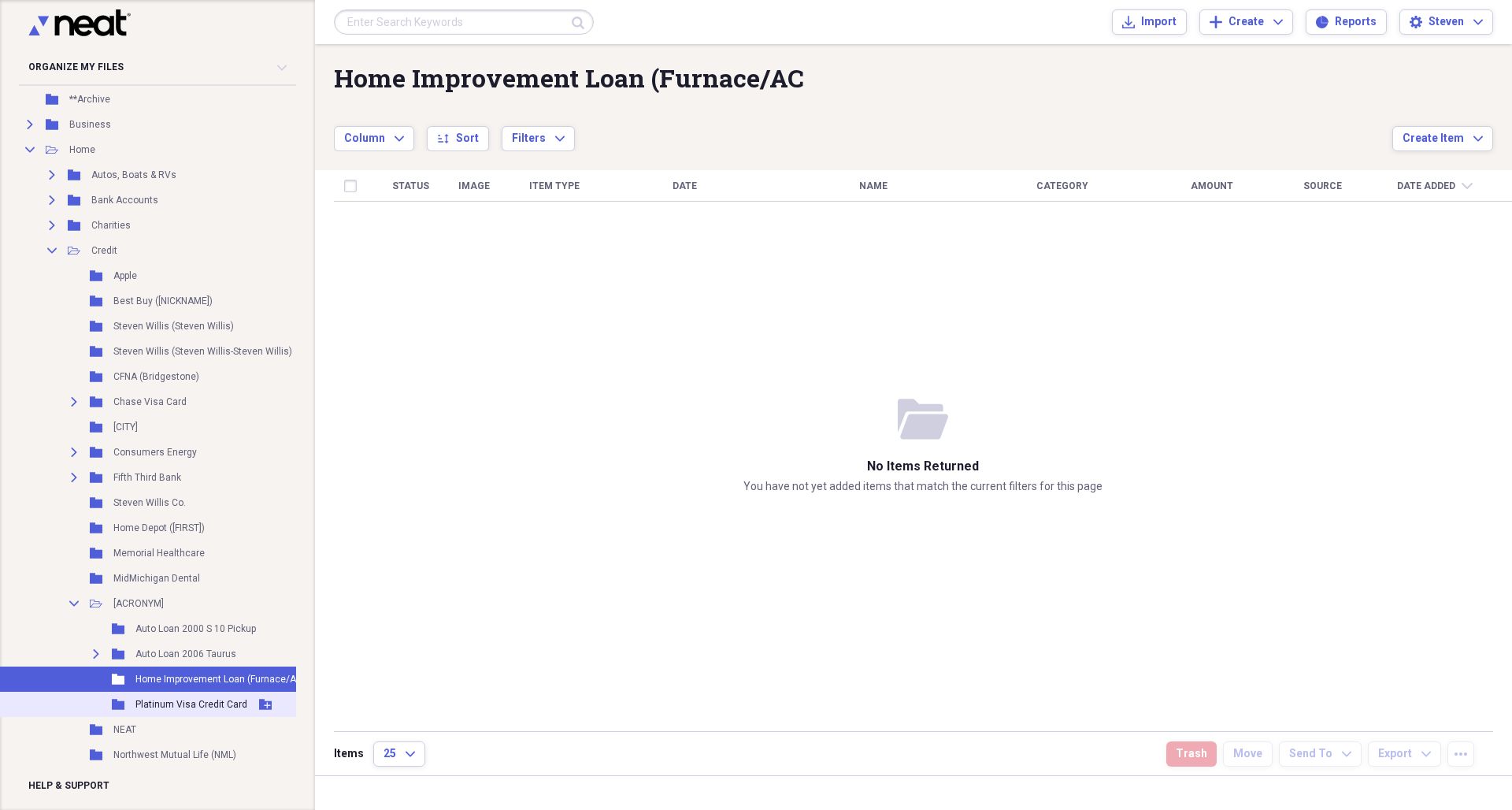 click on "Platinum Visa Credit Card" at bounding box center (191, 704) 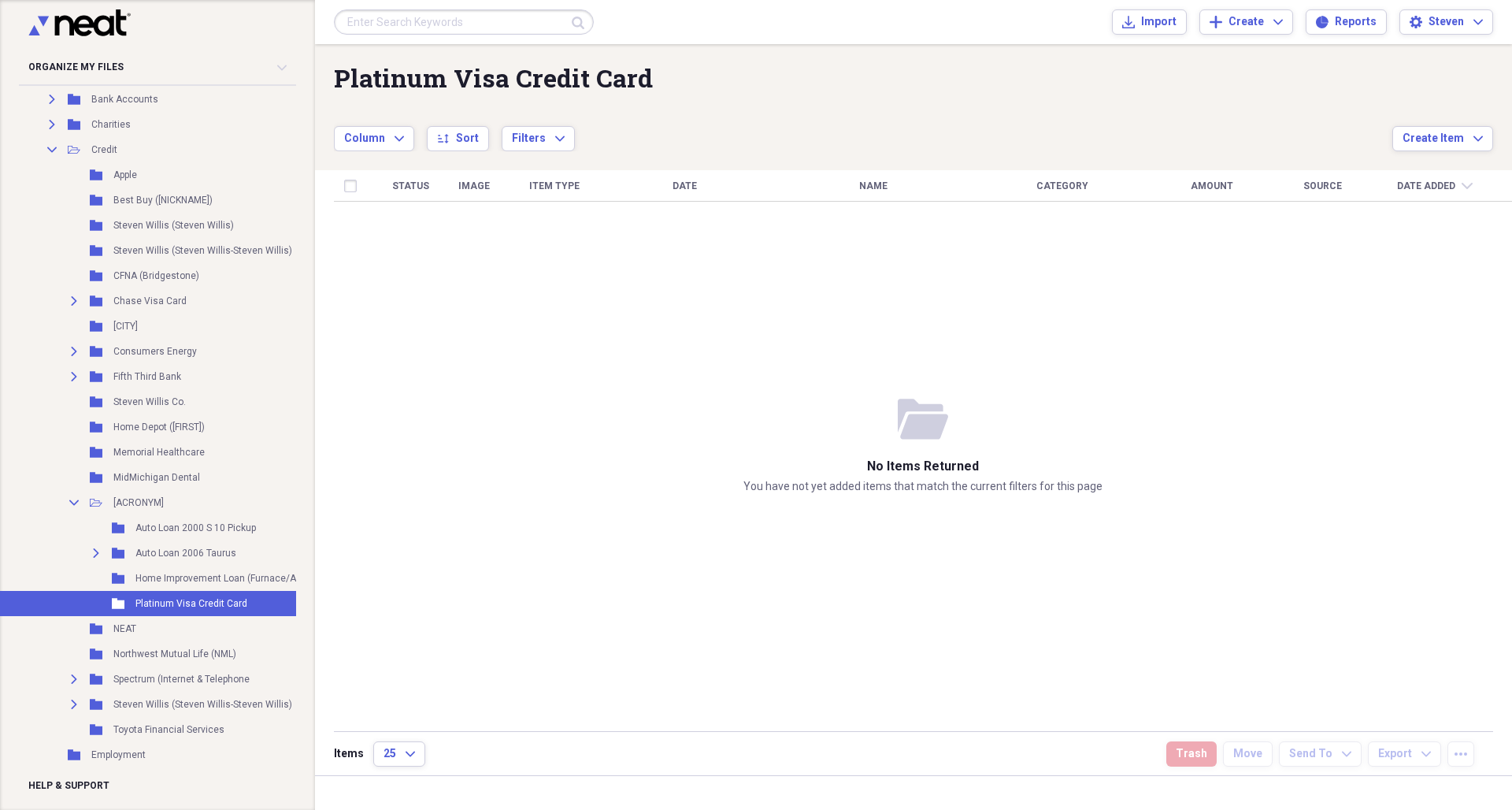 scroll, scrollTop: 252, scrollLeft: 5, axis: both 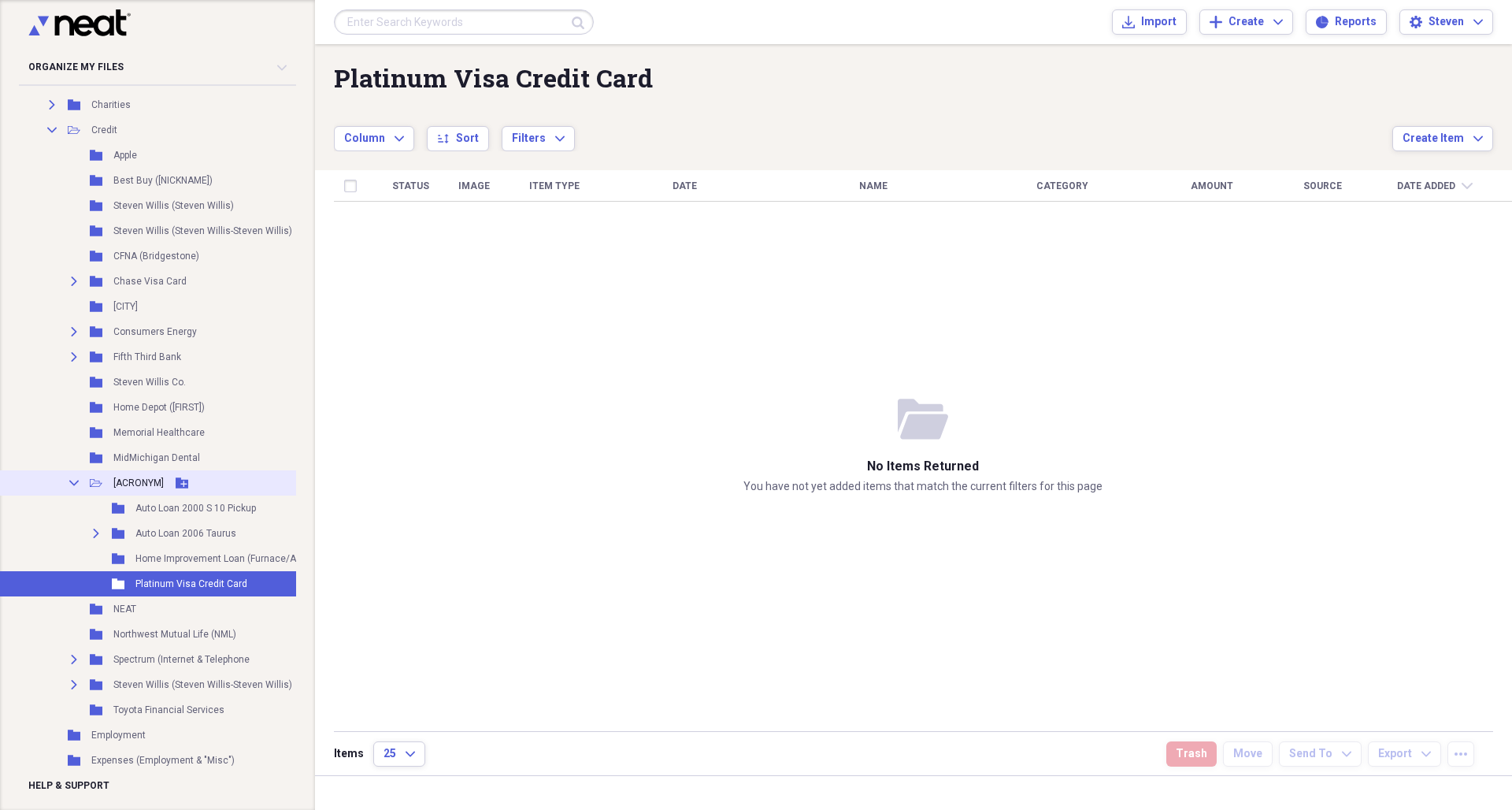 click on "Collapse" 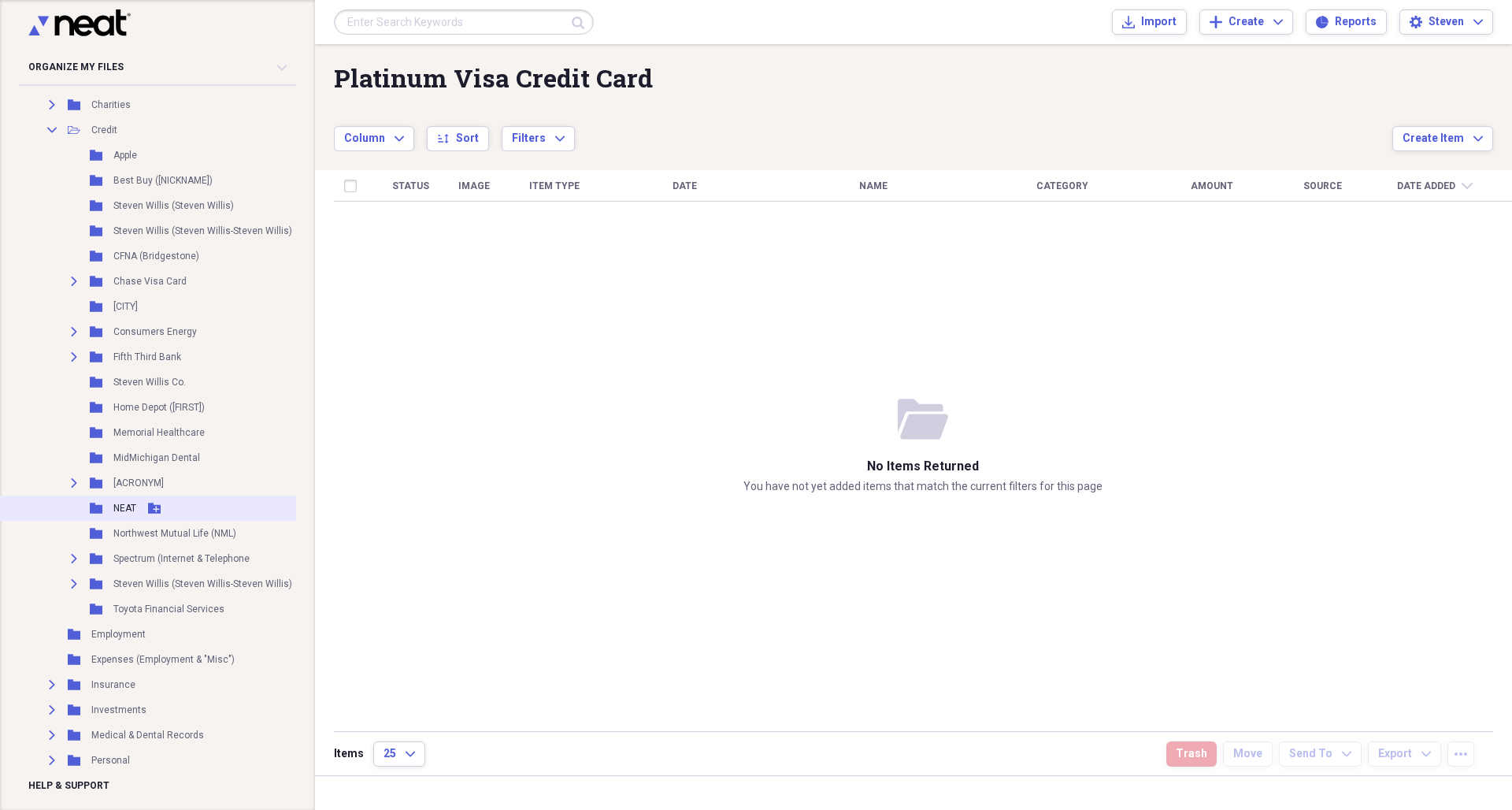 click on "Folder" at bounding box center [97, 508] 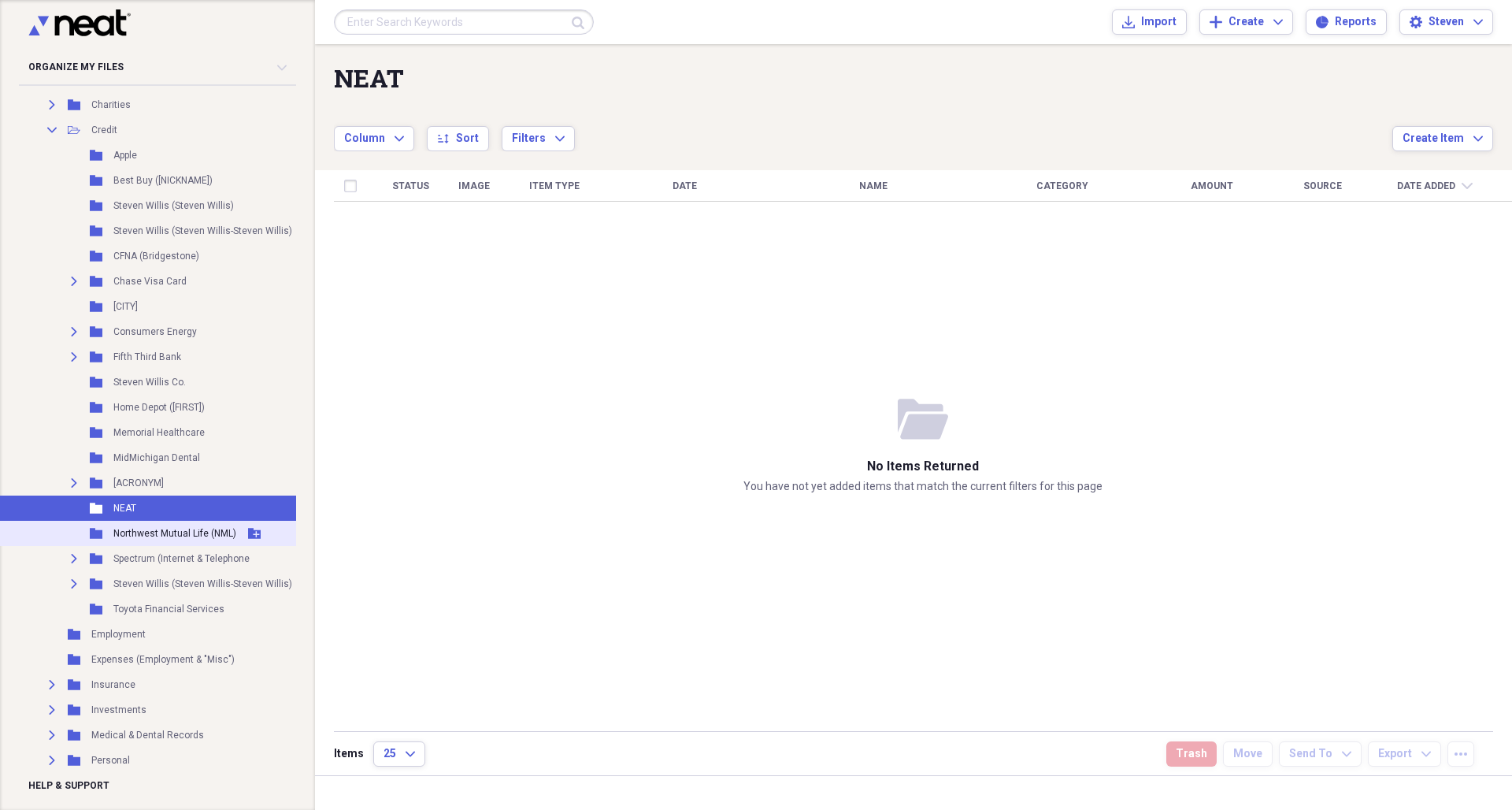 click 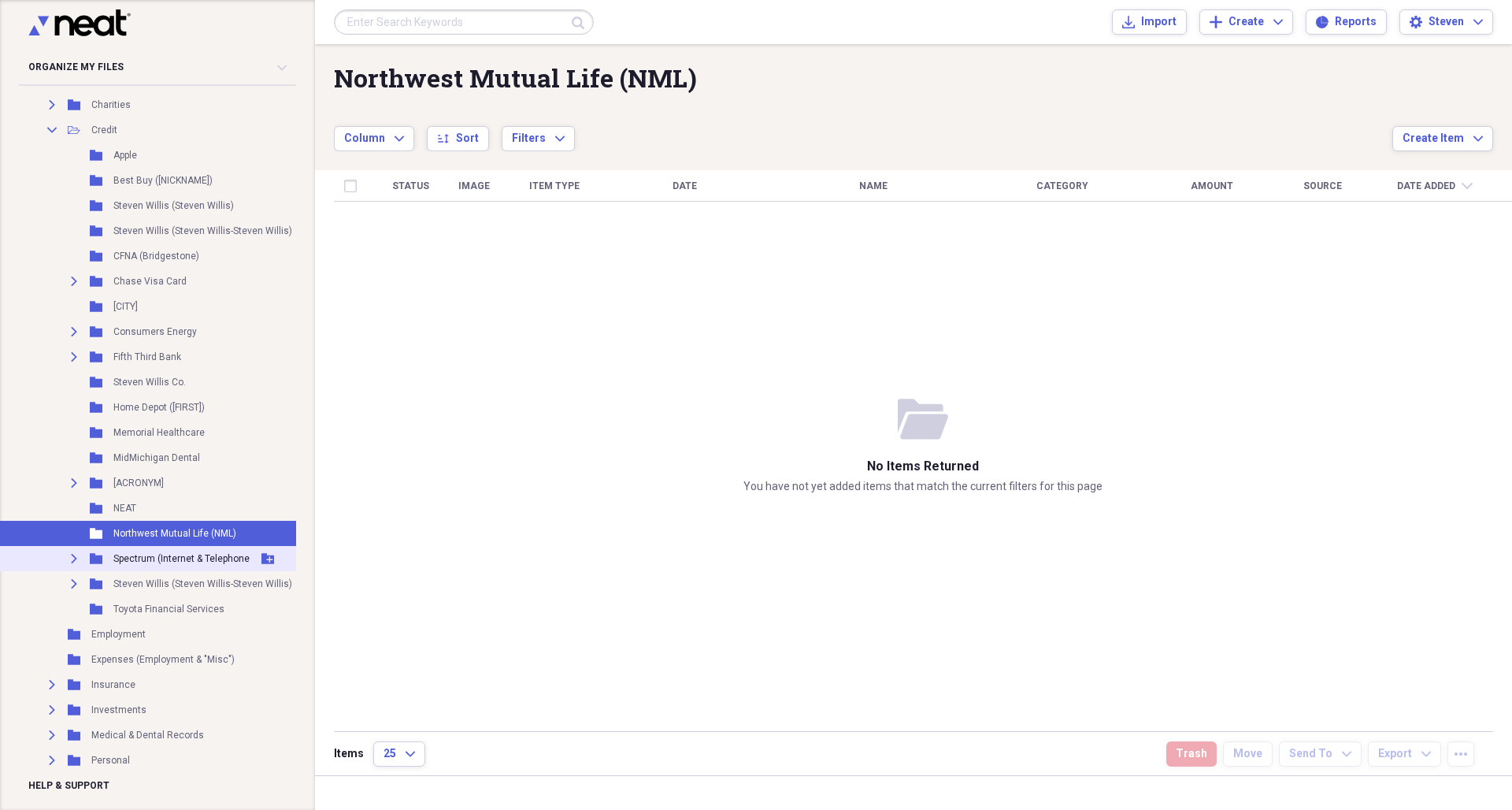 click 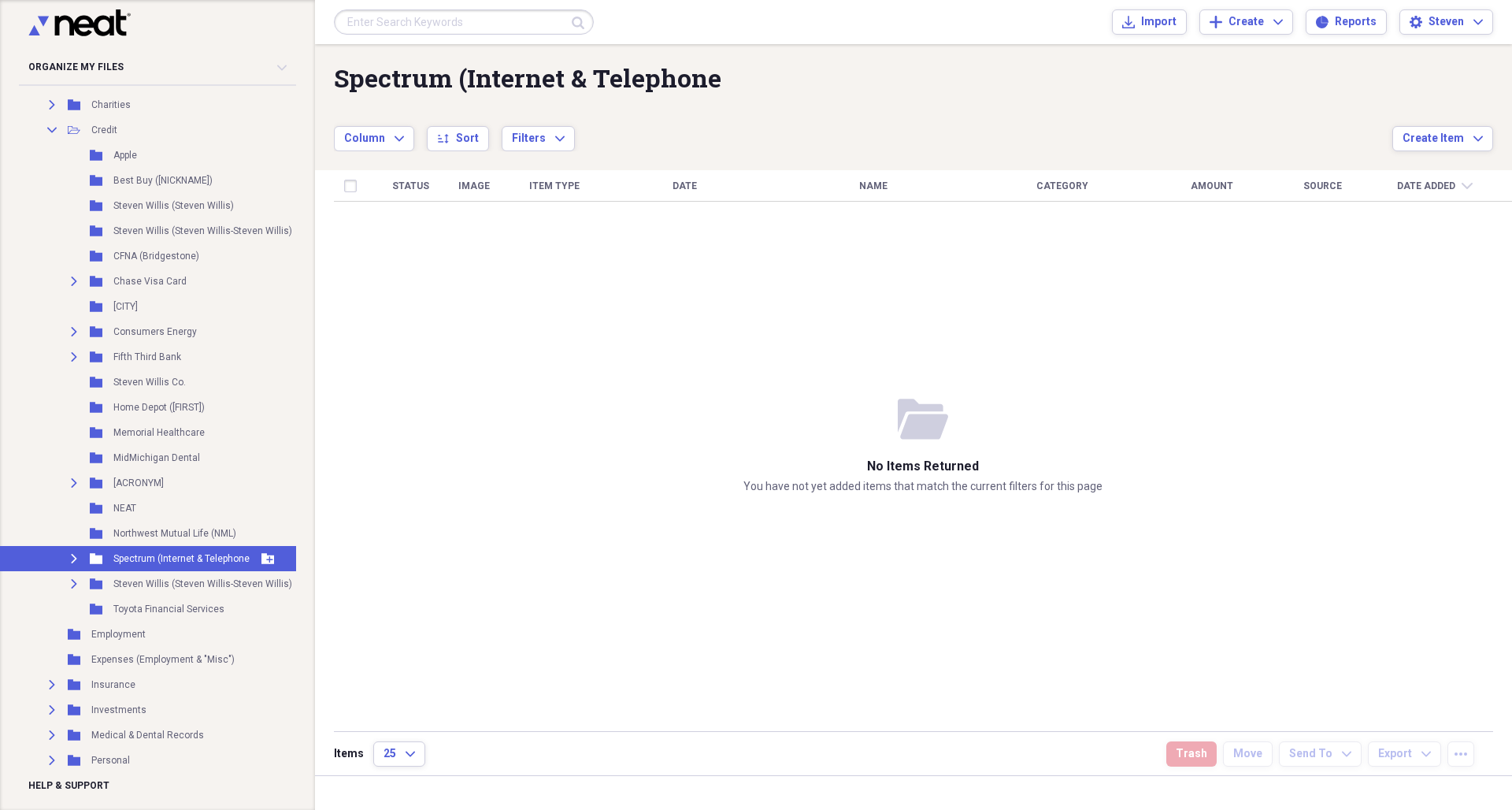 click 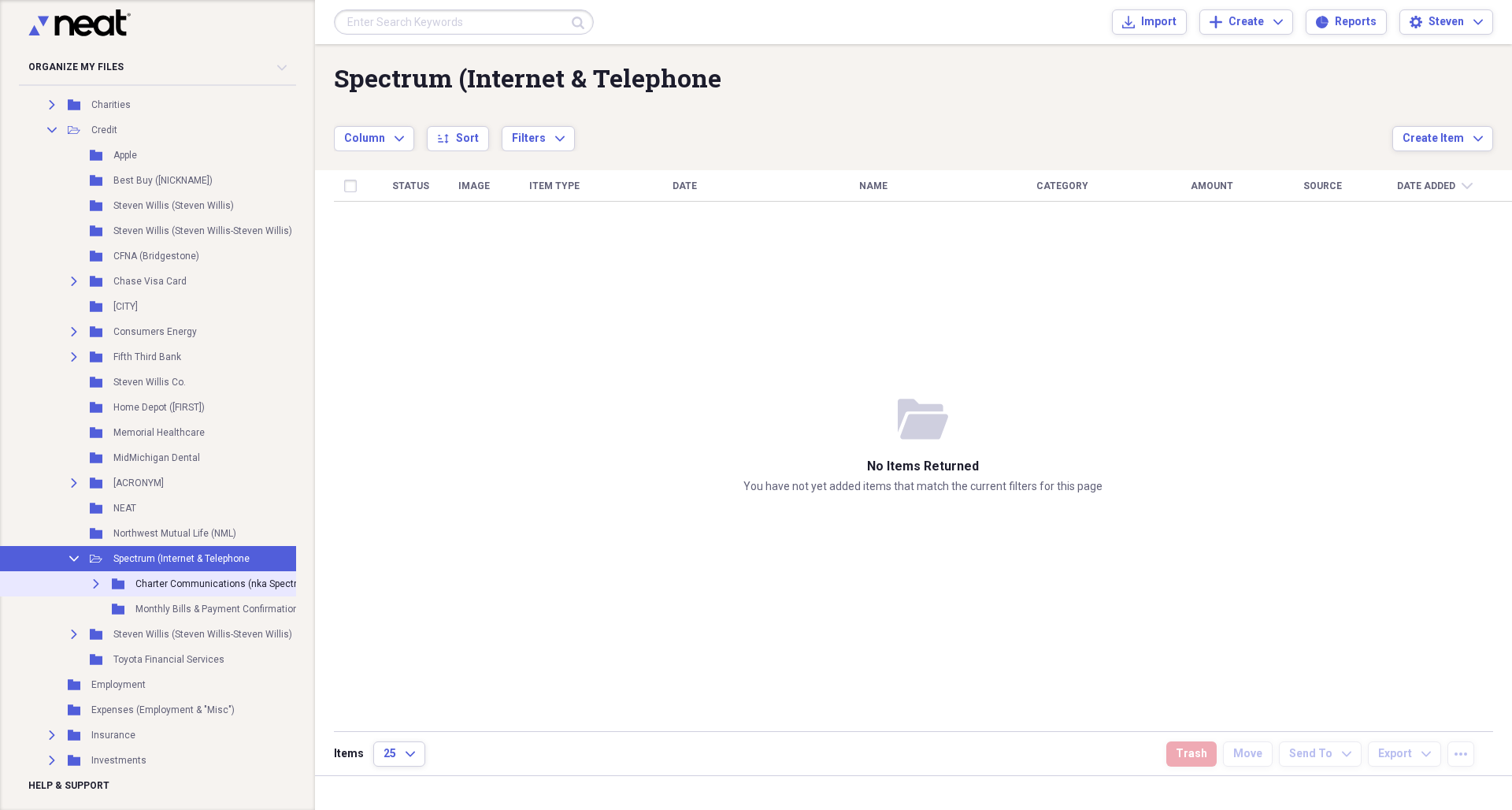 click on "Charter Communications (nka Spectrum)" at bounding box center (224, 584) 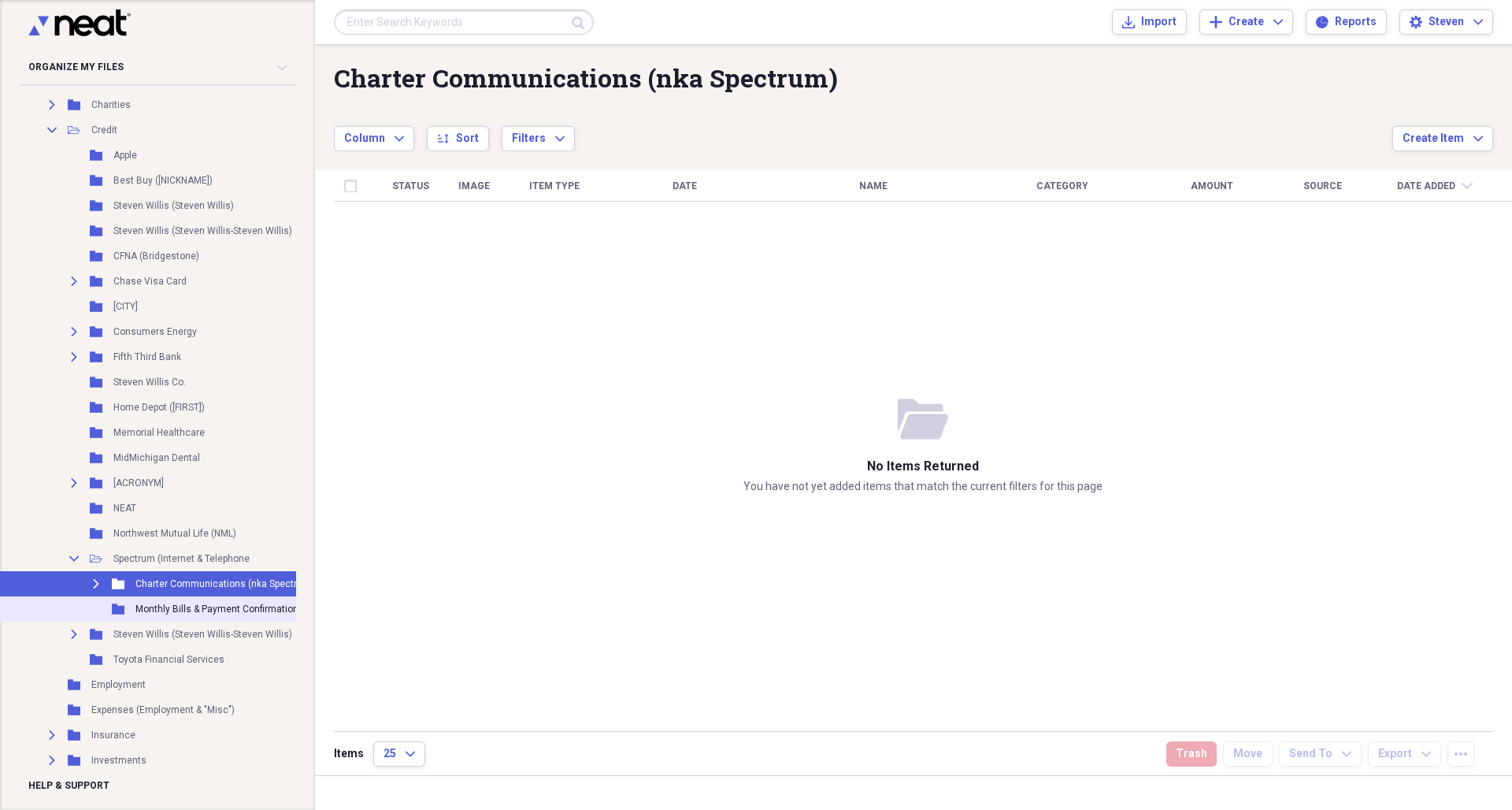 click on "Monthly Bills & Payment Confirmations" at bounding box center [220, 609] 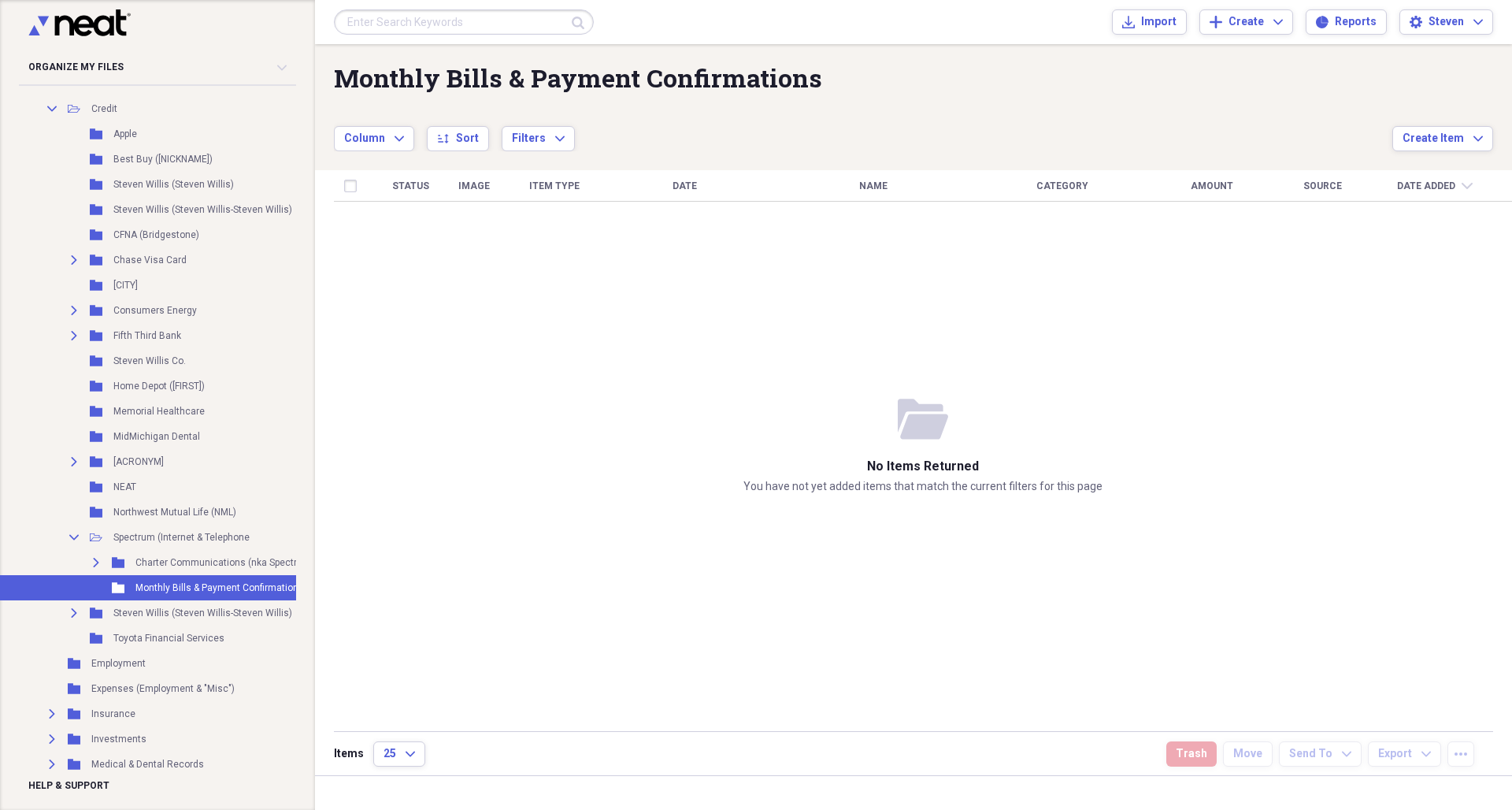 scroll, scrollTop: 285, scrollLeft: 5, axis: both 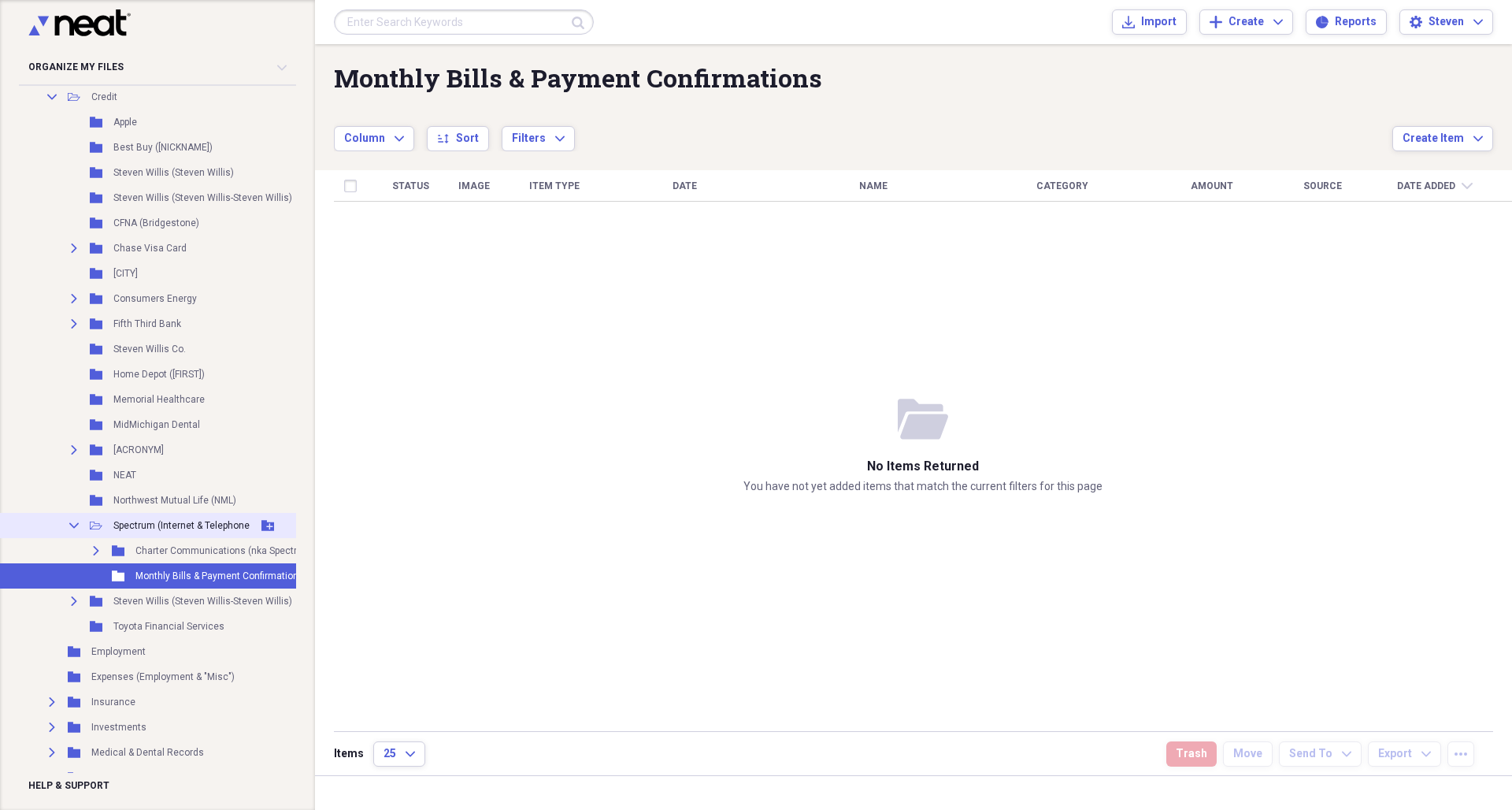 click on "Collapse" 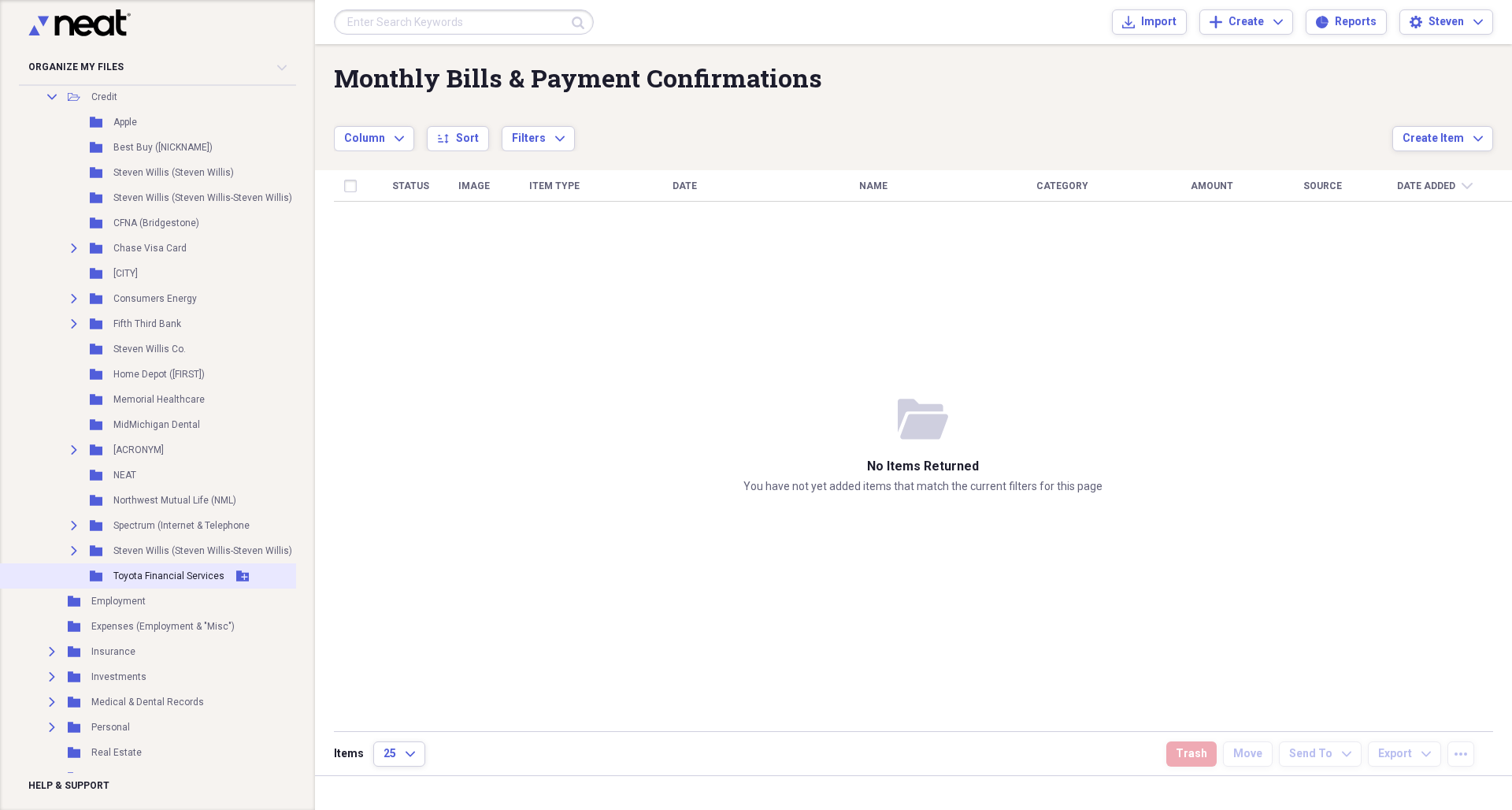 click 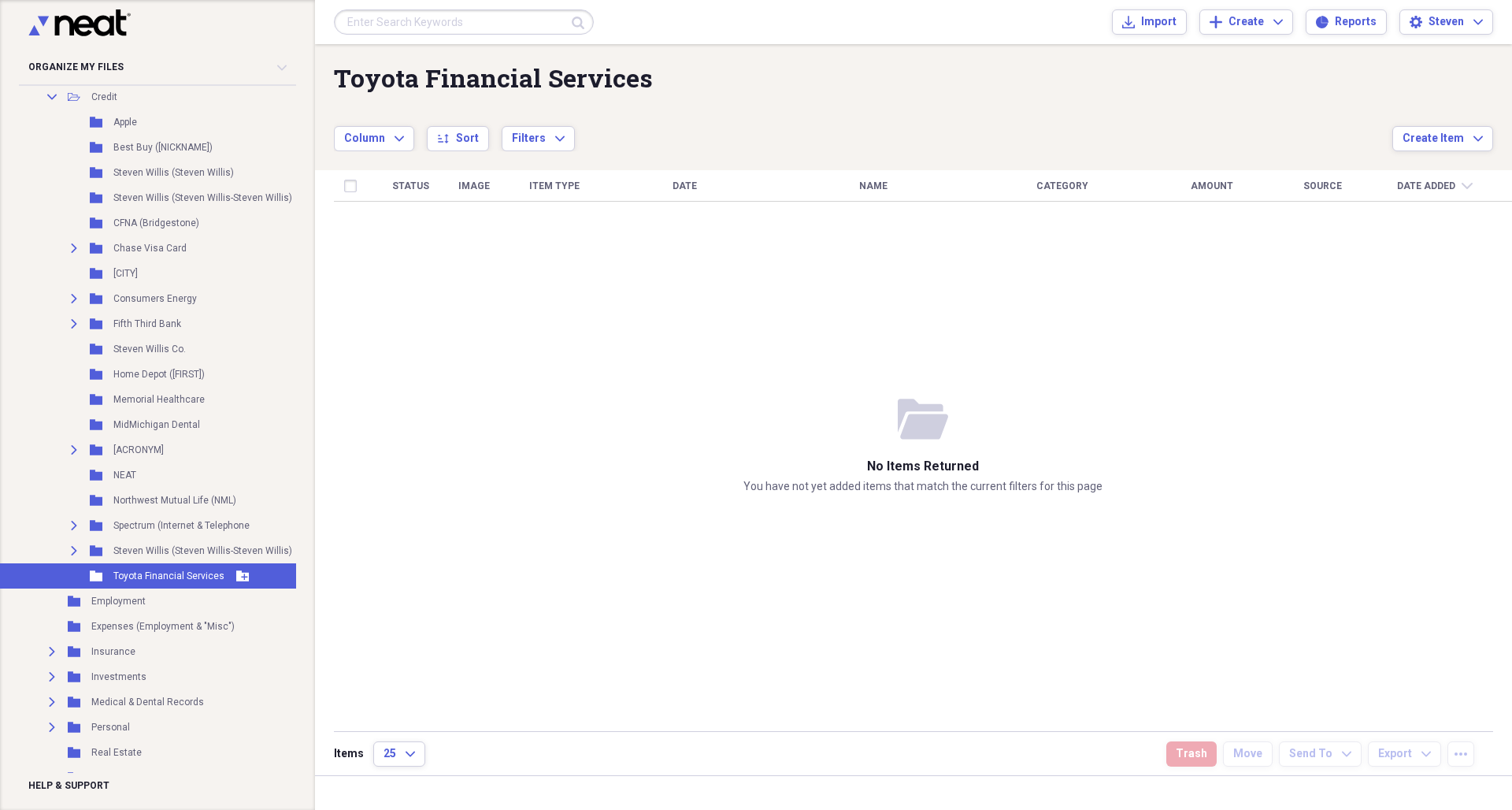 click 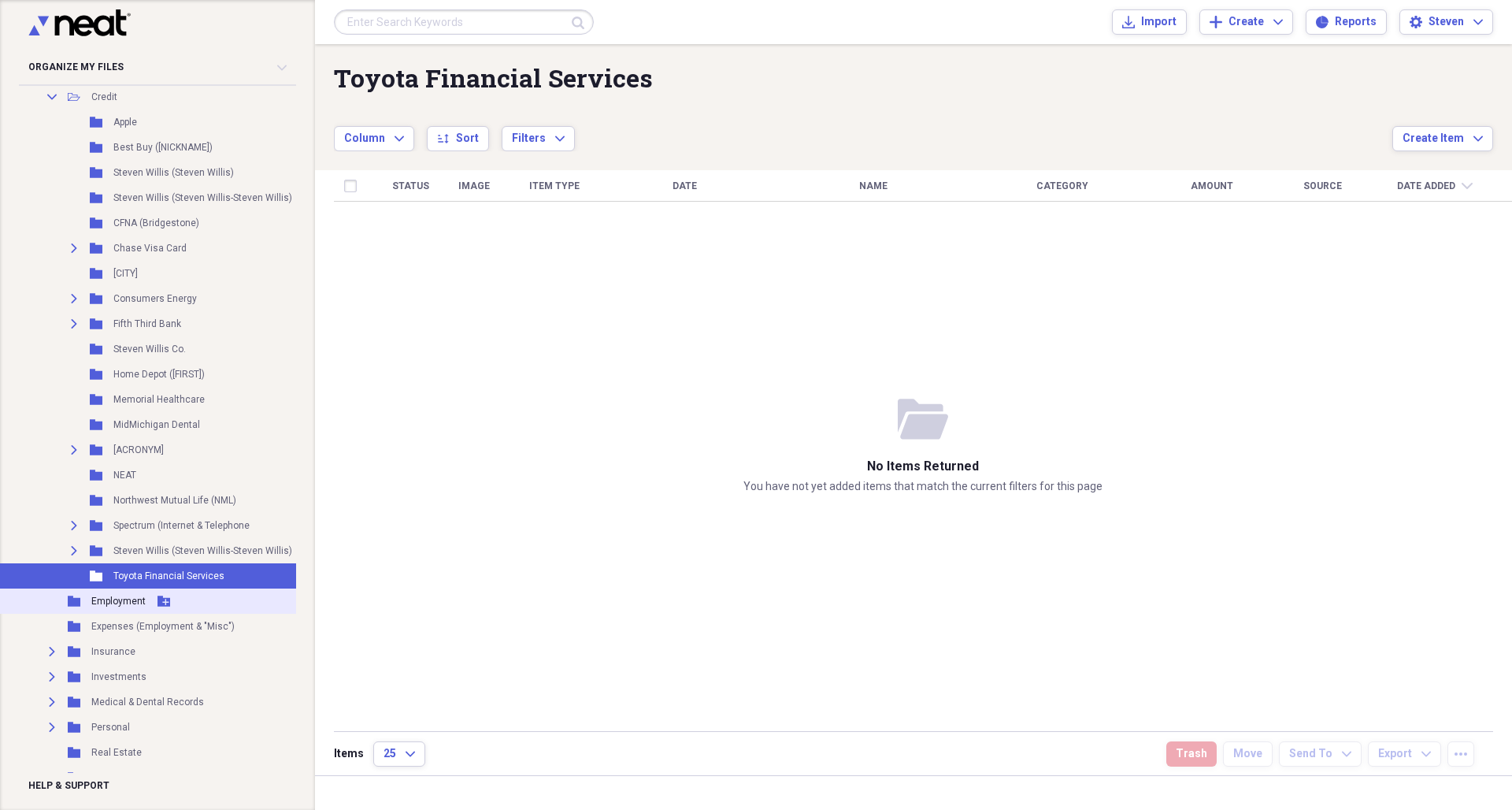 click 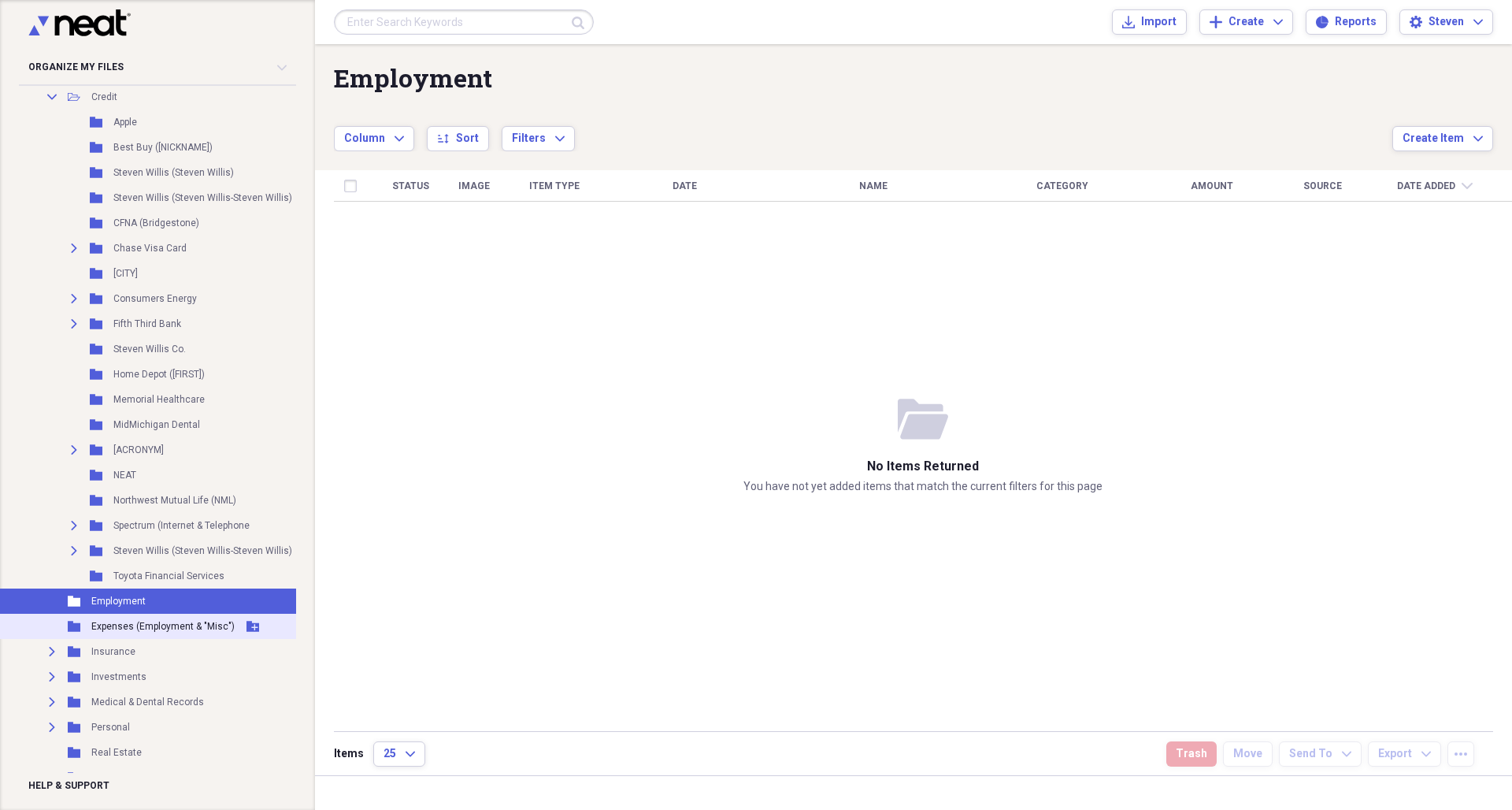 click on "Folder Expenses (Employment & "Misc") Add Folder" at bounding box center [168, 626] 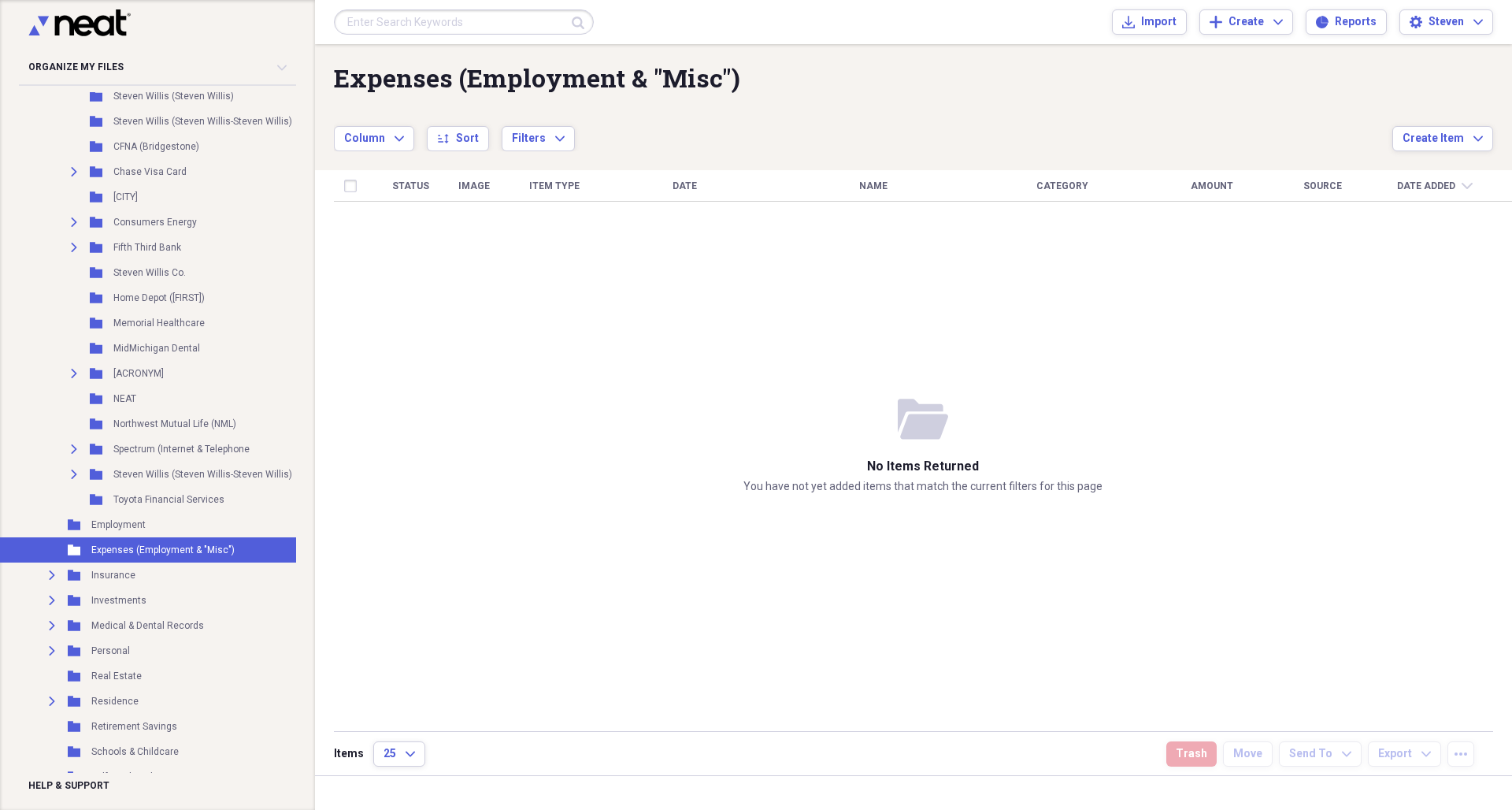scroll, scrollTop: 457, scrollLeft: 5, axis: both 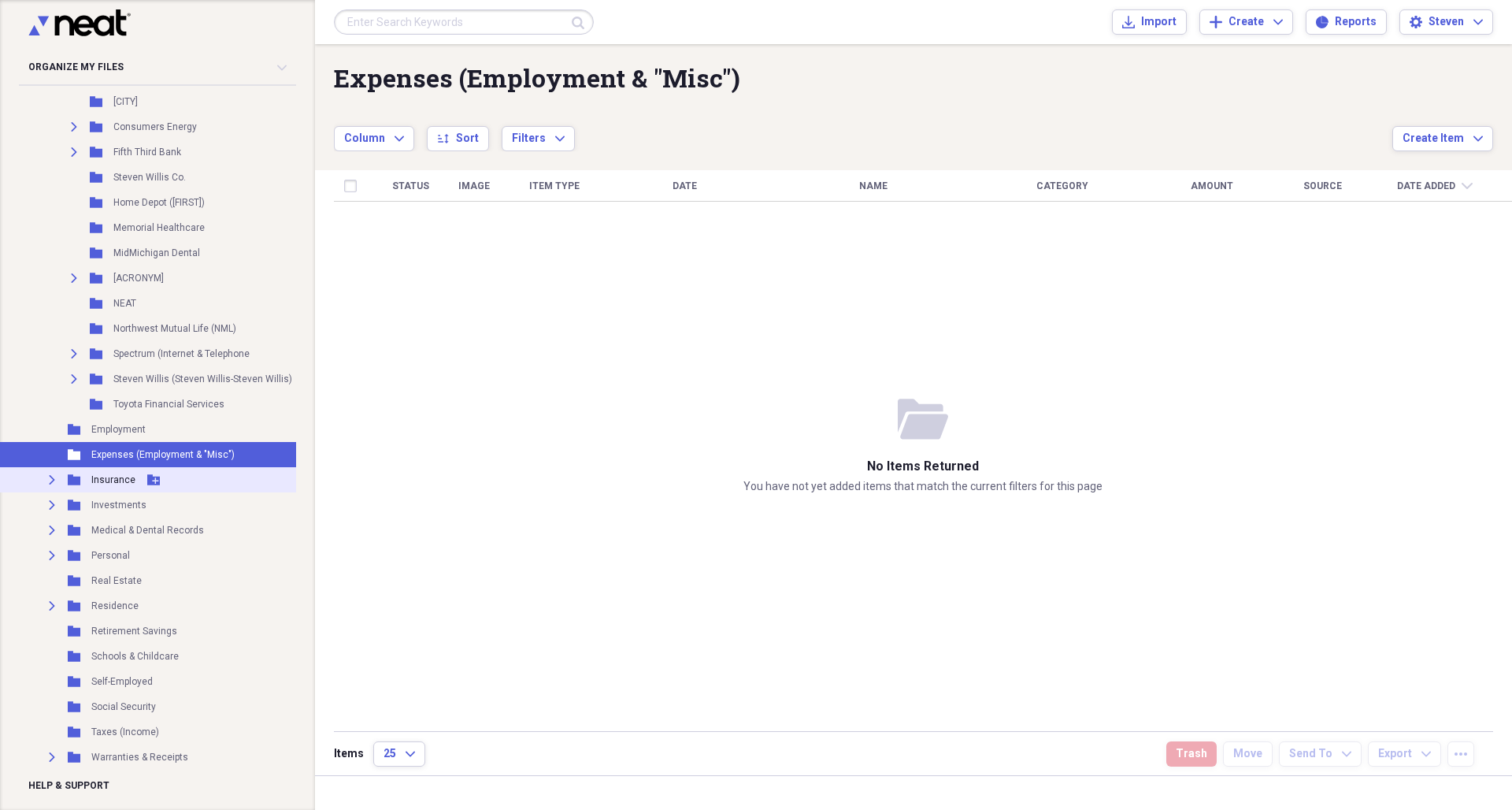 click on "Expand" 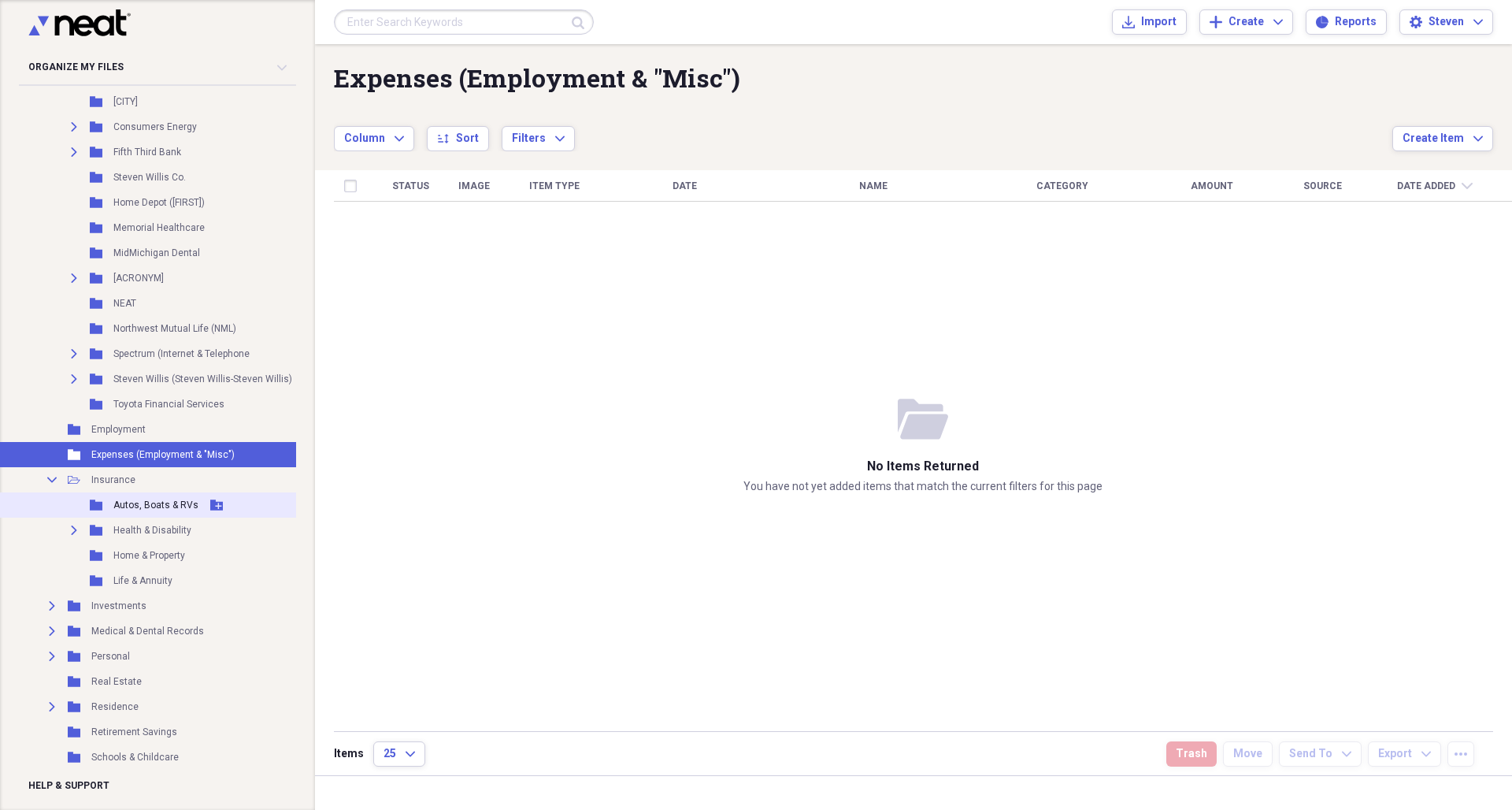 click on "Autos, Boats & RVs" at bounding box center (156, 505) 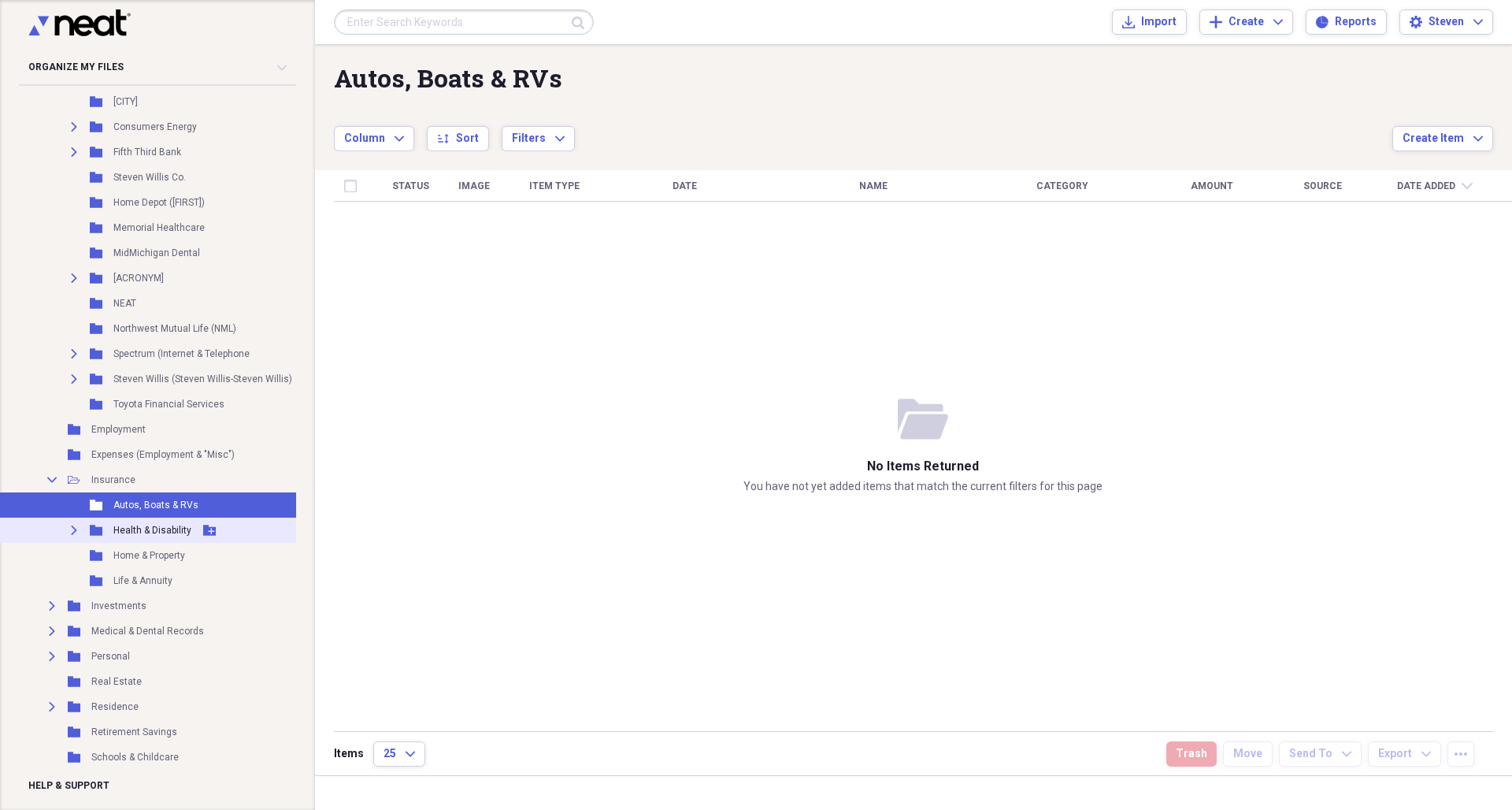 click on "Health & Disability" at bounding box center [152, 530] 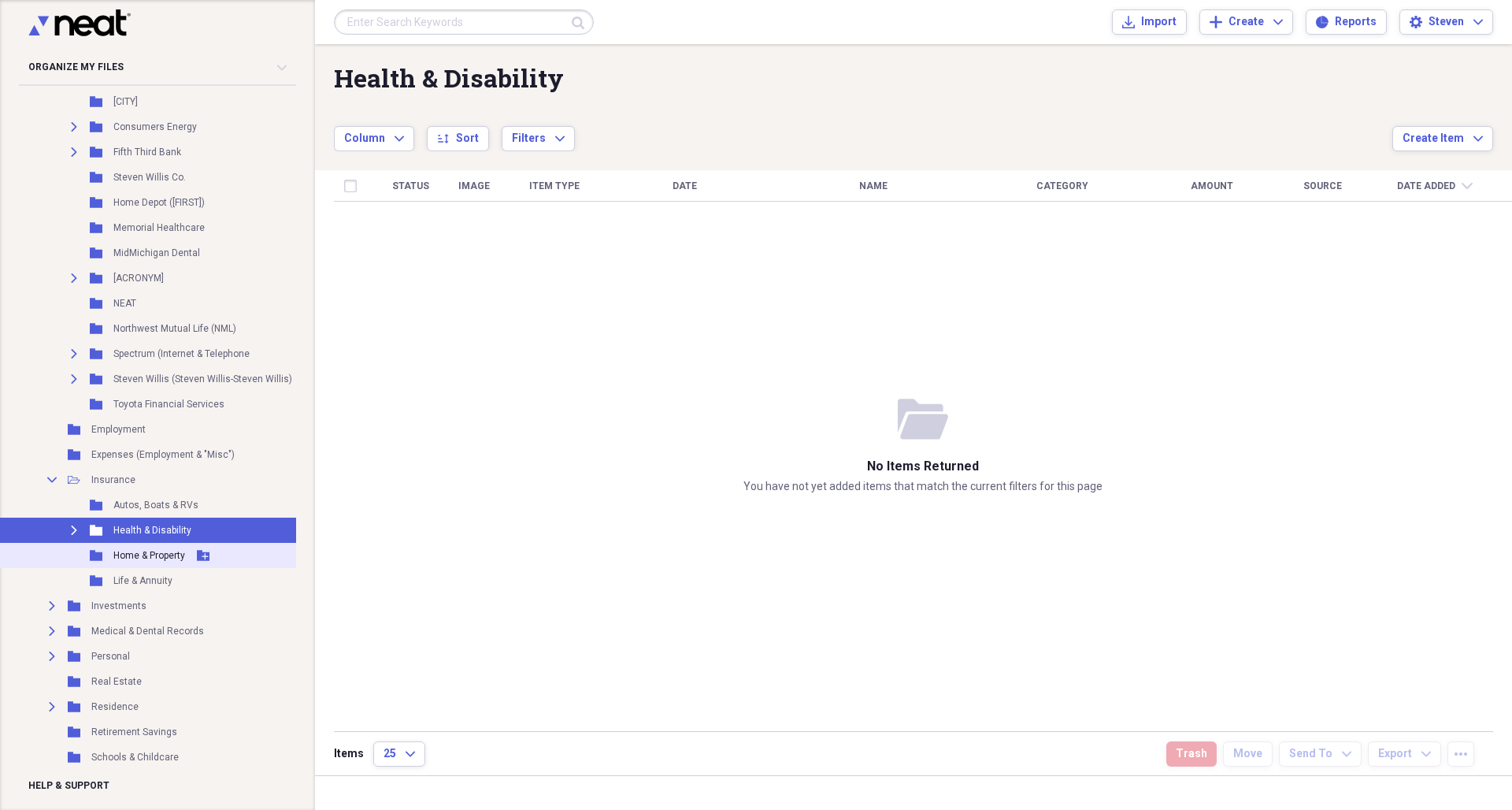 click on "Folder Home & Property Add Folder" at bounding box center [168, 555] 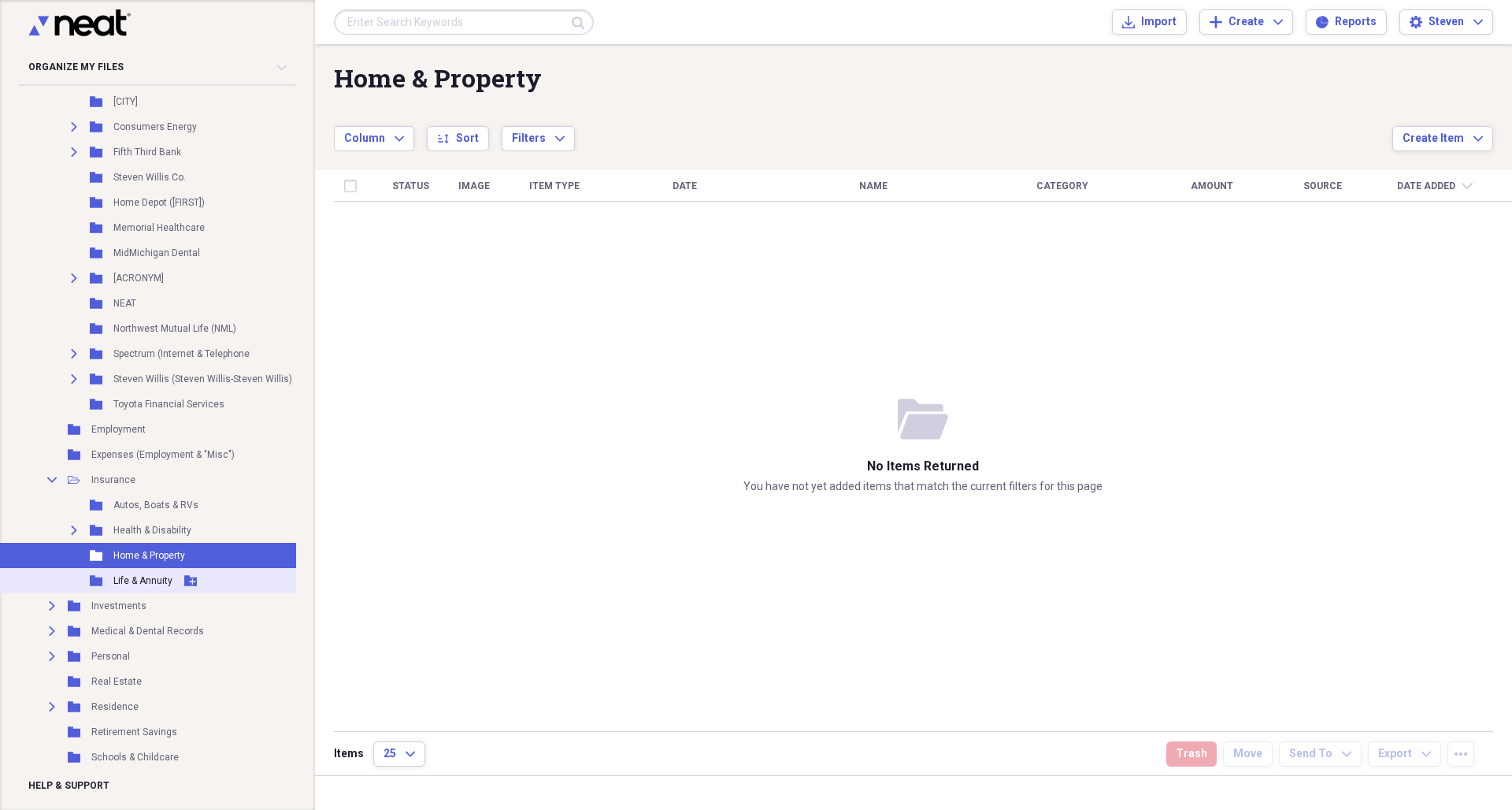 click on "Life & Annuity" at bounding box center (143, 581) 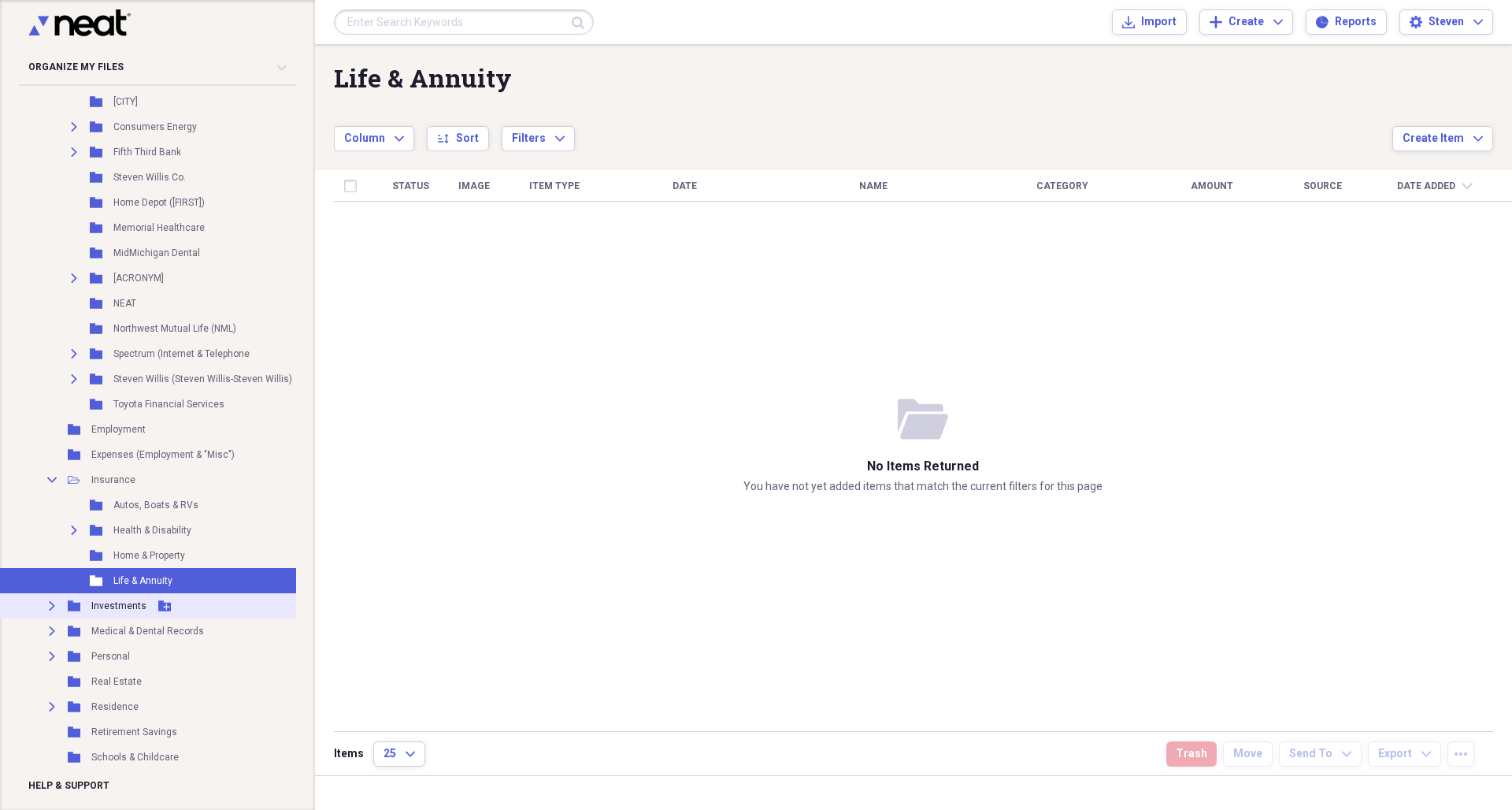 scroll, scrollTop: 457, scrollLeft: 6, axis: both 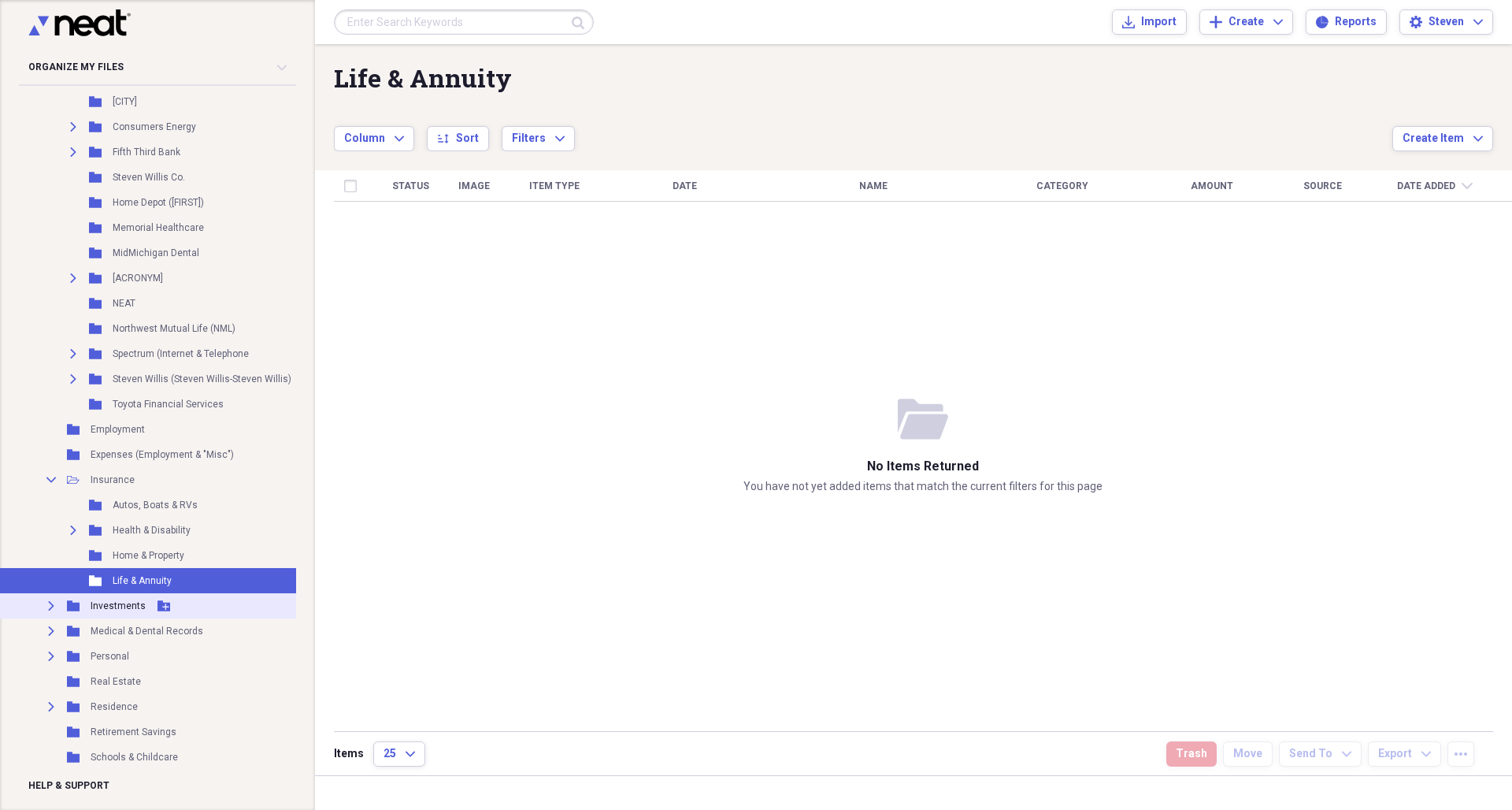 click 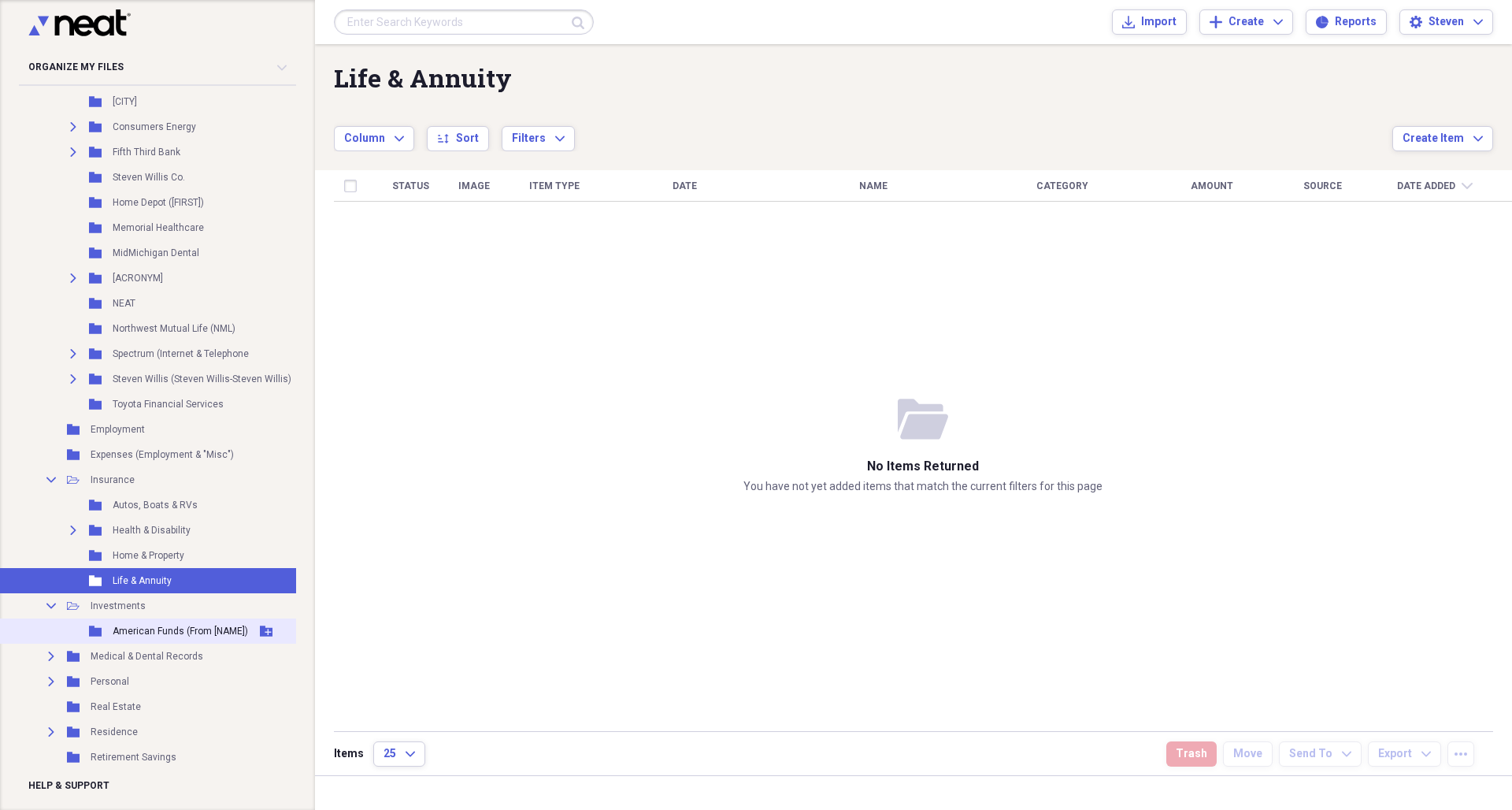 click on "American Funds (From [NAME])" at bounding box center [180, 631] 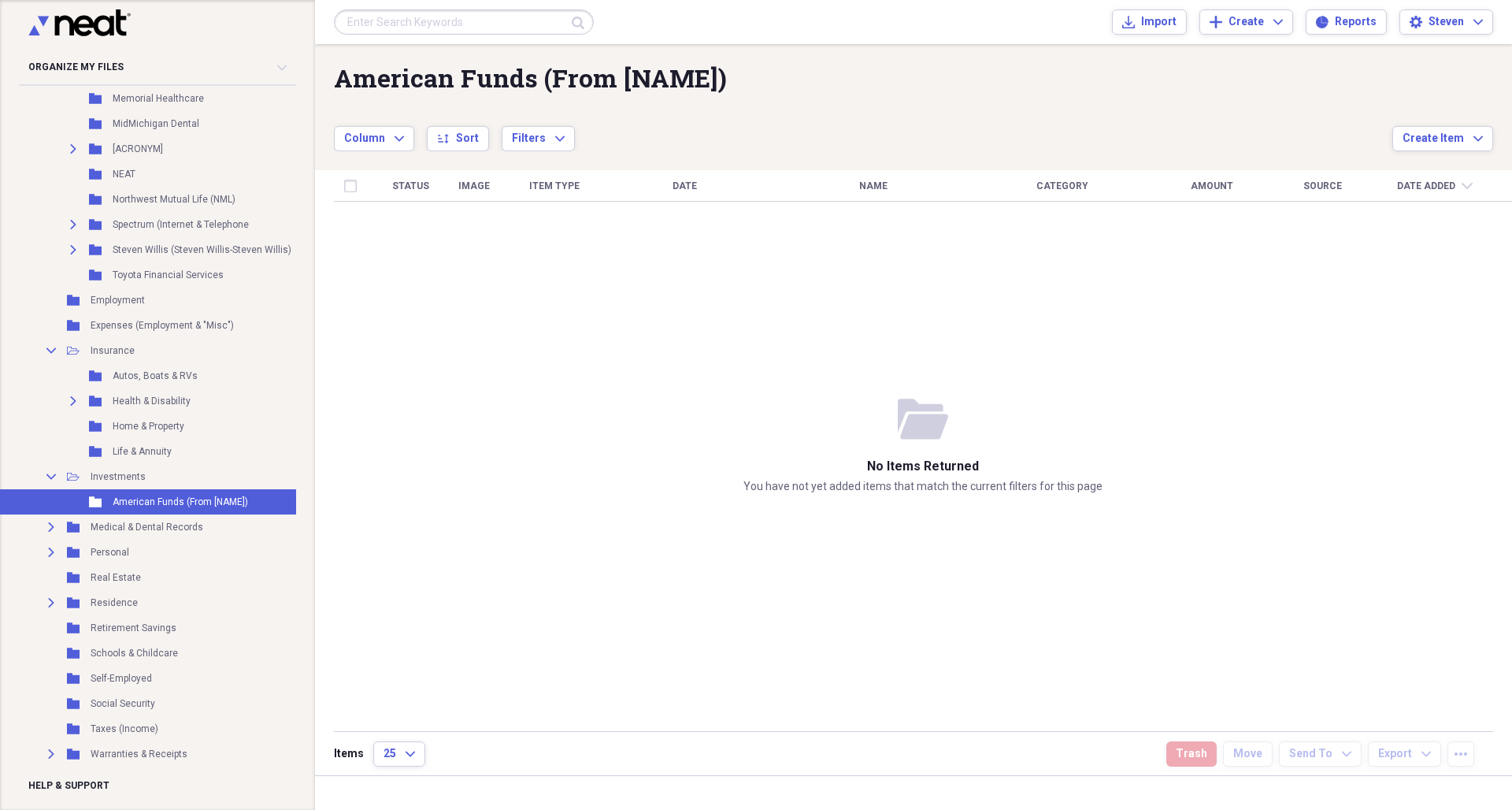 scroll, scrollTop: 624, scrollLeft: 6, axis: both 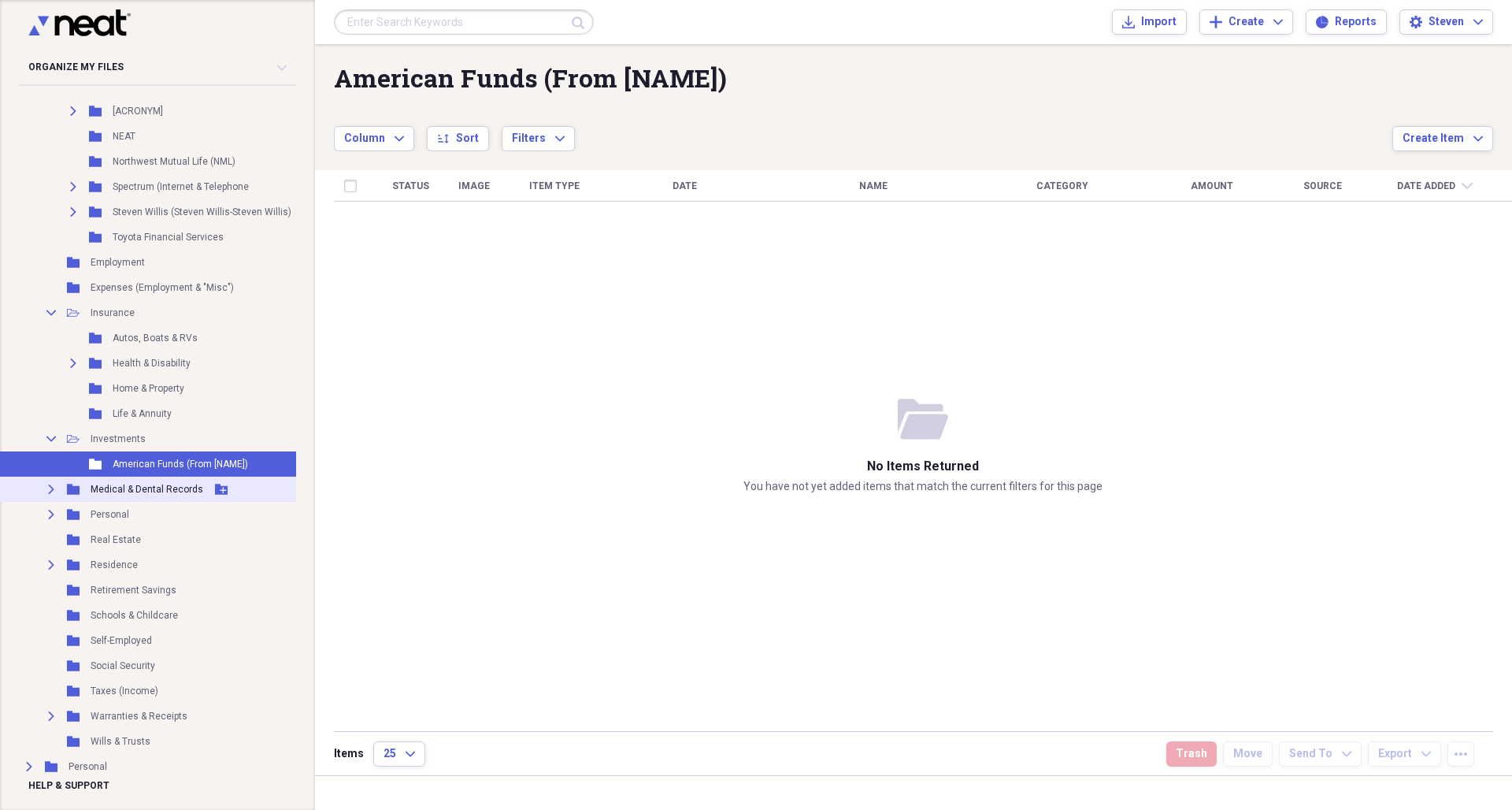 click on "Expand" 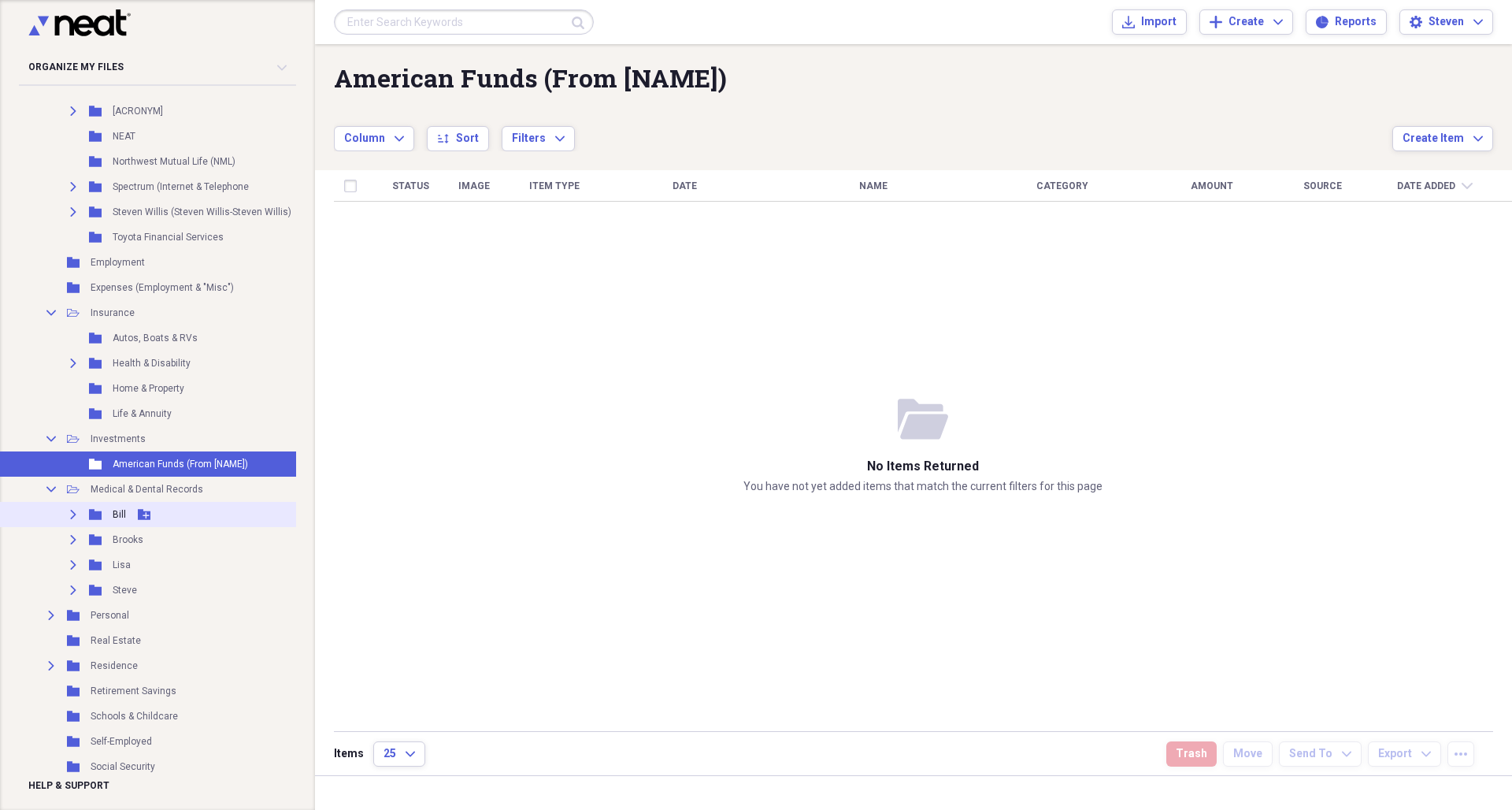 click on "Bill" at bounding box center [119, 515] 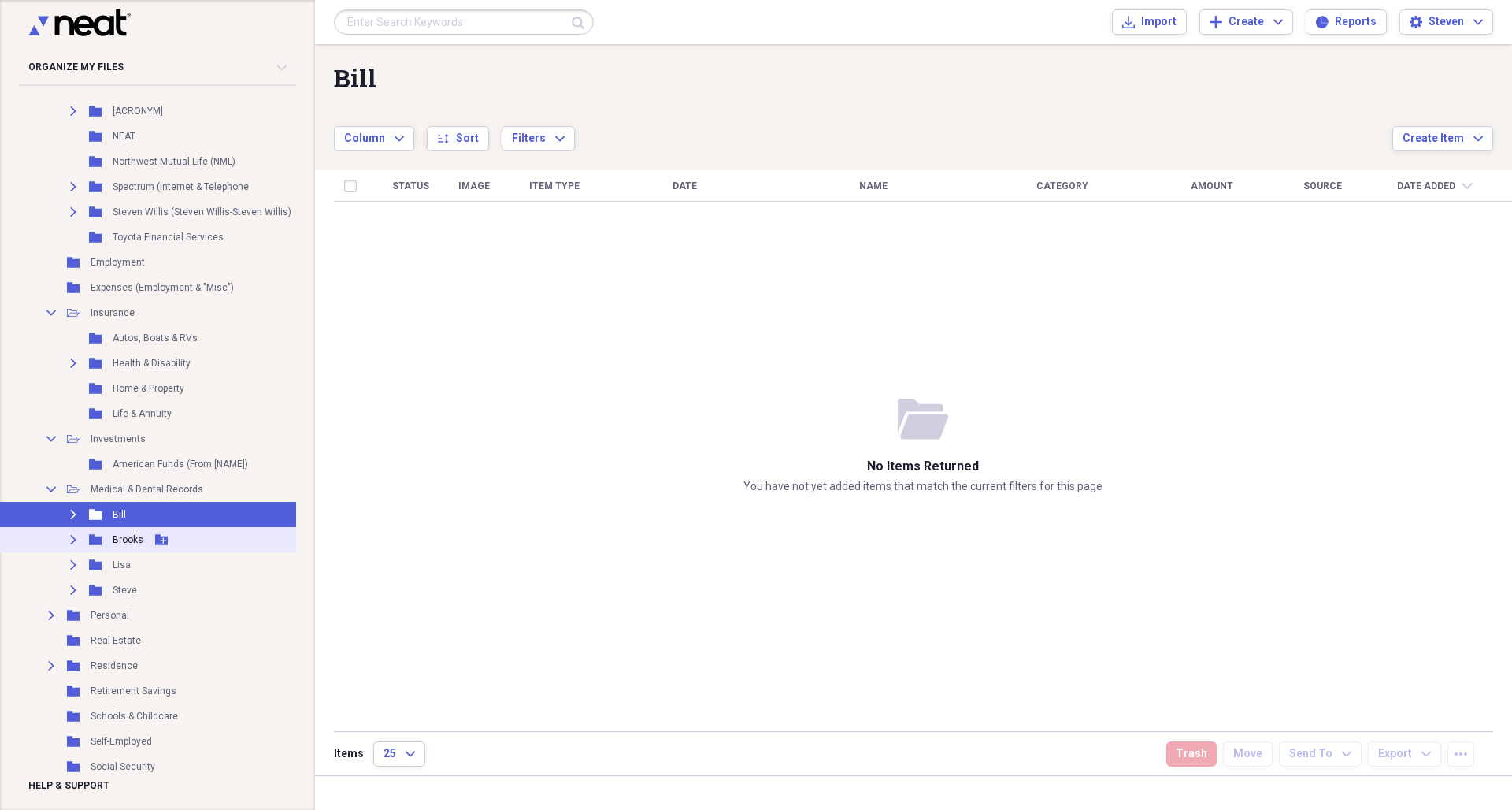 click on "Brooks" at bounding box center [128, 540] 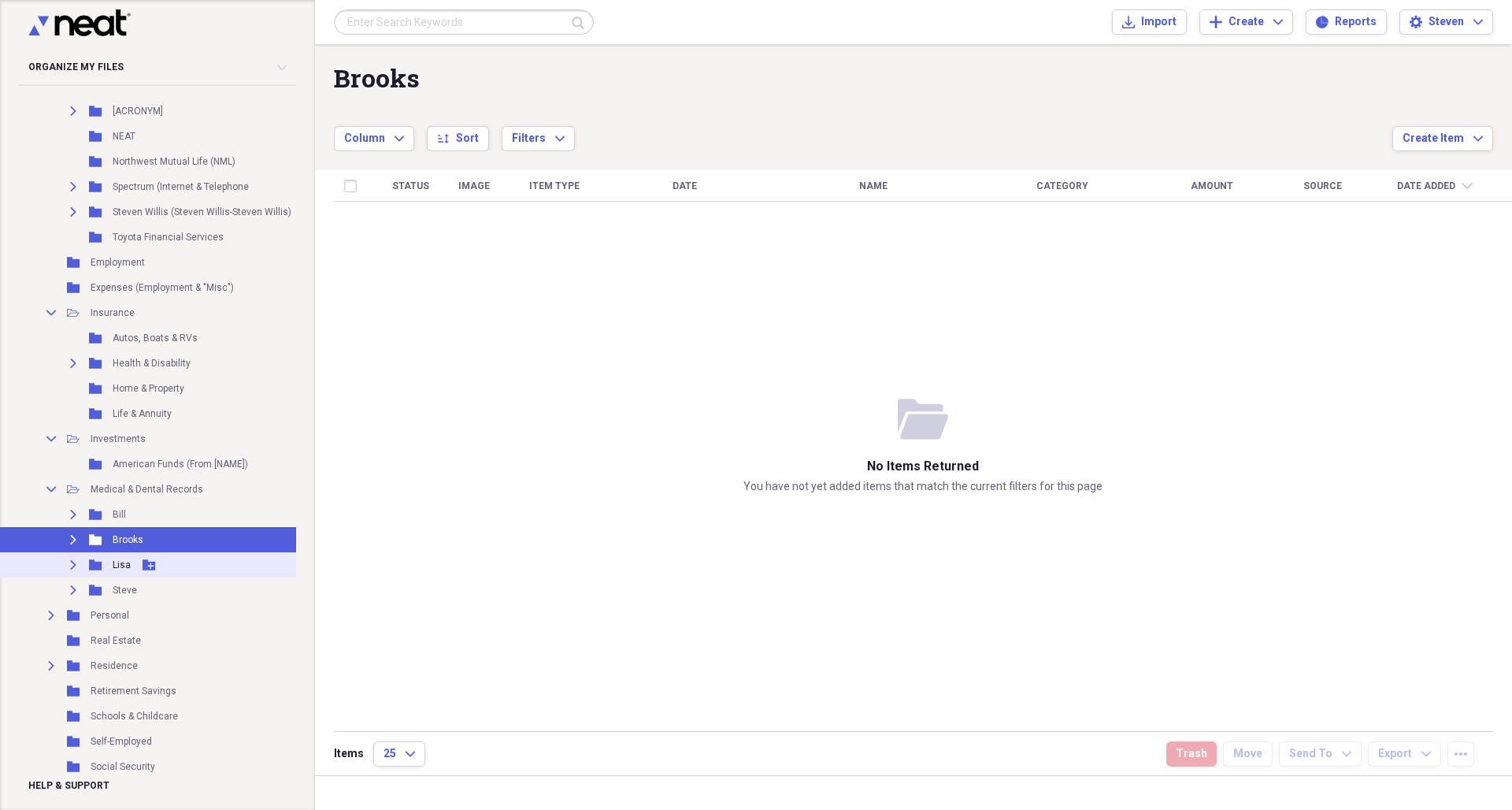 click on "Lisa" at bounding box center [121, 565] 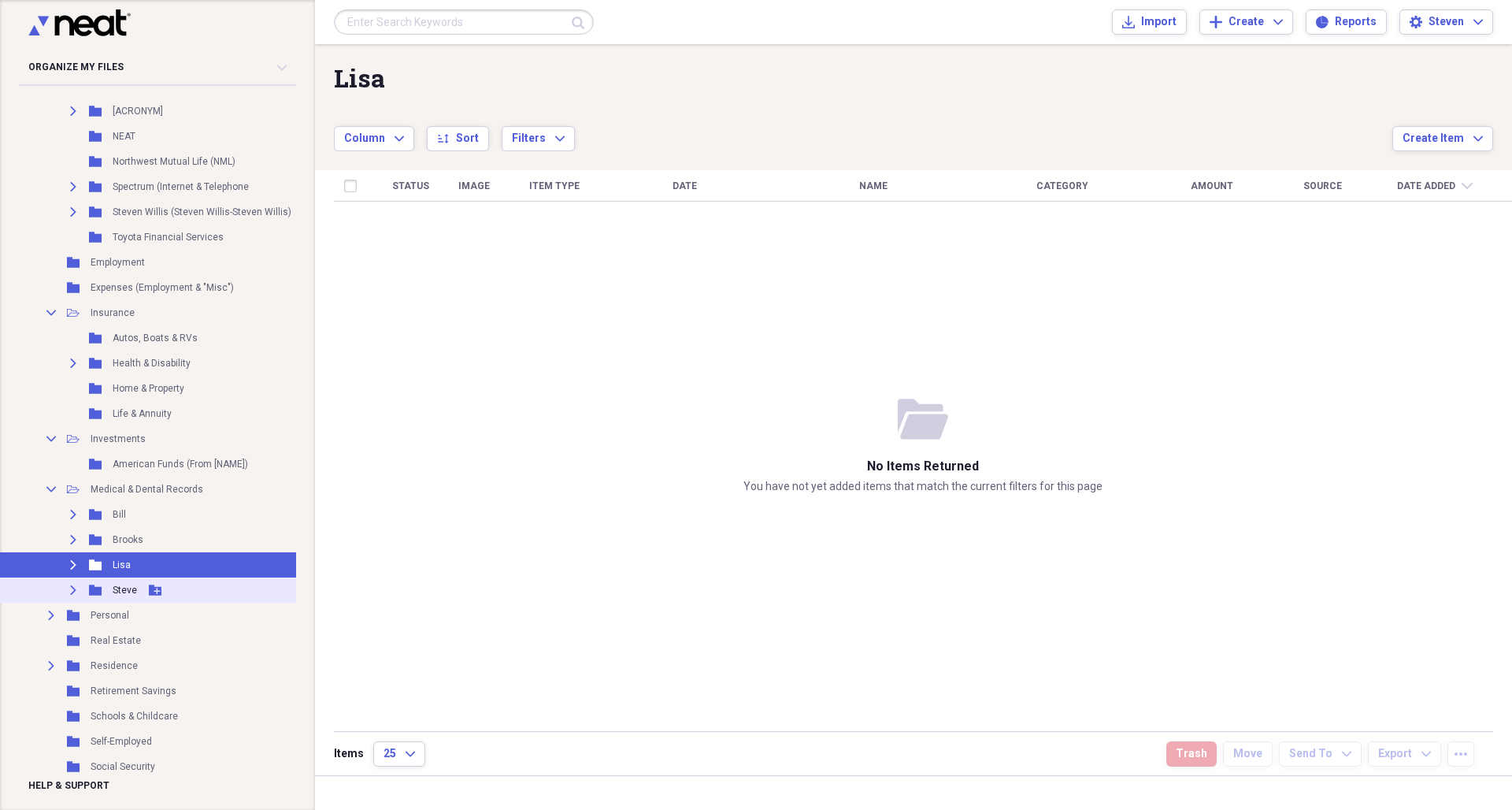 click on "Steve" at bounding box center [124, 590] 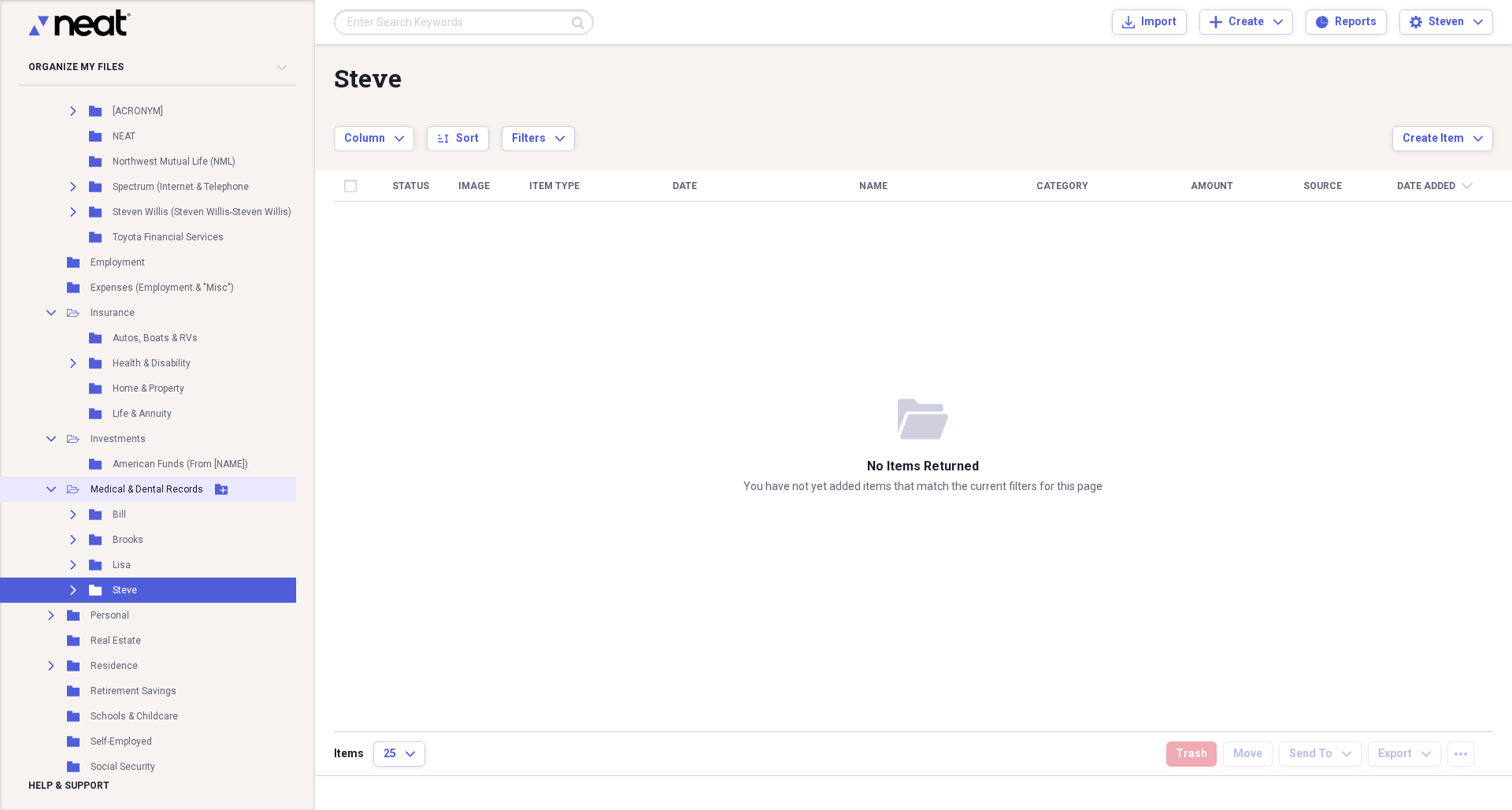 click 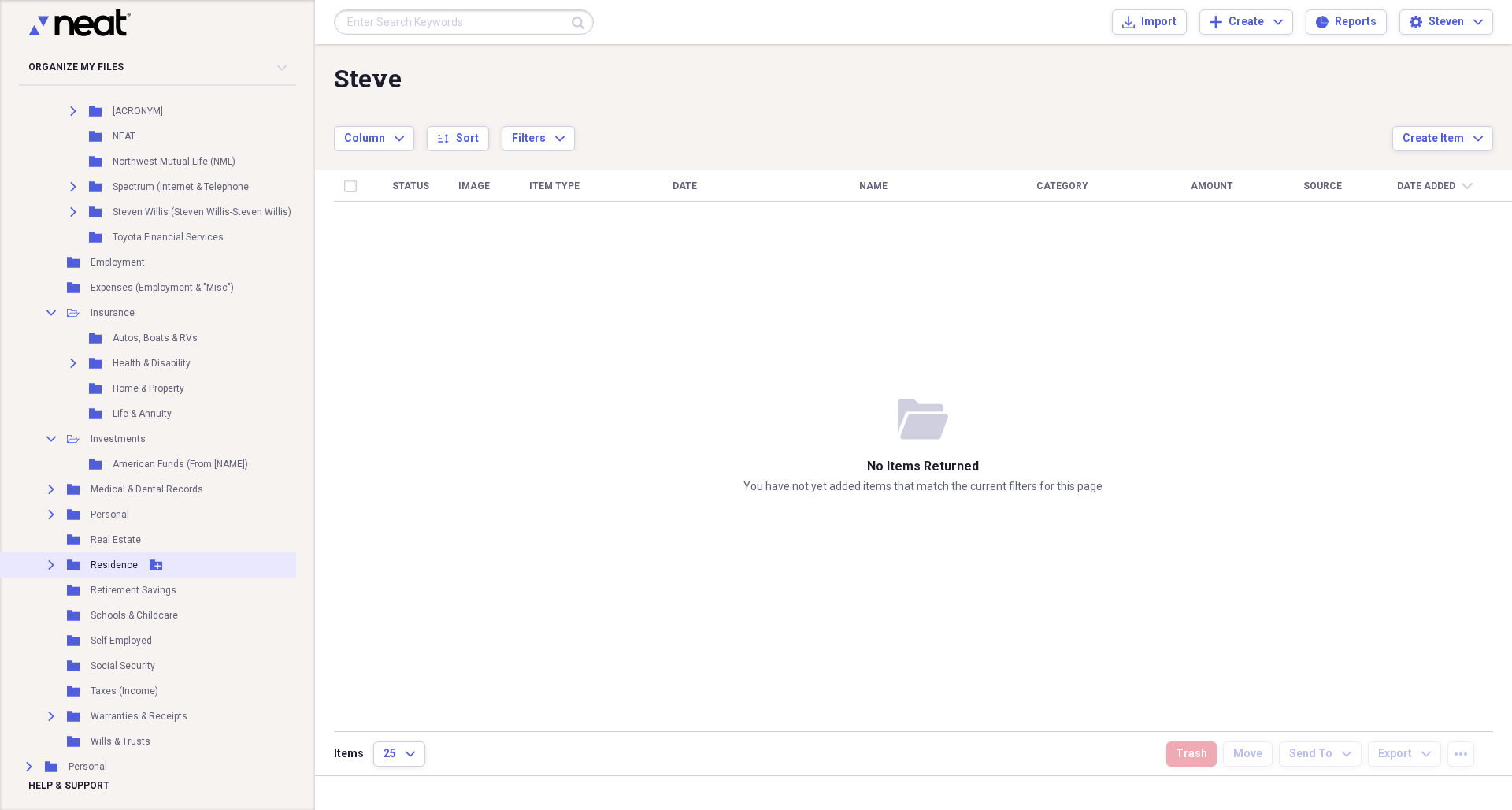 click on "Expand" 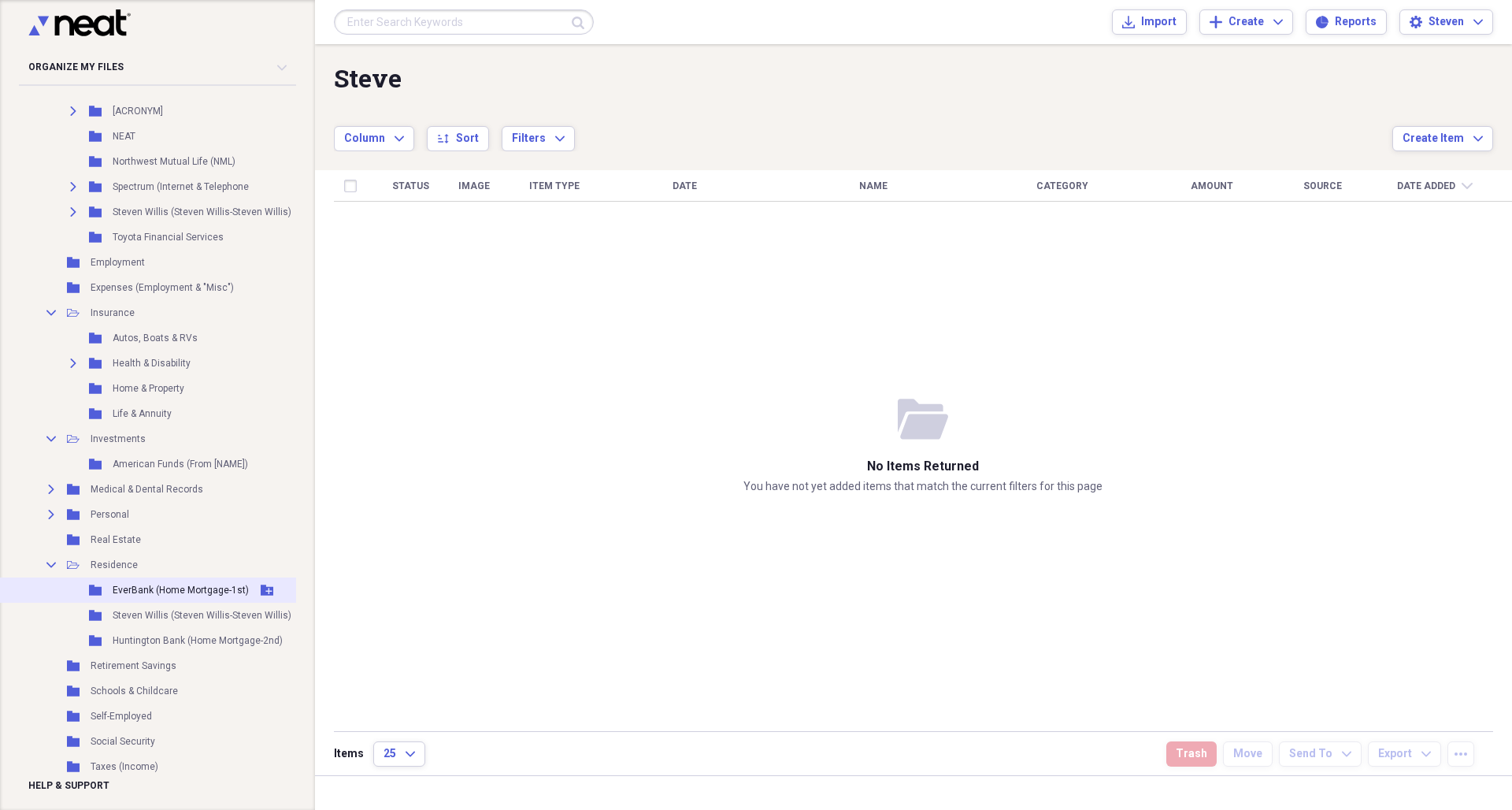 click on "EverBank (Home Mortgage-1st)" at bounding box center [180, 590] 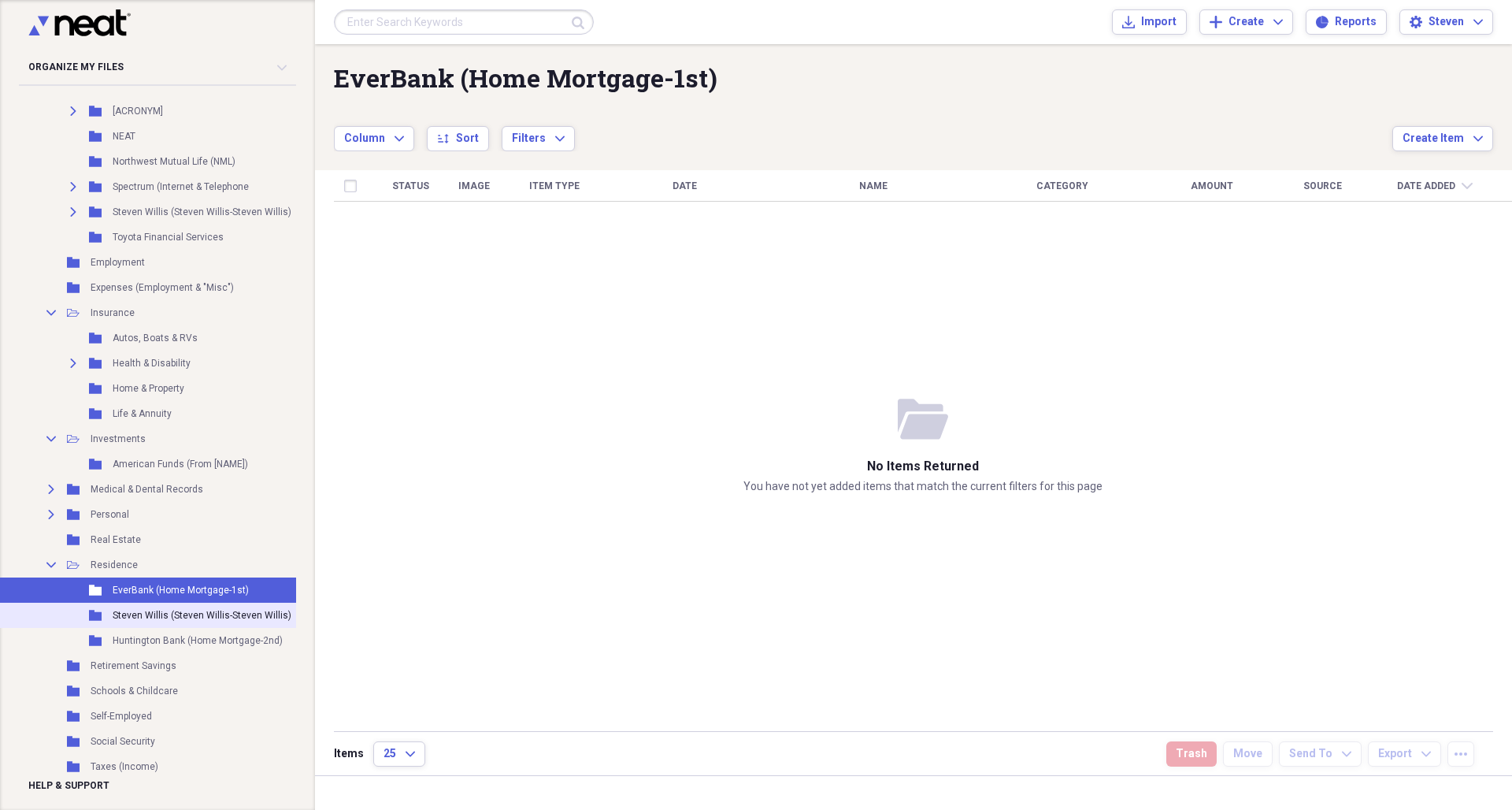 click on "Steven Willis (Steven Willis-Steven Willis)" at bounding box center (202, 615) 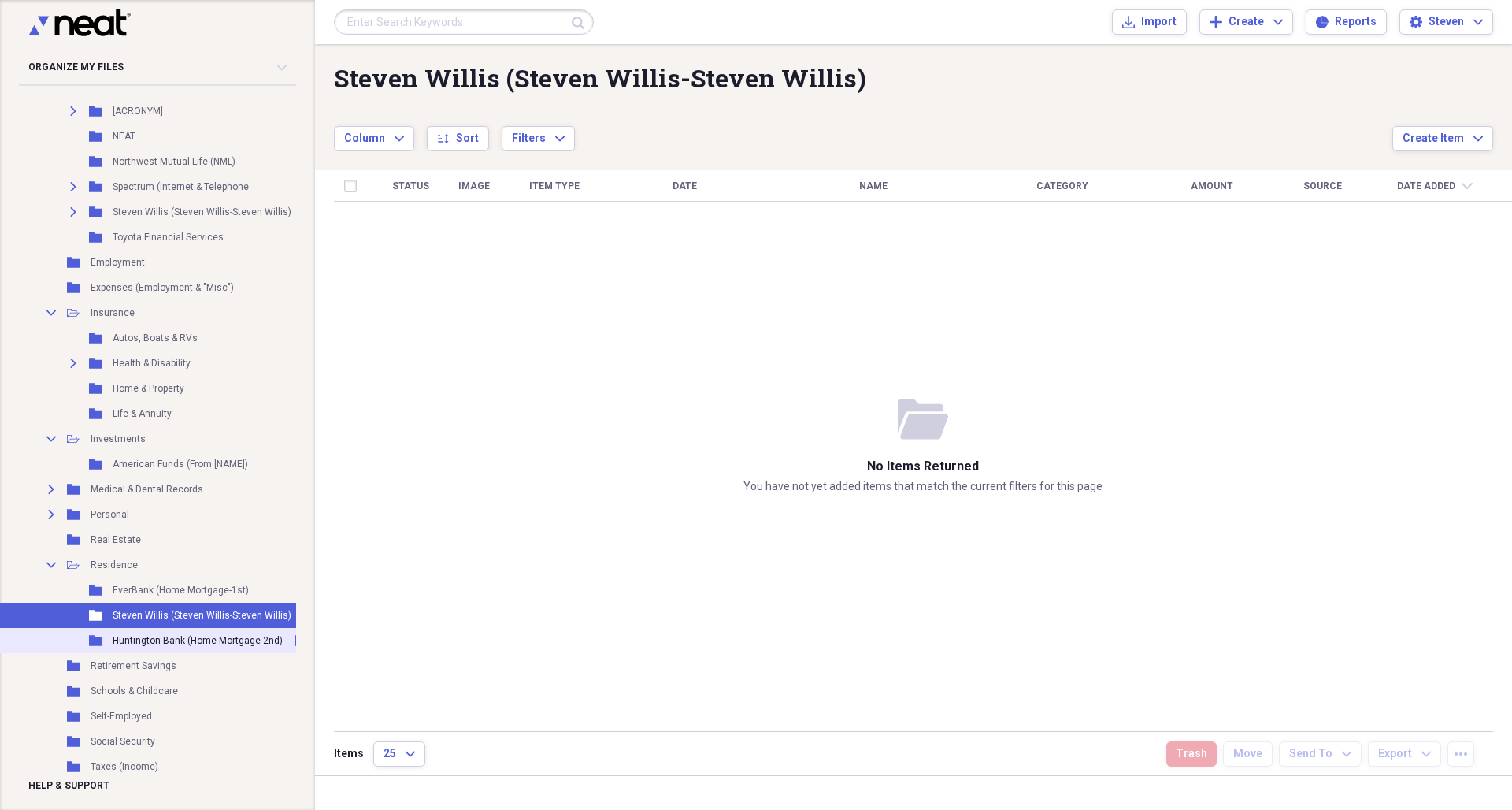 click on "Huntington Bank (Home Mortgage-2nd)" at bounding box center (198, 641) 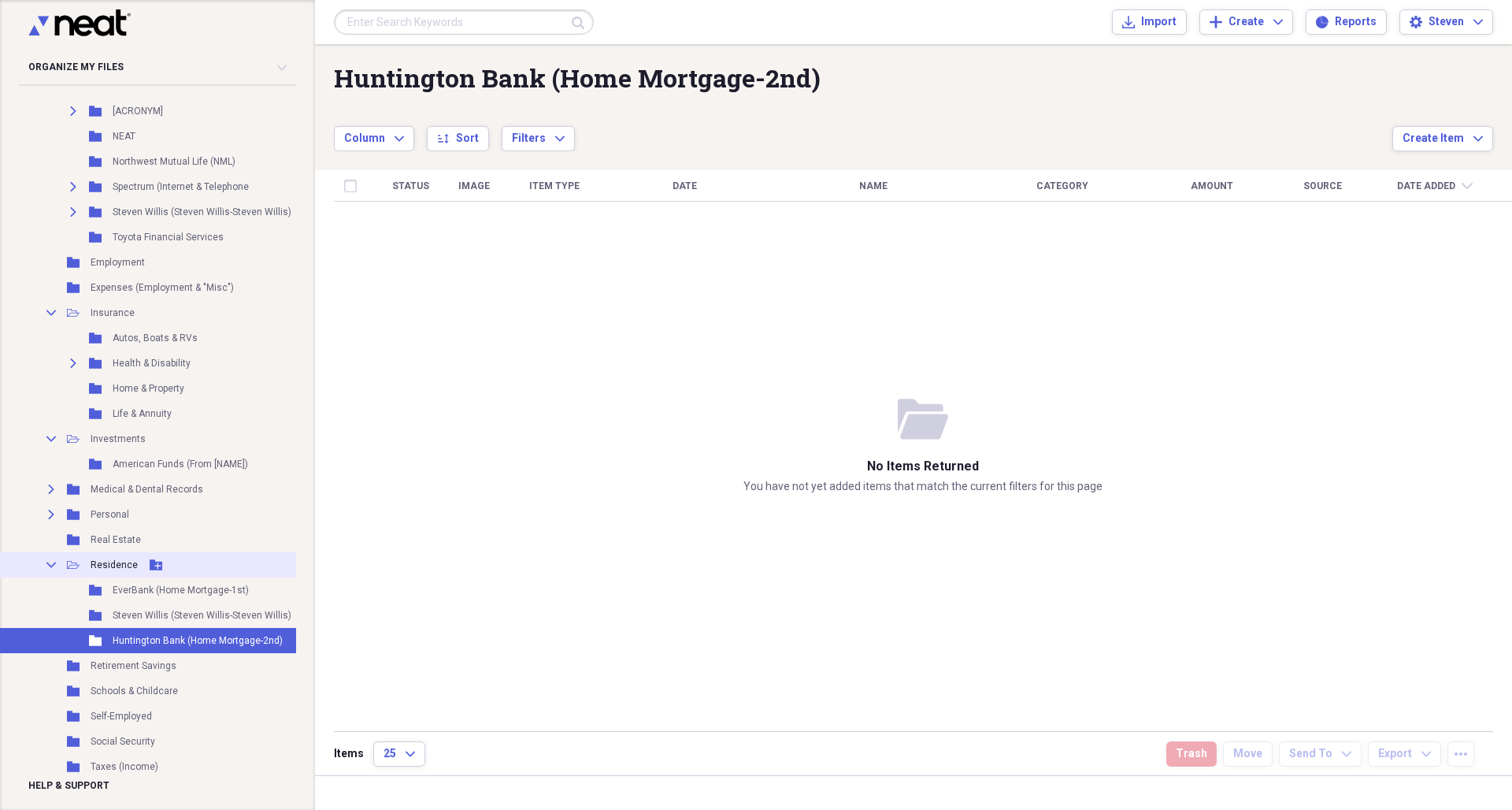 click on "Collapse" 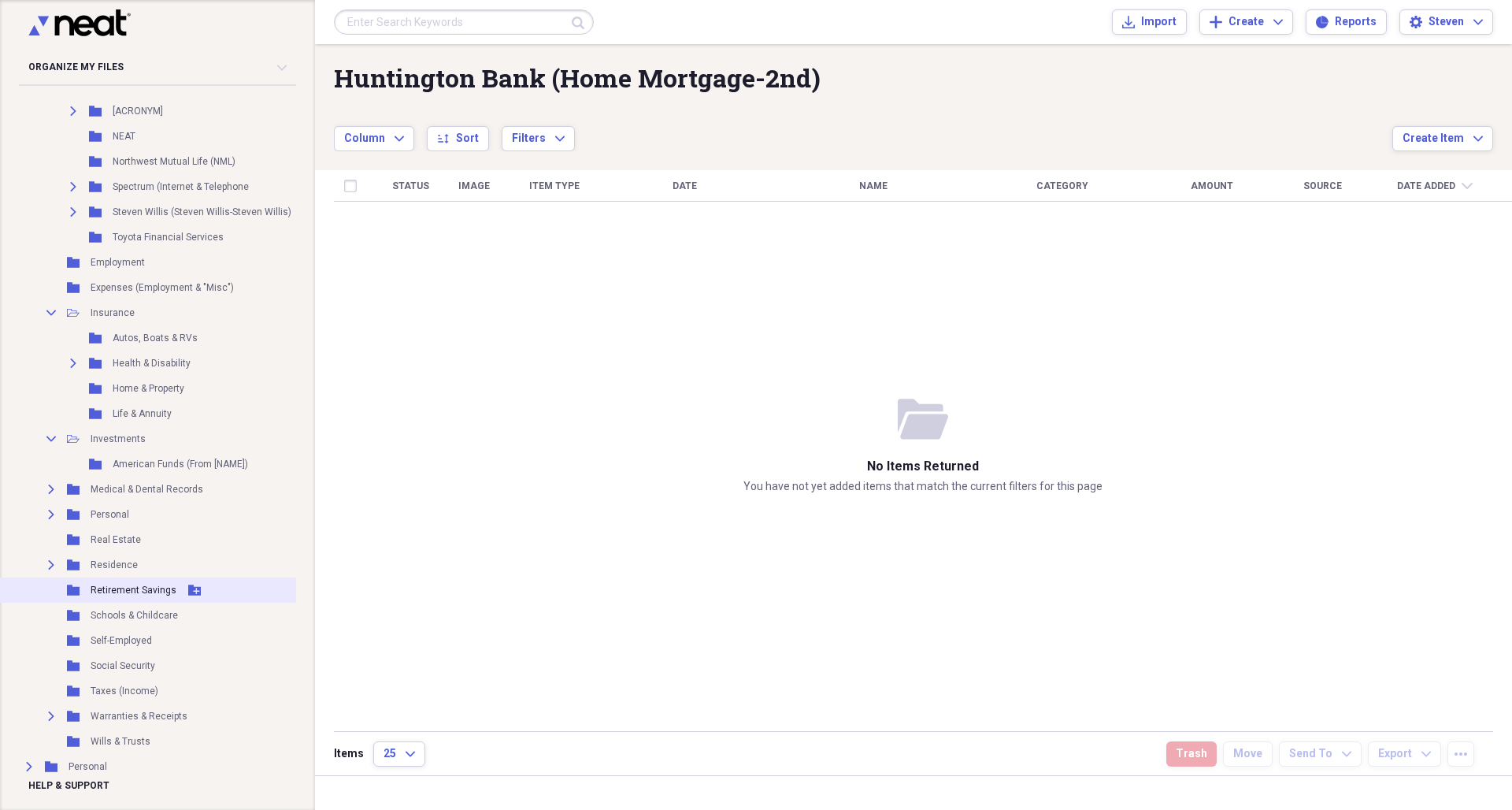 click 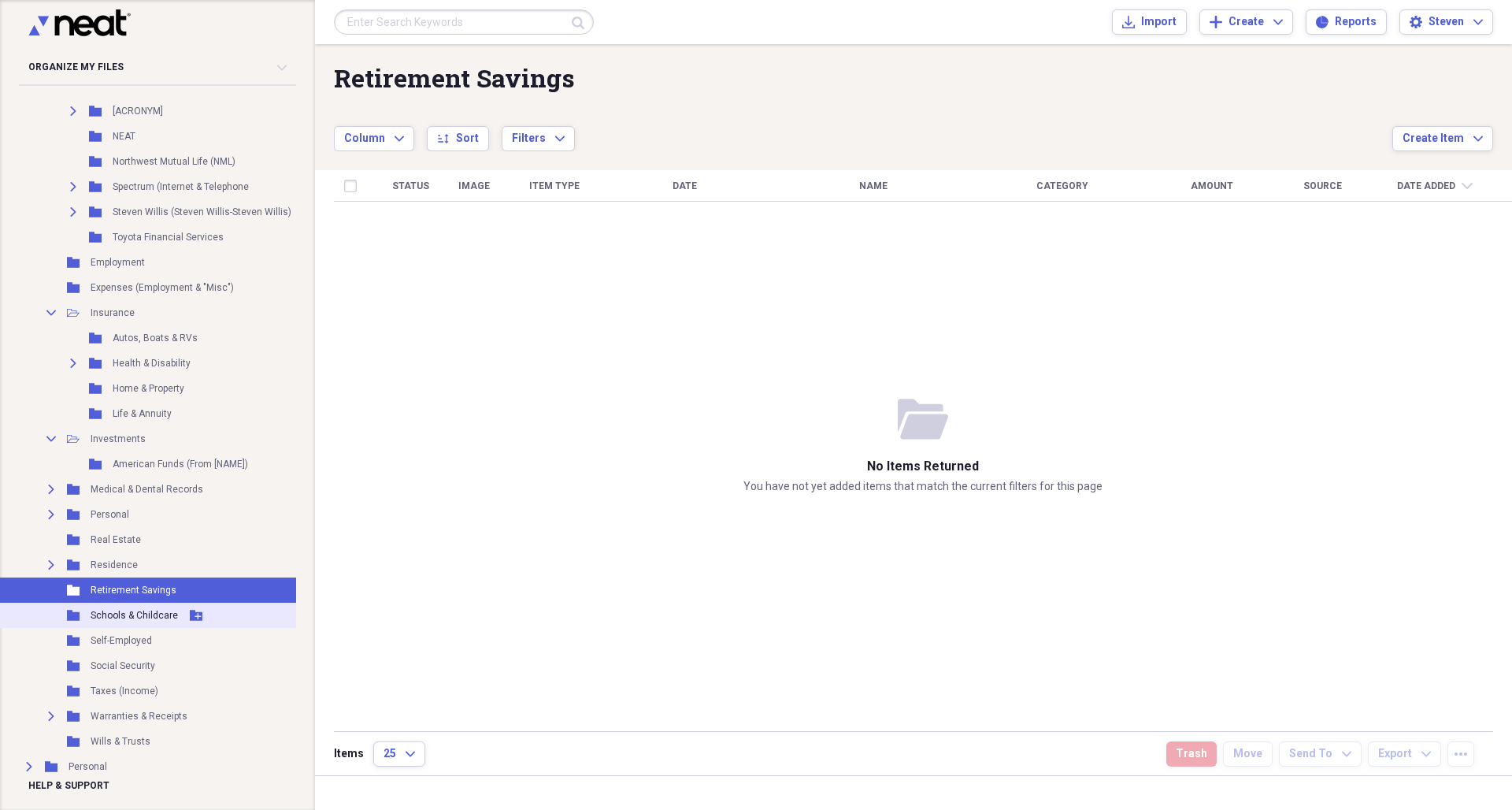 click 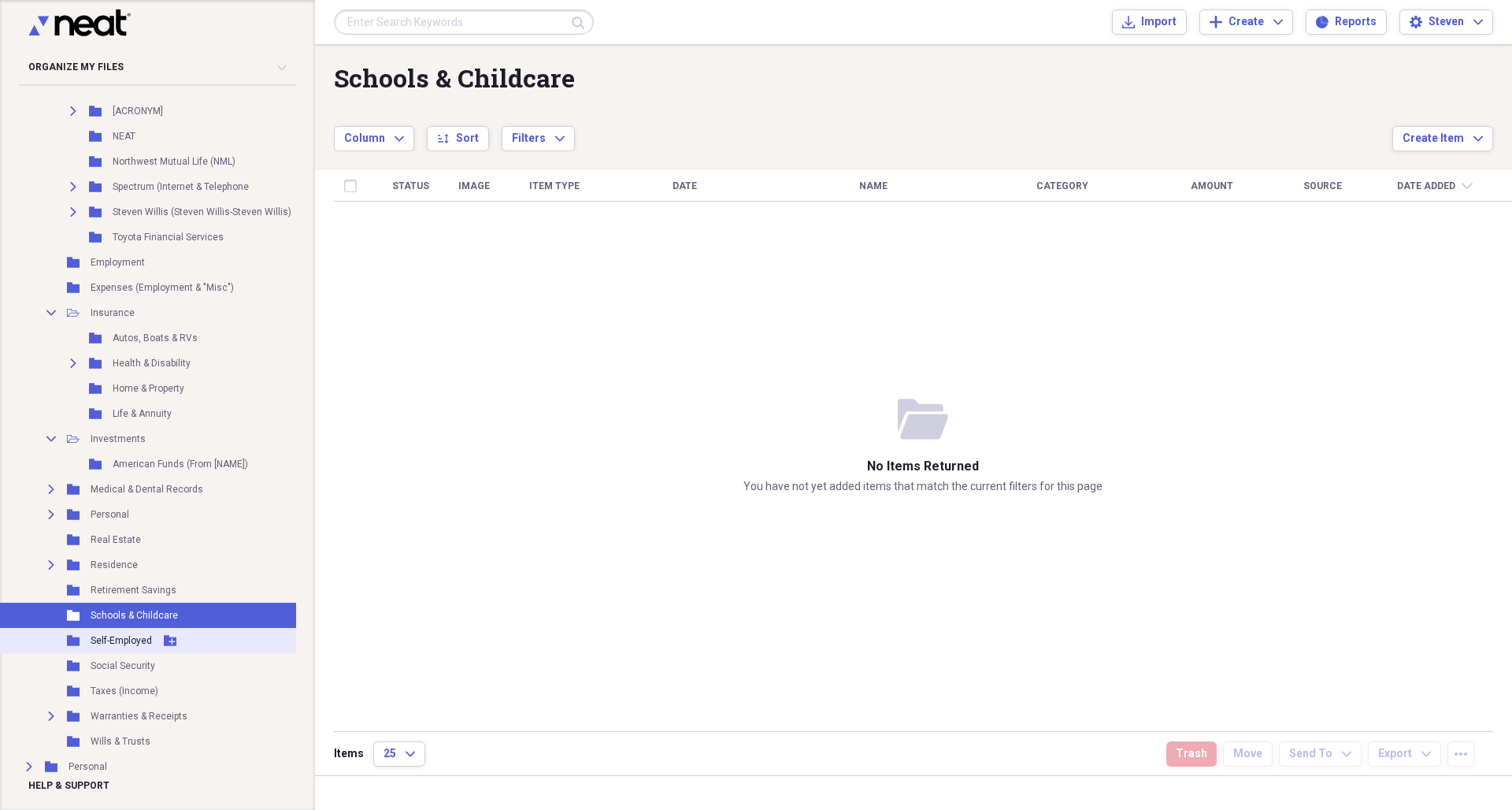 click 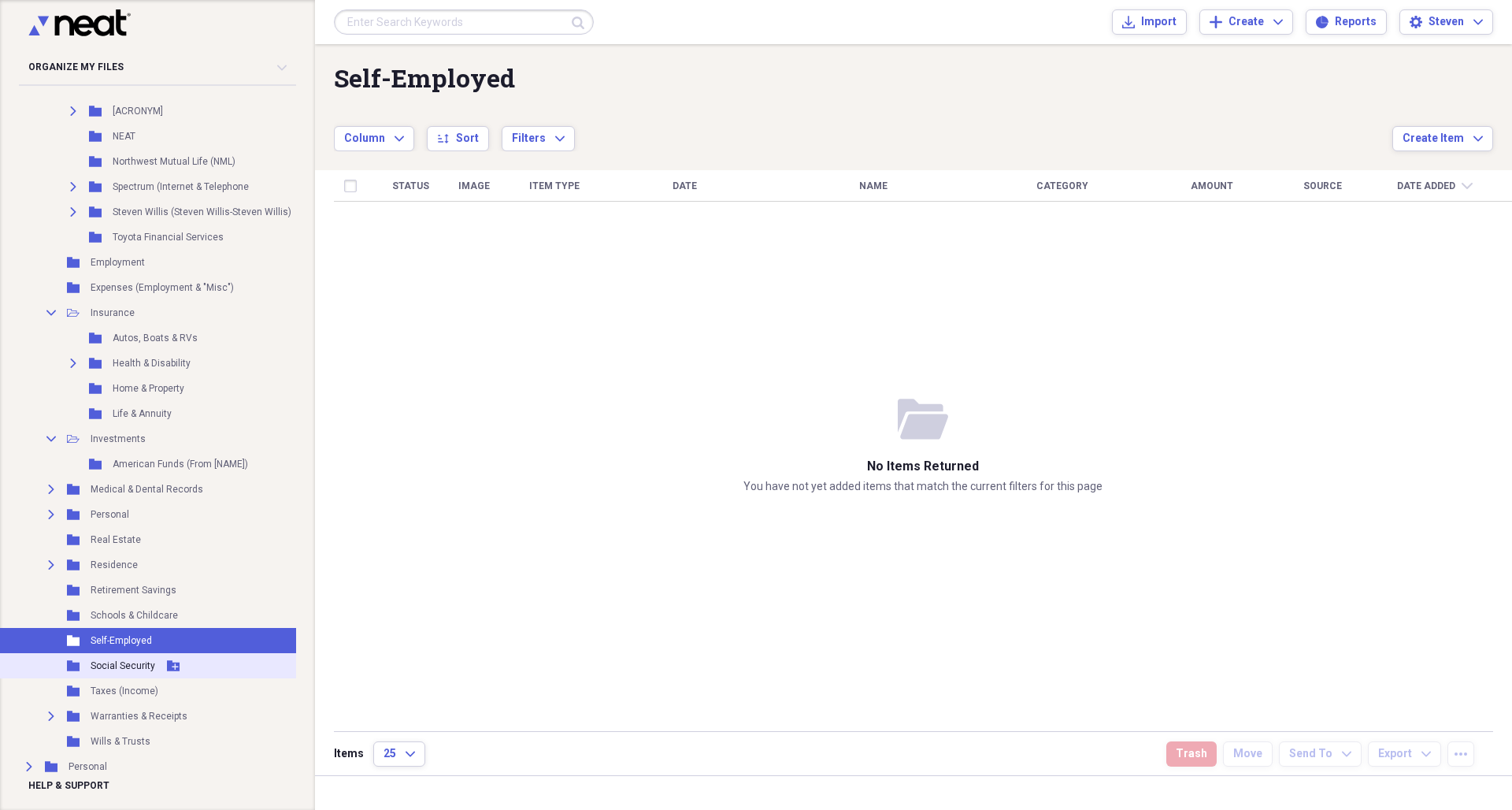 click on "Folder" at bounding box center [74, 666] 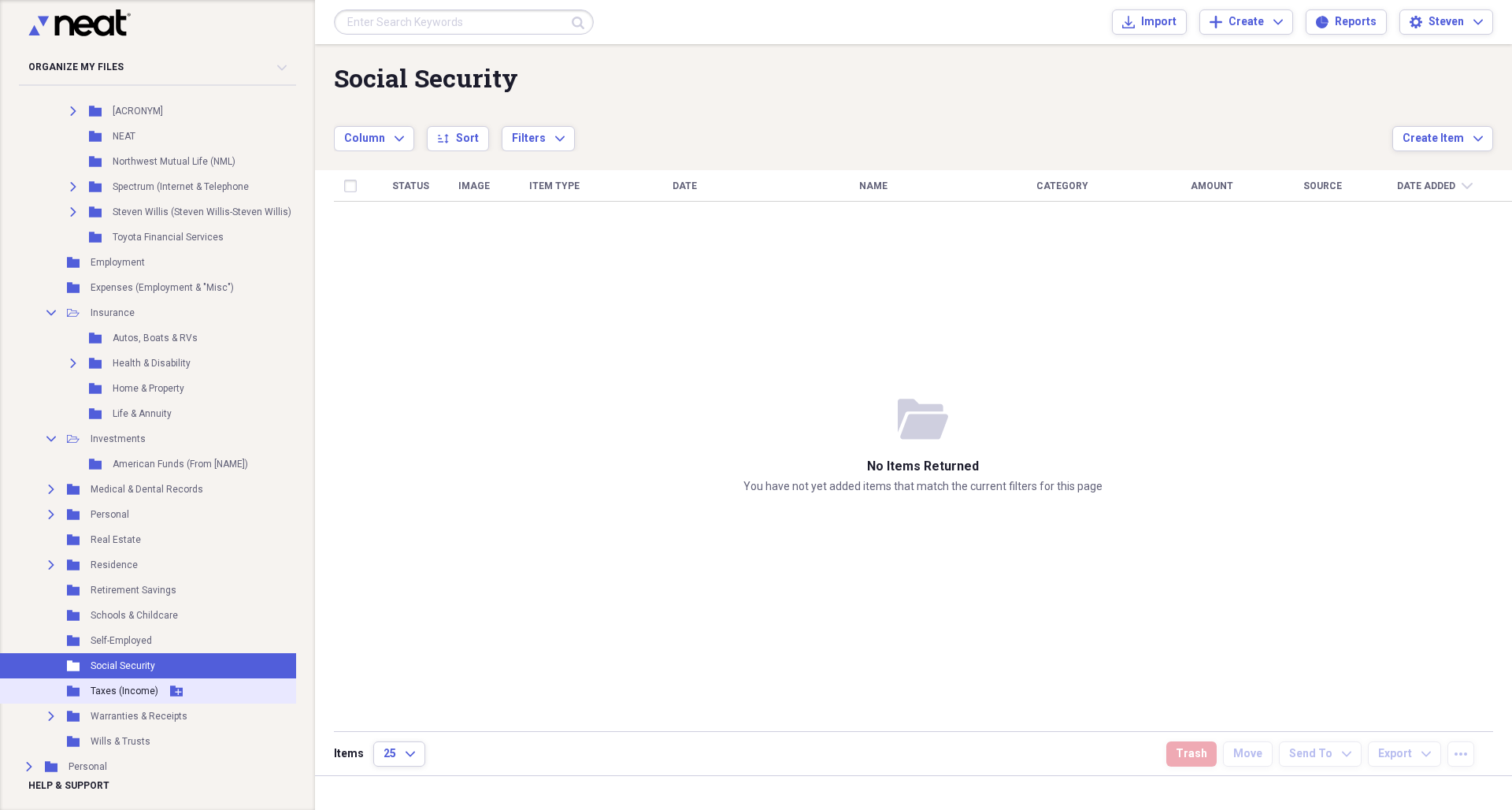 click 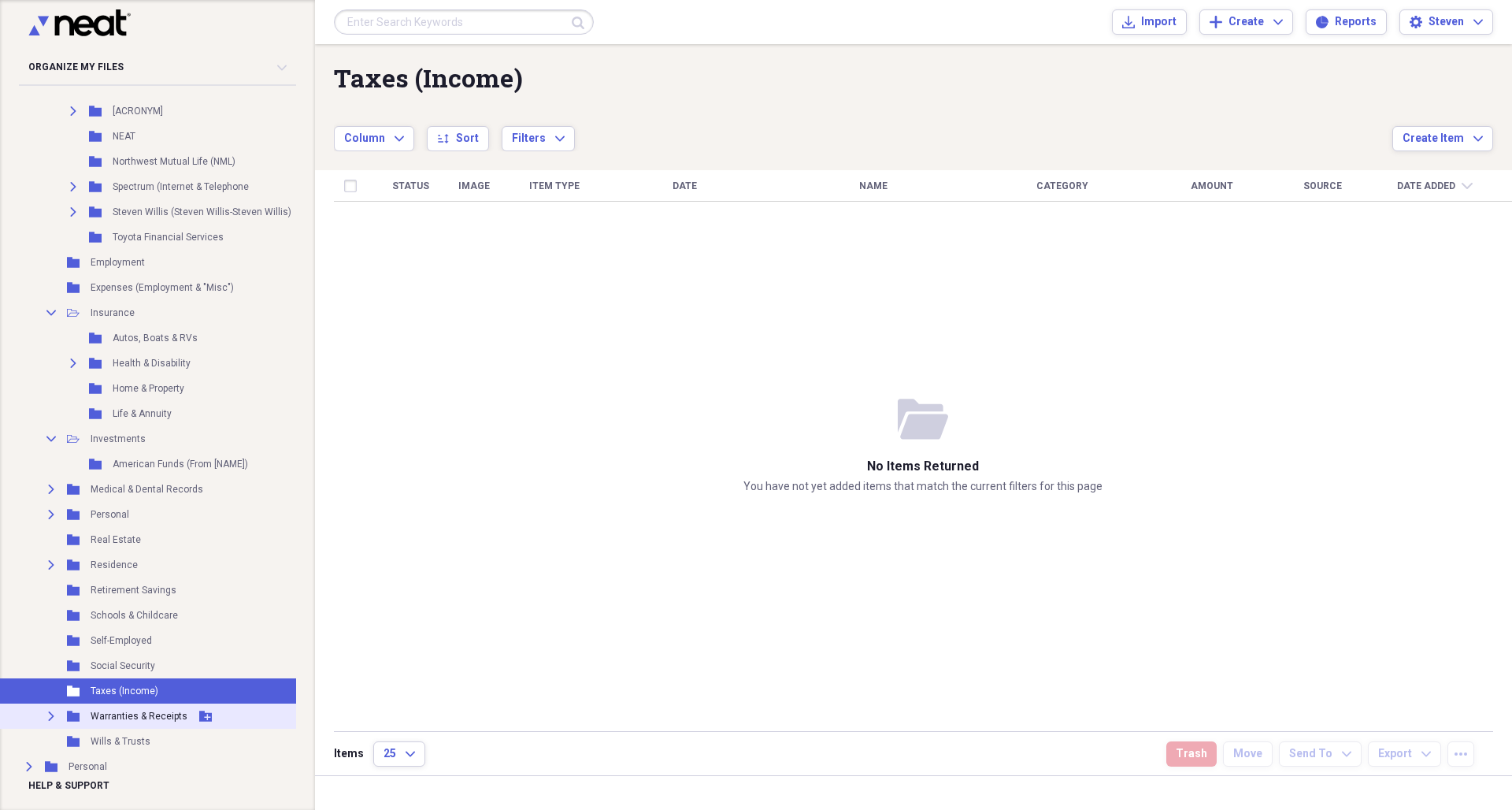 click on "Expand" 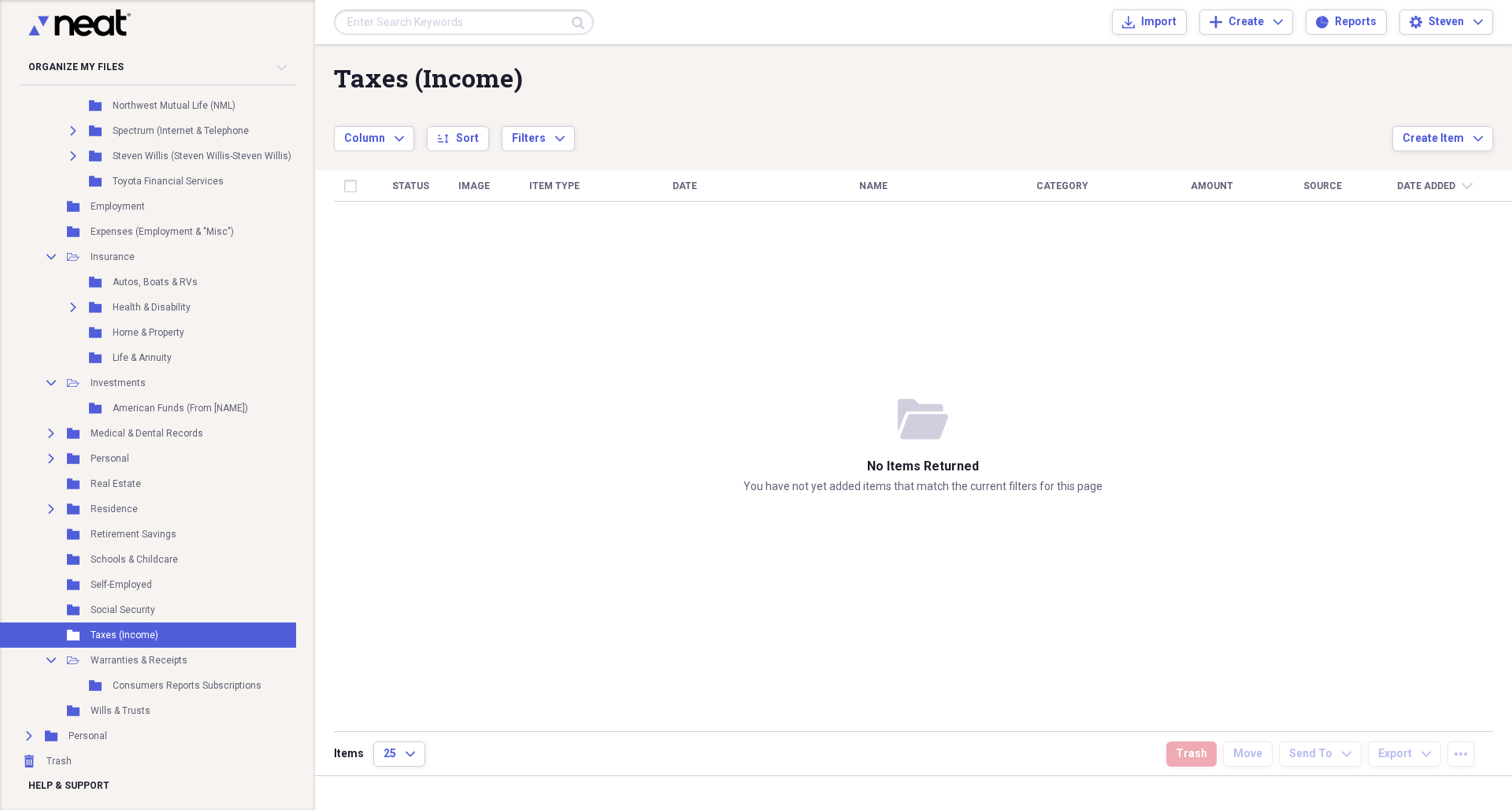 scroll, scrollTop: 686, scrollLeft: 6, axis: both 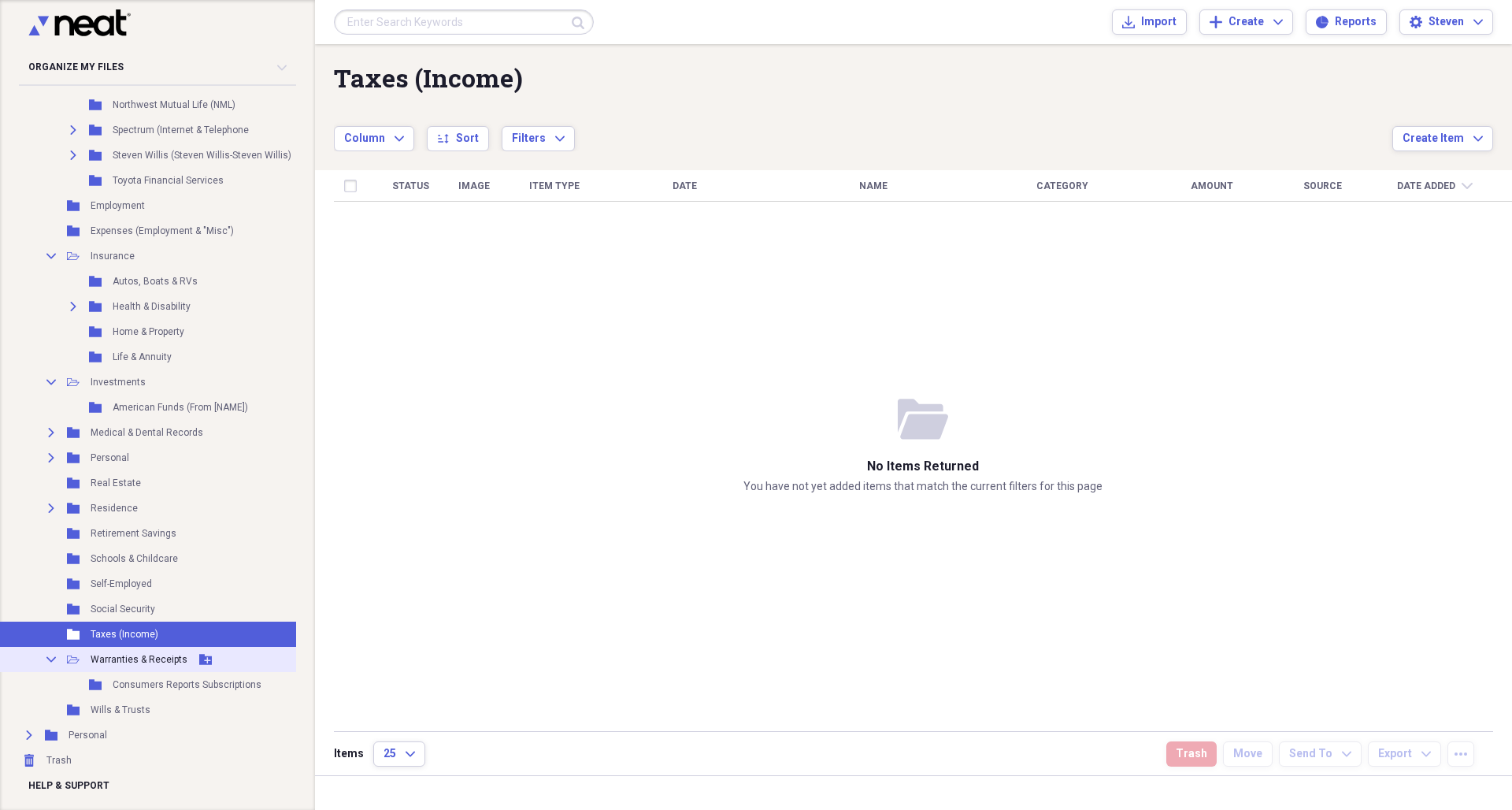 click on "Warranties & Receipts" at bounding box center [139, 660] 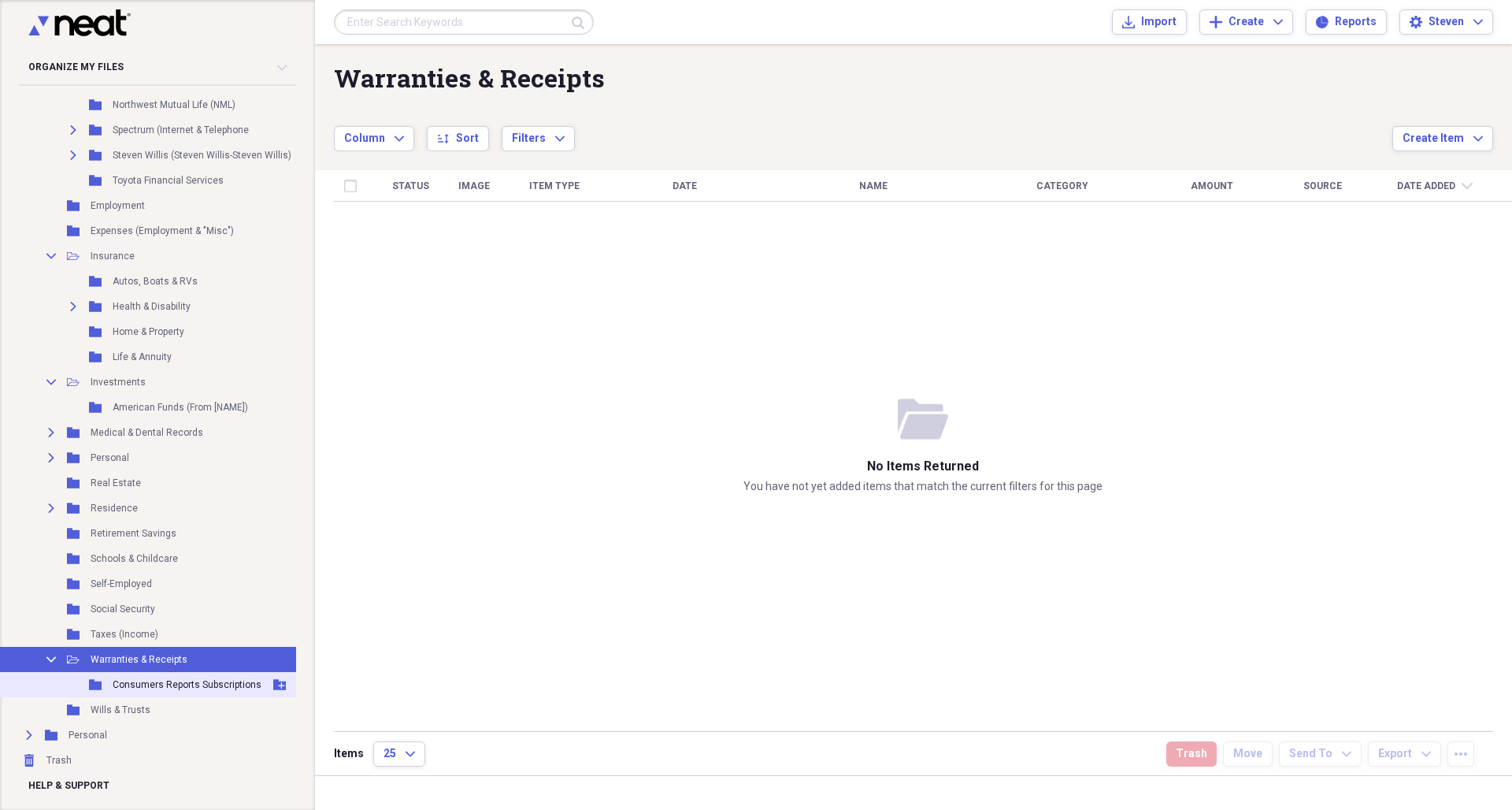 click on "Consumers Reports Subscriptions" at bounding box center (187, 685) 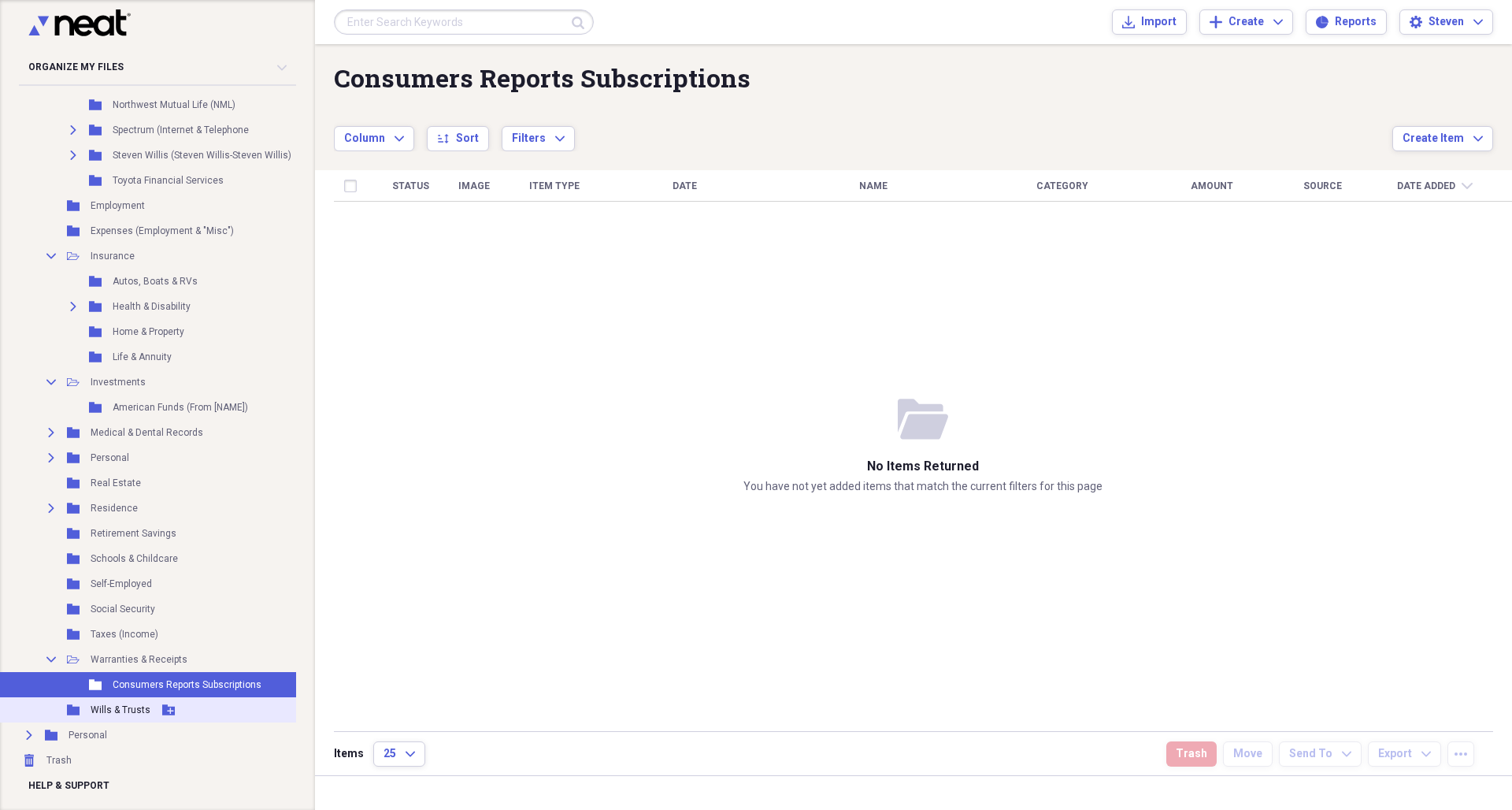 click on "Wills & Trusts" at bounding box center [120, 710] 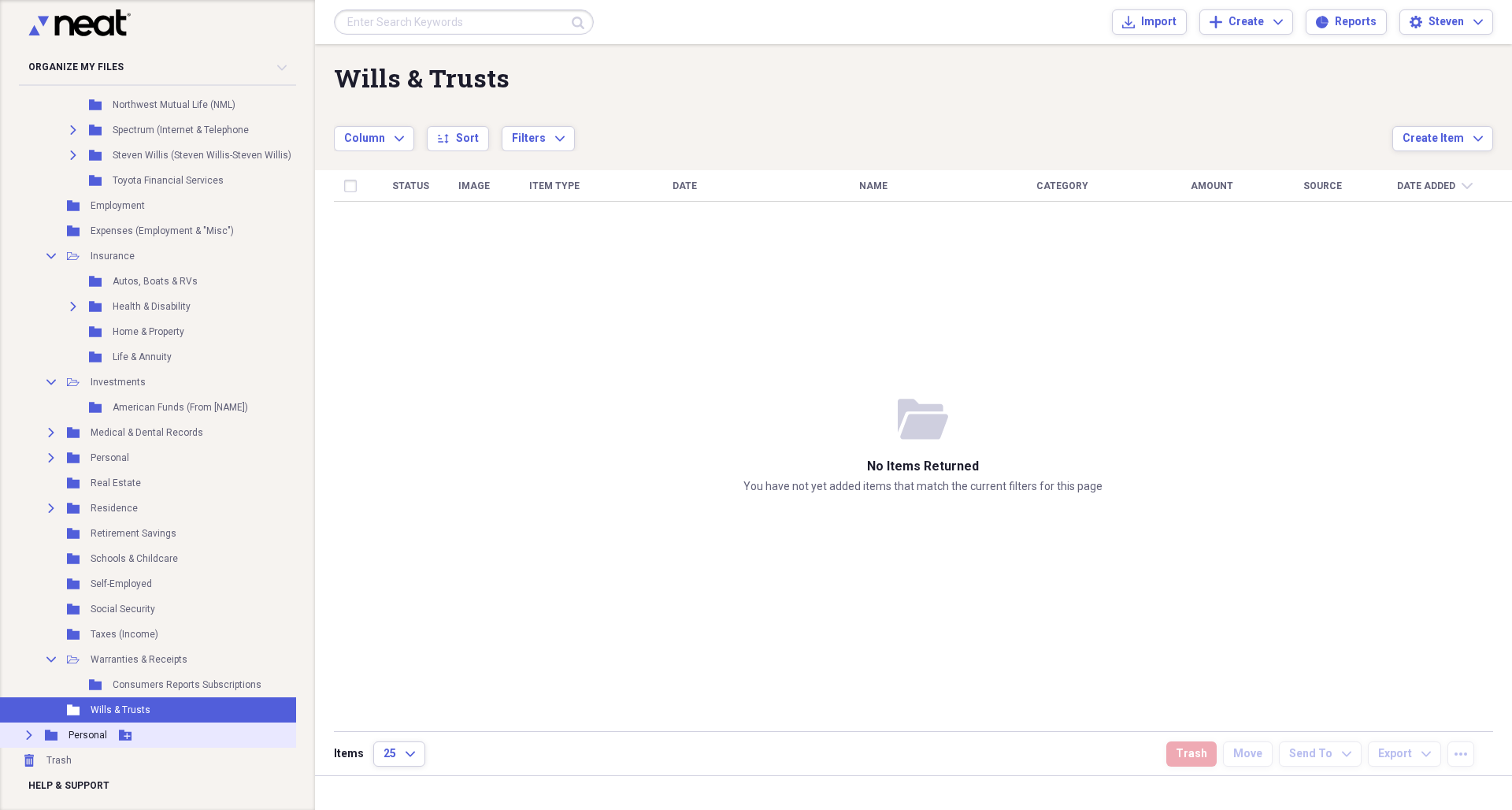 click on "Expand" 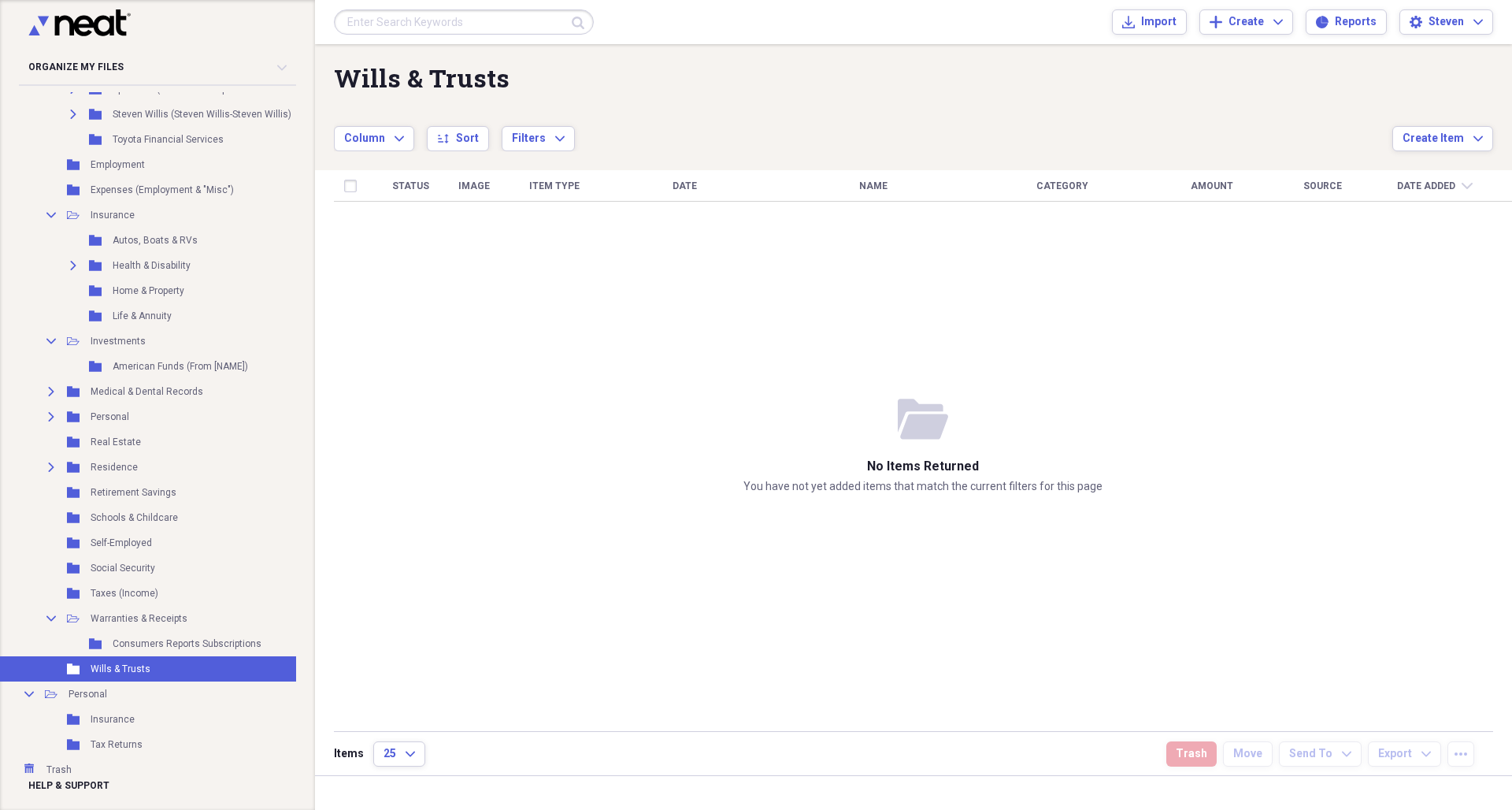 scroll, scrollTop: 737, scrollLeft: 6, axis: both 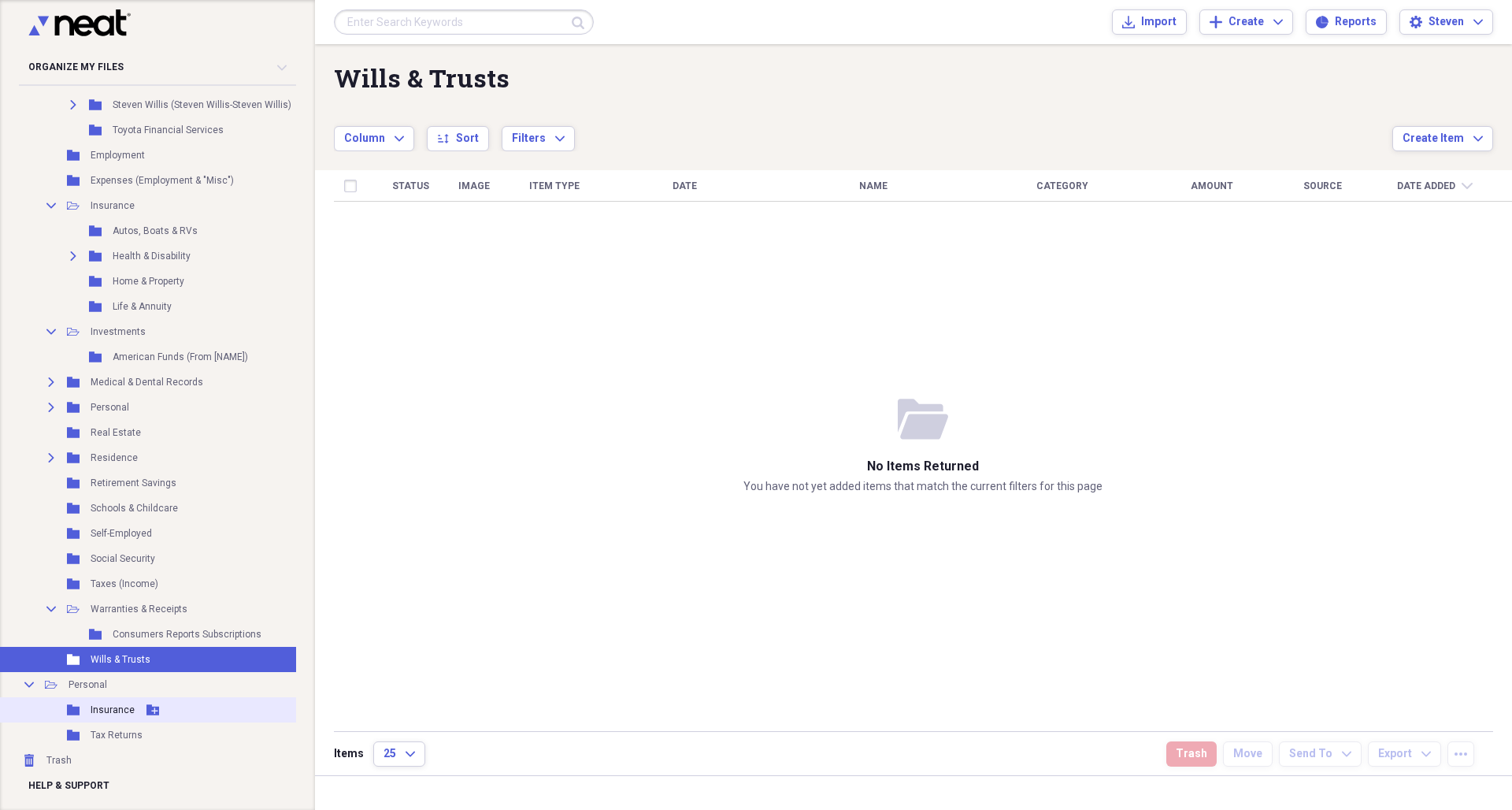 click 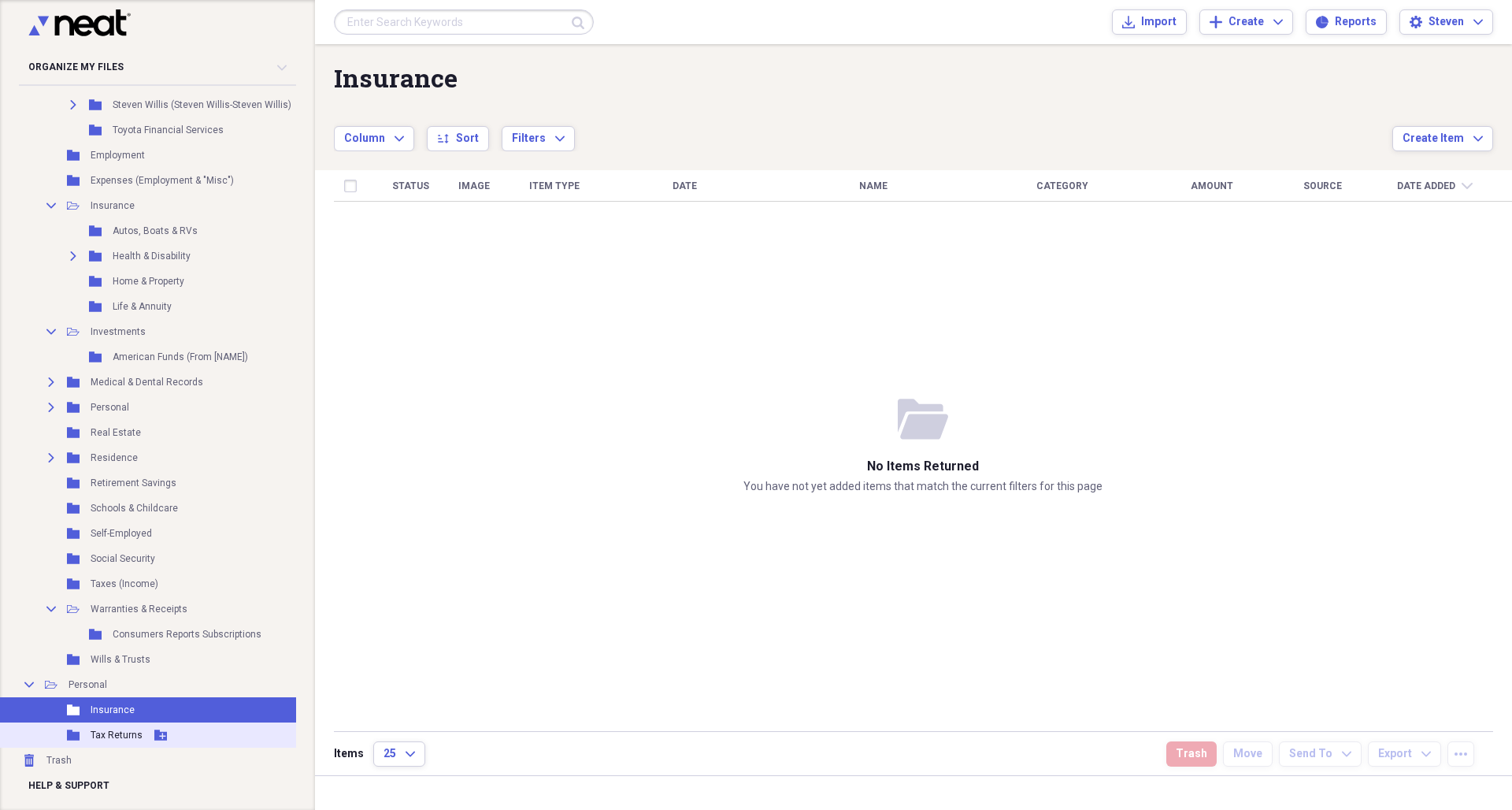 click 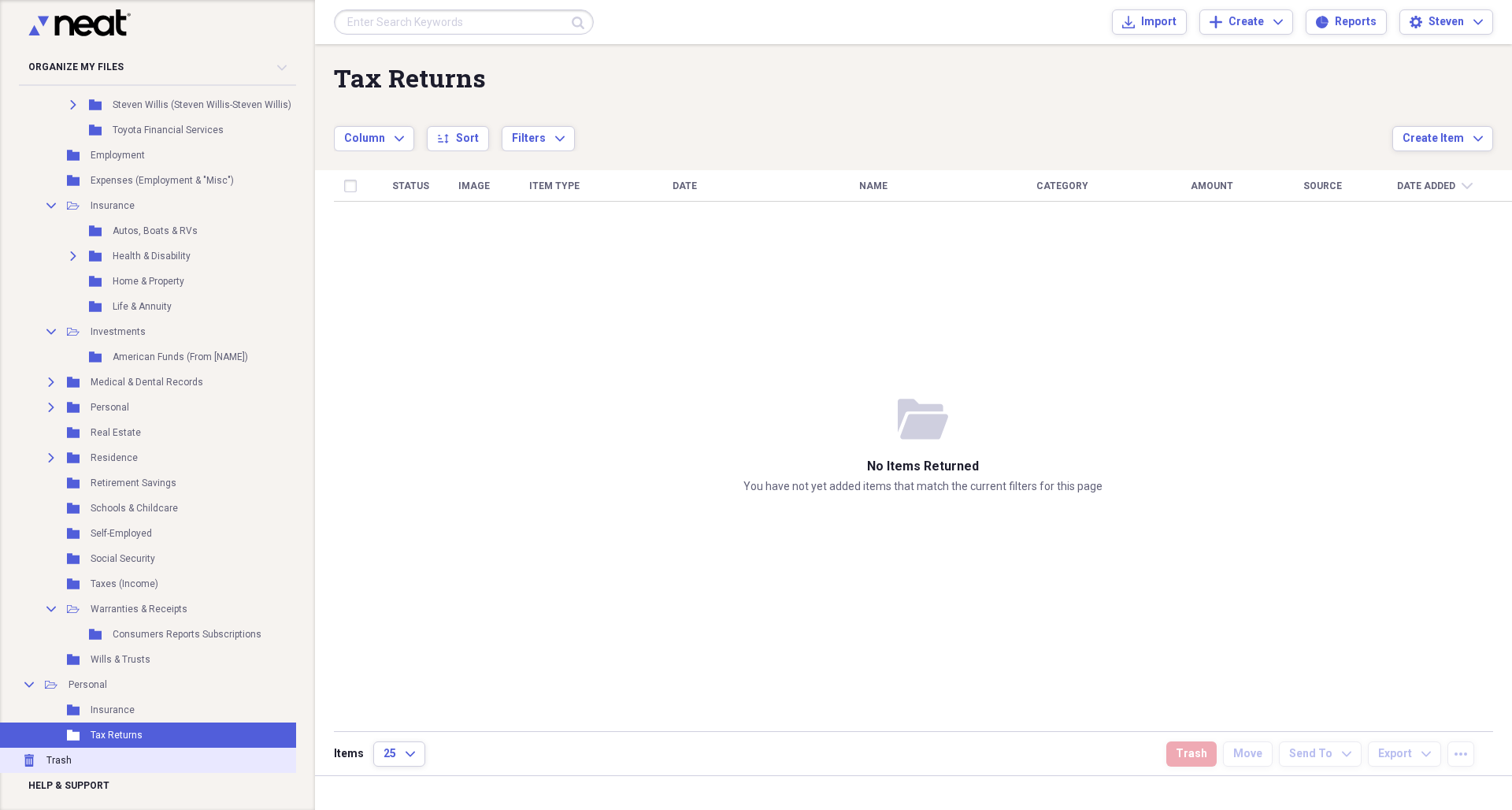 click on "Trash" at bounding box center (59, 760) 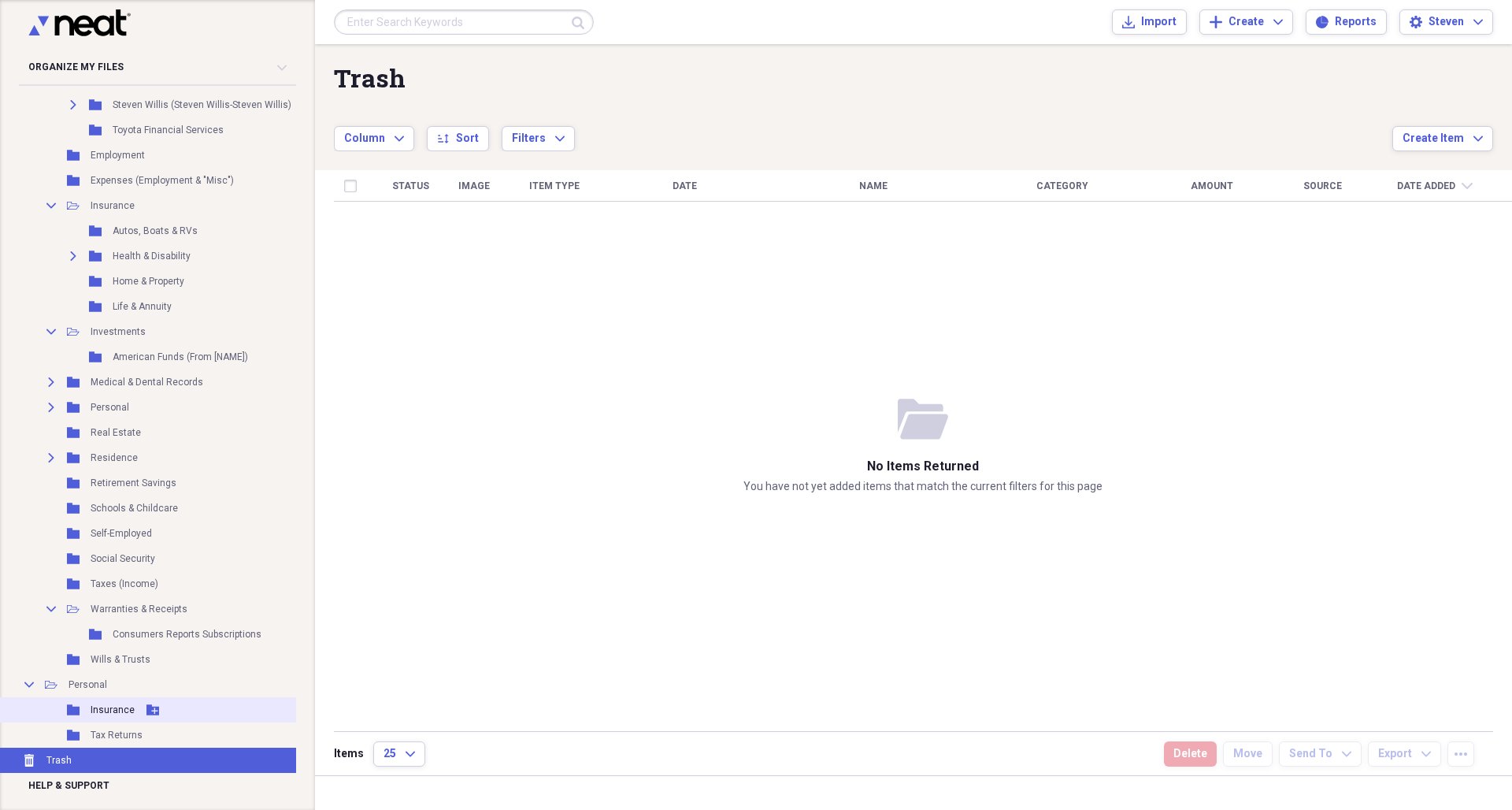 scroll, scrollTop: 0, scrollLeft: 6, axis: horizontal 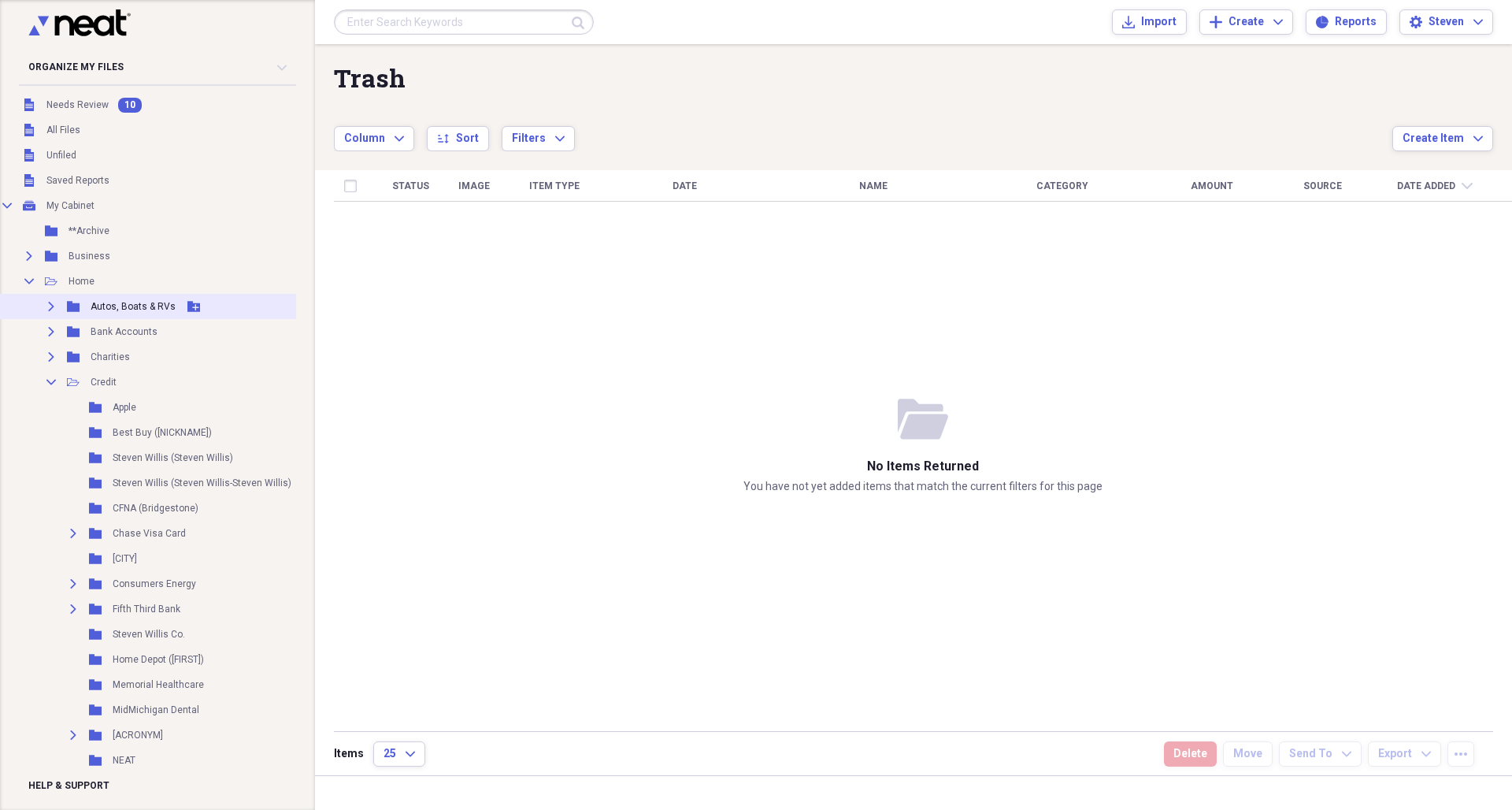 click on "Expand" 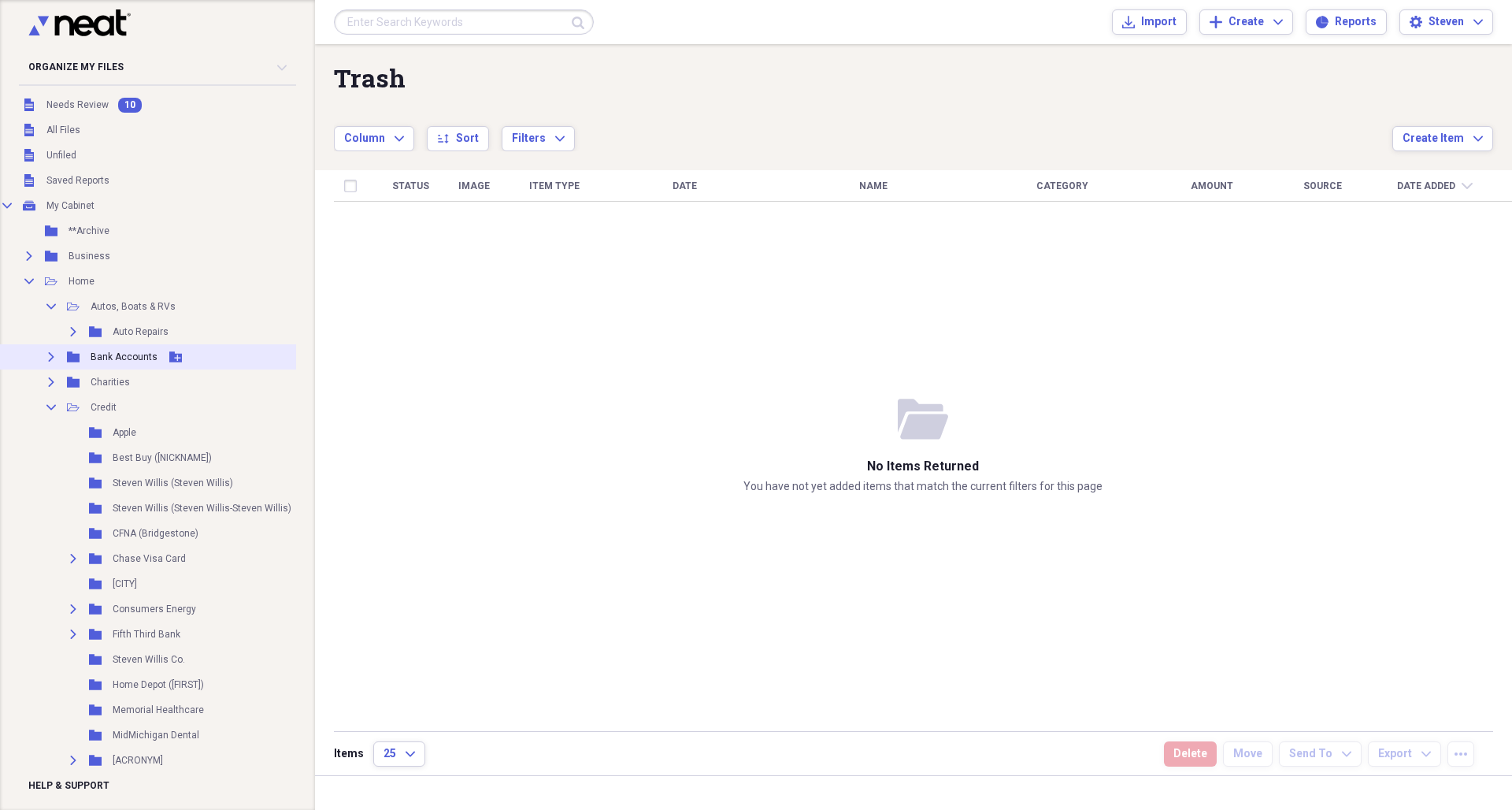 click on "Expand" 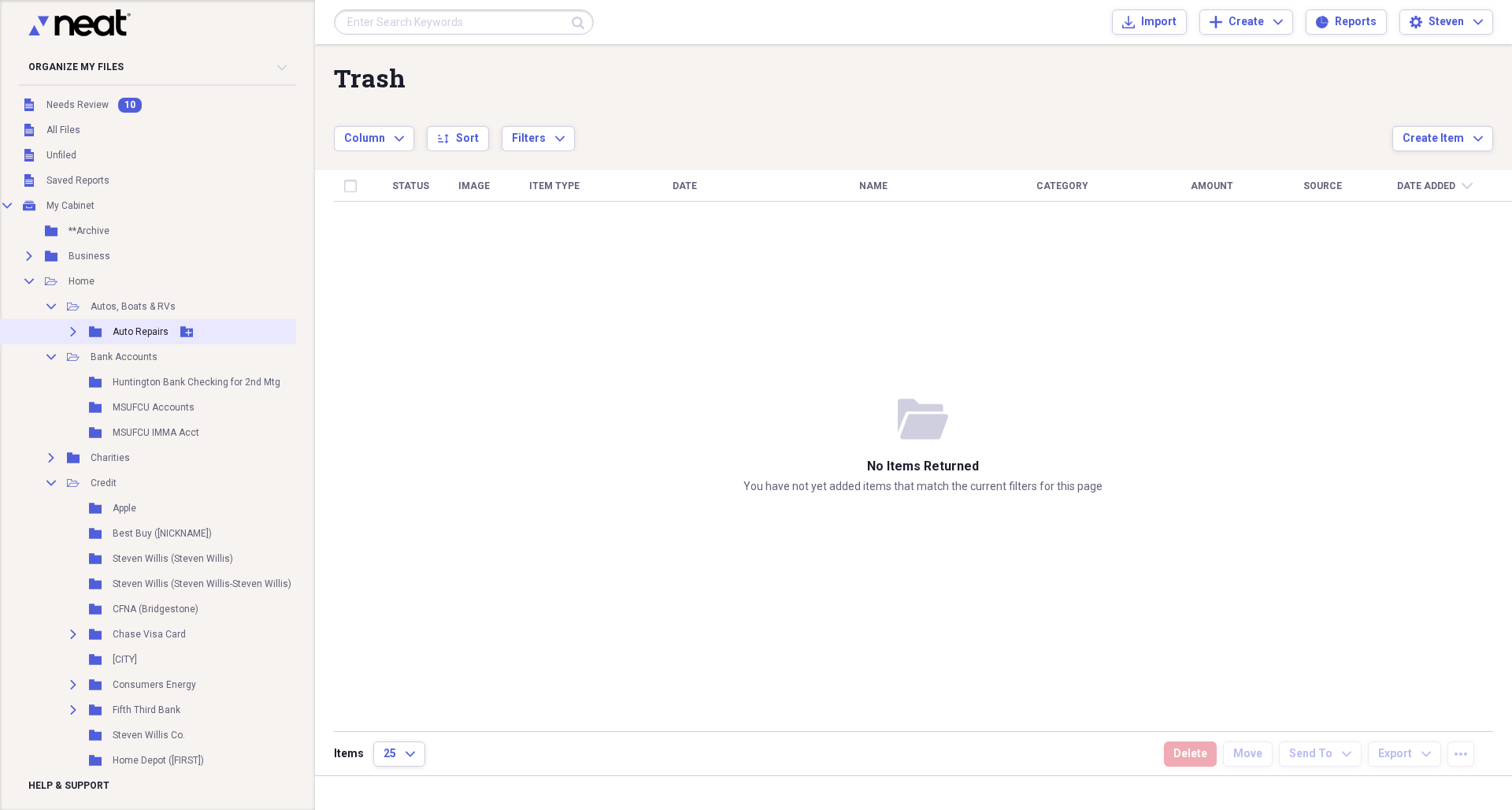 click on "Expand" 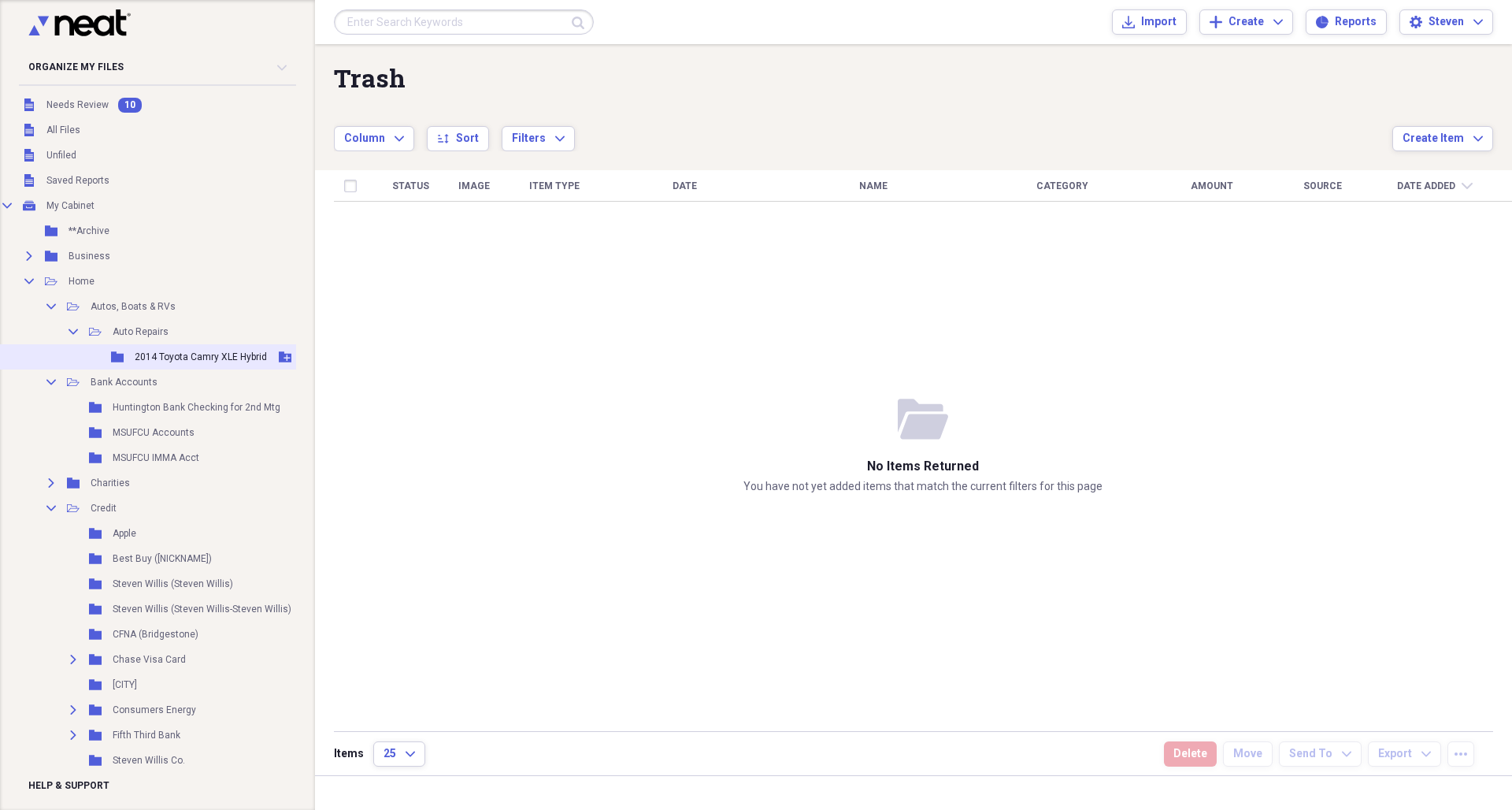 click on "Folder" at bounding box center (118, 357) 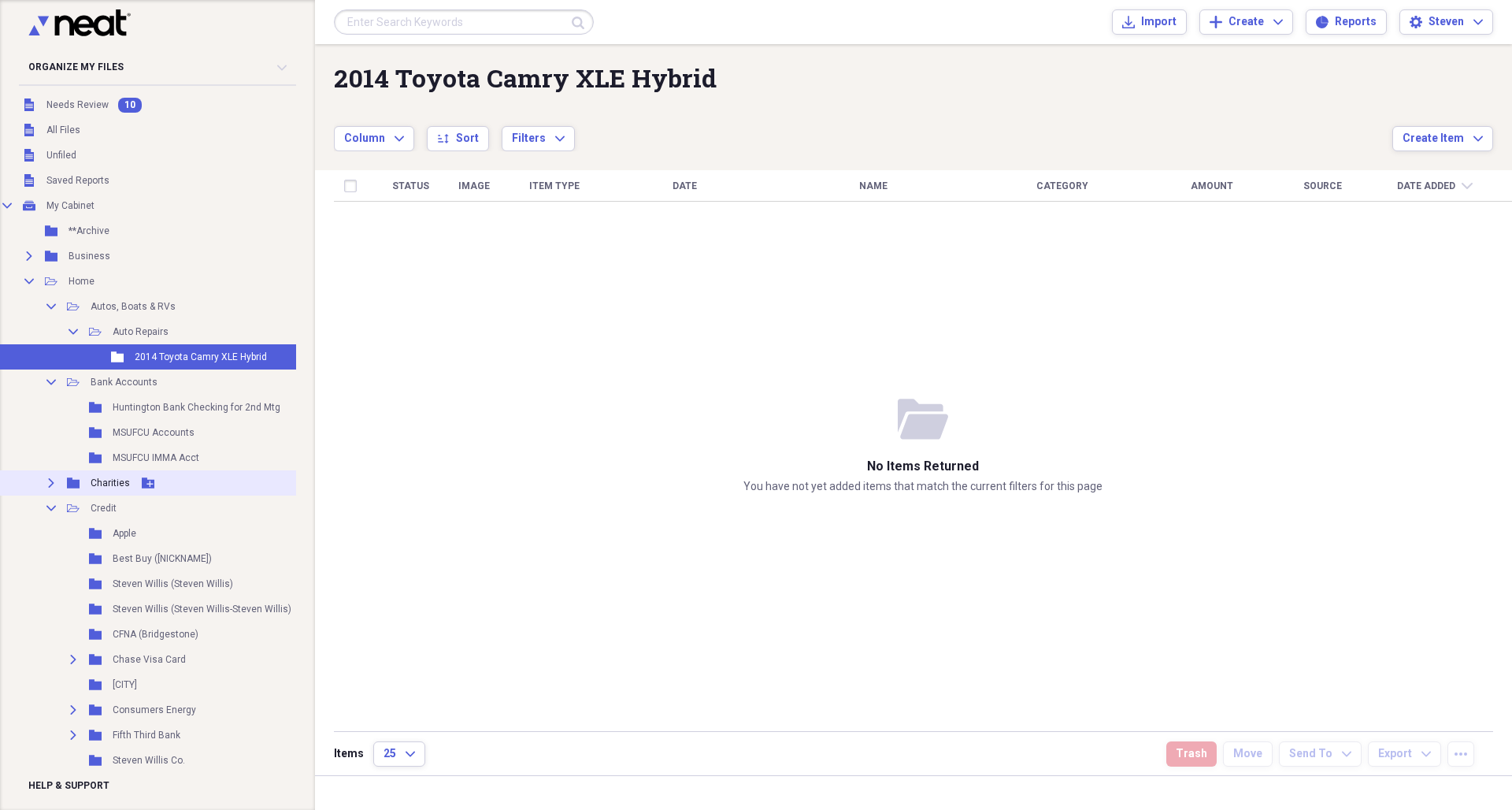 click on "Expand" 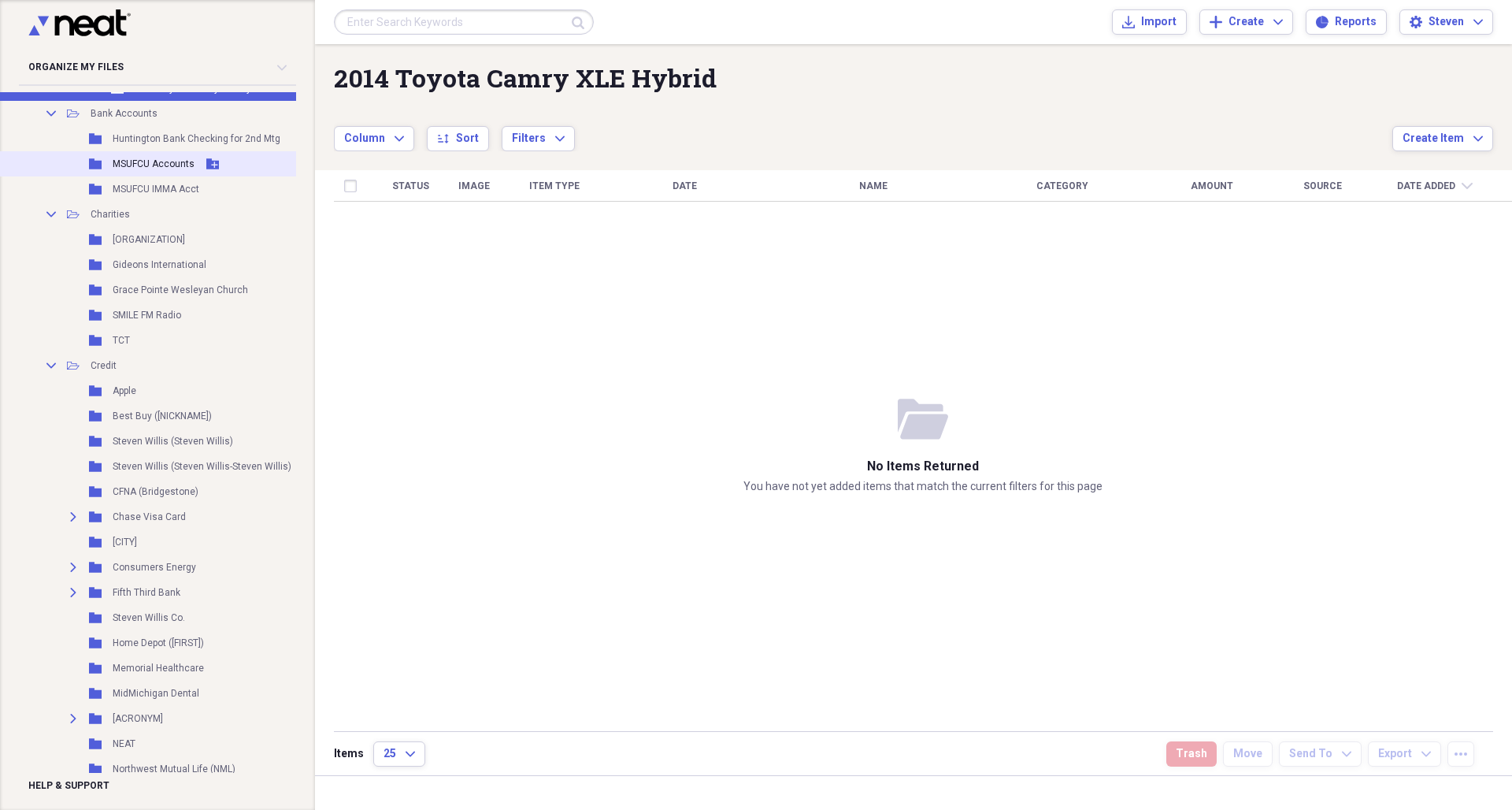 scroll, scrollTop: 392, scrollLeft: 6, axis: both 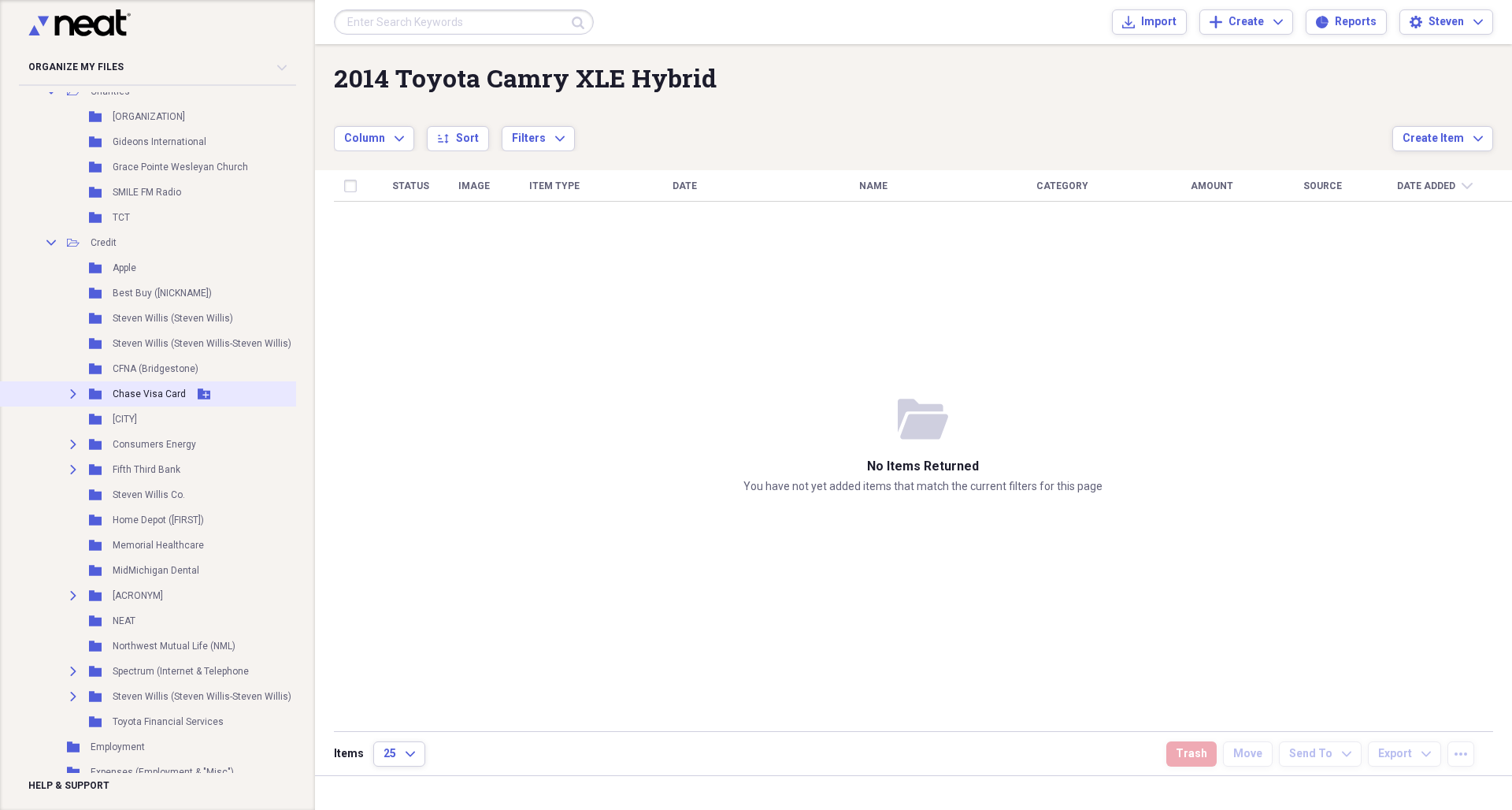 click on "Expand" 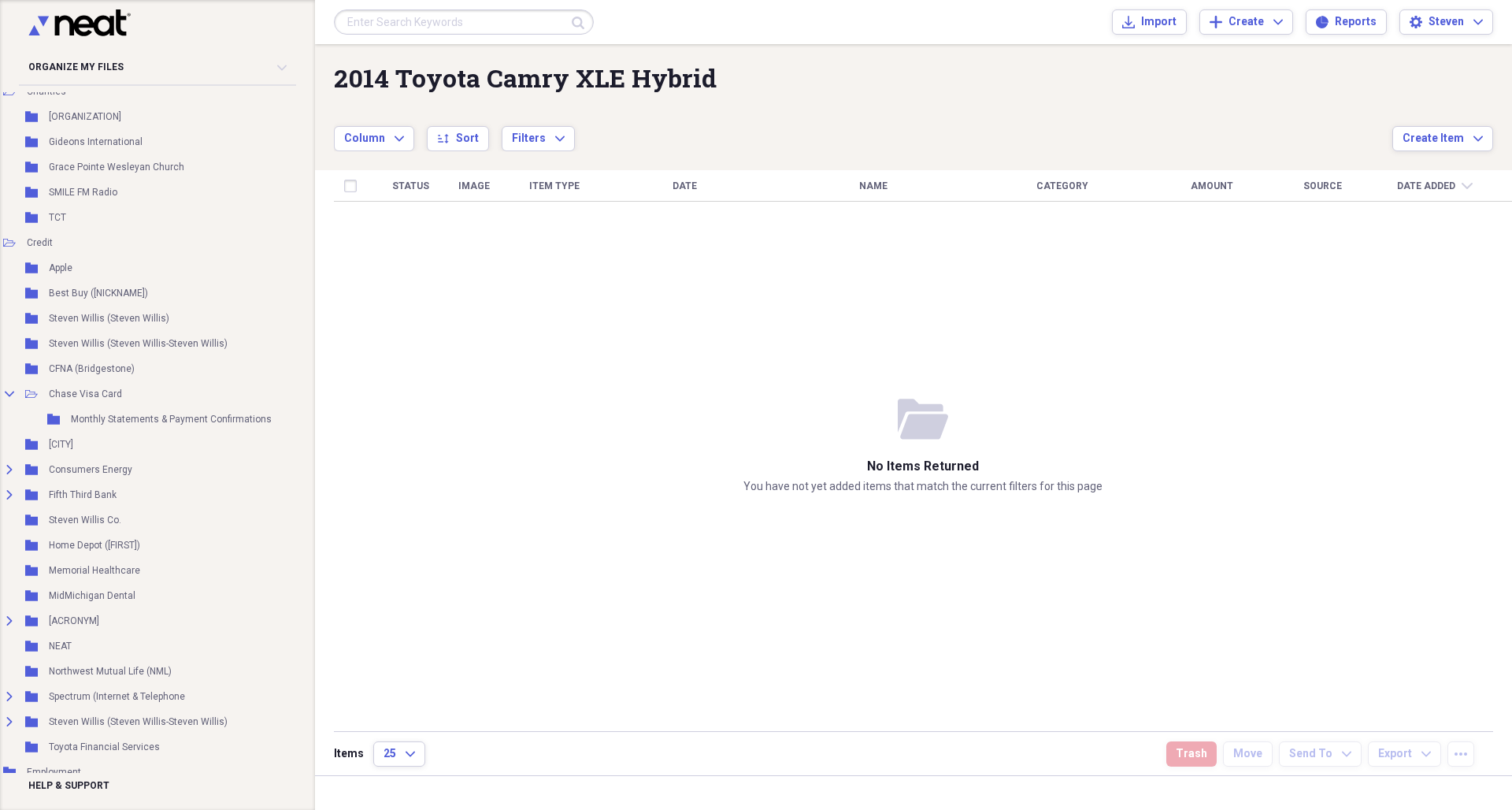 scroll, scrollTop: 392, scrollLeft: 72, axis: both 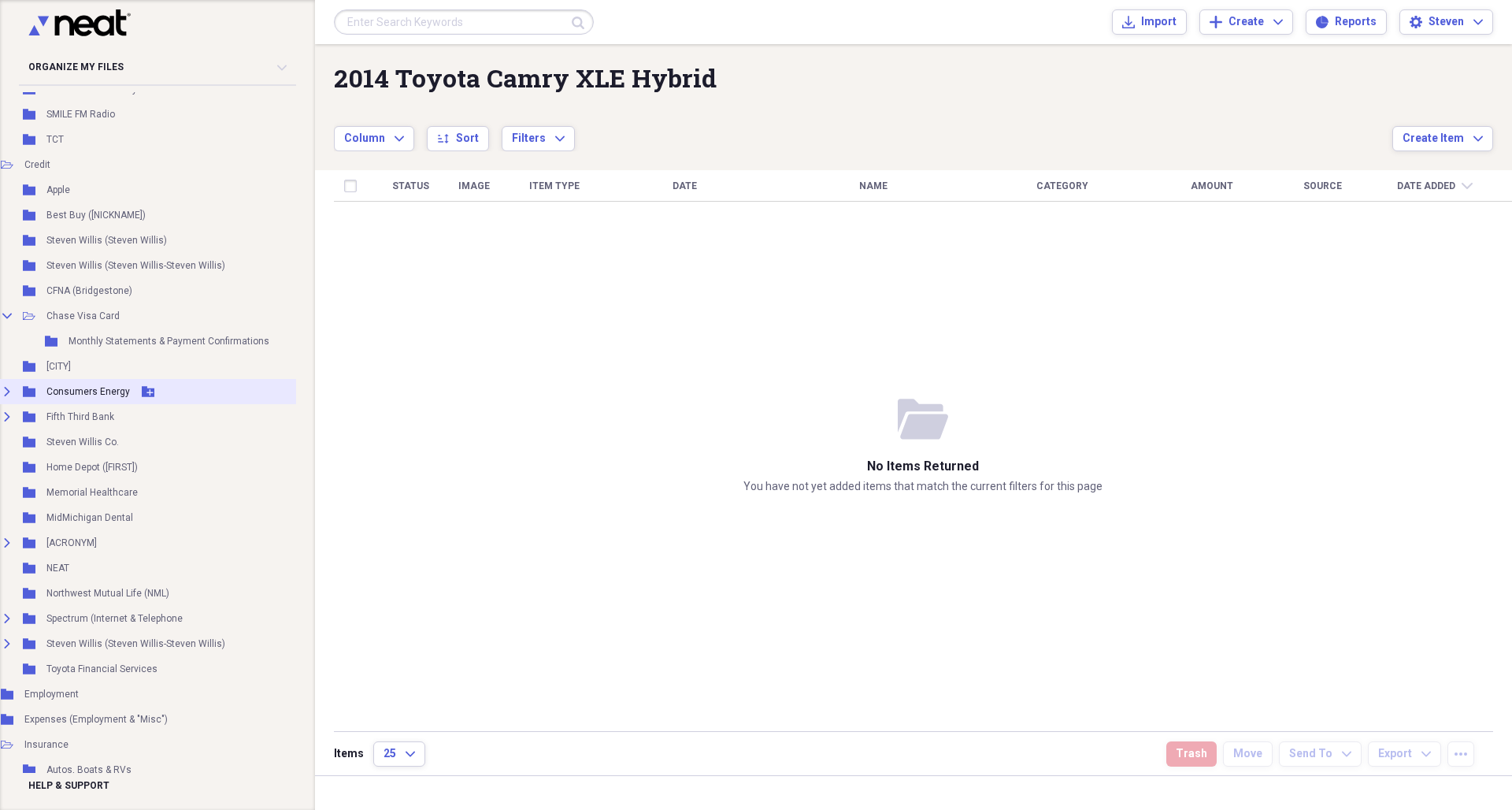 click on "Expand" 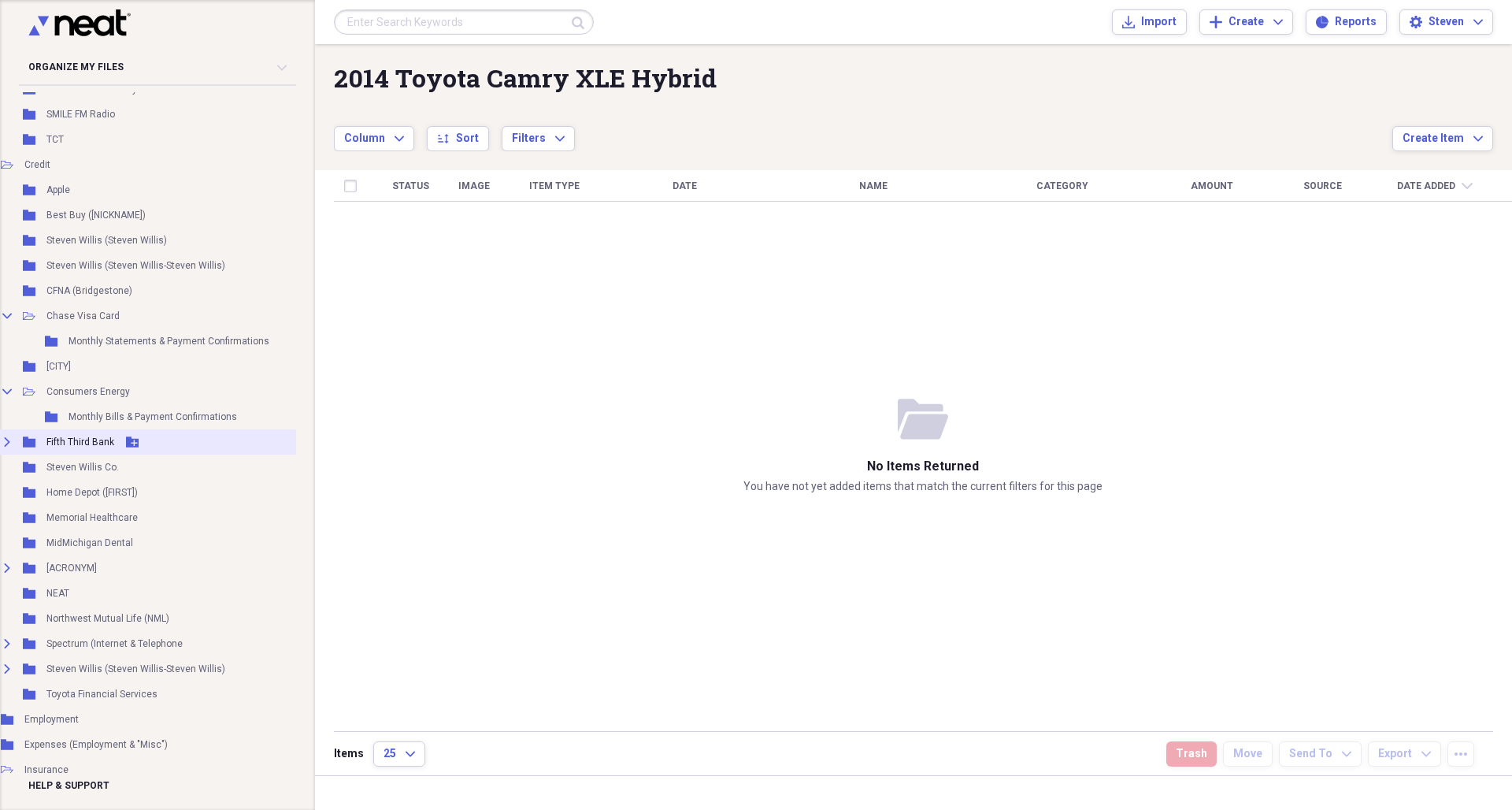 click 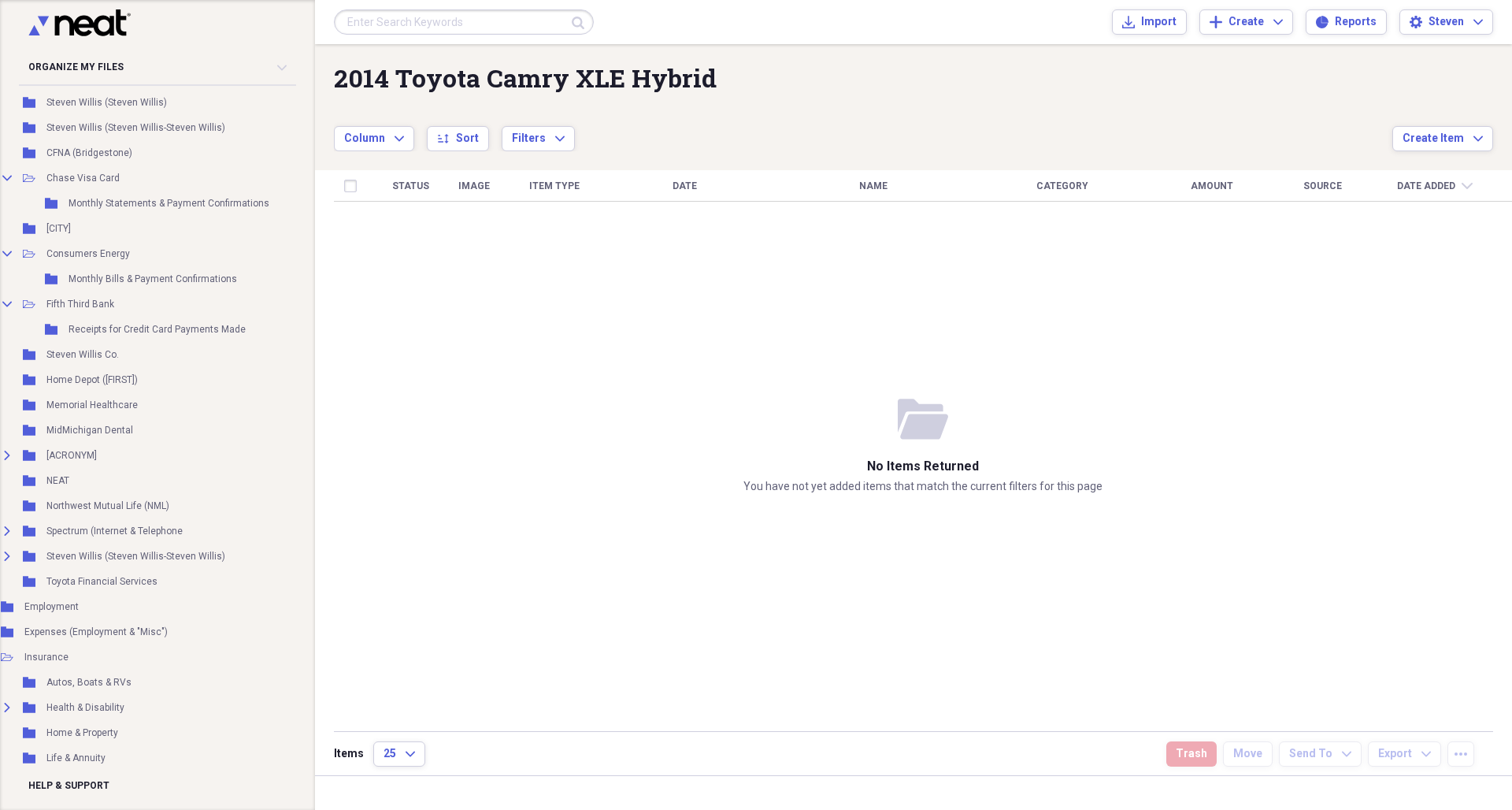 scroll, scrollTop: 609, scrollLeft: 72, axis: both 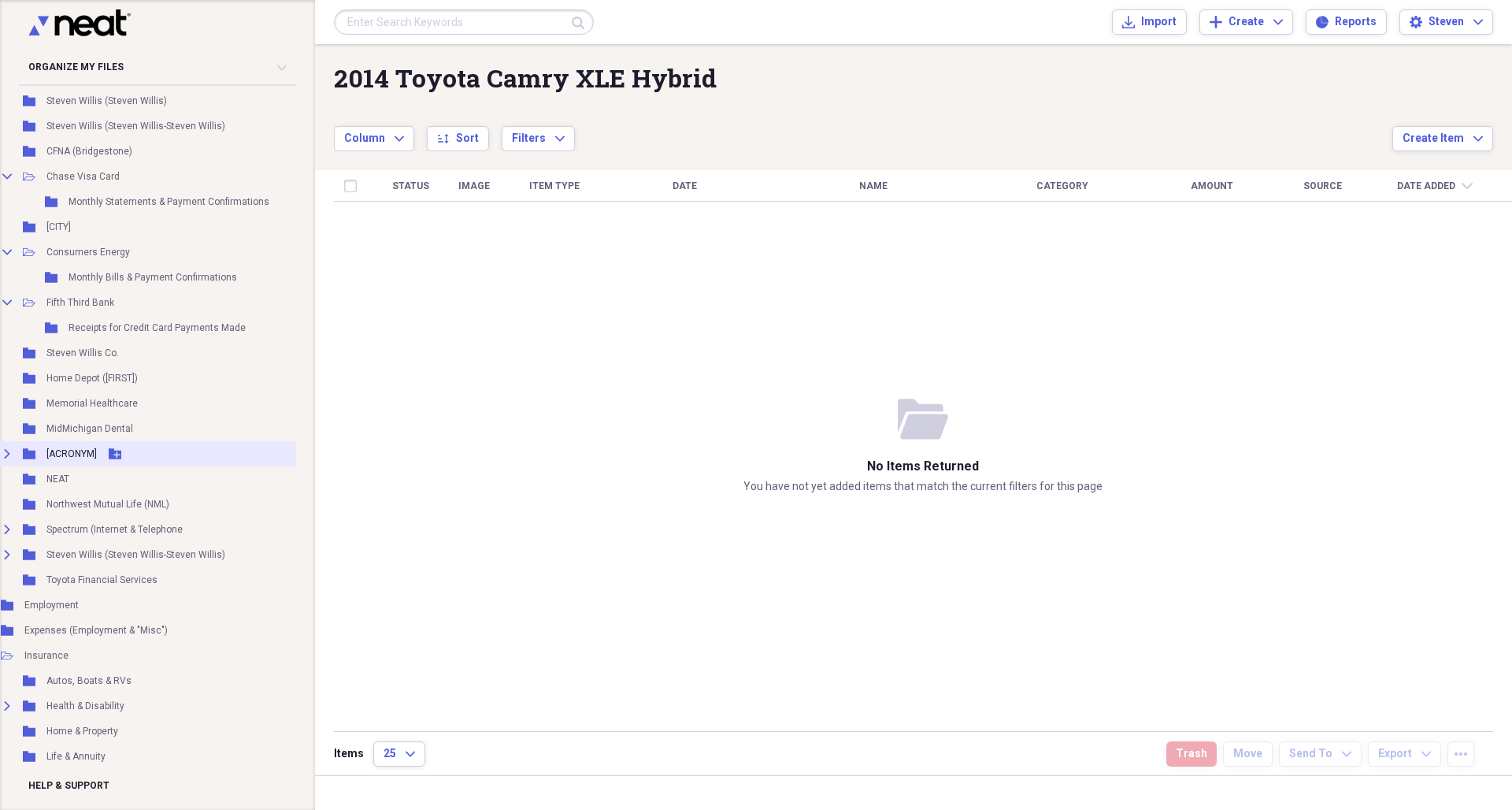 click on "Expand" 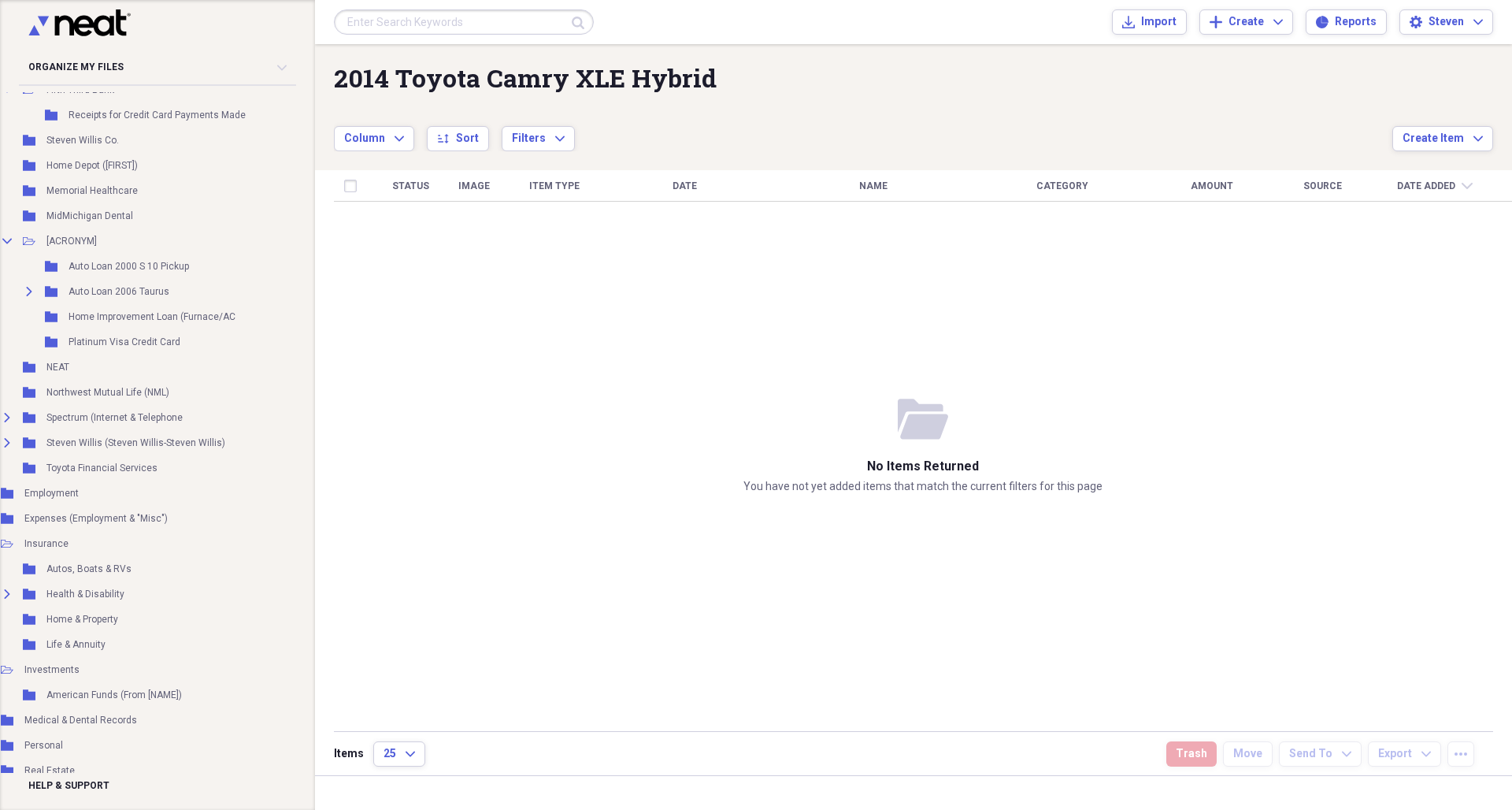 scroll, scrollTop: 848, scrollLeft: 72, axis: both 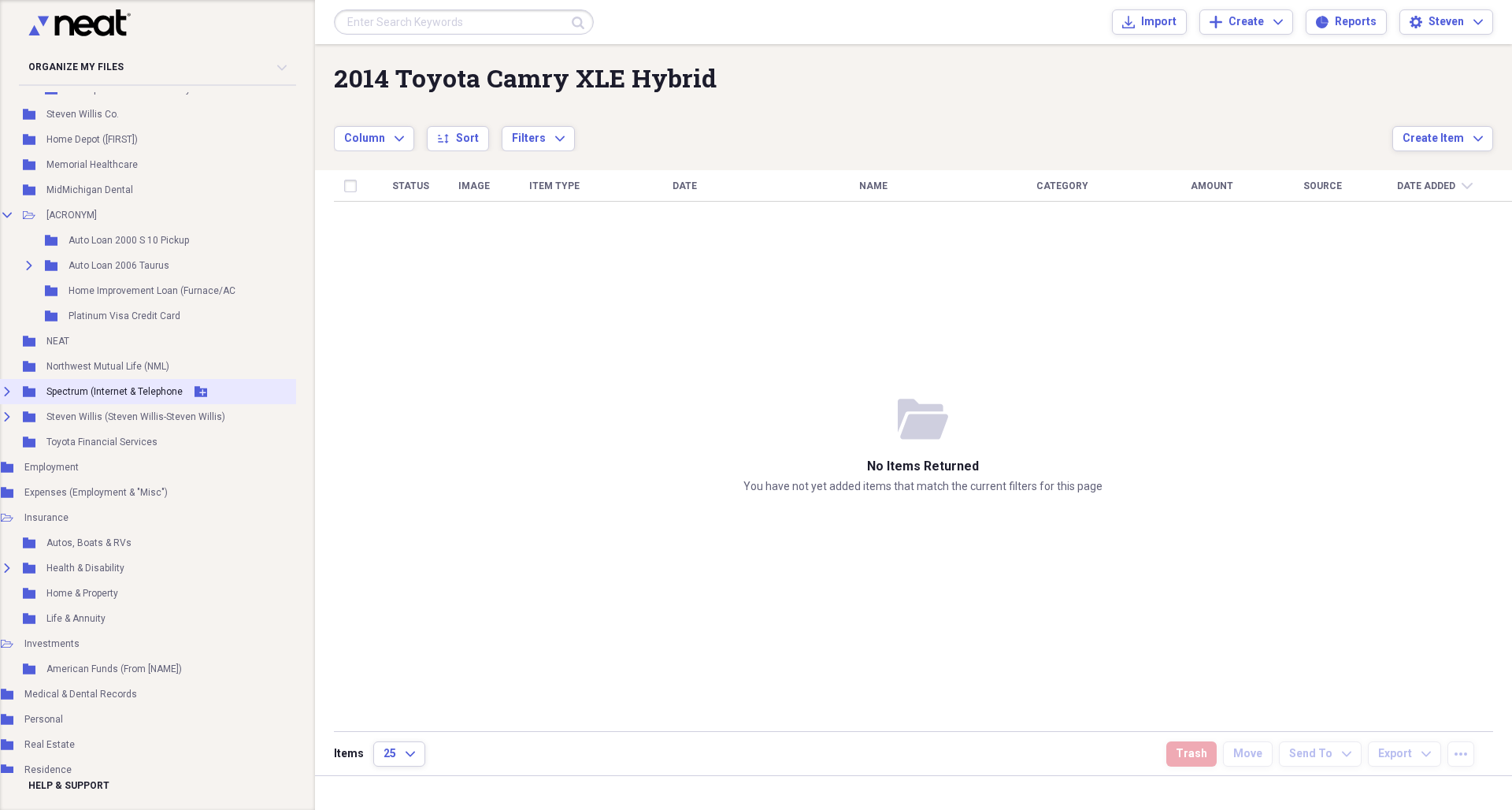 click 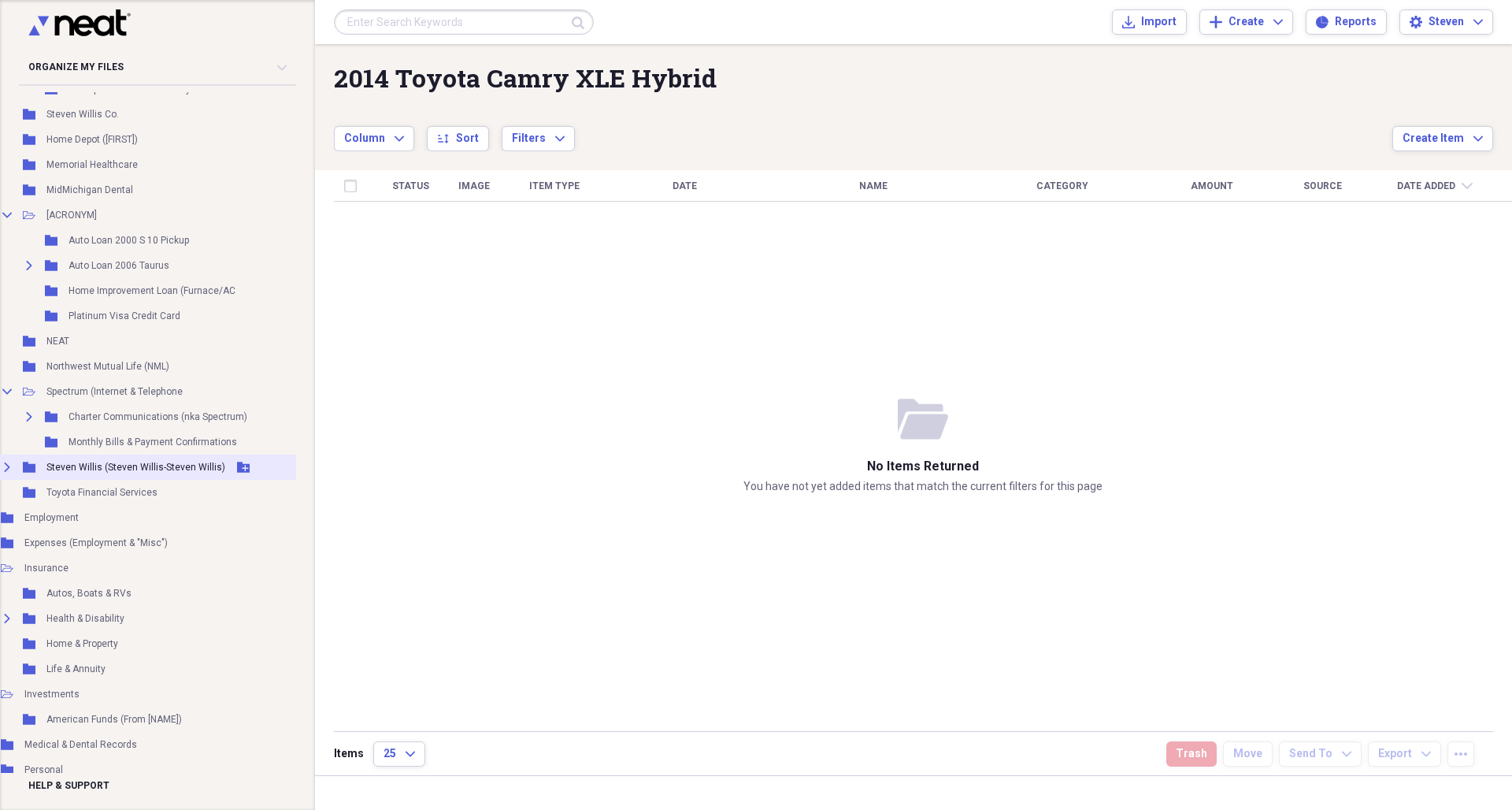 click 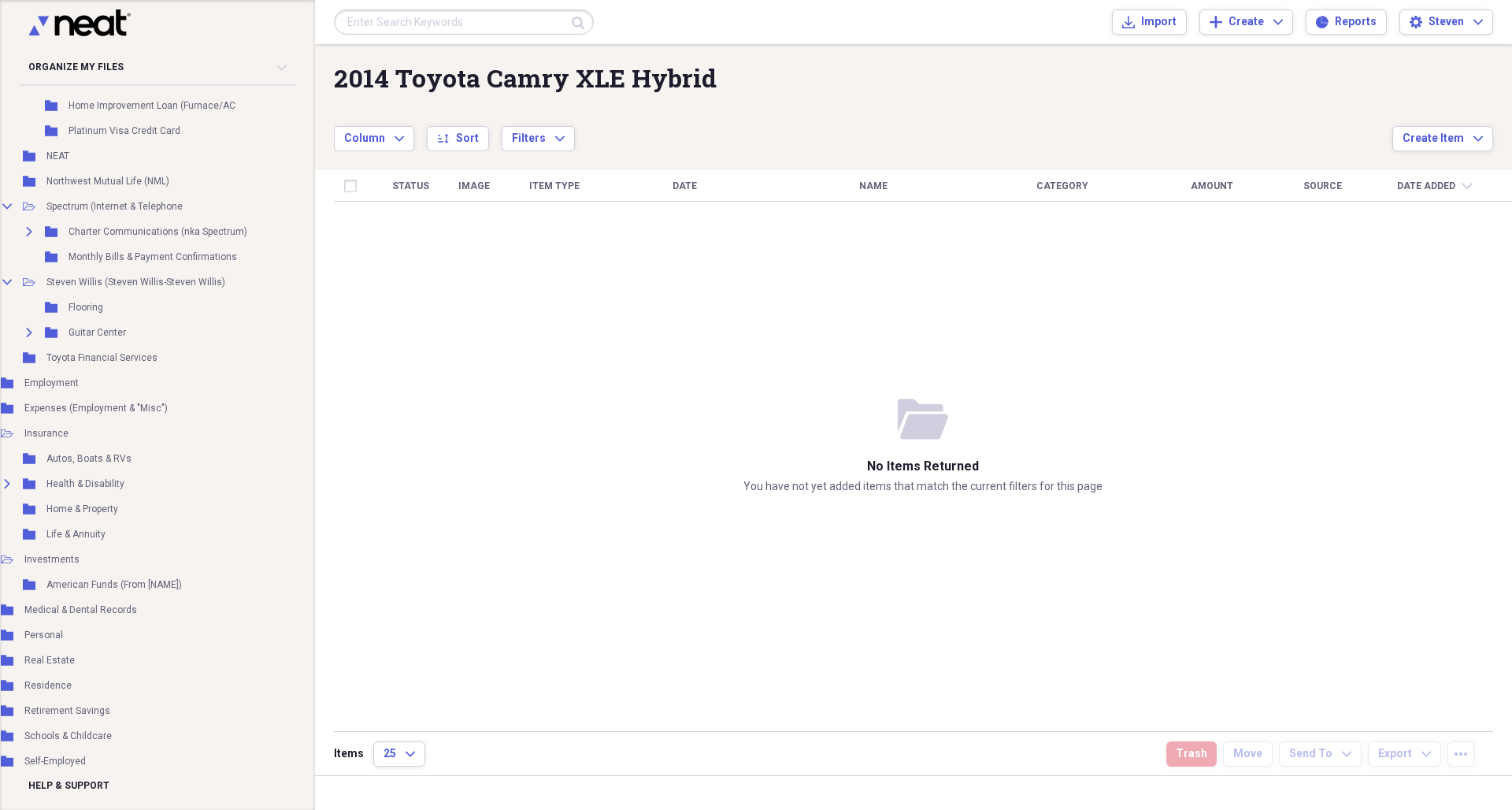 scroll, scrollTop: 1035, scrollLeft: 72, axis: both 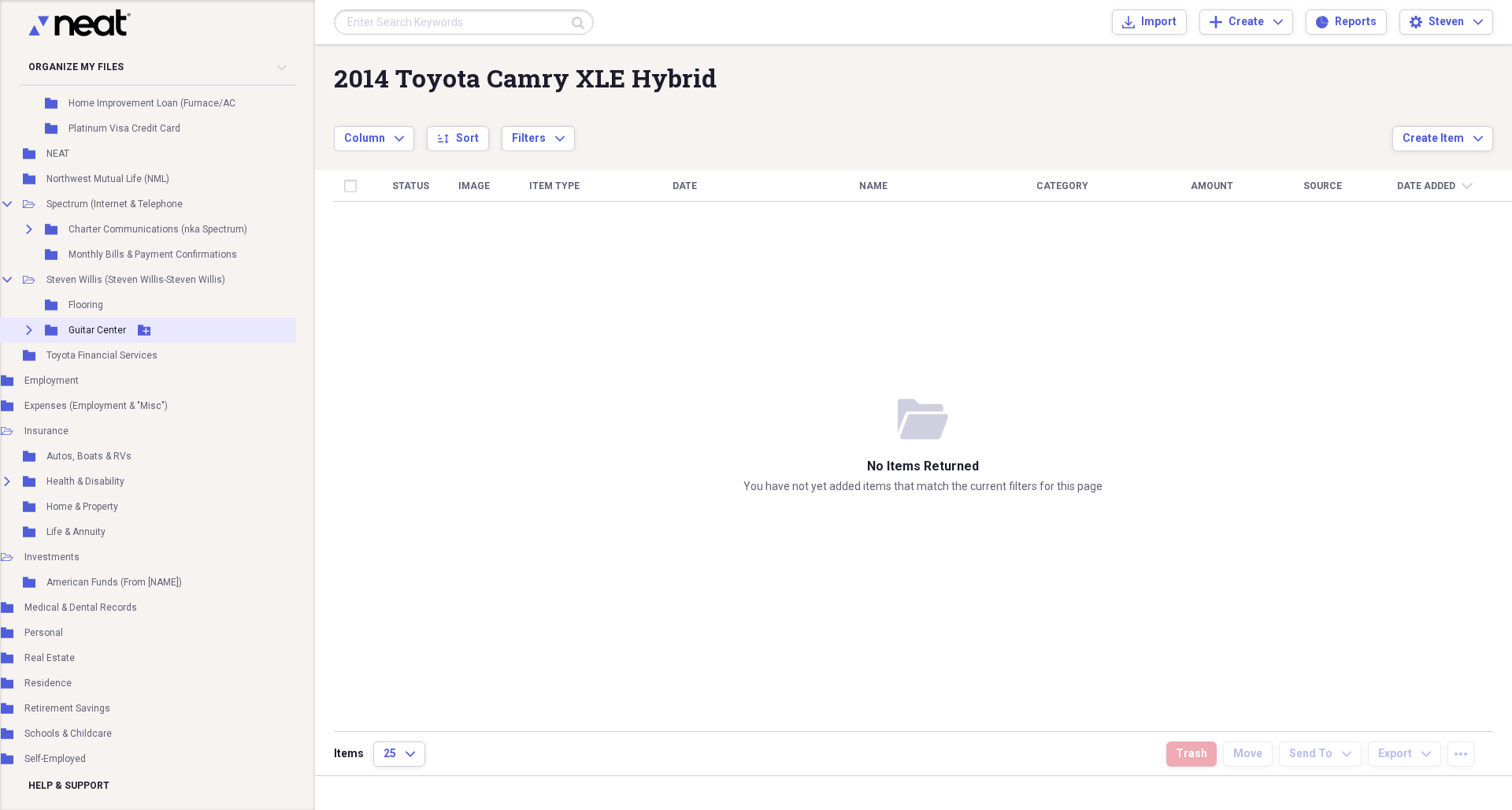 click 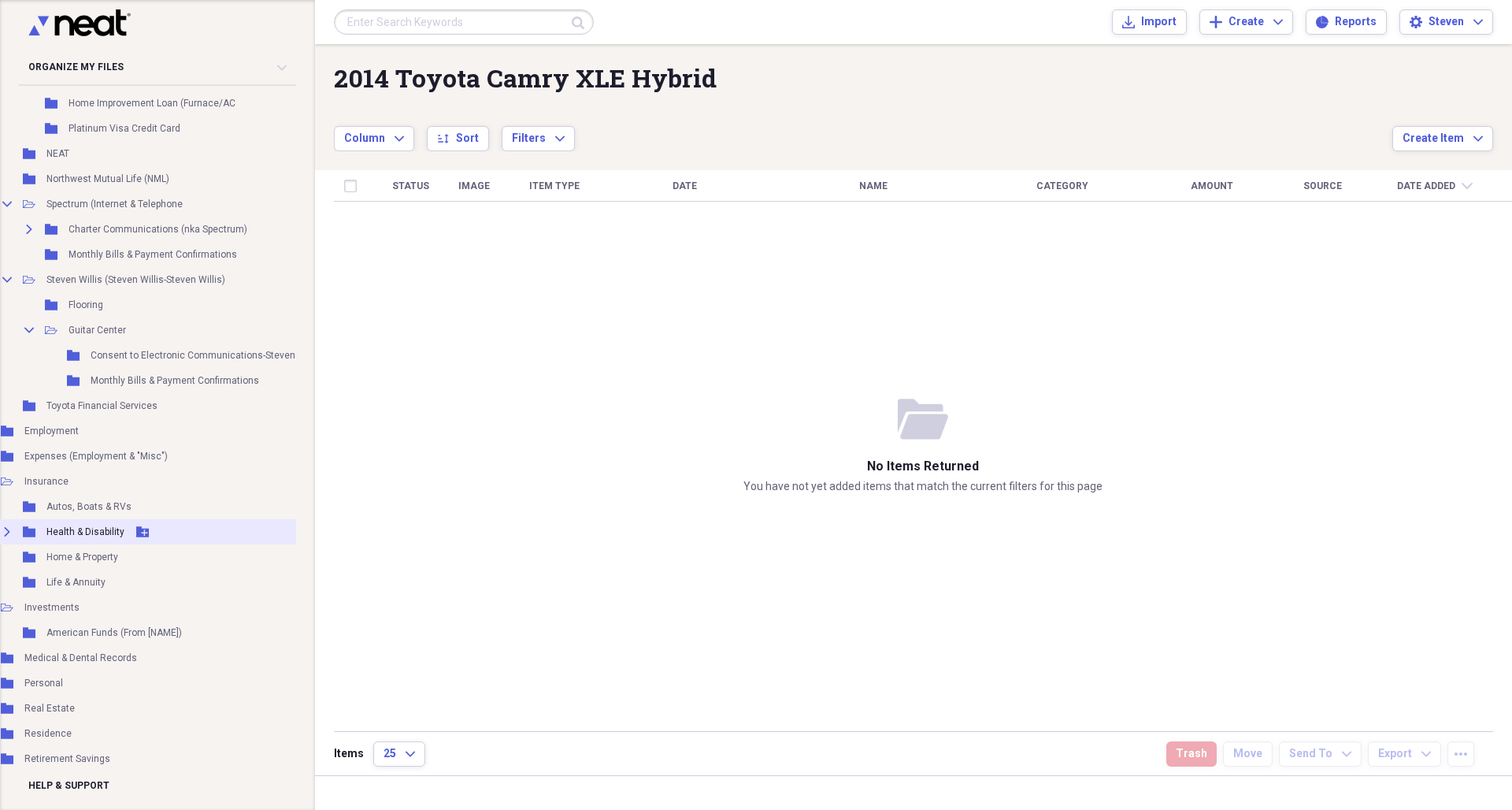 click on "Expand" 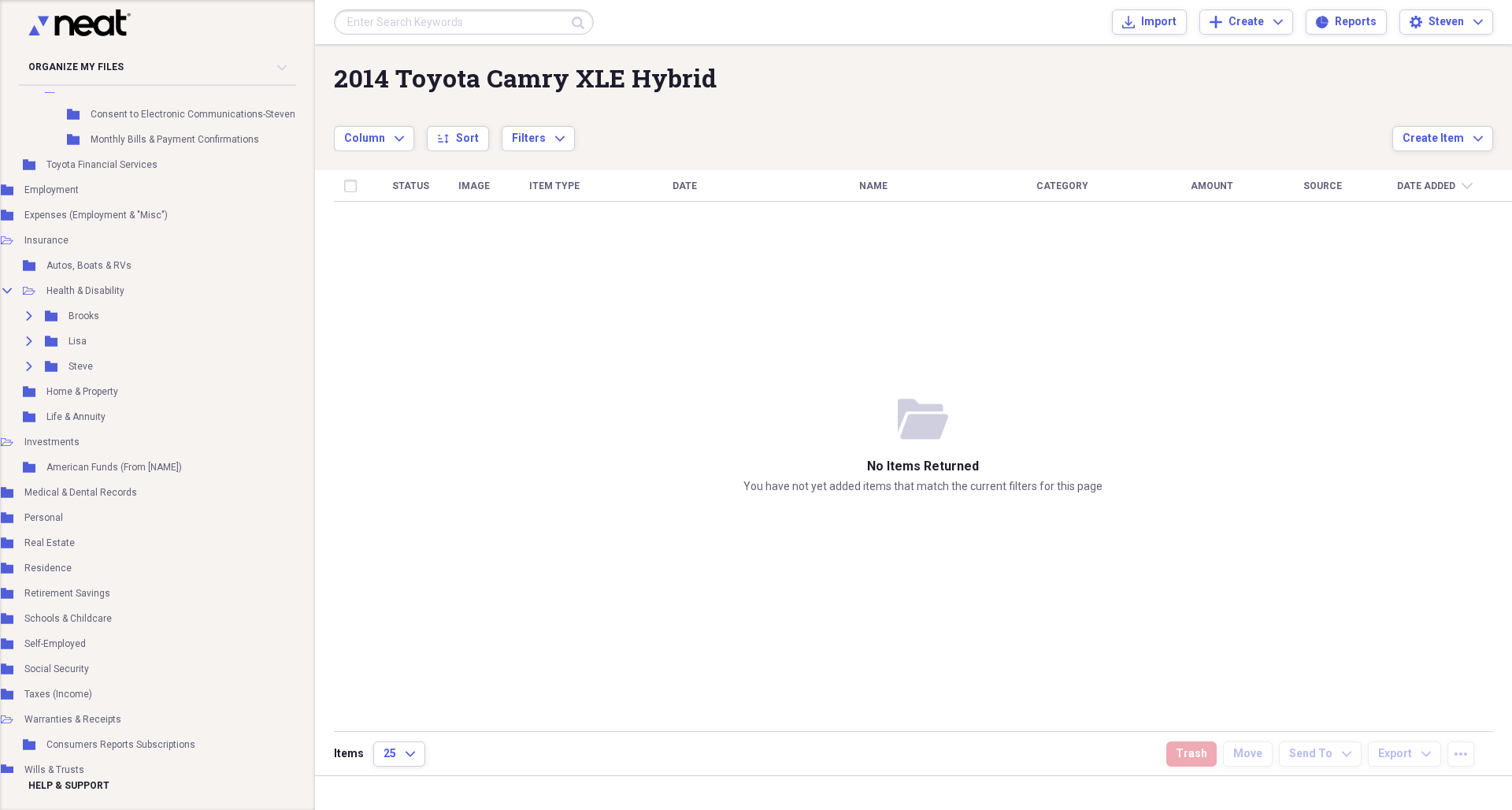 scroll, scrollTop: 1276, scrollLeft: 72, axis: both 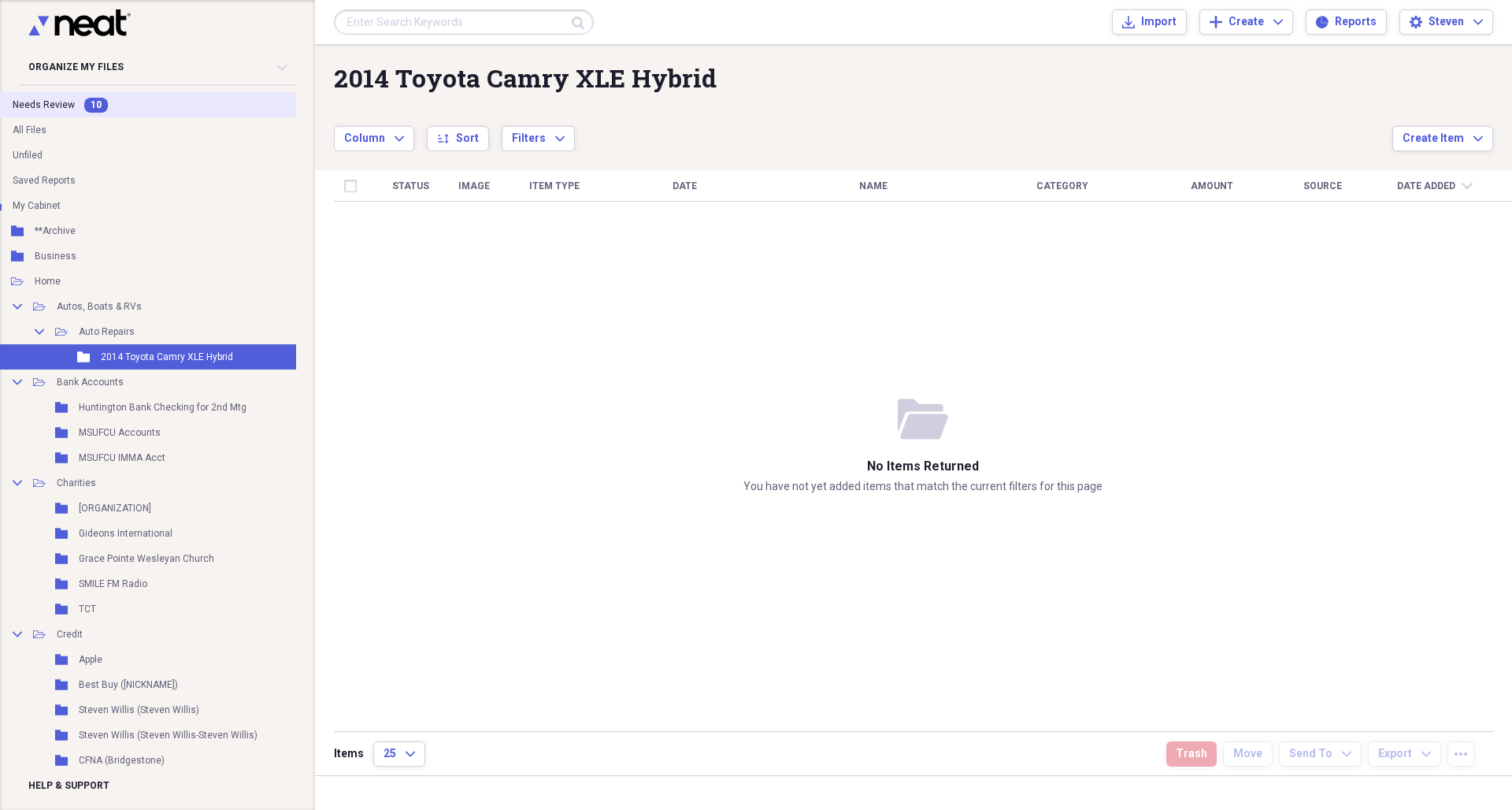 click on "Unfiled Needs Review 10" at bounding box center [181, 105] 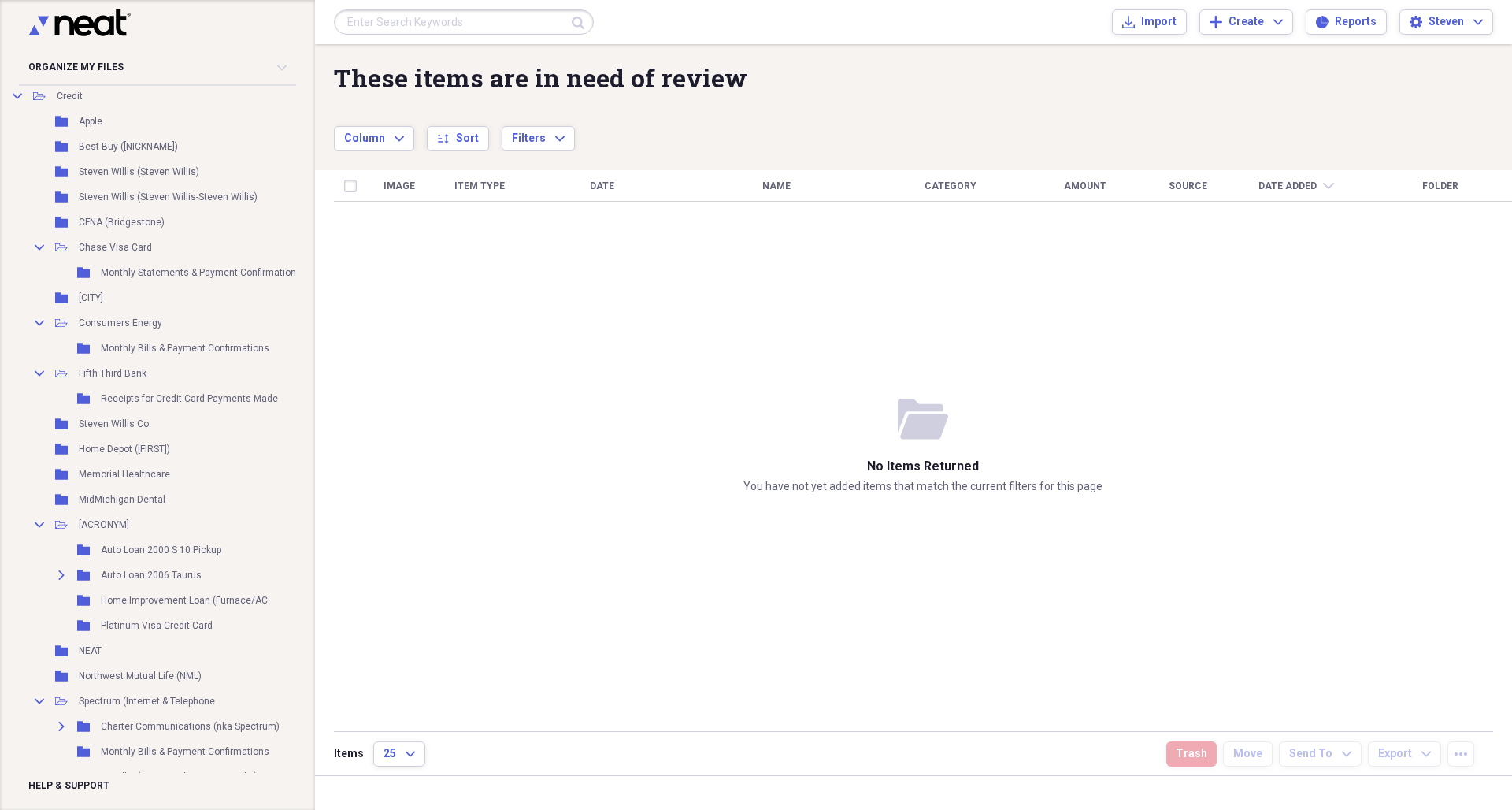 scroll, scrollTop: 536, scrollLeft: 39, axis: both 